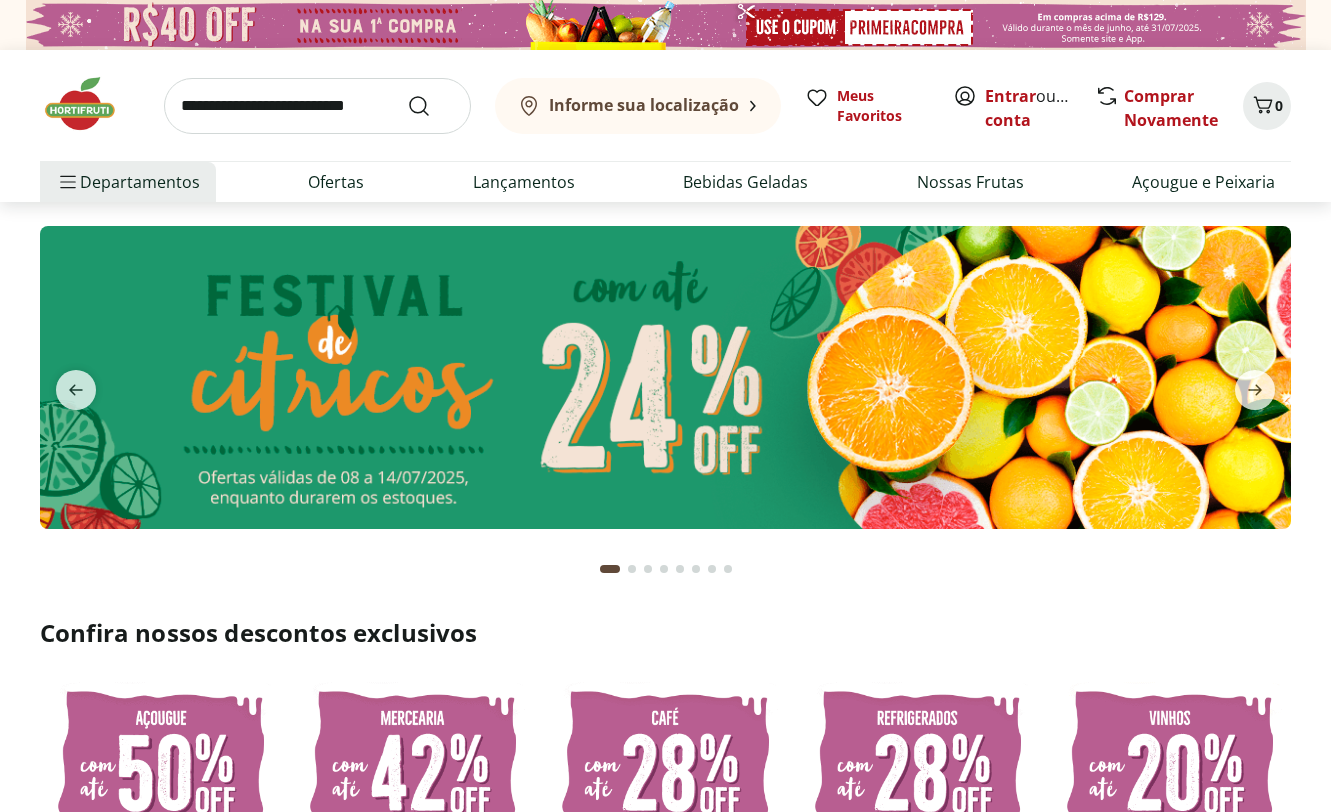 scroll, scrollTop: 0, scrollLeft: 0, axis: both 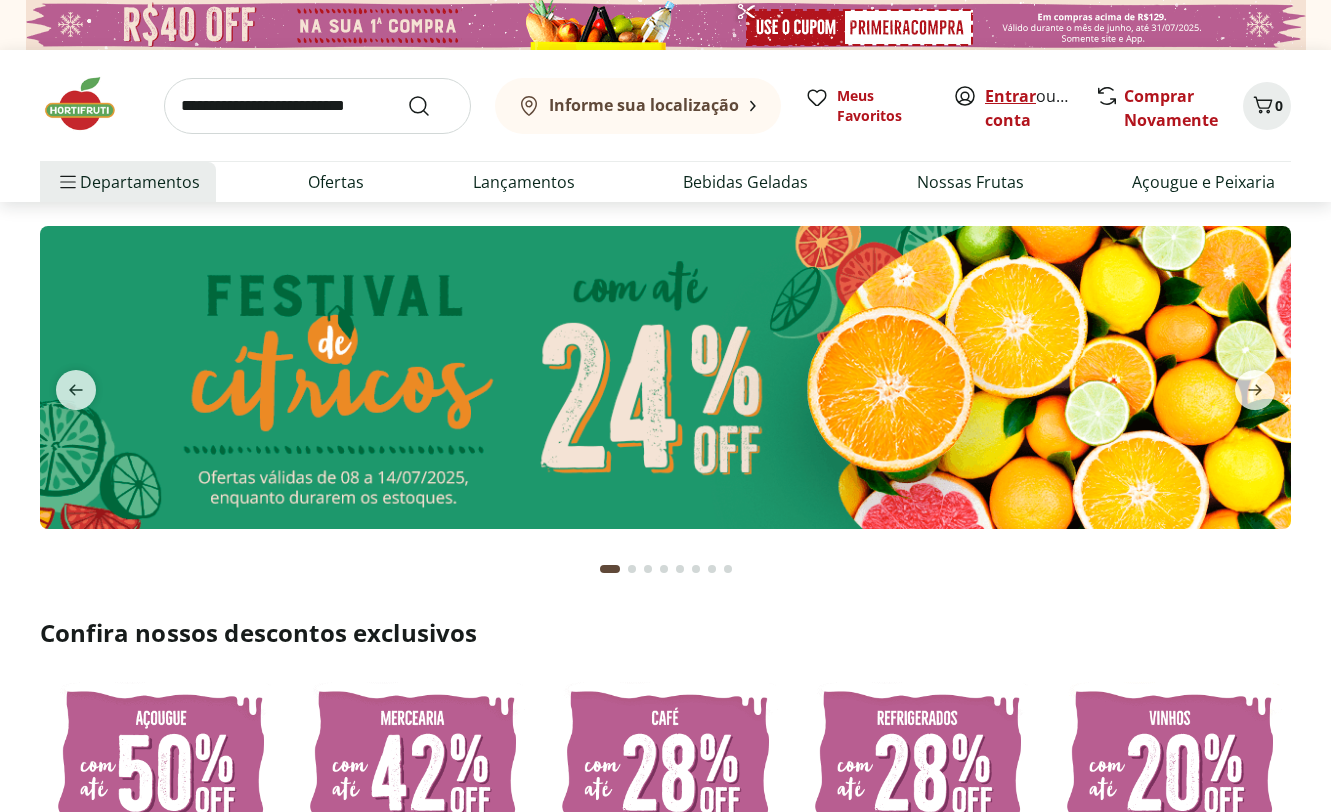 click on "Entrar" at bounding box center (1010, 96) 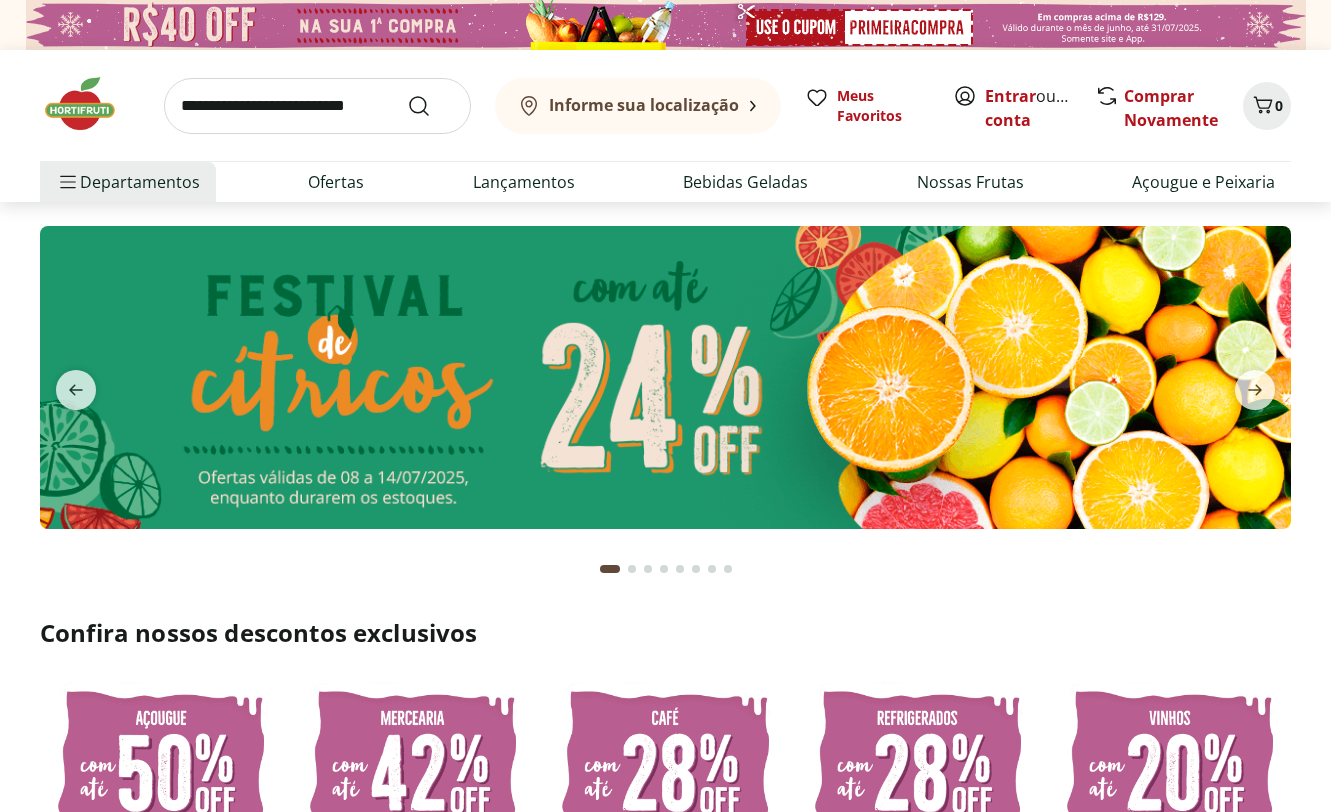 scroll, scrollTop: 0, scrollLeft: 0, axis: both 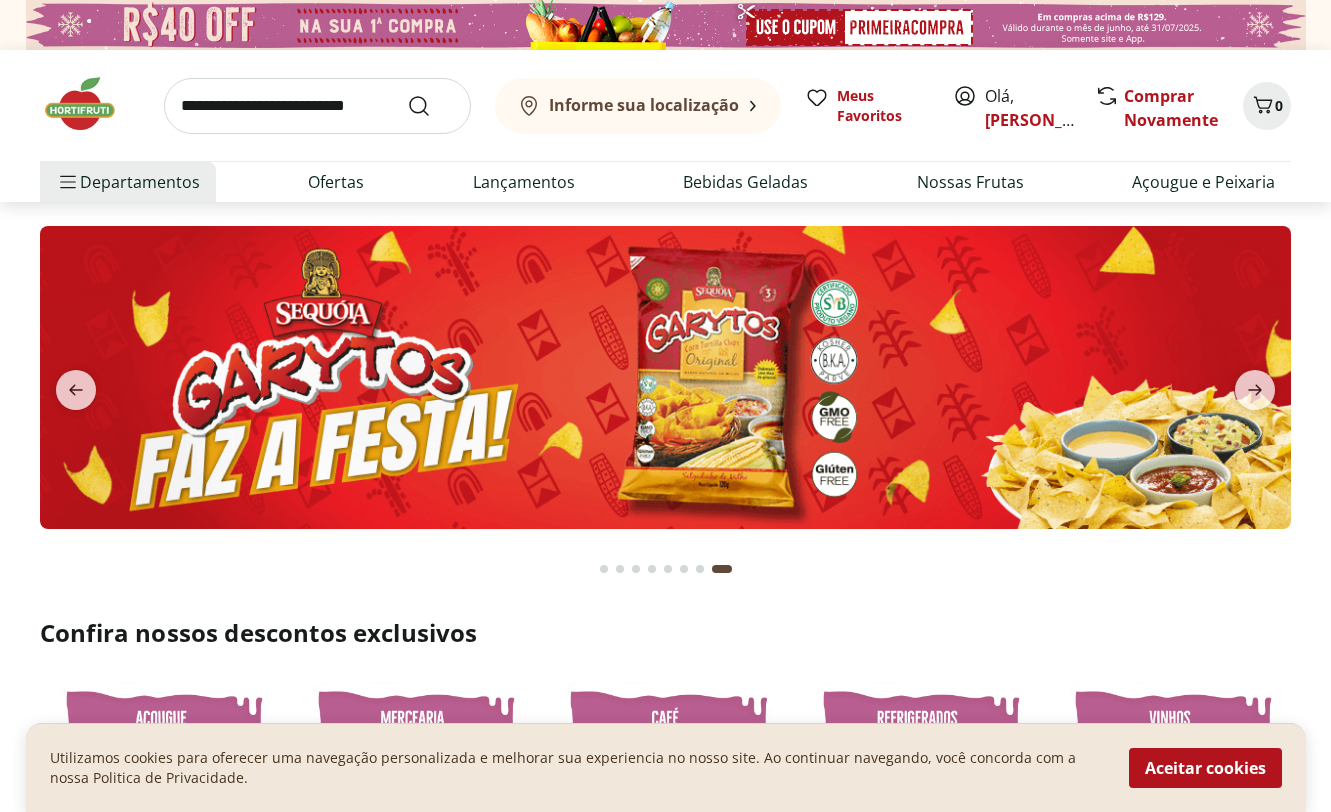 click on "Informe sua localização" at bounding box center [644, 105] 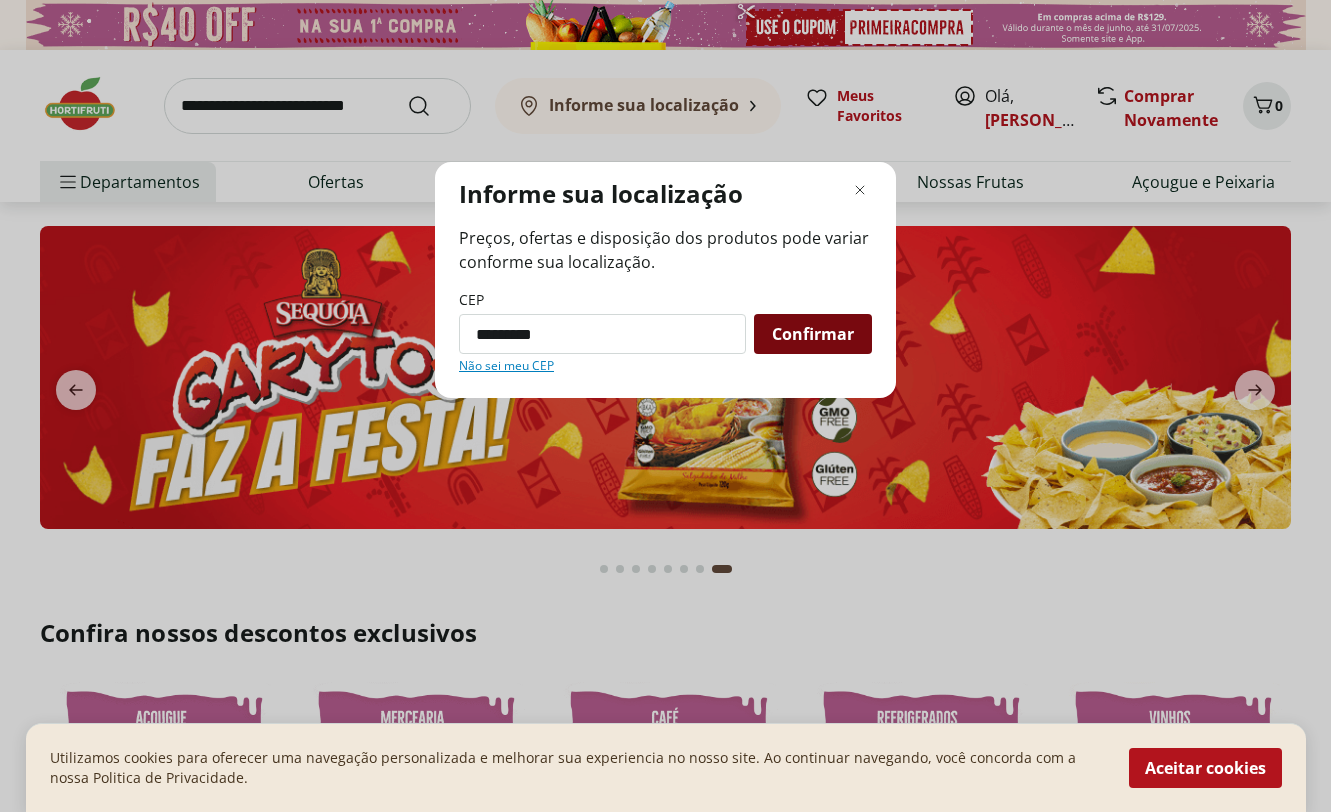 type on "*********" 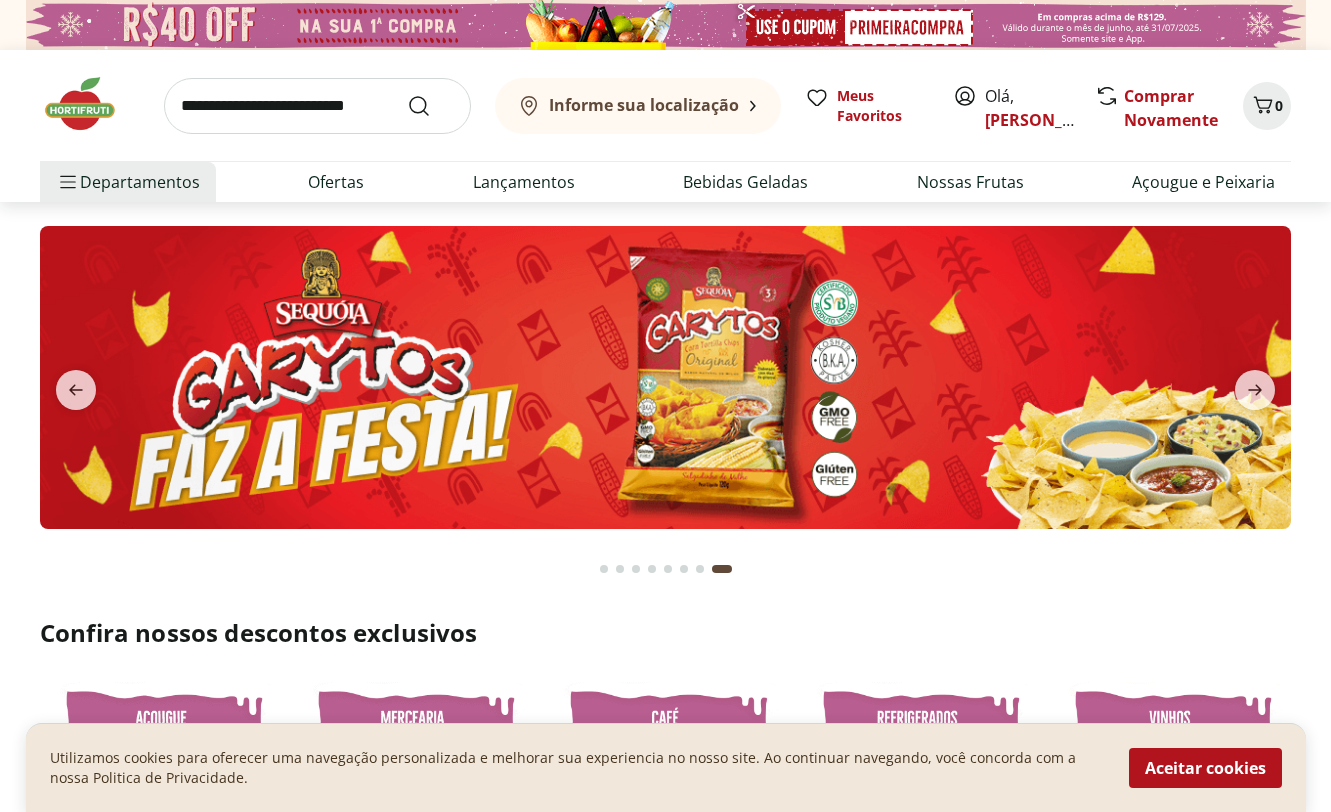 click at bounding box center [665, 377] 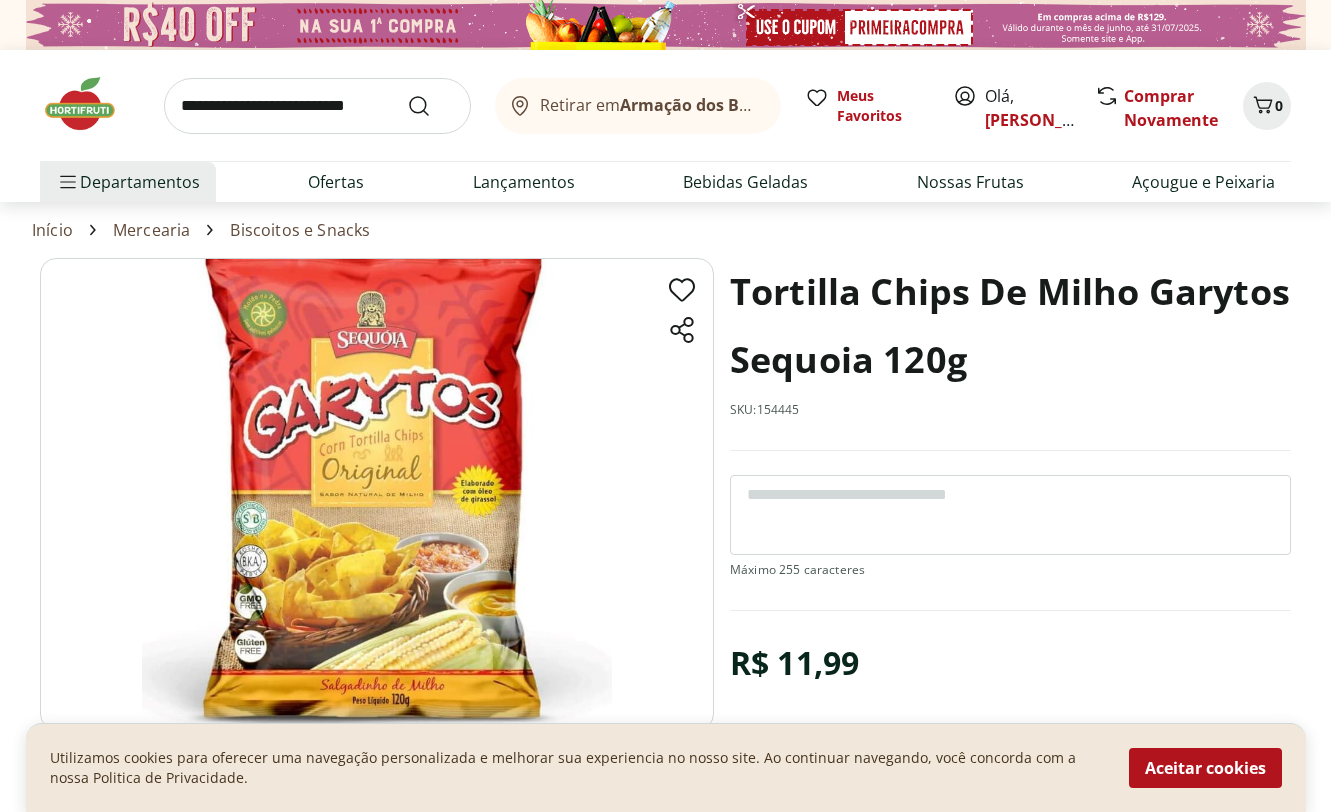 click on "Armação dos Búzios/RJ" at bounding box center (712, 105) 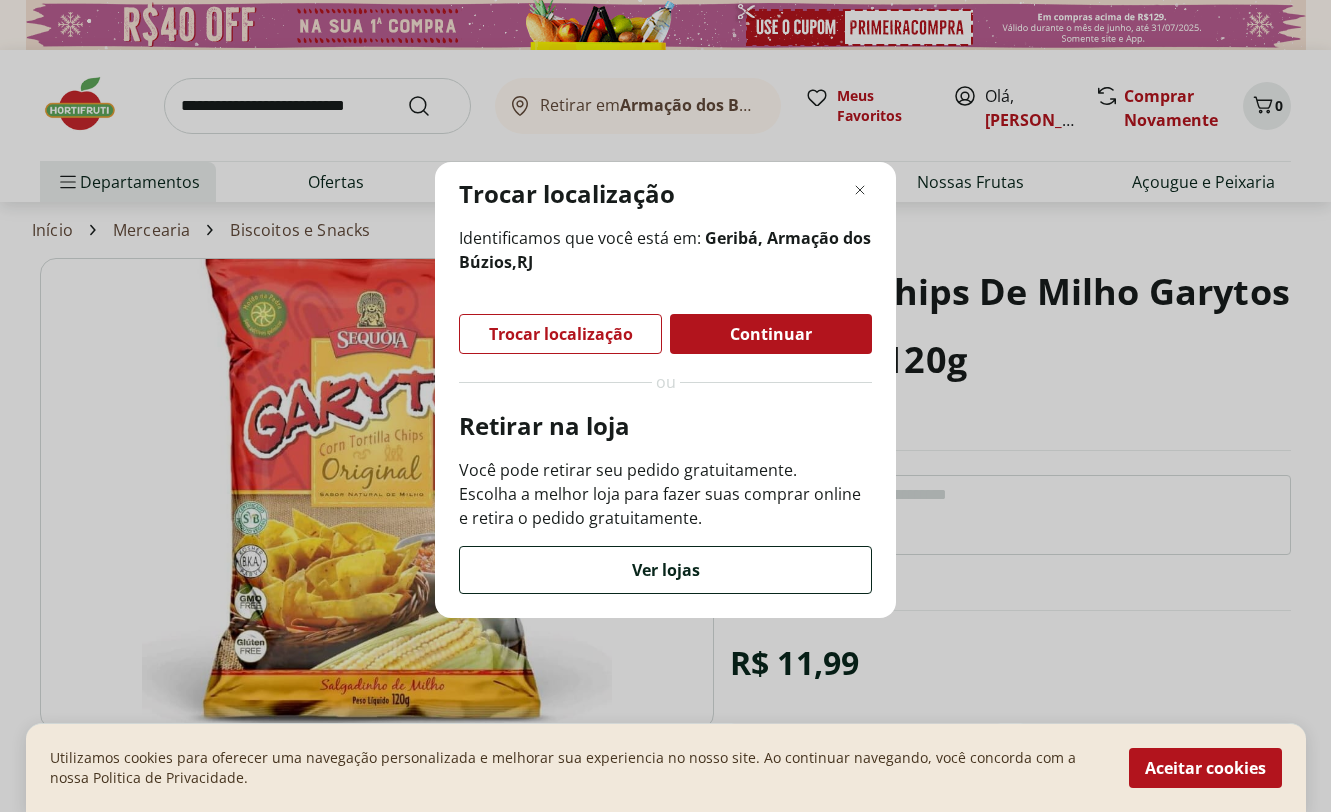 click on "Ver lojas" at bounding box center (665, 570) 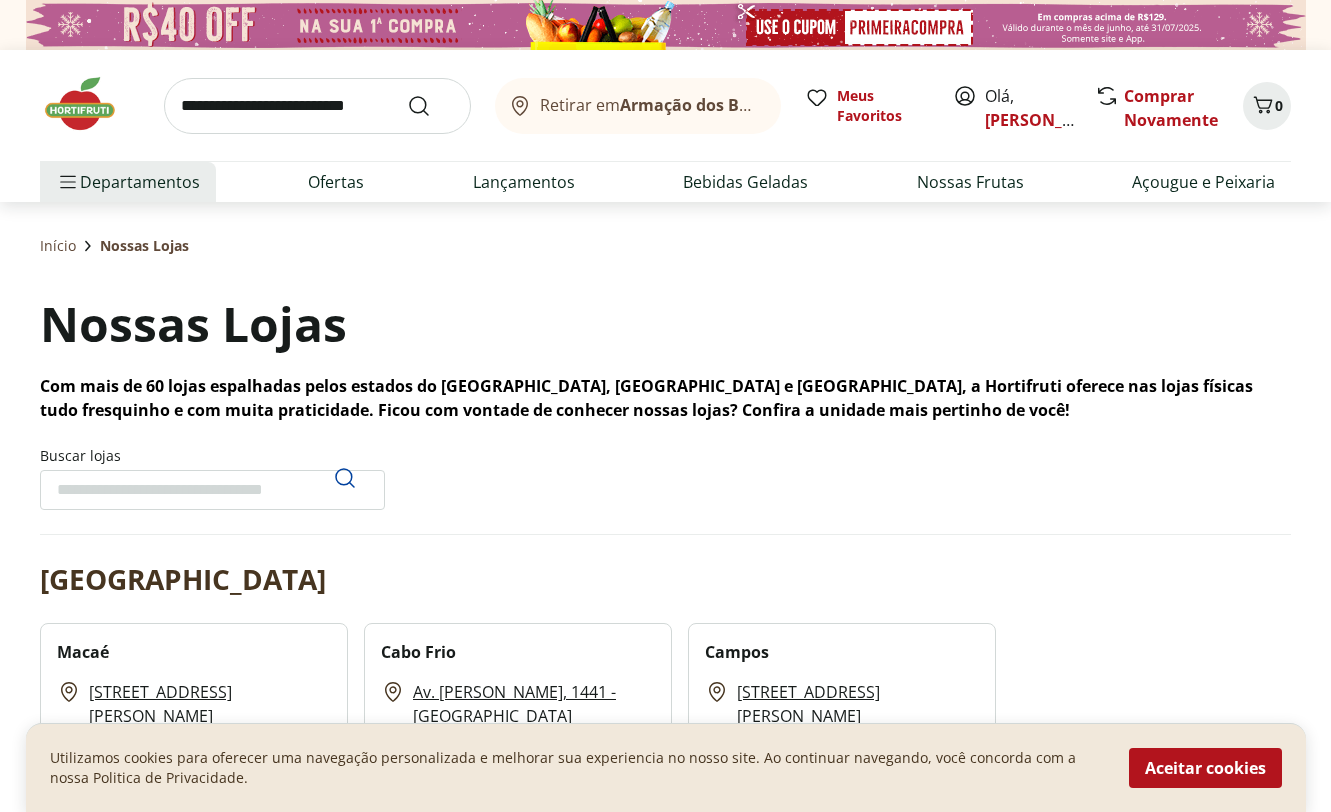 scroll, scrollTop: 0, scrollLeft: 0, axis: both 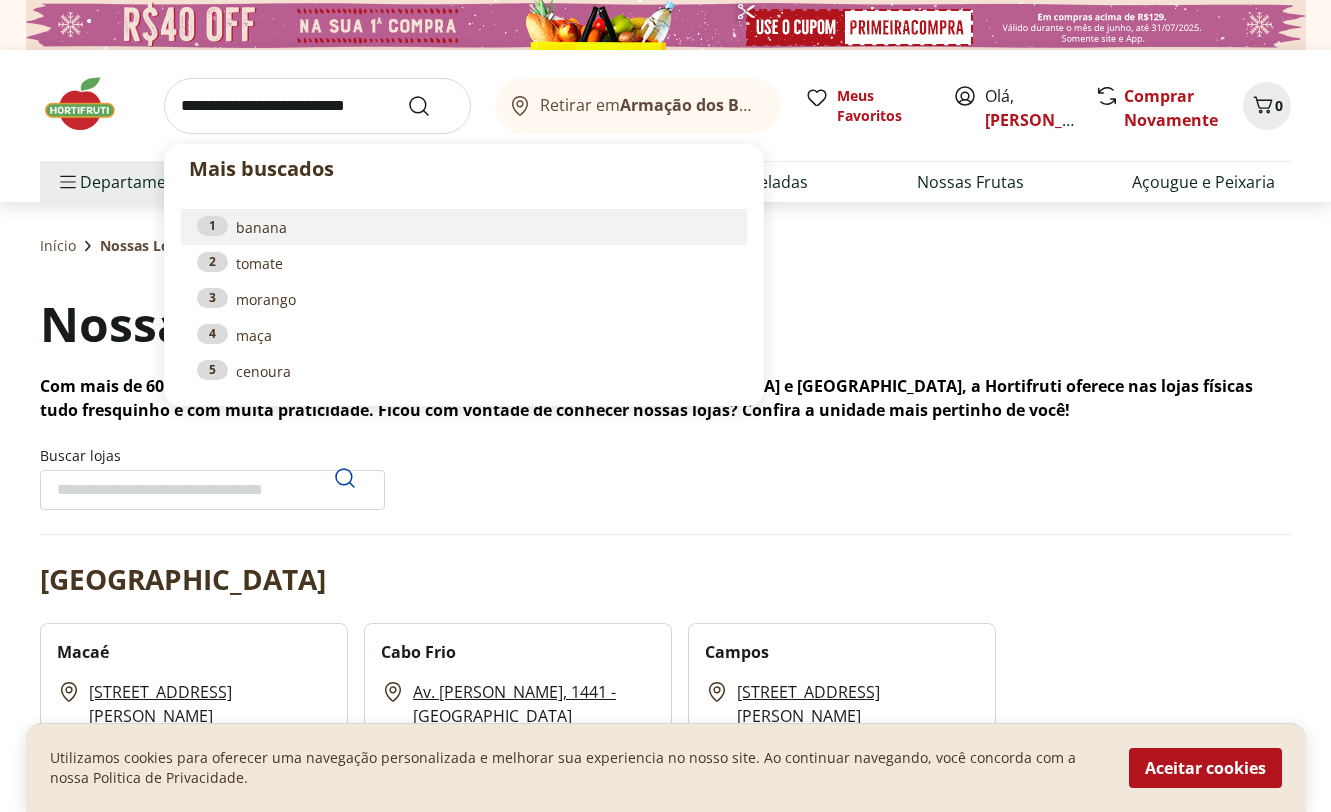click on "1 banana" at bounding box center [464, 227] 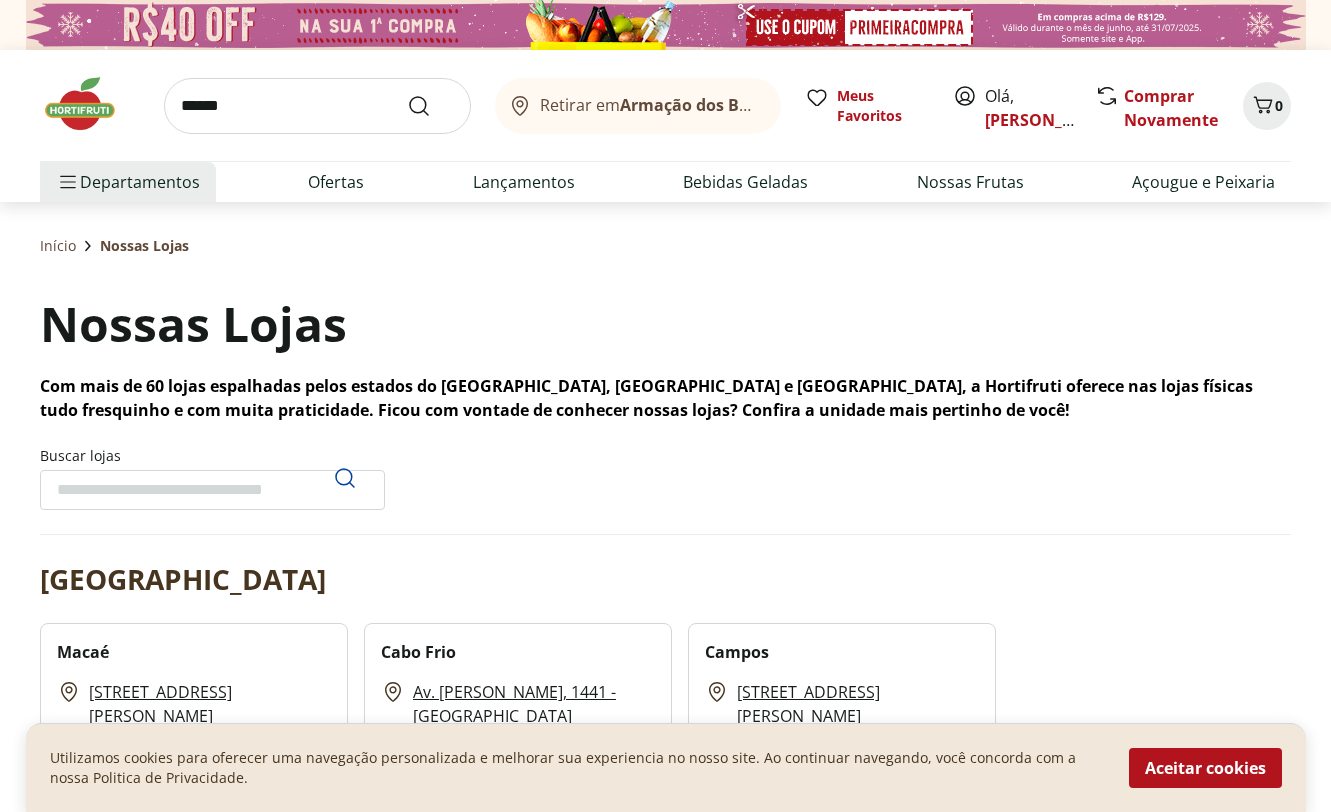 type on "******" 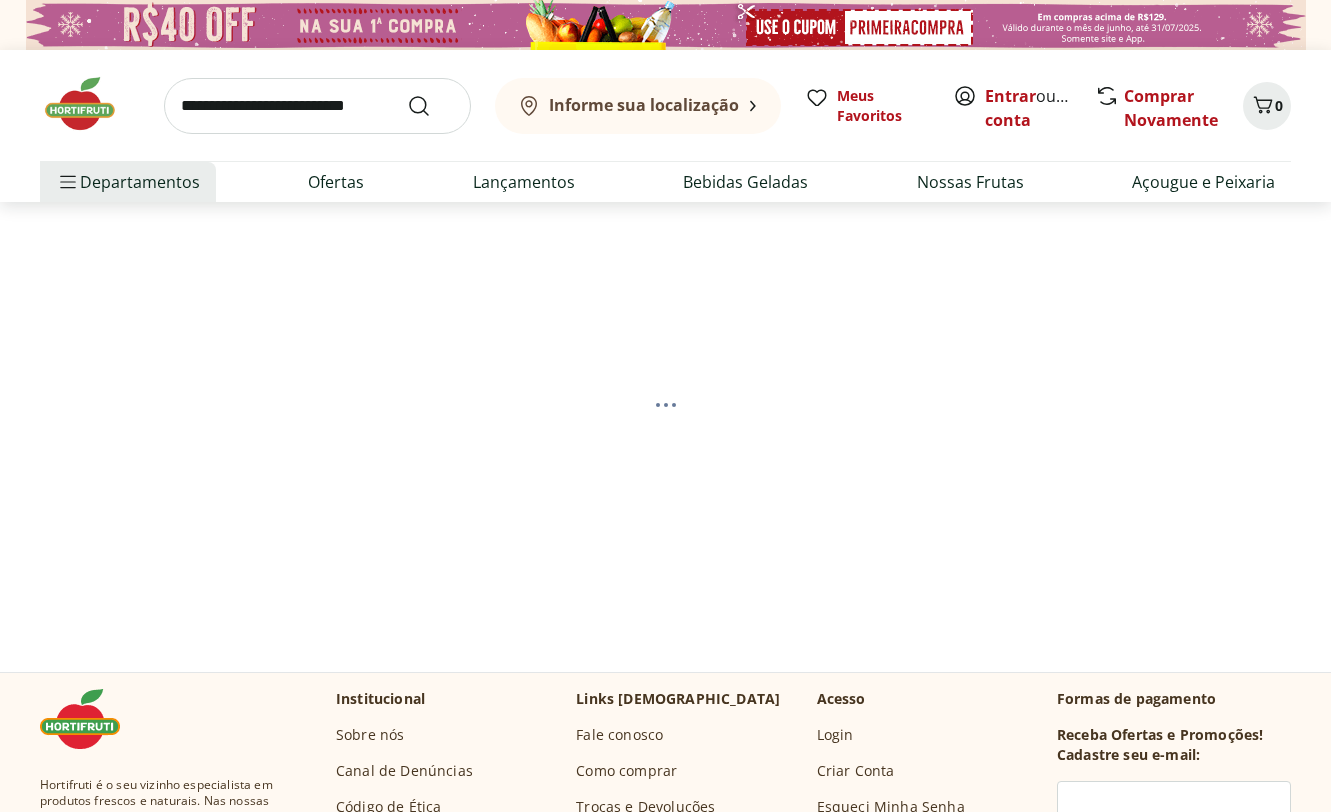 scroll, scrollTop: 0, scrollLeft: 0, axis: both 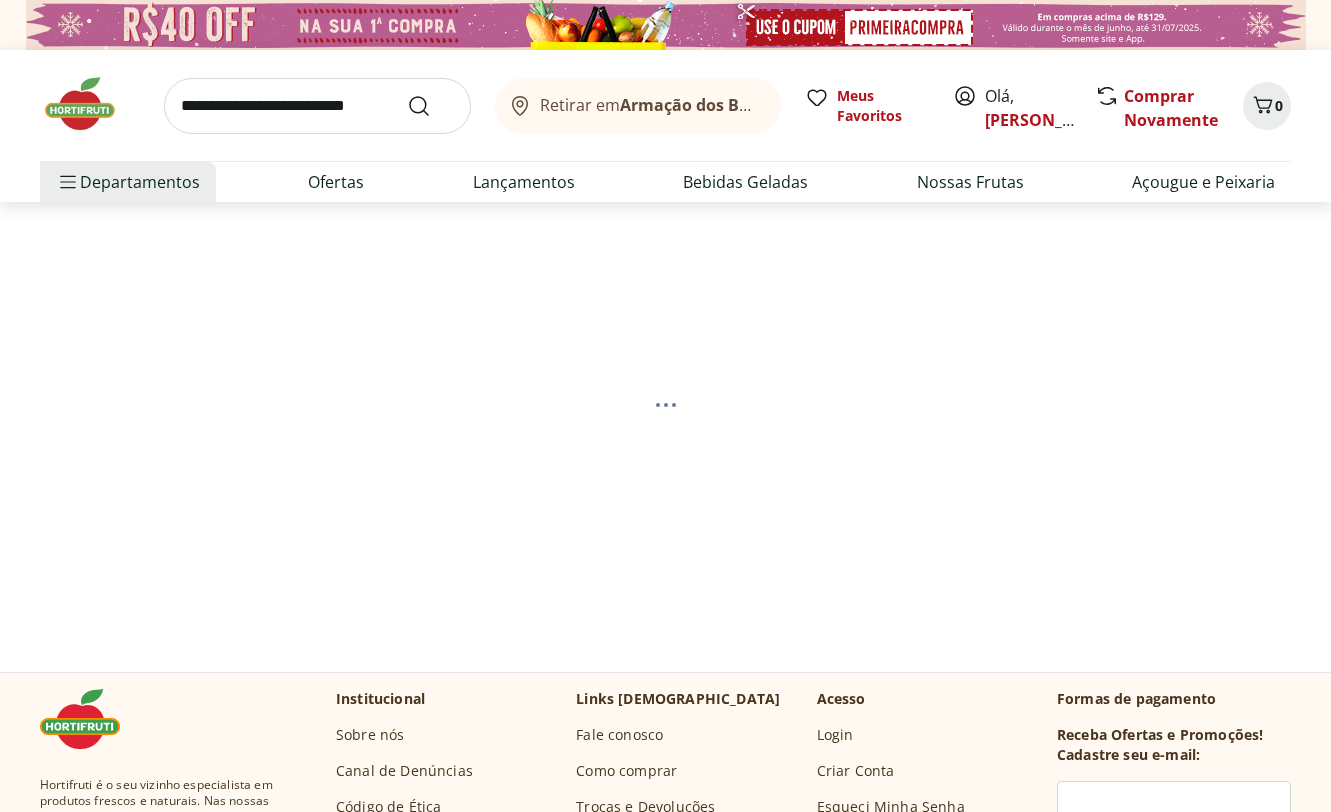 select on "**********" 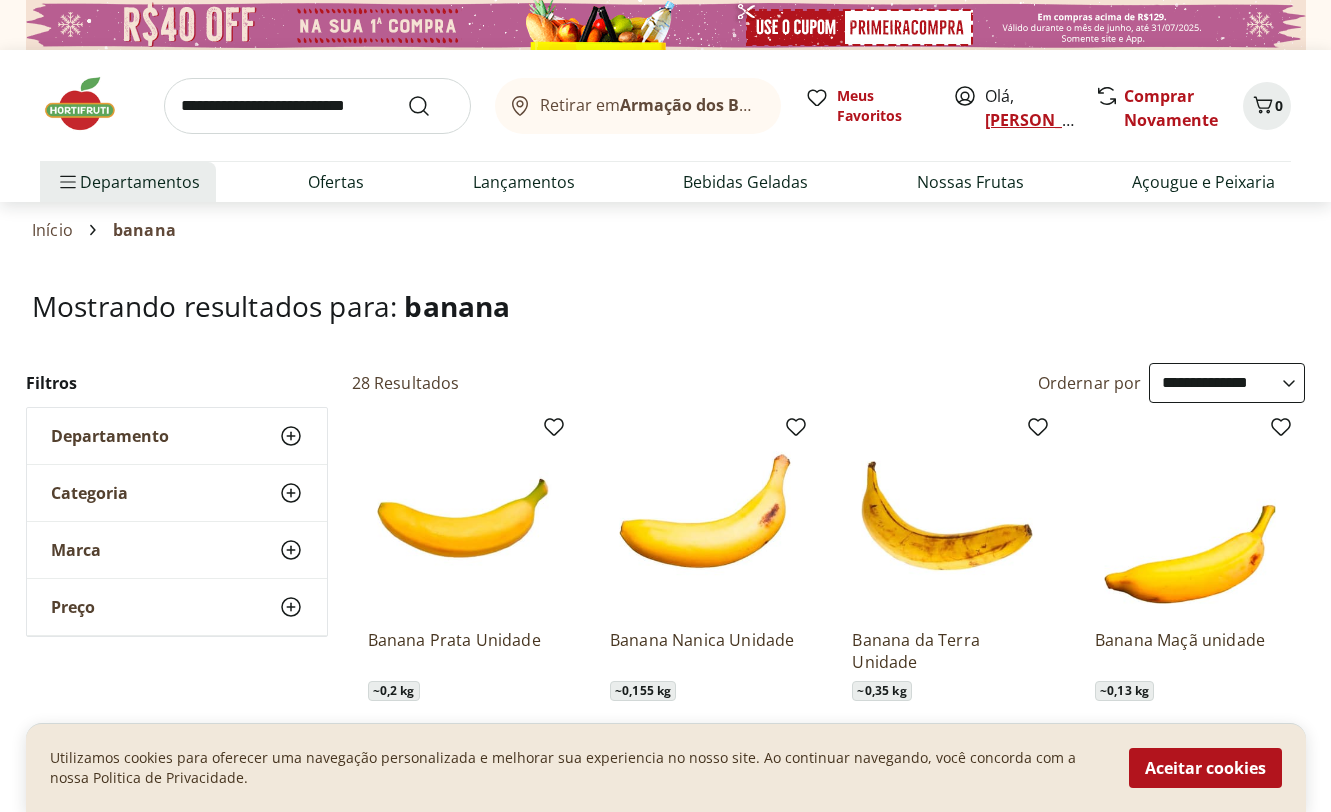 click on "Pedro" at bounding box center [1050, 120] 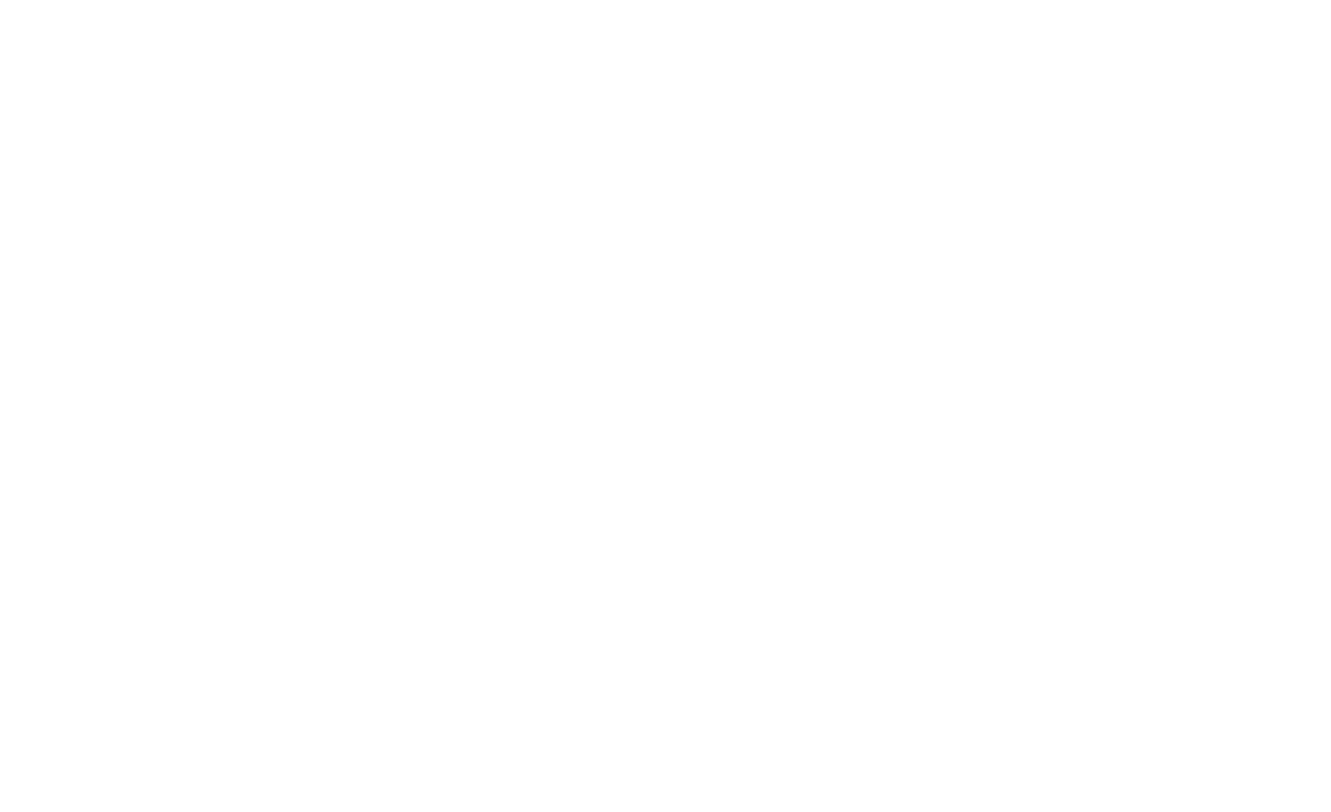 scroll, scrollTop: 0, scrollLeft: 0, axis: both 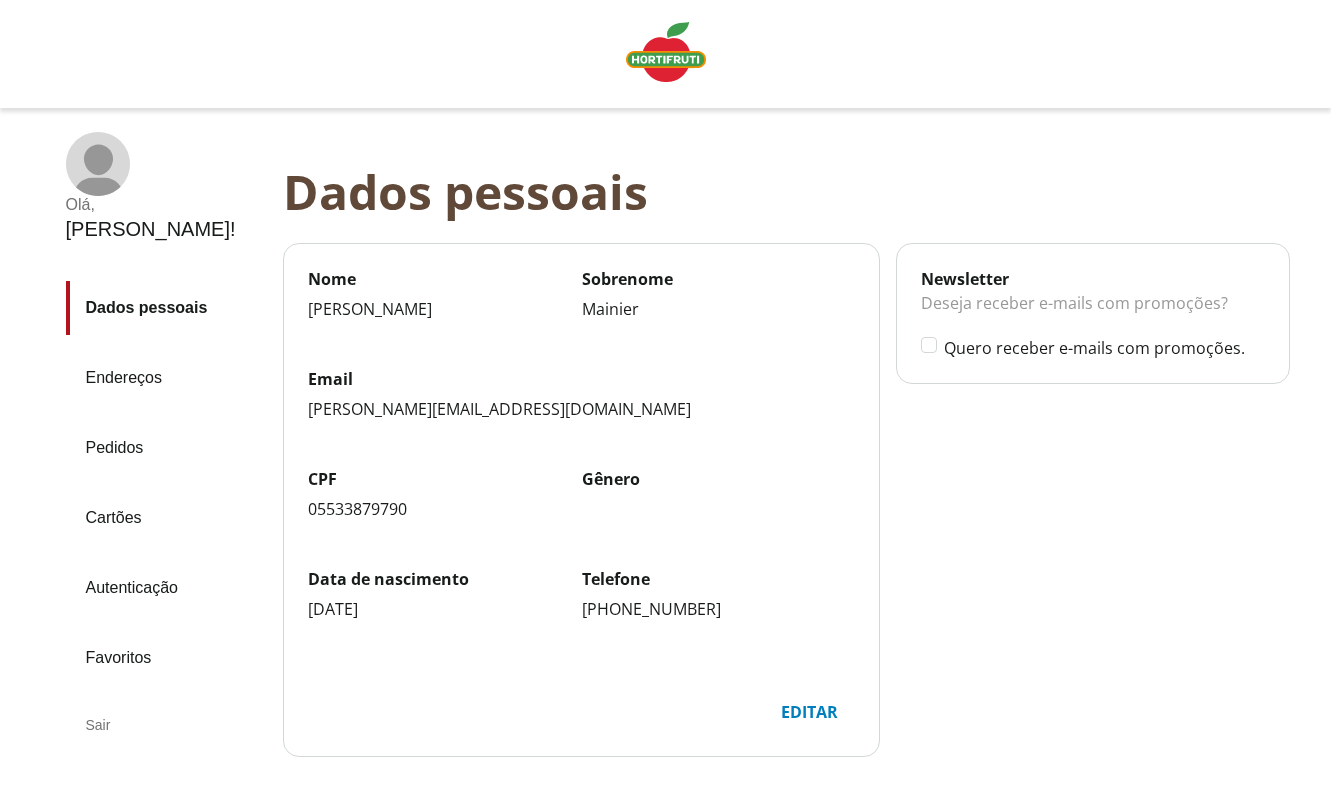 click on "Endereços" at bounding box center (166, 378) 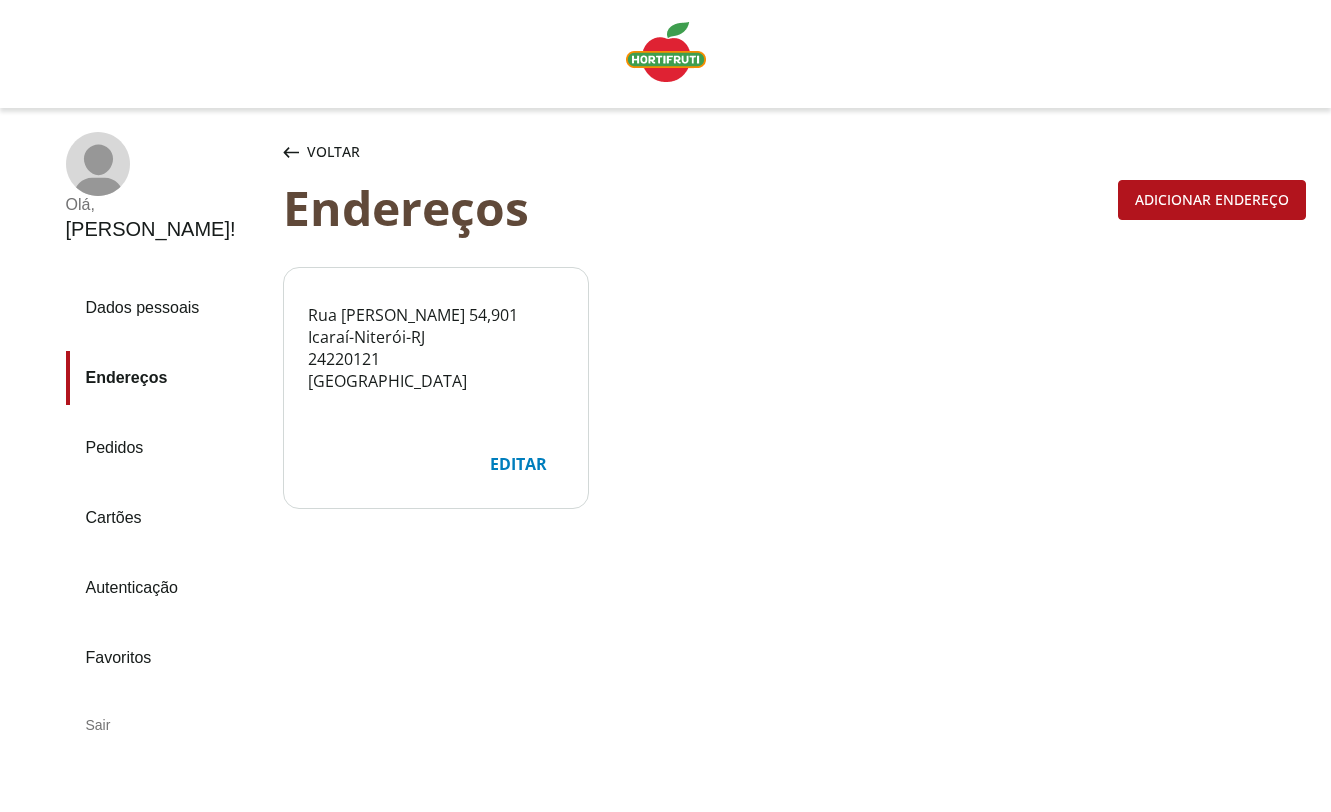 click on "Adicionar endereço" at bounding box center (1212, 200) 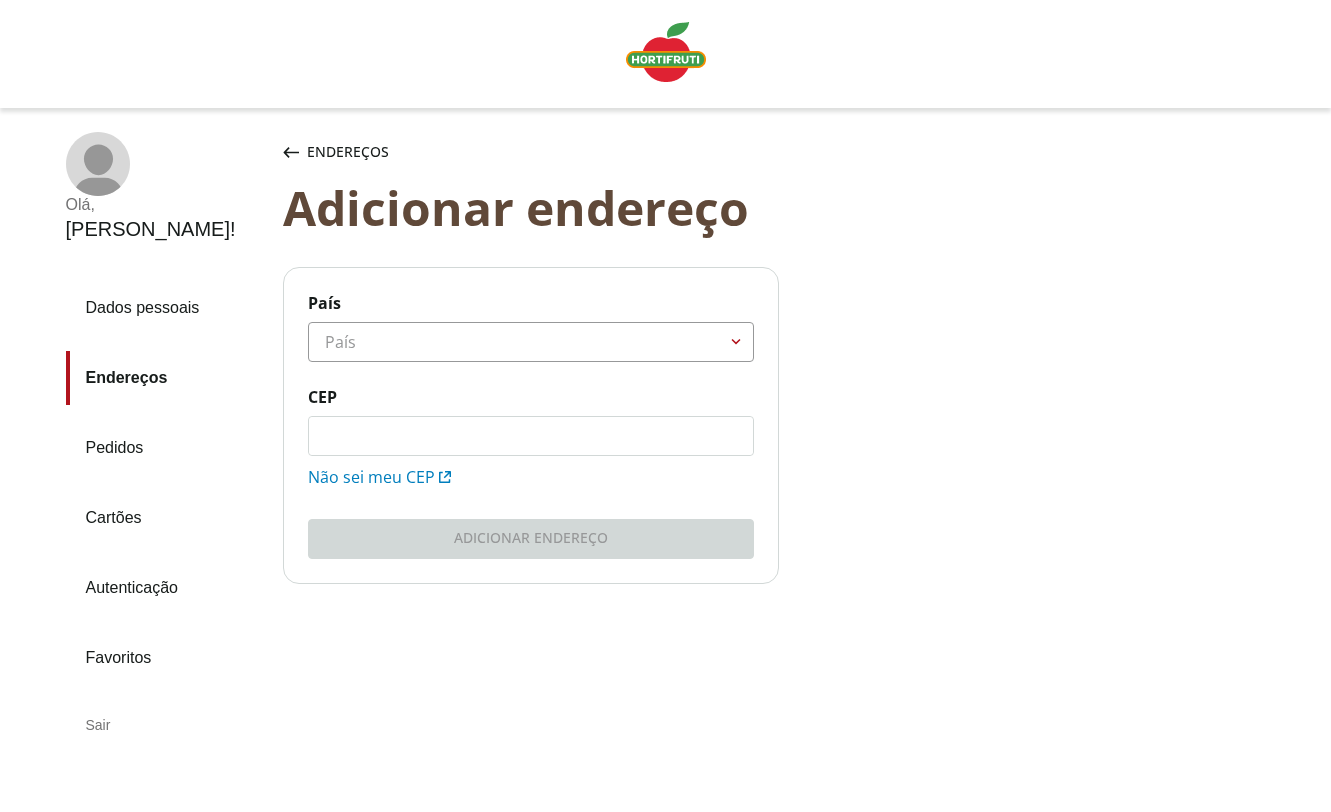 click on "CEP" 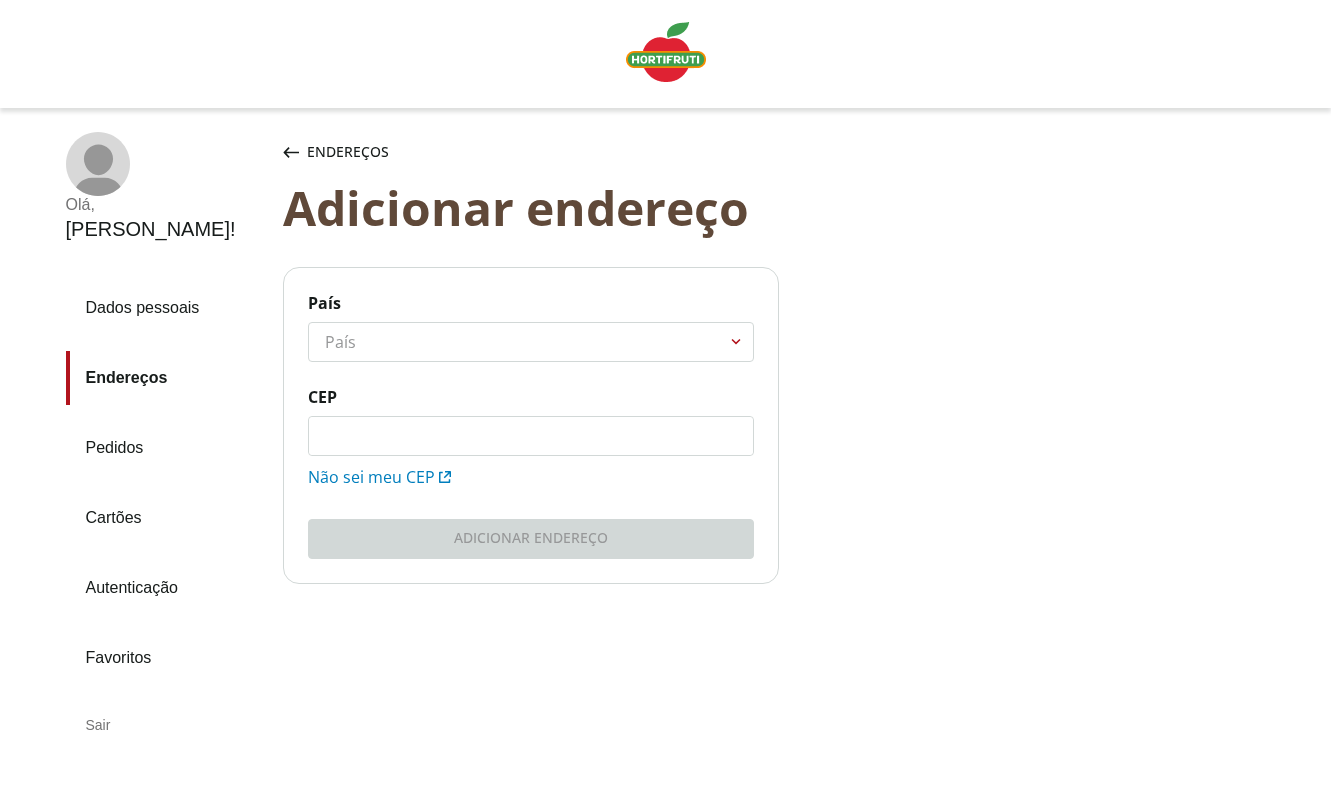 paste on "*********" 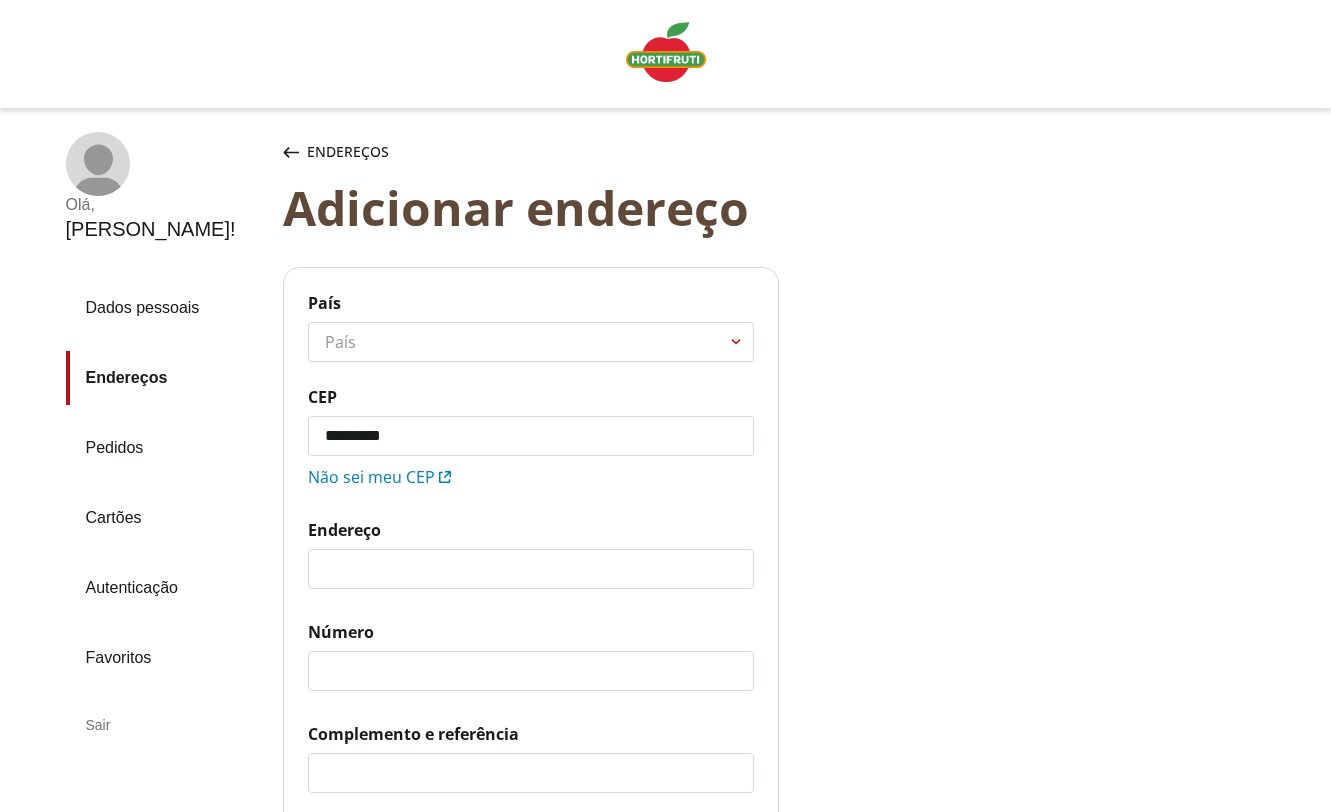 type on "*********" 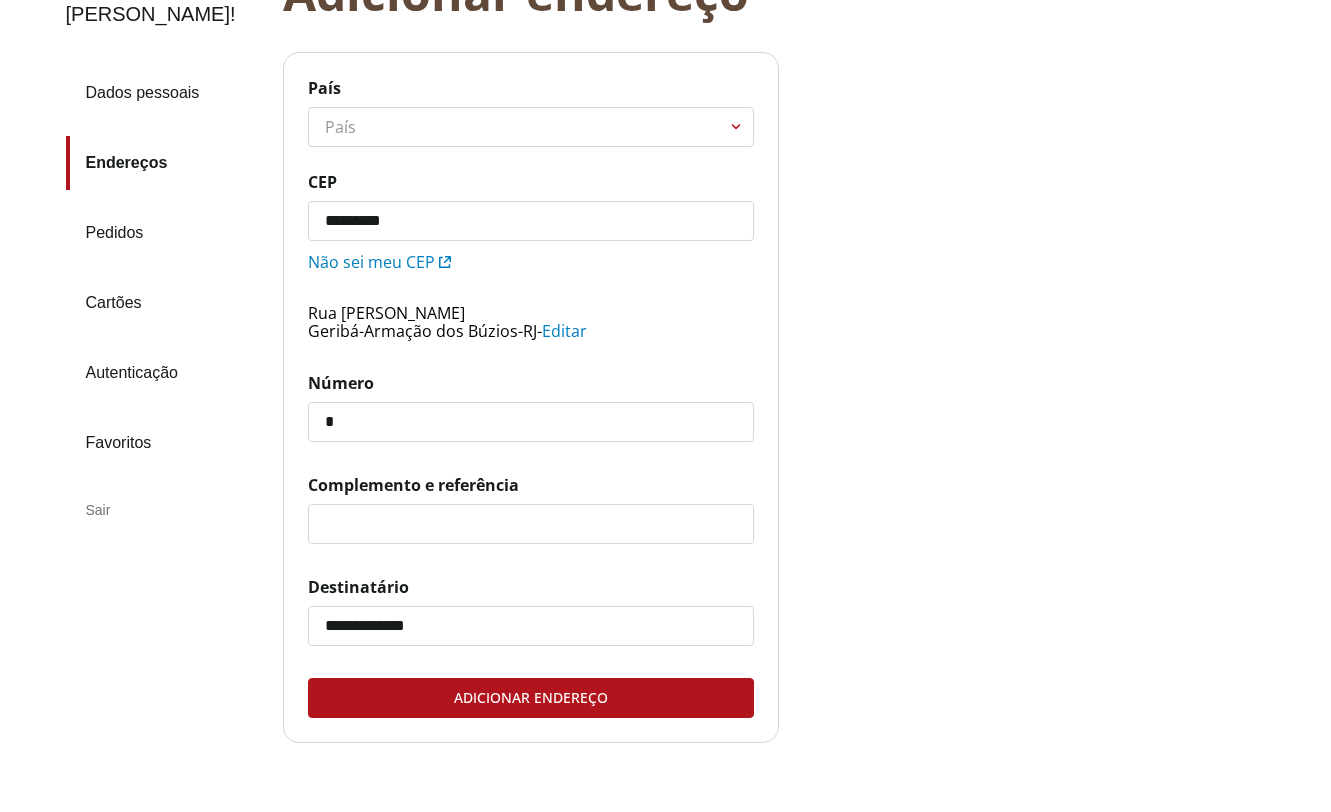 scroll, scrollTop: 221, scrollLeft: 0, axis: vertical 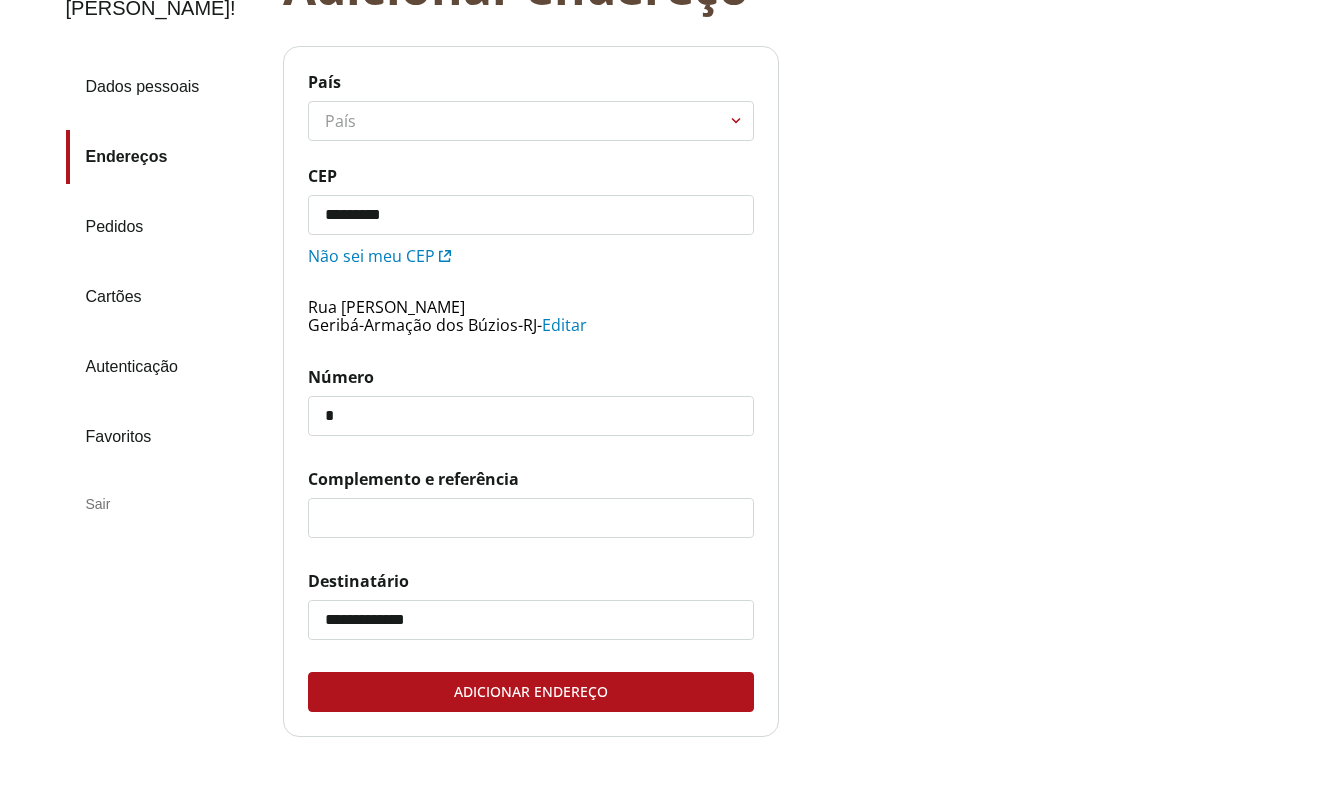 type on "*" 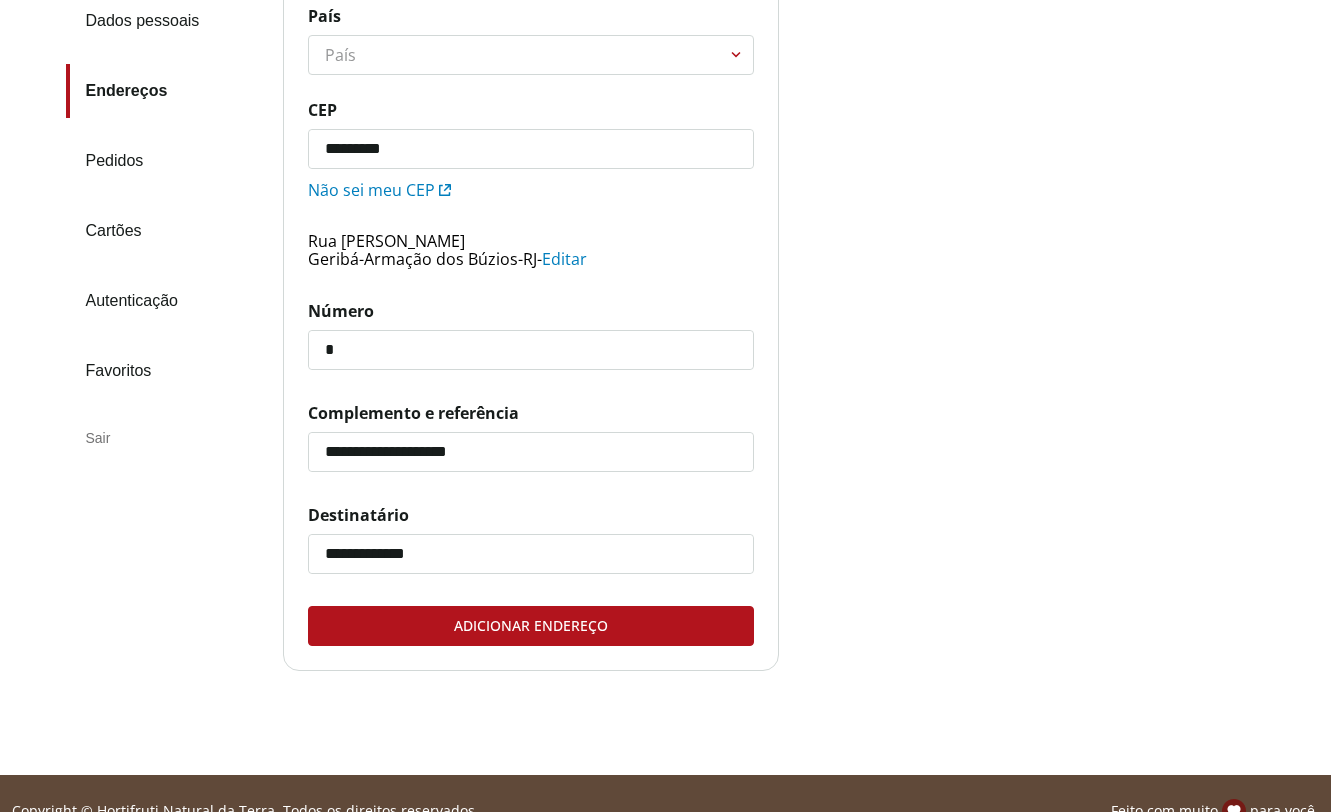 scroll, scrollTop: 284, scrollLeft: 0, axis: vertical 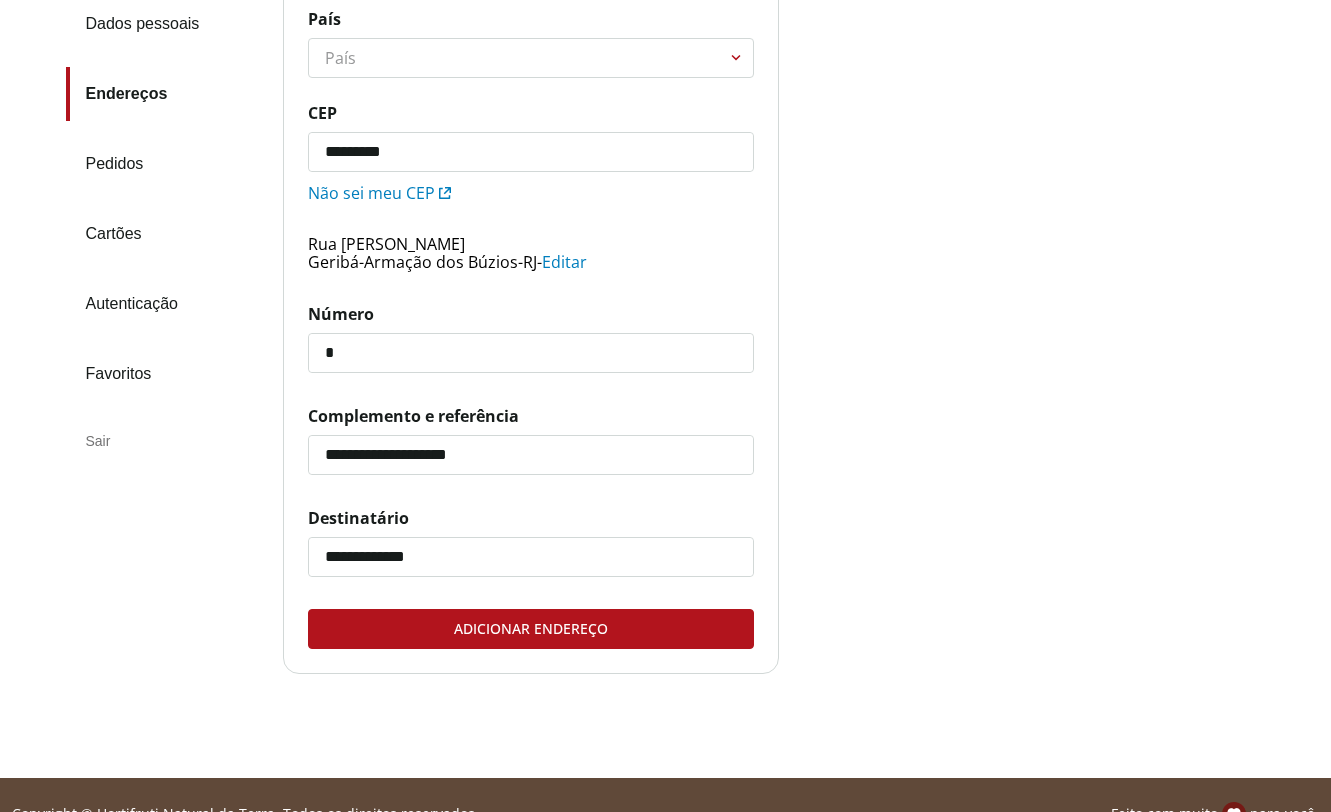 type on "**********" 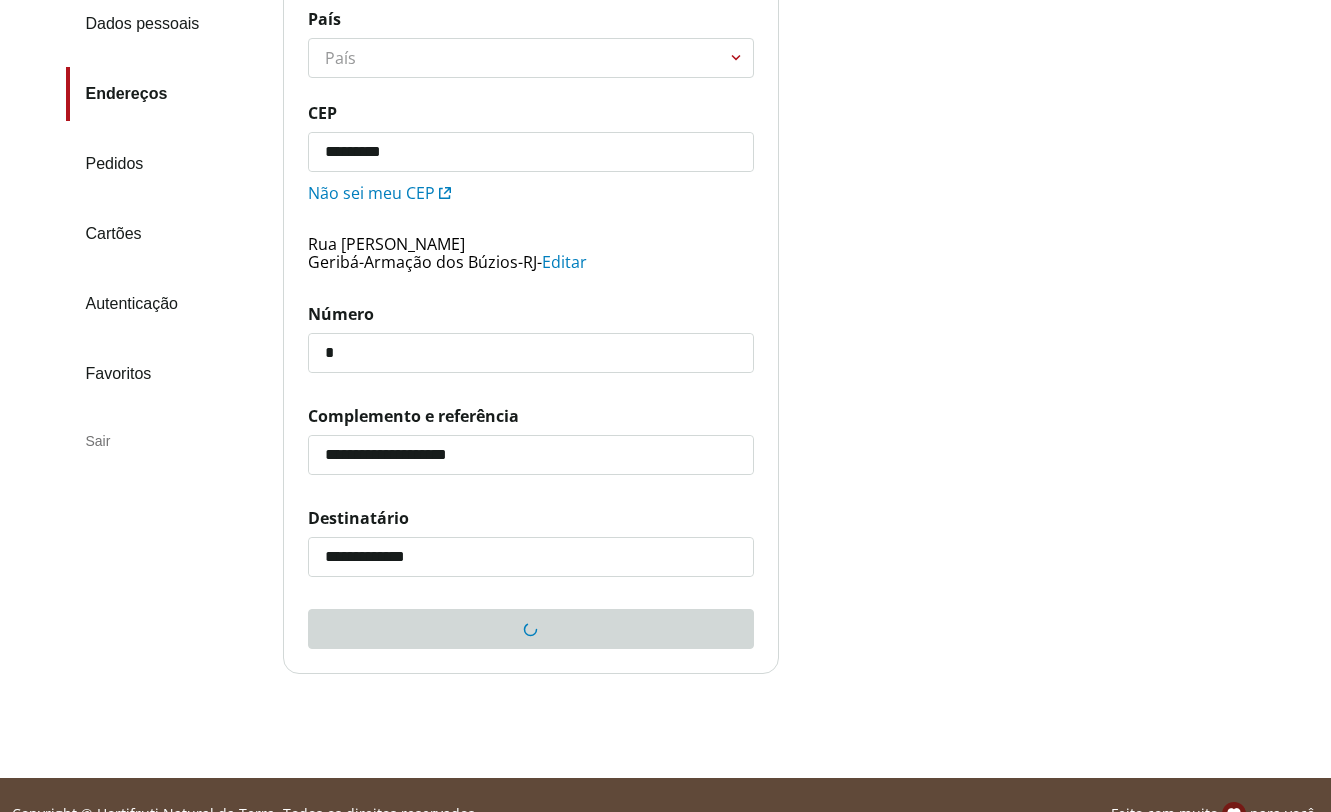 scroll, scrollTop: 0, scrollLeft: 0, axis: both 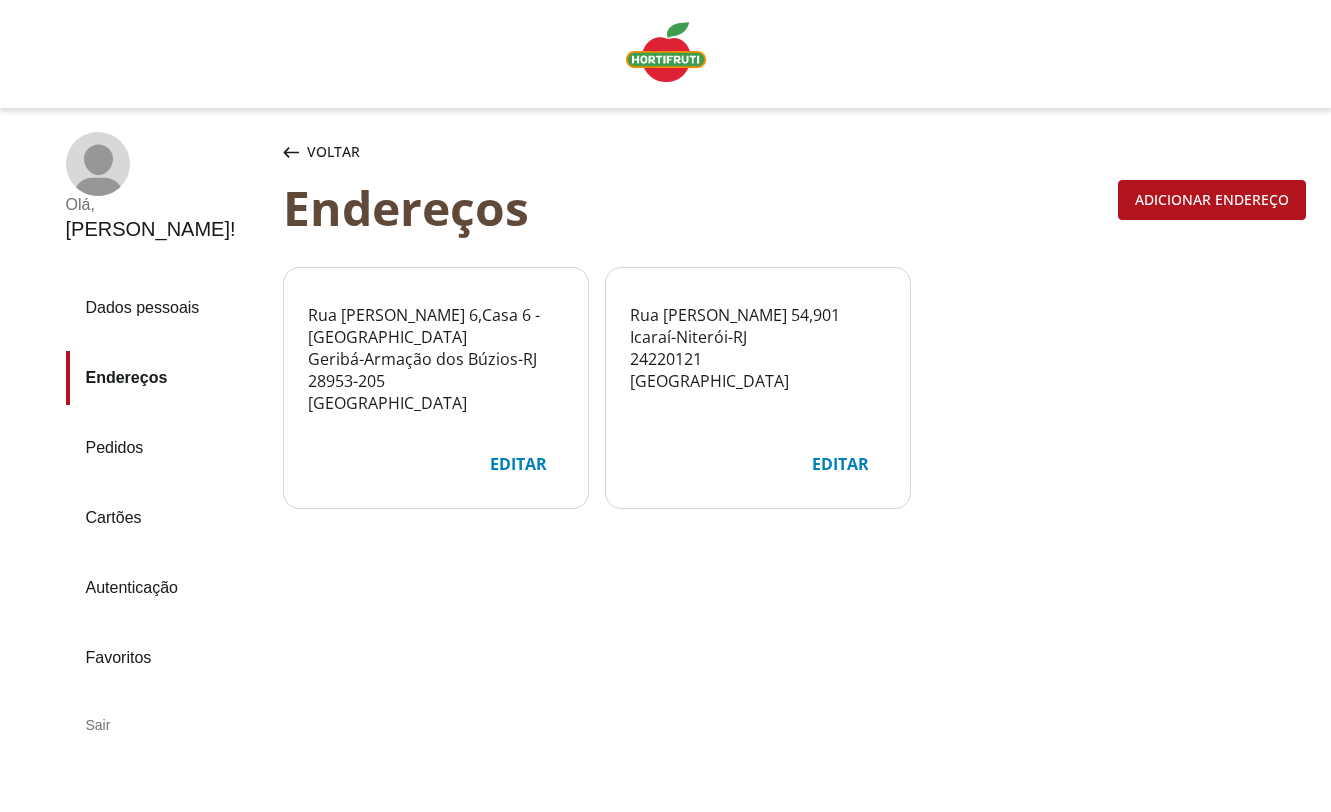 click on "Pedidos" at bounding box center [166, 448] 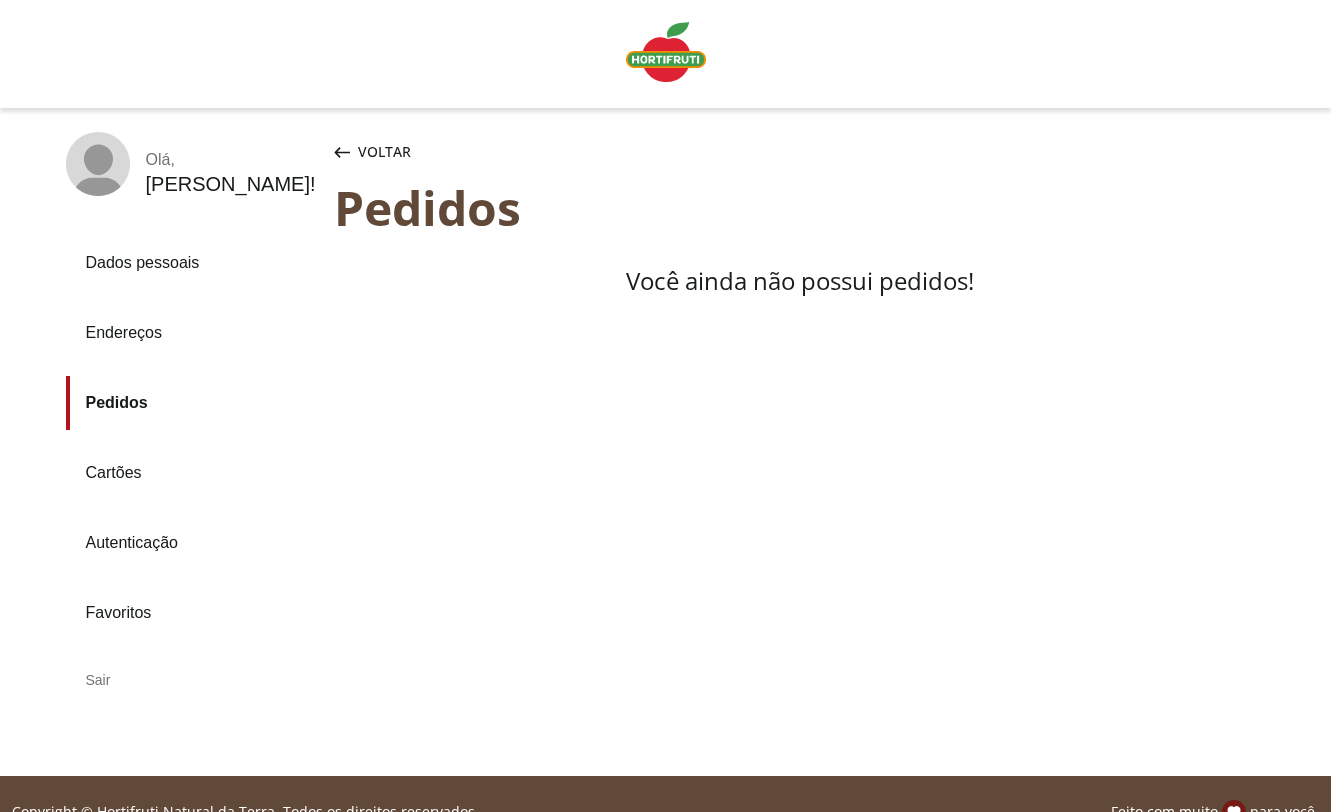 click on "Autenticação" at bounding box center (192, 543) 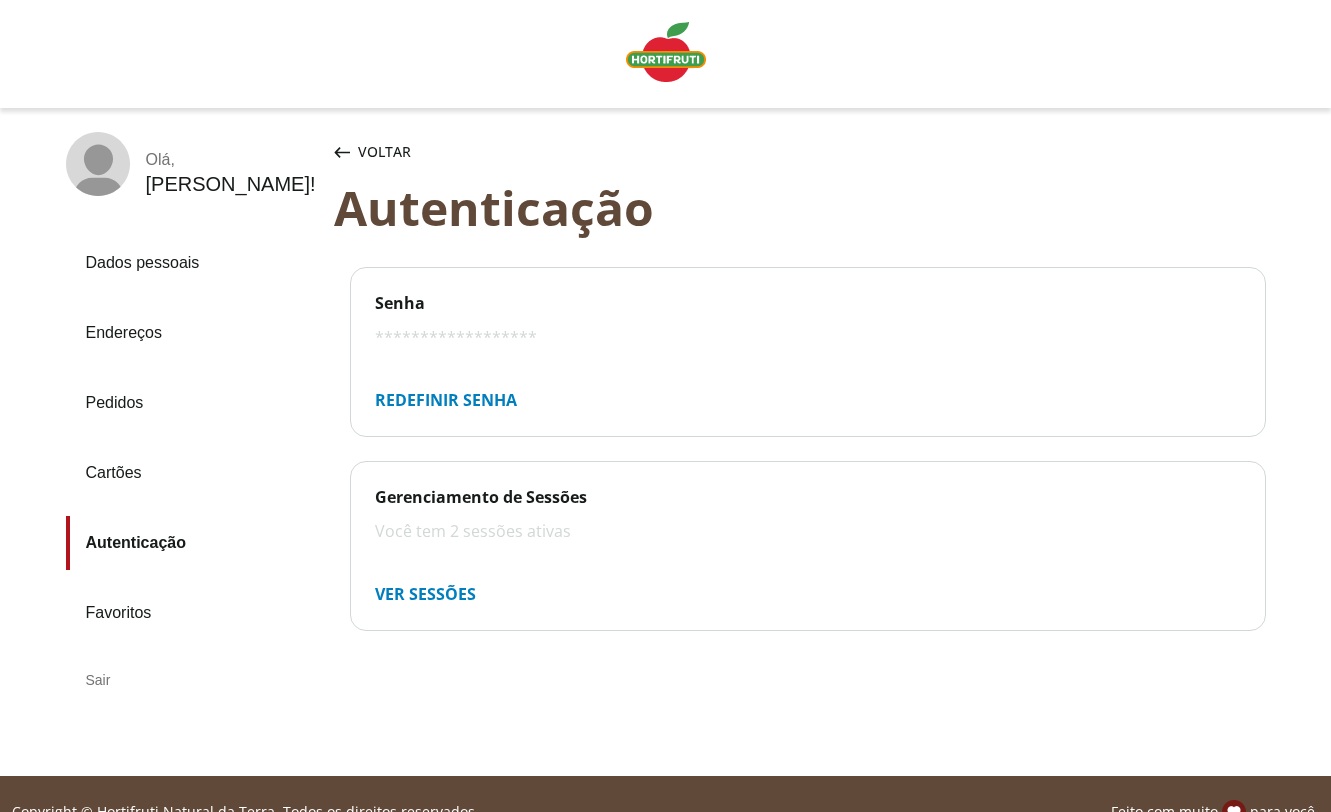 click on "Ver sessões" at bounding box center [425, 594] 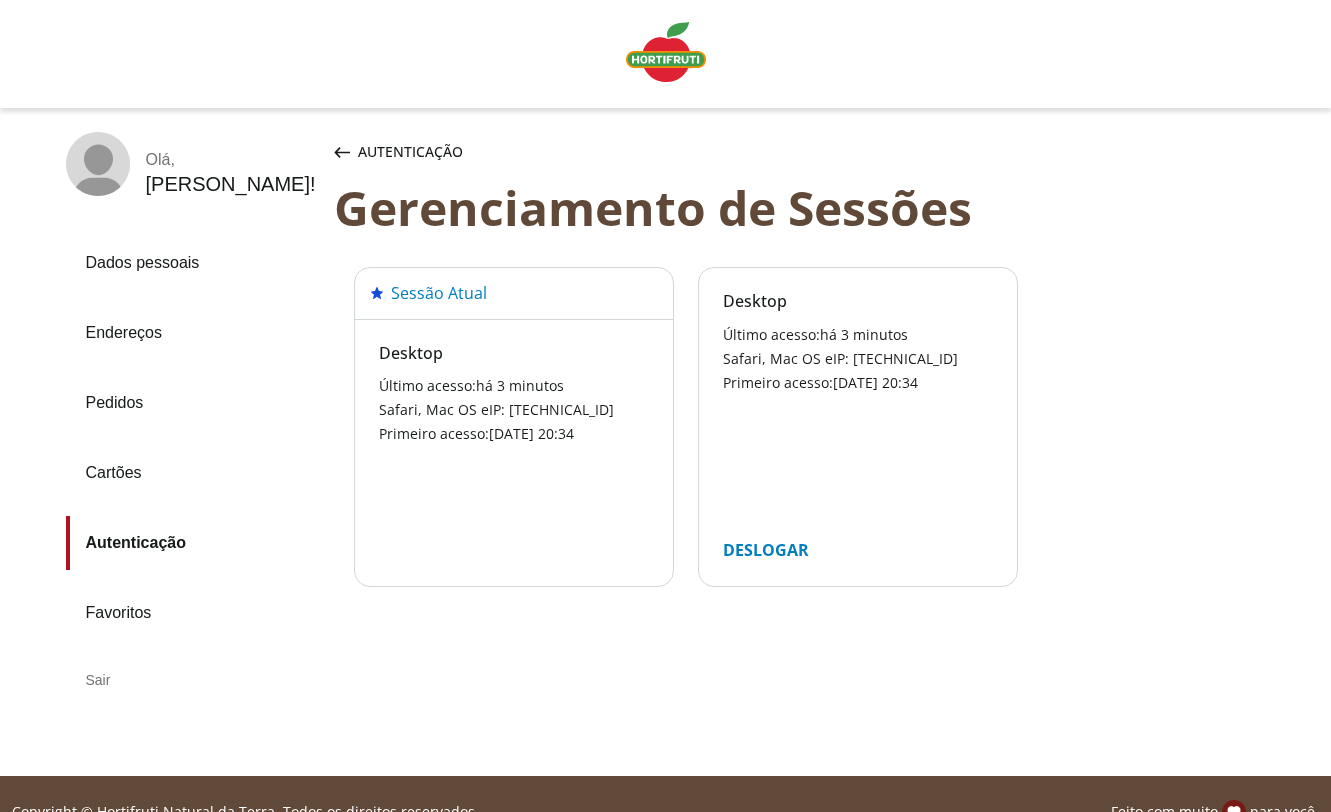 click on "Favoritos" at bounding box center (192, 613) 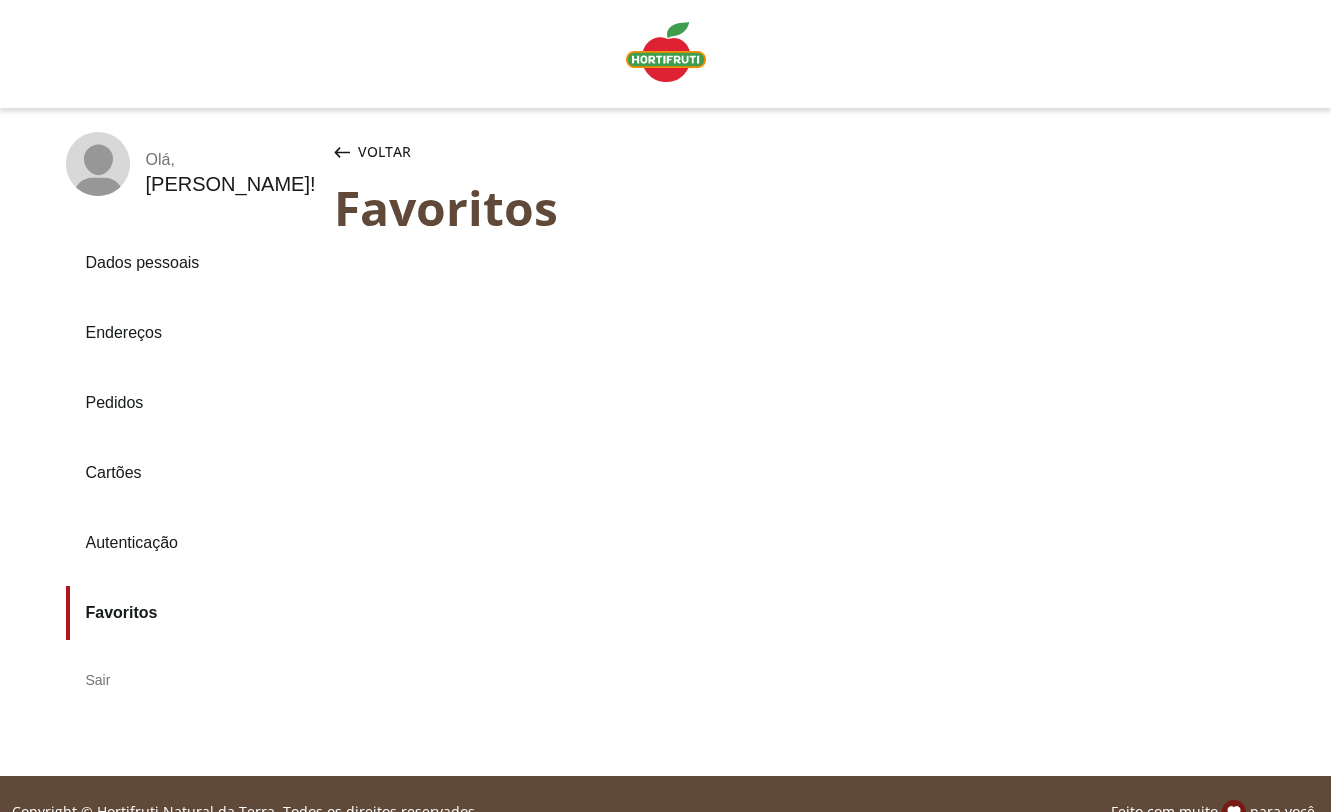 click on "Dados pessoais" at bounding box center [192, 263] 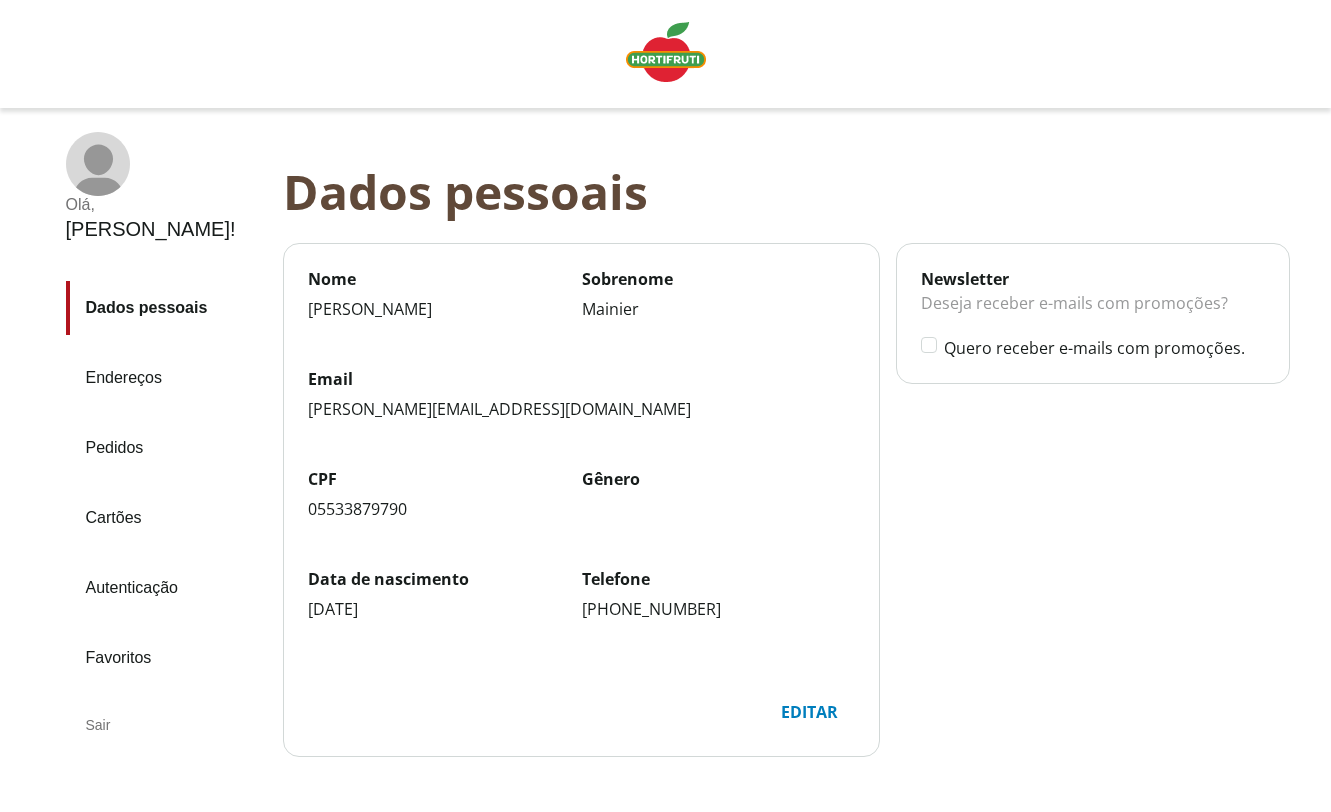 click 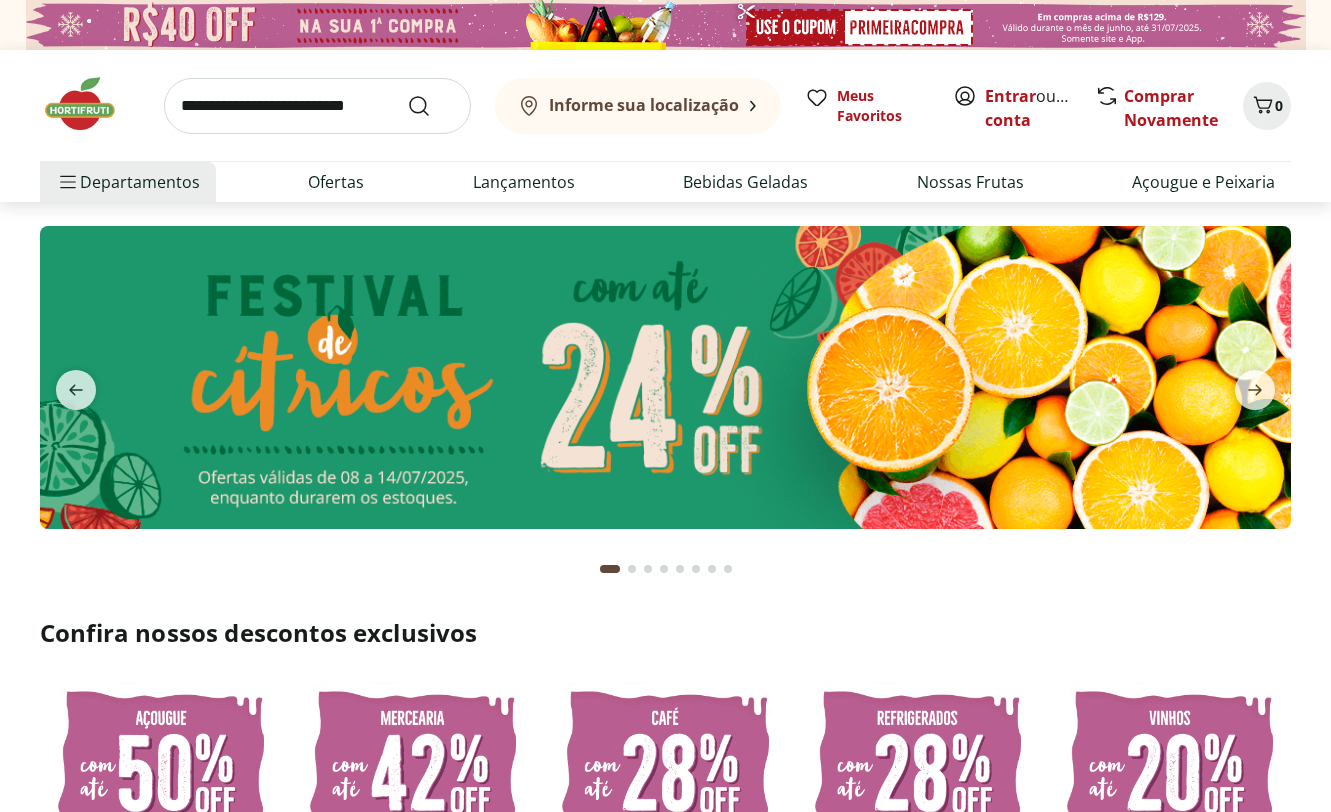 scroll, scrollTop: 0, scrollLeft: 0, axis: both 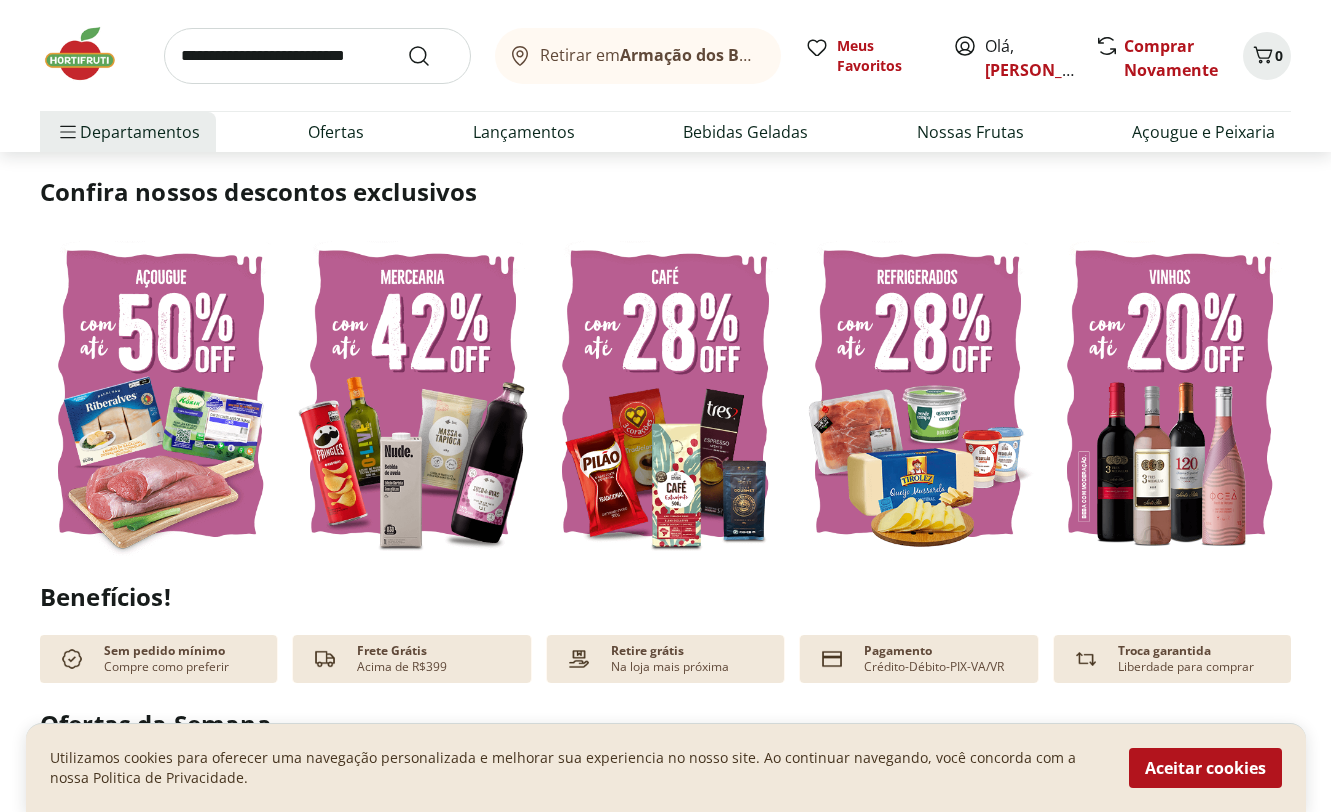 click at bounding box center (413, 393) 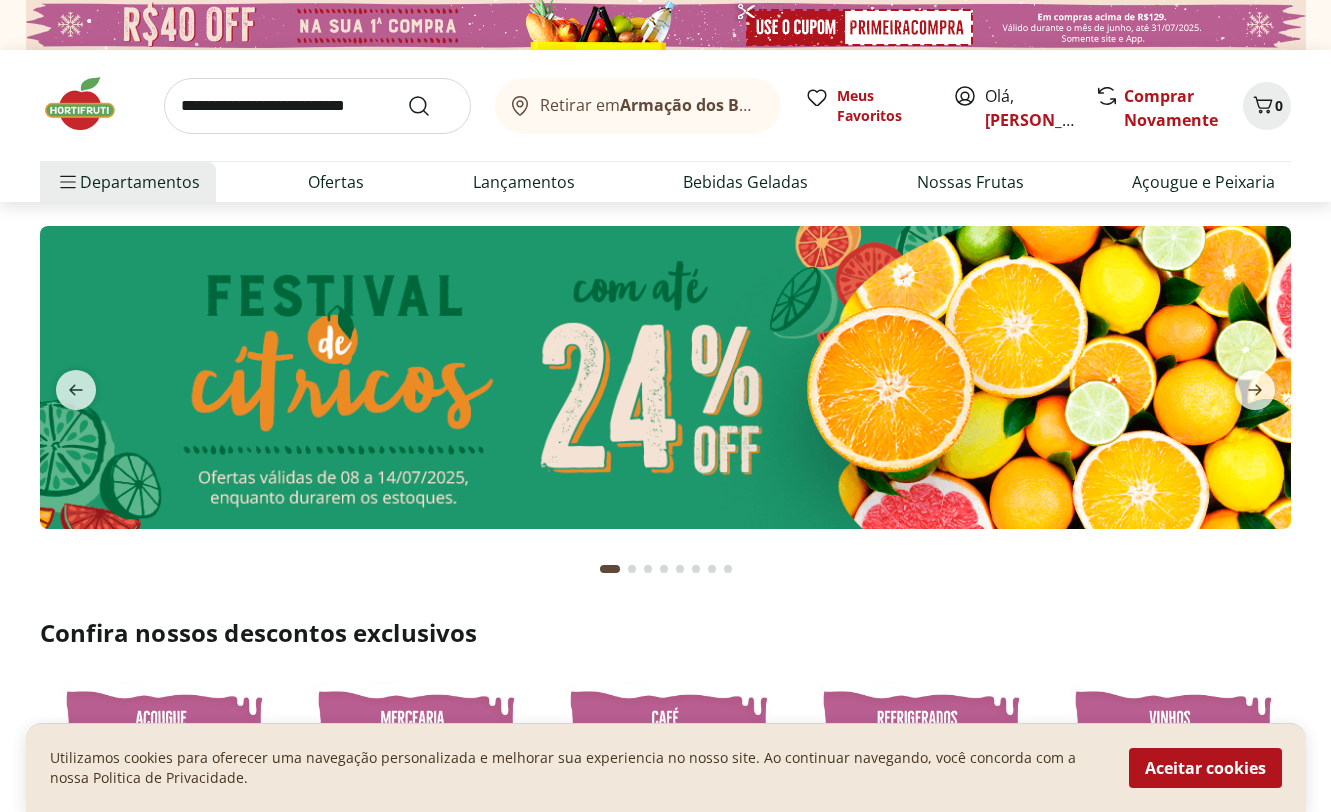 select on "**********" 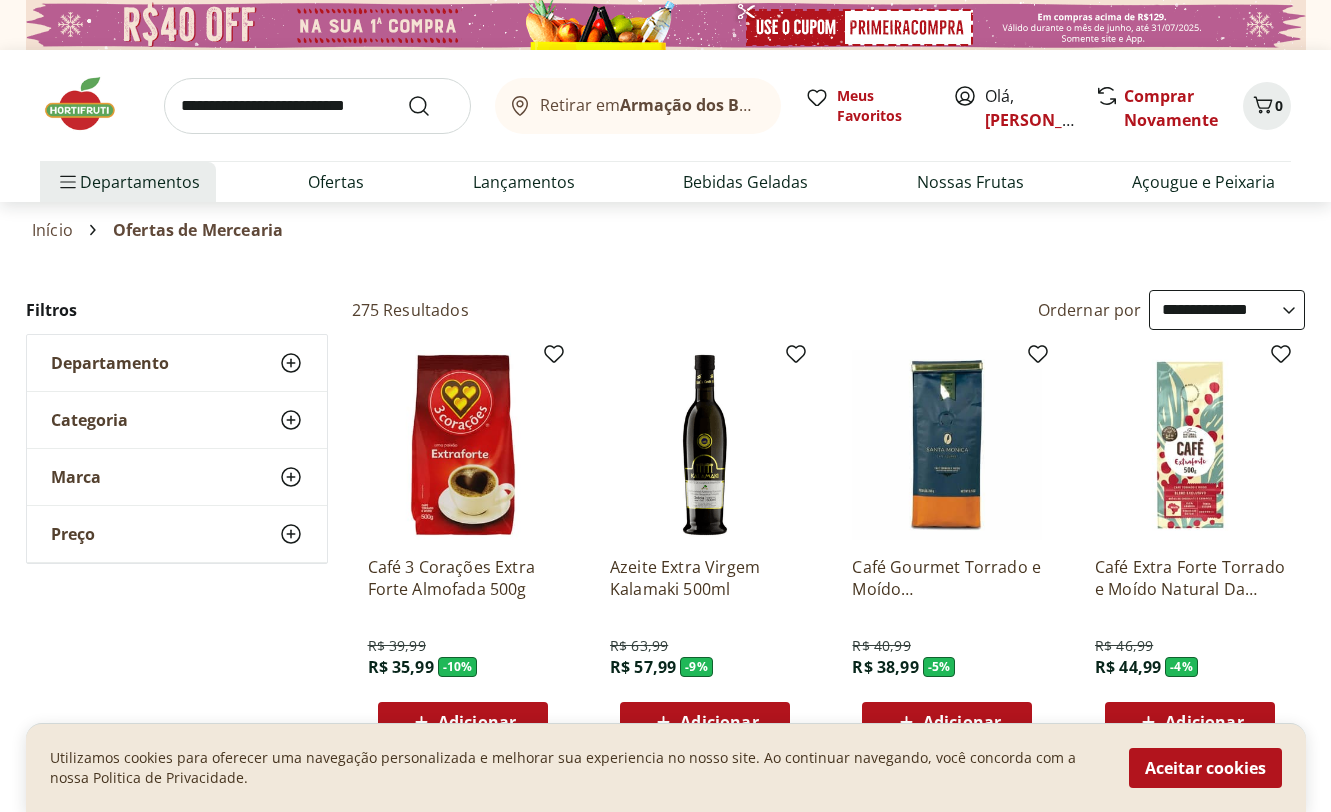 click at bounding box center [463, 445] 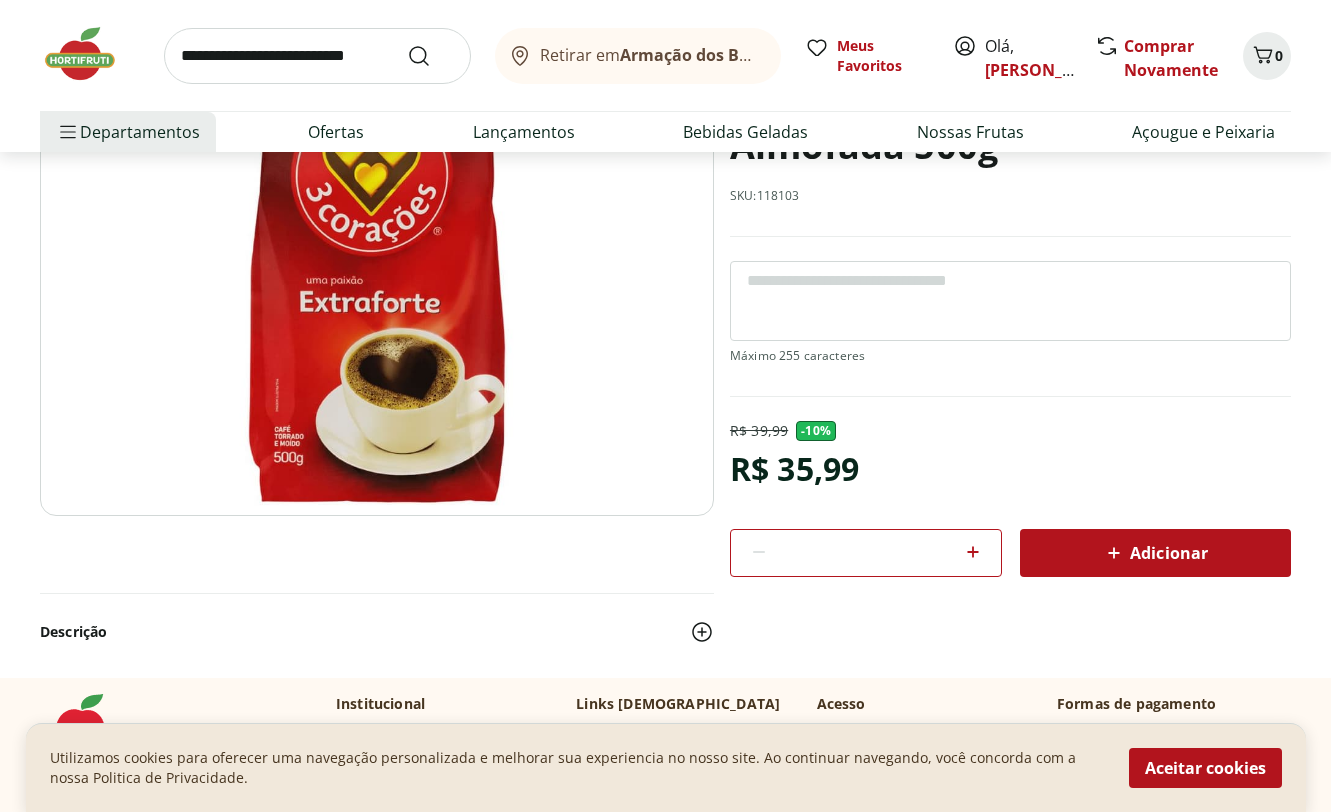 scroll, scrollTop: 230, scrollLeft: 0, axis: vertical 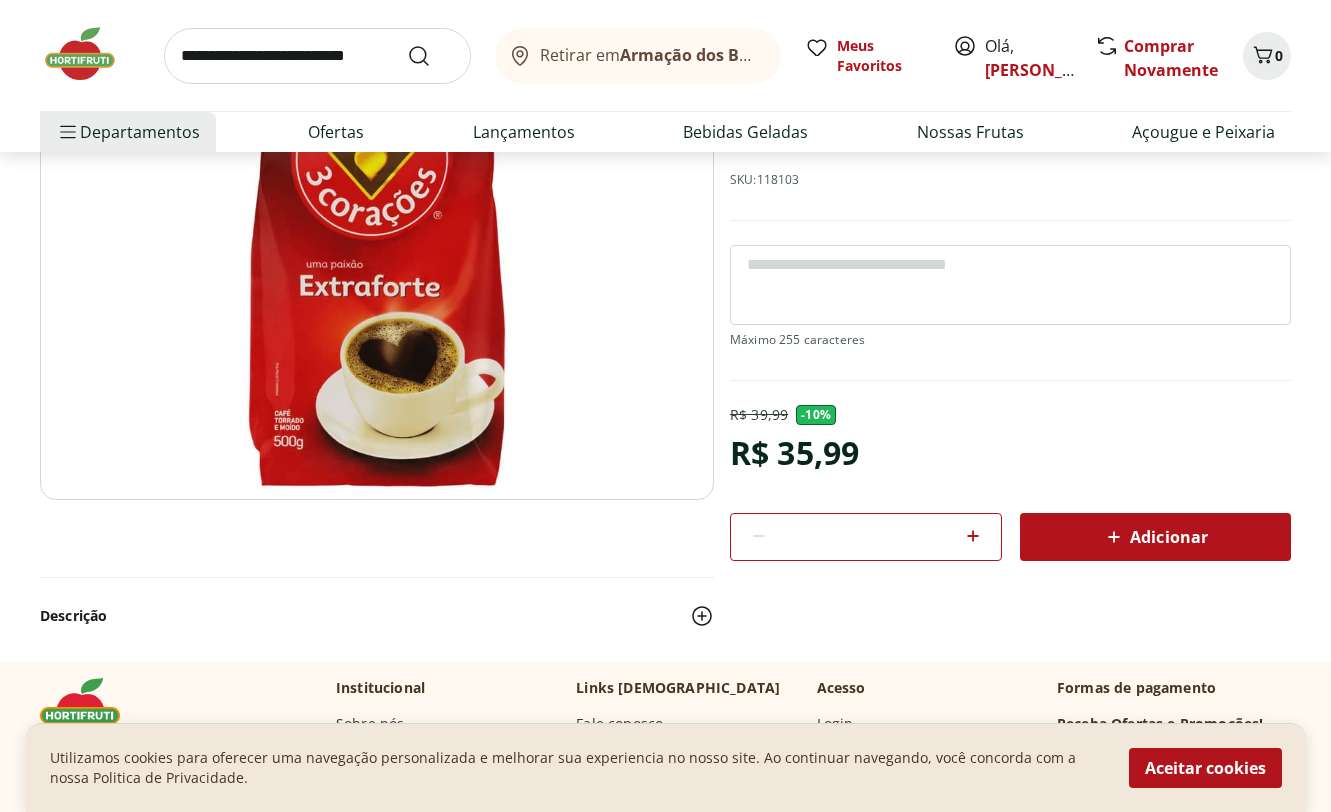 click on "Adicionar" at bounding box center (1155, 537) 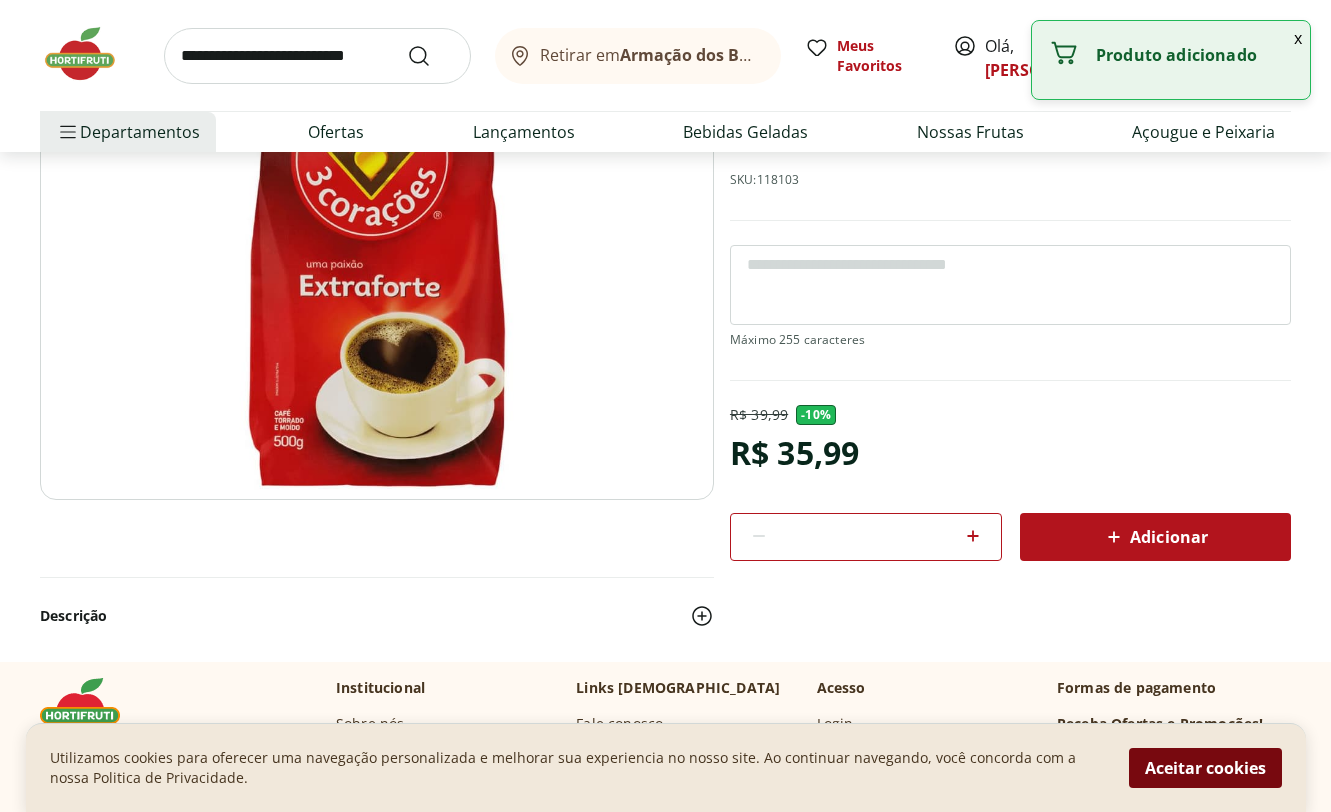 click on "Aceitar cookies" at bounding box center (1205, 768) 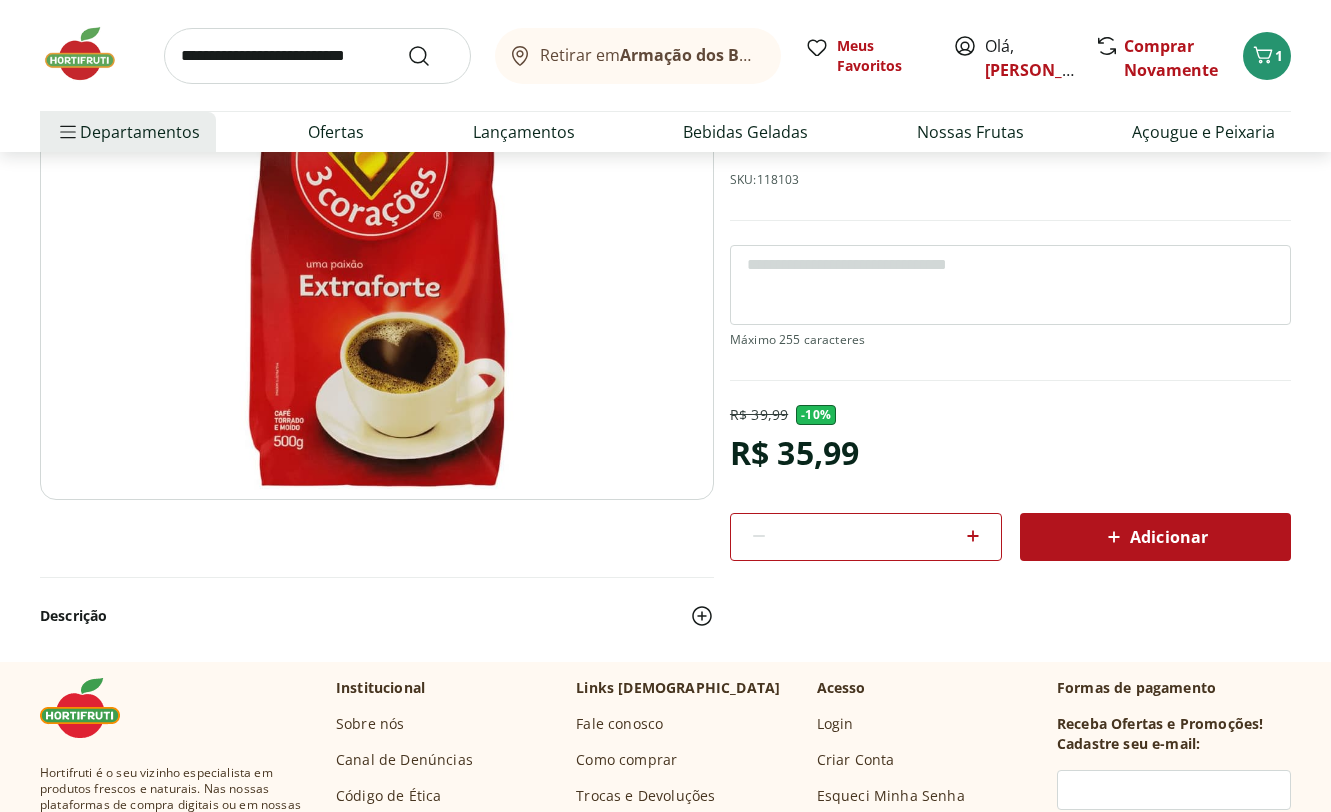 click on "Retirar em  Armação dos Búzios/RJ Meus Favoritos Olá,  Pedro Comprar Novamente 1  Departamentos Nossa Marca Nossa Marca Ver tudo do departamento Açougue & Peixaria Congelados e Refrigerados Frutas, Legumes e Verduras Orgânicos Mercearia Sorvetes Hortifruti Hortifruti Ver tudo do departamento Cogumelos Frutas Legumes Ovos Temperos Frescos Verduras Orgânicos Orgânicos Ver tudo do departamento Bebidas Orgânicas Frutas Orgânicas Legumes Orgânicos Ovos Orgânicos Perecíveis Orgânicos Verduras Orgânicas Temperos Frescos Açougue e Peixaria Açougue e Peixaria Ver tudo do departamento Aves Bovinos Exóticos Frutos do Mar Linguiça e Salsicha Peixes Salgados e Defumados Suínos Prontinhos Prontinhos Ver tudo do departamento Frutas Cortadinhas Pré Preparados Prontos para Consumo Saladas Sucos e Água de Coco Padaria Padaria Ver tudo do departamento Bolos e Mini Bolos Doces Pão Padaria Própria Salgados Torradas Bebidas Bebidas Ver tudo do departamento Água Água de Coco Cerveja Destilados Chá e Mate" at bounding box center (665, 76) 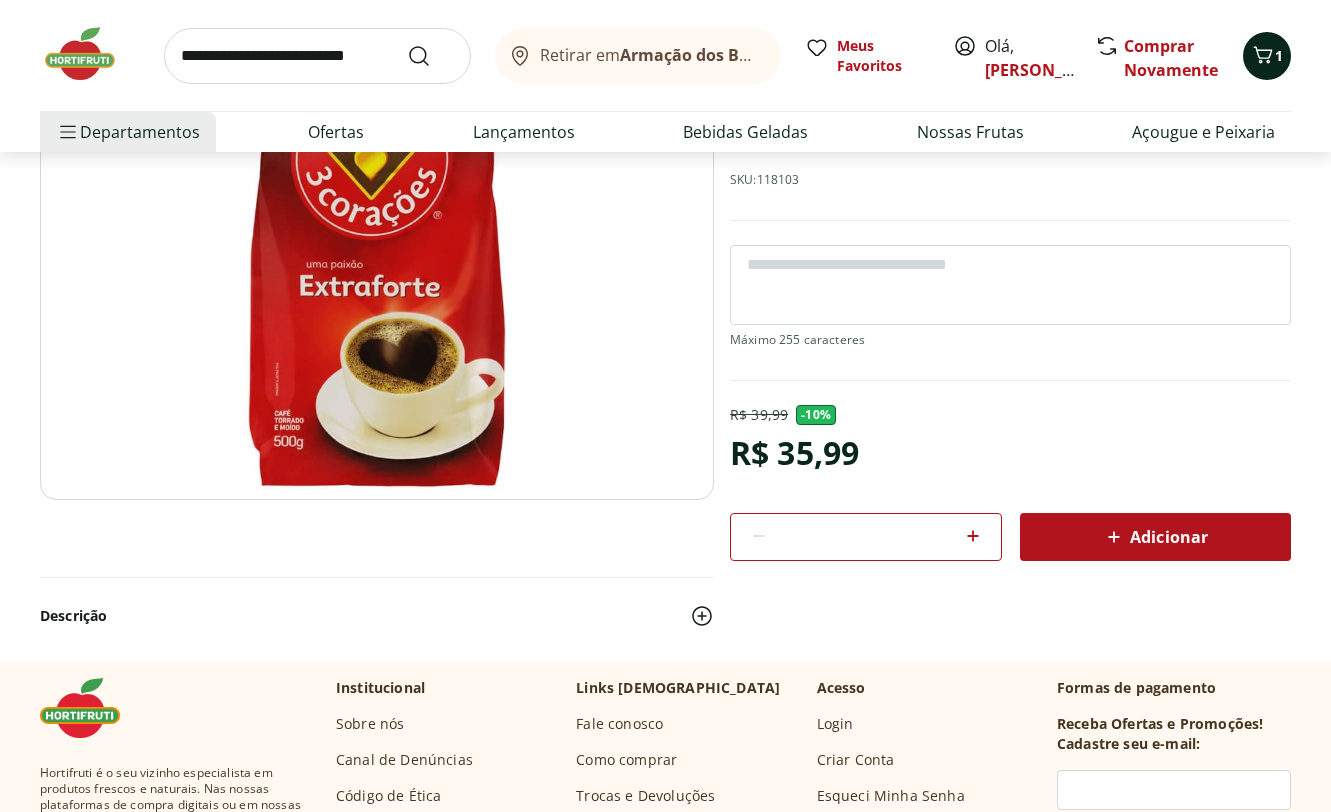 click 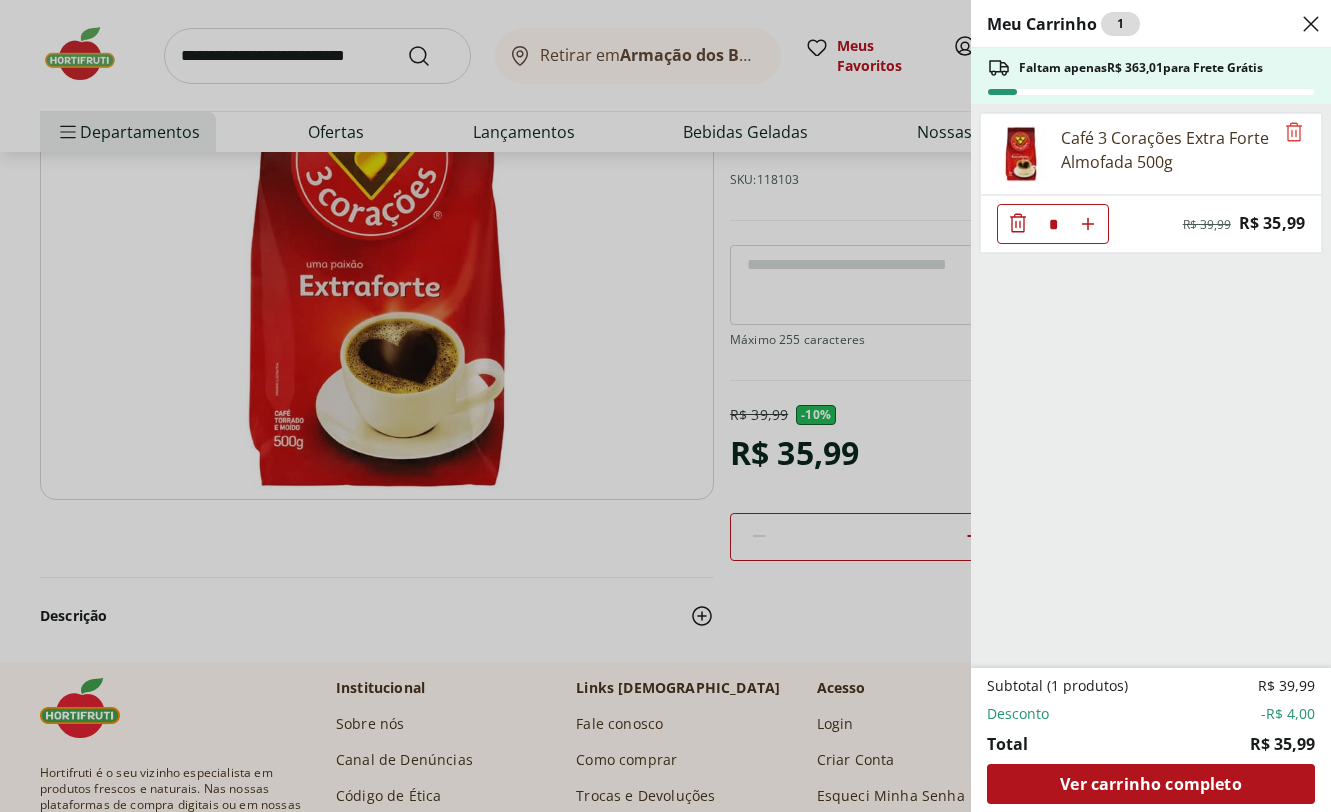 click 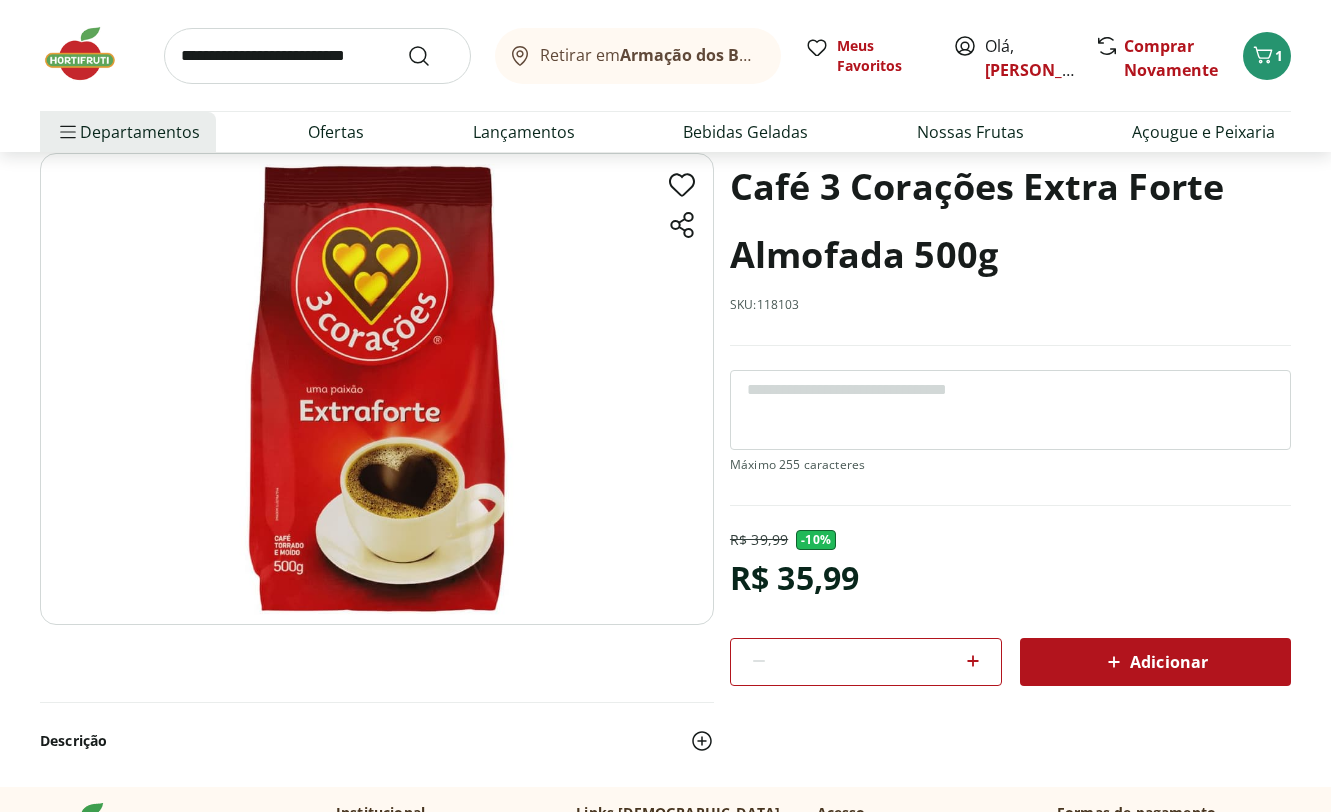 scroll, scrollTop: 105, scrollLeft: 0, axis: vertical 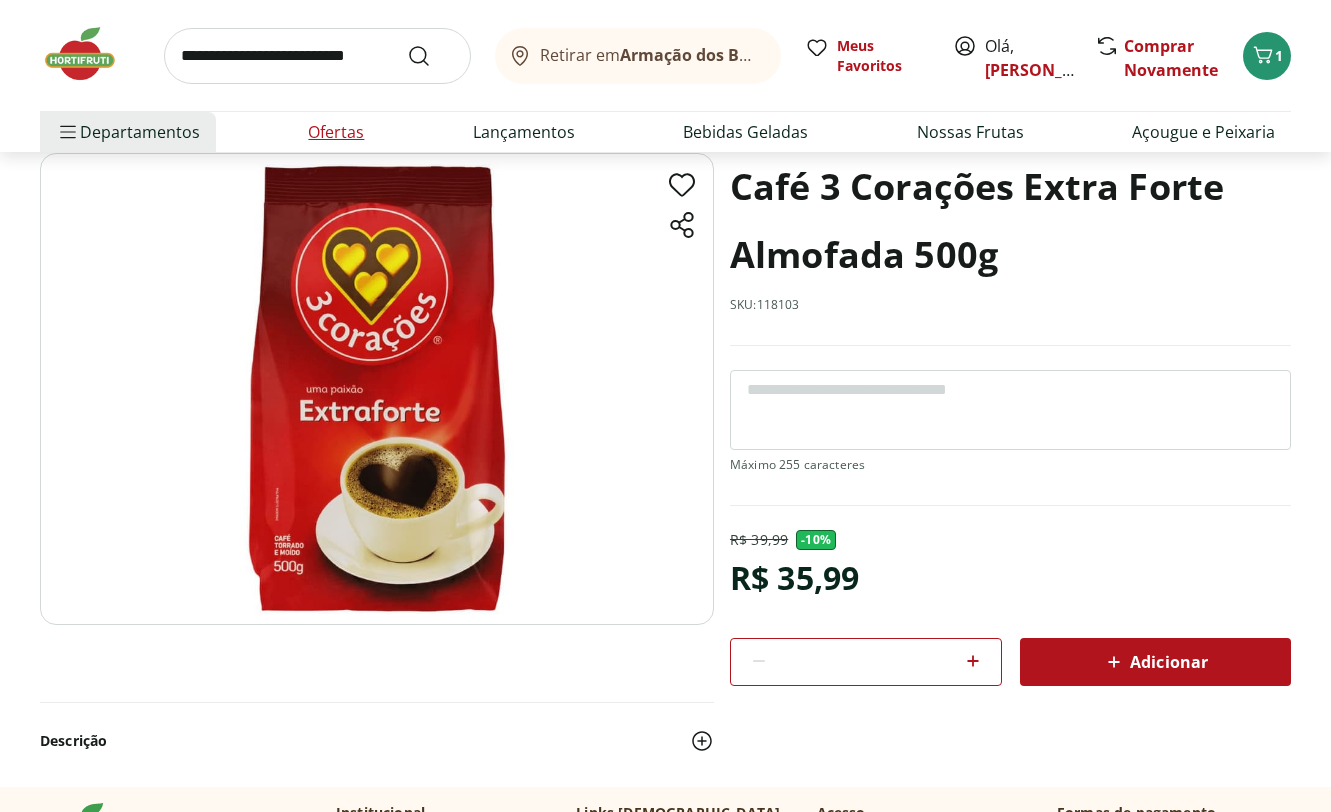 click on "Ofertas" at bounding box center (336, 132) 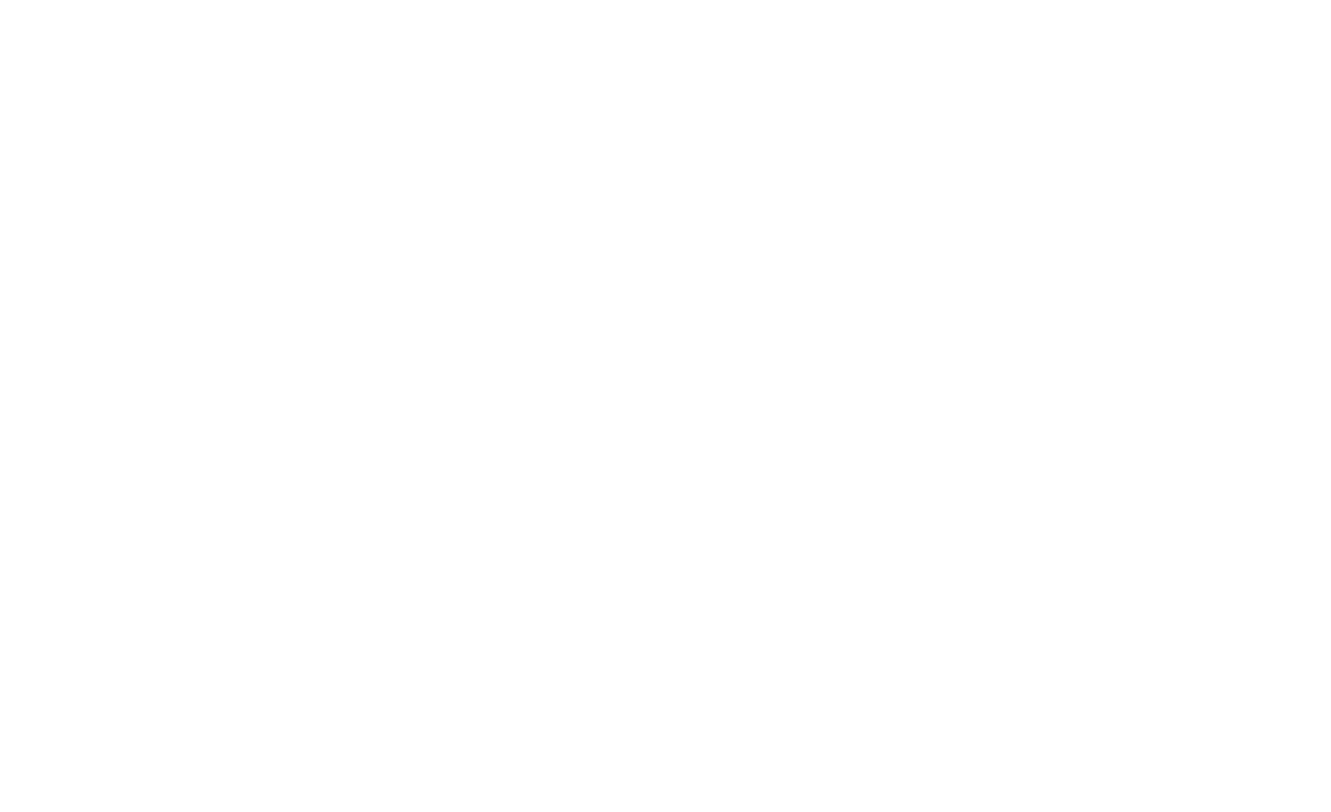 scroll, scrollTop: 0, scrollLeft: 0, axis: both 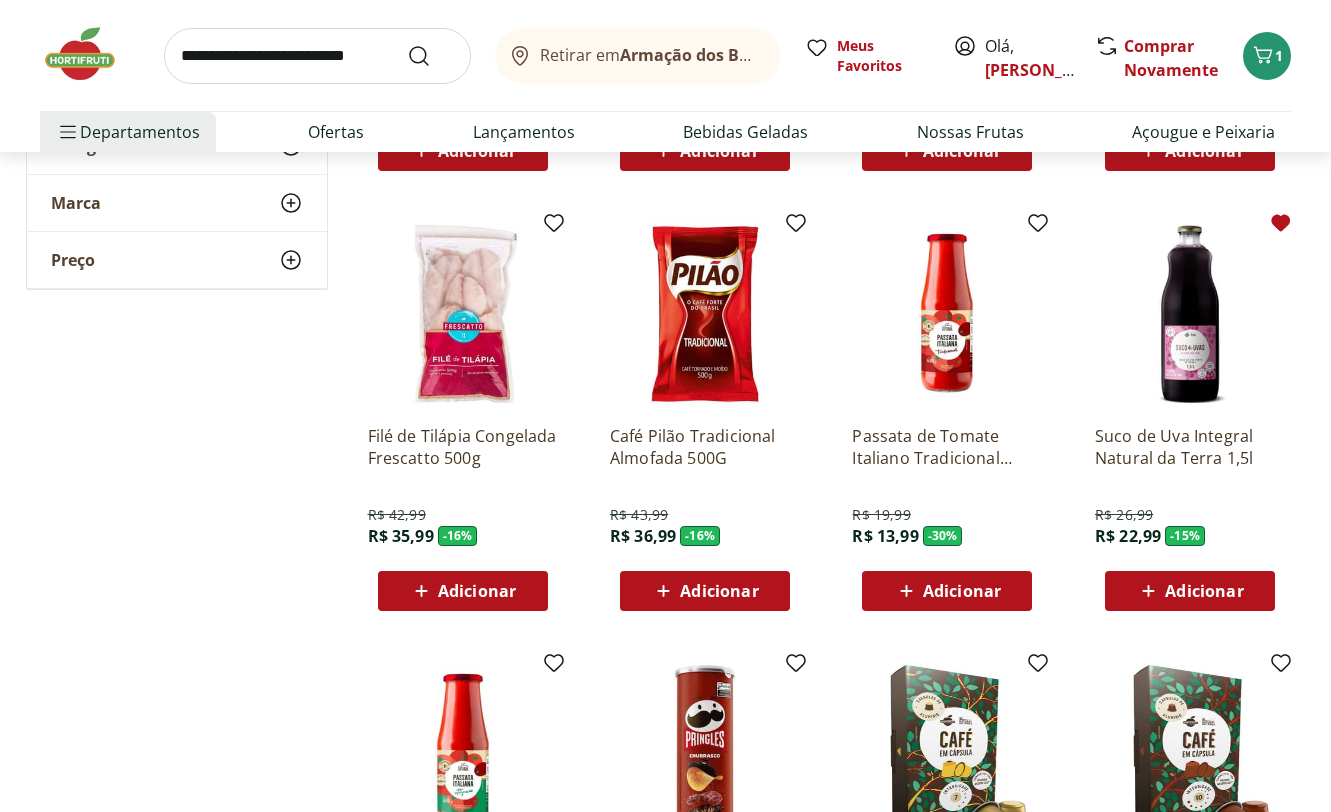click 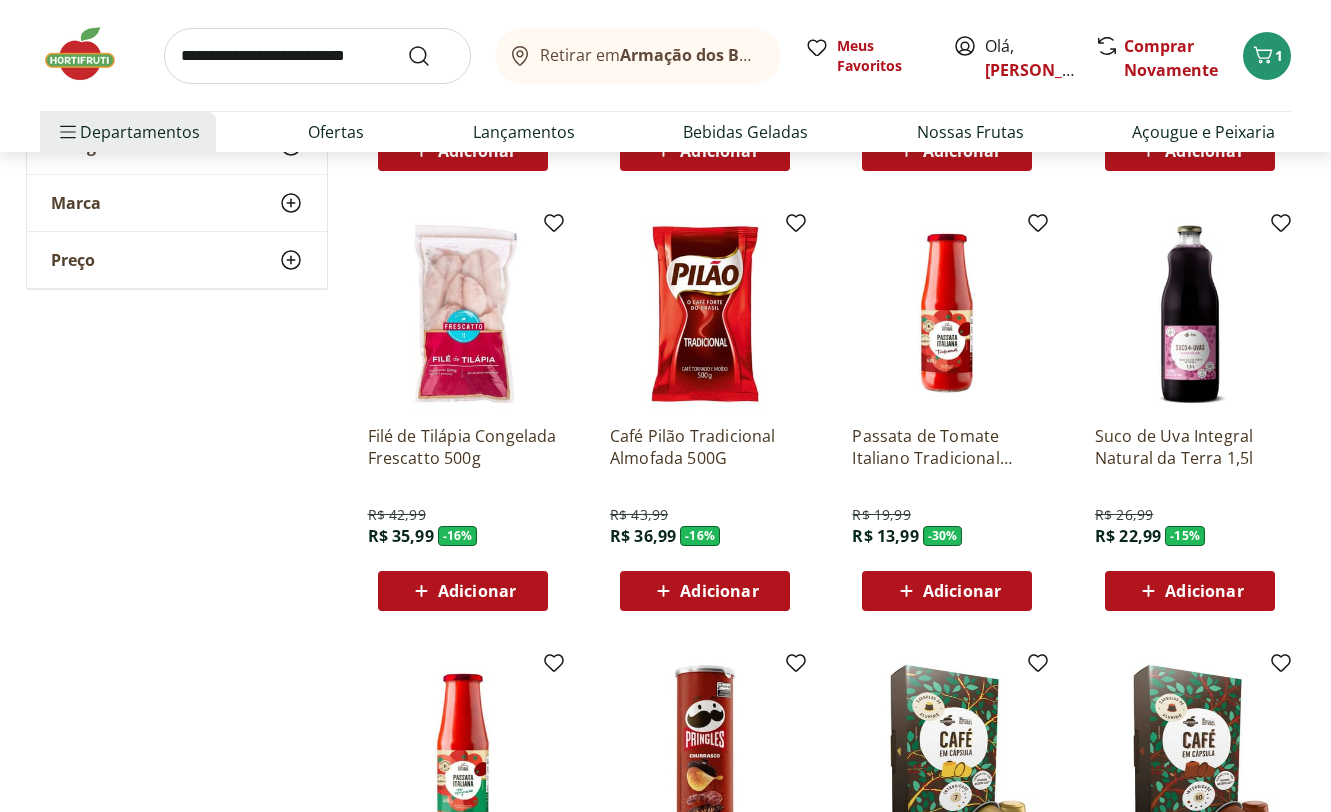 click on "Adicionar" at bounding box center (1204, 591) 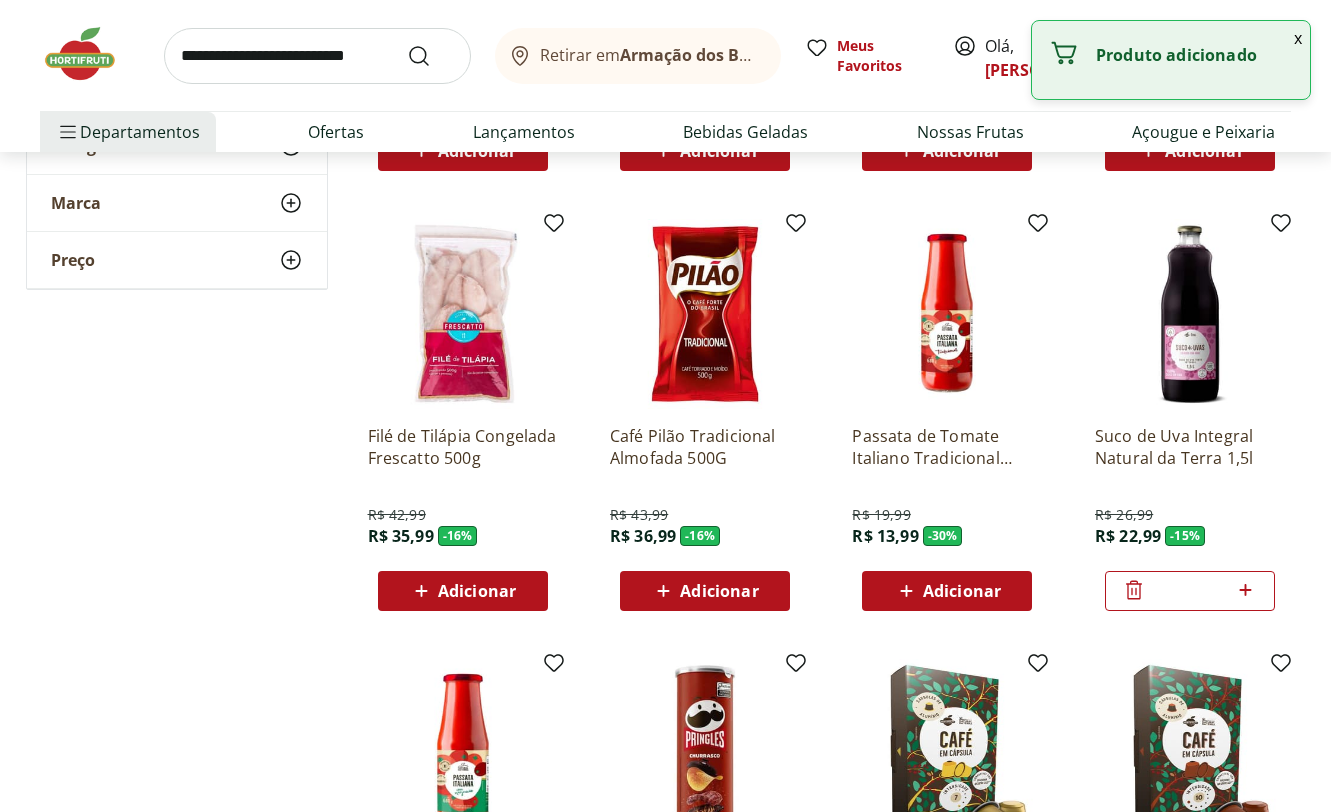 click 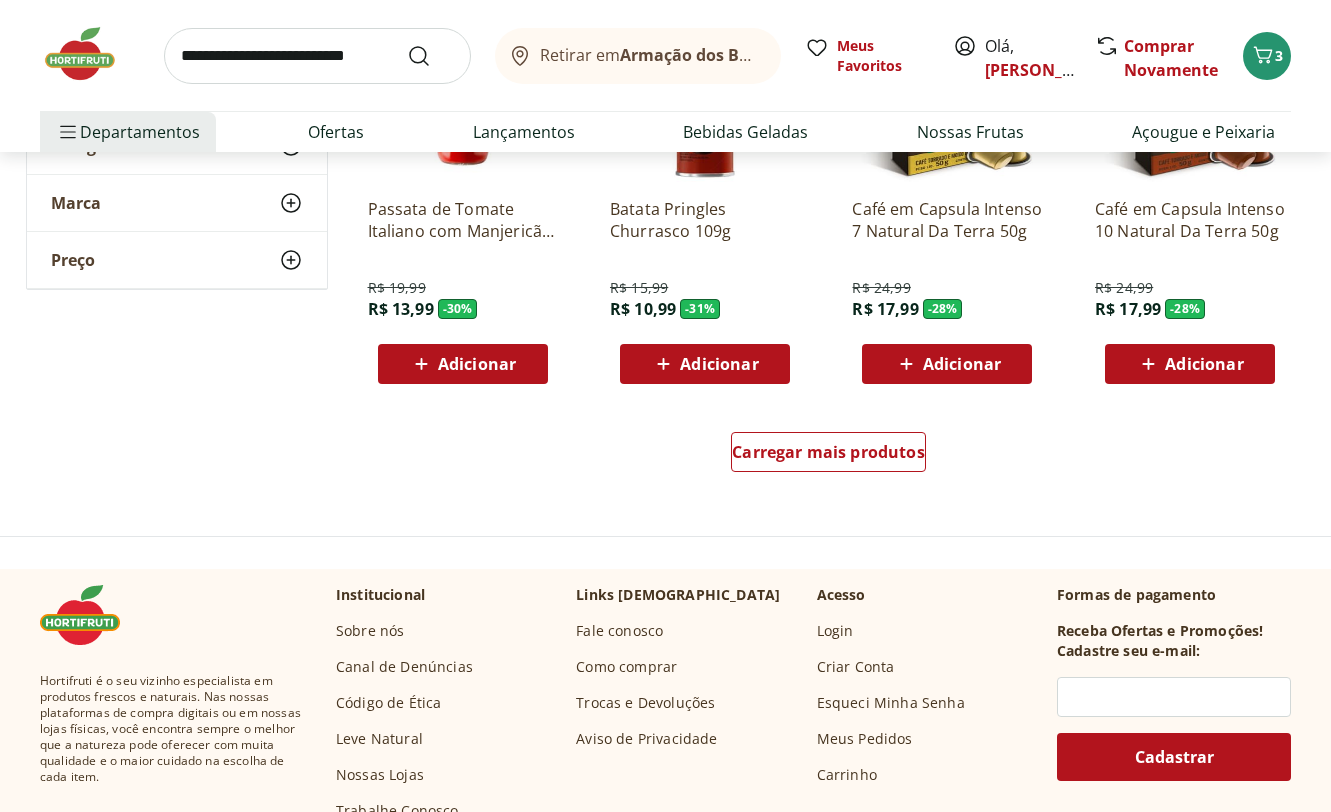 scroll, scrollTop: 1230, scrollLeft: 0, axis: vertical 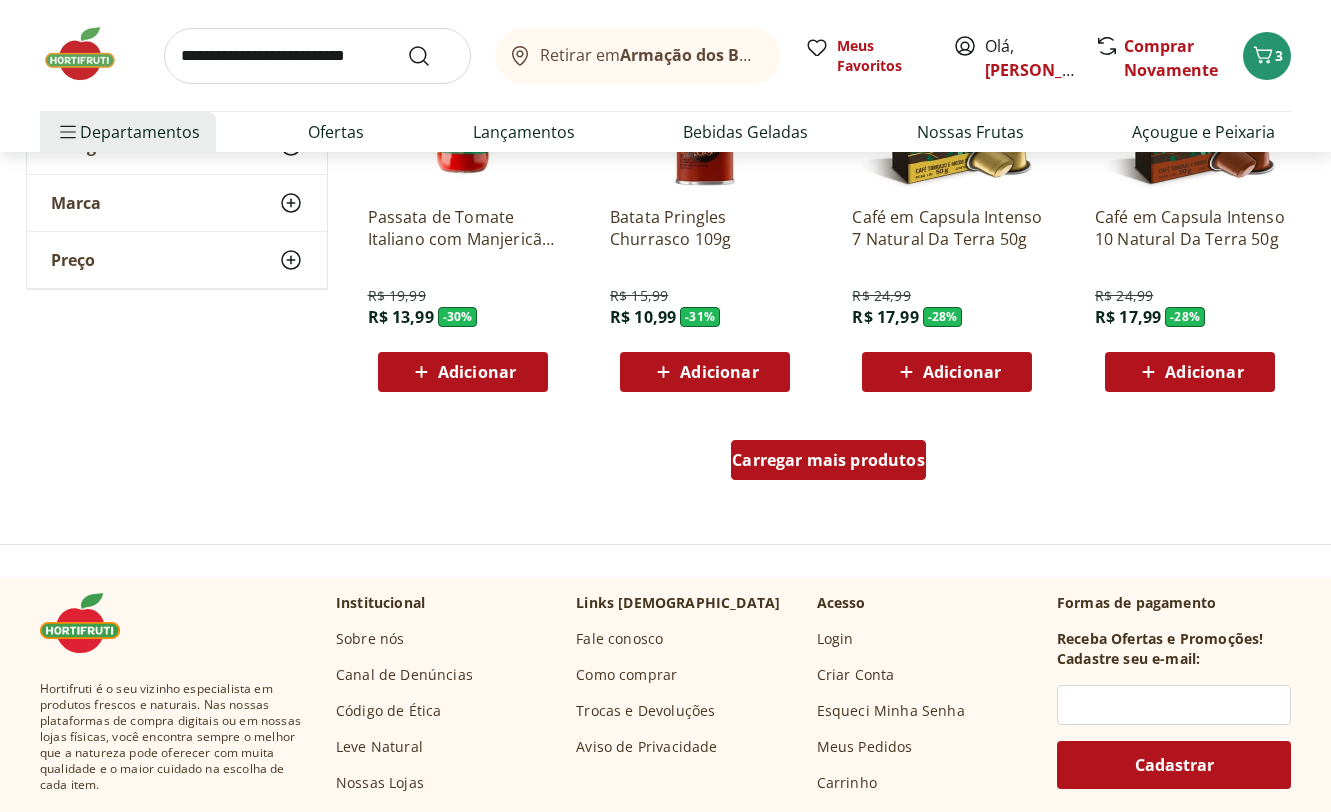 click on "Carregar mais produtos" at bounding box center (828, 460) 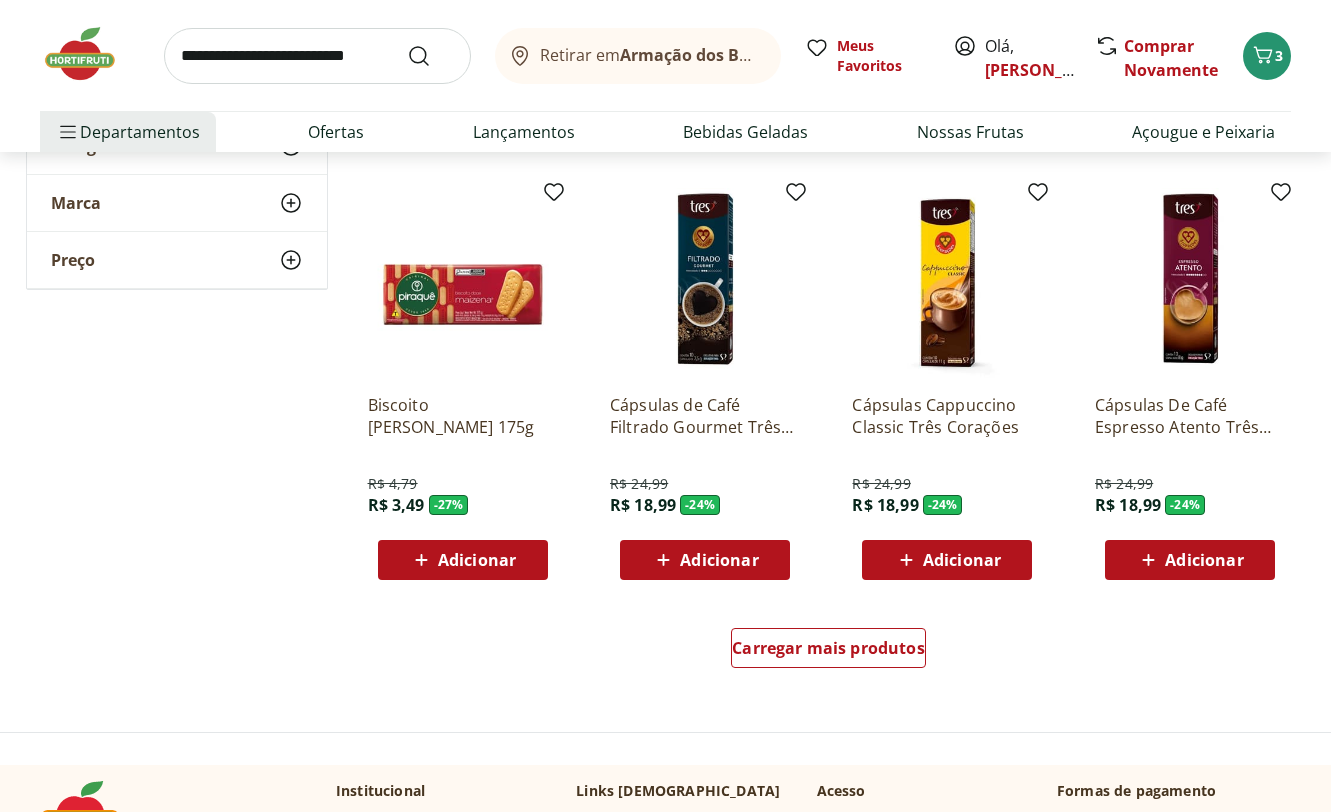 scroll, scrollTop: 2315, scrollLeft: 0, axis: vertical 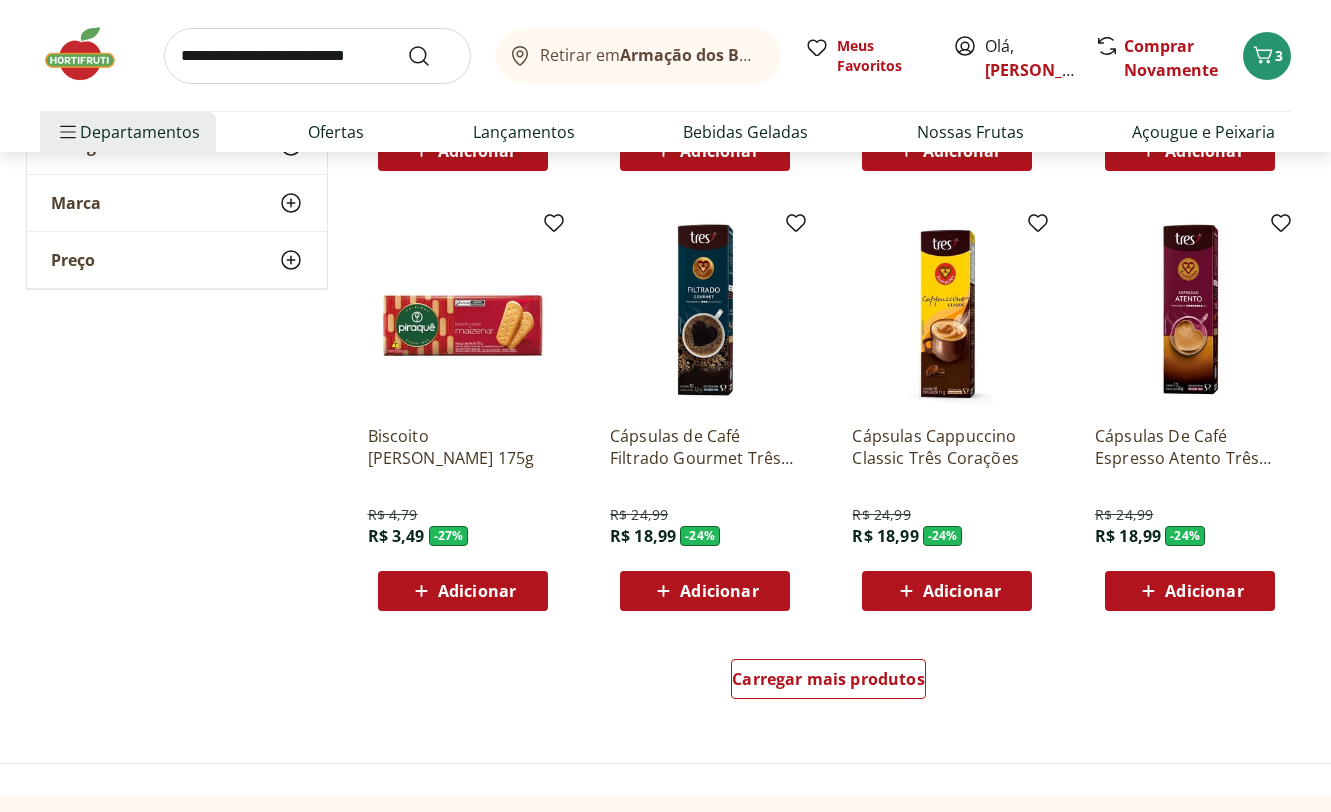 click on "Adicionar" at bounding box center [477, 591] 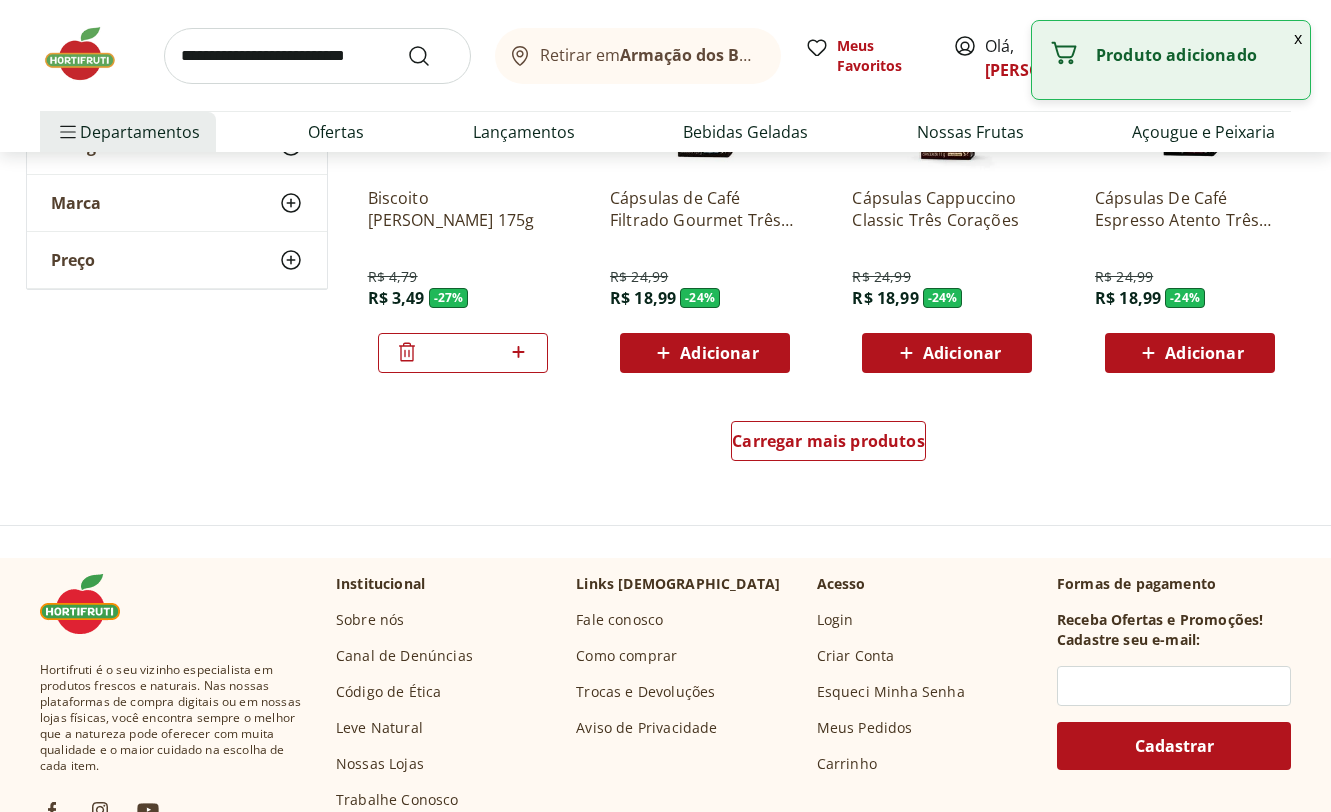 scroll, scrollTop: 2555, scrollLeft: 0, axis: vertical 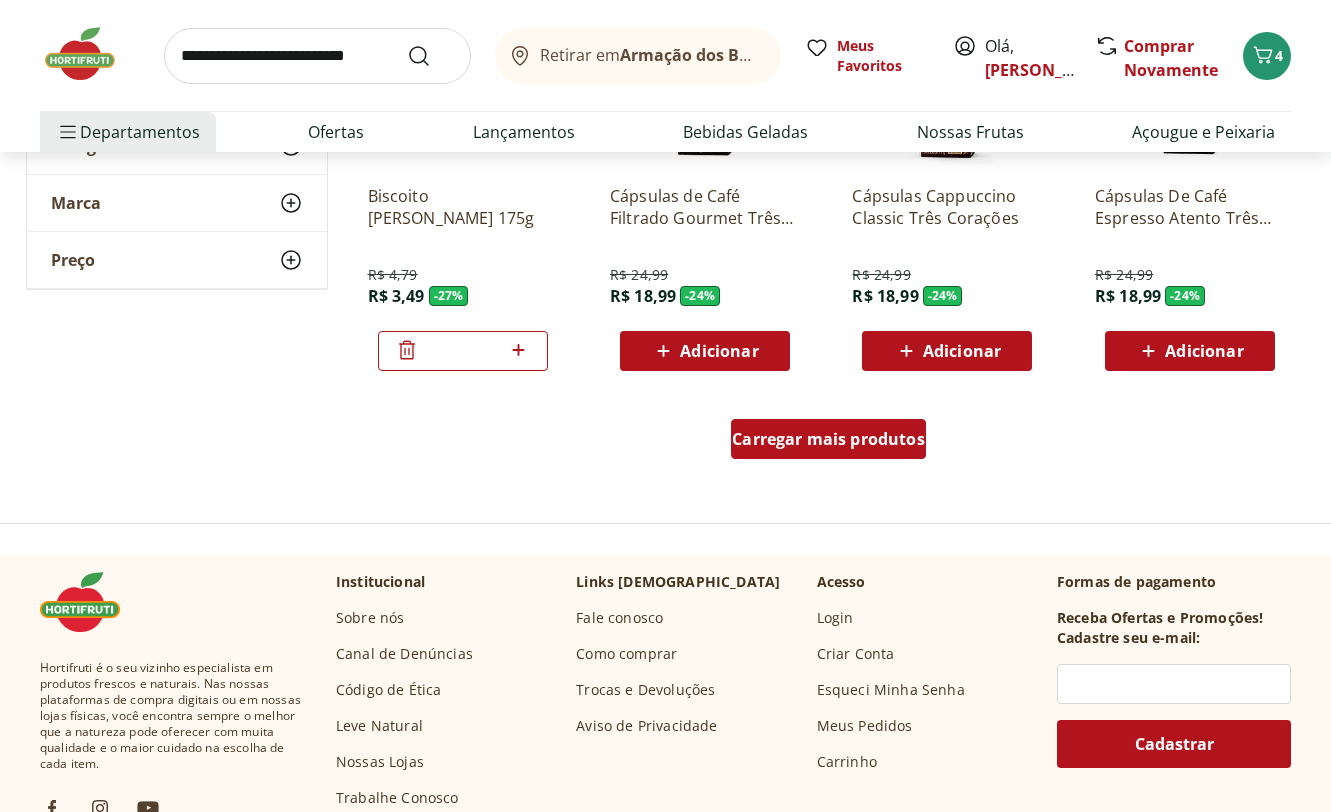 click on "Carregar mais produtos" at bounding box center (828, 439) 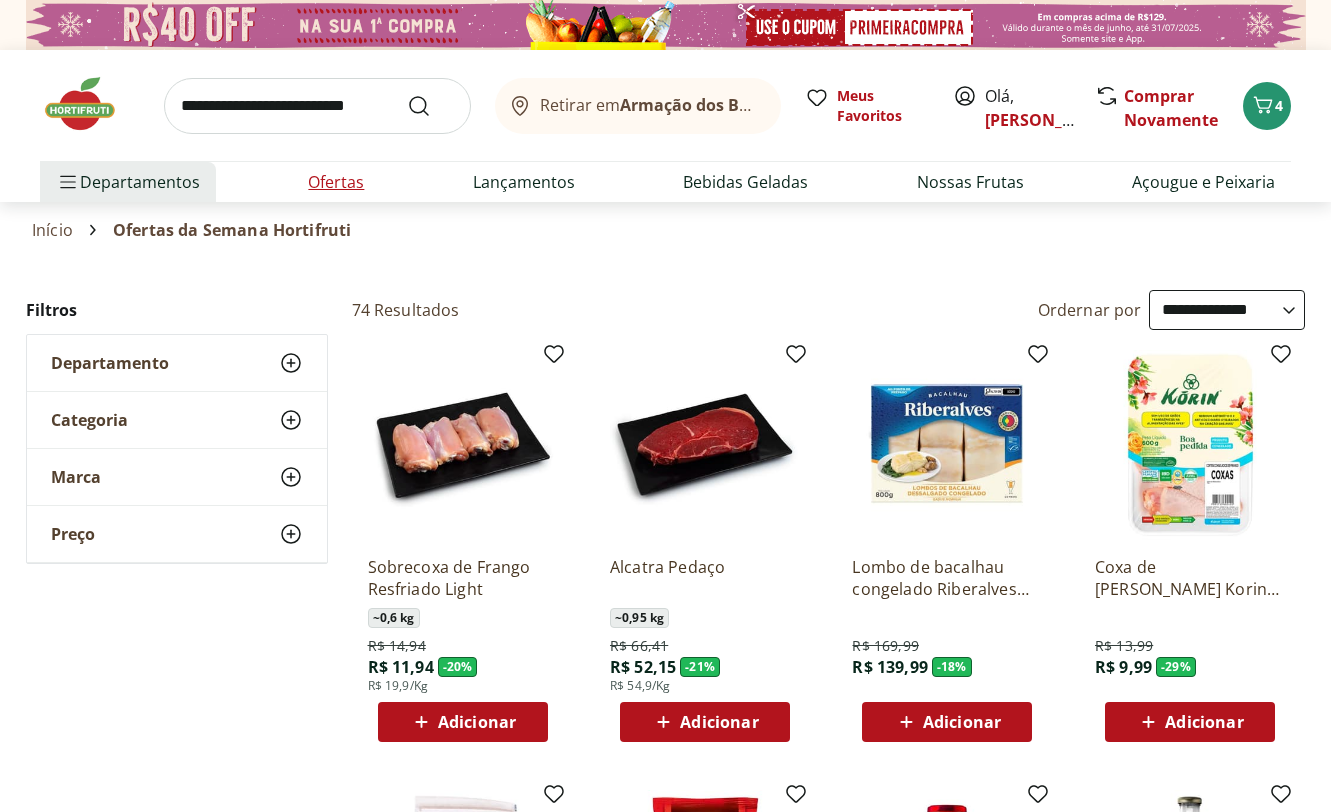 scroll, scrollTop: 0, scrollLeft: 0, axis: both 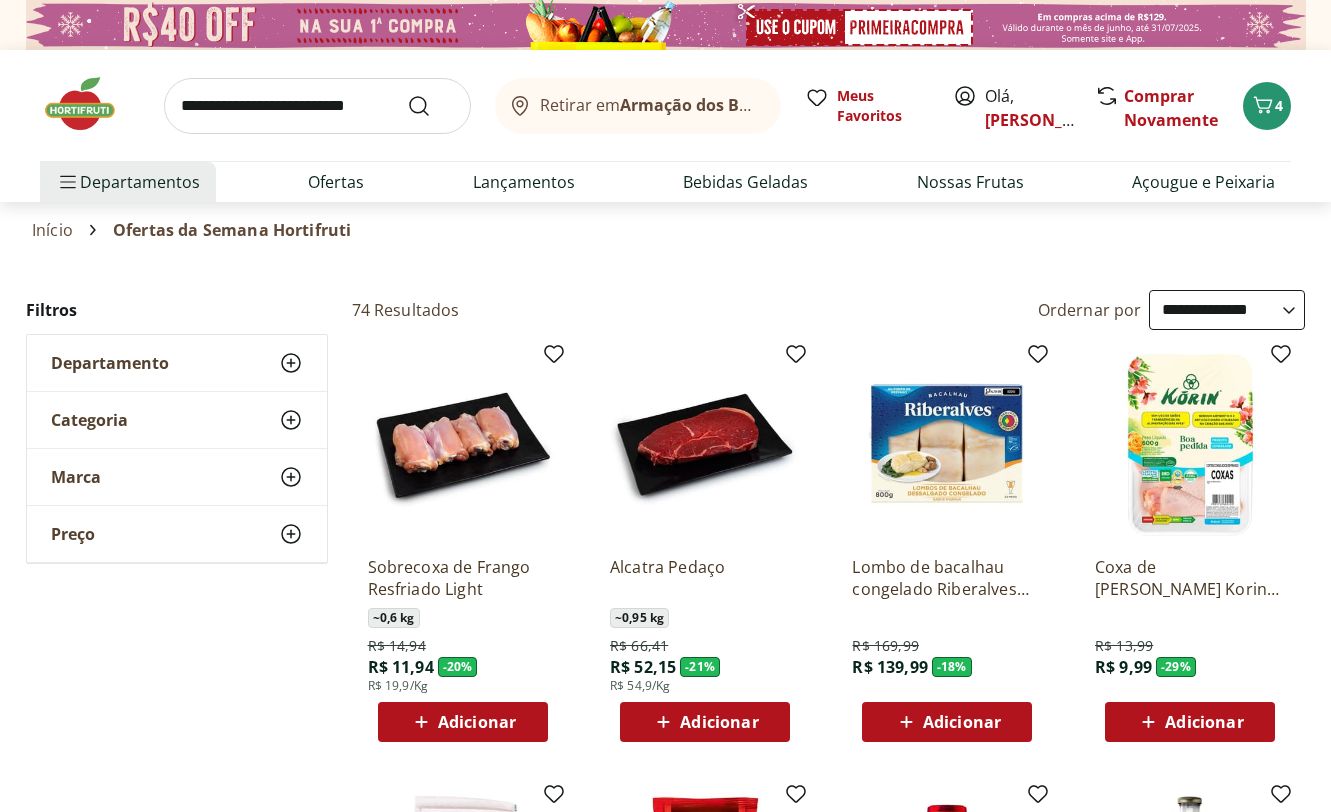click 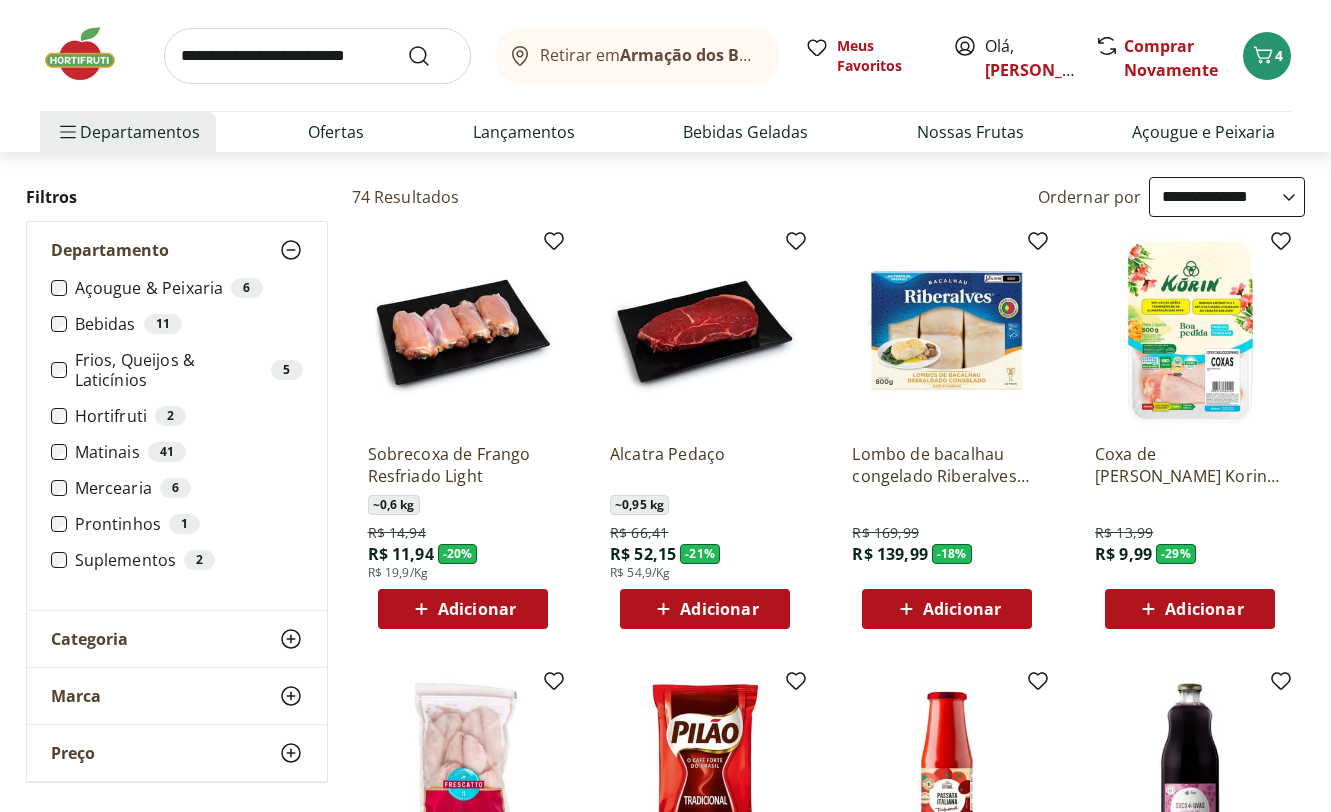 scroll, scrollTop: 113, scrollLeft: 0, axis: vertical 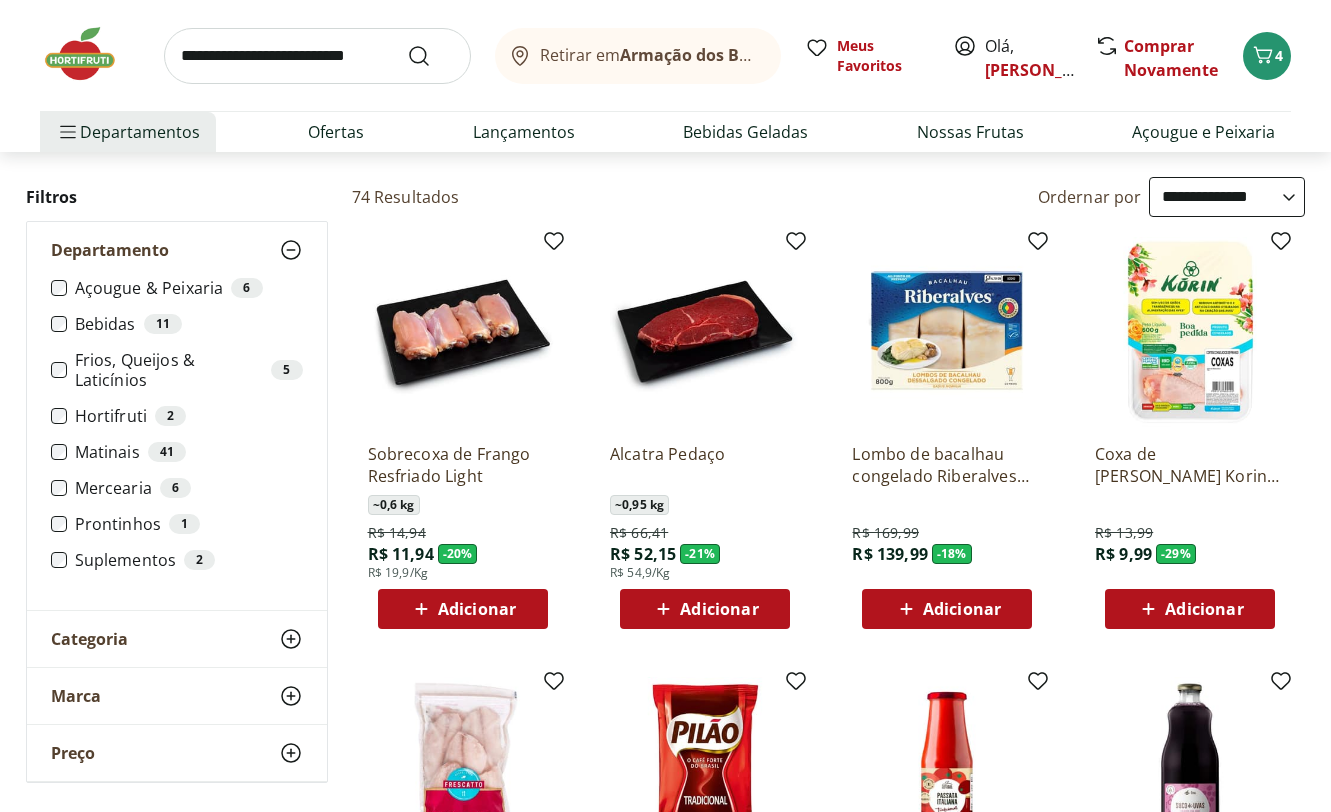 click on "Matinais   41" at bounding box center (189, 452) 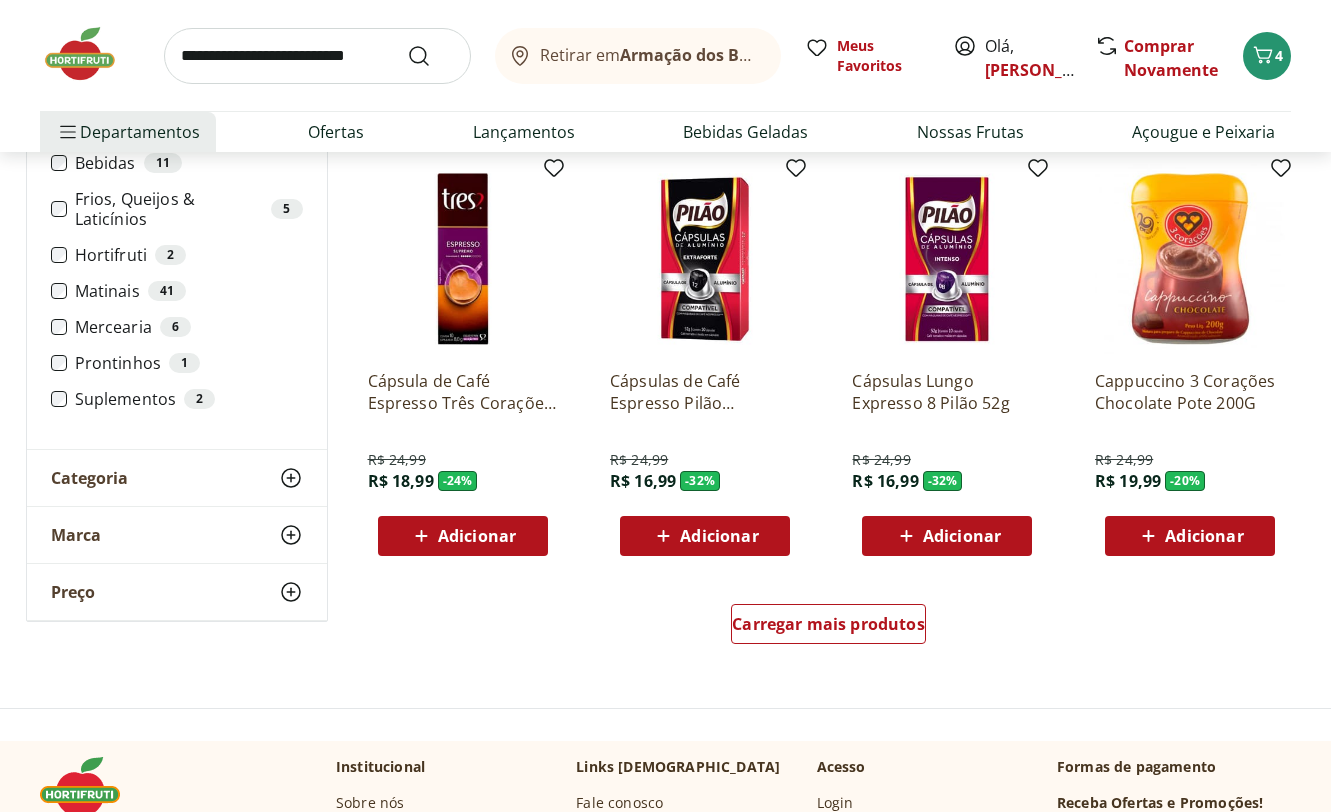 scroll, scrollTop: 1150, scrollLeft: 0, axis: vertical 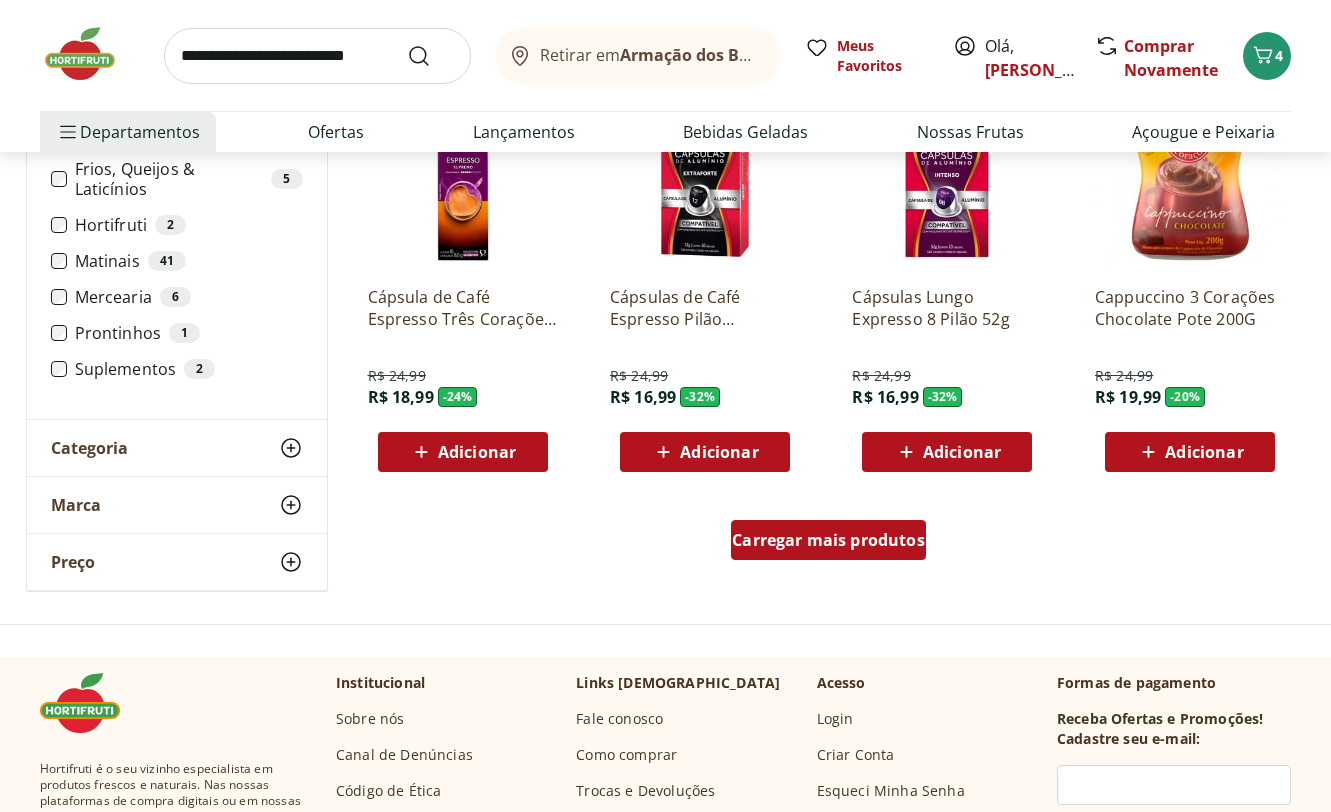 click on "Carregar mais produtos" at bounding box center [828, 540] 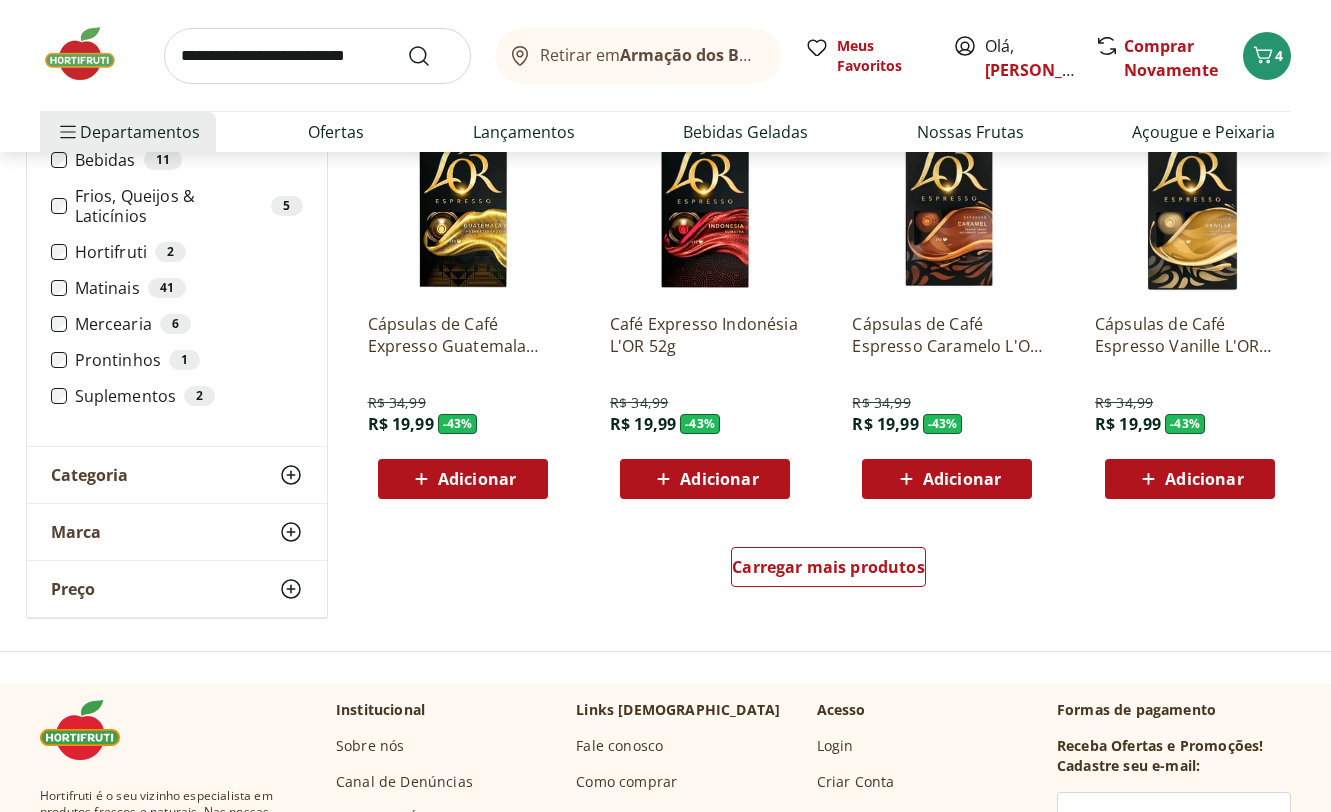 scroll, scrollTop: 2711, scrollLeft: 0, axis: vertical 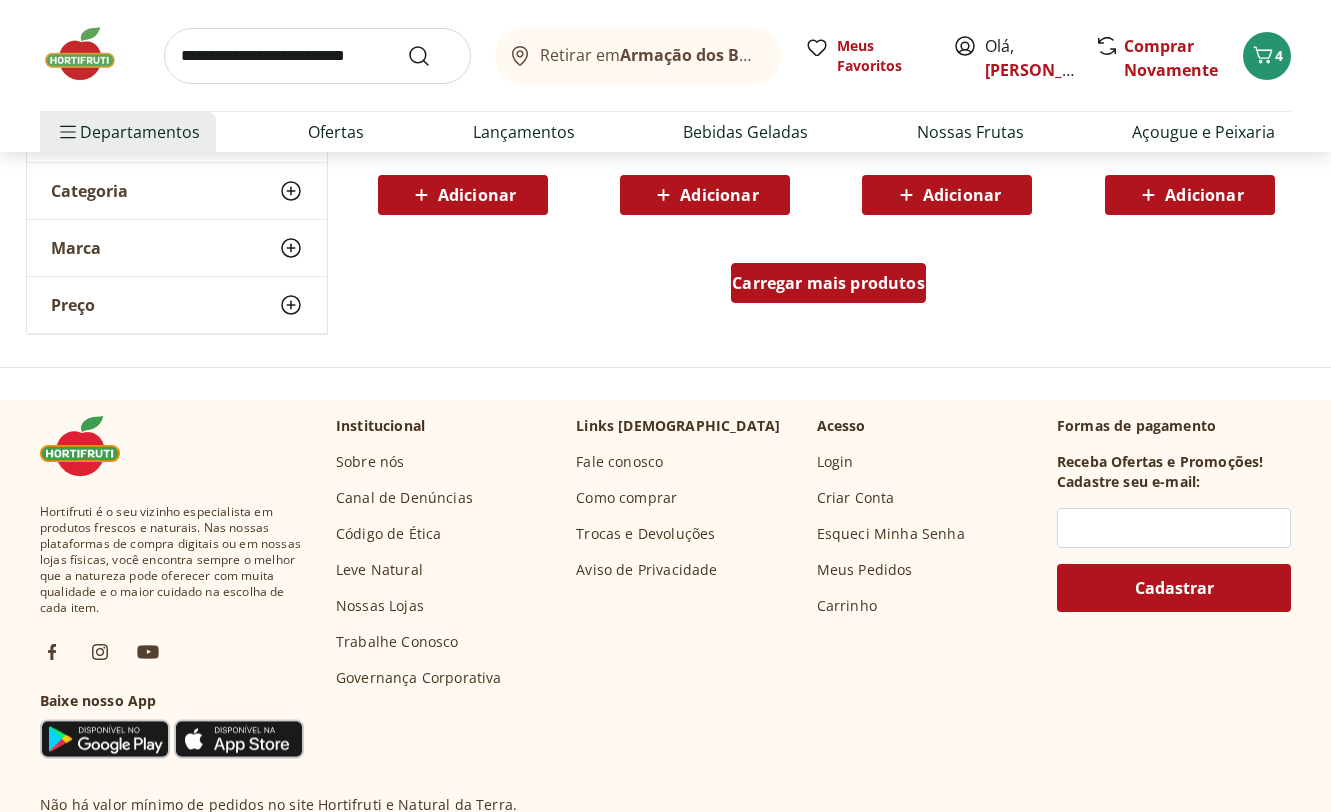 click on "Carregar mais produtos" at bounding box center [828, 283] 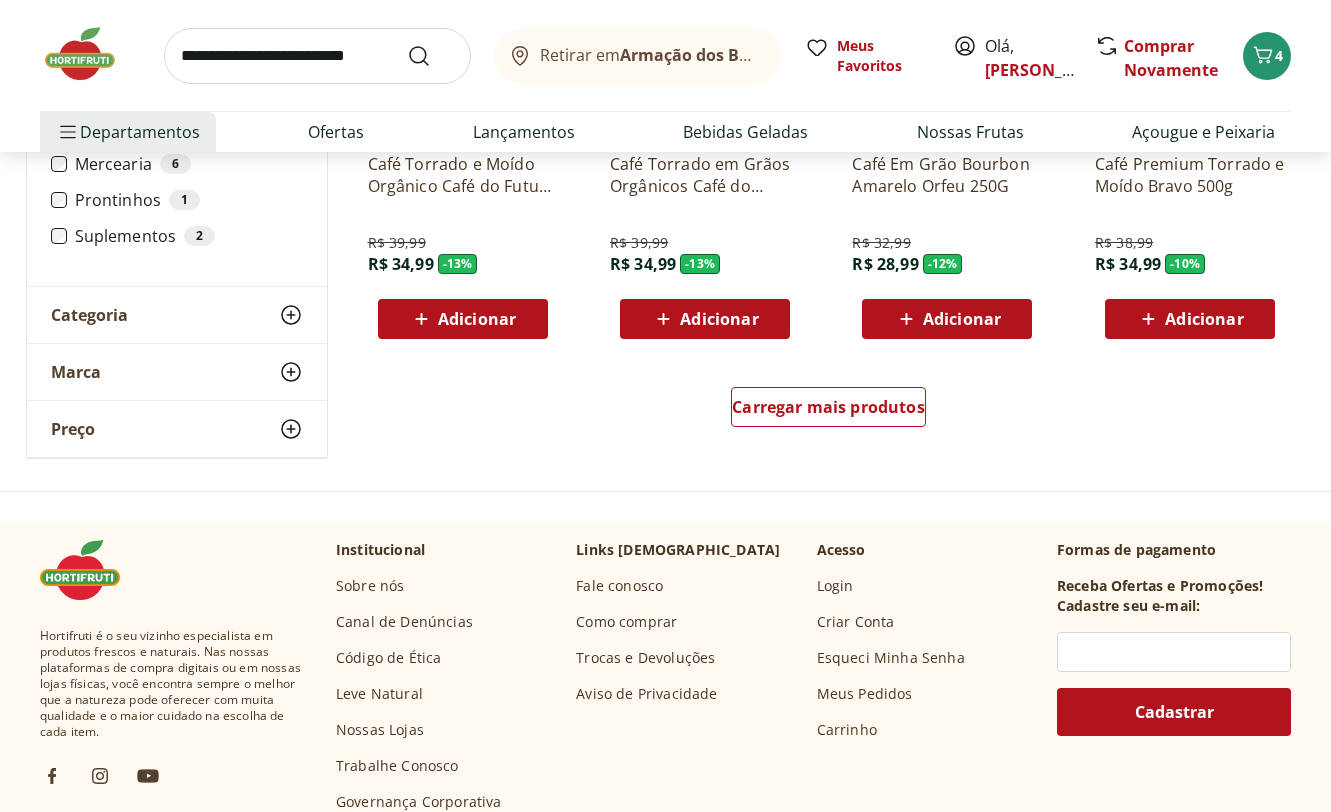 scroll, scrollTop: 3860, scrollLeft: 0, axis: vertical 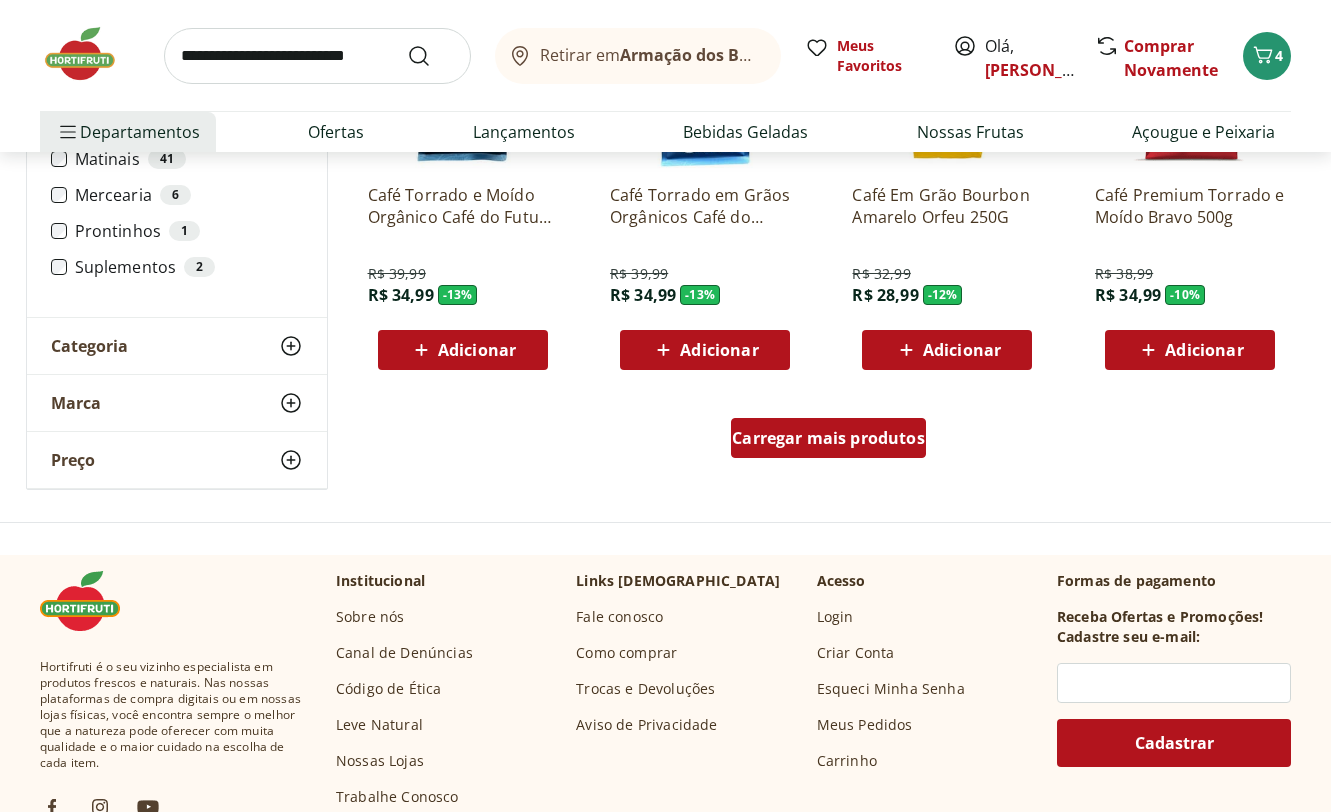 click on "Carregar mais produtos" at bounding box center (828, 438) 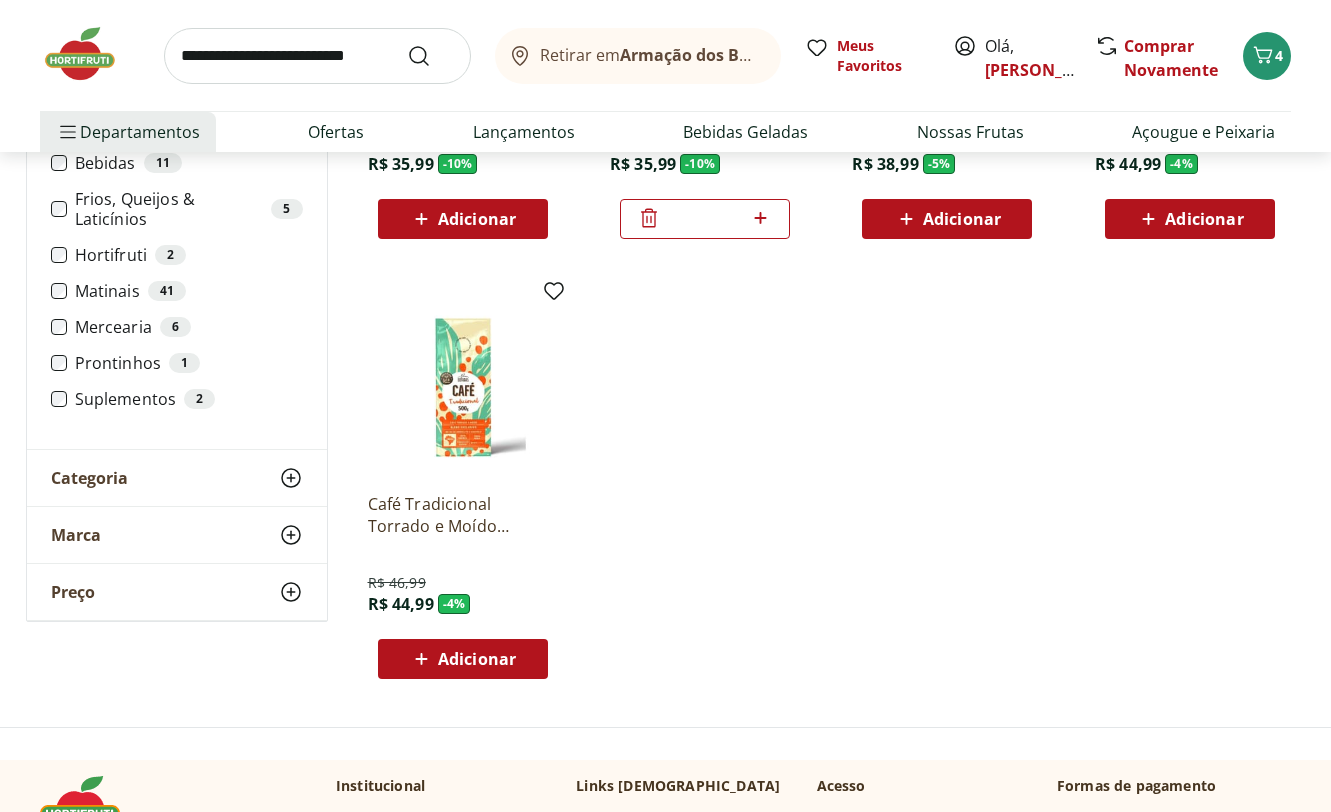 scroll, scrollTop: 4369, scrollLeft: 0, axis: vertical 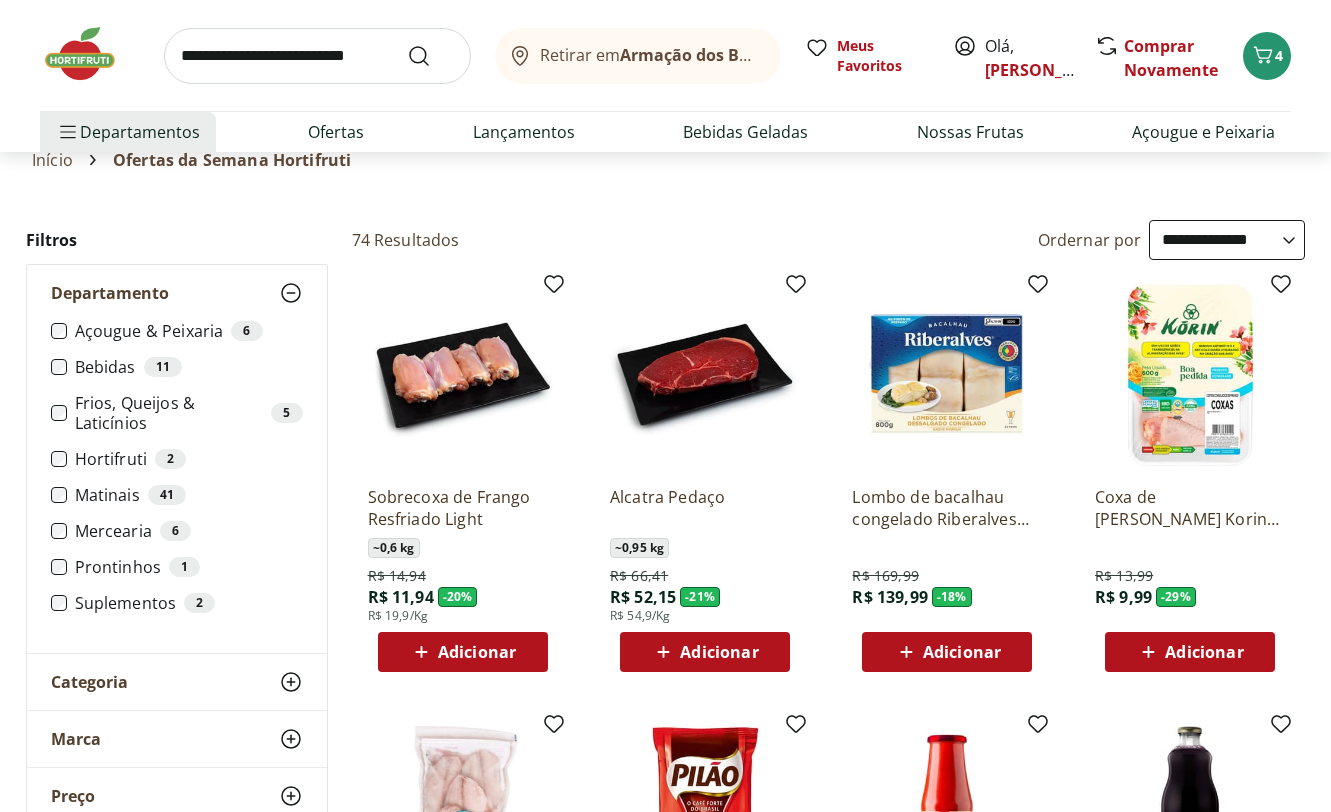 type on "*" 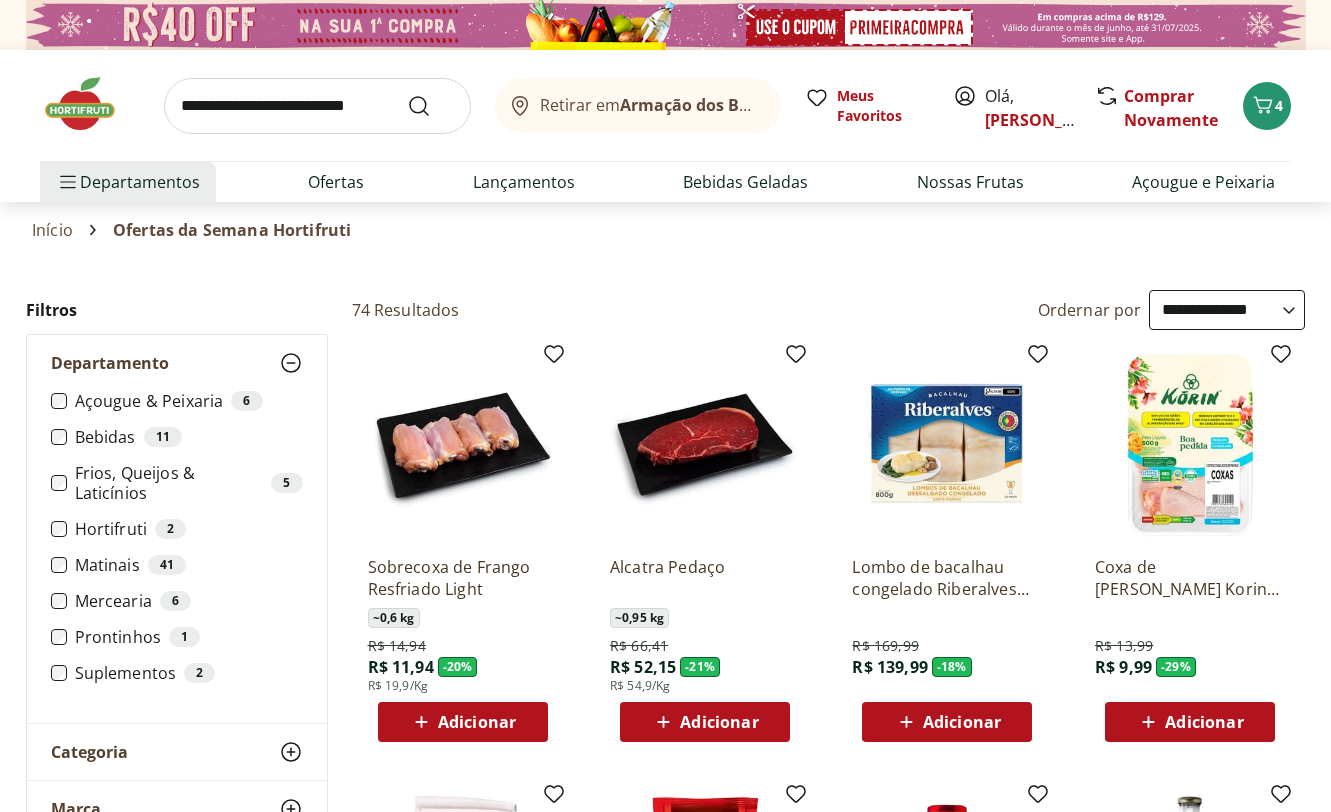 scroll, scrollTop: 0, scrollLeft: 0, axis: both 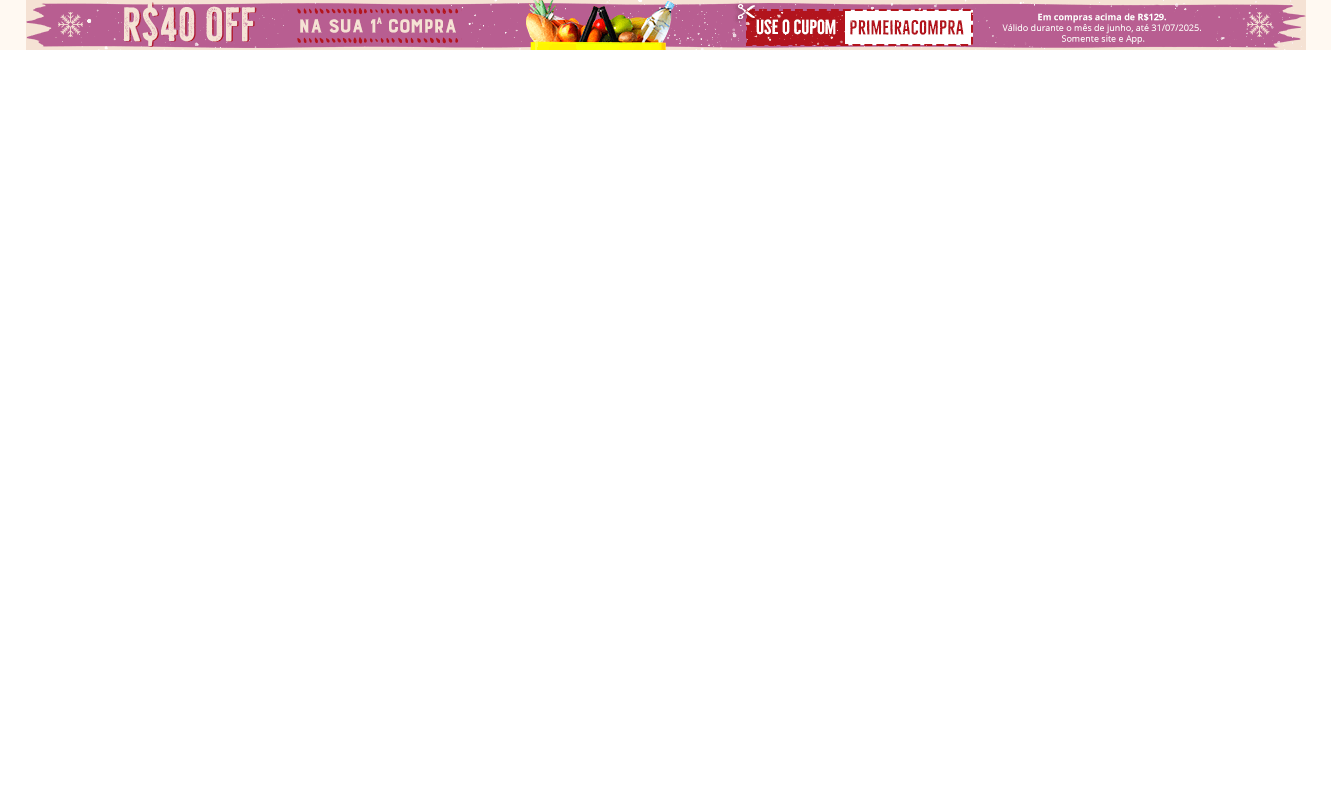 type on "*" 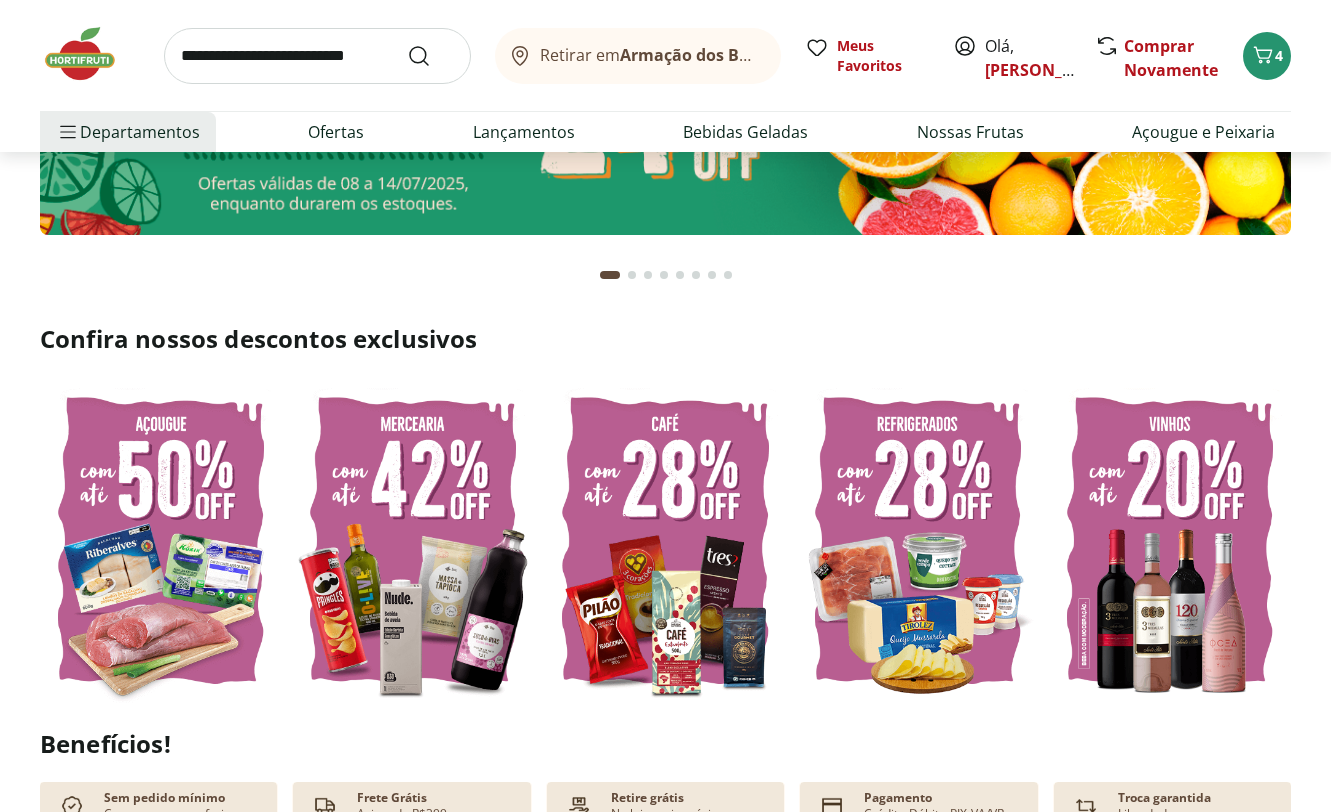 scroll, scrollTop: 312, scrollLeft: 0, axis: vertical 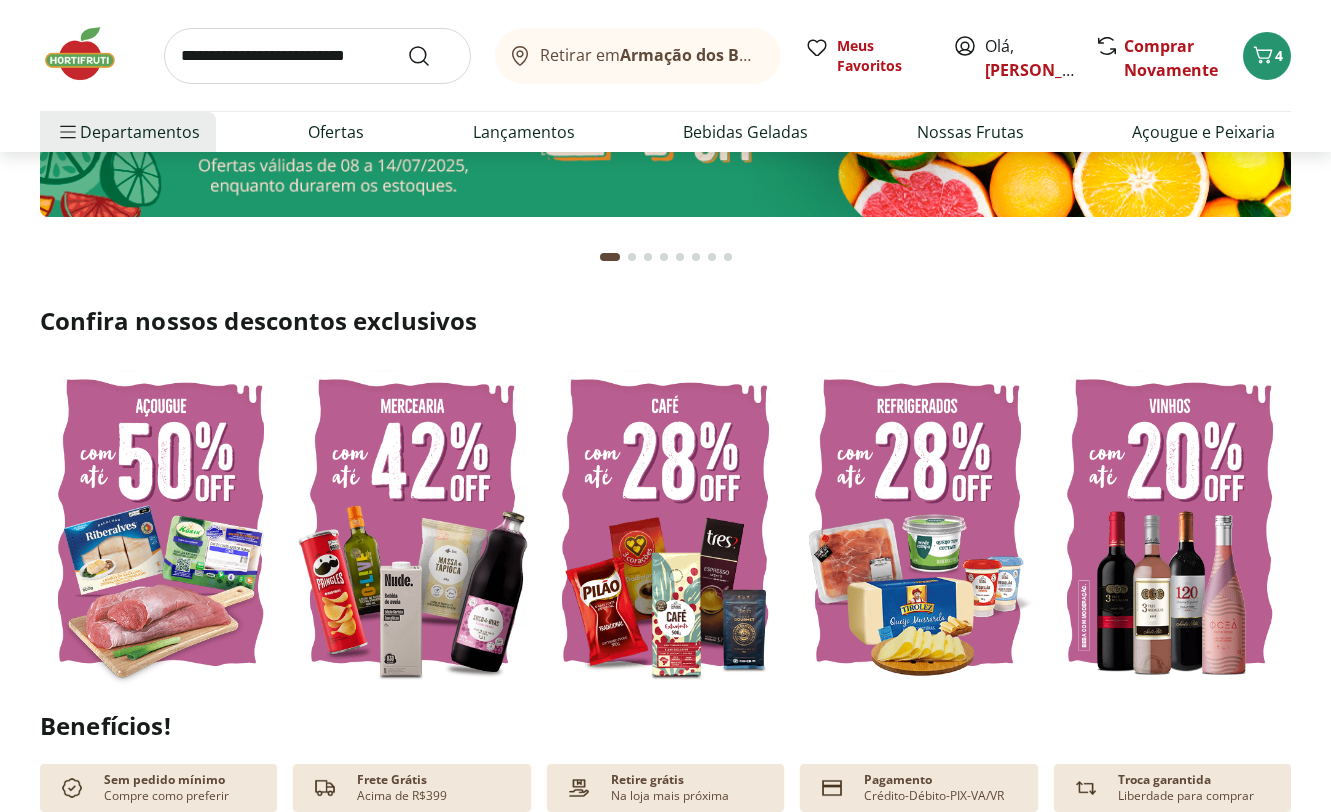 click at bounding box center [918, 522] 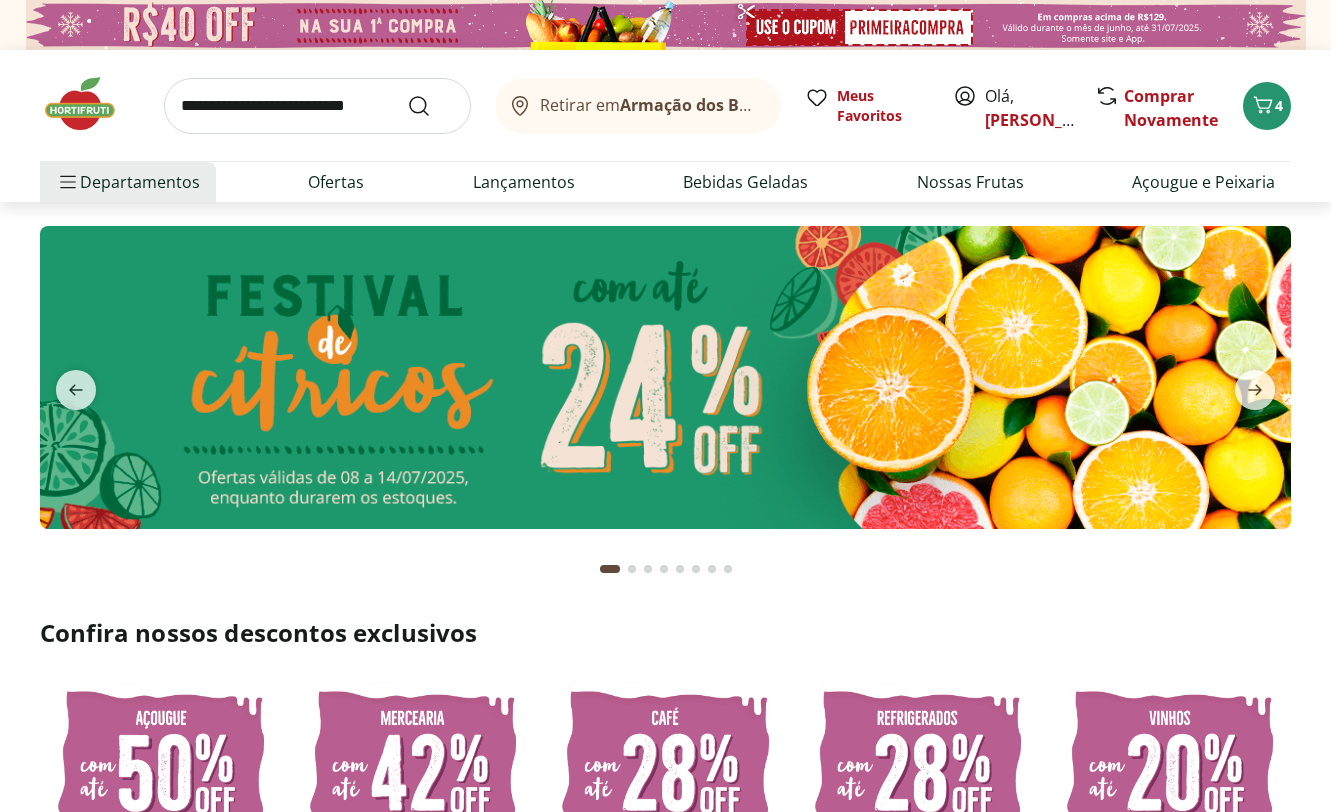 select on "**********" 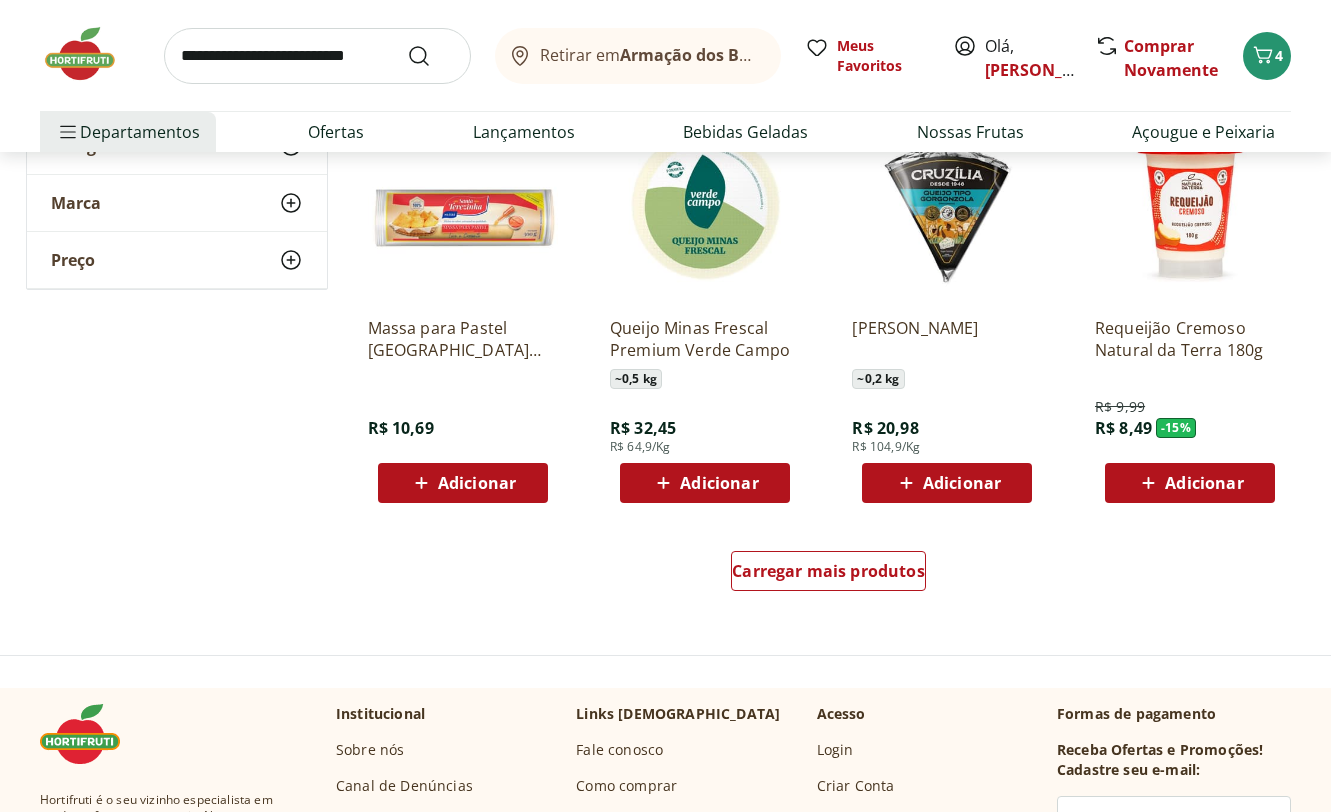 scroll, scrollTop: 1187, scrollLeft: 1, axis: both 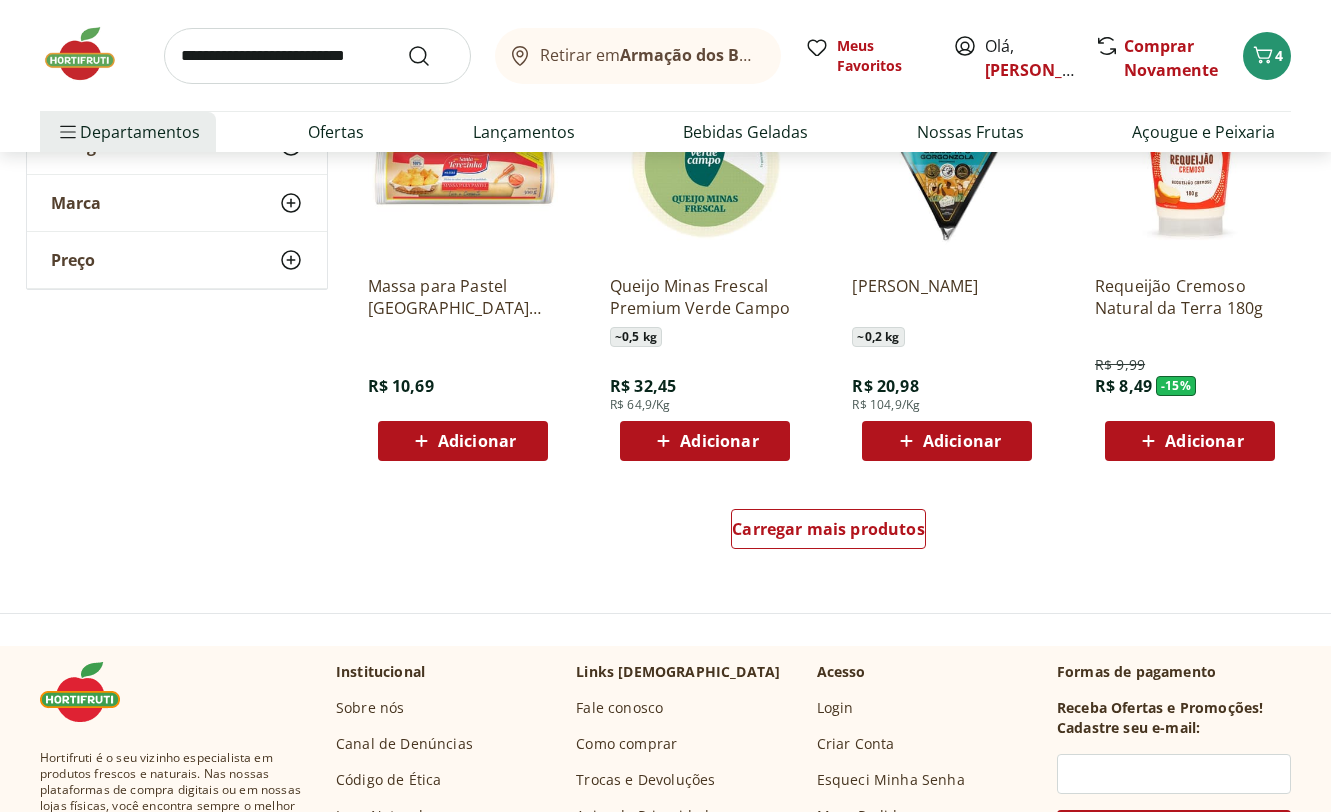 click on "Carregar mais produtos" at bounding box center (829, 533) 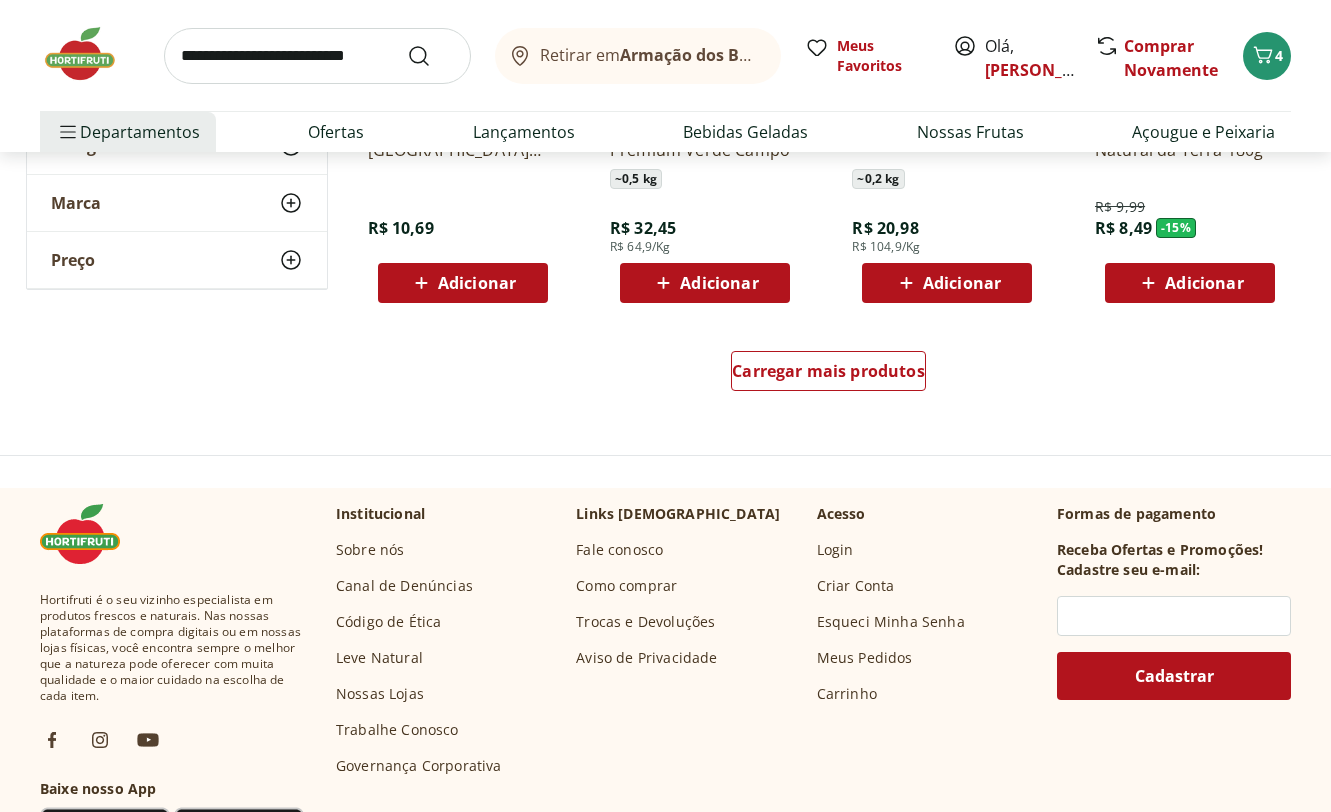 scroll, scrollTop: 1331, scrollLeft: 0, axis: vertical 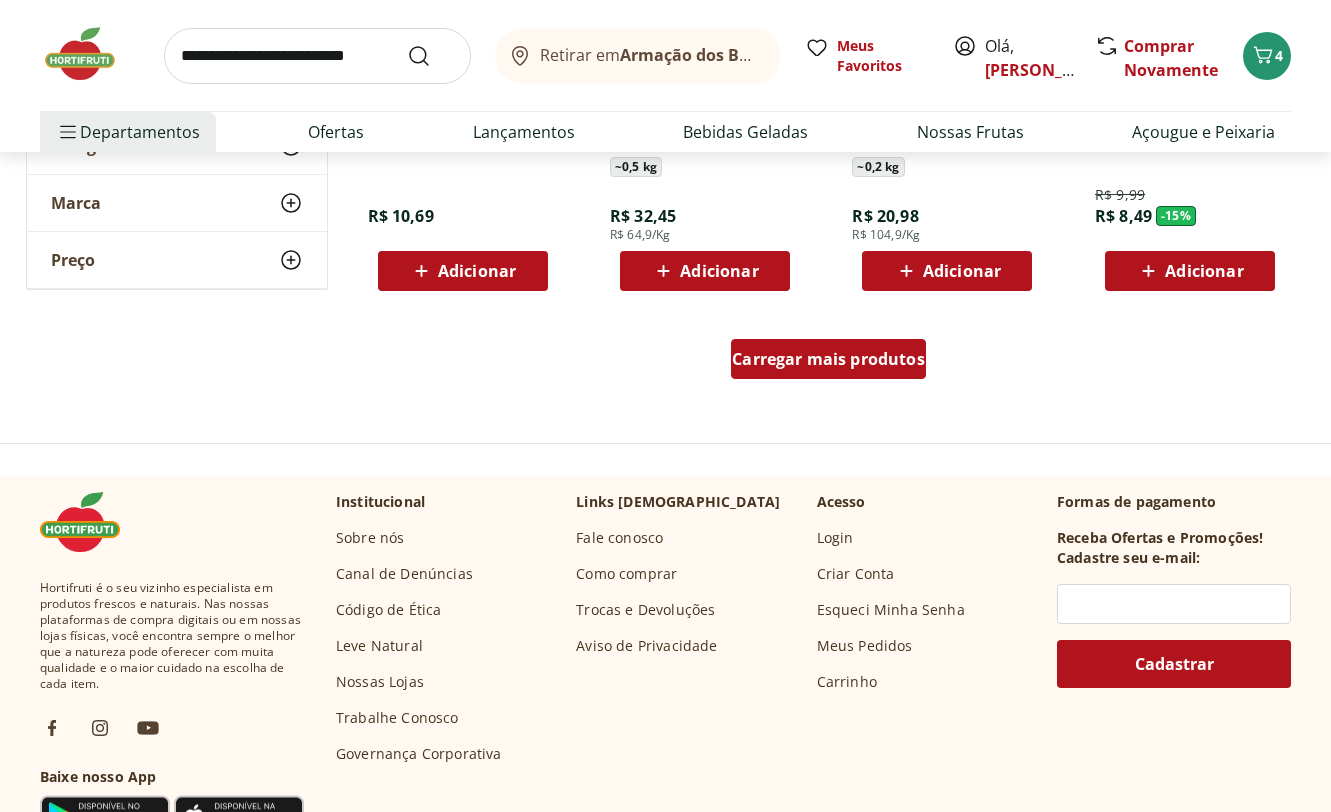 click on "Carregar mais produtos" at bounding box center [828, 359] 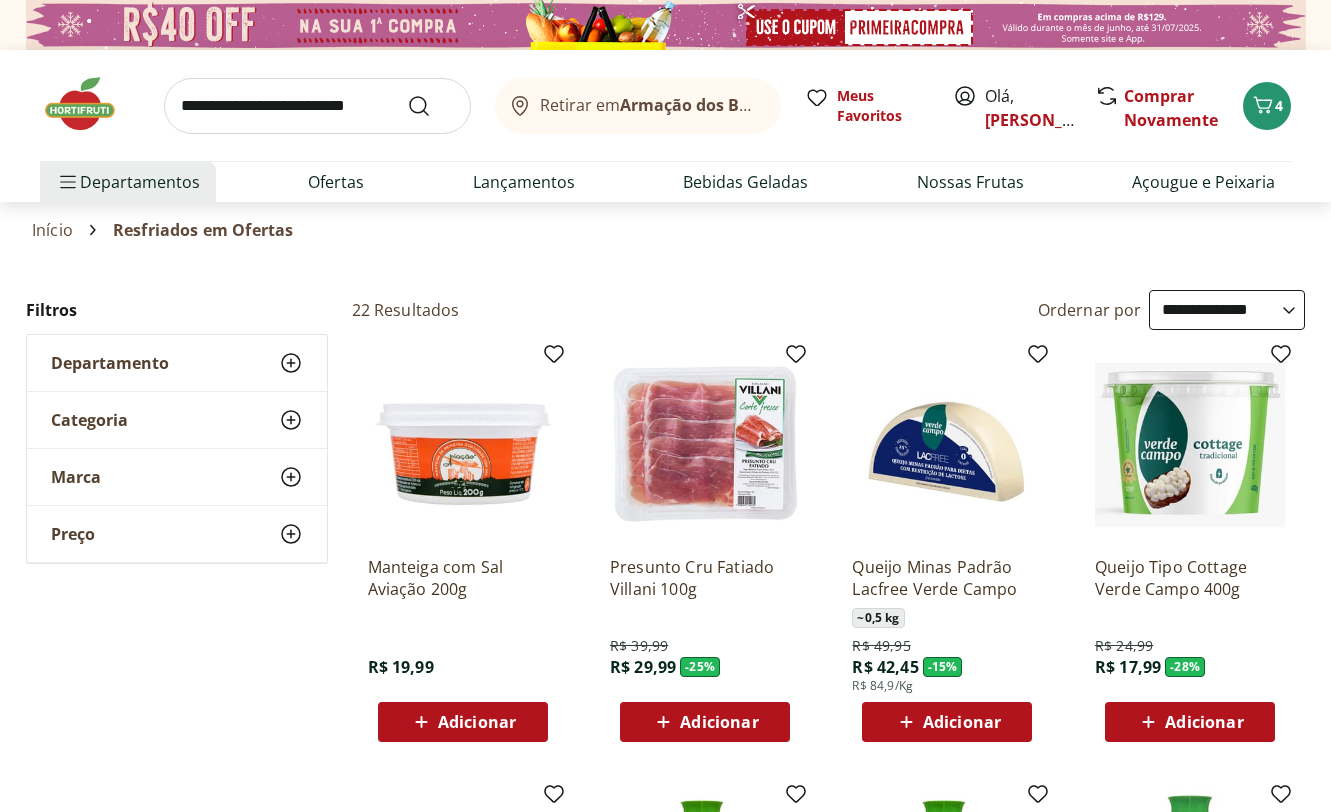 scroll, scrollTop: 0, scrollLeft: 0, axis: both 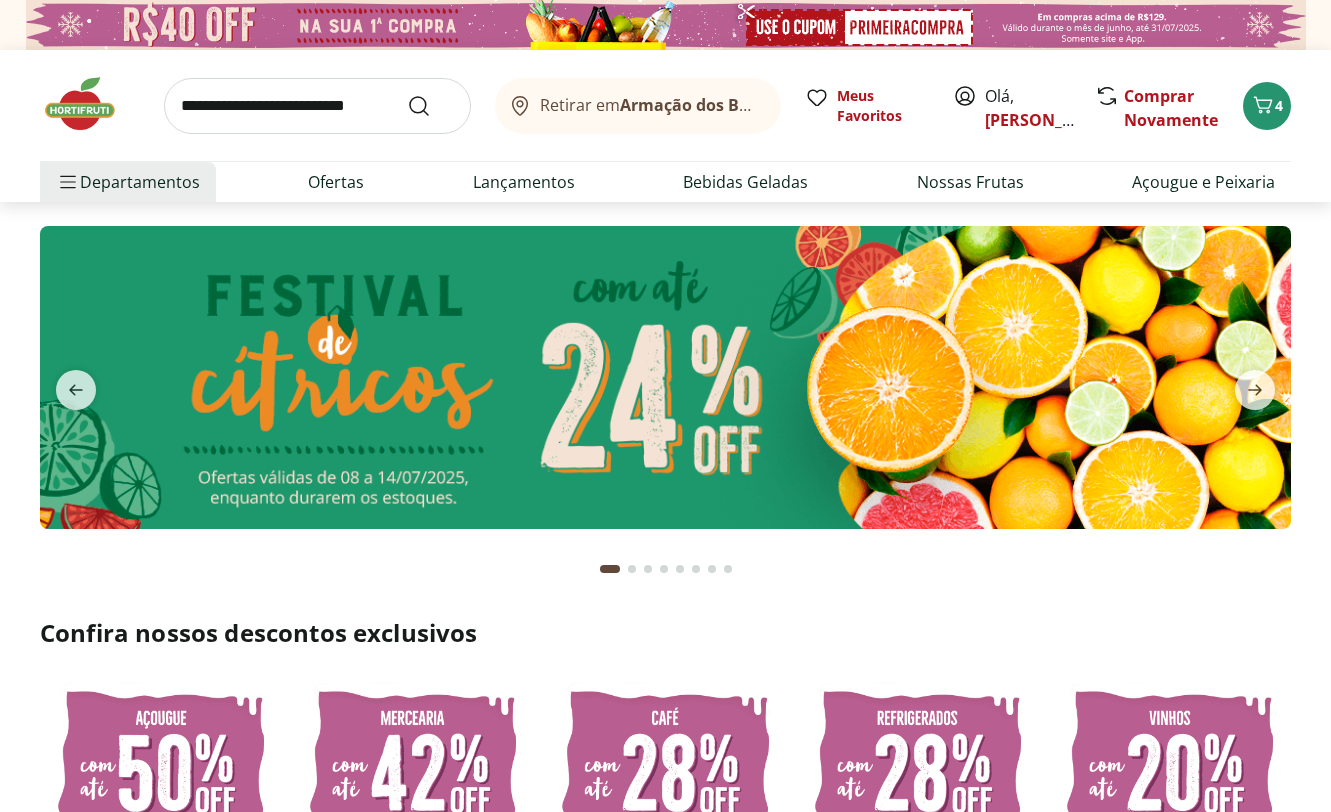 click at bounding box center (317, 106) 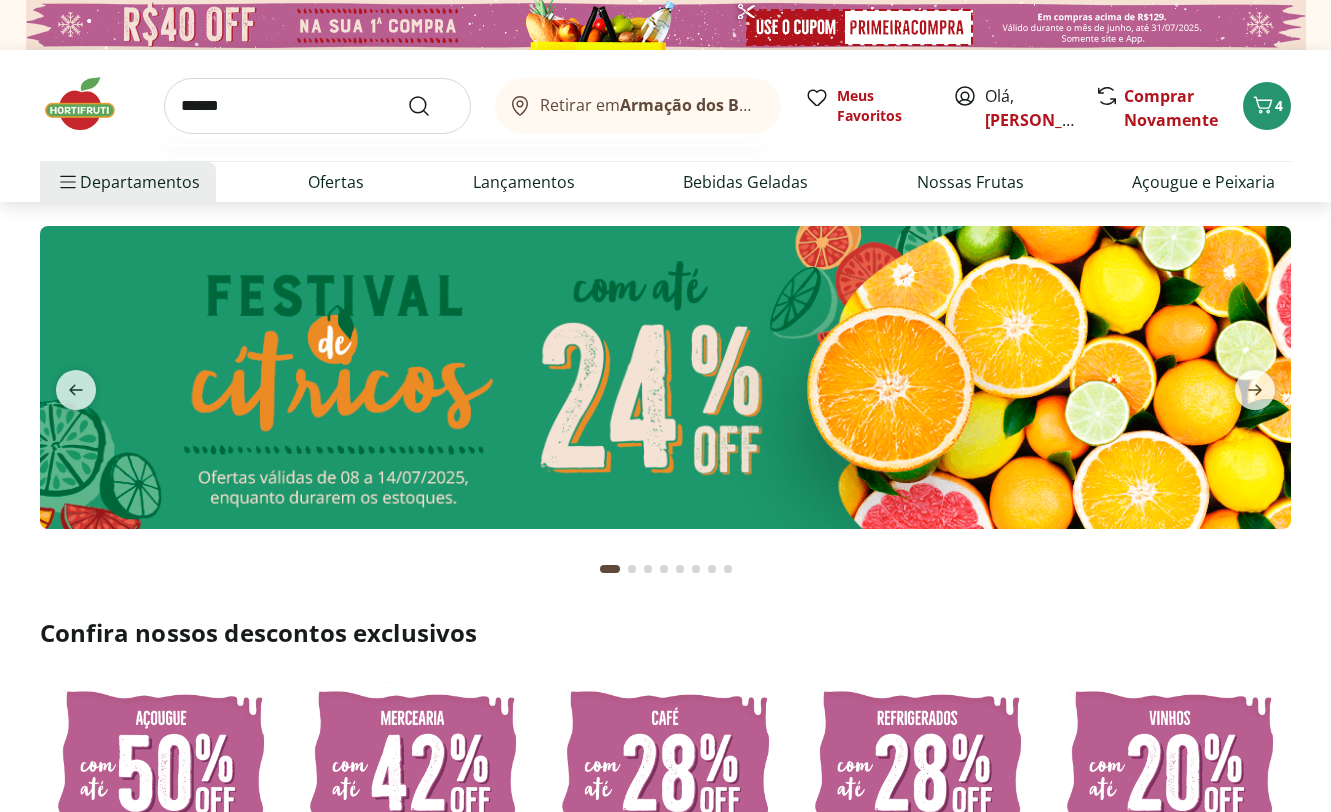 type on "******" 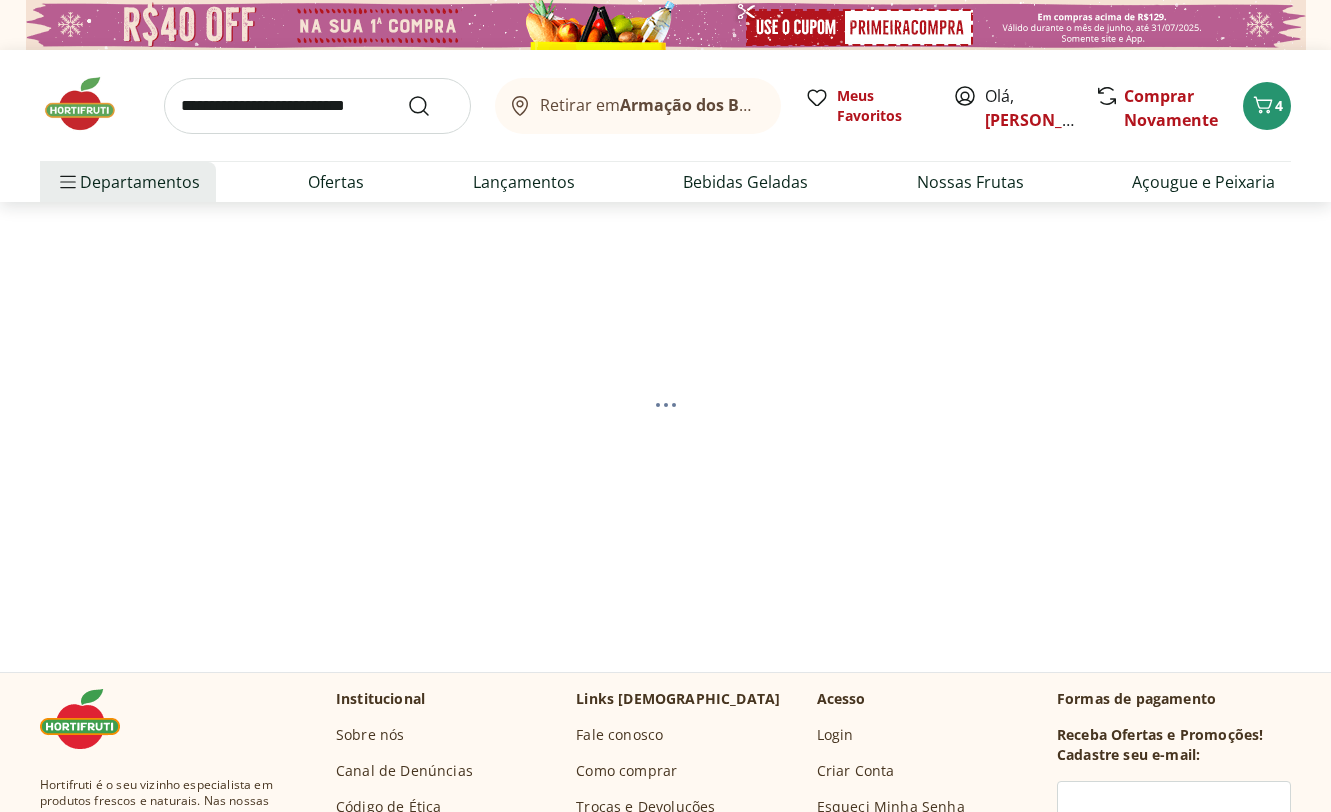 select on "**********" 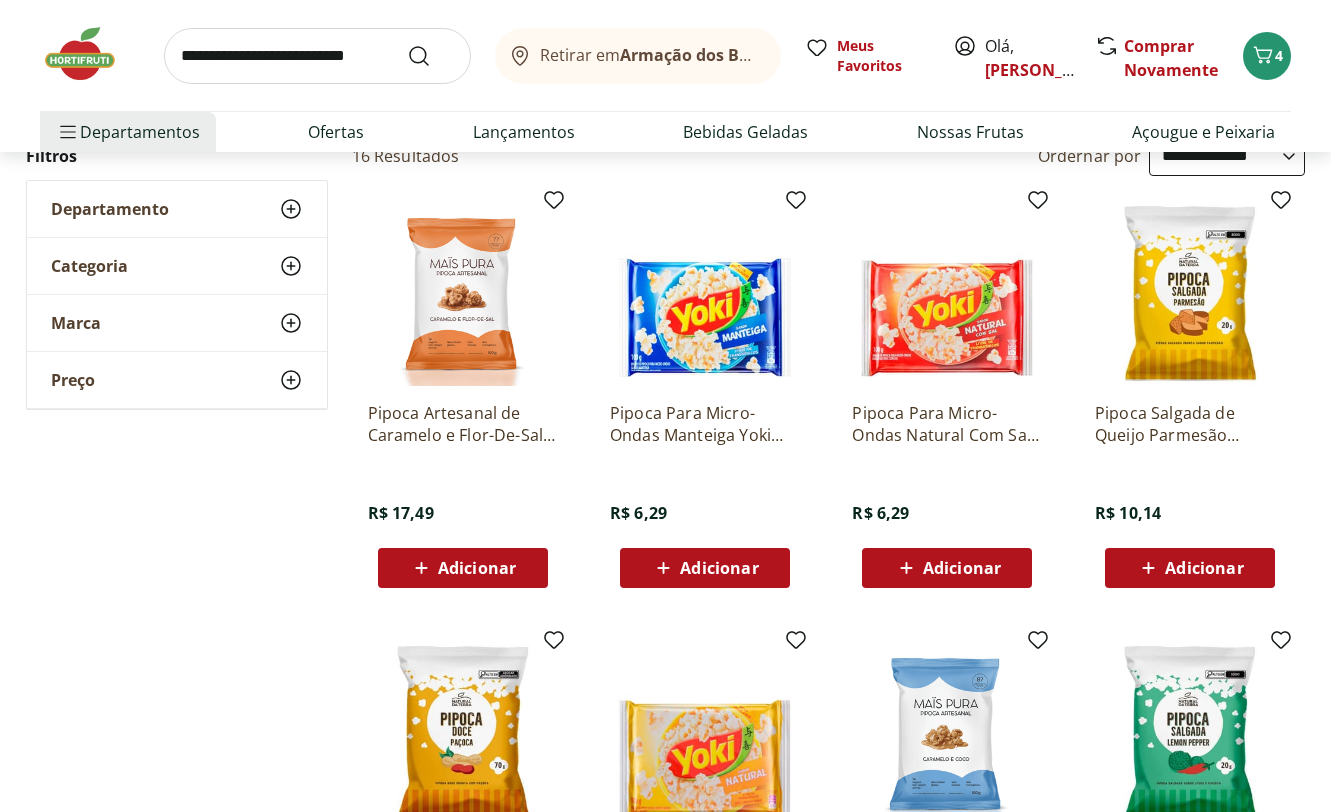 scroll, scrollTop: 229, scrollLeft: 0, axis: vertical 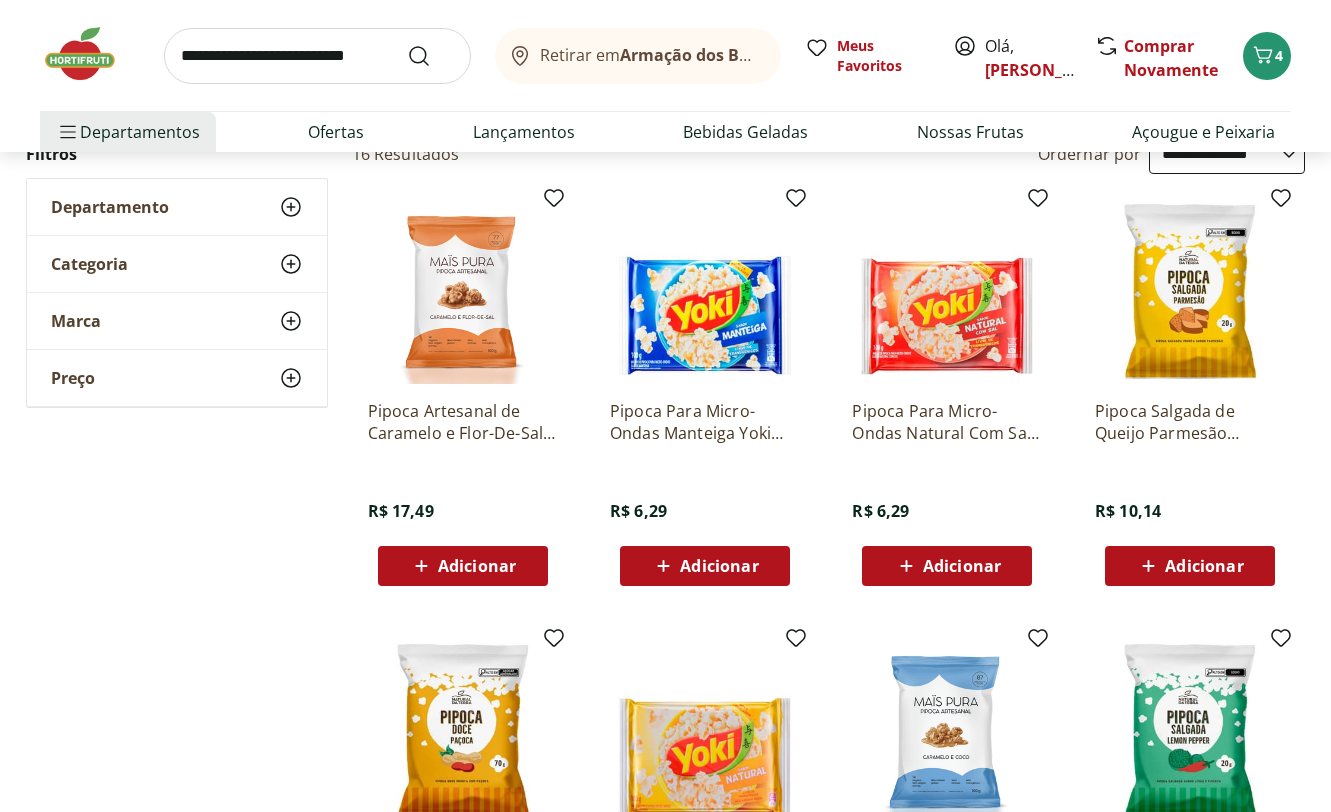 click on "Adicionar" at bounding box center [719, 566] 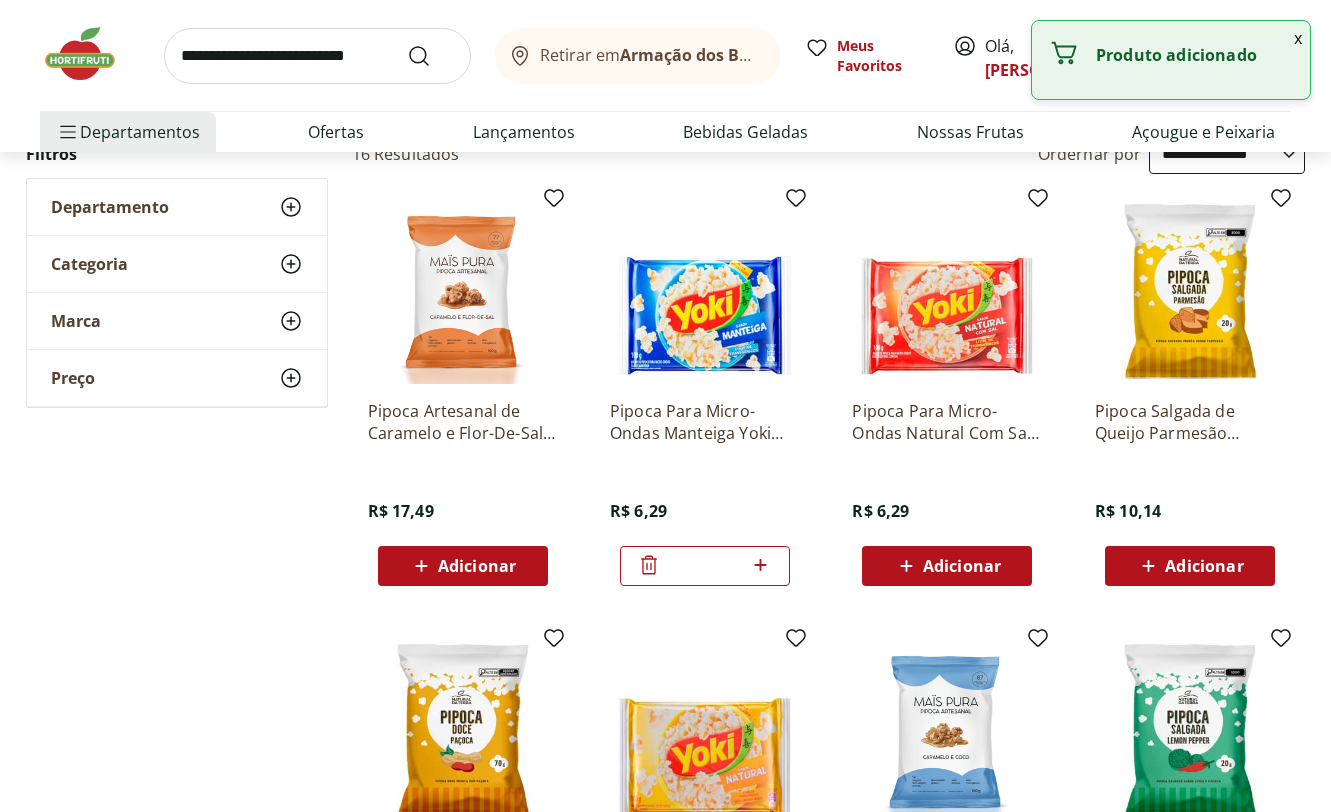 click 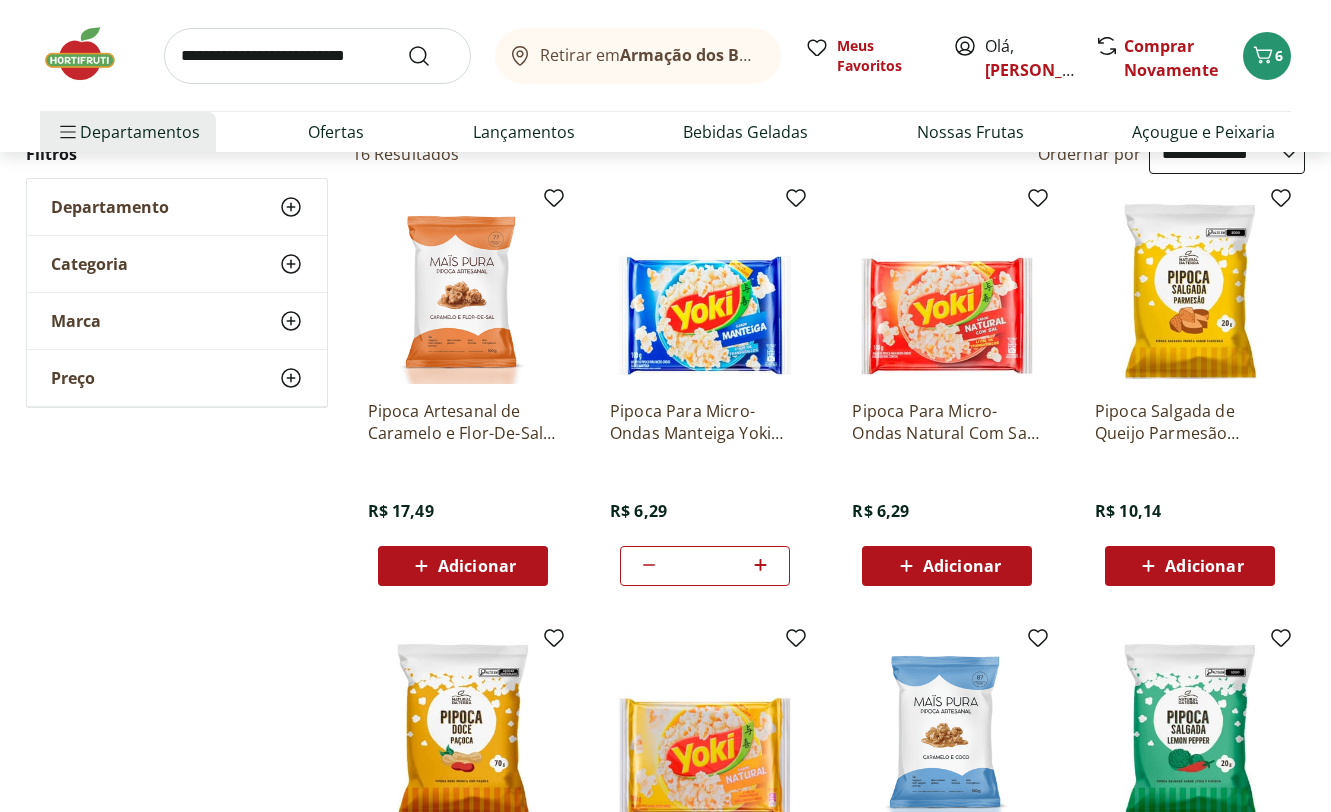 click 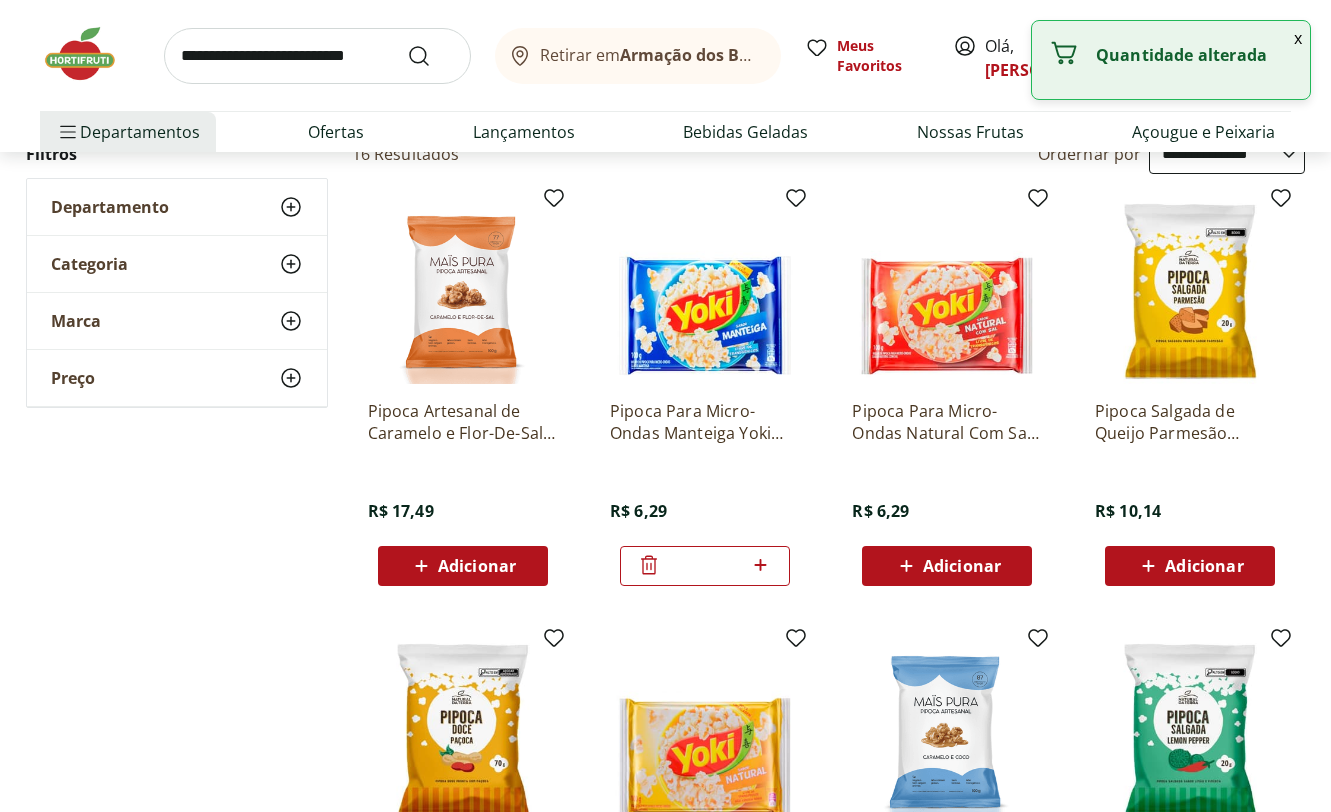 click 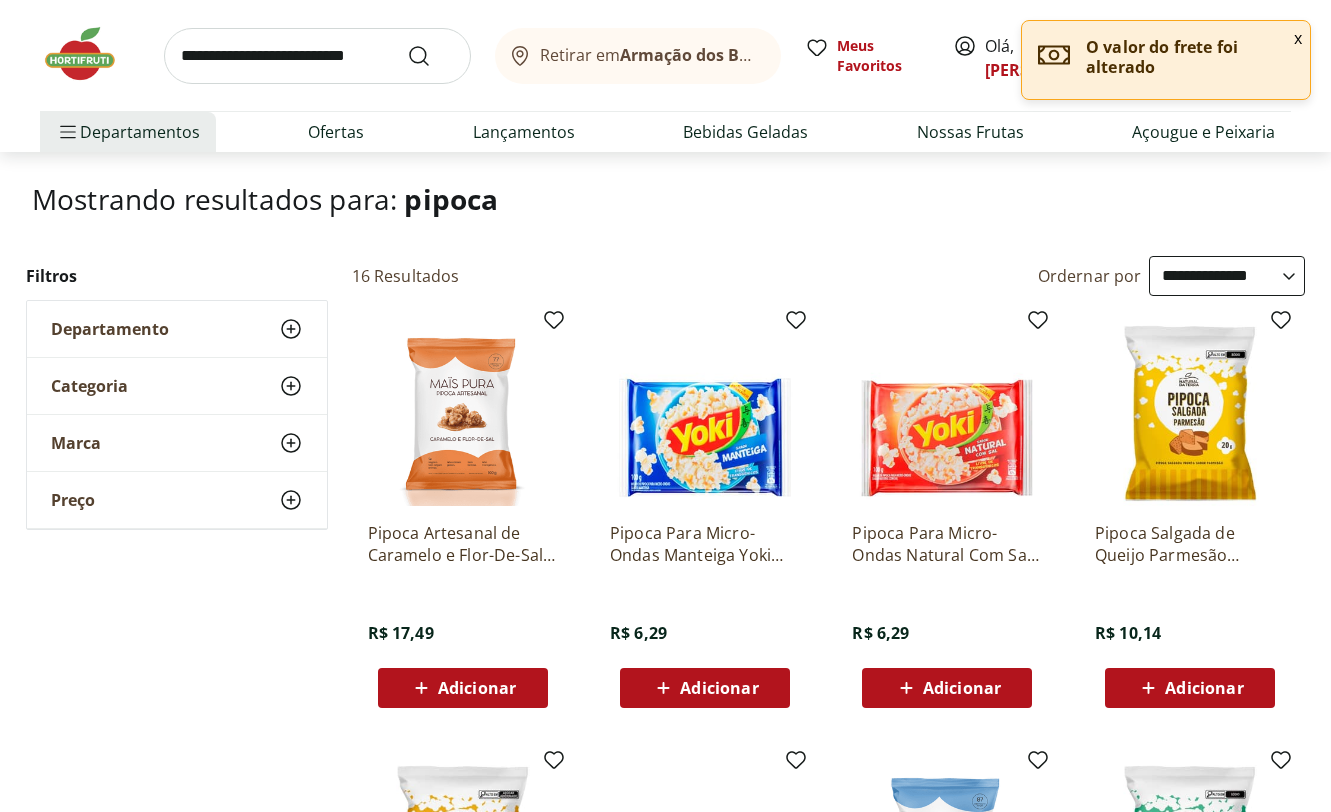 scroll, scrollTop: 7, scrollLeft: 0, axis: vertical 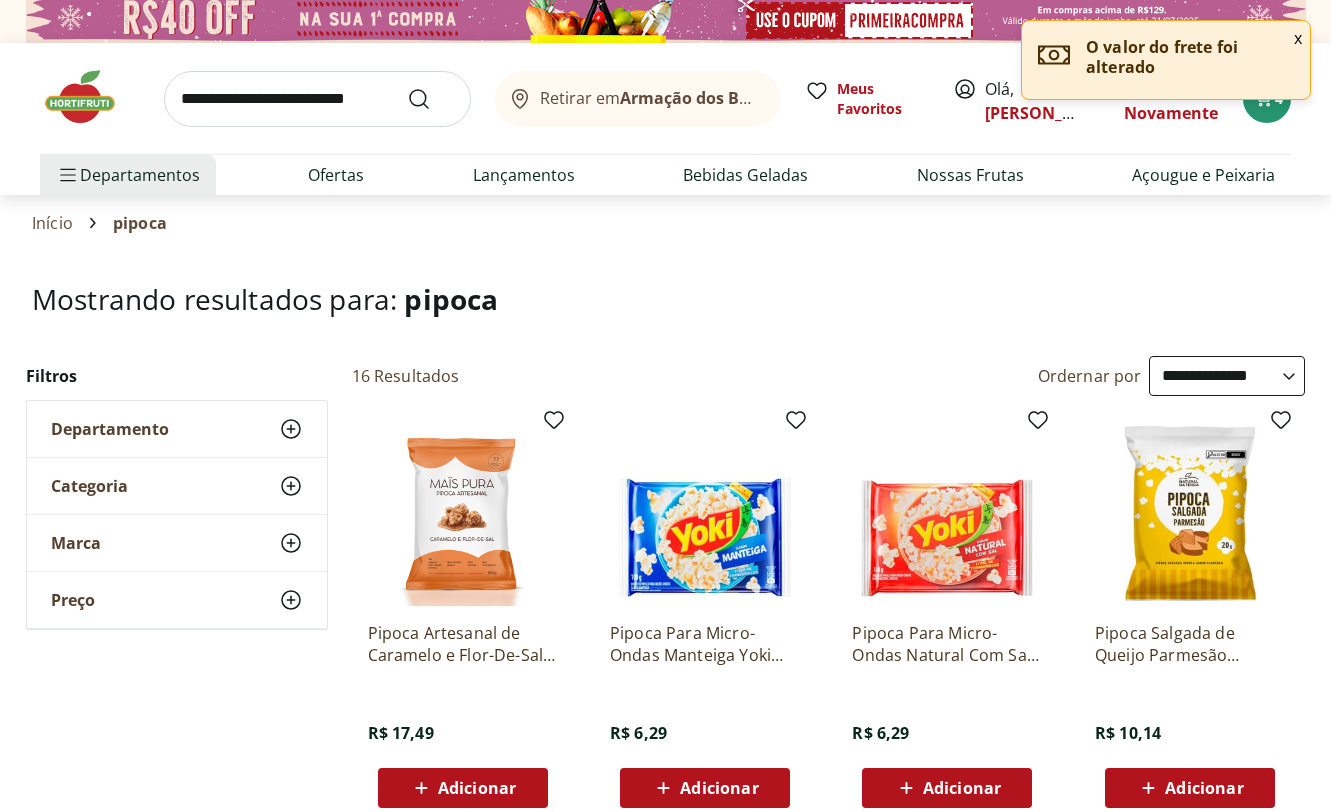 click at bounding box center [317, 99] 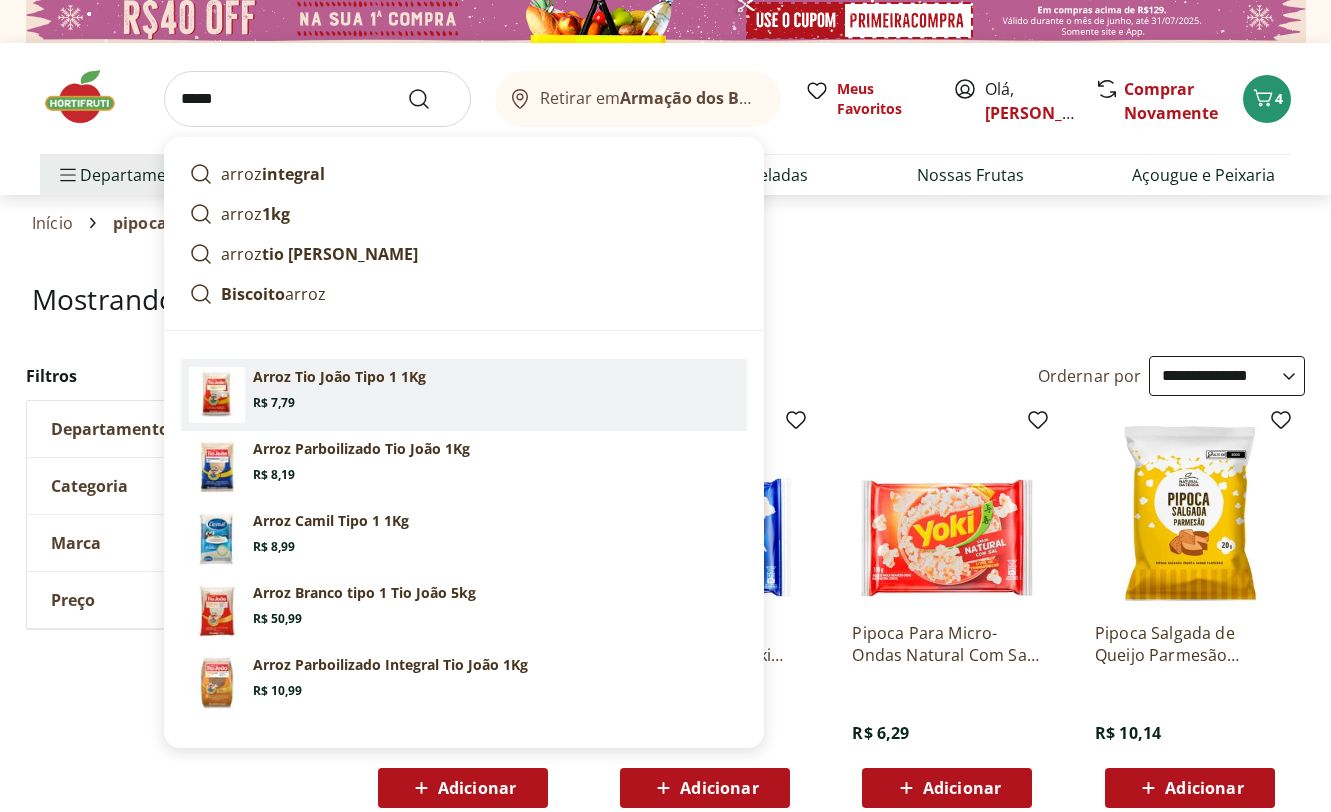 click on "Arroz Tio João Tipo 1 1Kg Price: R$ 7,79" at bounding box center [496, 389] 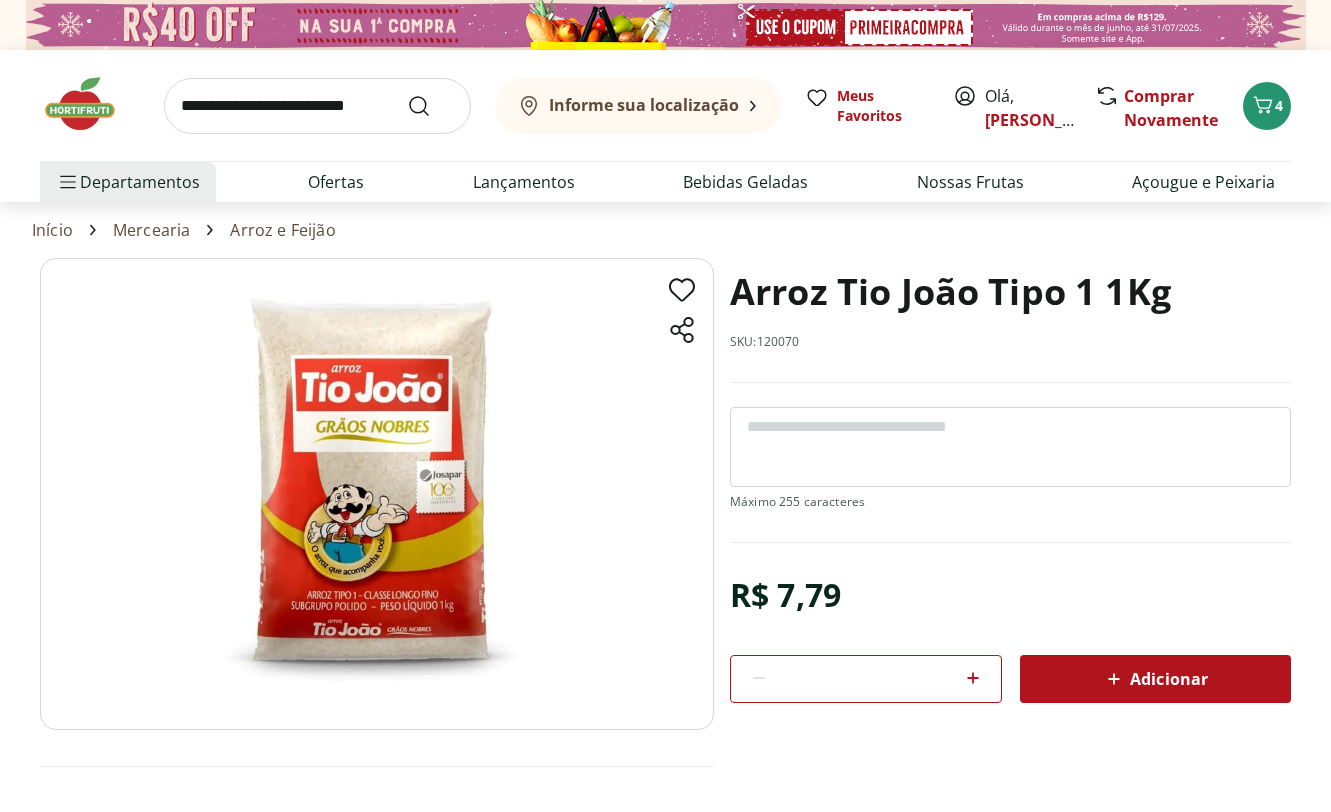 scroll, scrollTop: 0, scrollLeft: 0, axis: both 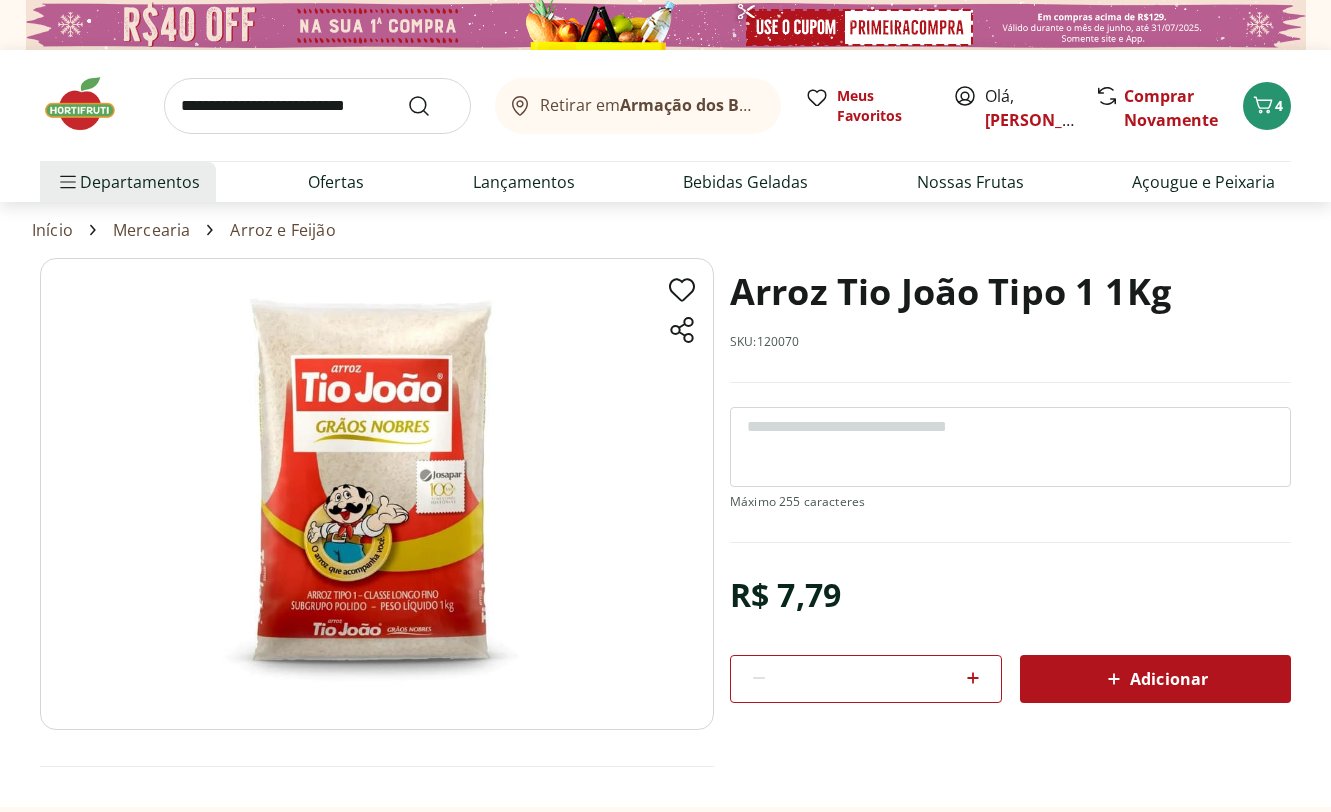 click 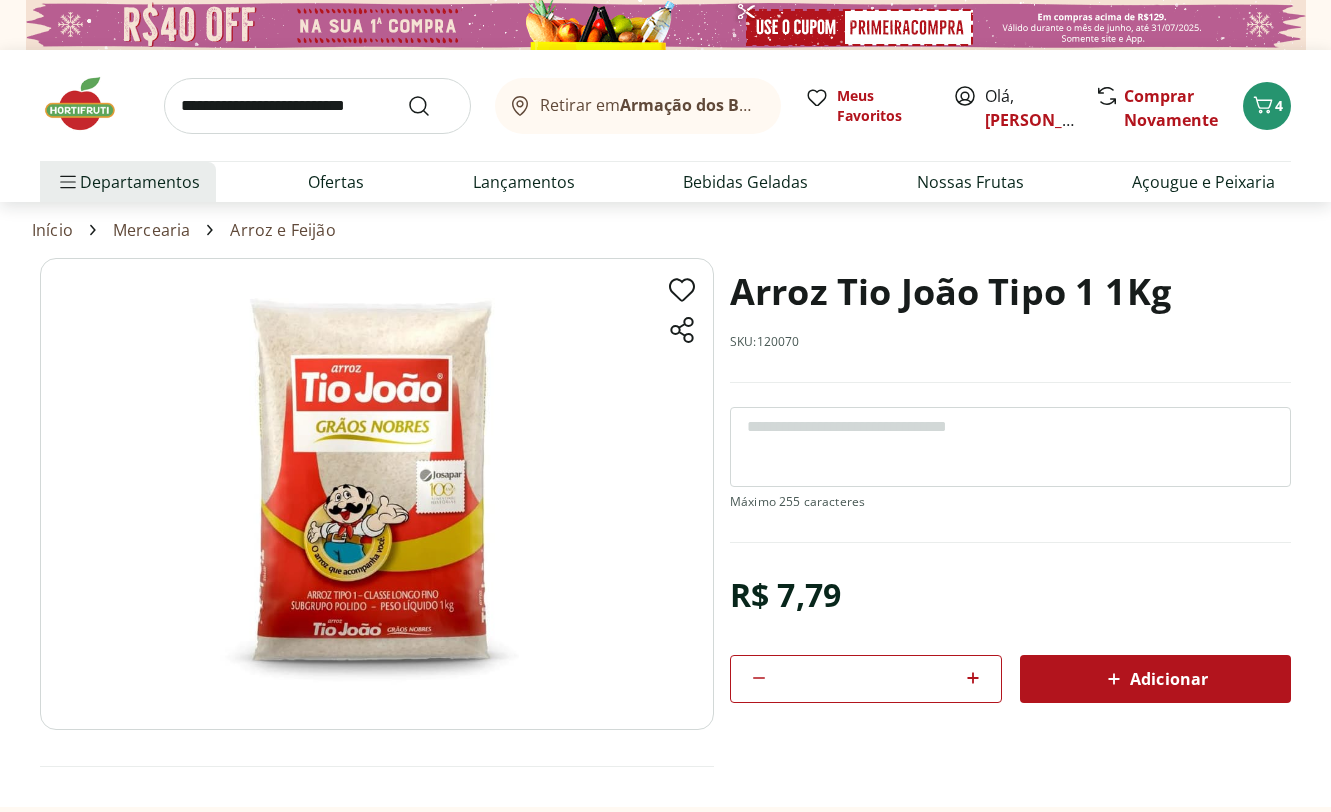 click on "Adicionar" at bounding box center [1156, 679] 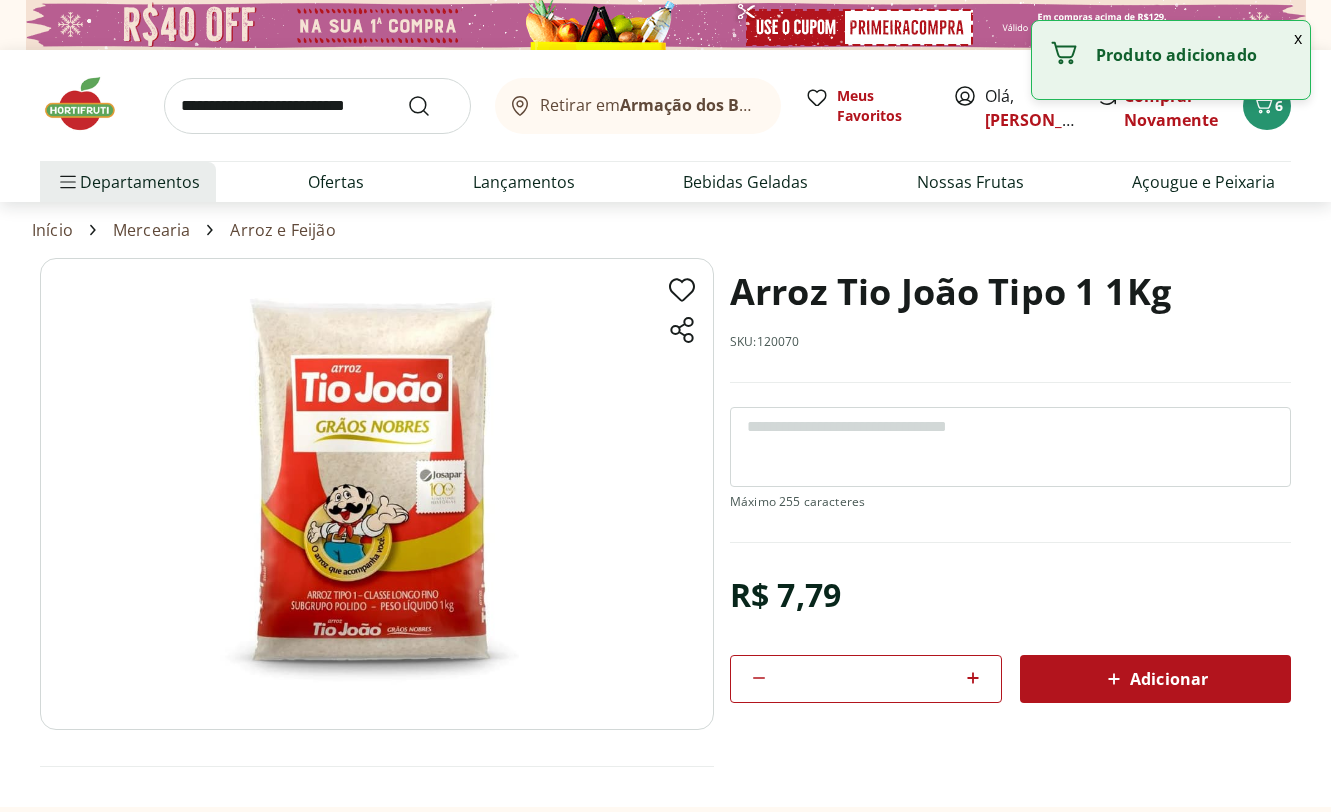 click on "Adicionar" at bounding box center (1155, 679) 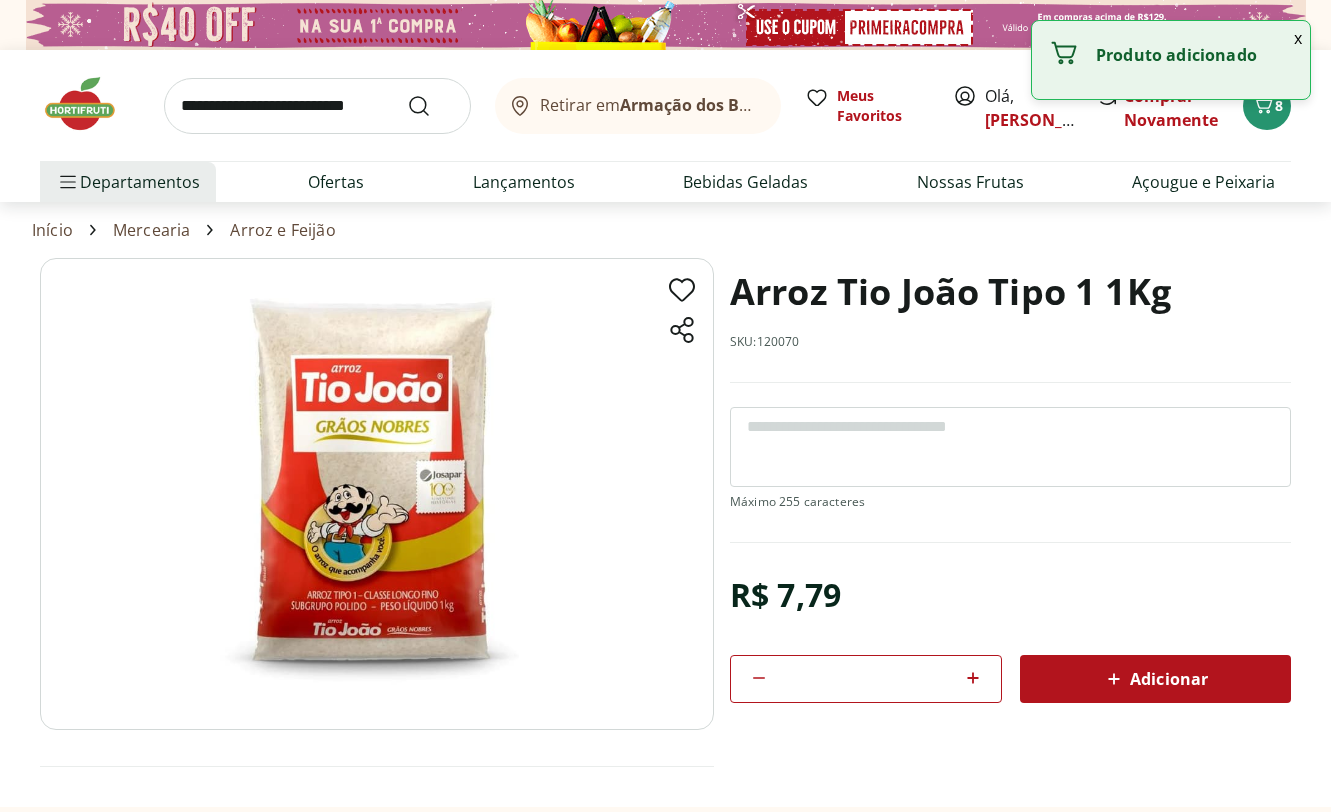 click at bounding box center [317, 106] 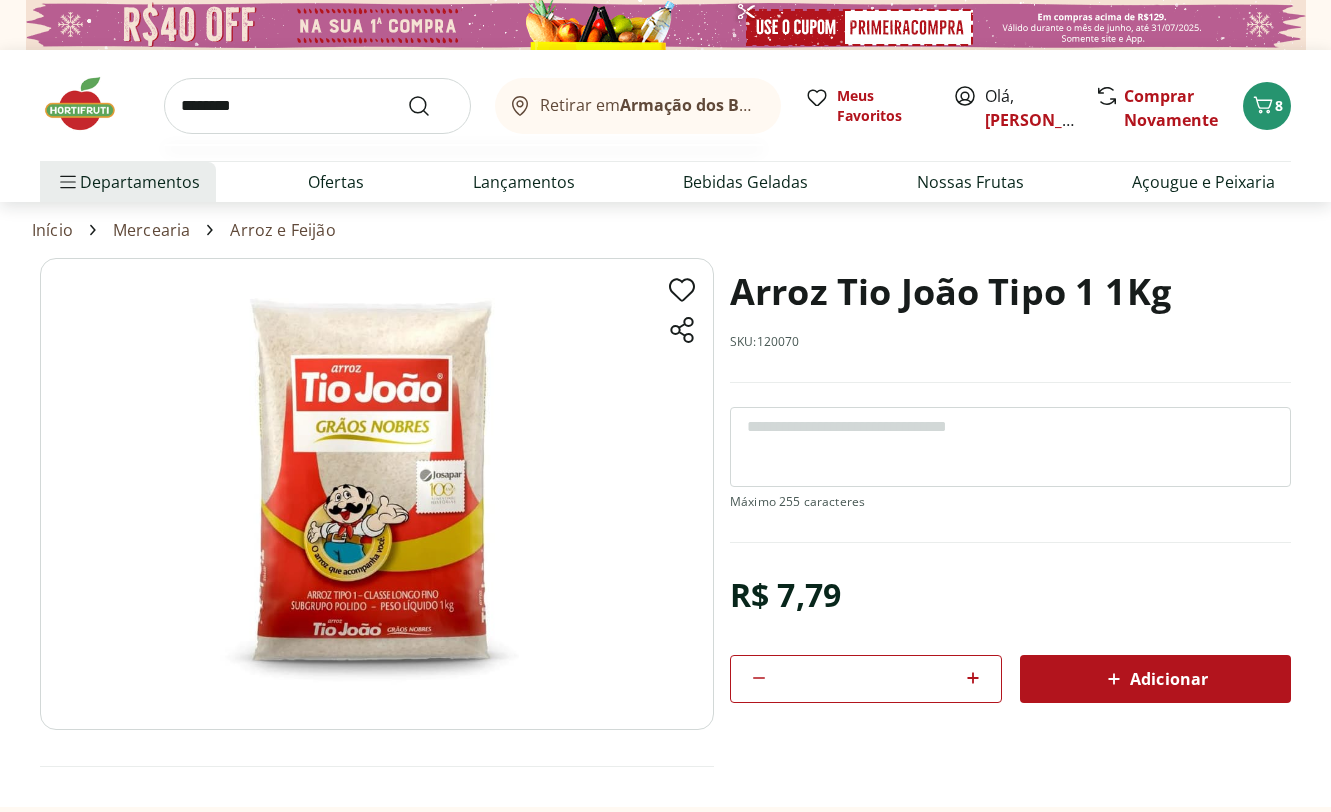 drag, startPoint x: 345, startPoint y: 114, endPoint x: 280, endPoint y: 214, distance: 119.26861 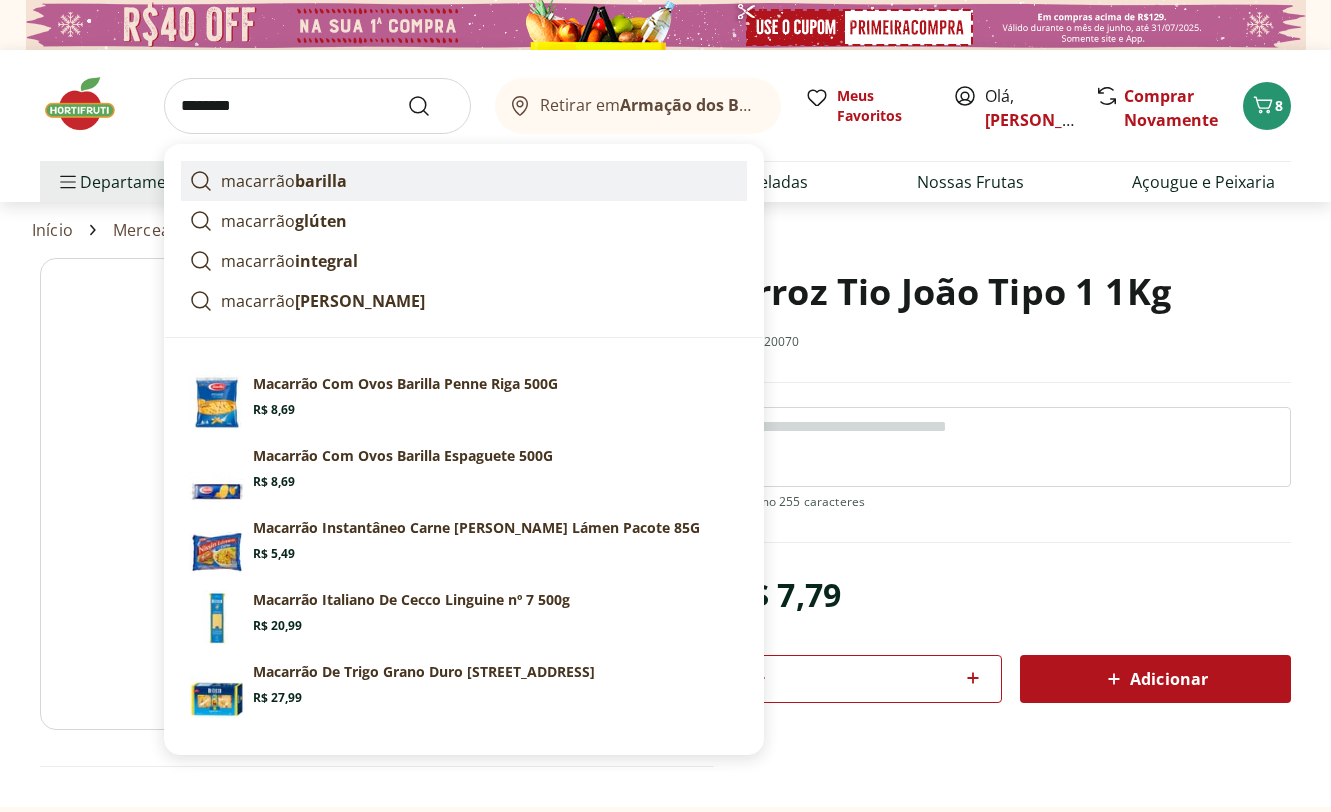 click on "barilla" at bounding box center [321, 181] 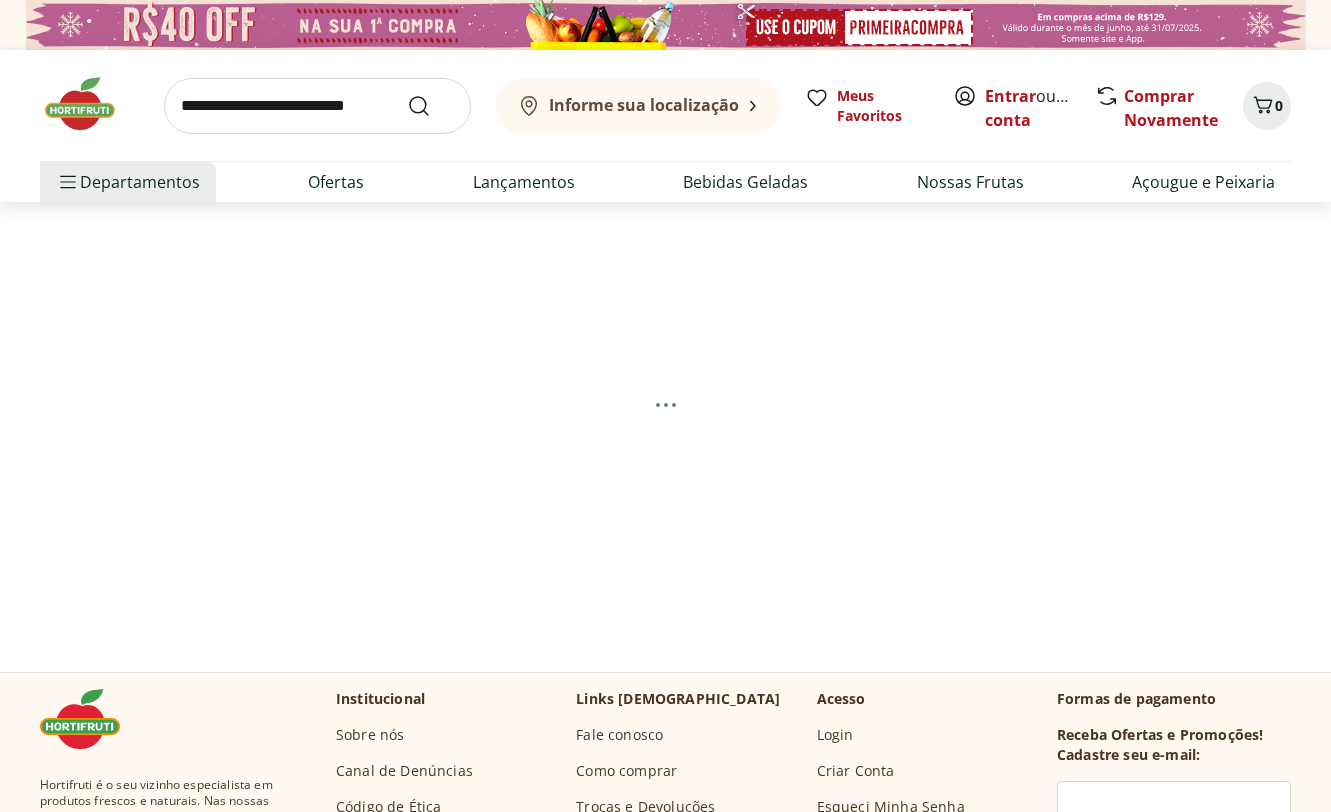 scroll, scrollTop: 0, scrollLeft: 0, axis: both 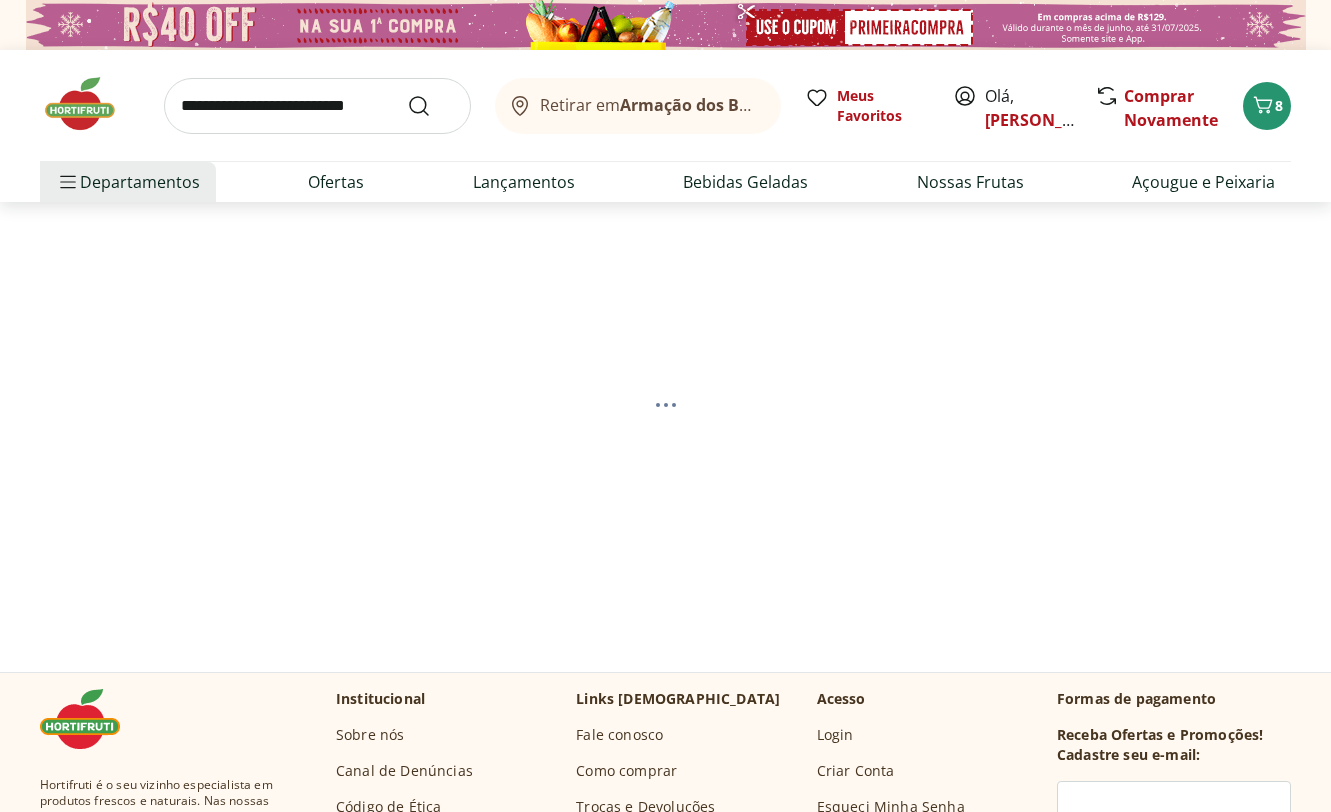 select on "**********" 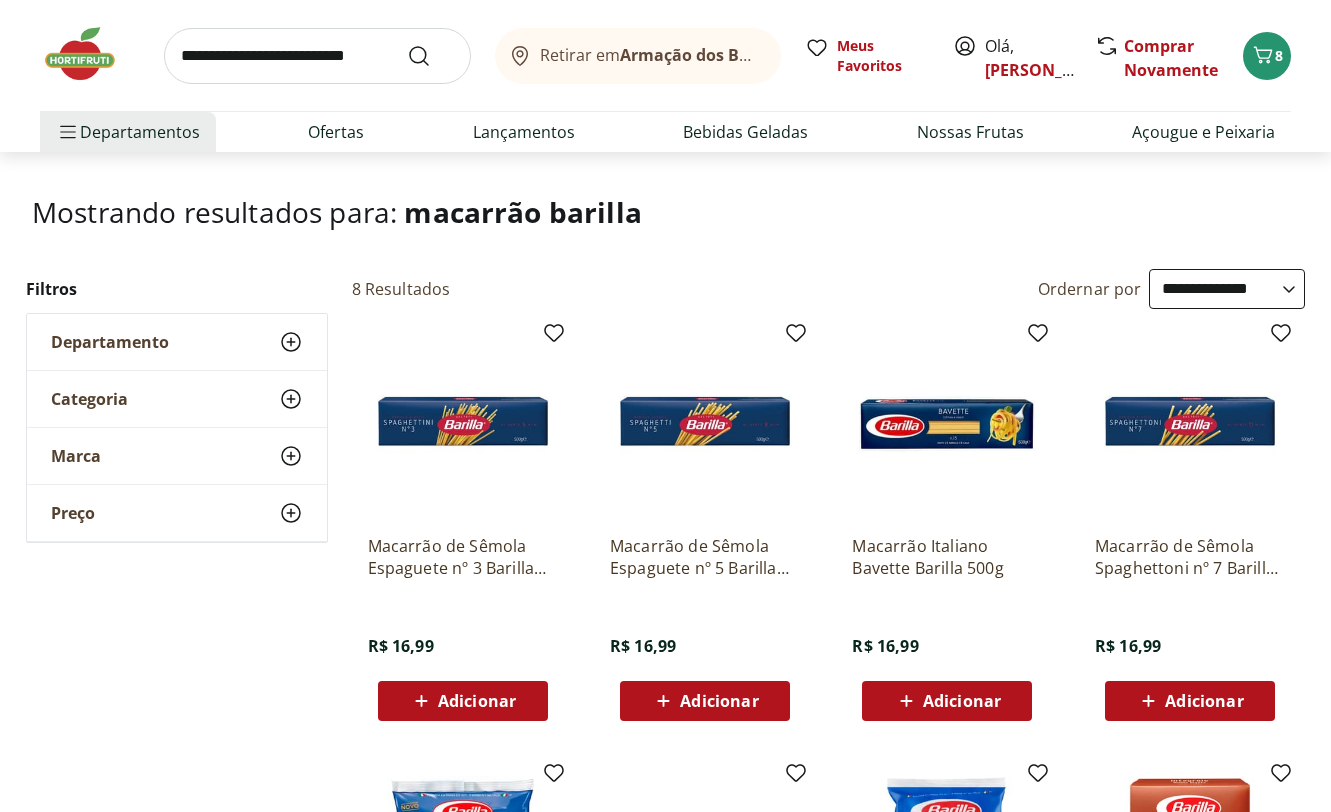 scroll, scrollTop: 94, scrollLeft: 0, axis: vertical 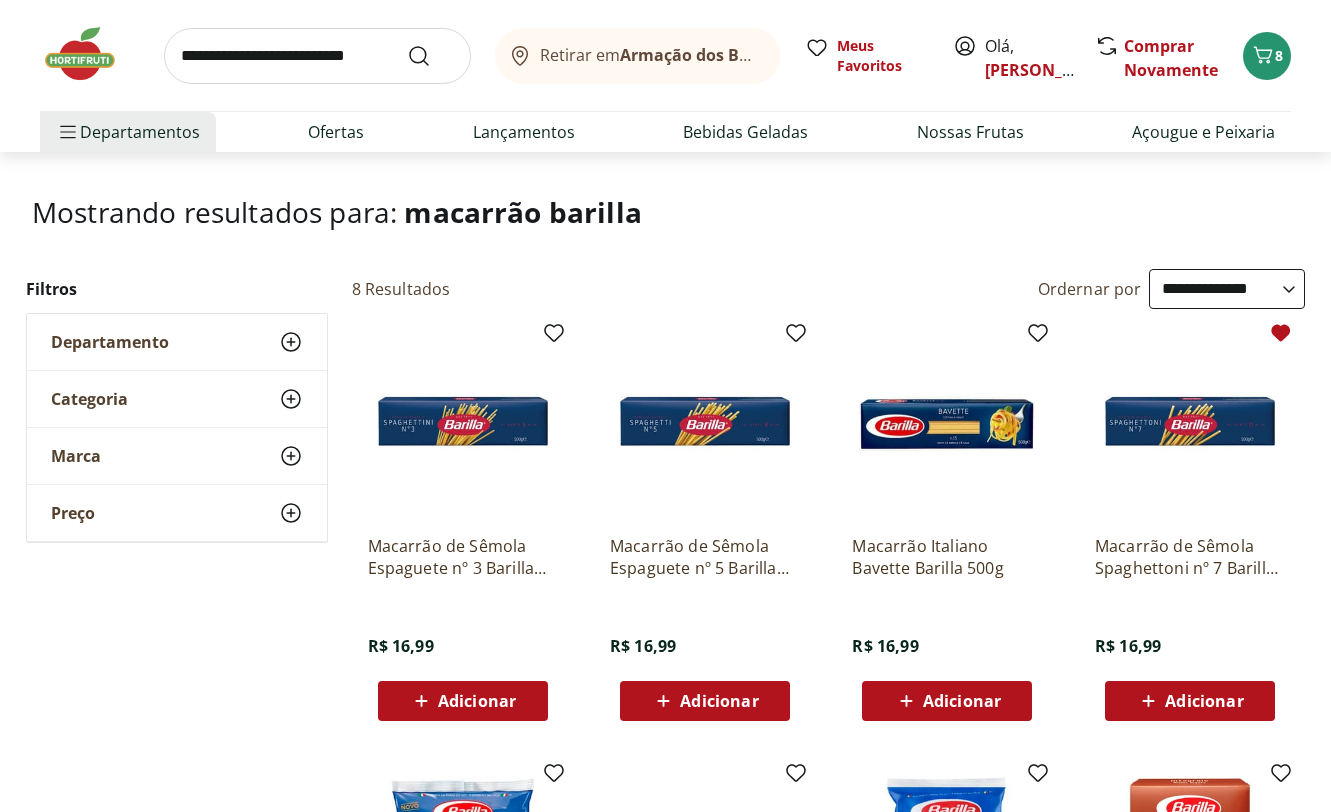 click 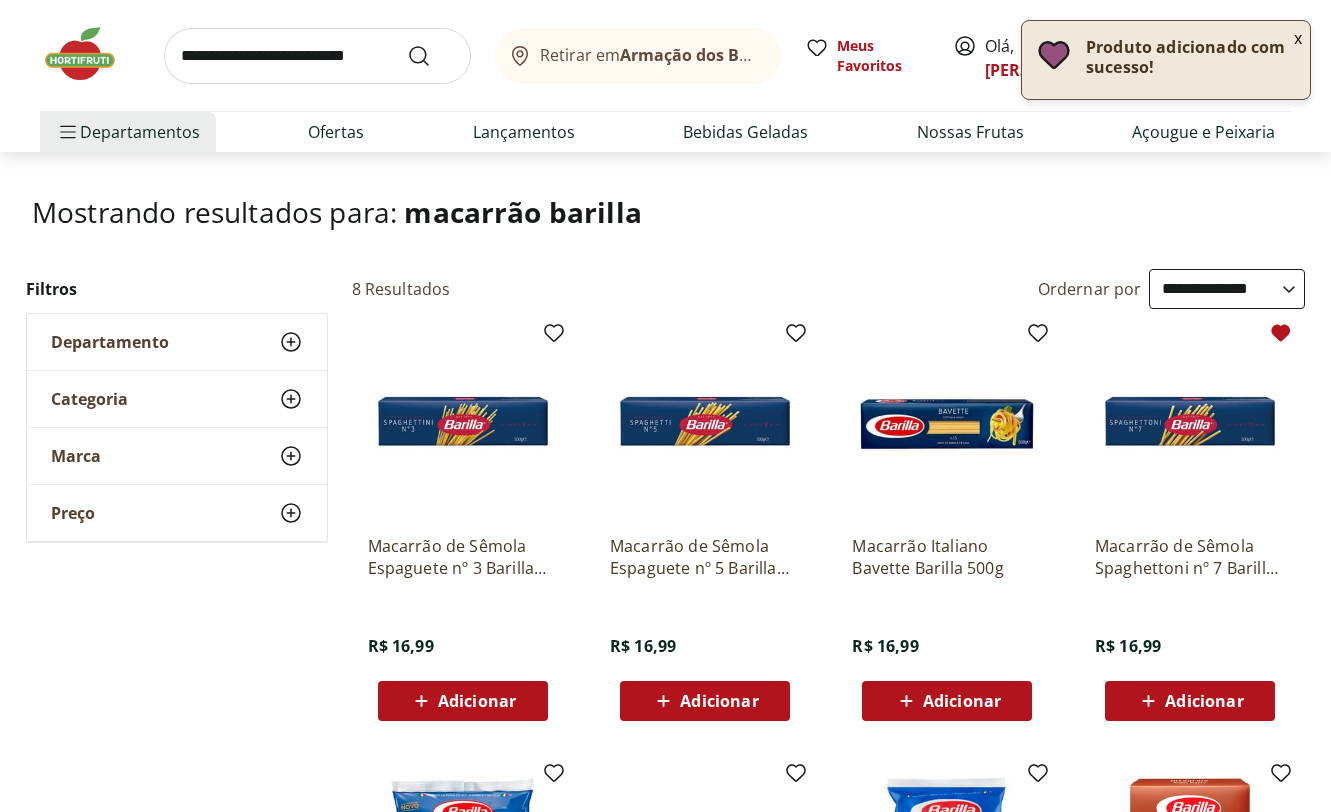 scroll, scrollTop: 138, scrollLeft: 0, axis: vertical 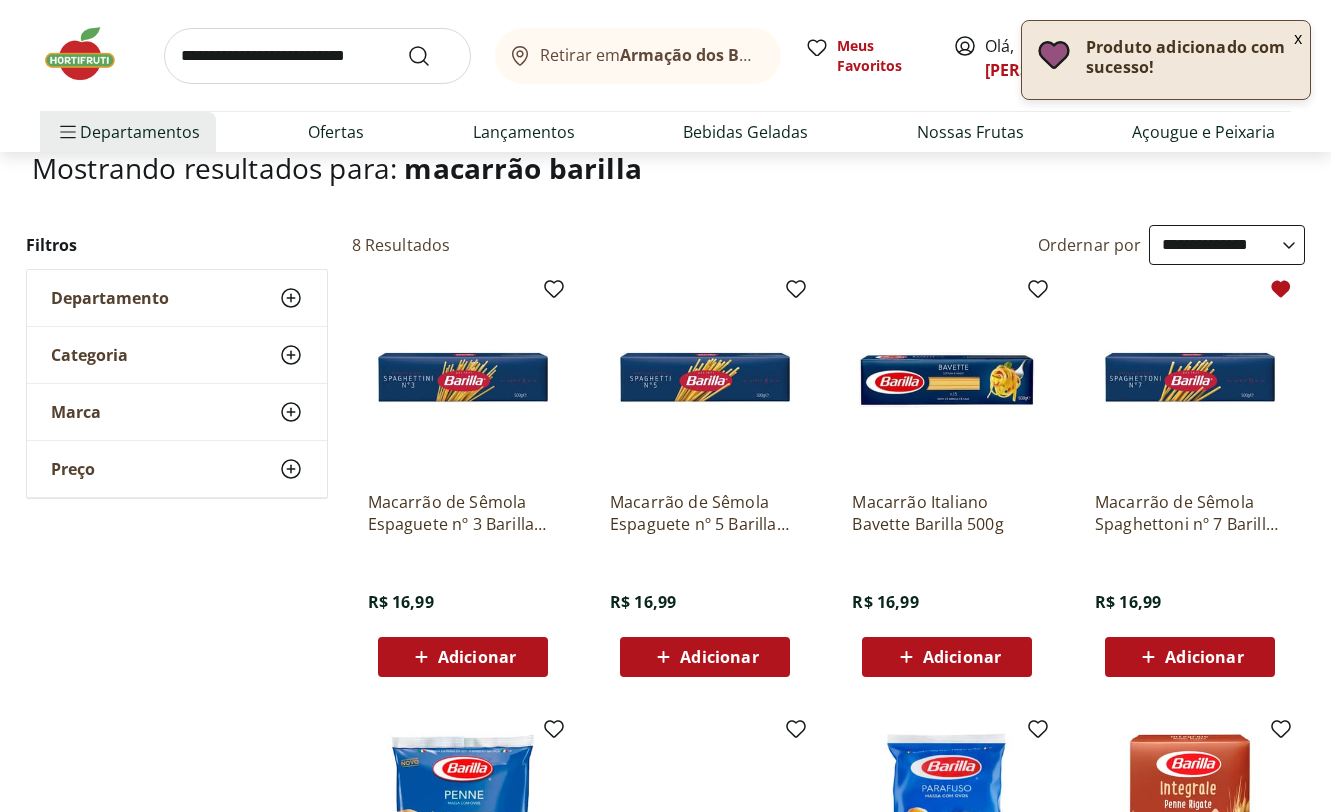 click on "Adicionar" at bounding box center (1204, 657) 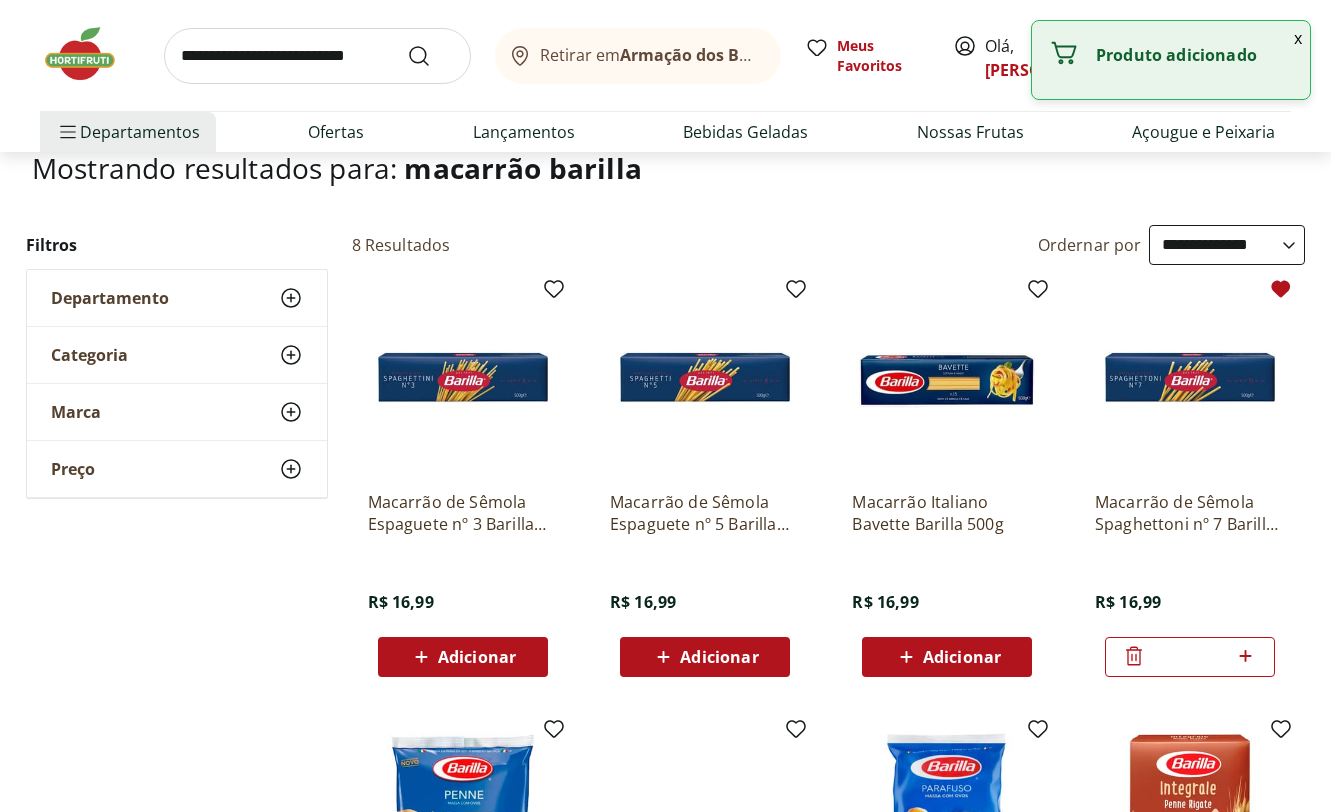 click 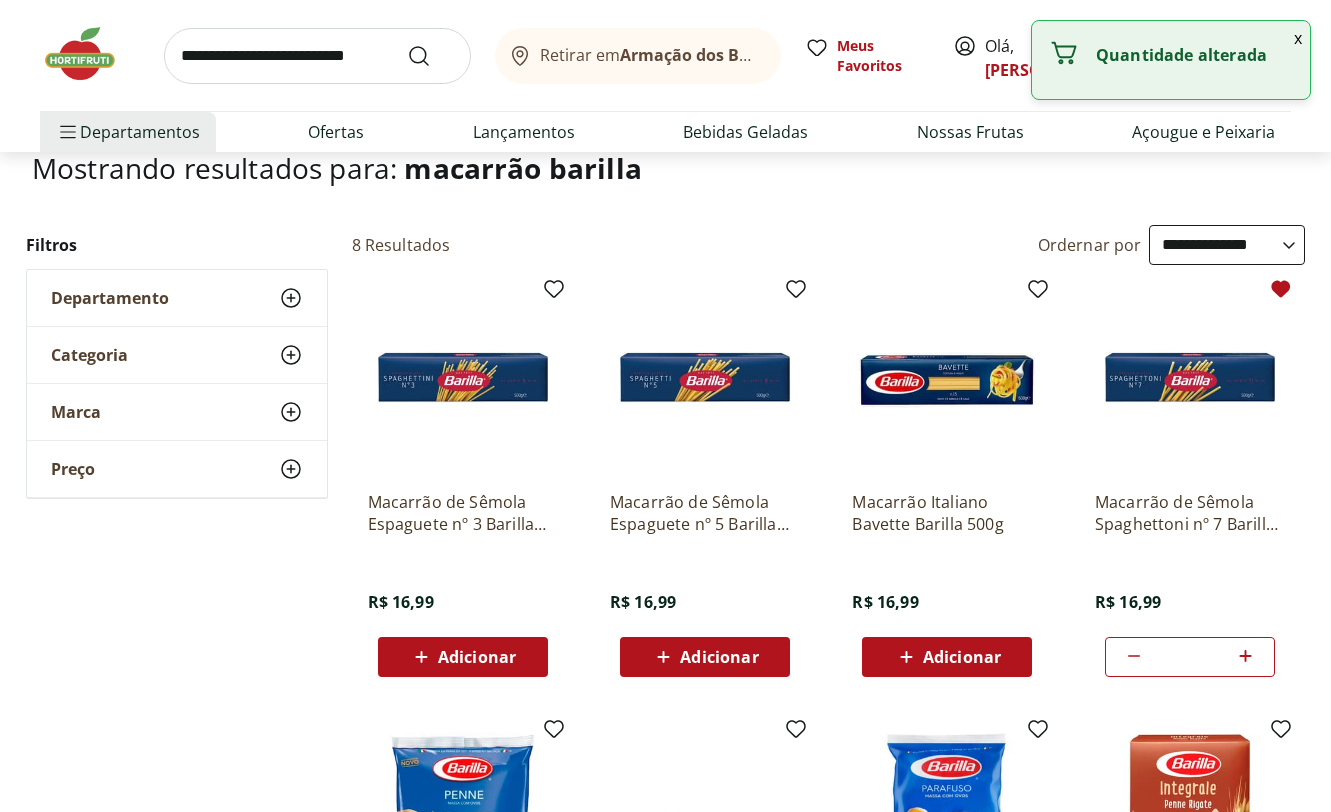 click 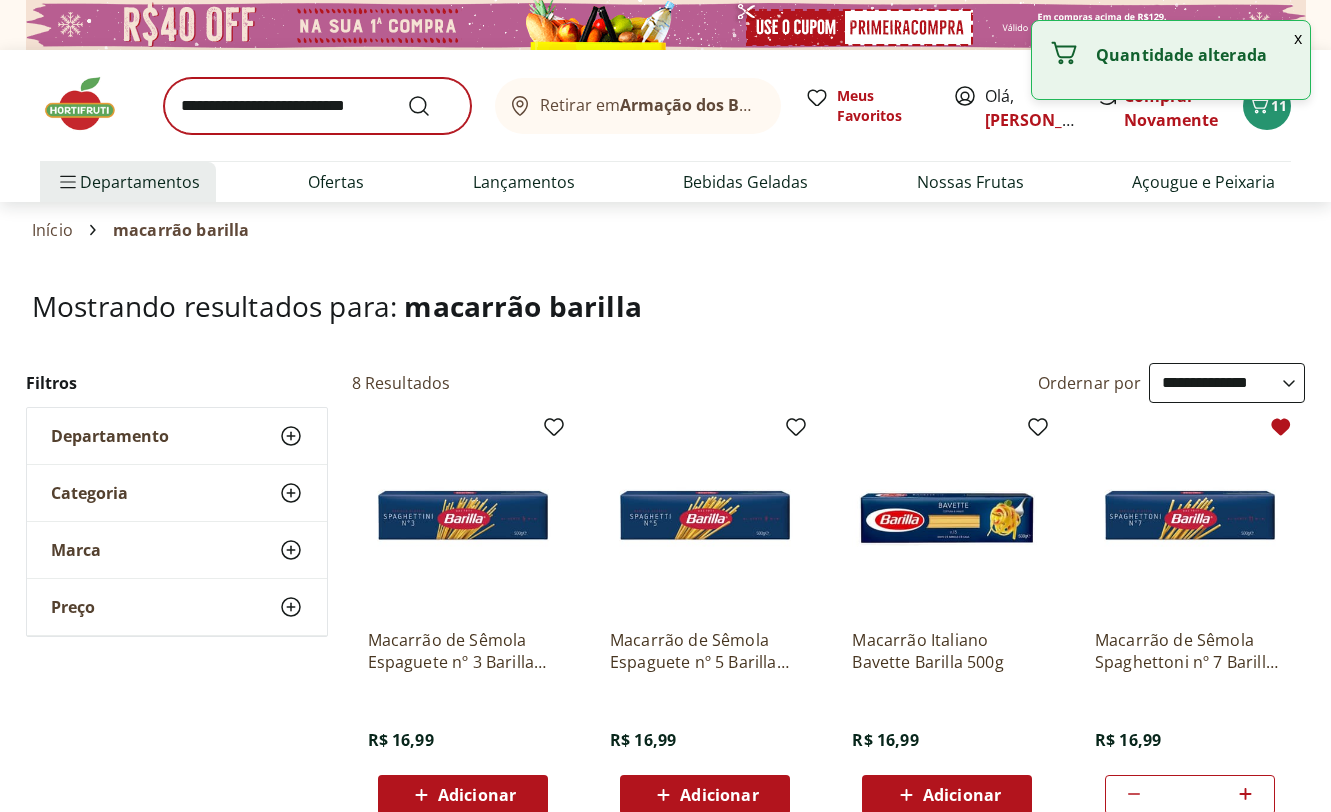 scroll, scrollTop: 0, scrollLeft: 0, axis: both 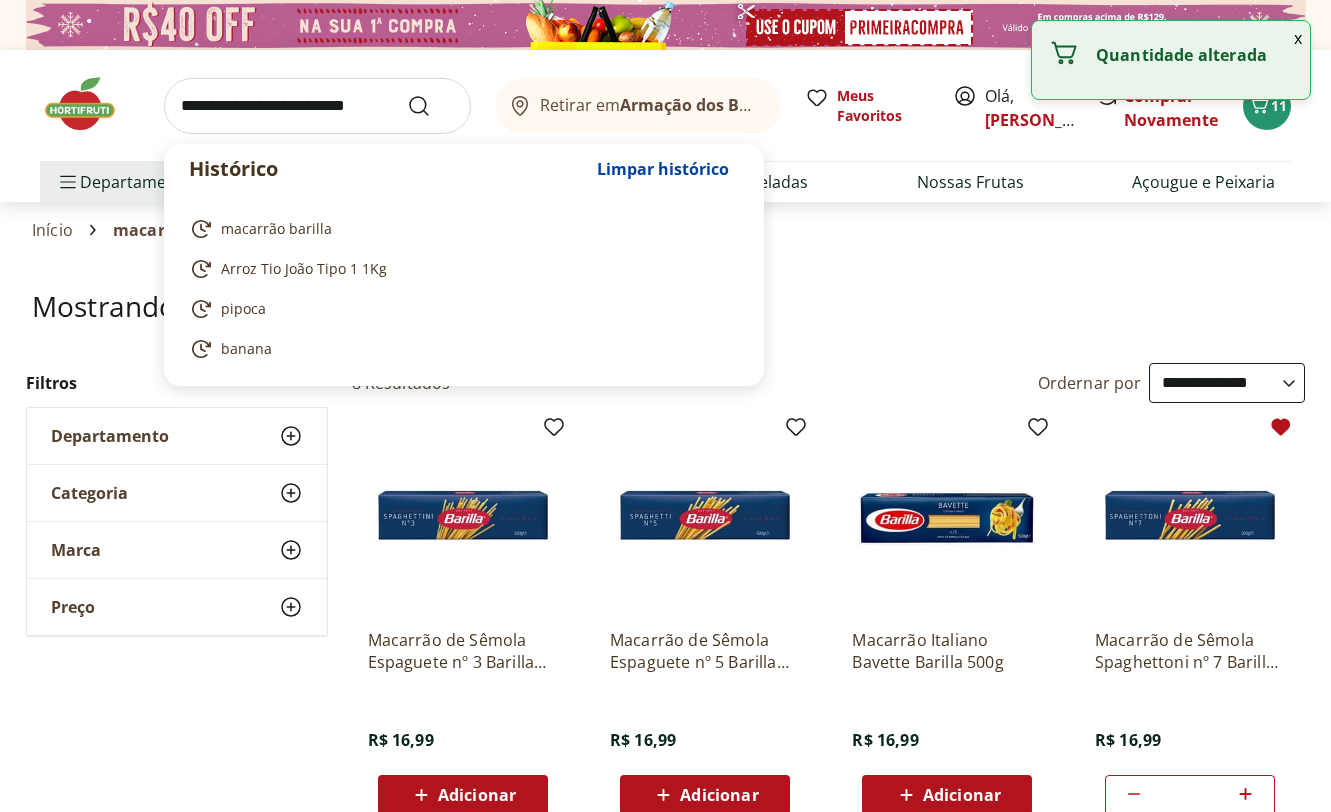 click at bounding box center (317, 106) 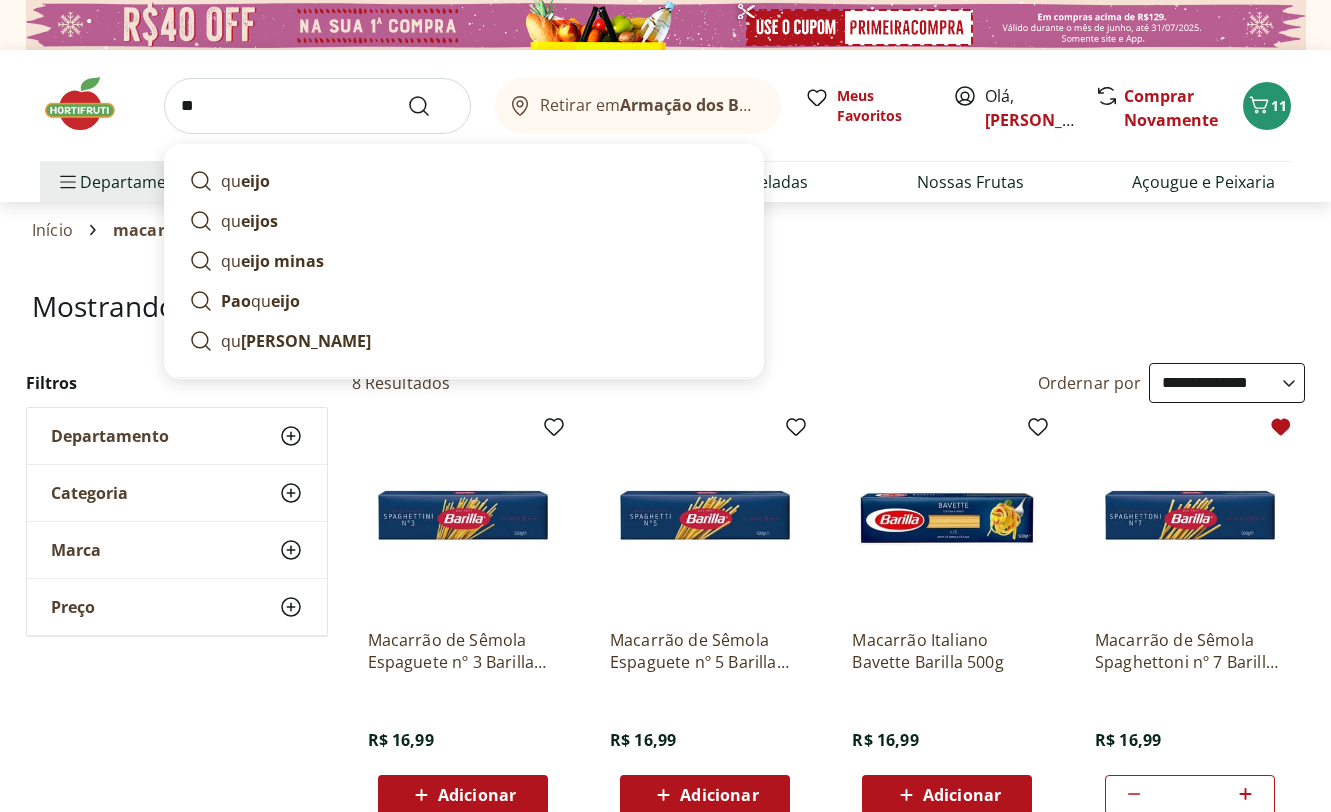 type on "*" 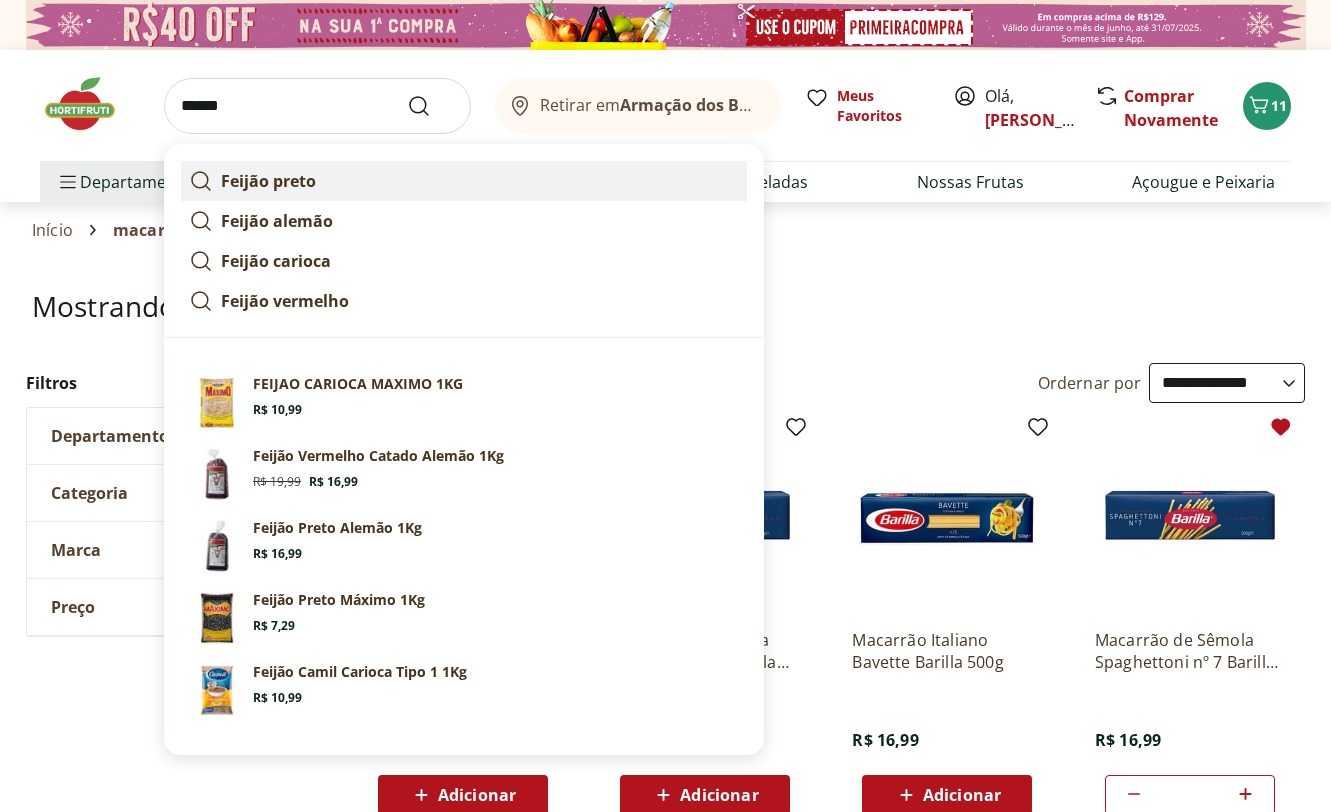 click on "Feijão preto" at bounding box center (268, 181) 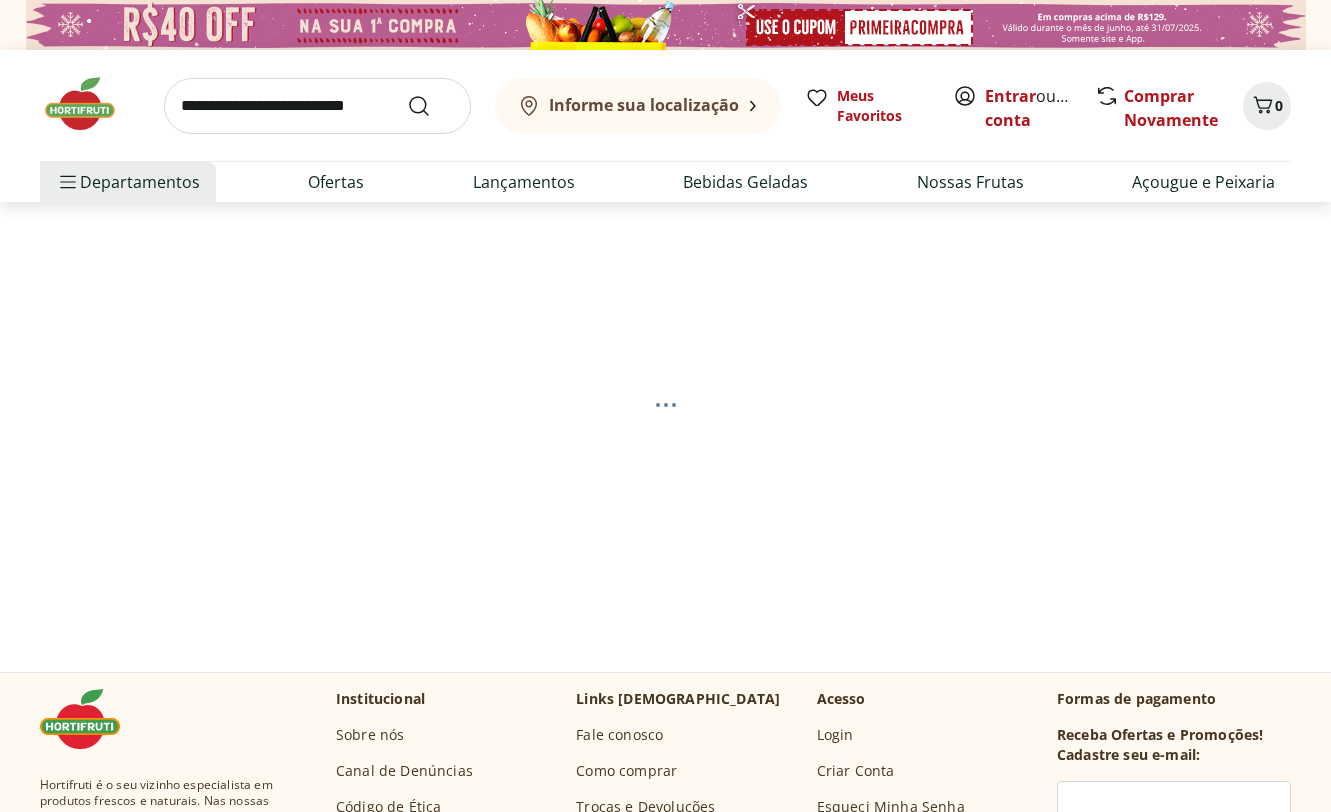 scroll, scrollTop: 0, scrollLeft: 0, axis: both 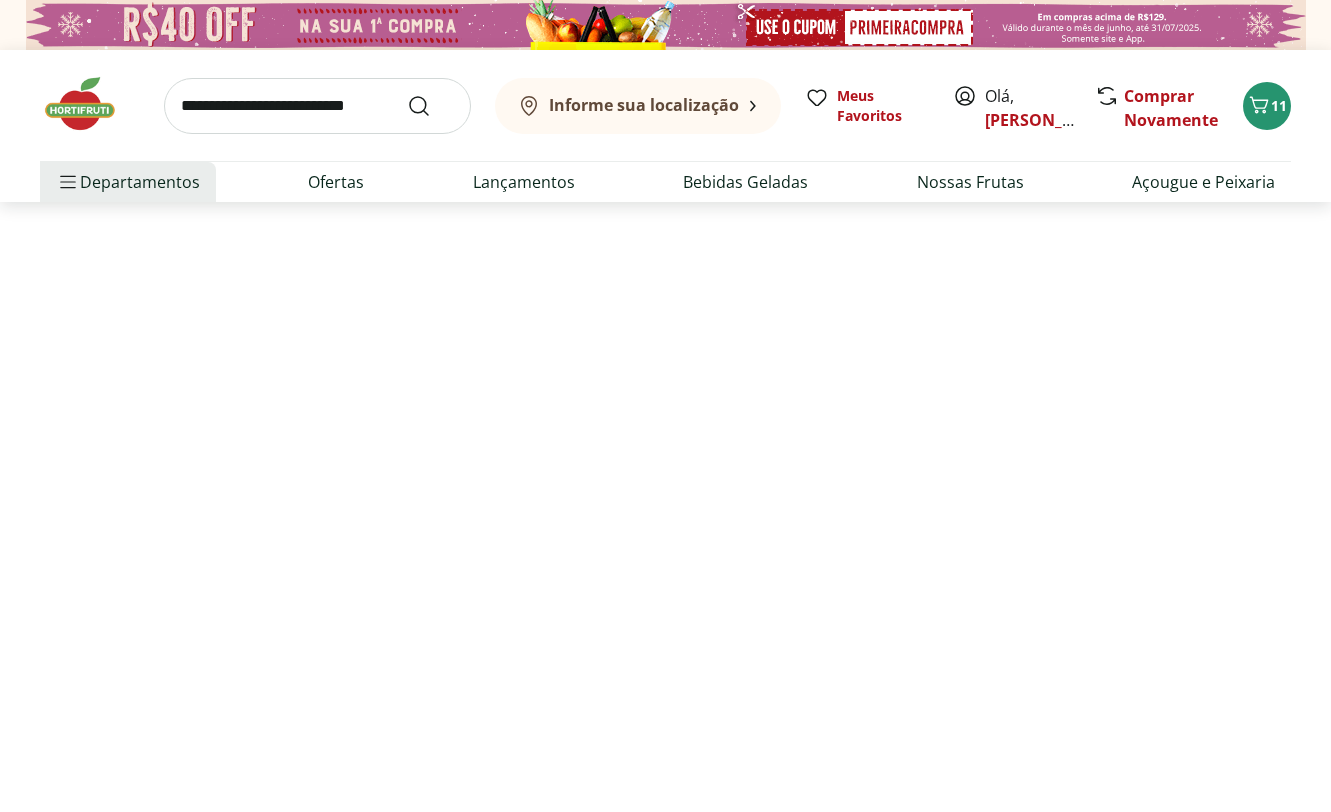 select on "**********" 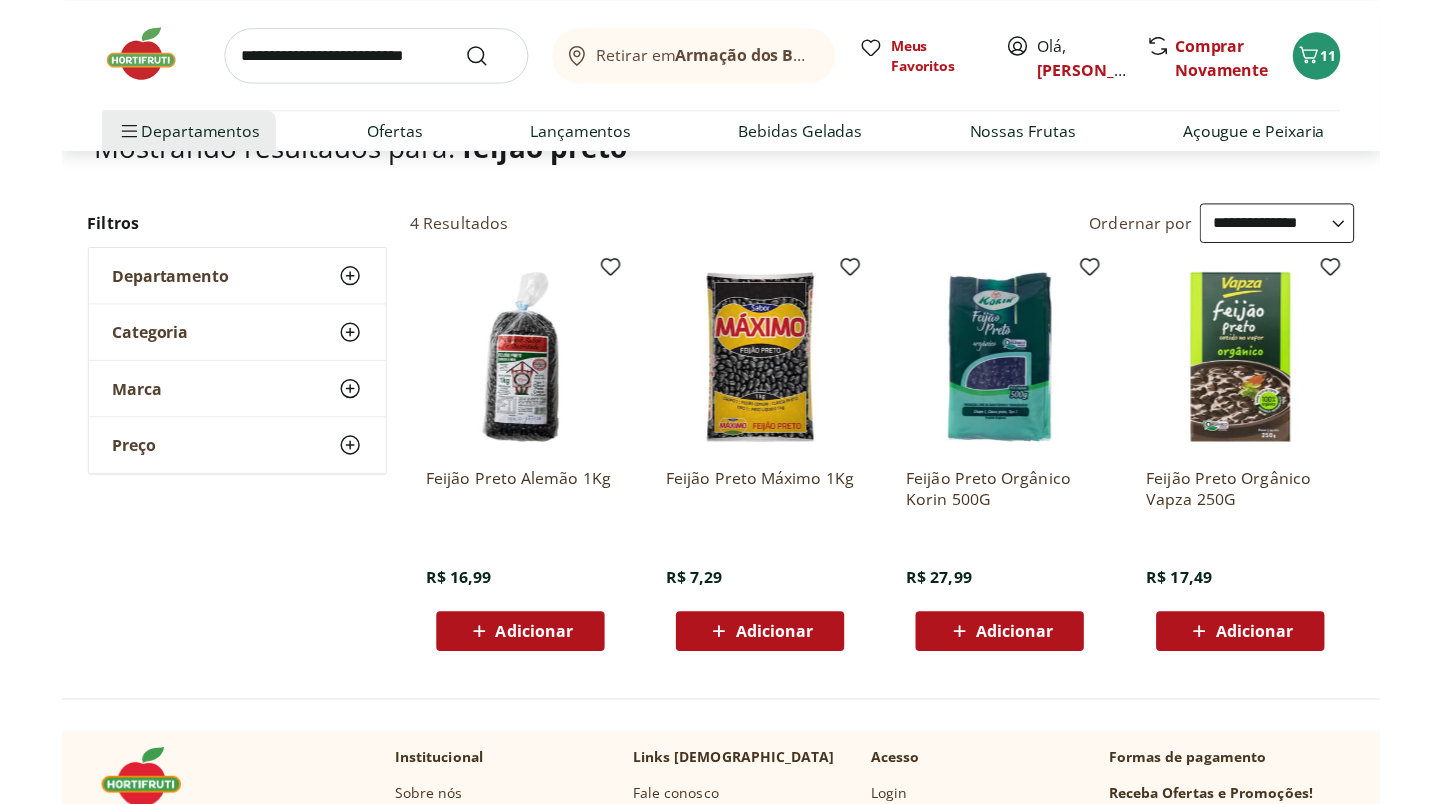 scroll, scrollTop: 139, scrollLeft: 0, axis: vertical 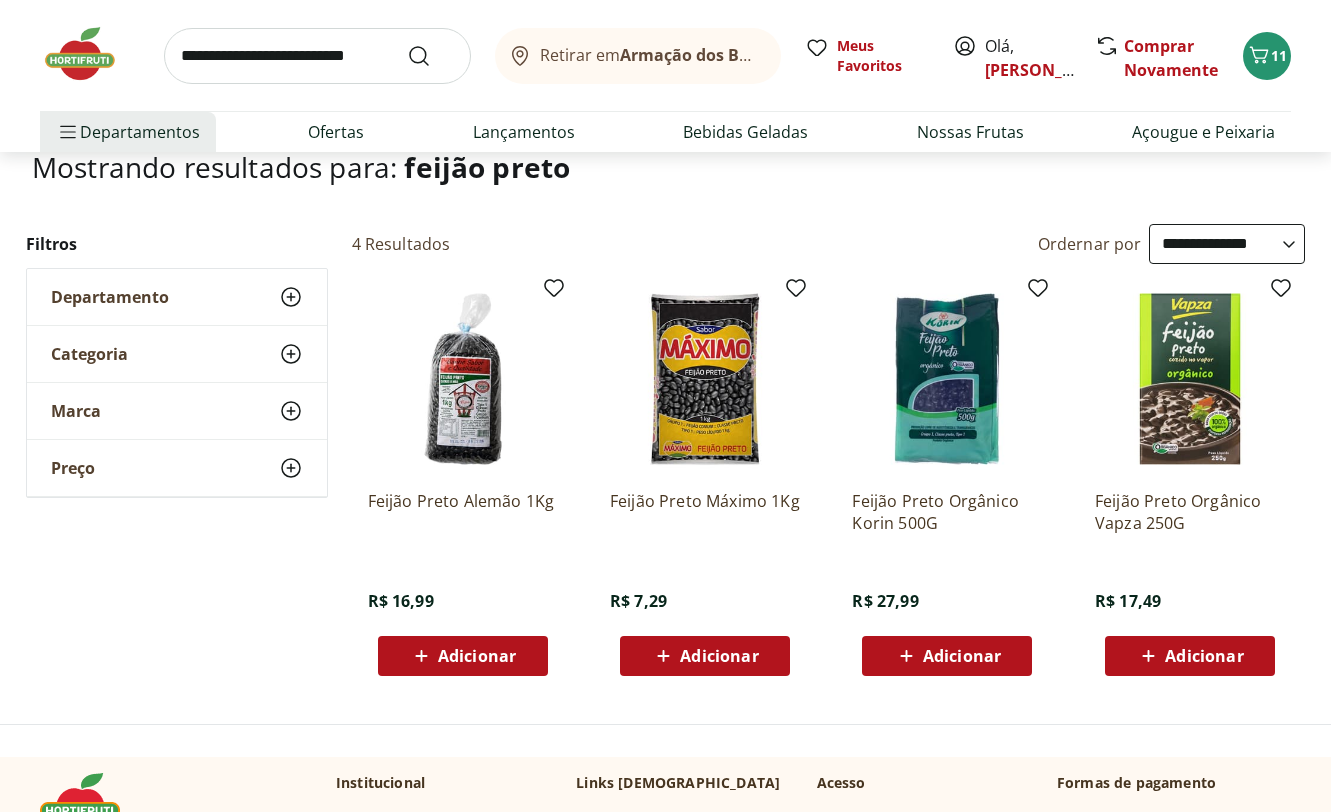 click on "Adicionar" at bounding box center [719, 656] 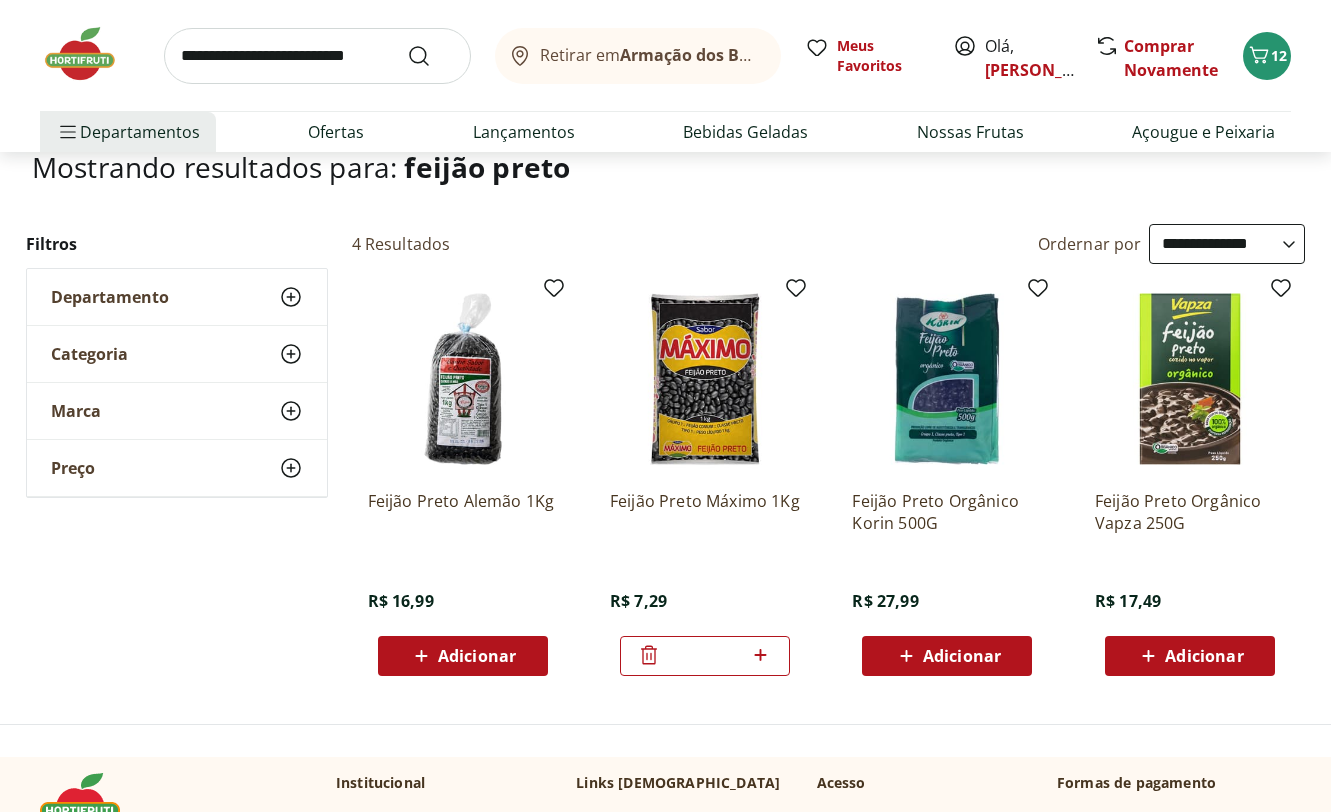 click at bounding box center [317, 56] 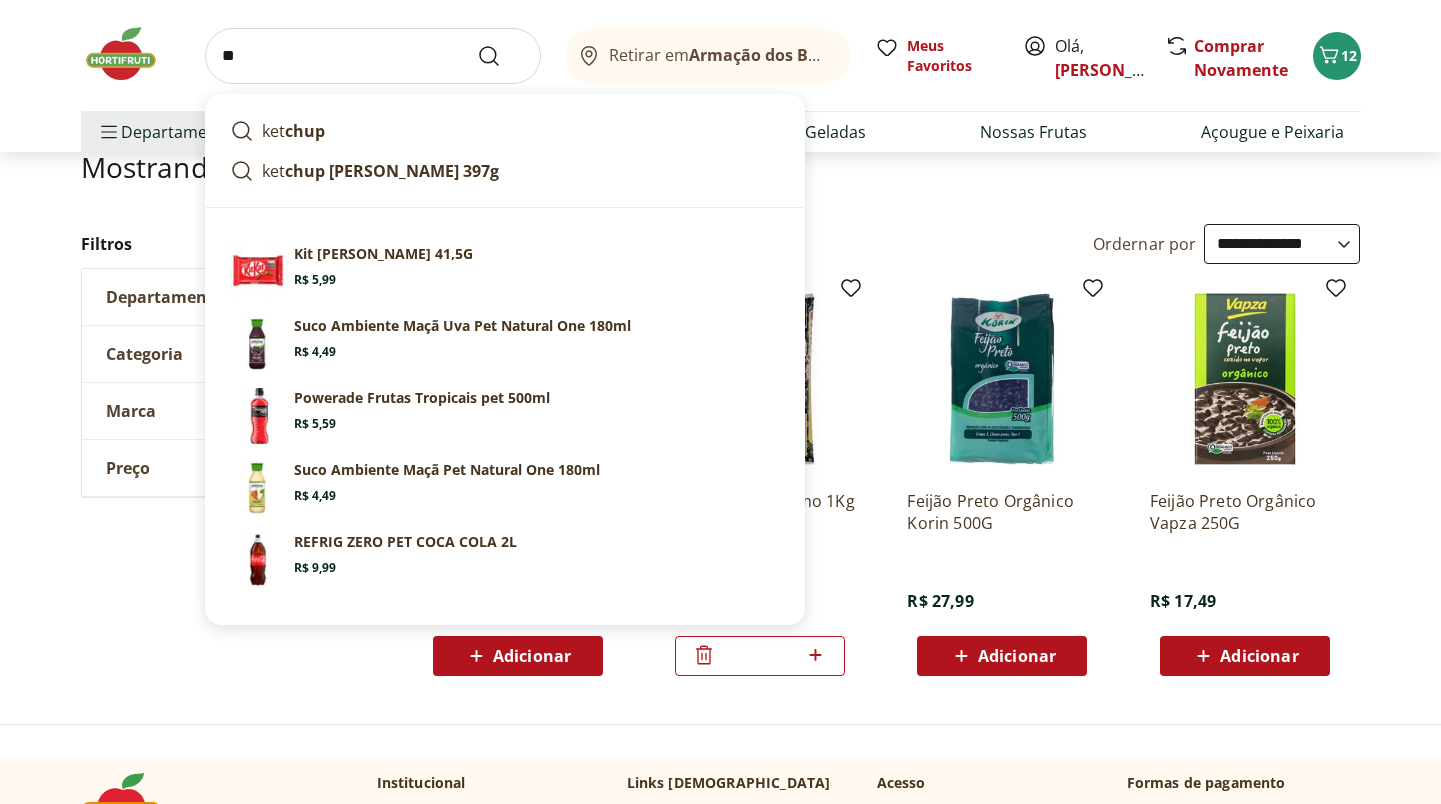 type on "*" 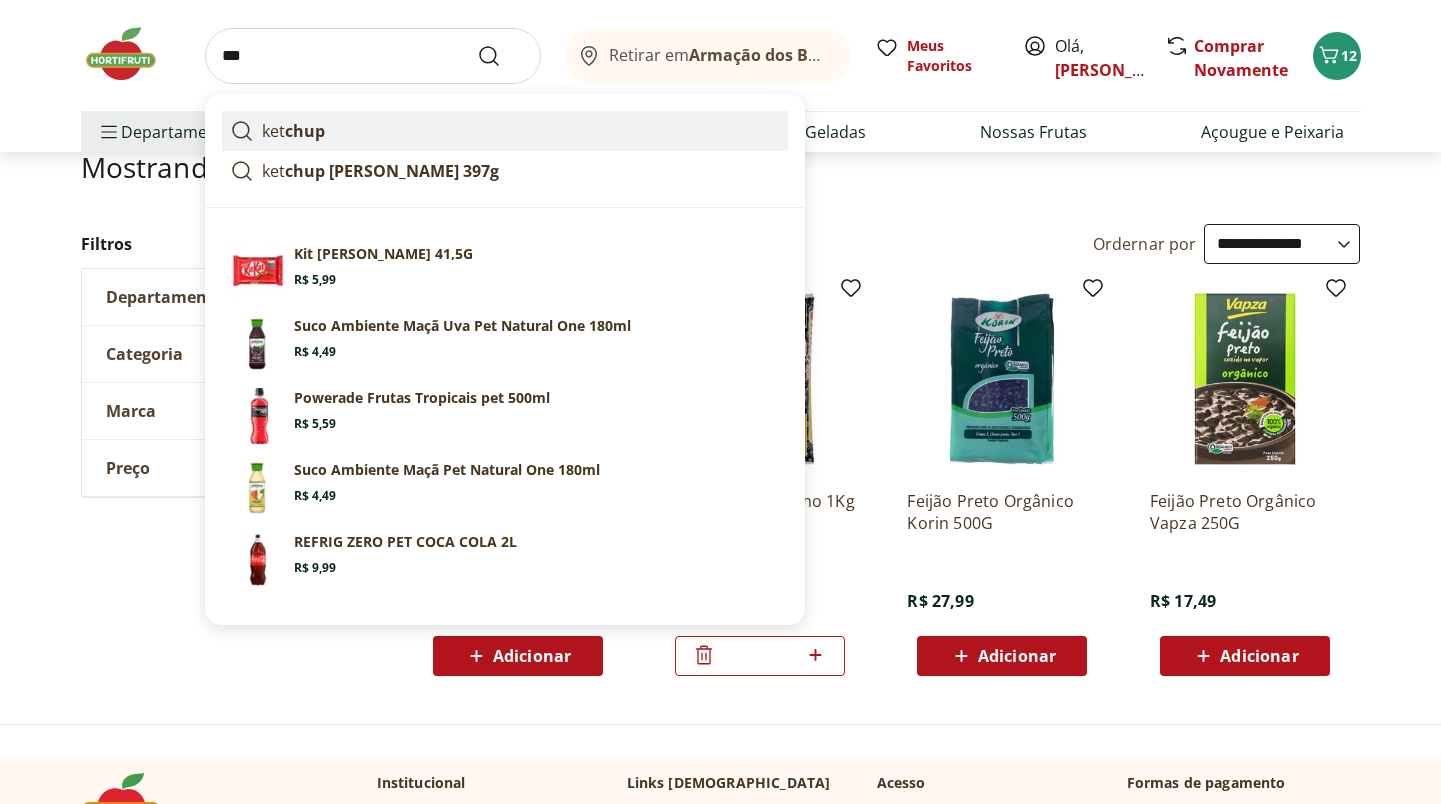click on "chup" at bounding box center [305, 131] 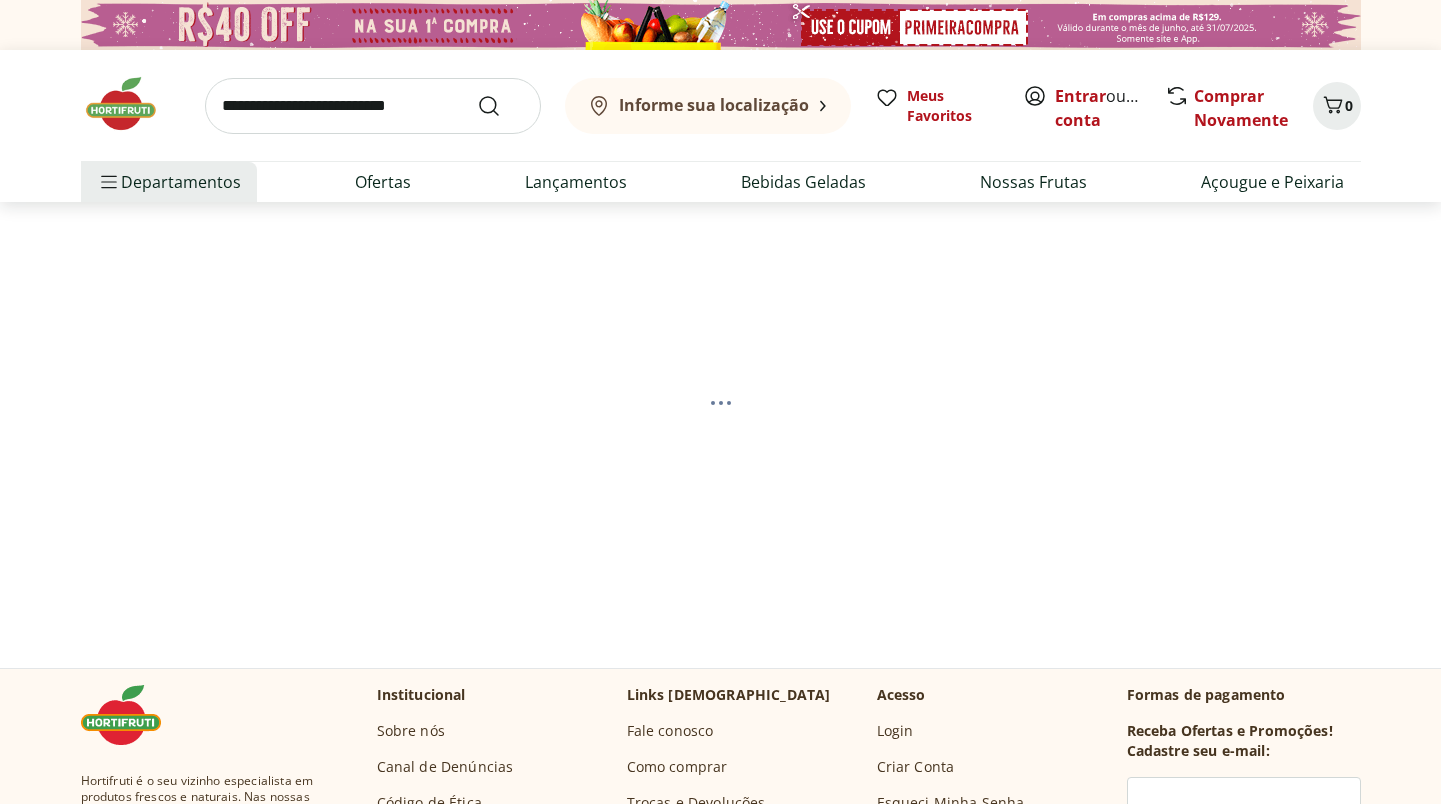 scroll, scrollTop: 0, scrollLeft: 0, axis: both 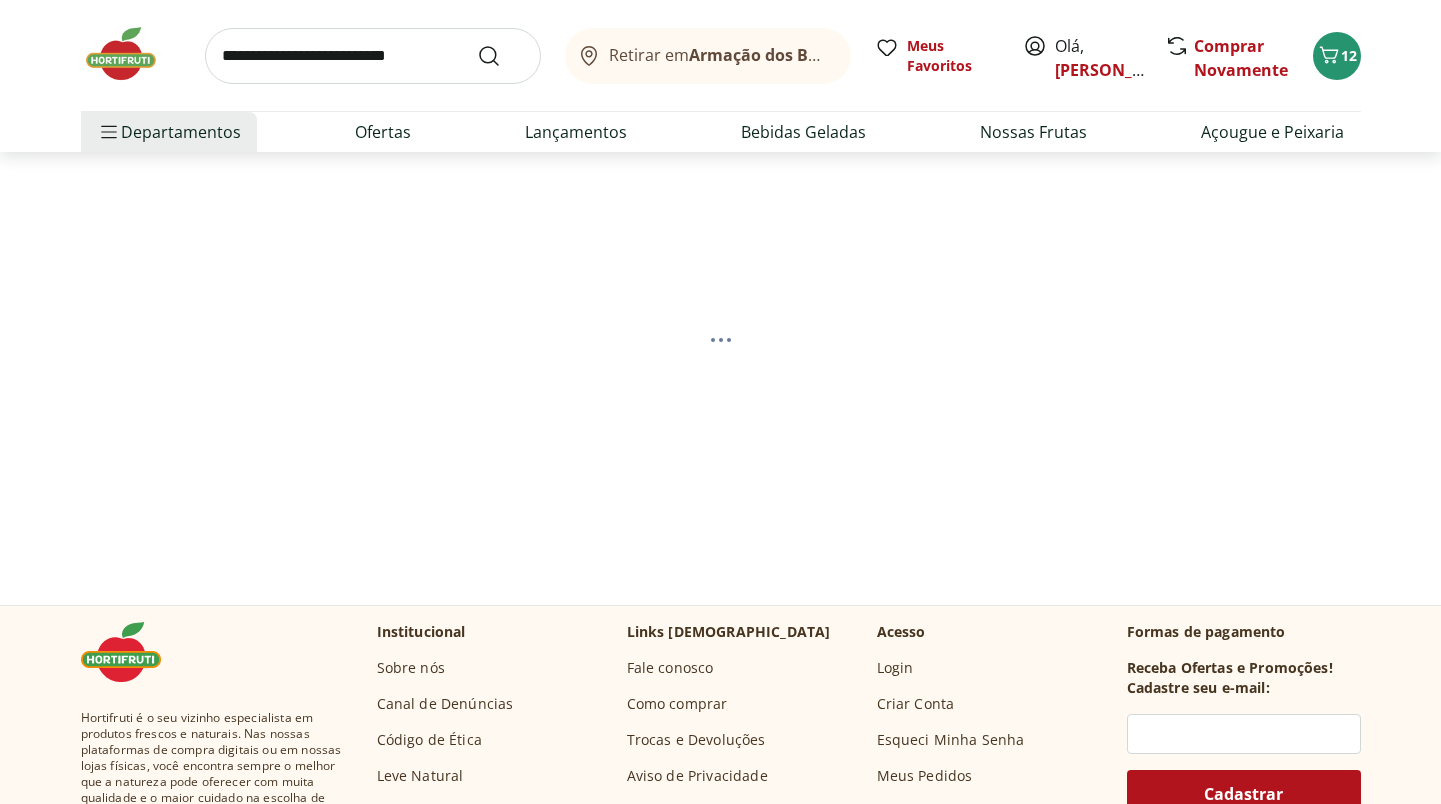 select on "**********" 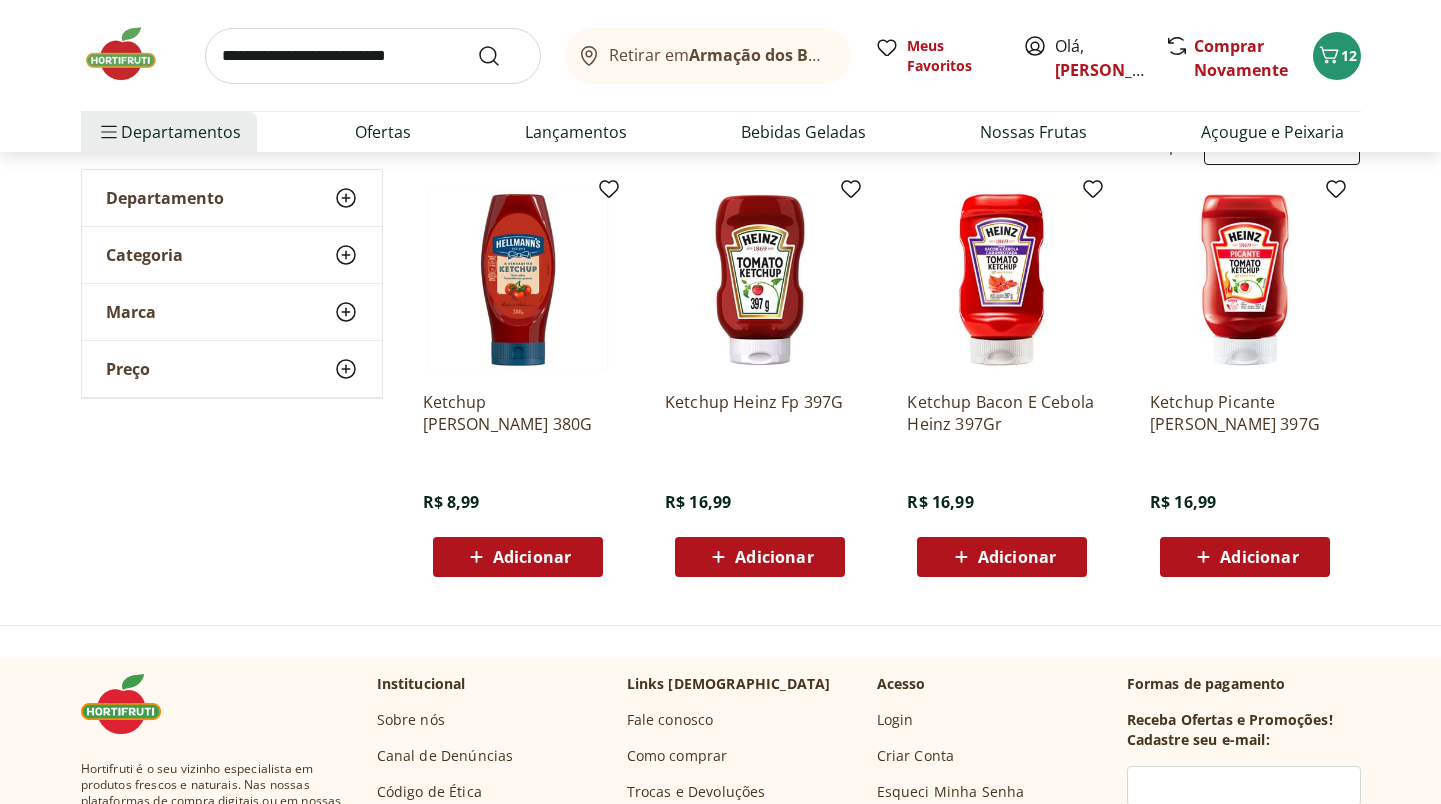 scroll, scrollTop: 181, scrollLeft: 0, axis: vertical 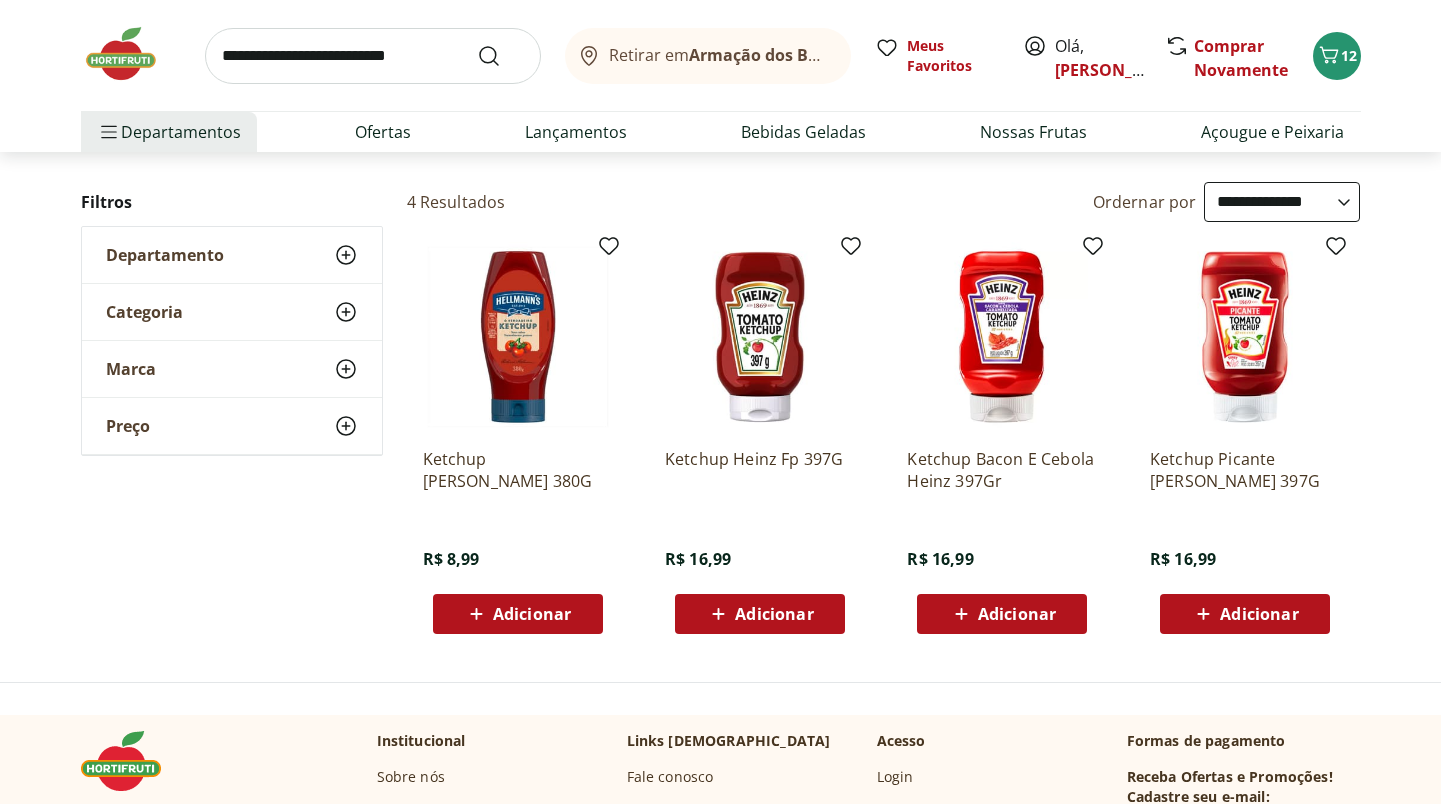 click on "Adicionar" at bounding box center [774, 614] 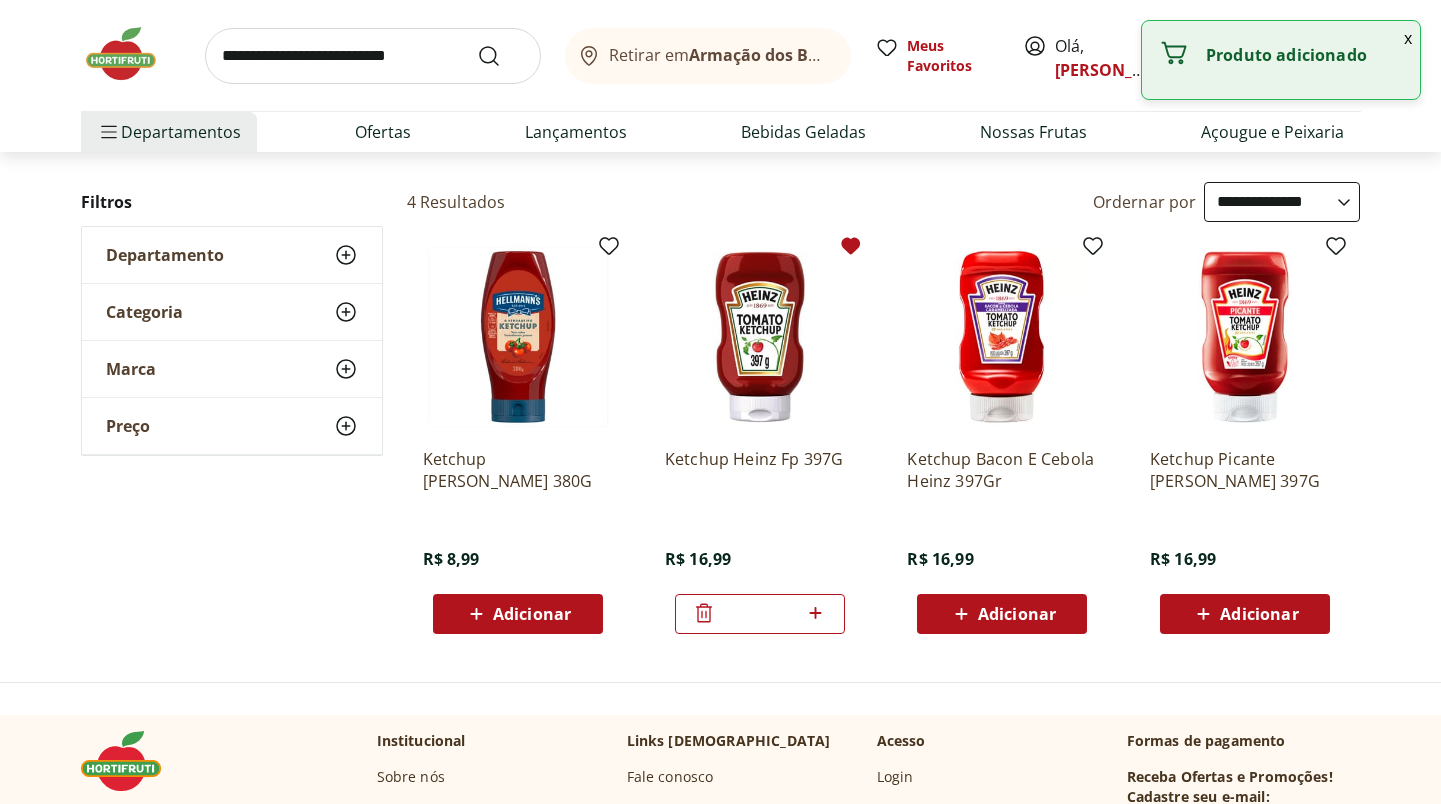 click 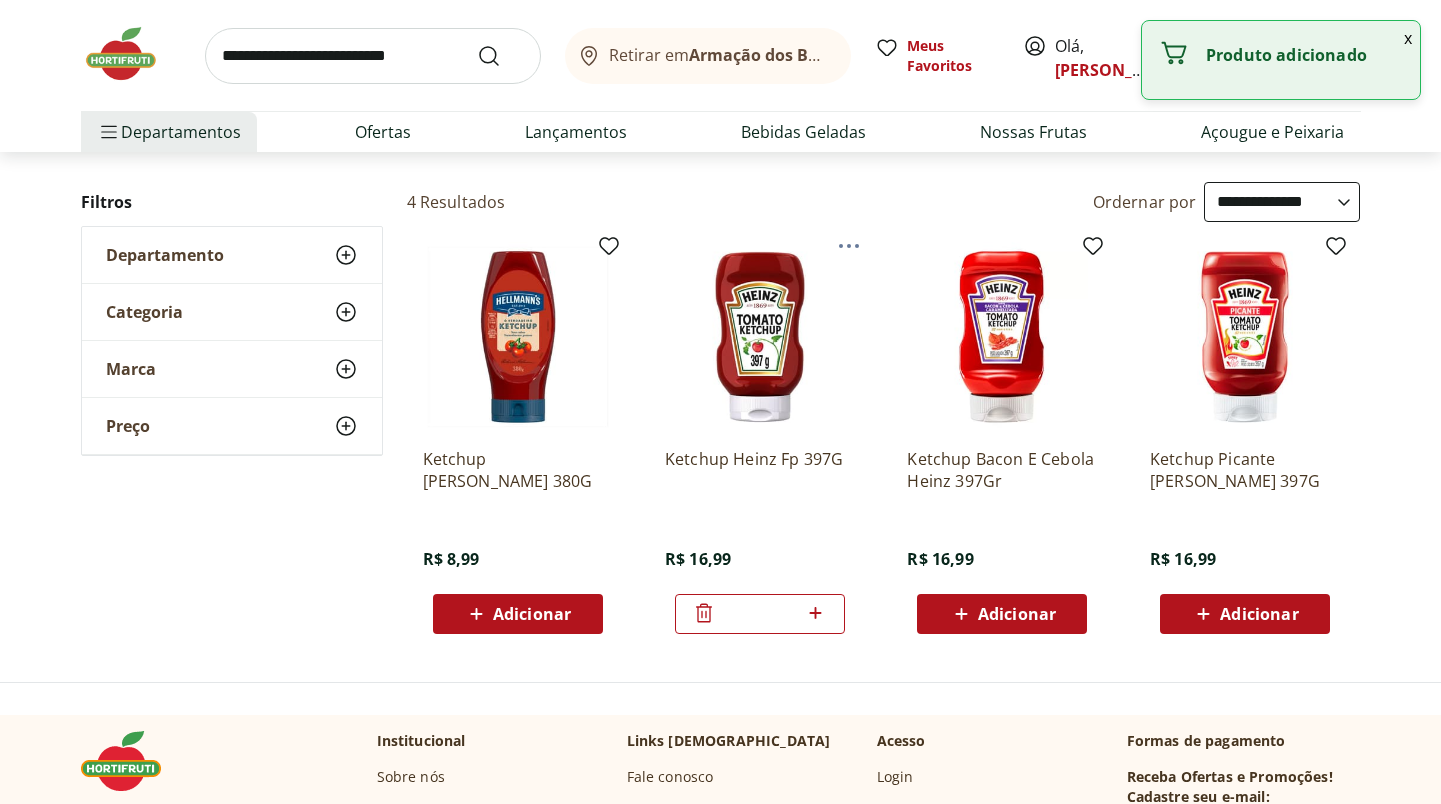 click at bounding box center [373, 56] 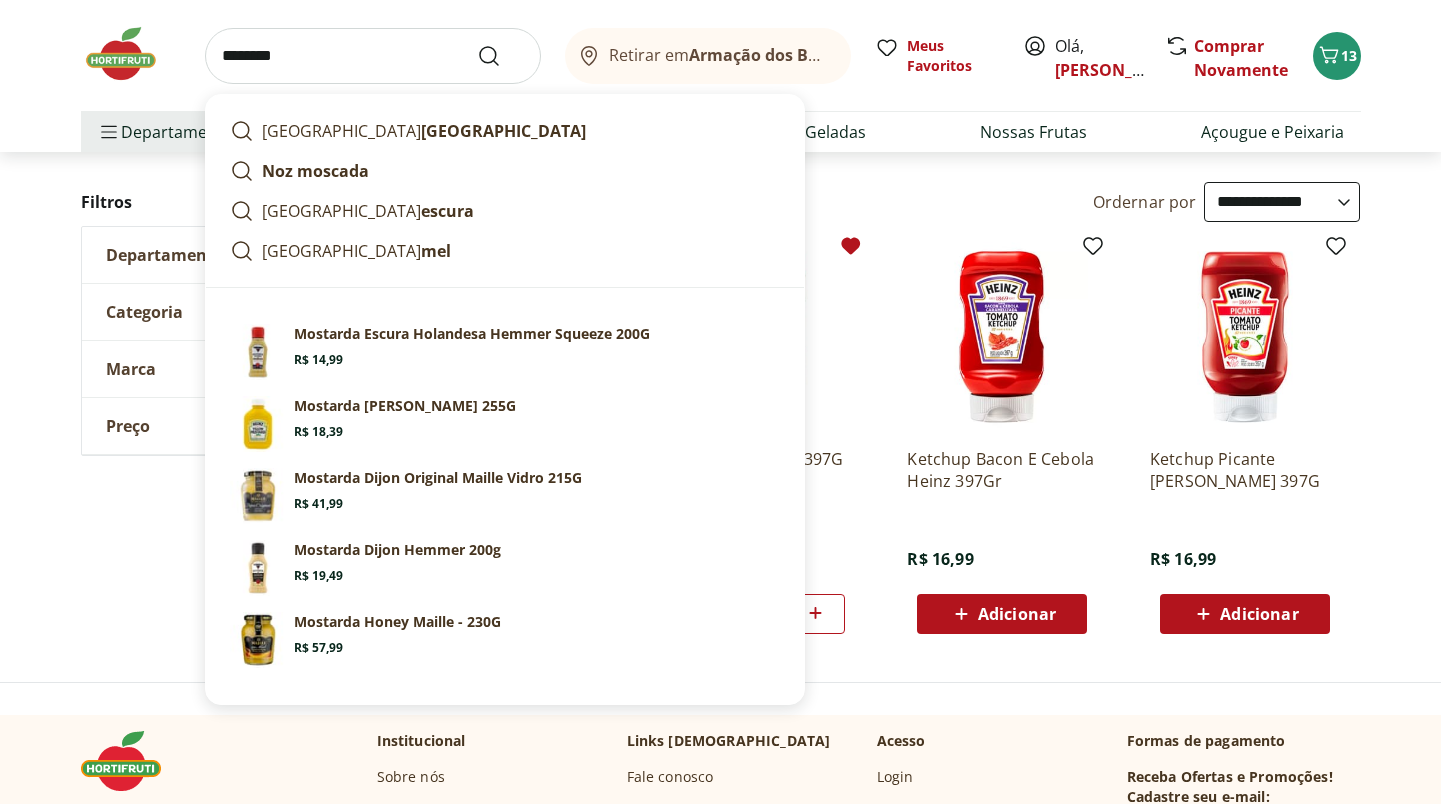 drag, startPoint x: 384, startPoint y: 56, endPoint x: 123, endPoint y: 55, distance: 261.00192 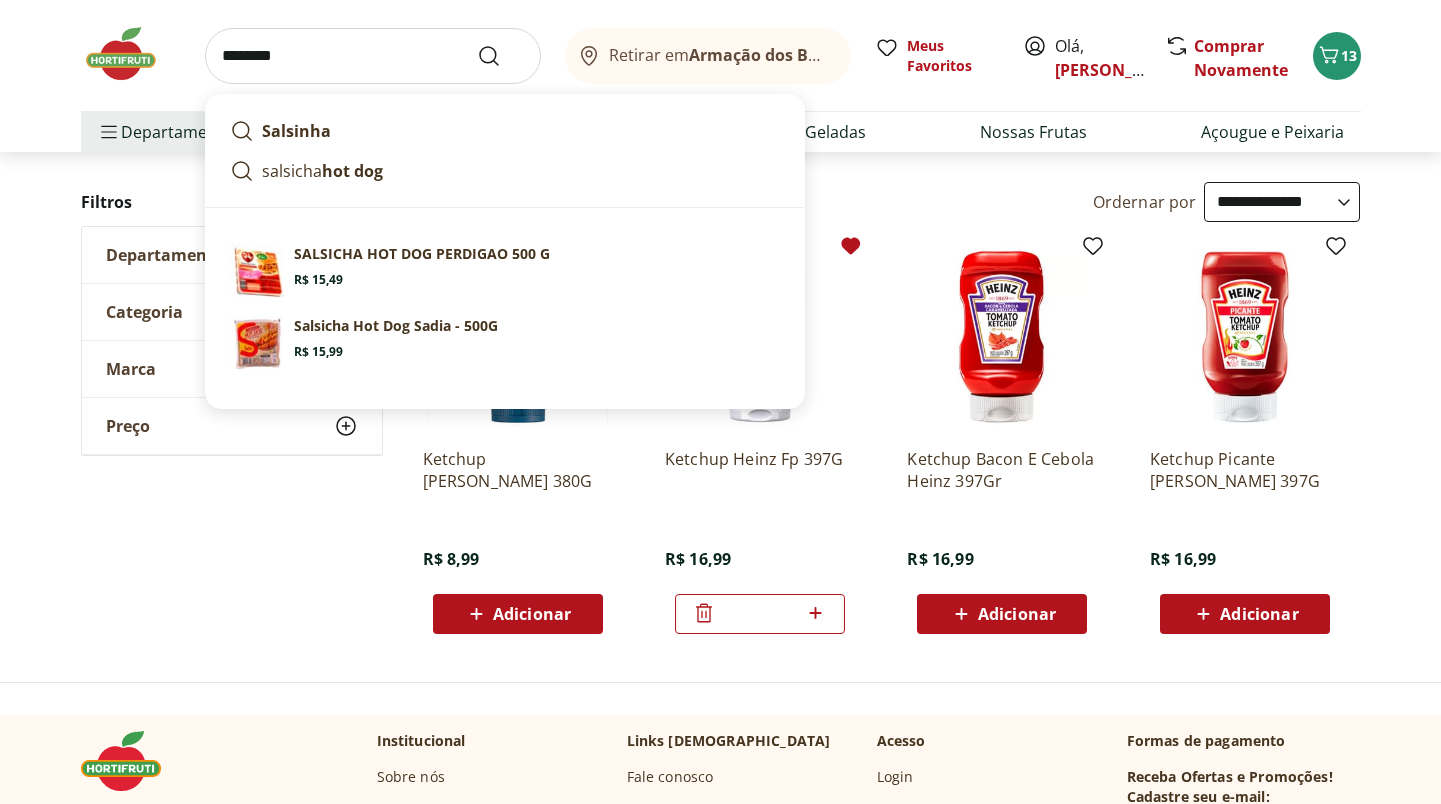 click on "********" at bounding box center (373, 56) 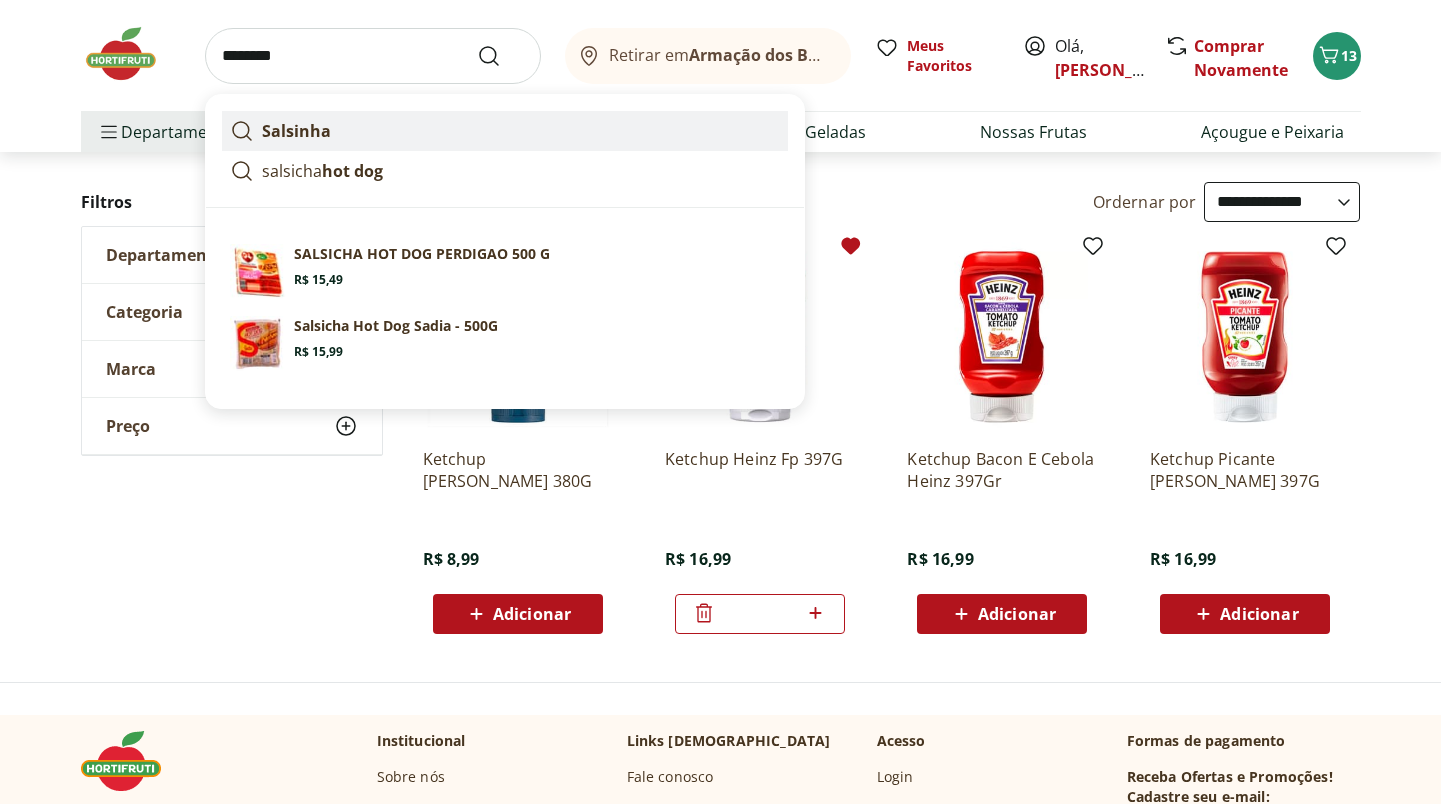 click on "Salsinha" at bounding box center [296, 131] 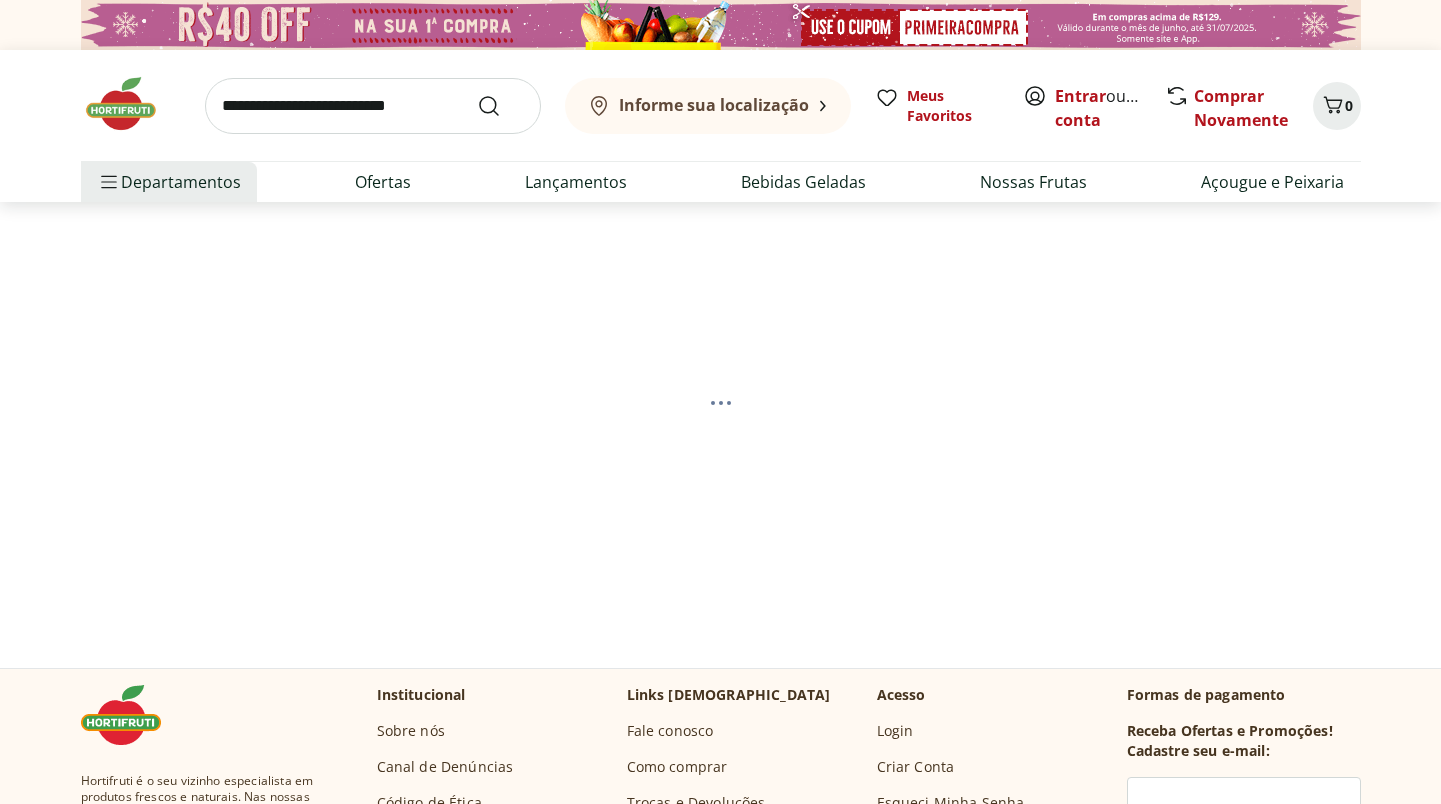 scroll, scrollTop: 0, scrollLeft: 0, axis: both 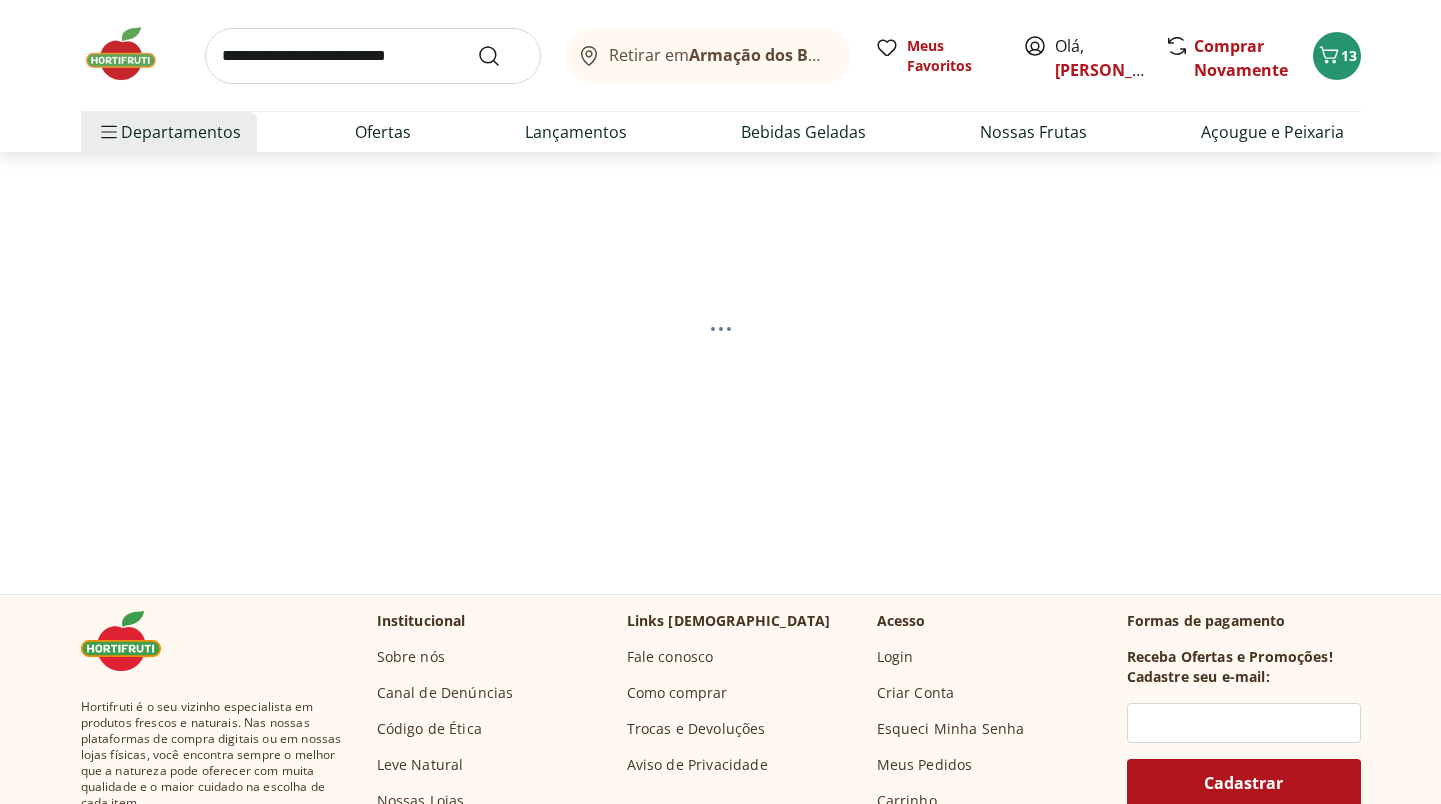 select on "**********" 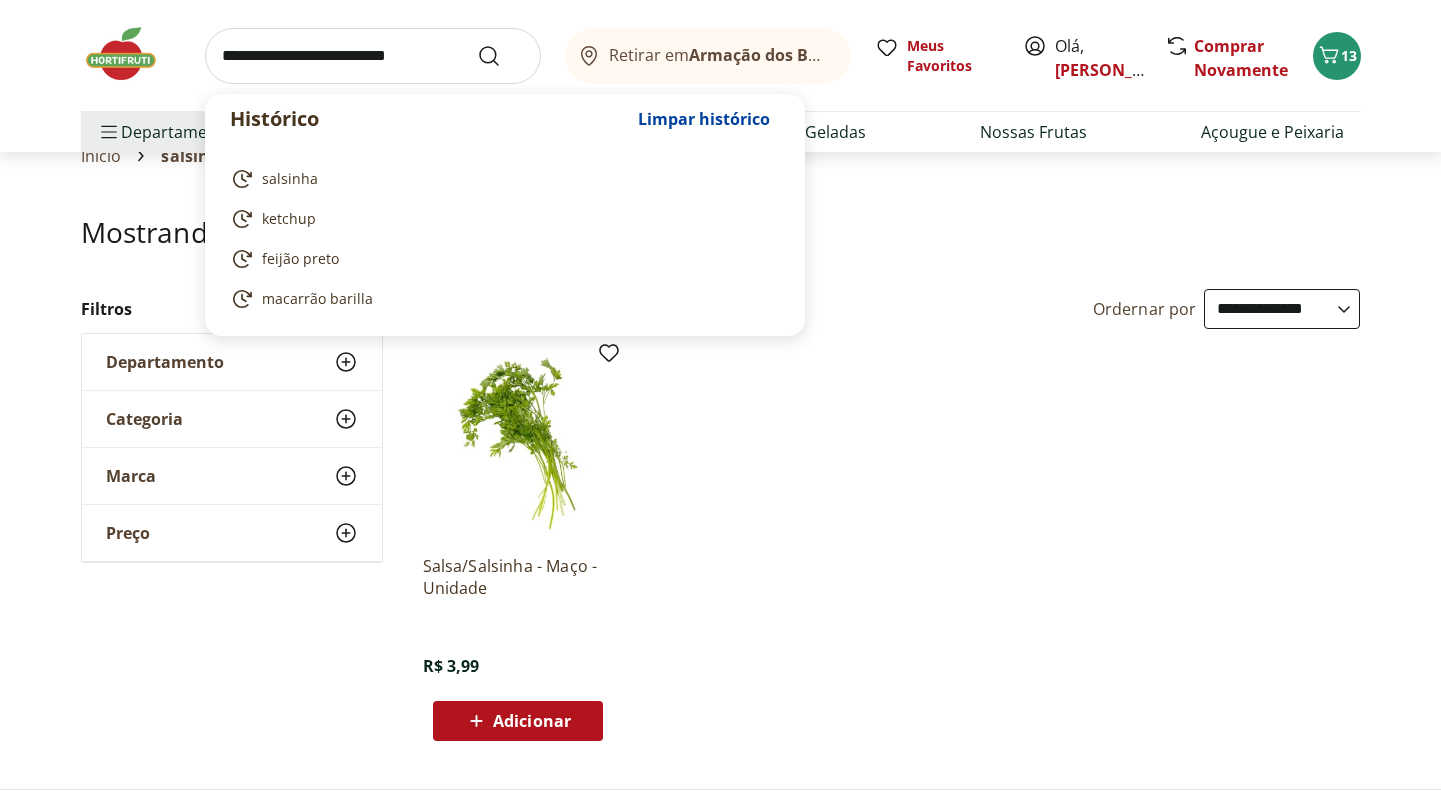 click at bounding box center (373, 56) 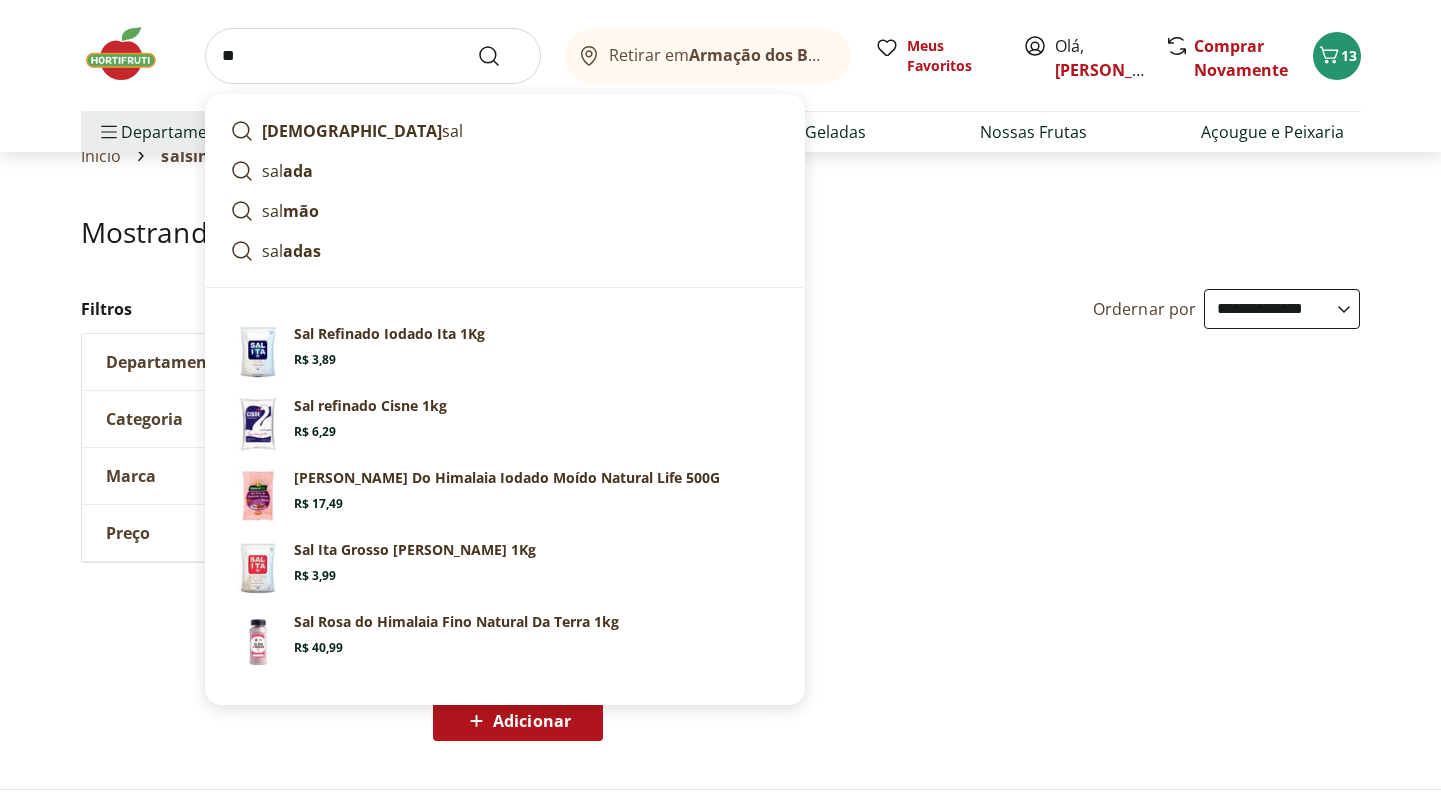 type on "*" 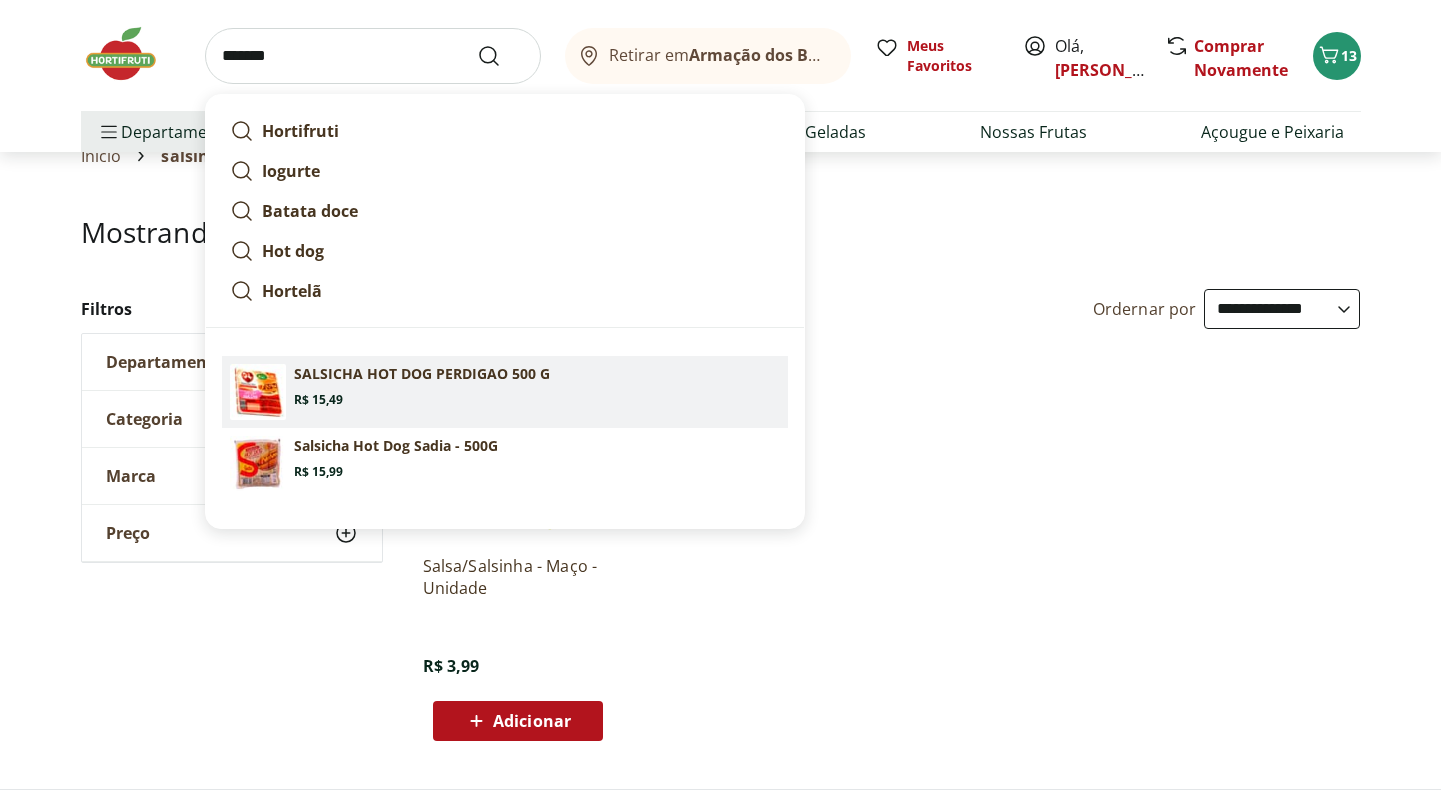 click on "SALSICHA HOT DOG PERDIGAO 500 G Price: R$ 15,49" at bounding box center (537, 386) 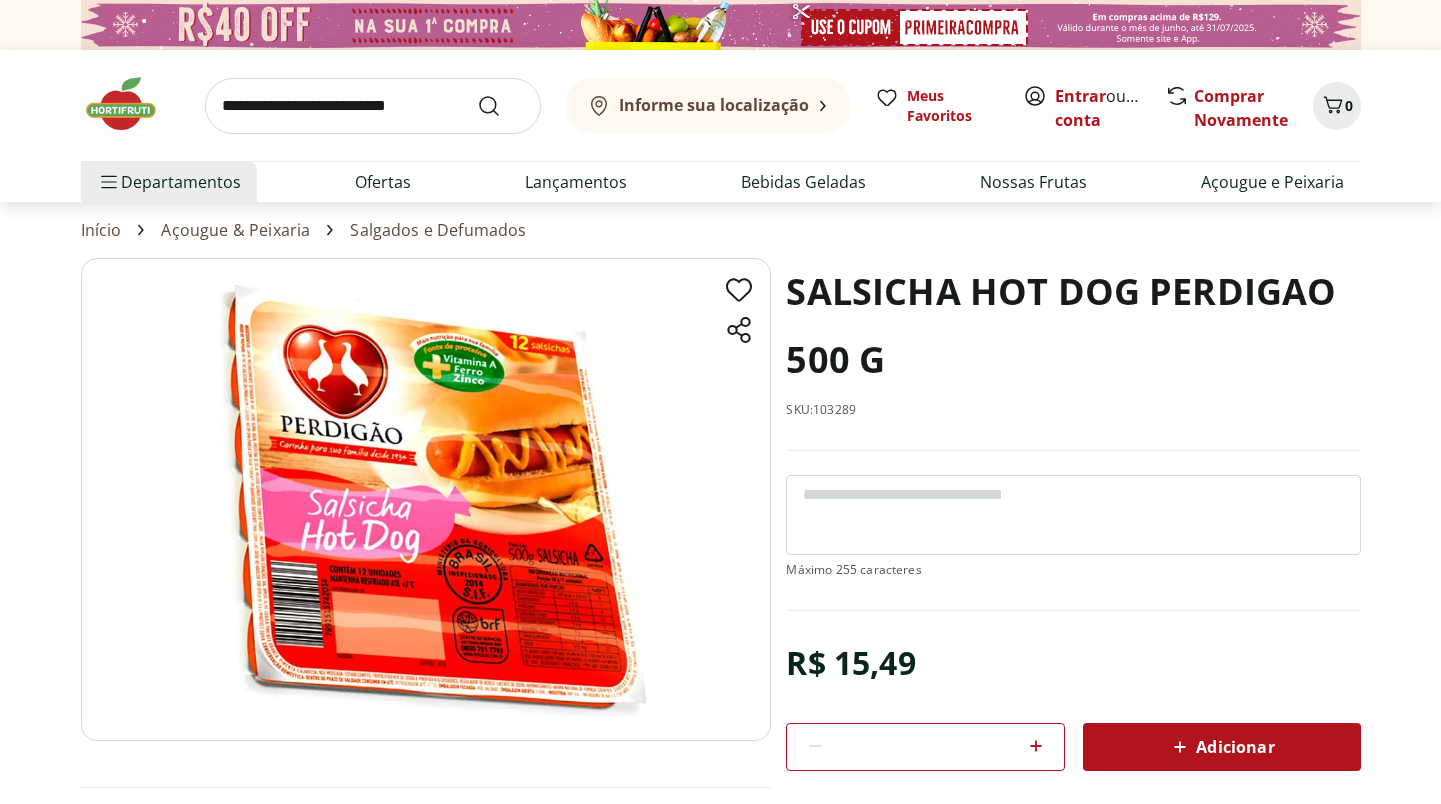 scroll, scrollTop: 0, scrollLeft: 0, axis: both 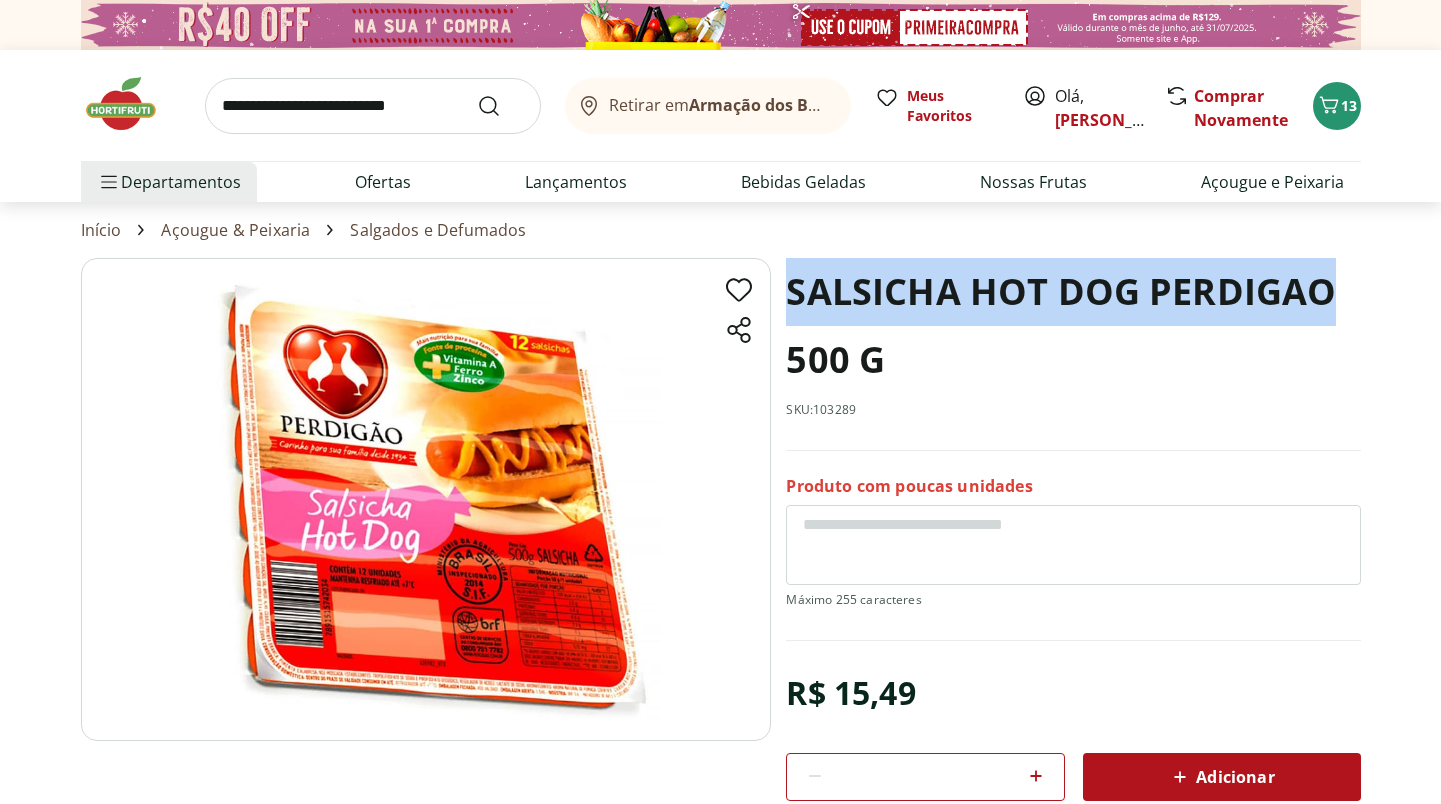 drag, startPoint x: 792, startPoint y: 297, endPoint x: 1348, endPoint y: 272, distance: 556.56177 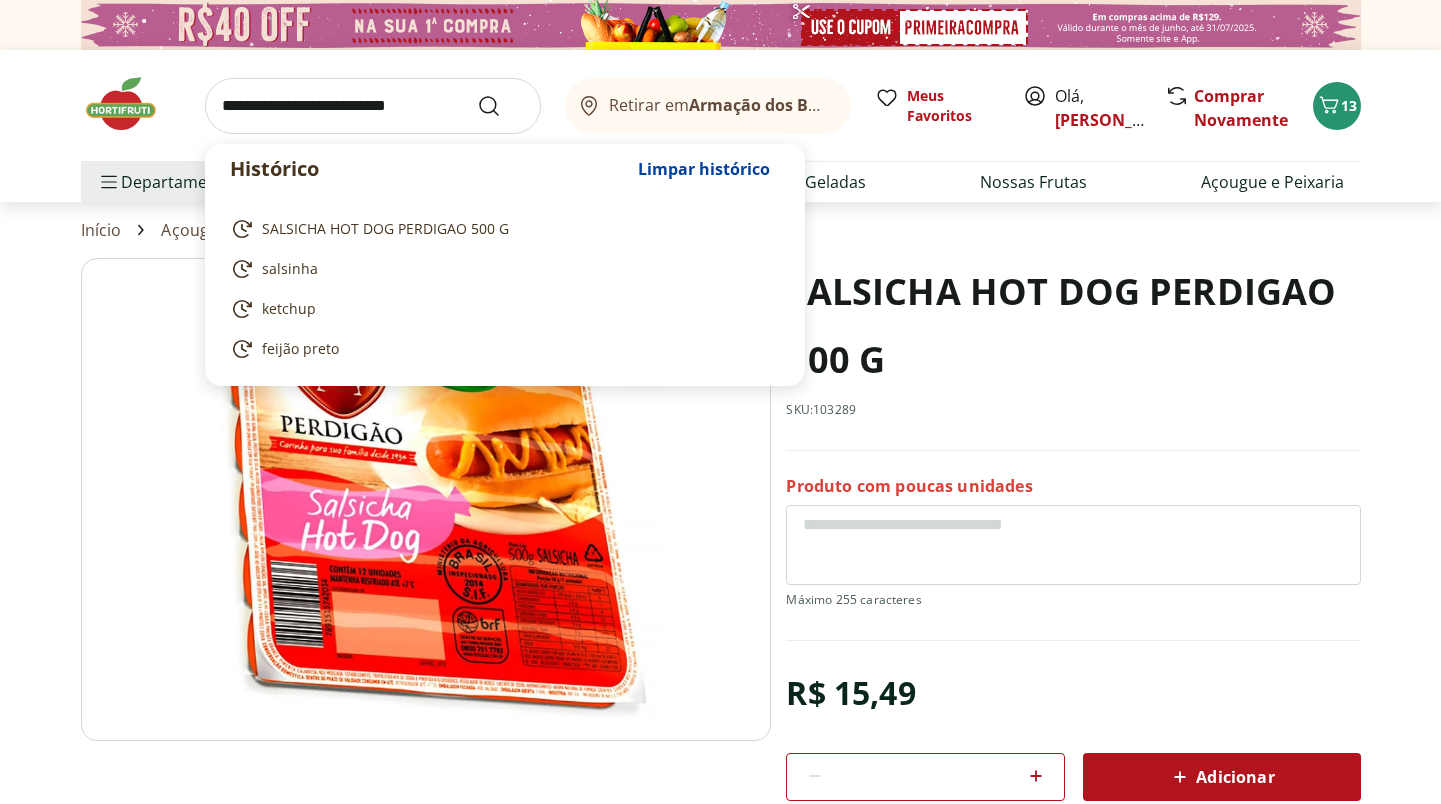 click at bounding box center (373, 106) 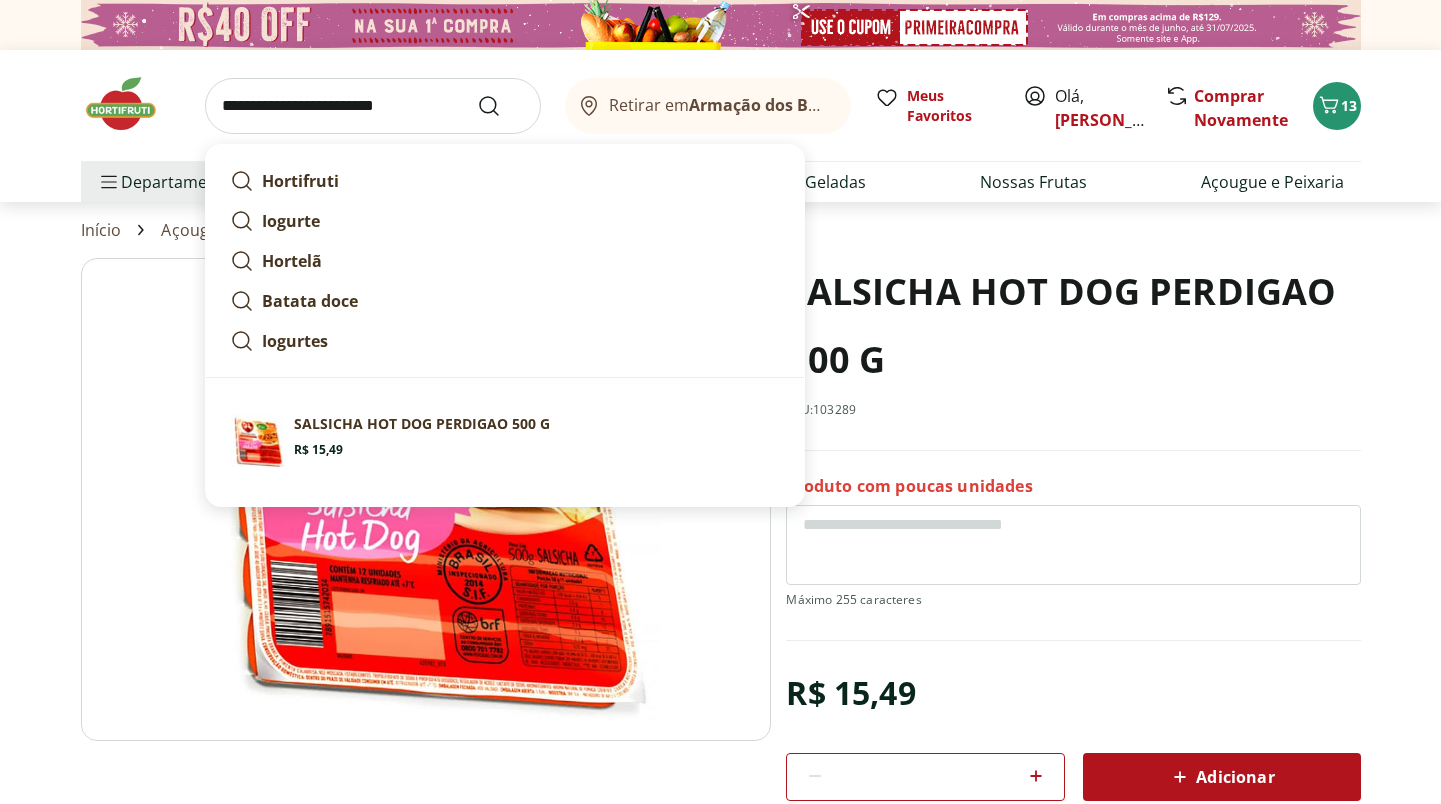 drag, startPoint x: 377, startPoint y: 106, endPoint x: 459, endPoint y: 104, distance: 82.02438 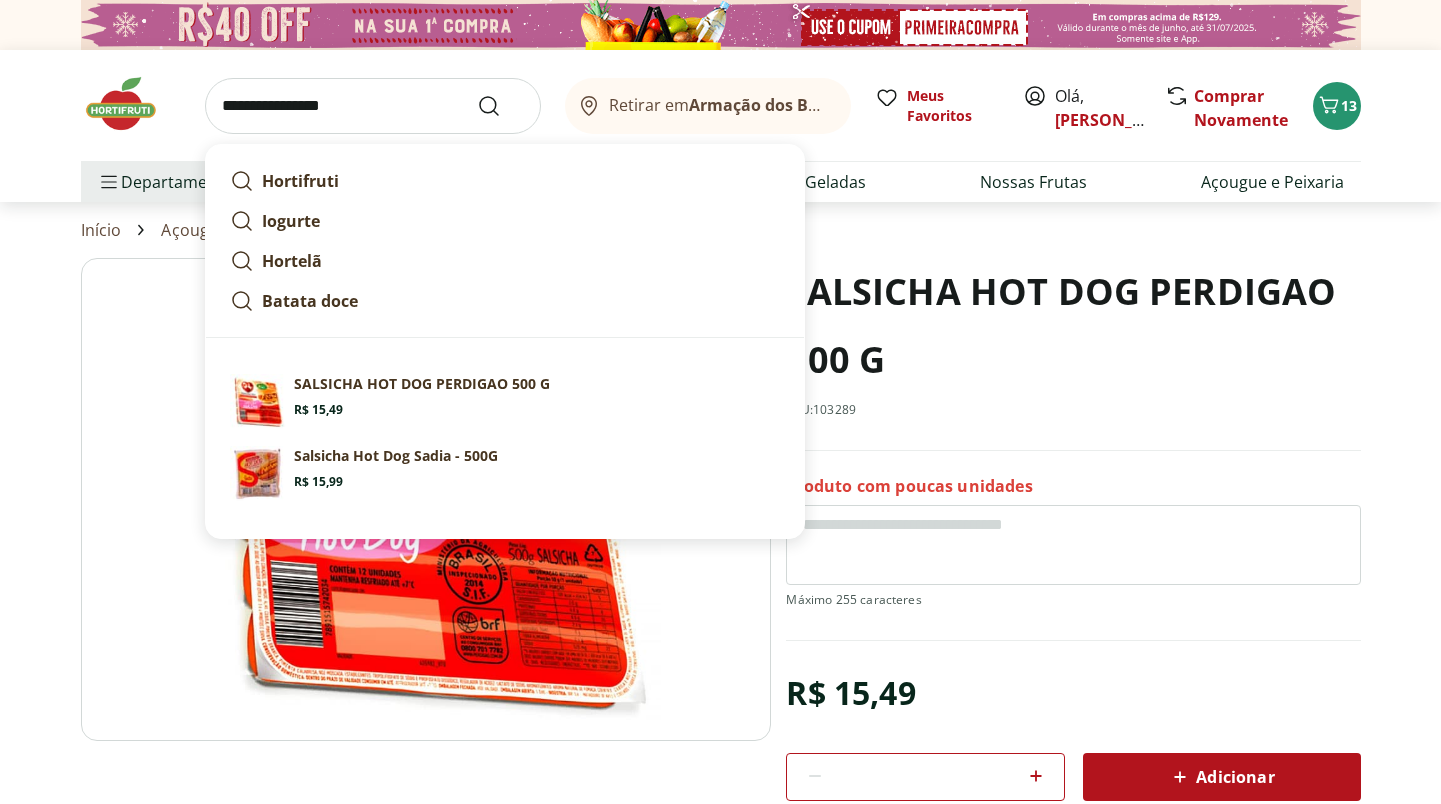 type on "**********" 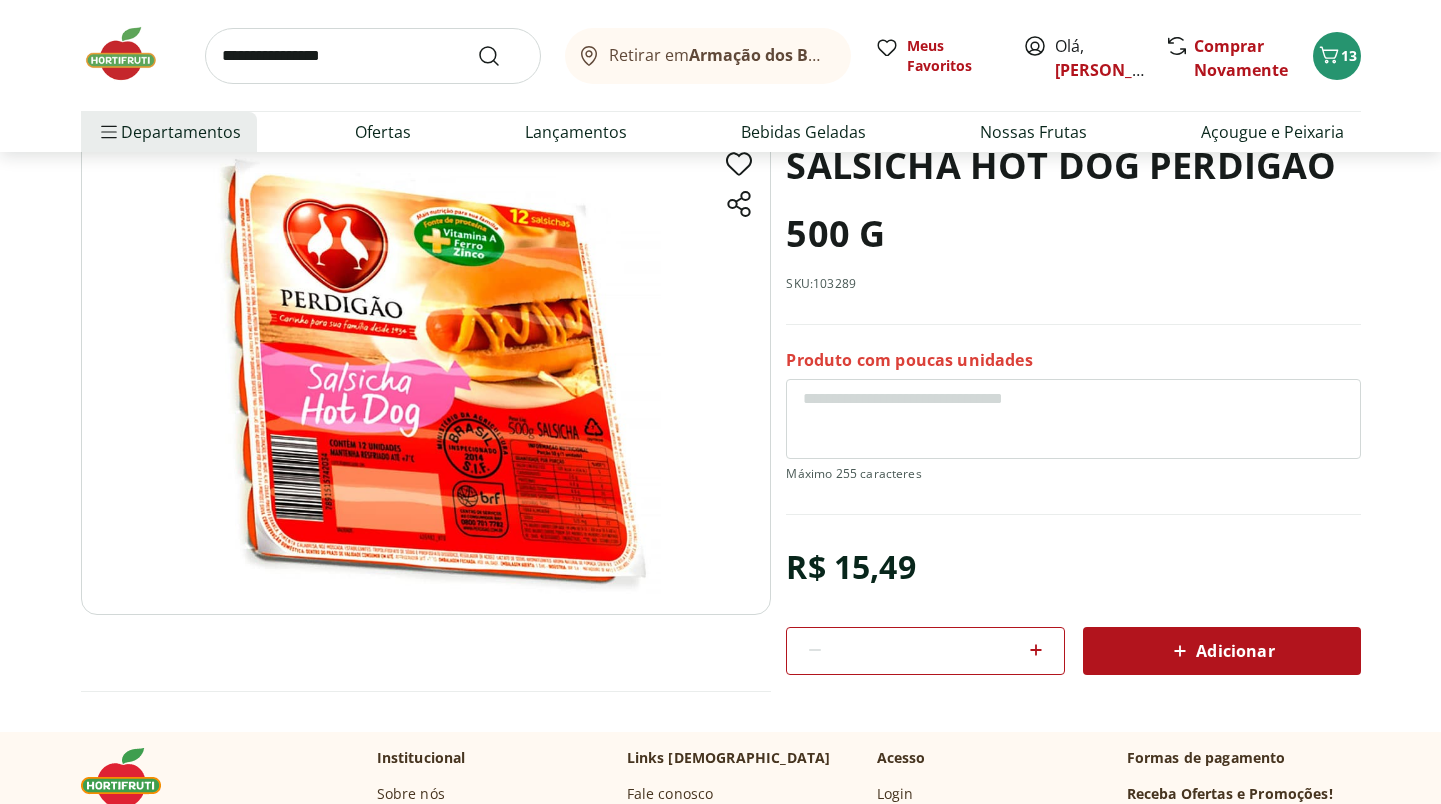 scroll, scrollTop: 125, scrollLeft: 0, axis: vertical 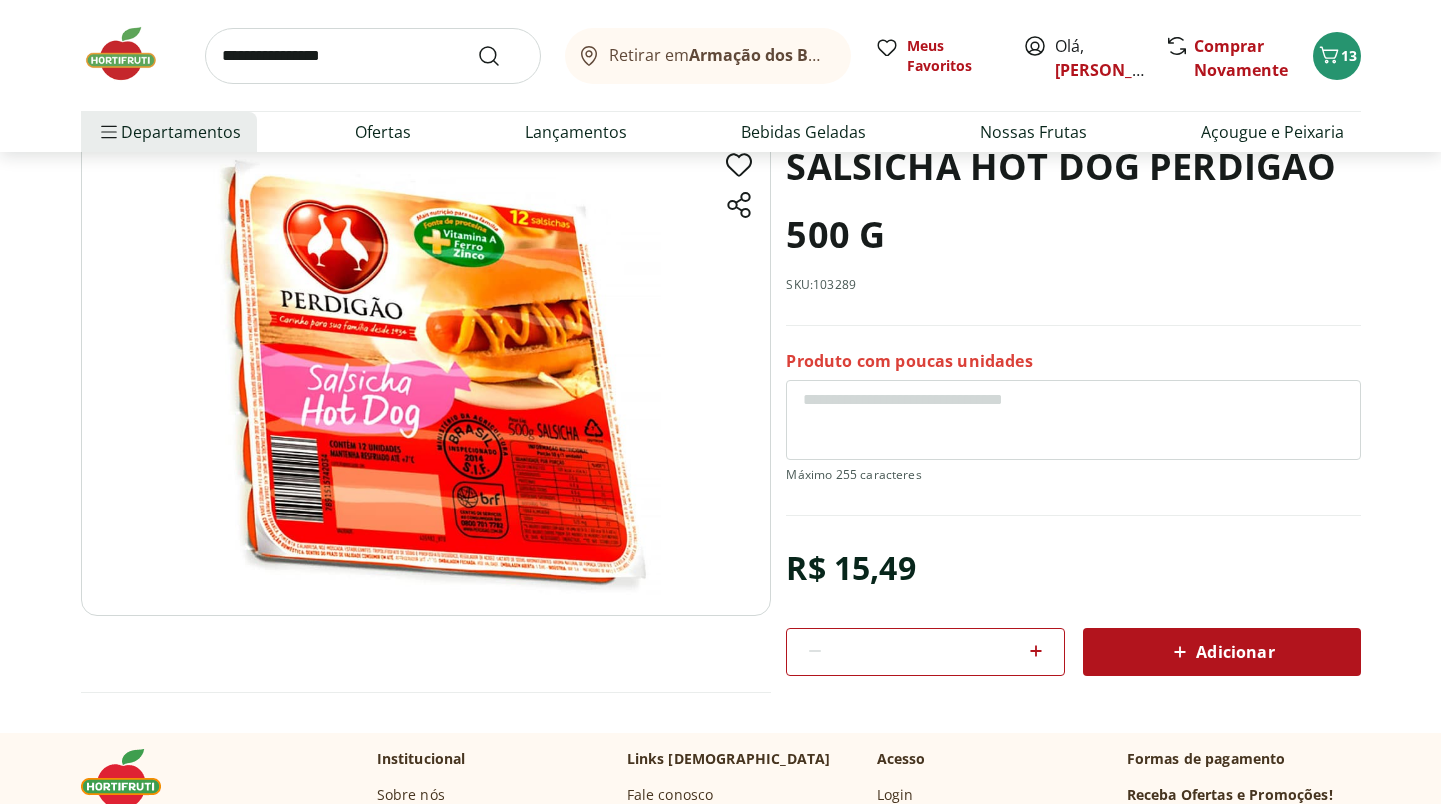 click 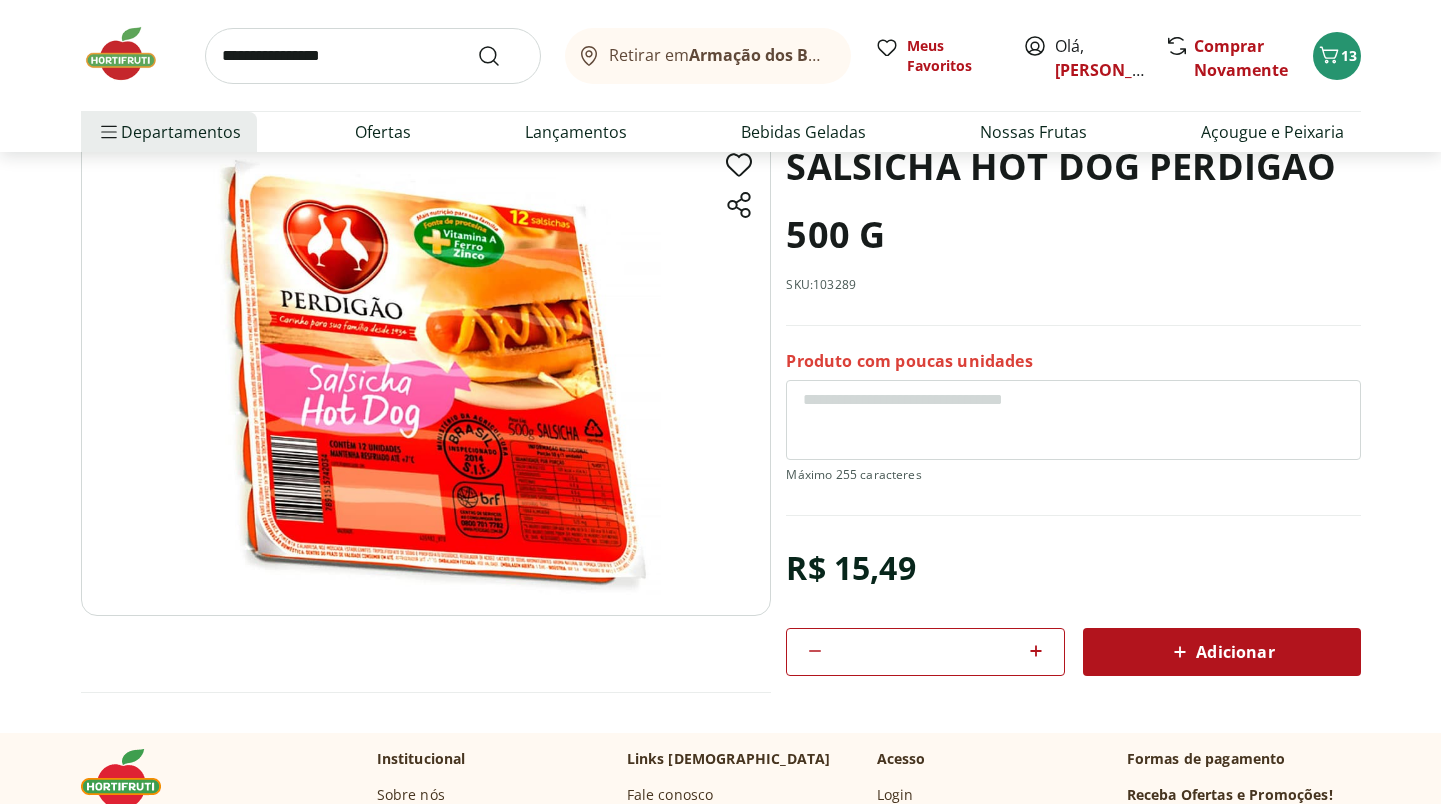 type on "*" 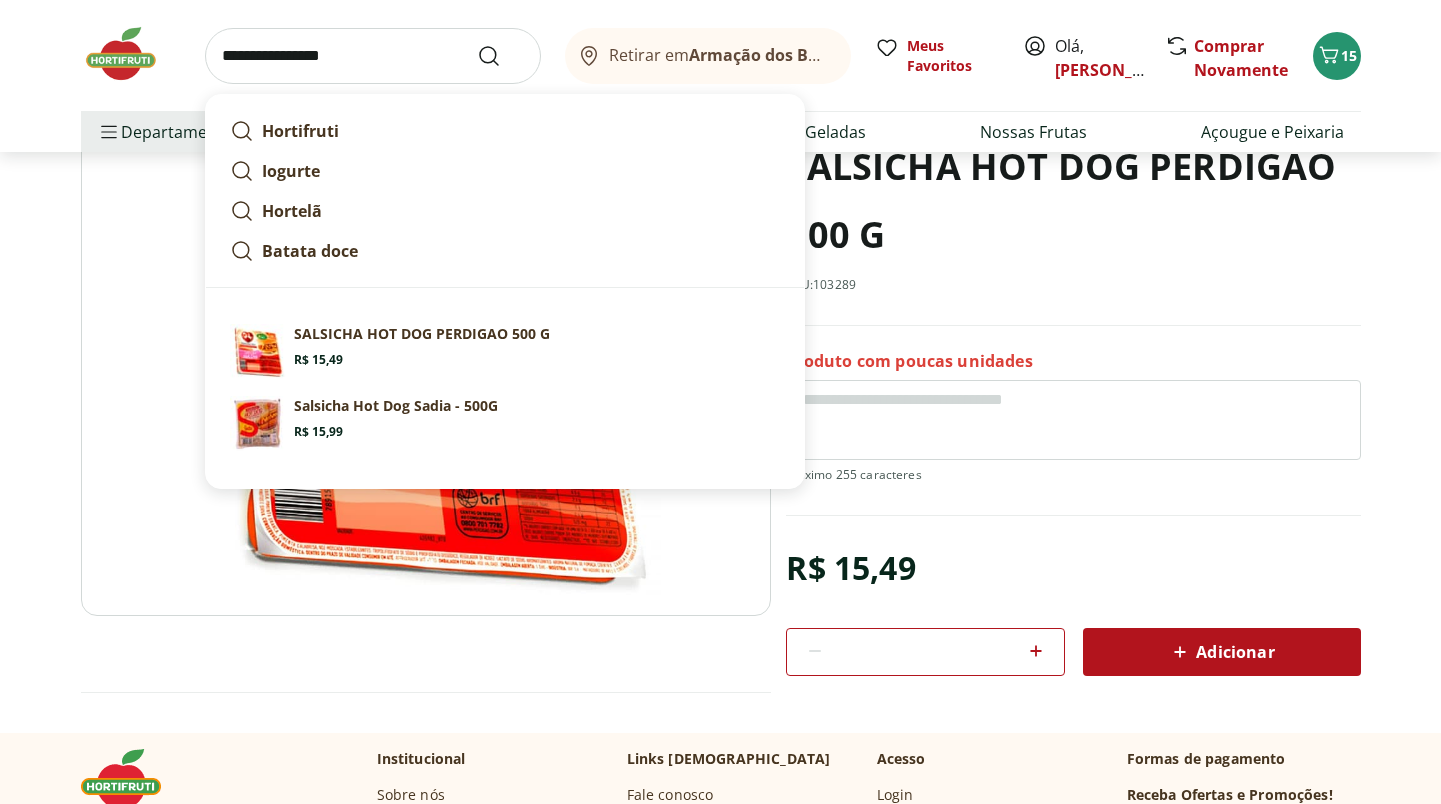 drag, startPoint x: 409, startPoint y: 75, endPoint x: 182, endPoint y: 44, distance: 229.10696 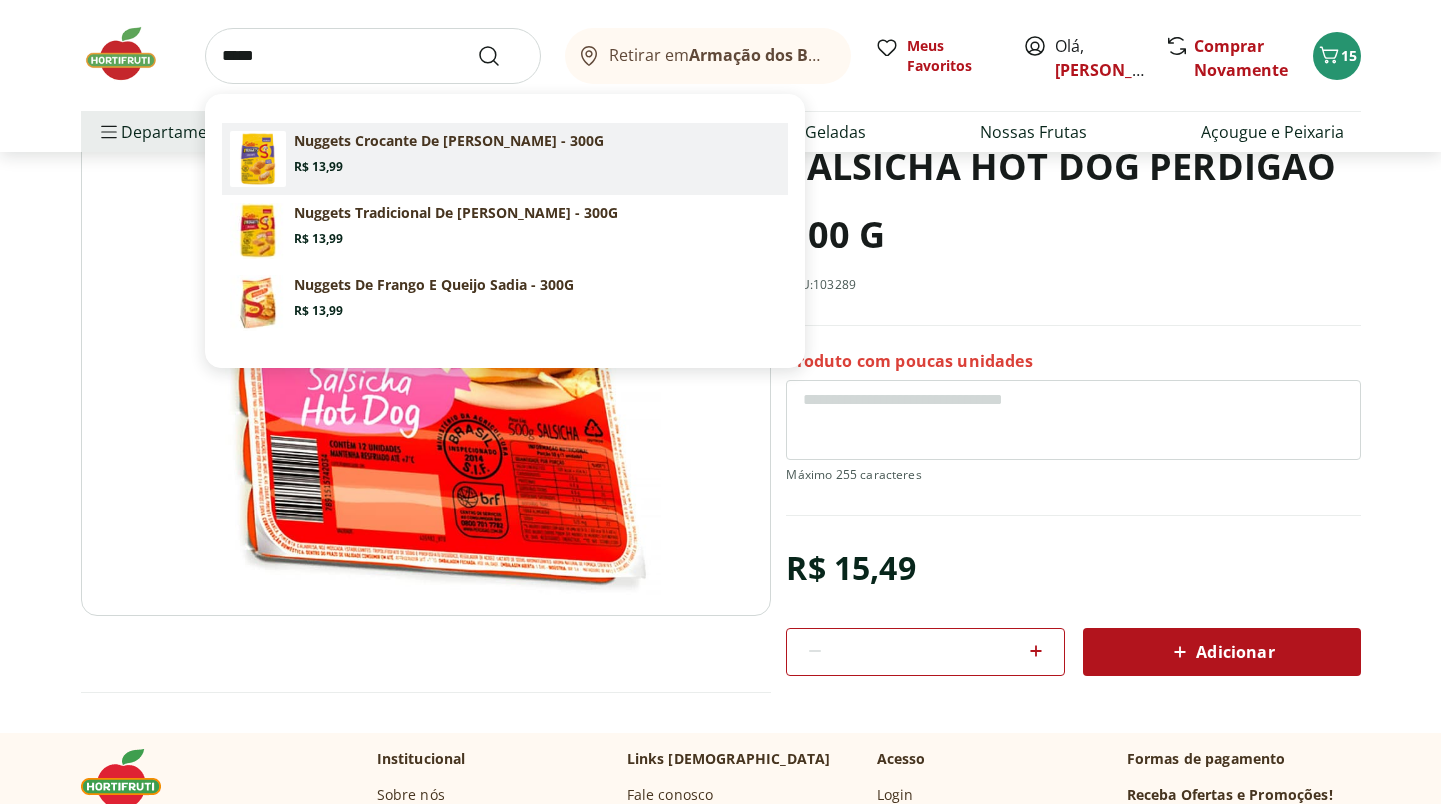 click on "Nuggets Crocante De Frango Sadia - 300G Price: R$ 13,99" at bounding box center [537, 153] 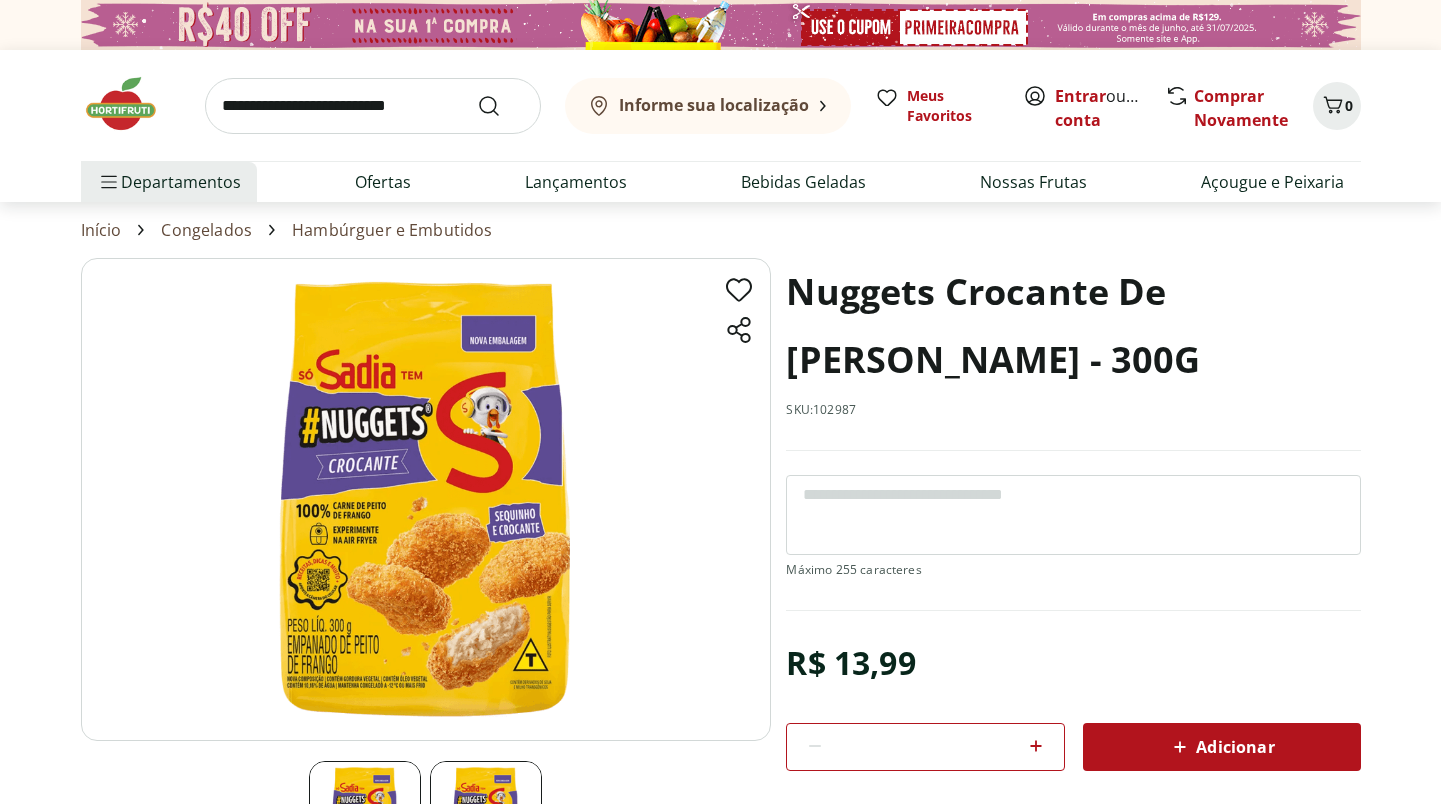 scroll, scrollTop: 0, scrollLeft: 0, axis: both 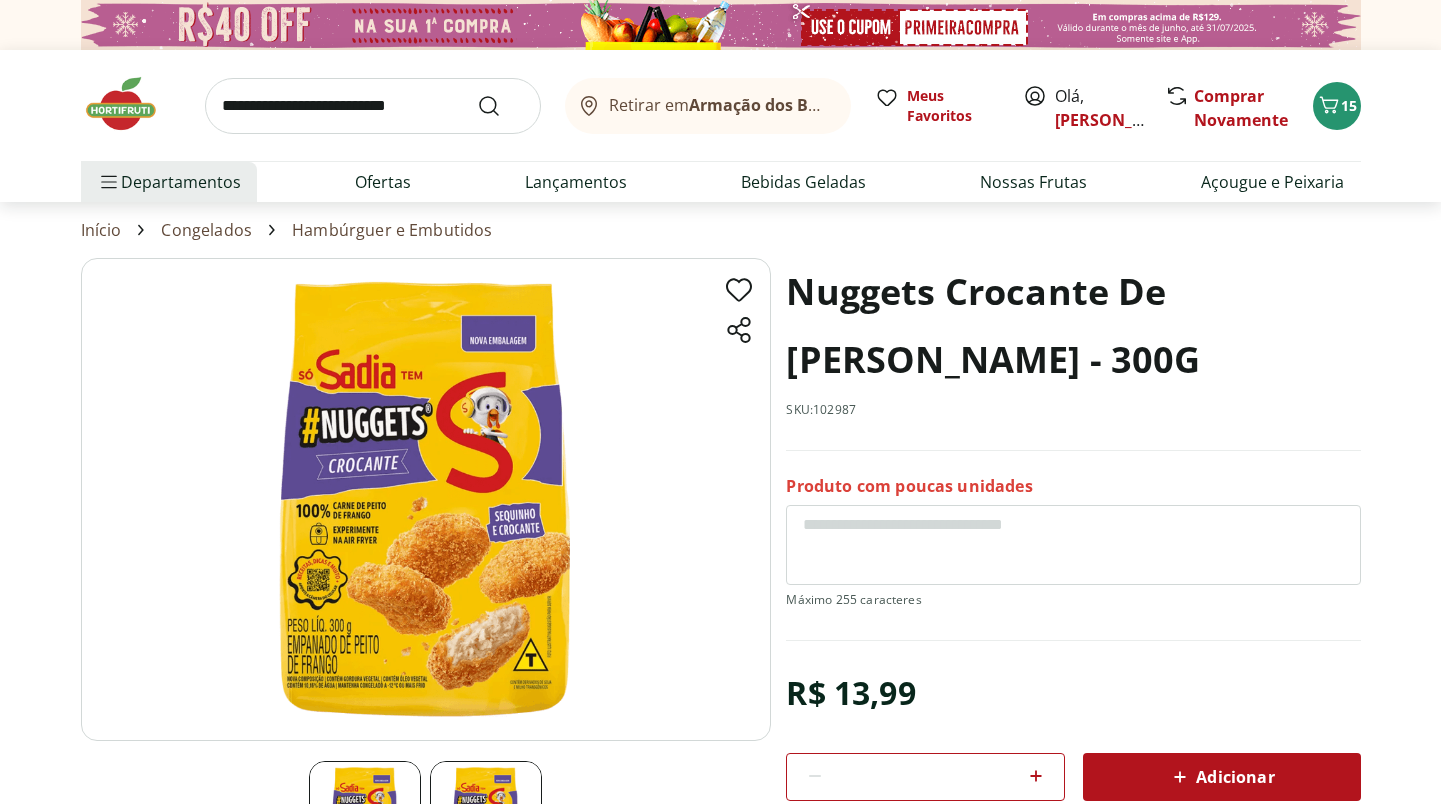 click 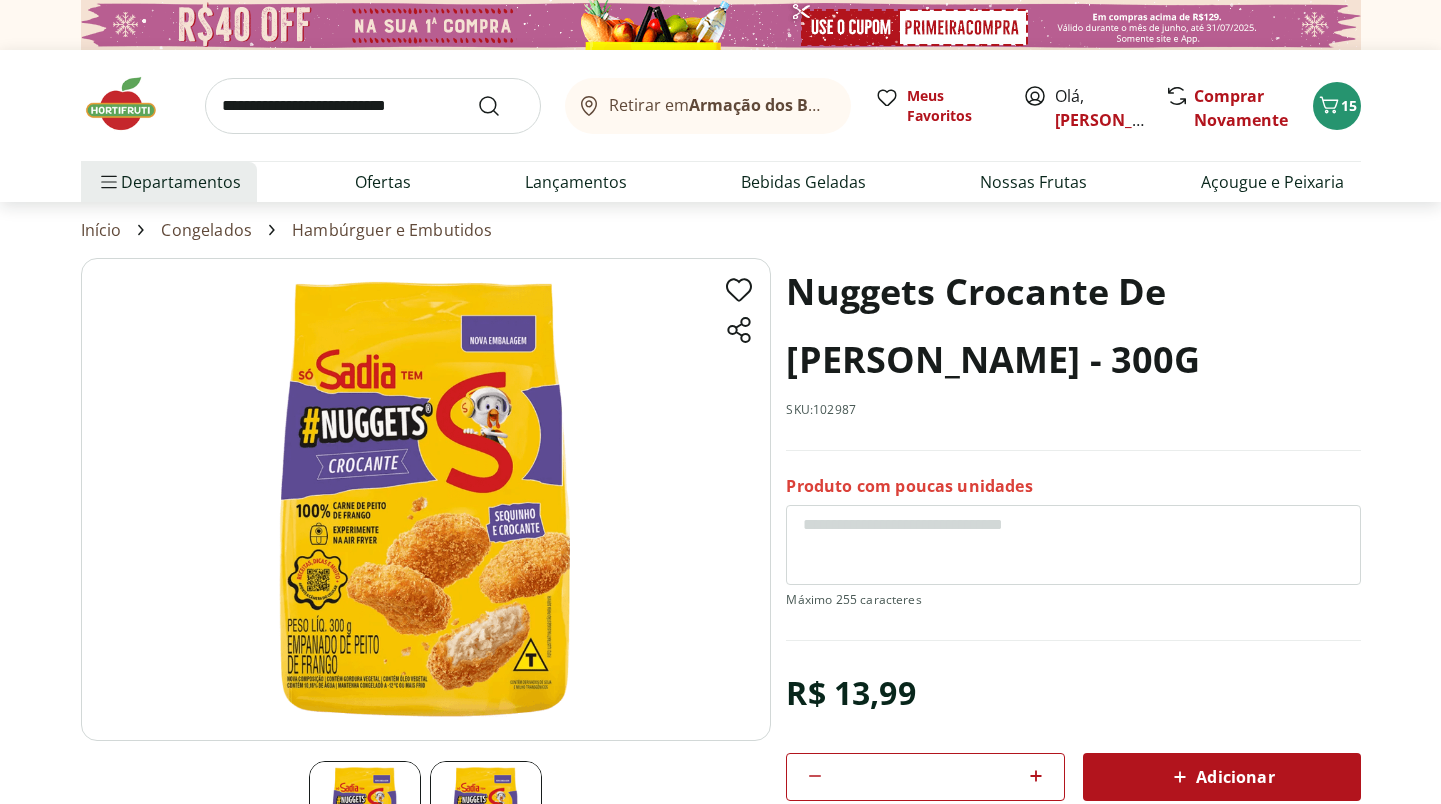 click 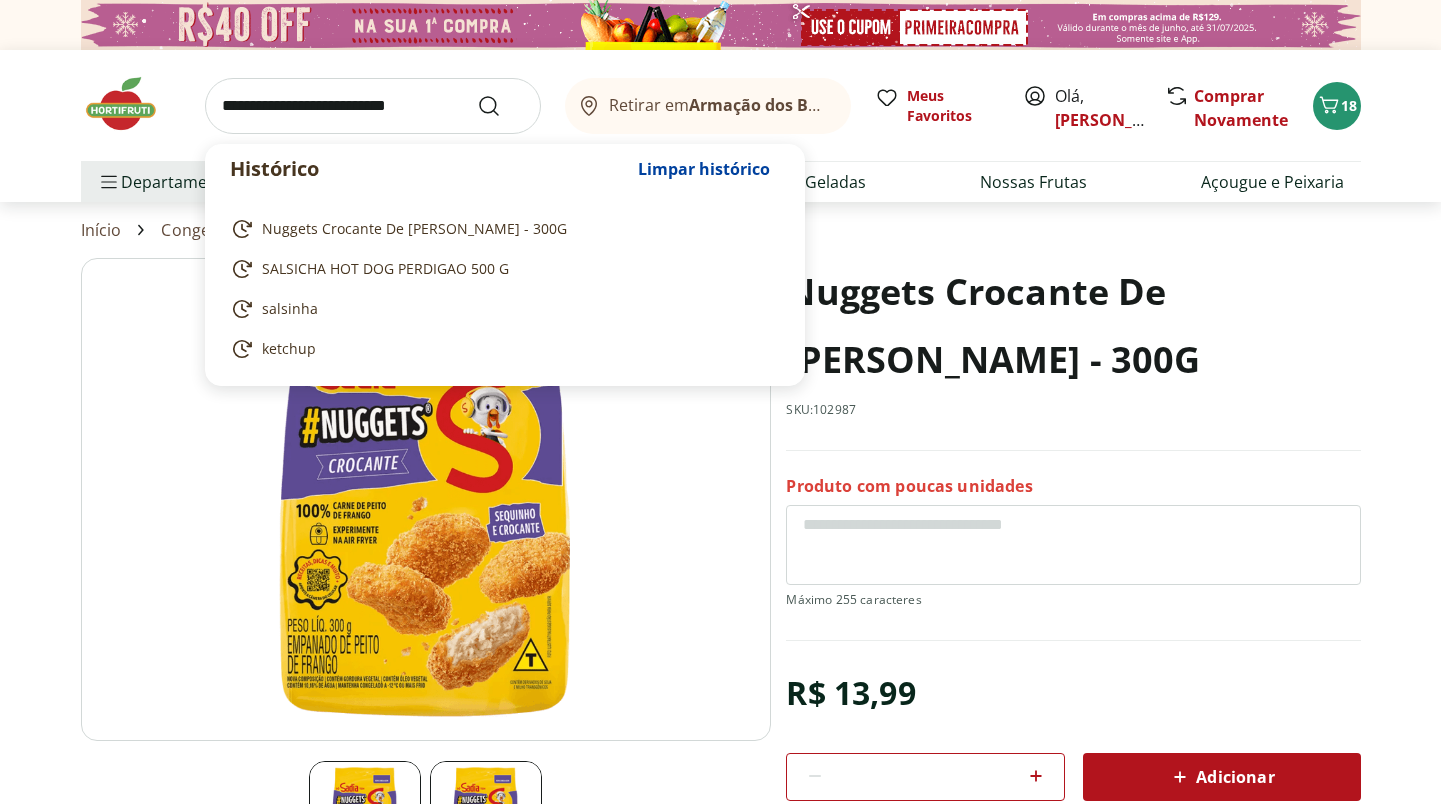 drag, startPoint x: 448, startPoint y: 103, endPoint x: 259, endPoint y: 103, distance: 189 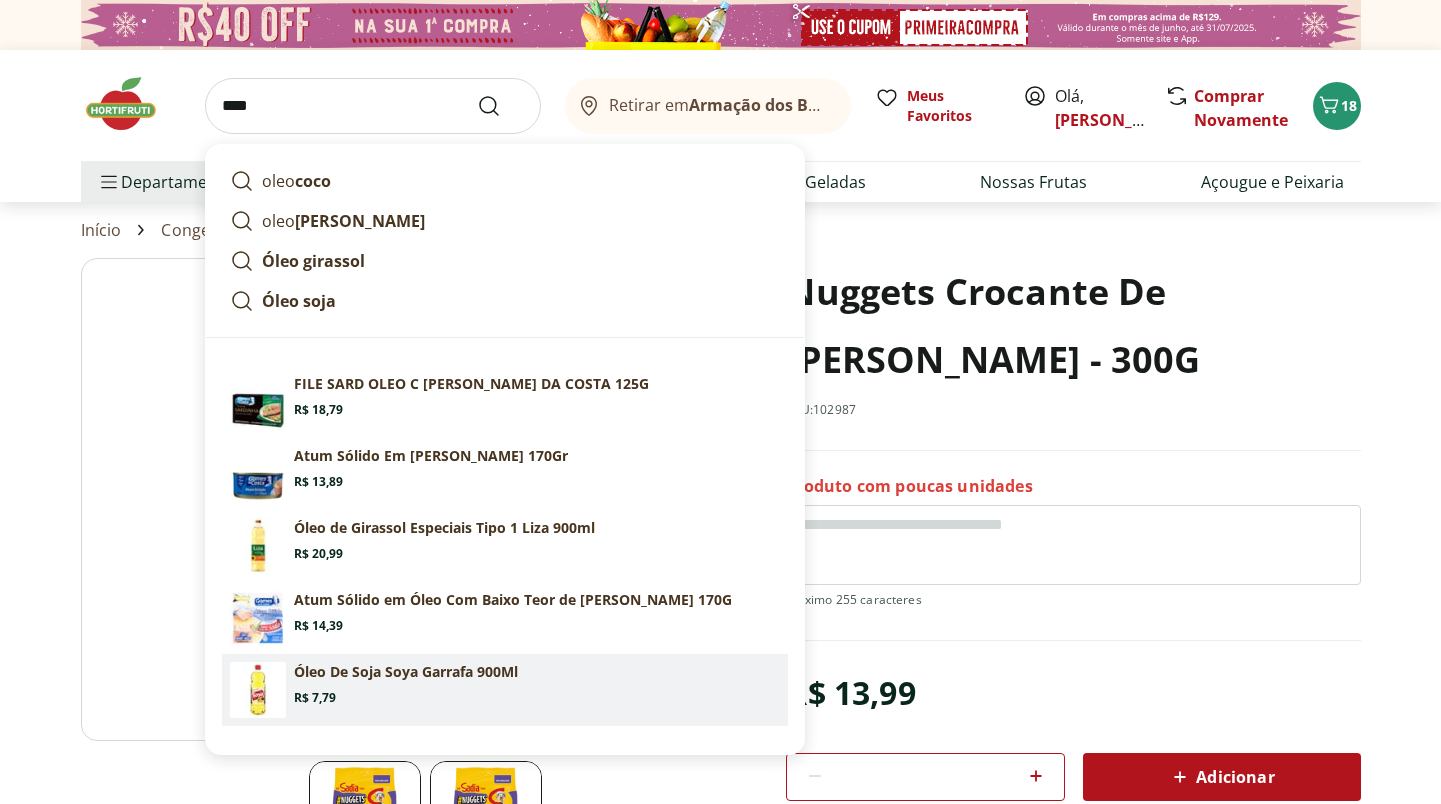 click on "Óleo De Soja Soya Garrafa 900Ml Price: R$ 7,79" at bounding box center (537, 684) 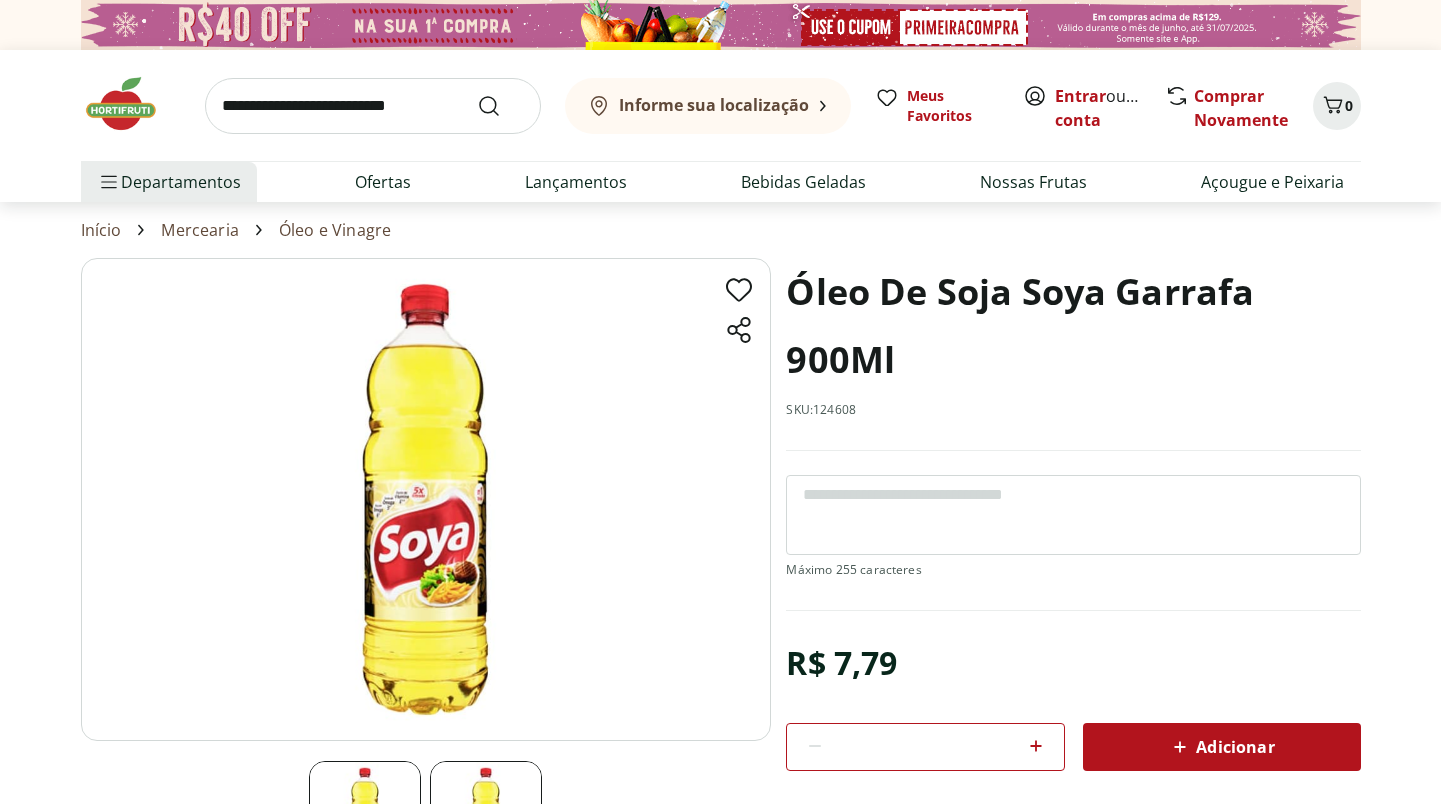 scroll, scrollTop: 0, scrollLeft: 0, axis: both 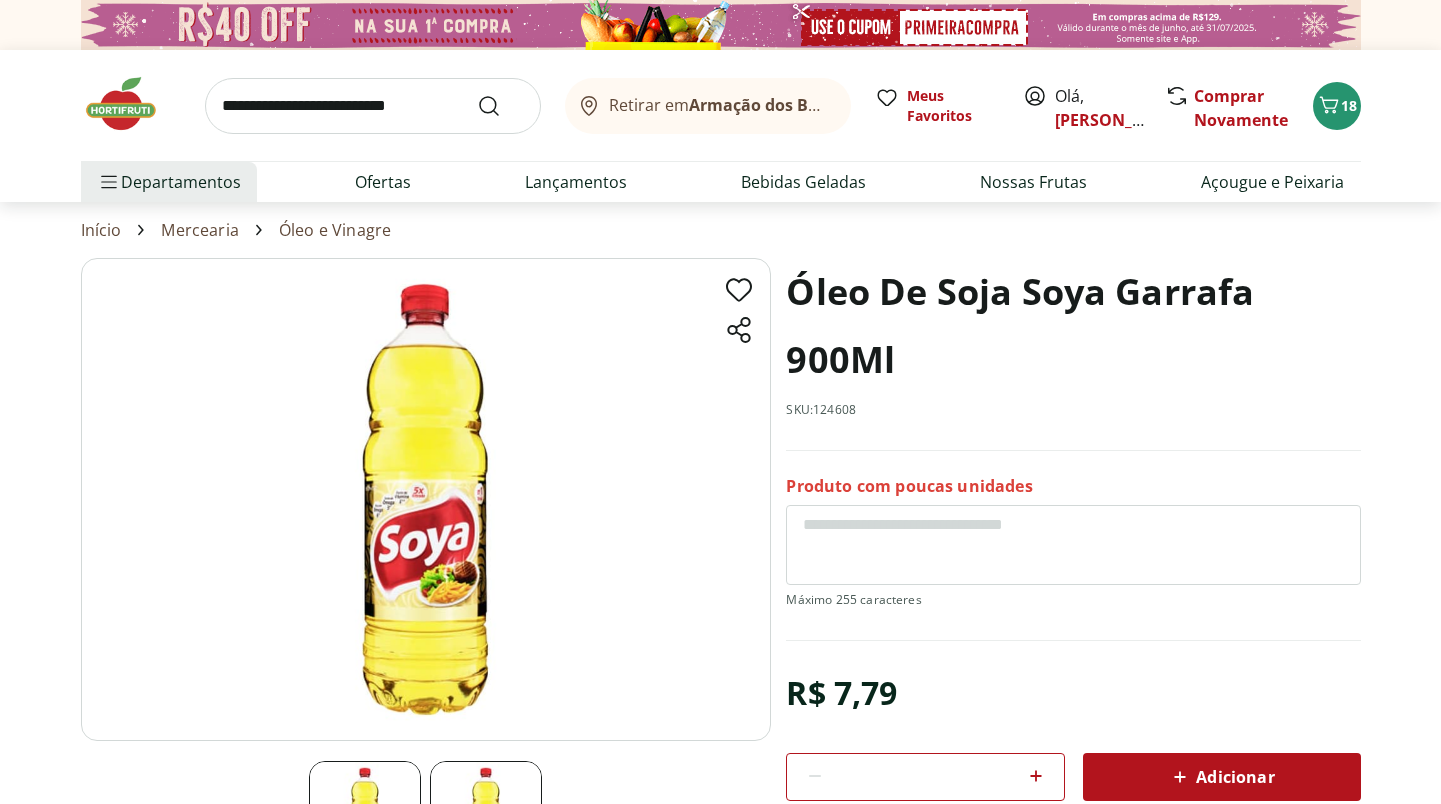 click 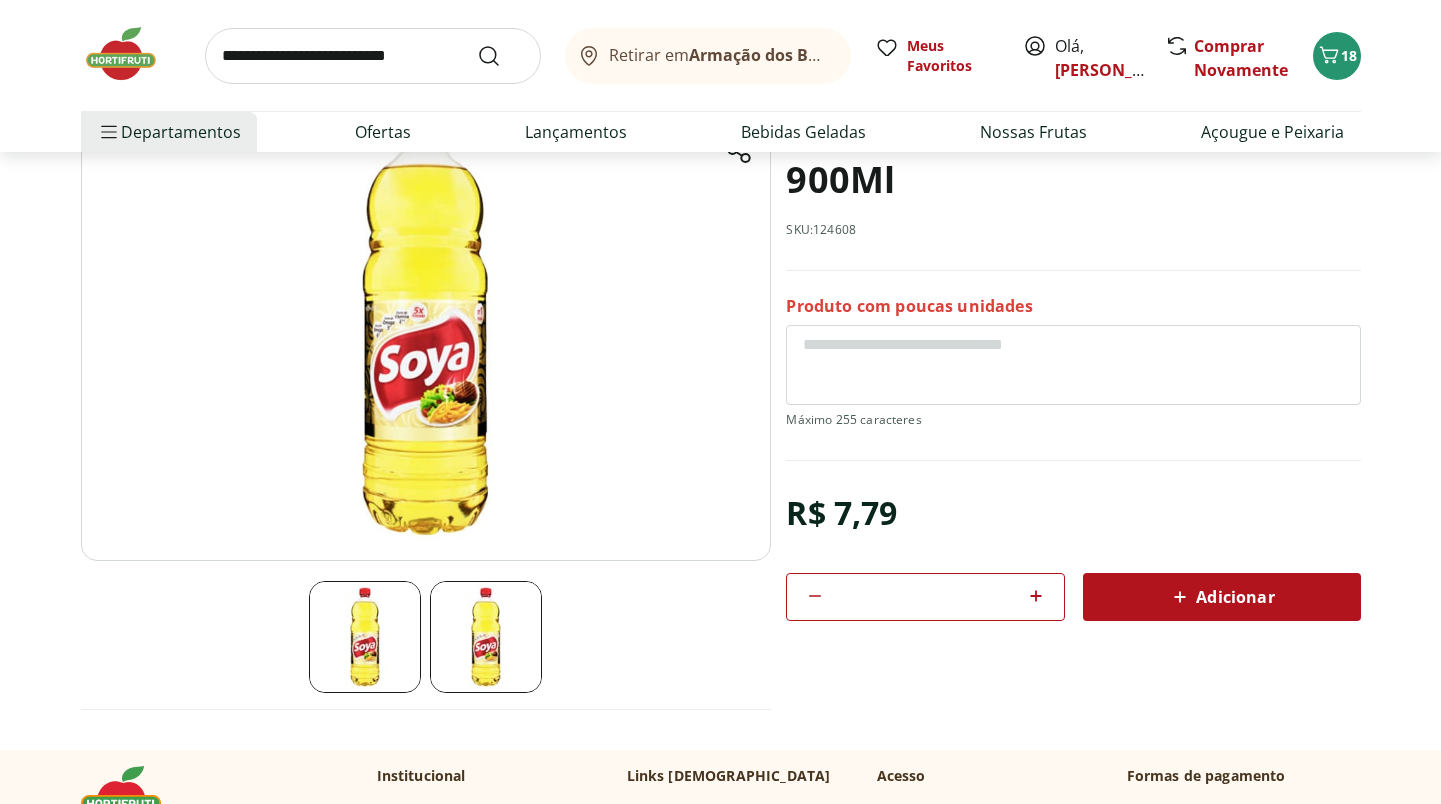 scroll, scrollTop: 193, scrollLeft: 0, axis: vertical 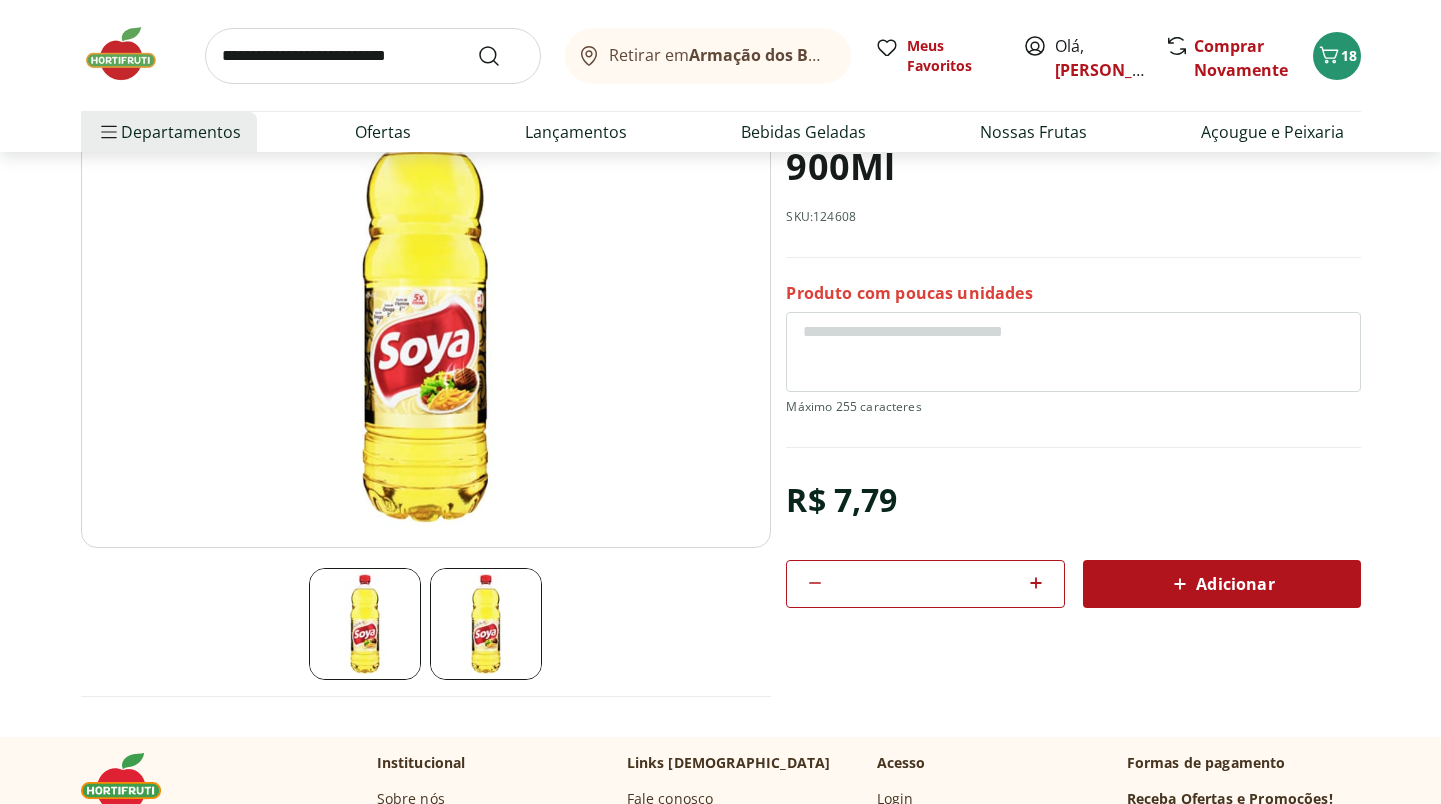 click 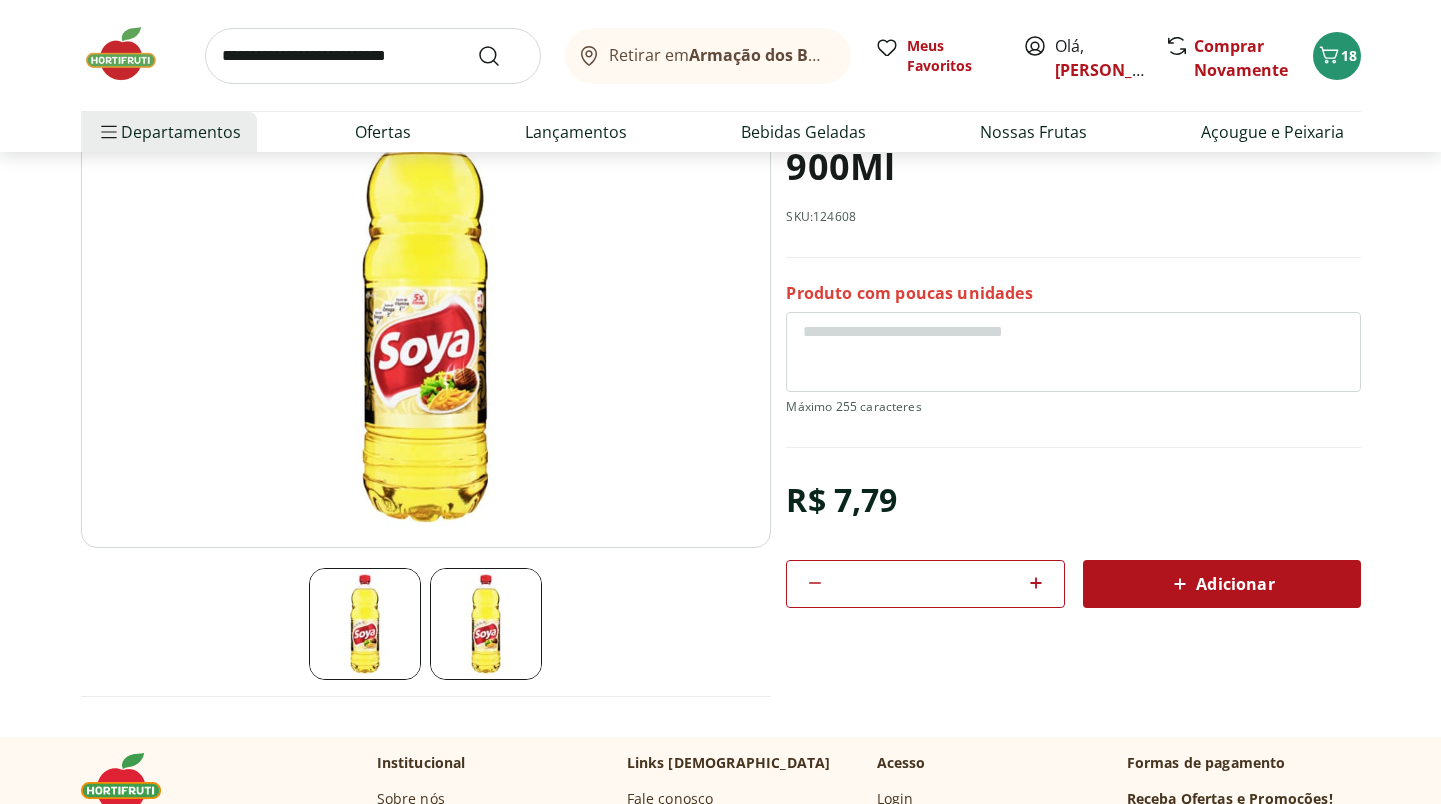 click on "Adicionar" at bounding box center [1222, 584] 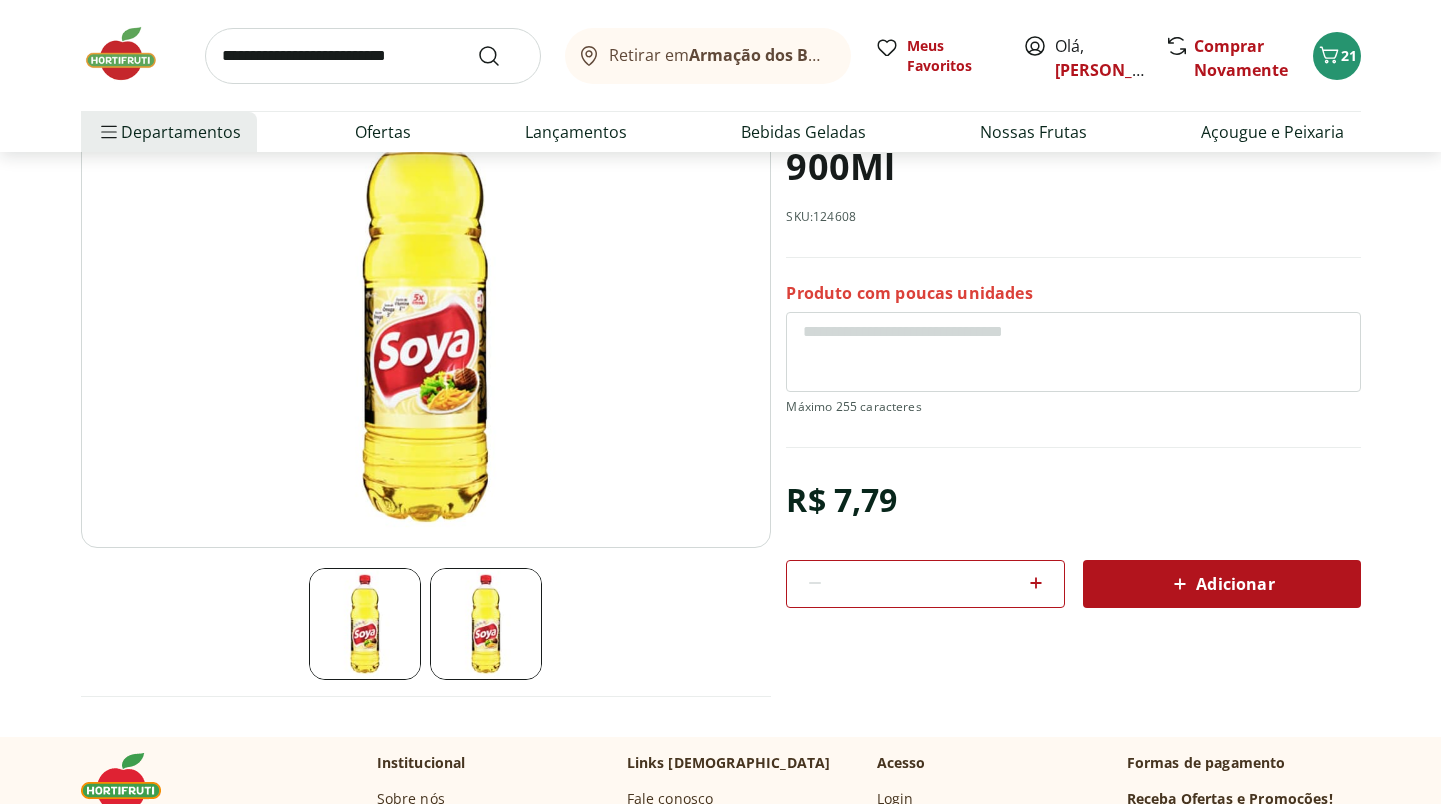 click at bounding box center (373, 56) 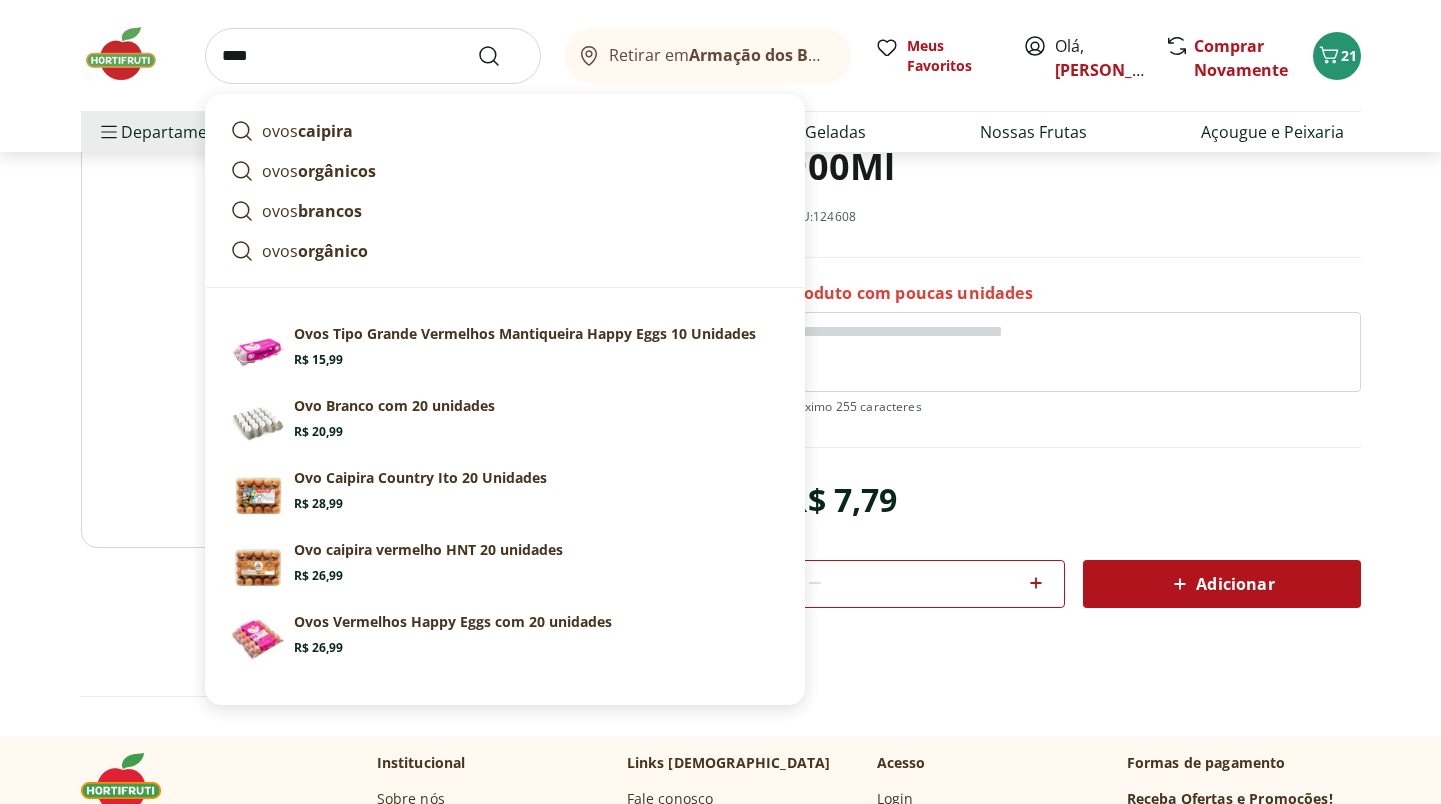 type on "****" 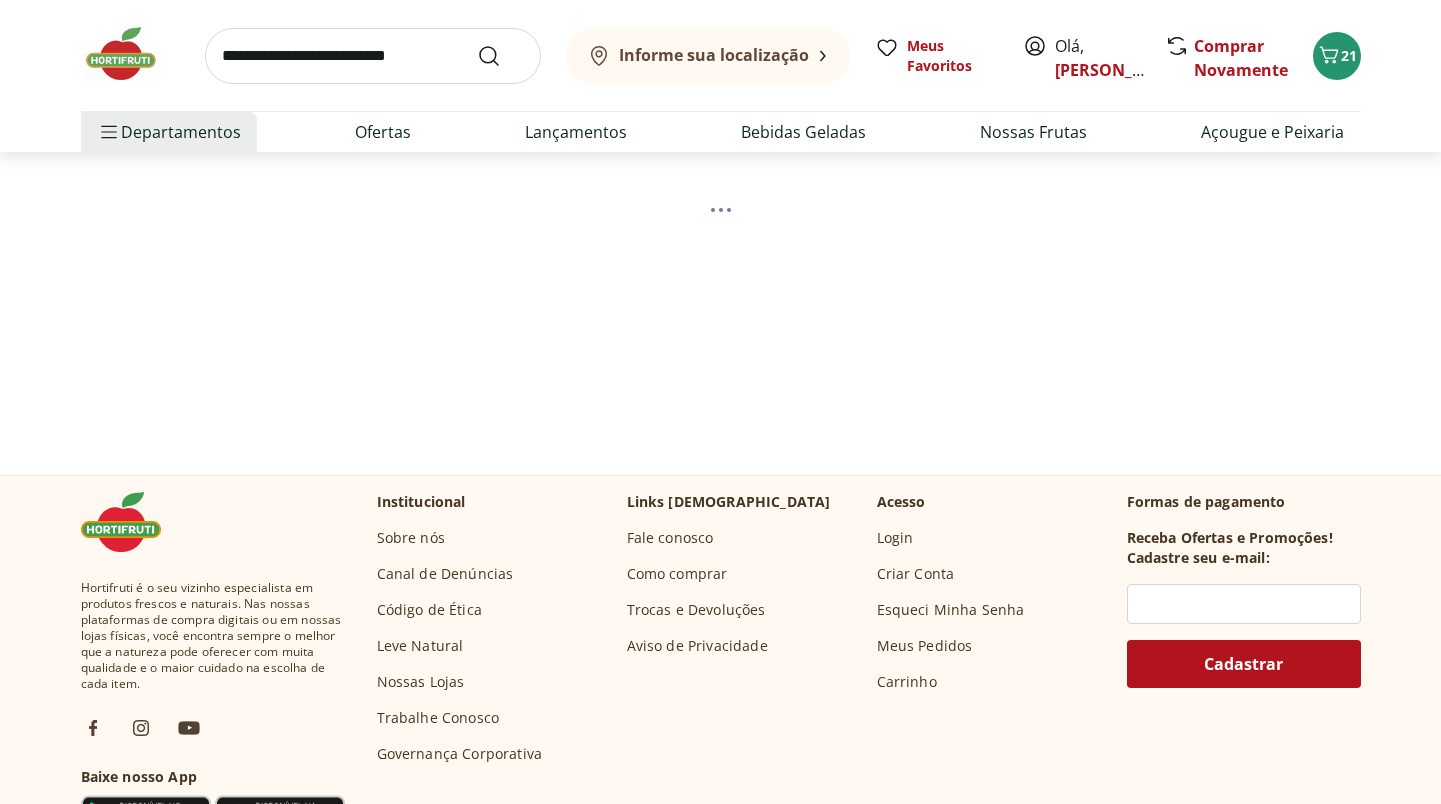 scroll, scrollTop: 0, scrollLeft: 0, axis: both 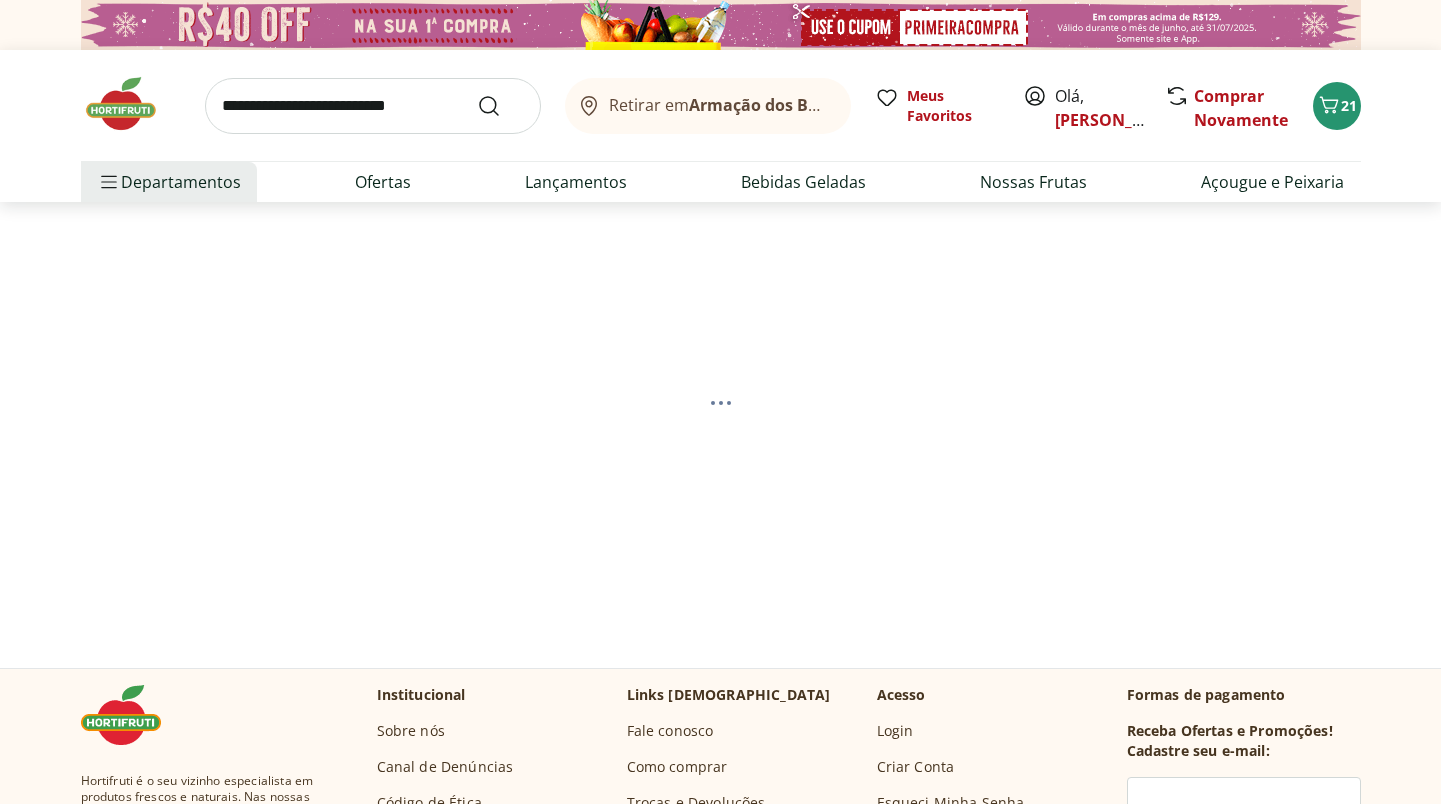 select on "**********" 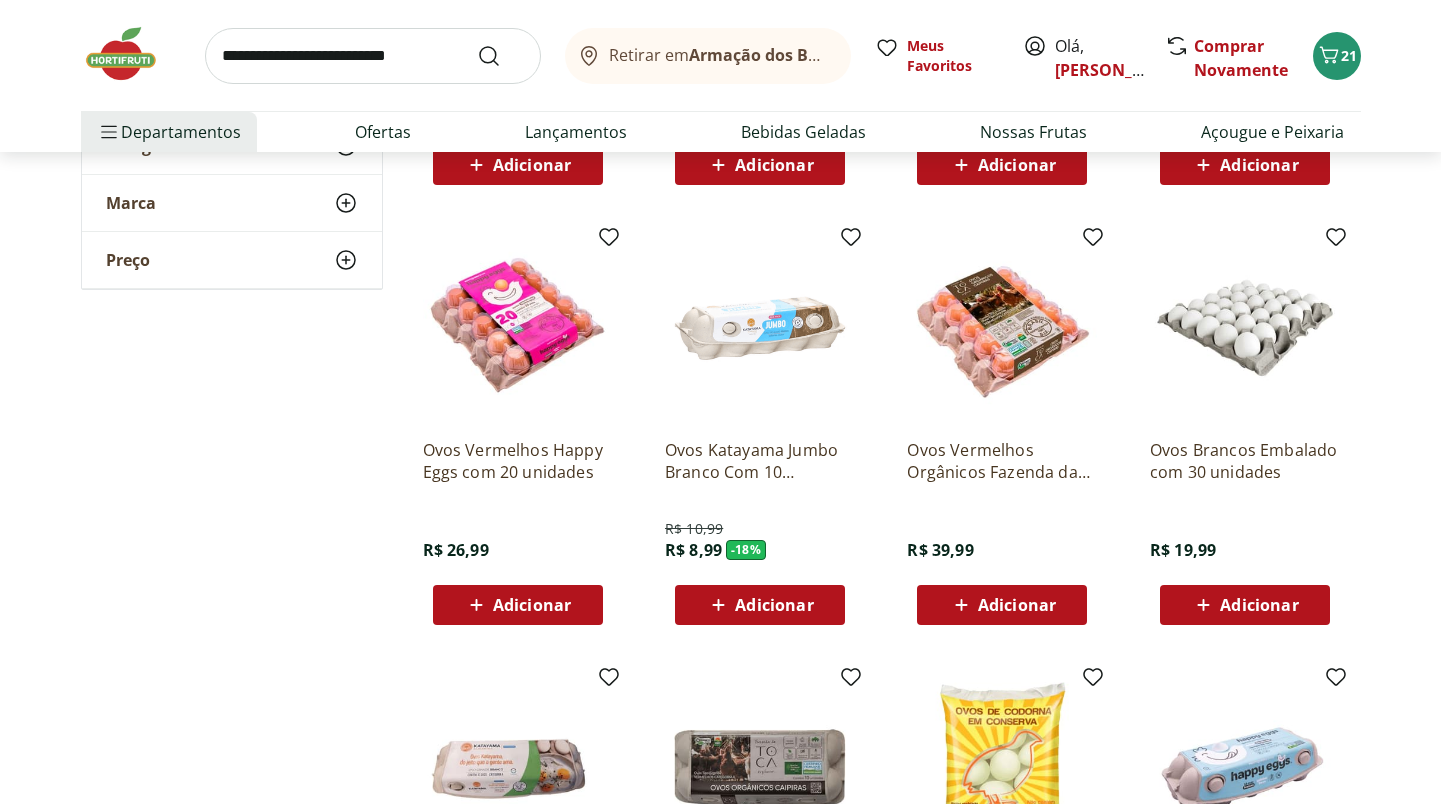 scroll, scrollTop: 619, scrollLeft: 0, axis: vertical 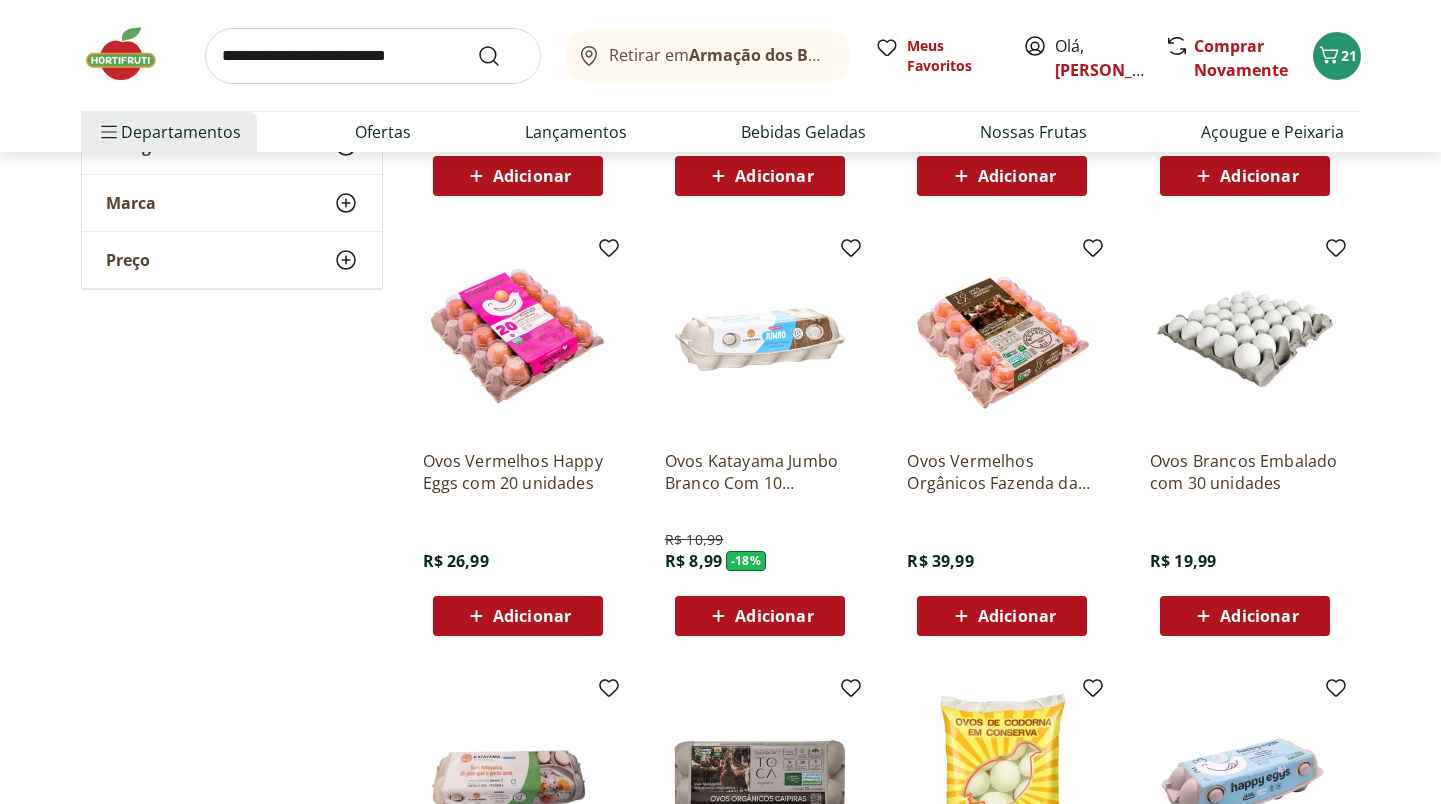 click on "Adicionar" at bounding box center (1259, 616) 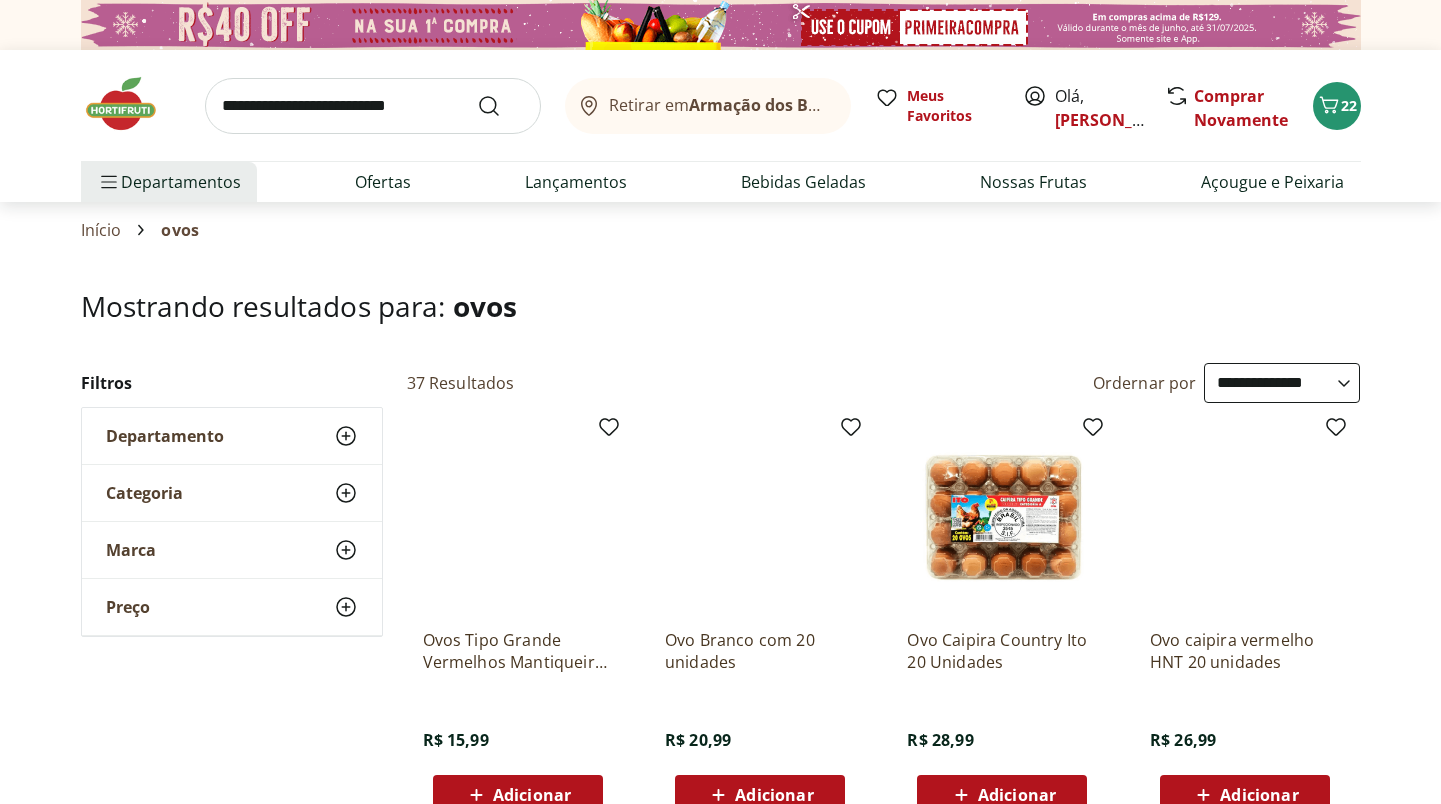 scroll, scrollTop: 0, scrollLeft: 0, axis: both 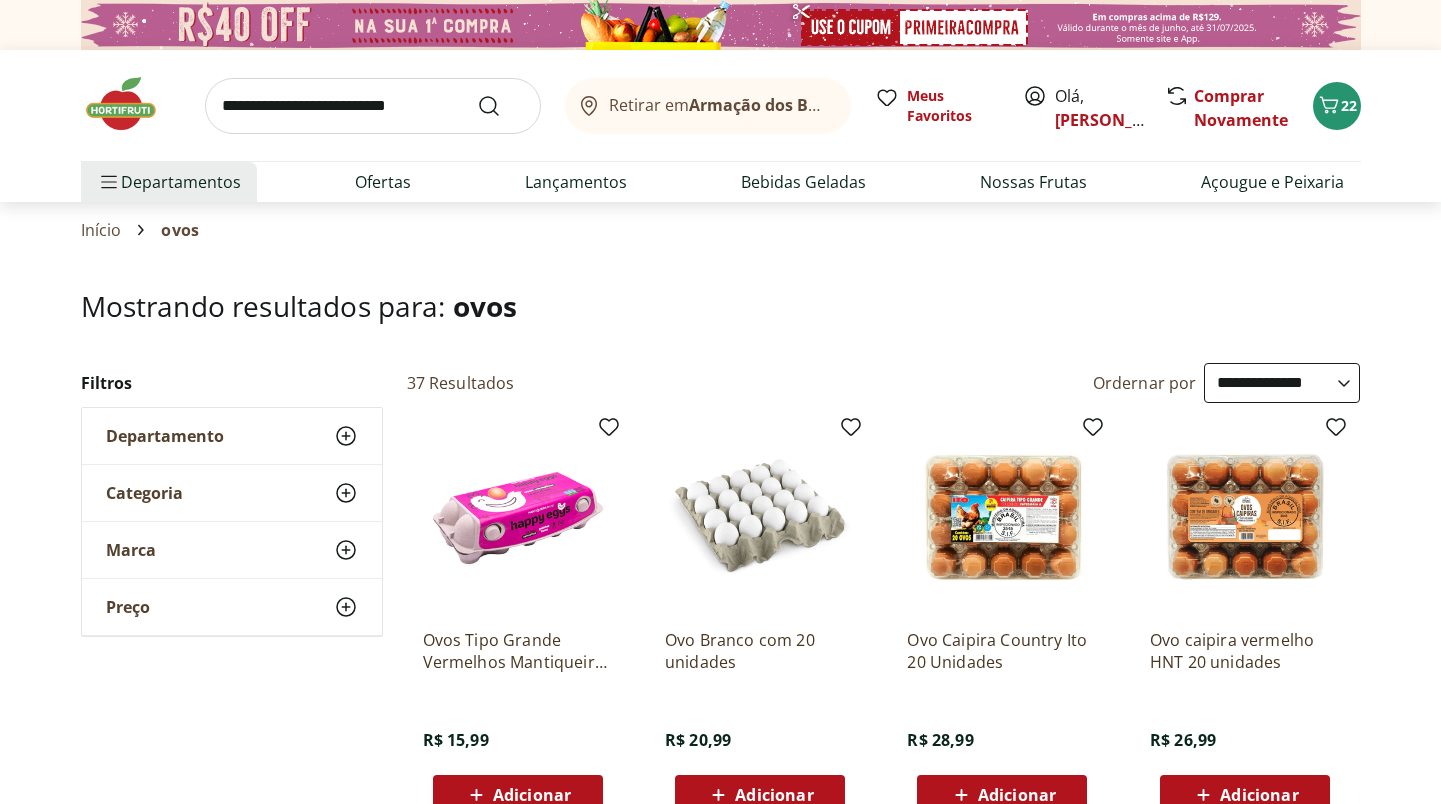 click at bounding box center (373, 106) 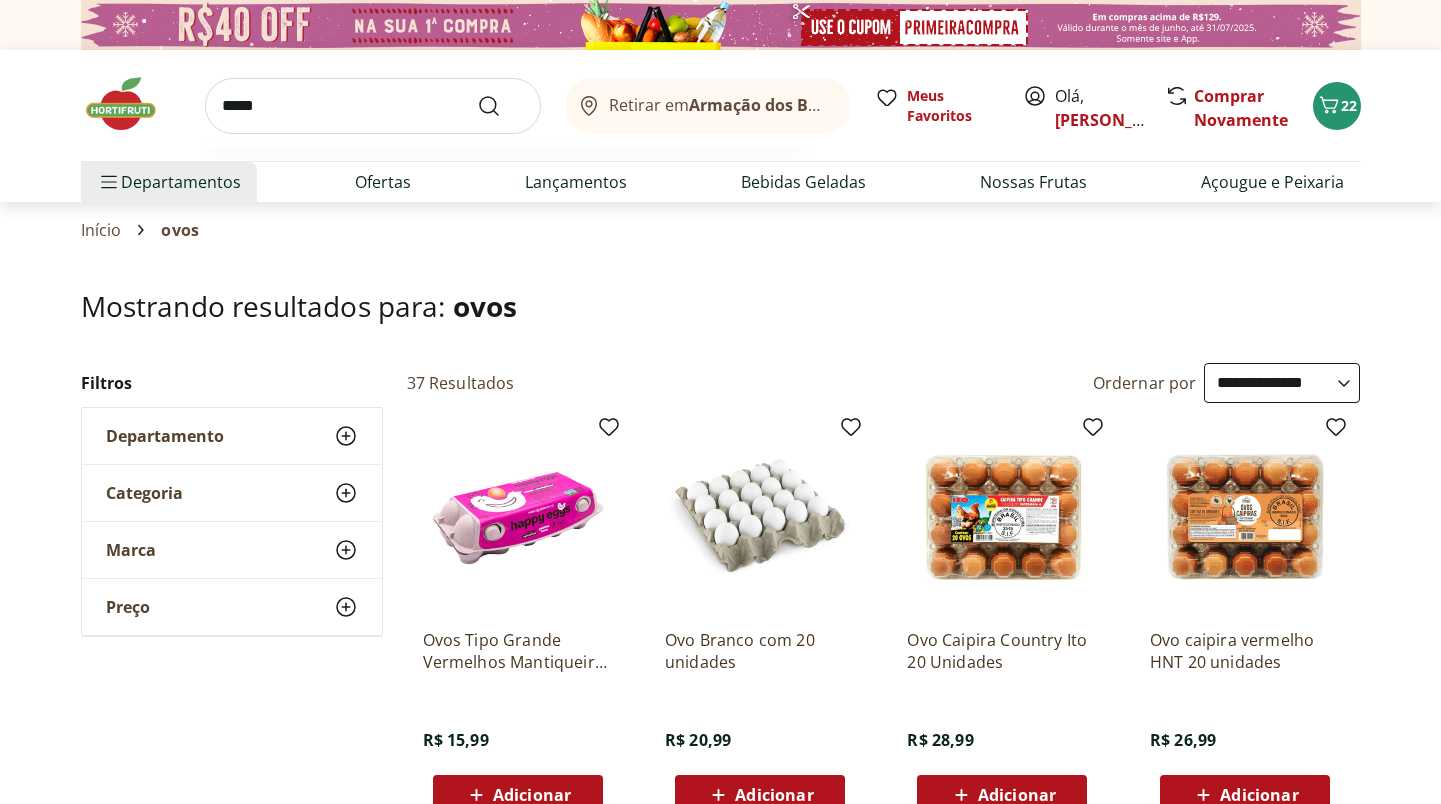 type on "******" 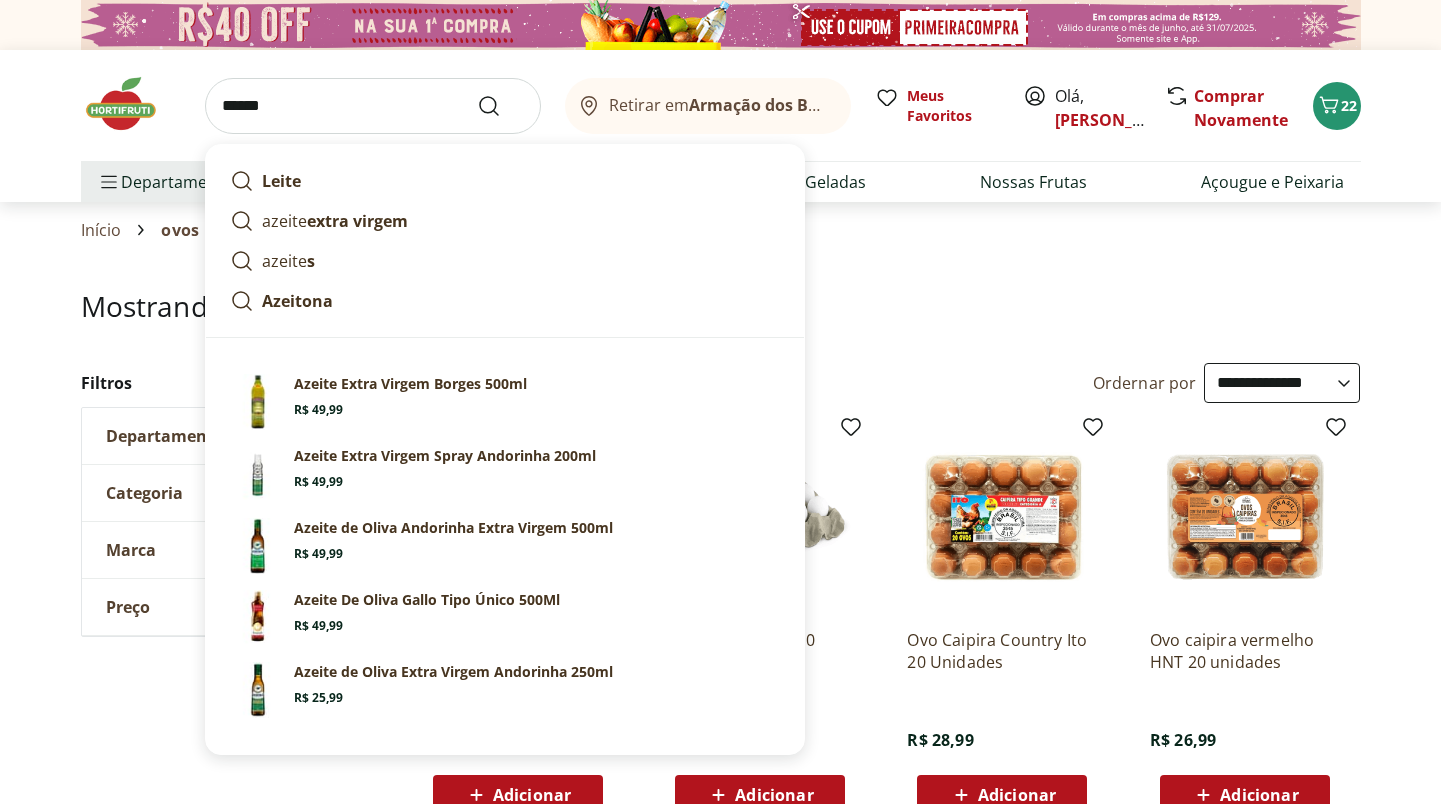 click at bounding box center [501, 106] 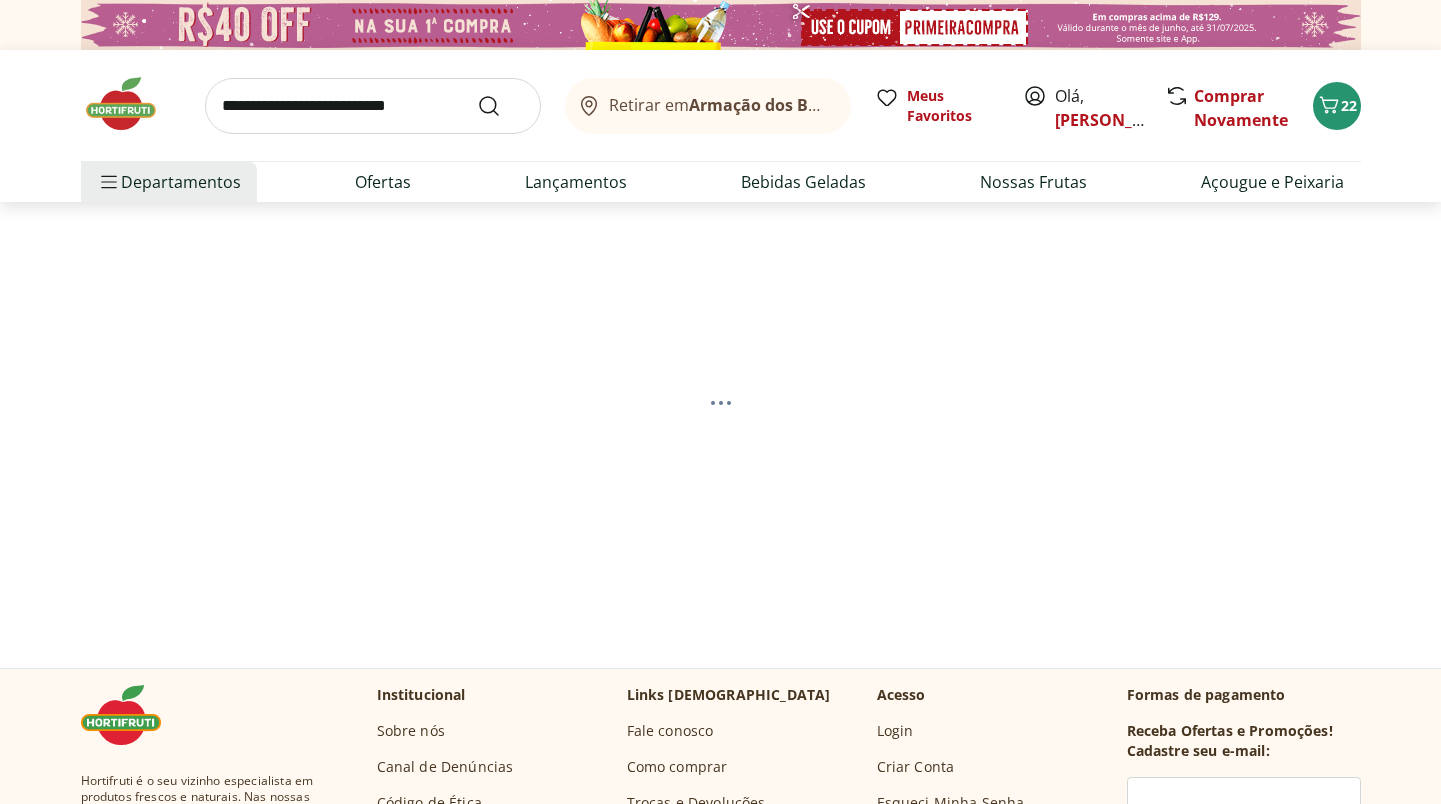 select on "**********" 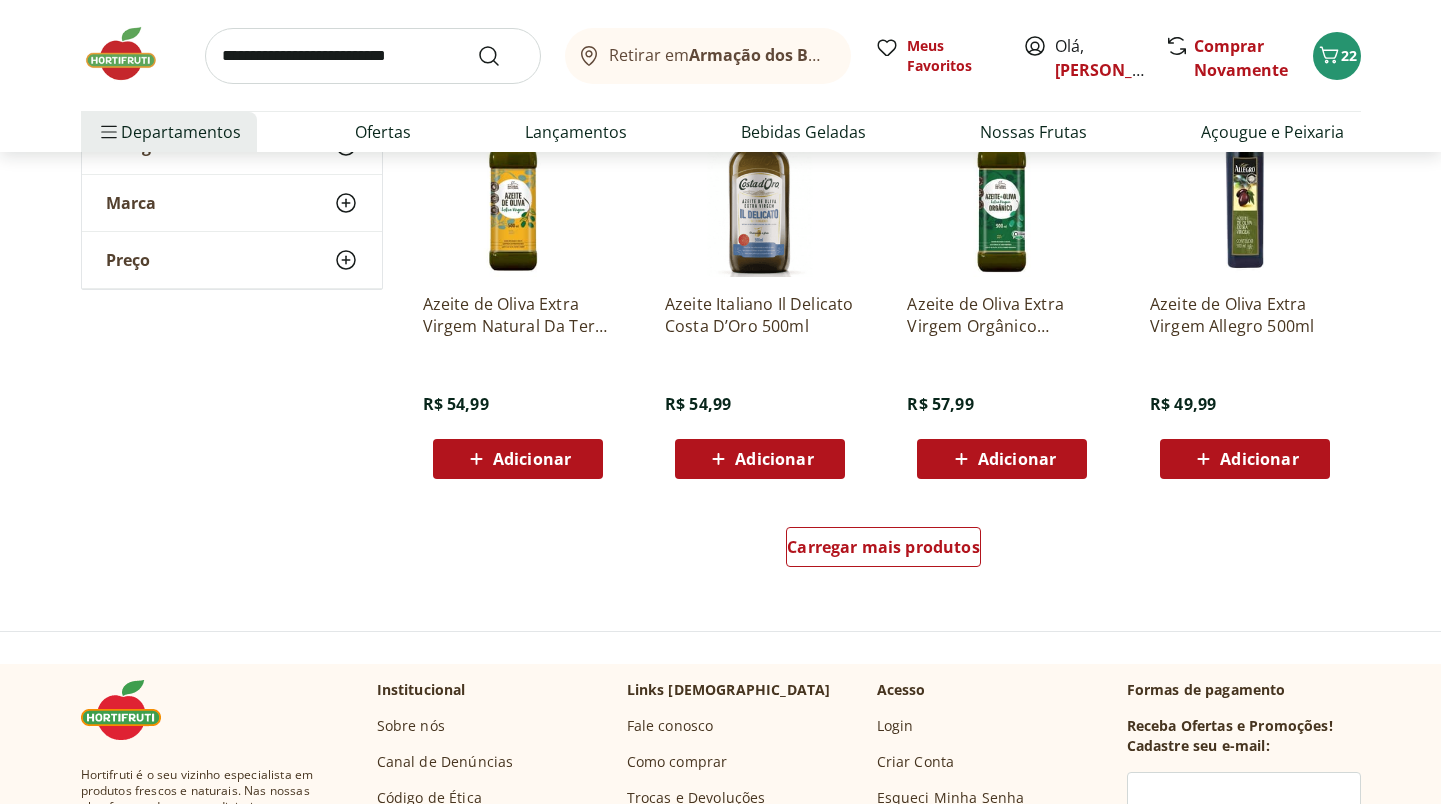 scroll, scrollTop: 1208, scrollLeft: 0, axis: vertical 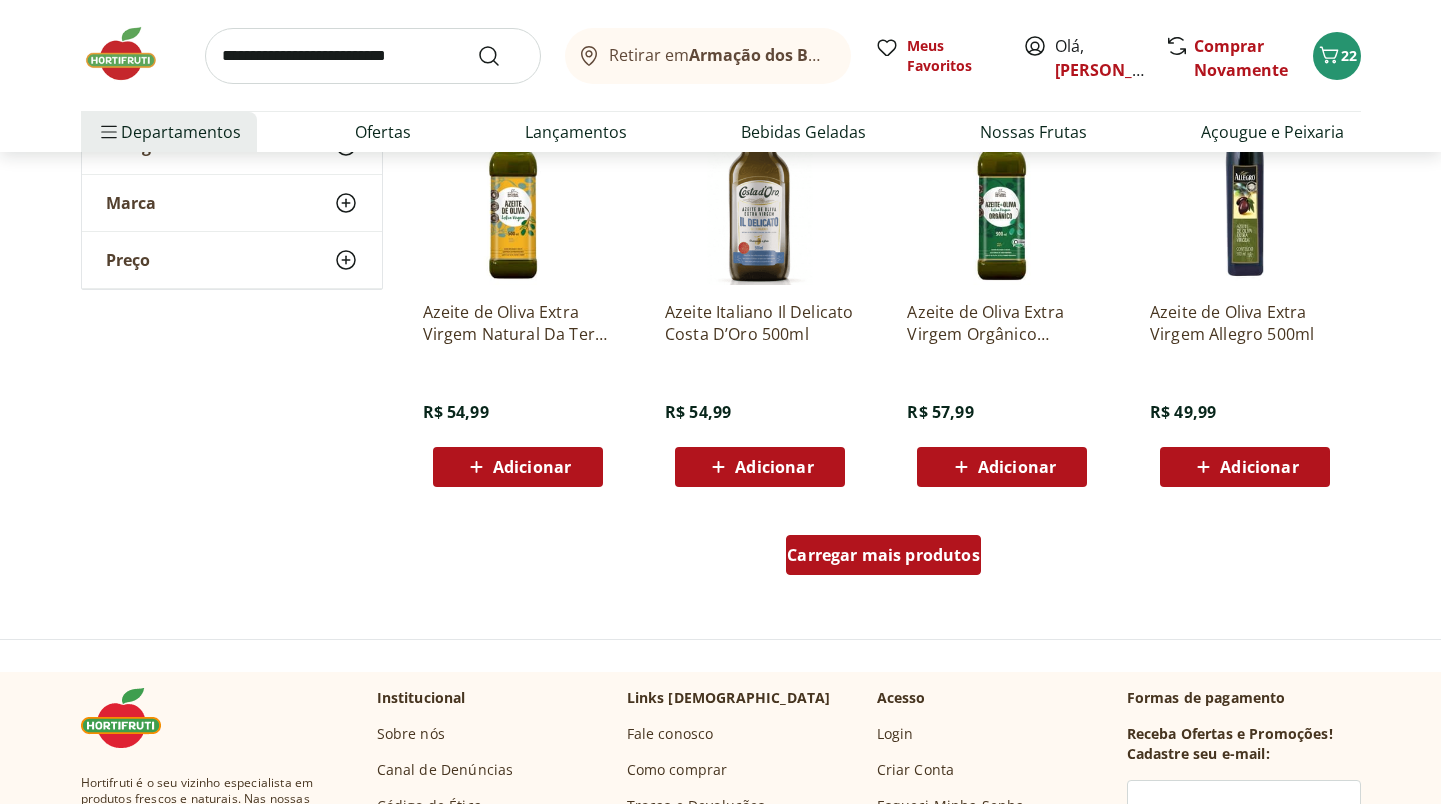 click on "Carregar mais produtos" at bounding box center [883, 555] 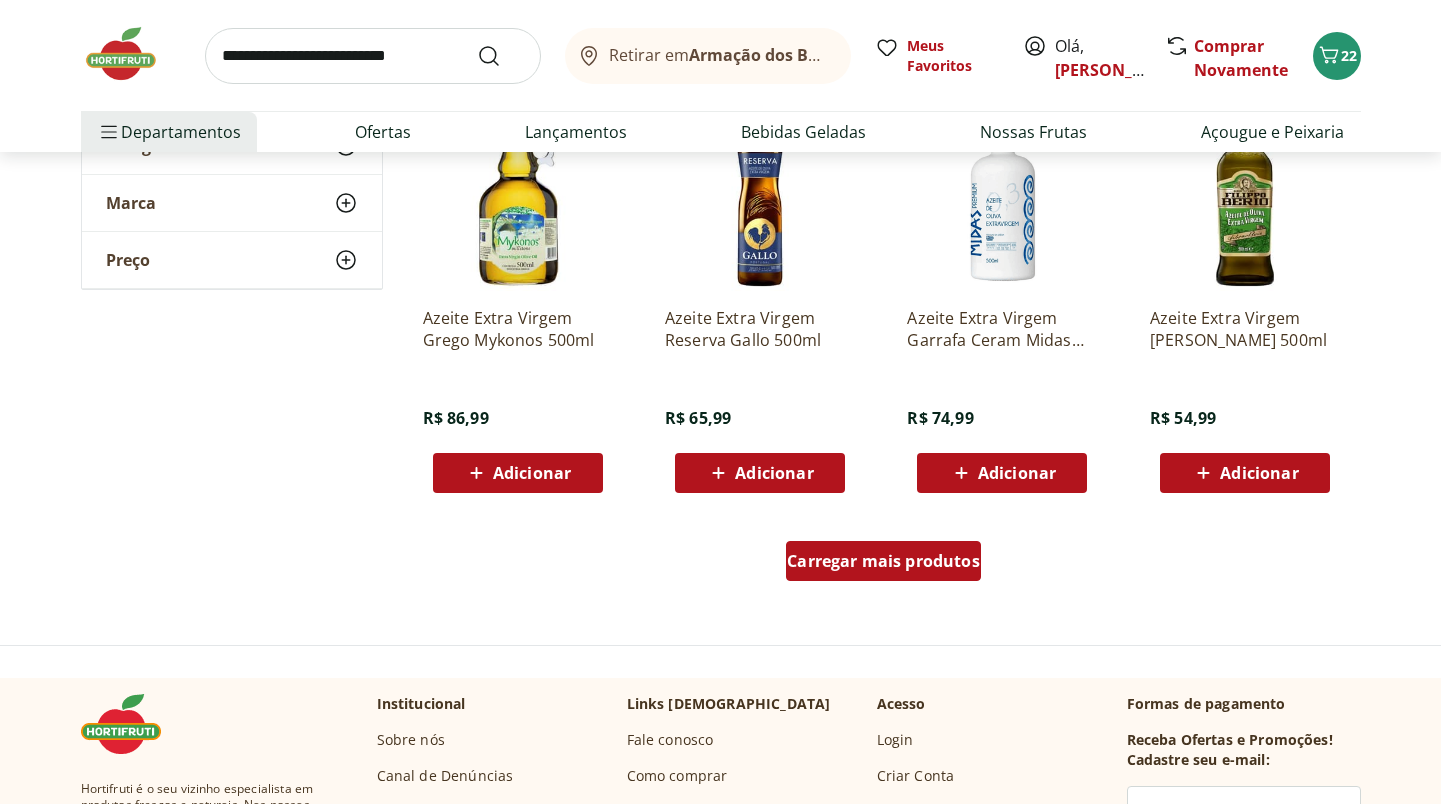 scroll, scrollTop: 2506, scrollLeft: 0, axis: vertical 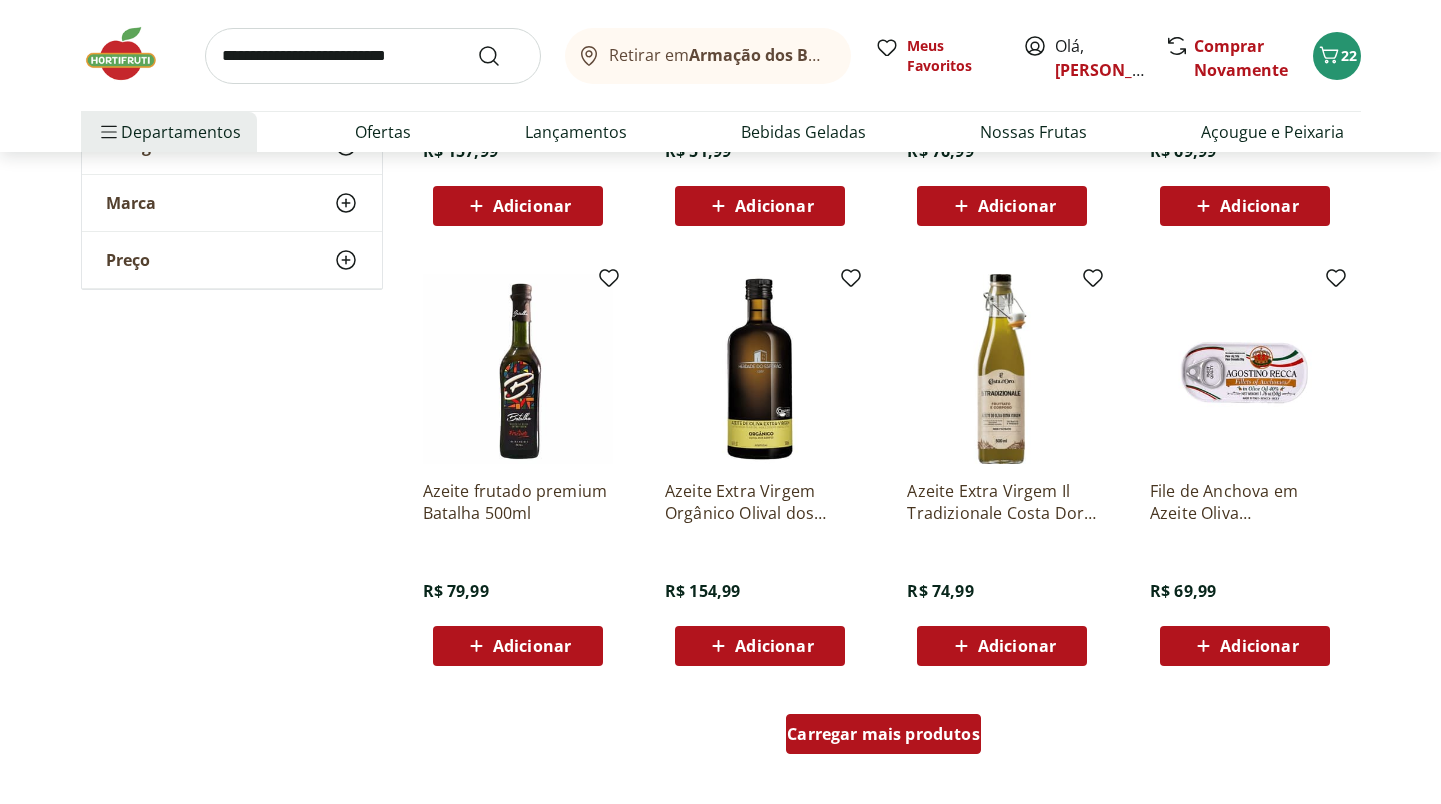 click on "Carregar mais produtos" at bounding box center [883, 734] 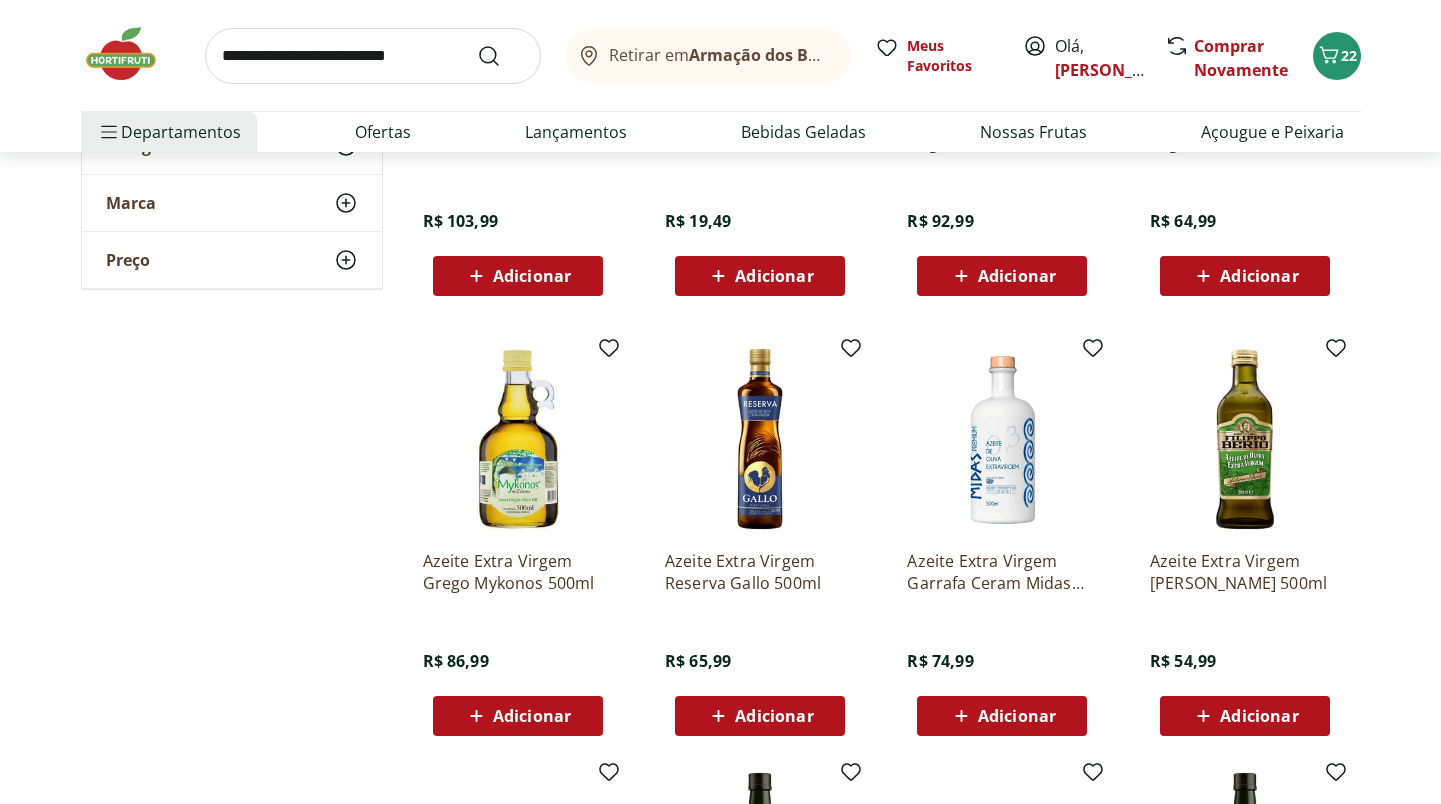scroll, scrollTop: 2260, scrollLeft: 0, axis: vertical 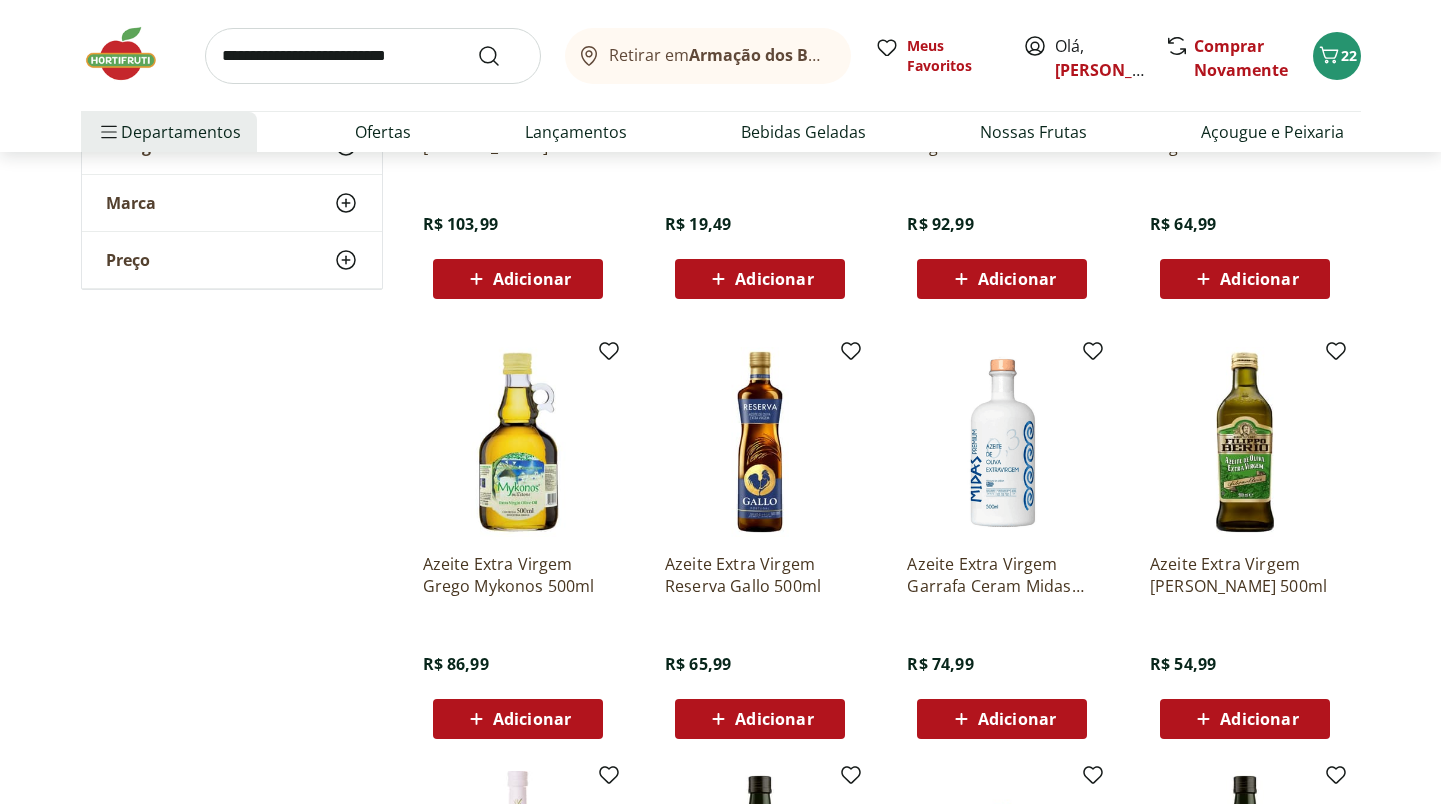 click on "Adicionar" at bounding box center (1259, 719) 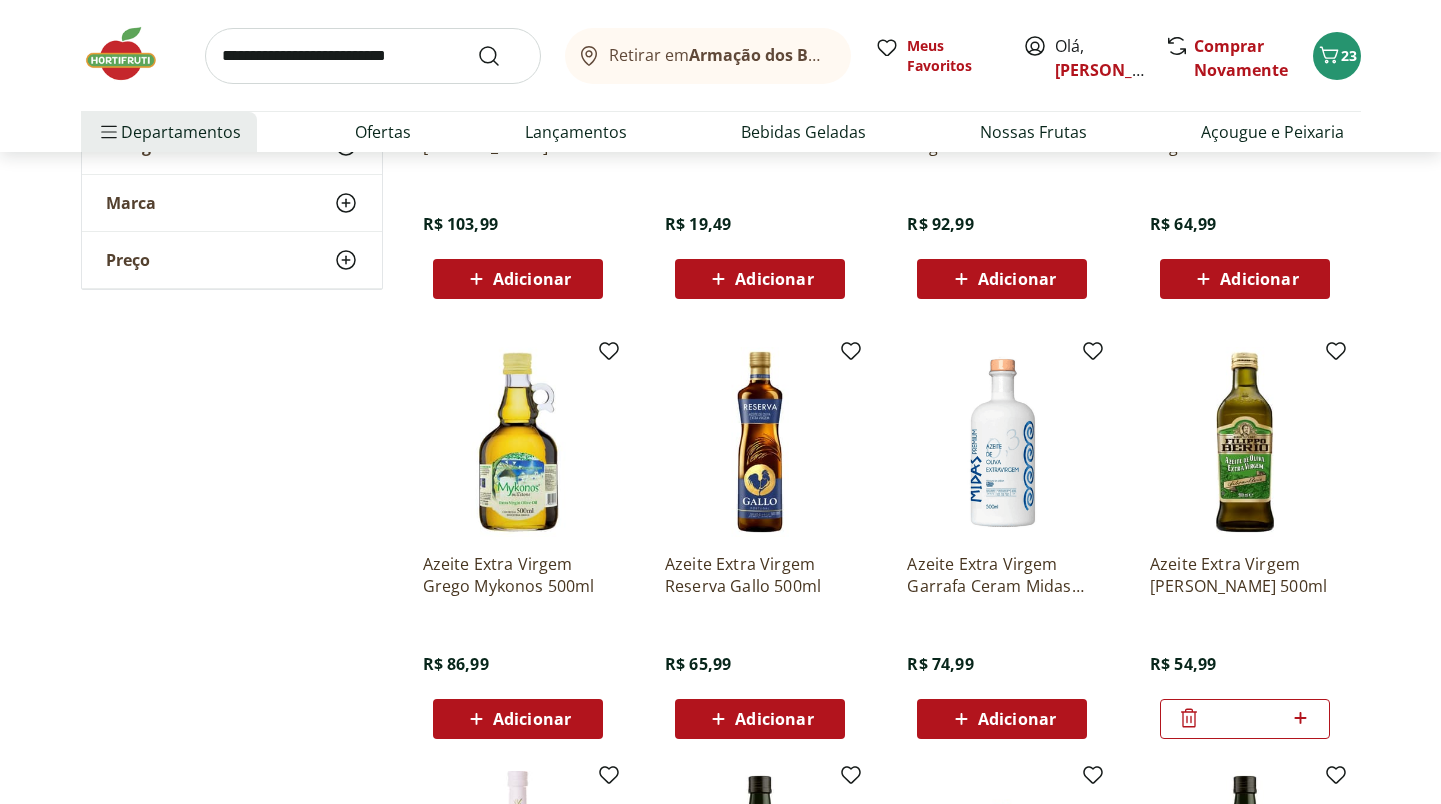click at bounding box center [373, 56] 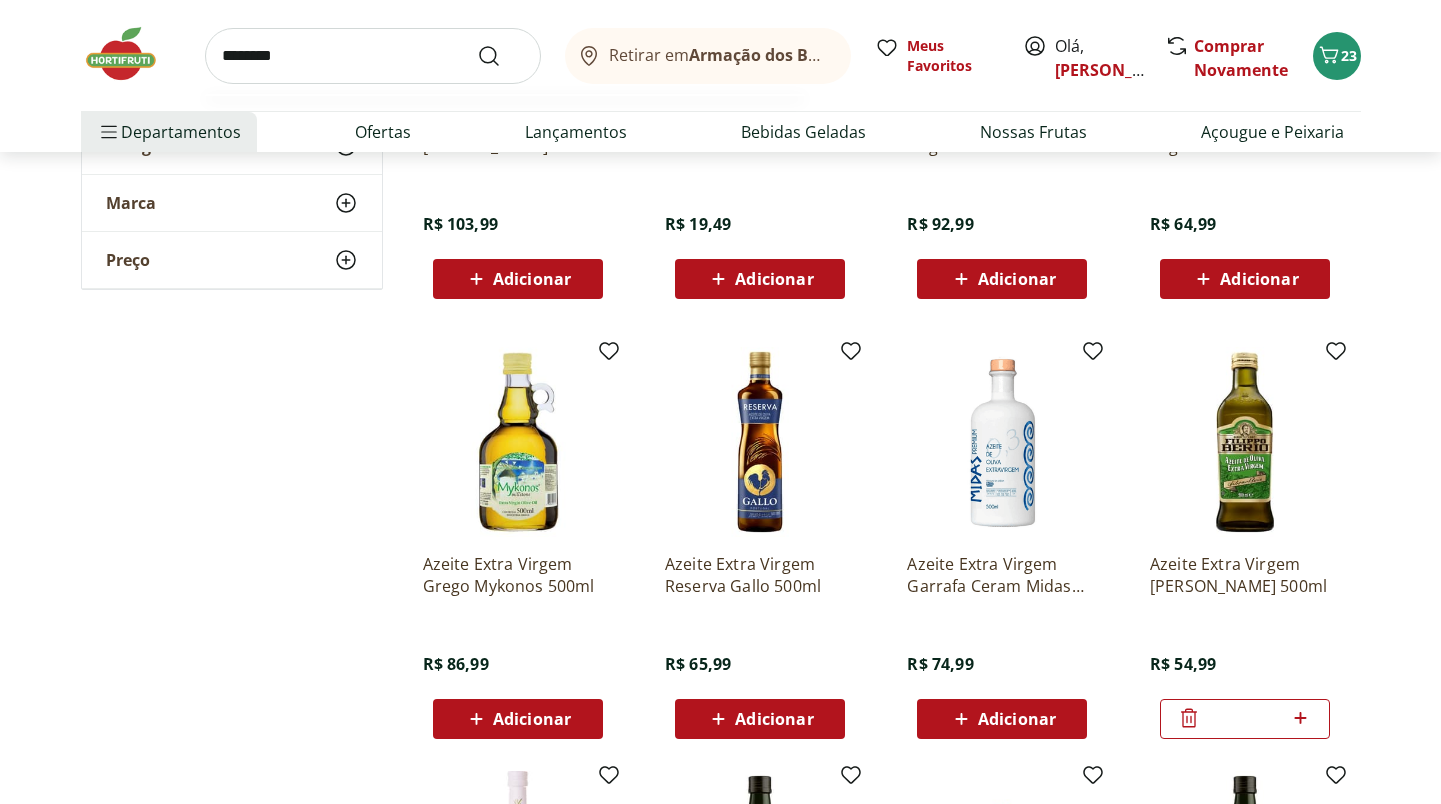 type on "*********" 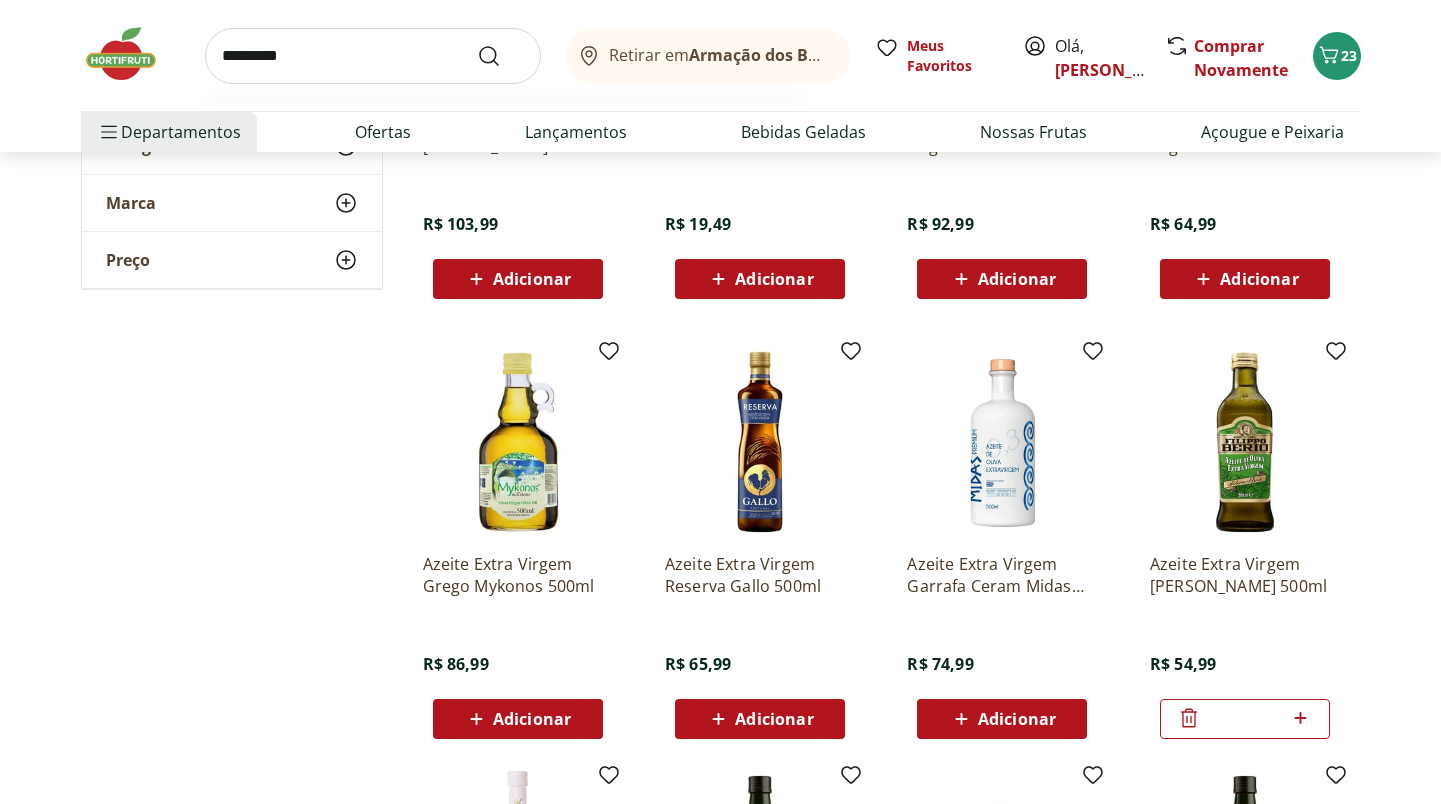 click at bounding box center [501, 56] 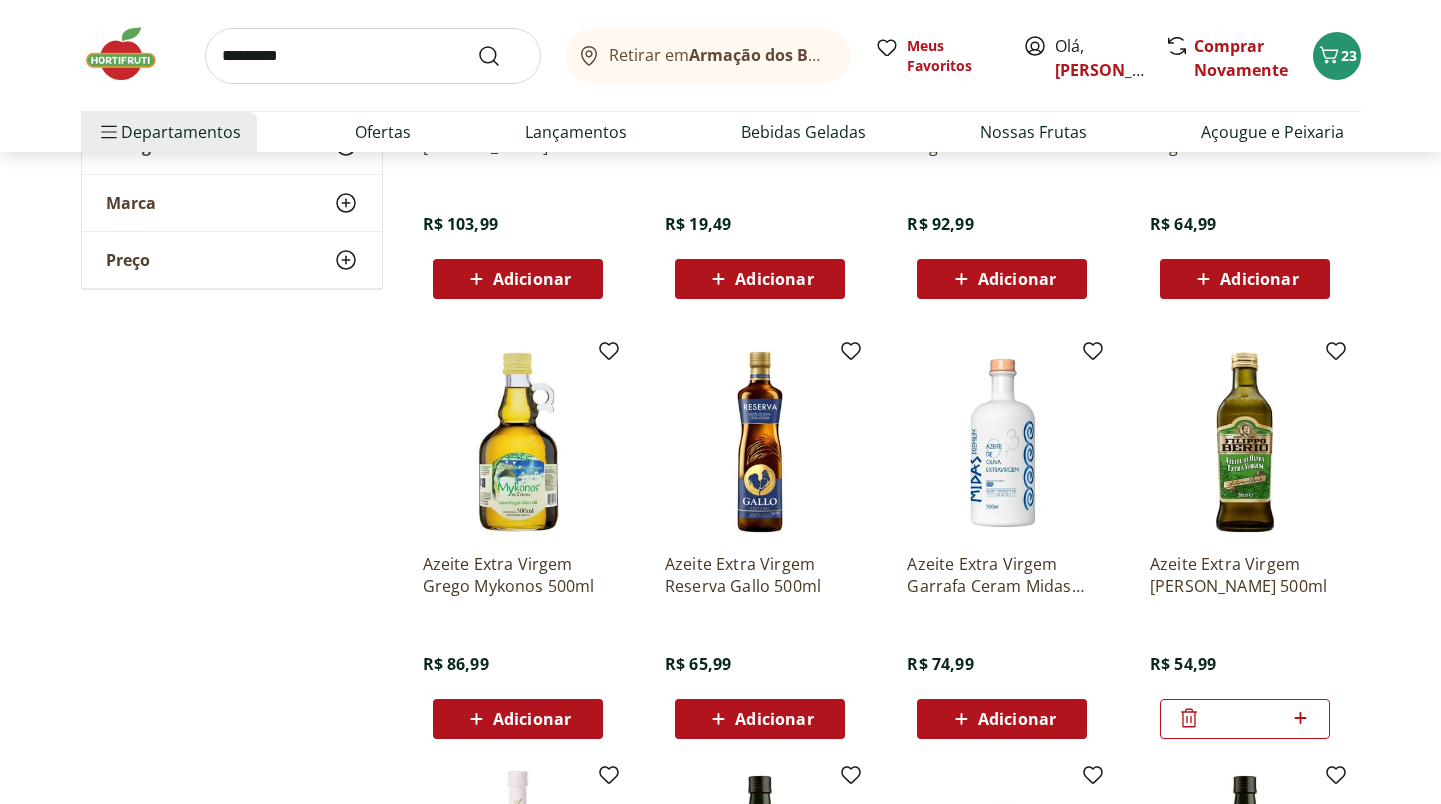 scroll, scrollTop: 0, scrollLeft: 0, axis: both 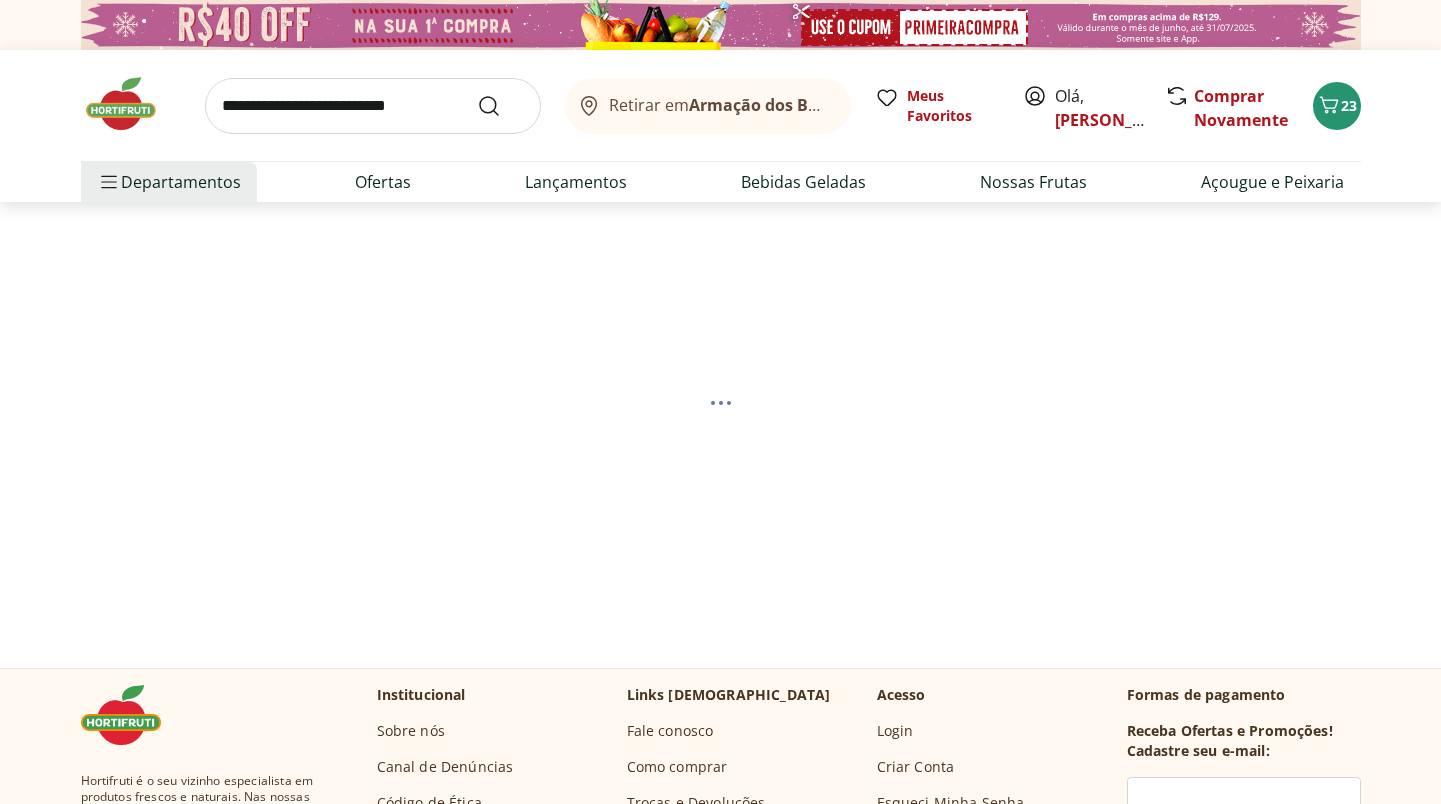 select on "**********" 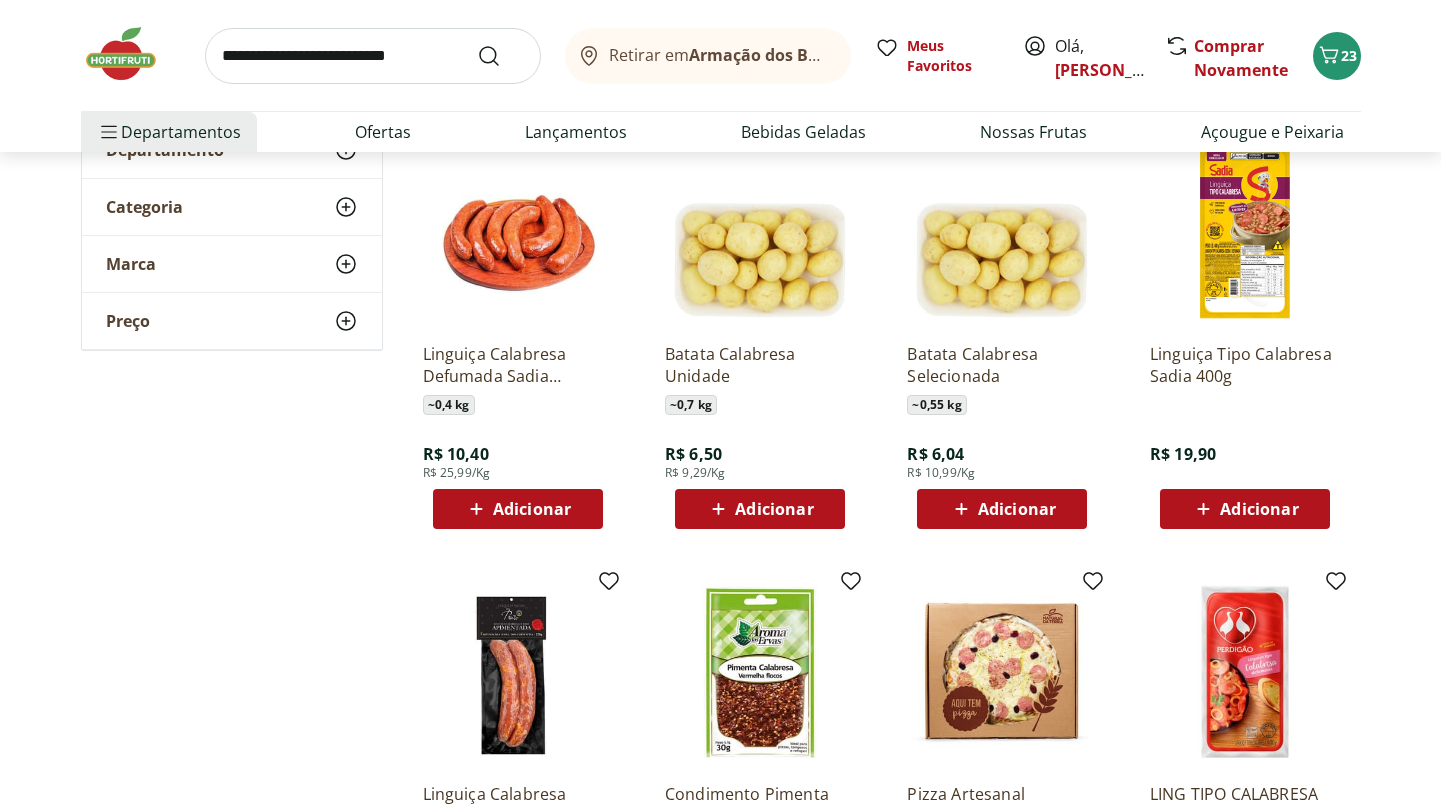 scroll, scrollTop: 276, scrollLeft: 0, axis: vertical 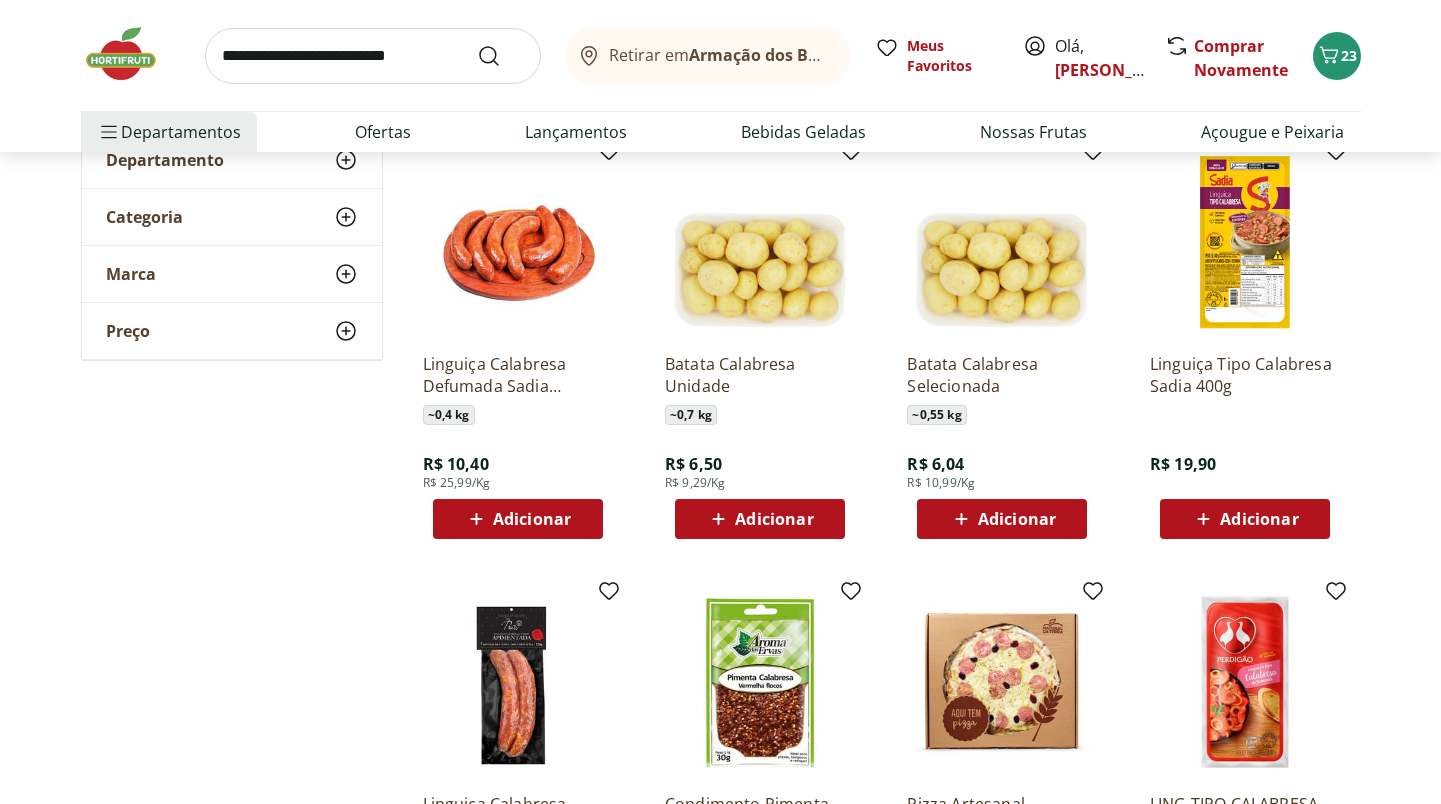 click on "Adicionar" at bounding box center [532, 519] 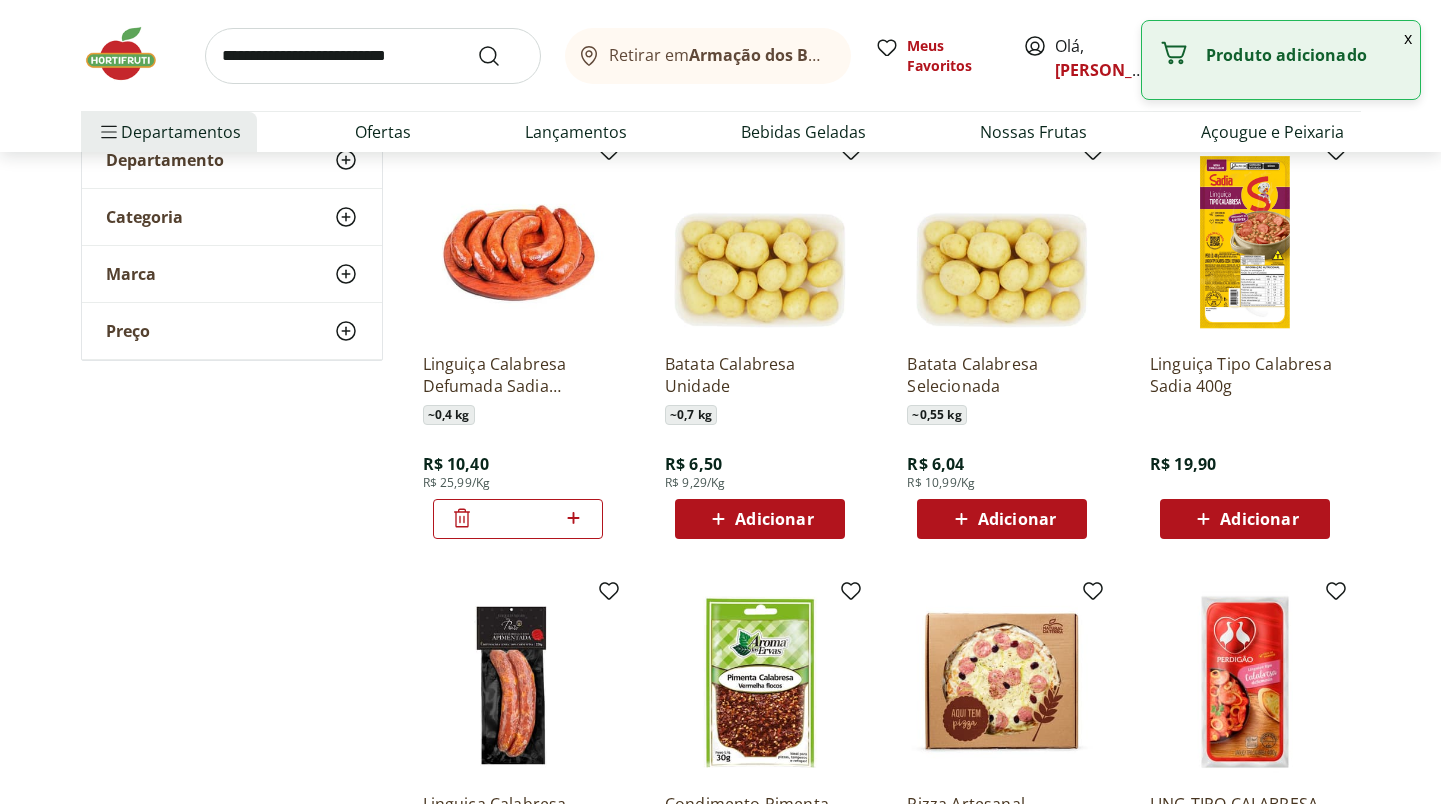 click 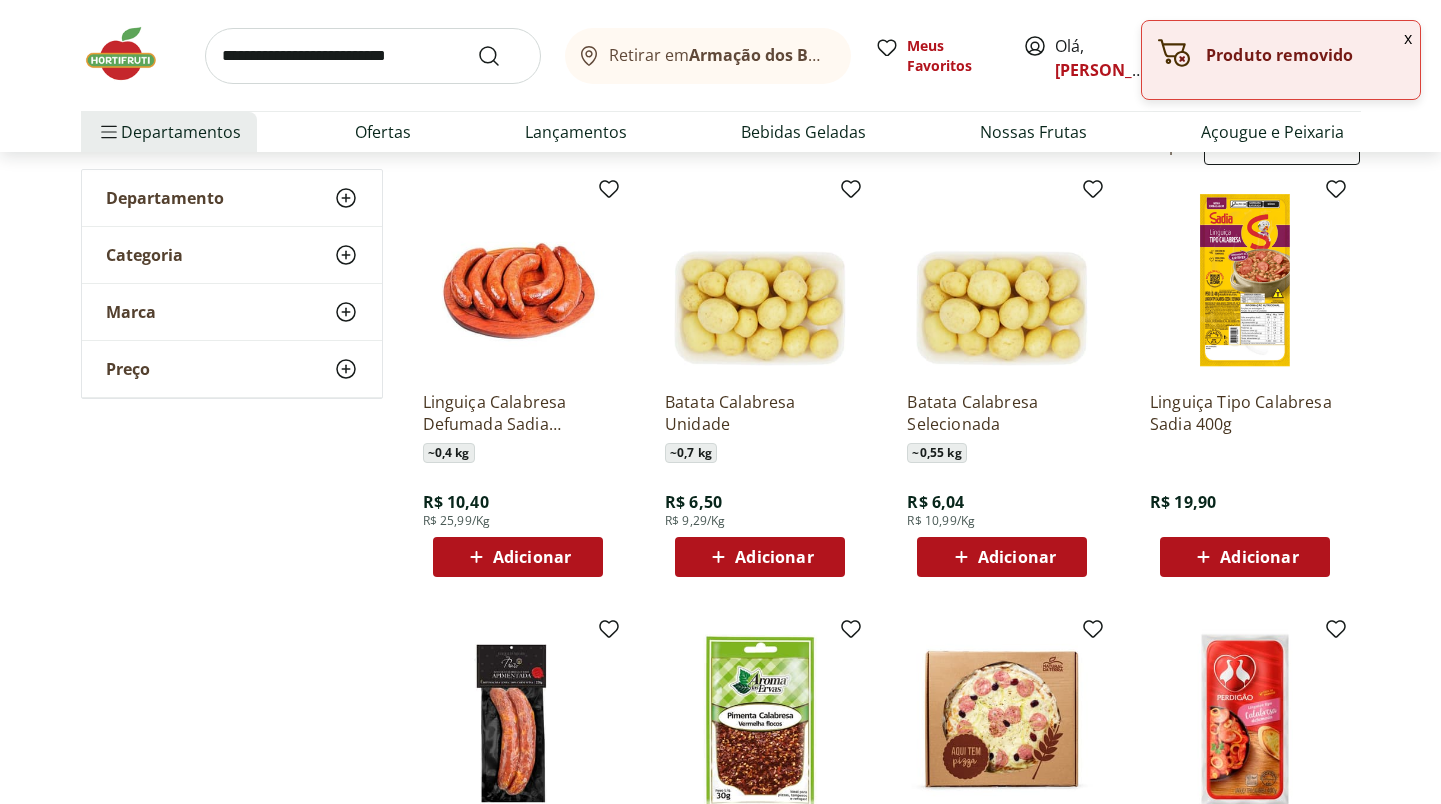 scroll, scrollTop: 226, scrollLeft: 0, axis: vertical 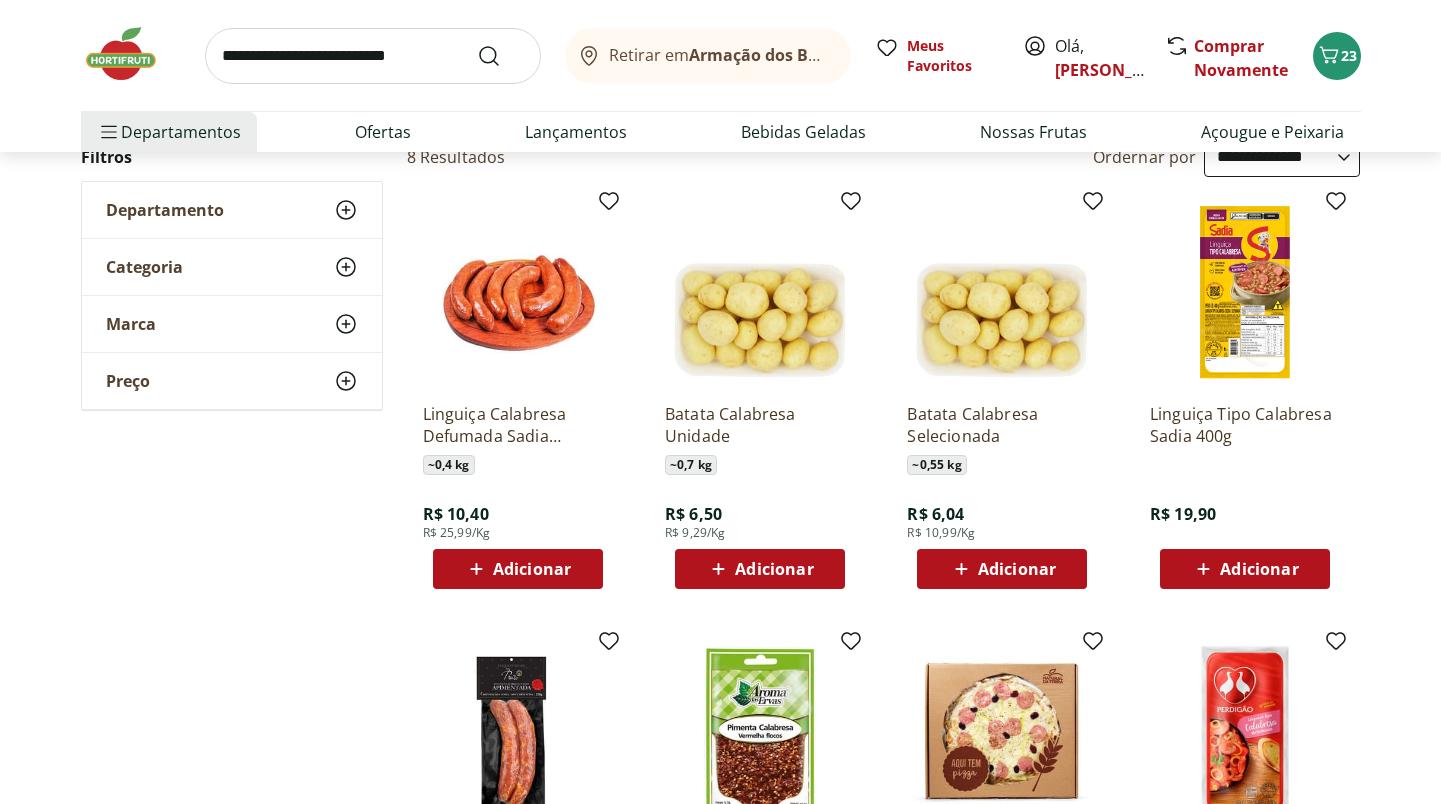 click on "Adicionar" at bounding box center [1259, 569] 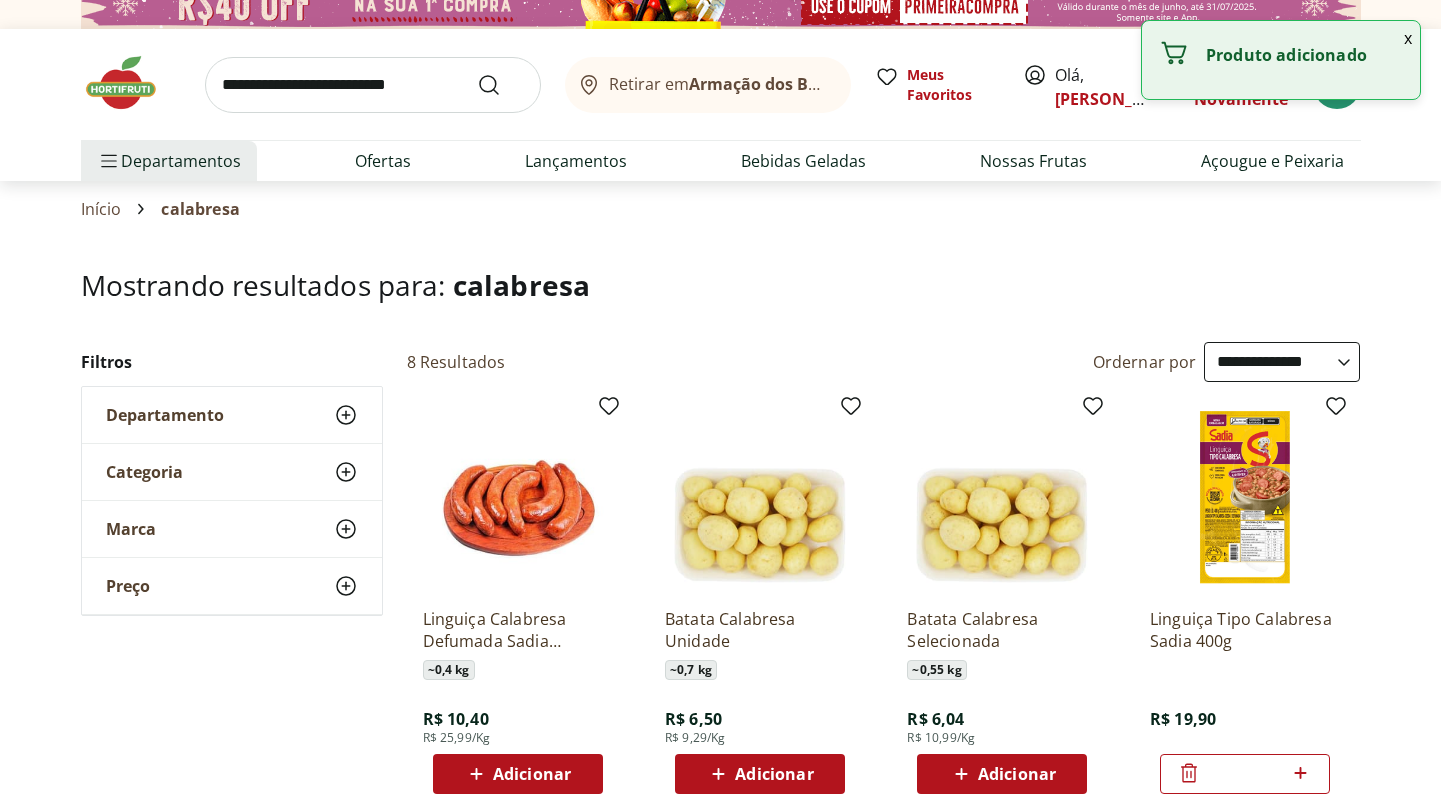 scroll, scrollTop: 35, scrollLeft: 0, axis: vertical 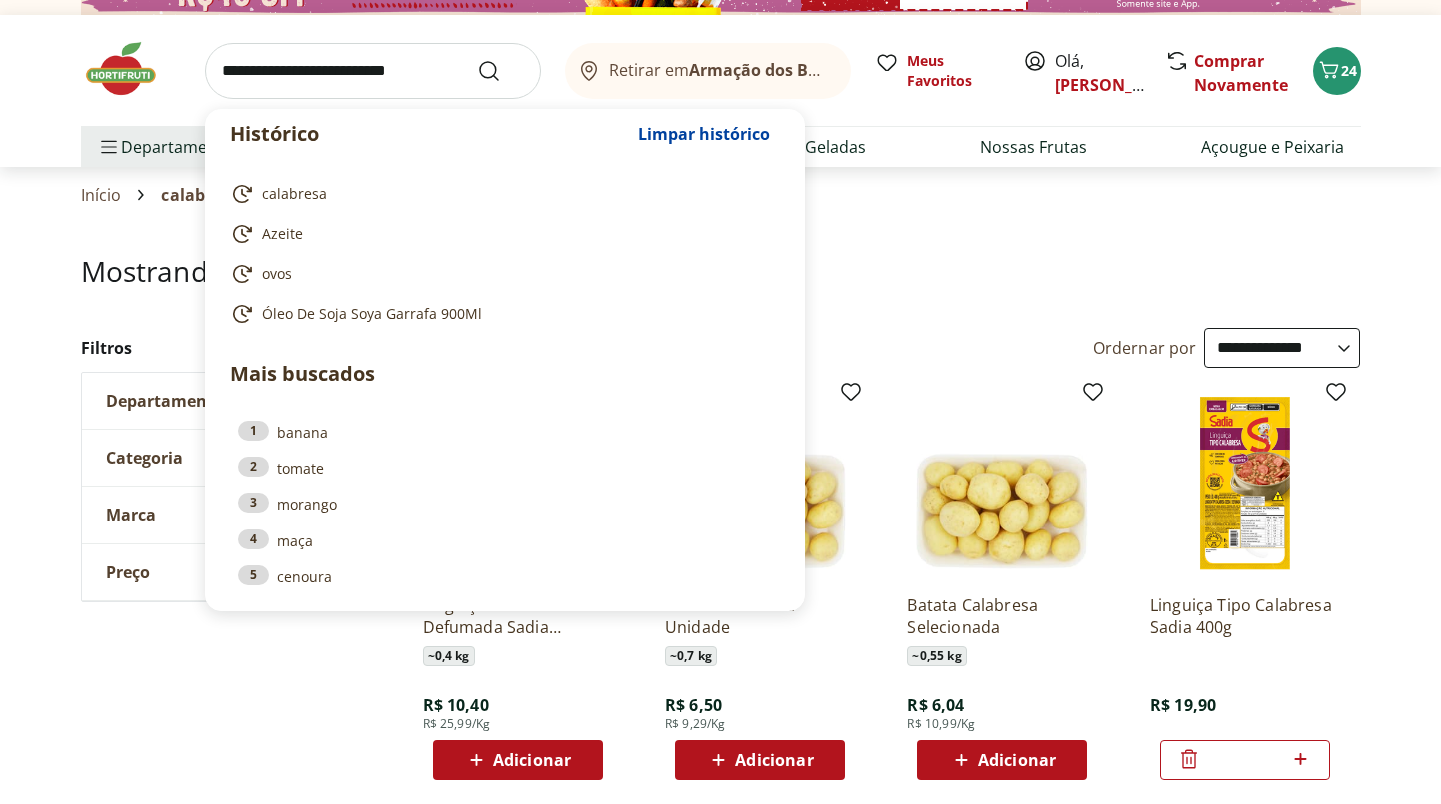 click at bounding box center [373, 71] 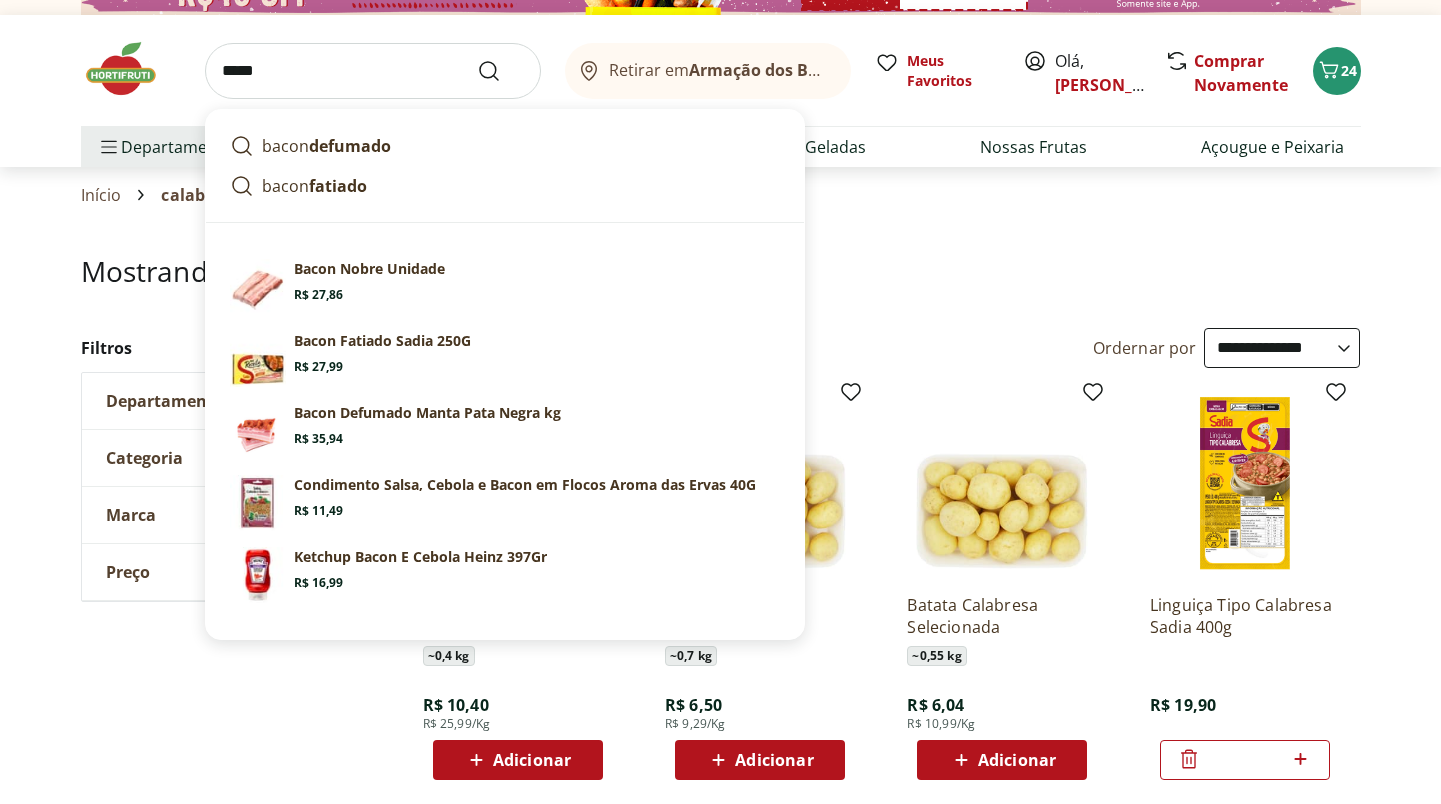 type on "*****" 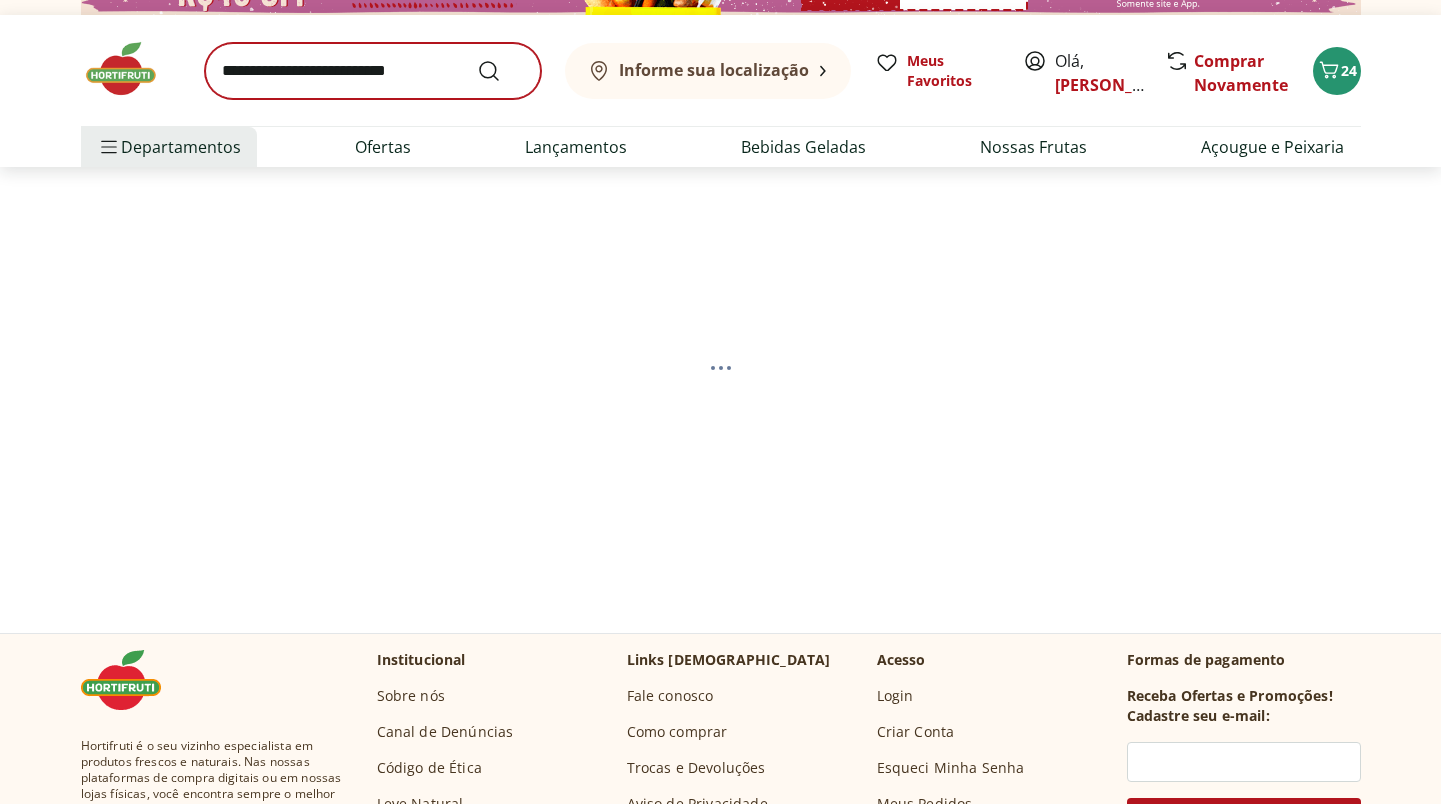 scroll, scrollTop: 0, scrollLeft: 0, axis: both 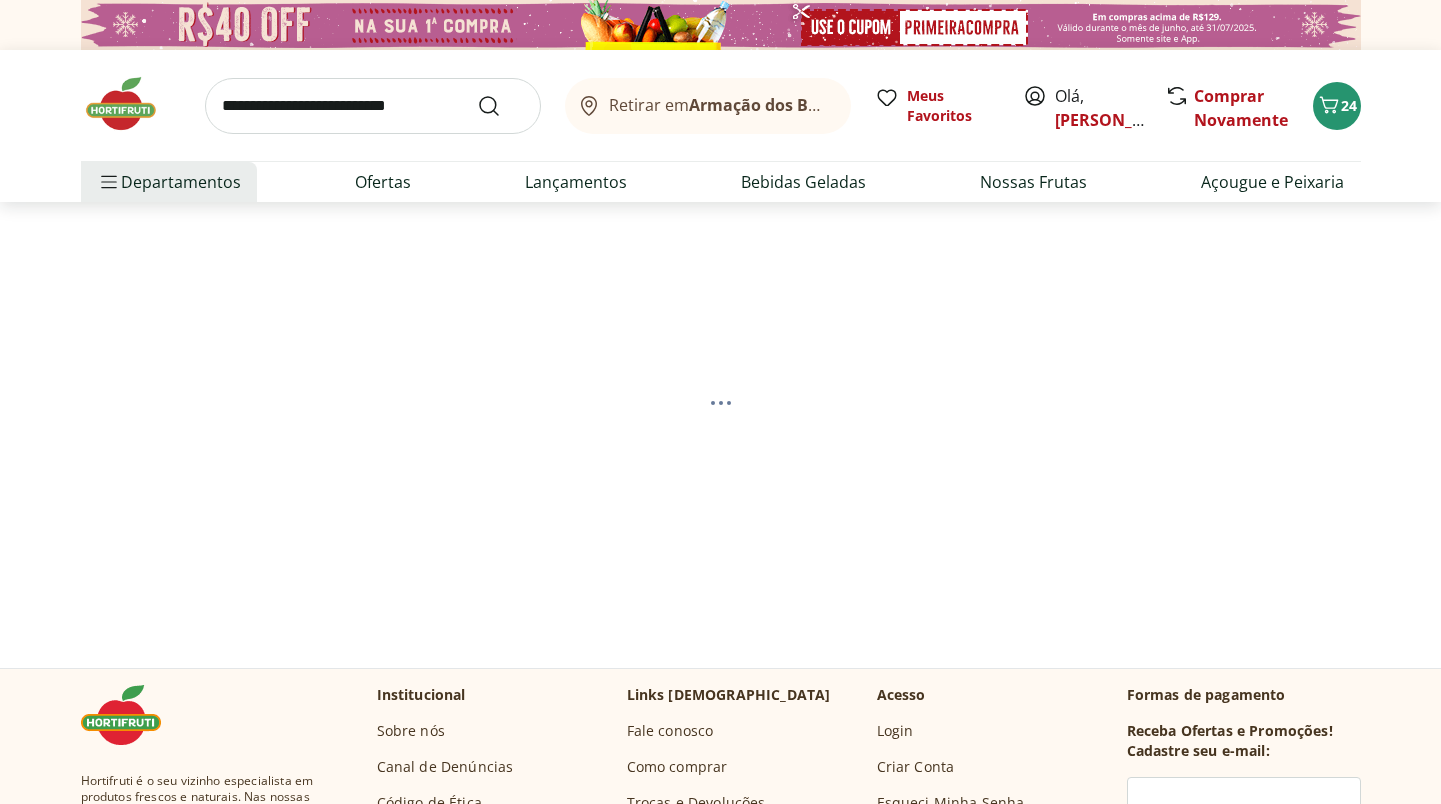 select on "**********" 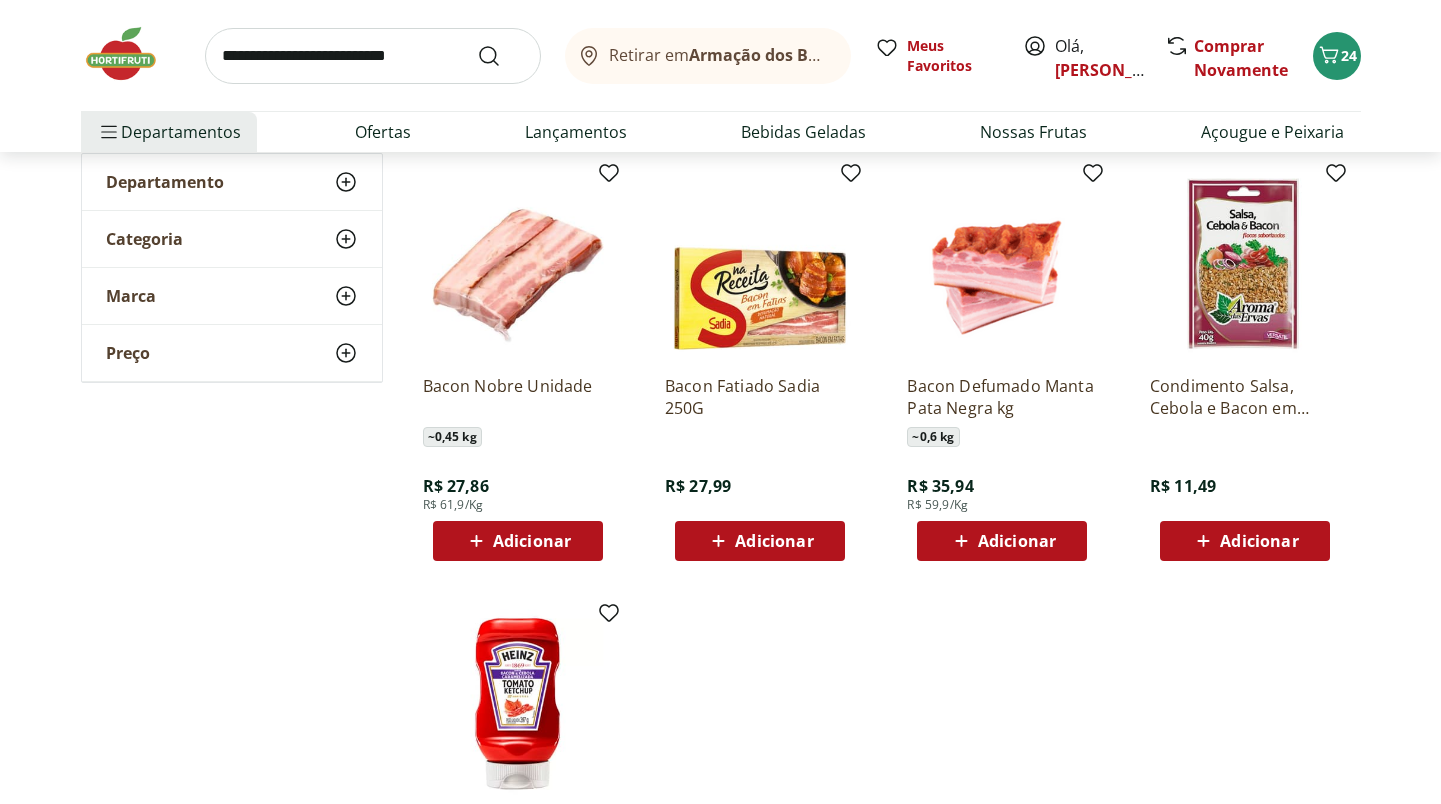 scroll, scrollTop: 193, scrollLeft: 0, axis: vertical 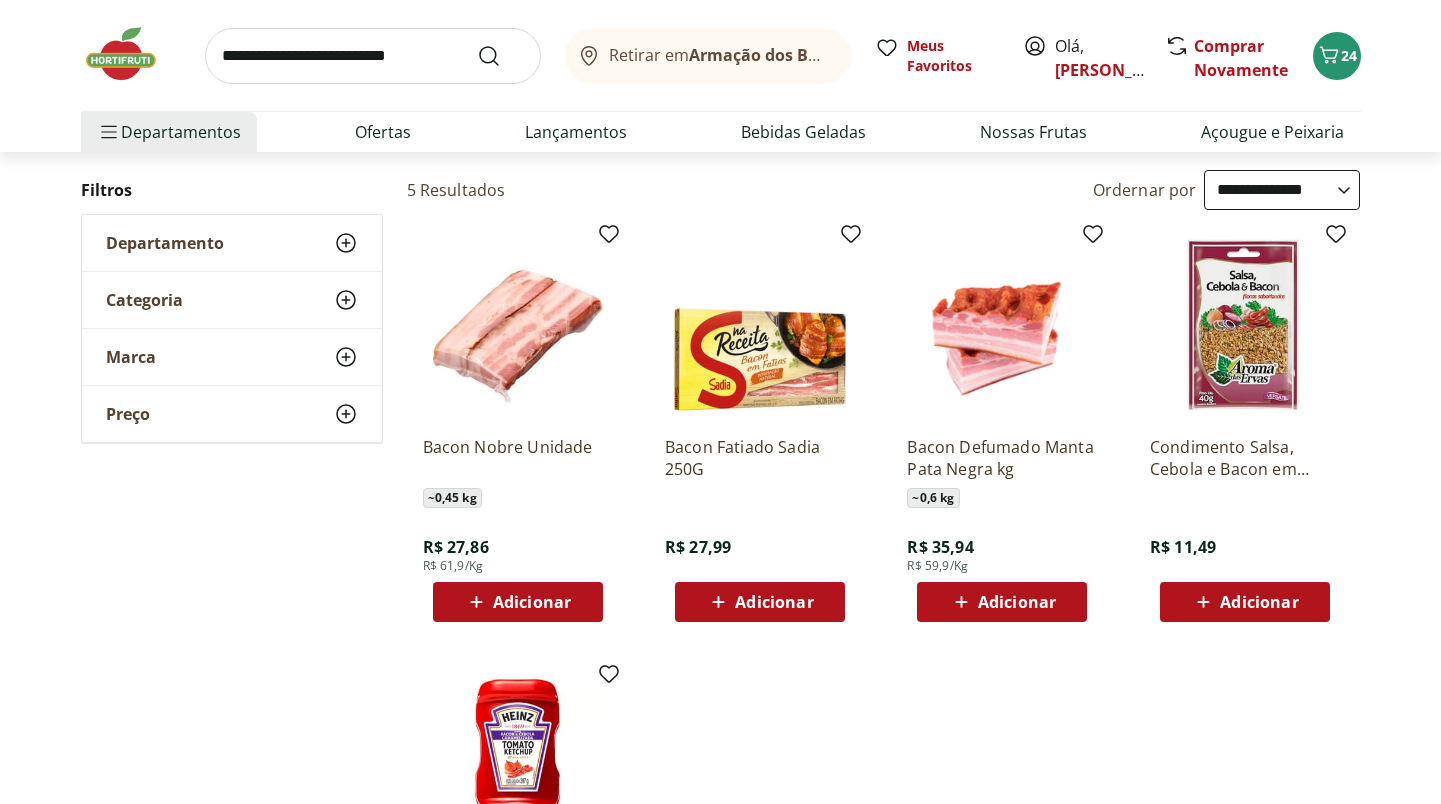 click on "Adicionar" at bounding box center [1017, 602] 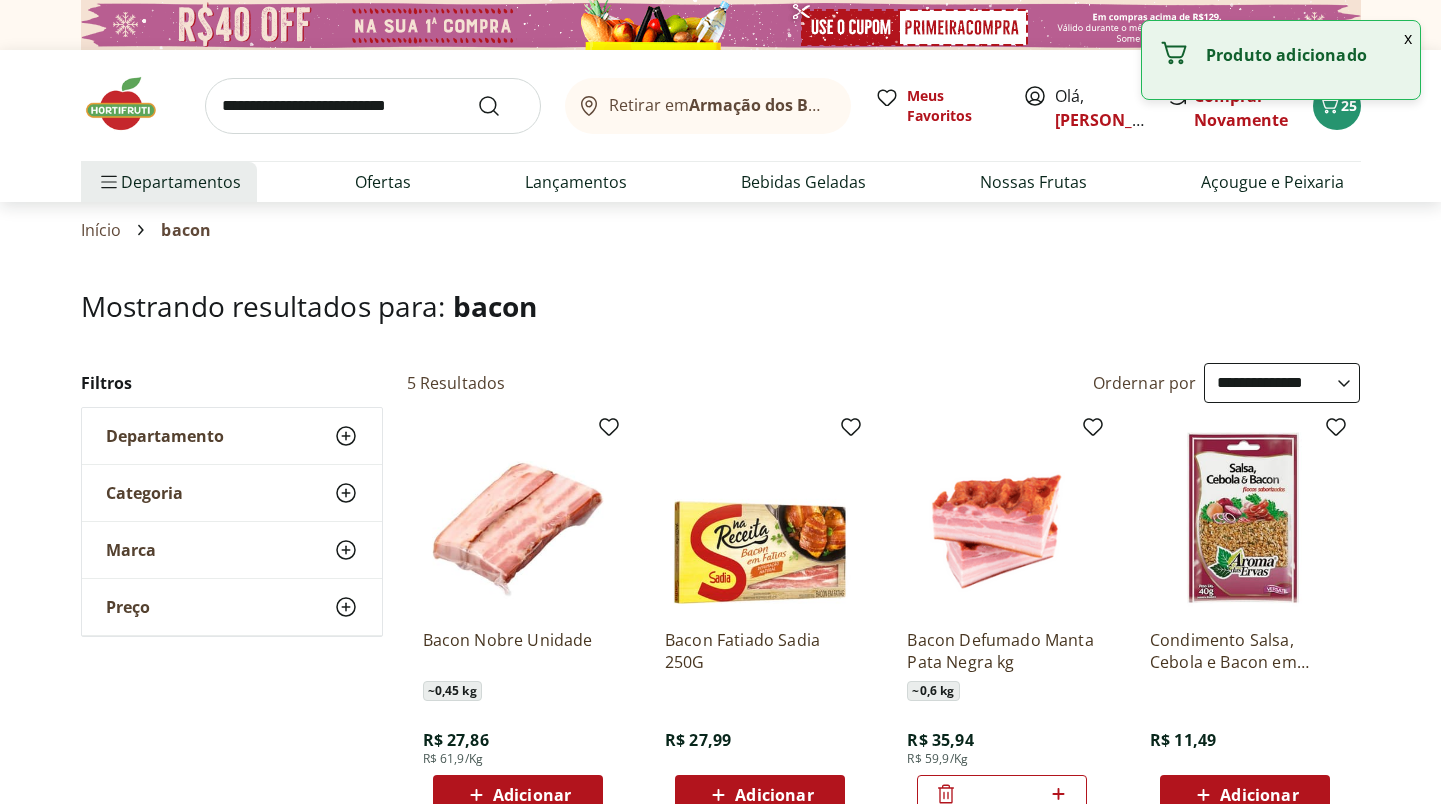 scroll, scrollTop: 0, scrollLeft: 0, axis: both 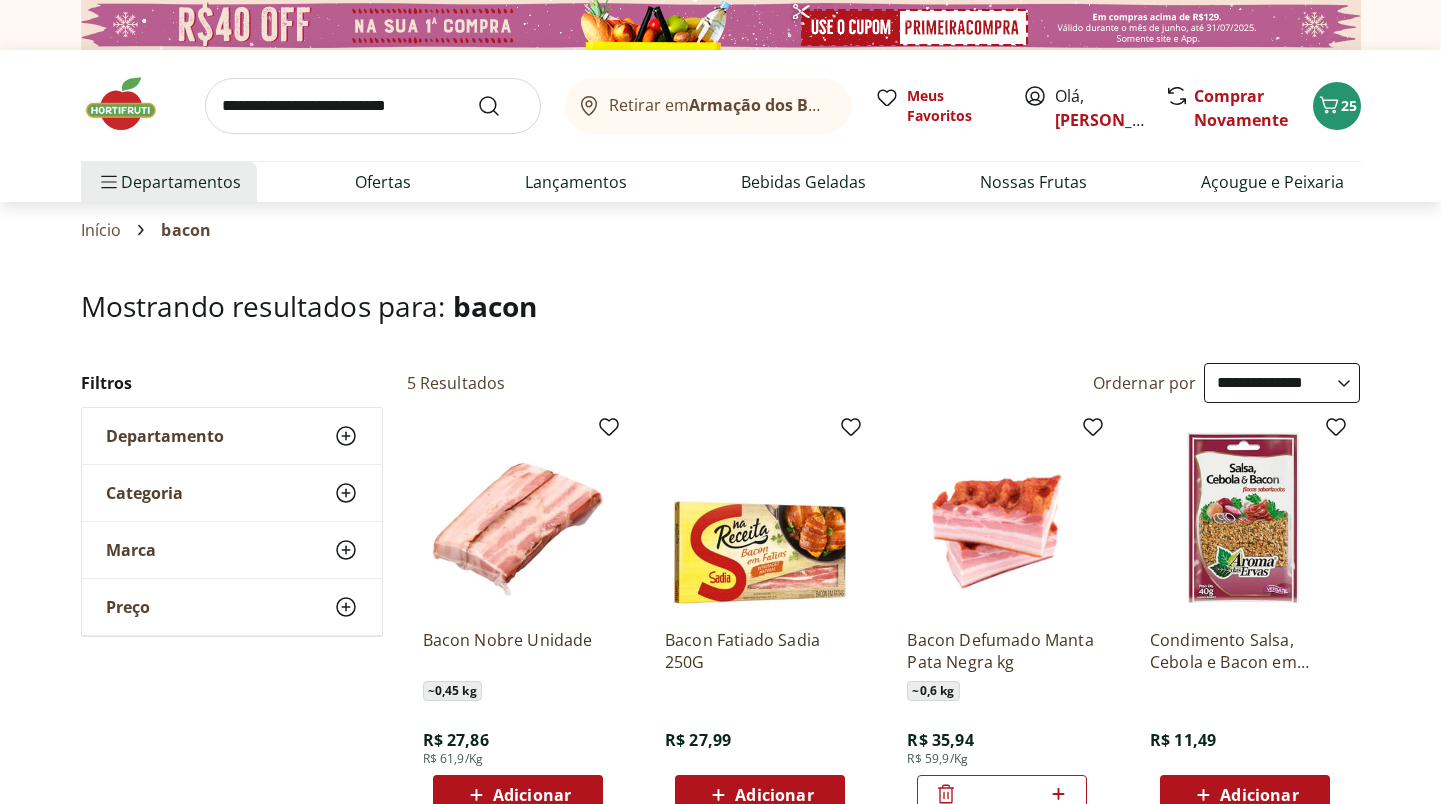 click at bounding box center (373, 106) 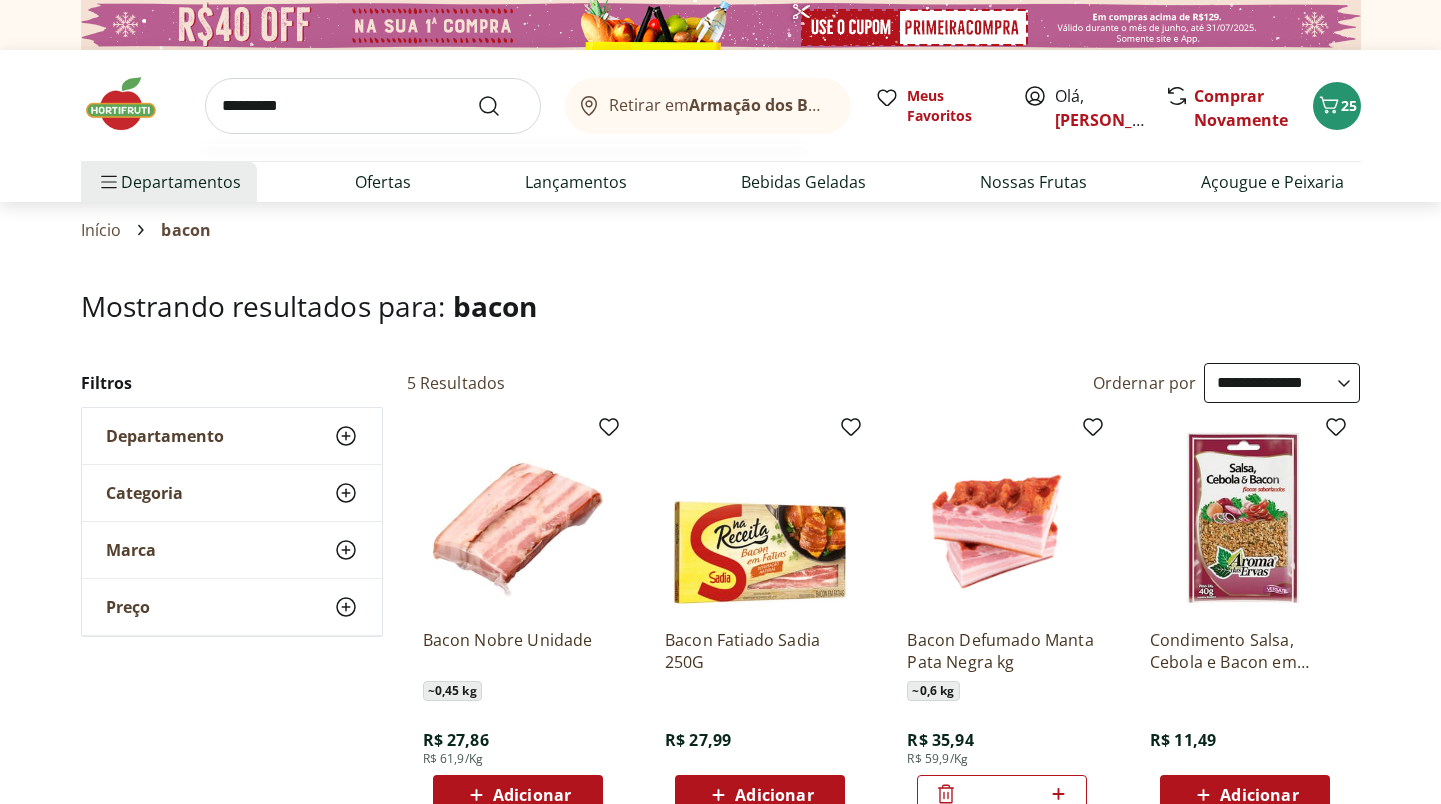 type on "*********" 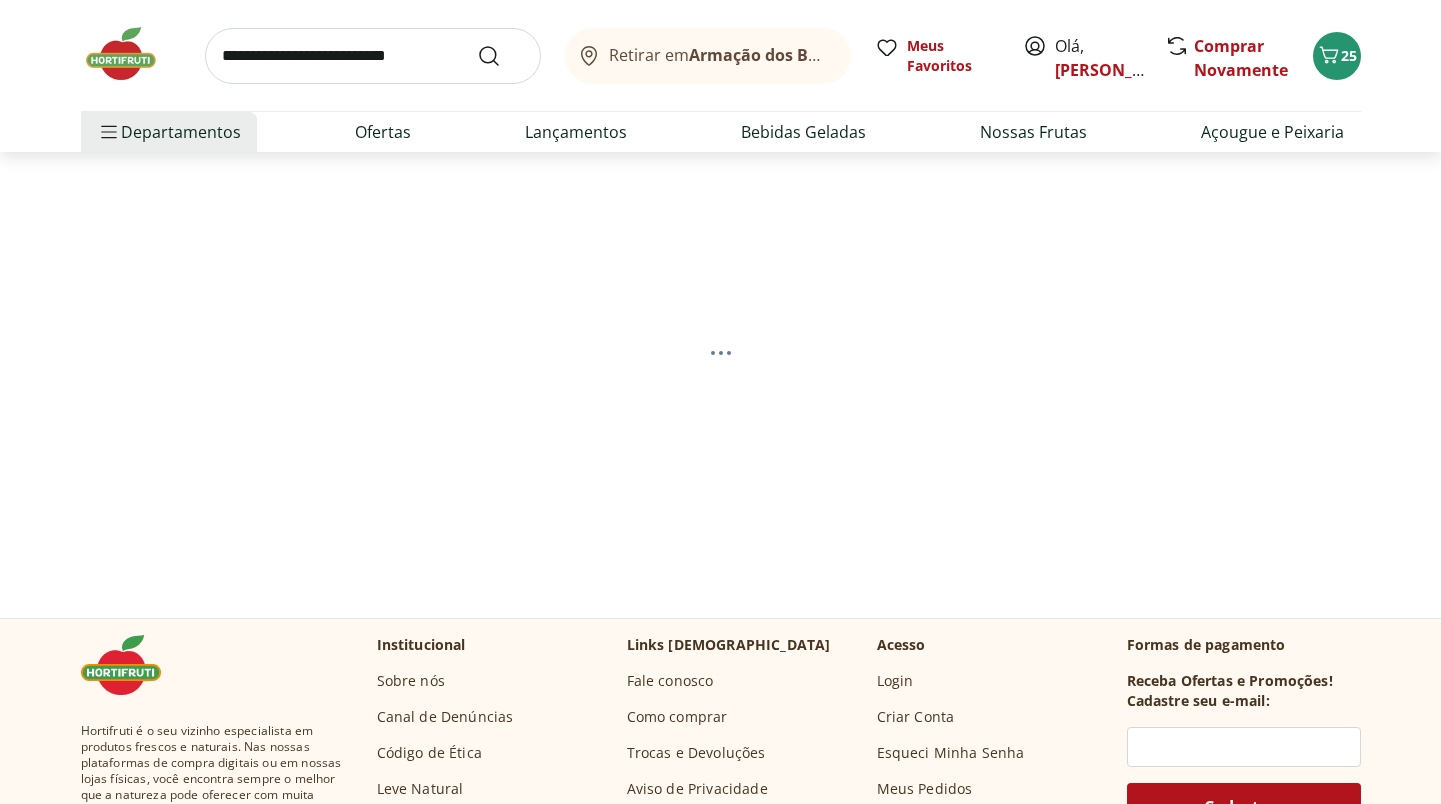 select on "**********" 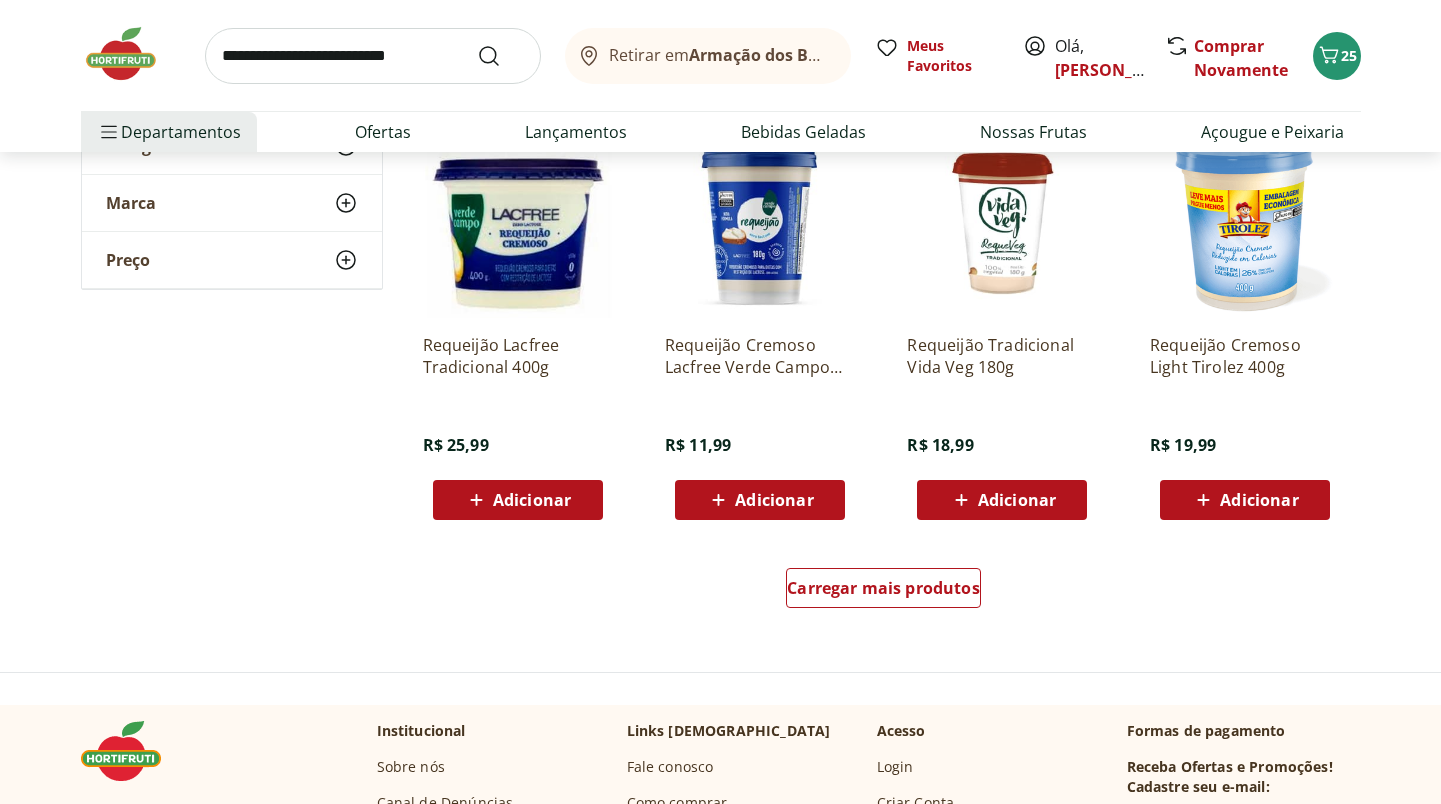 scroll, scrollTop: 1183, scrollLeft: 0, axis: vertical 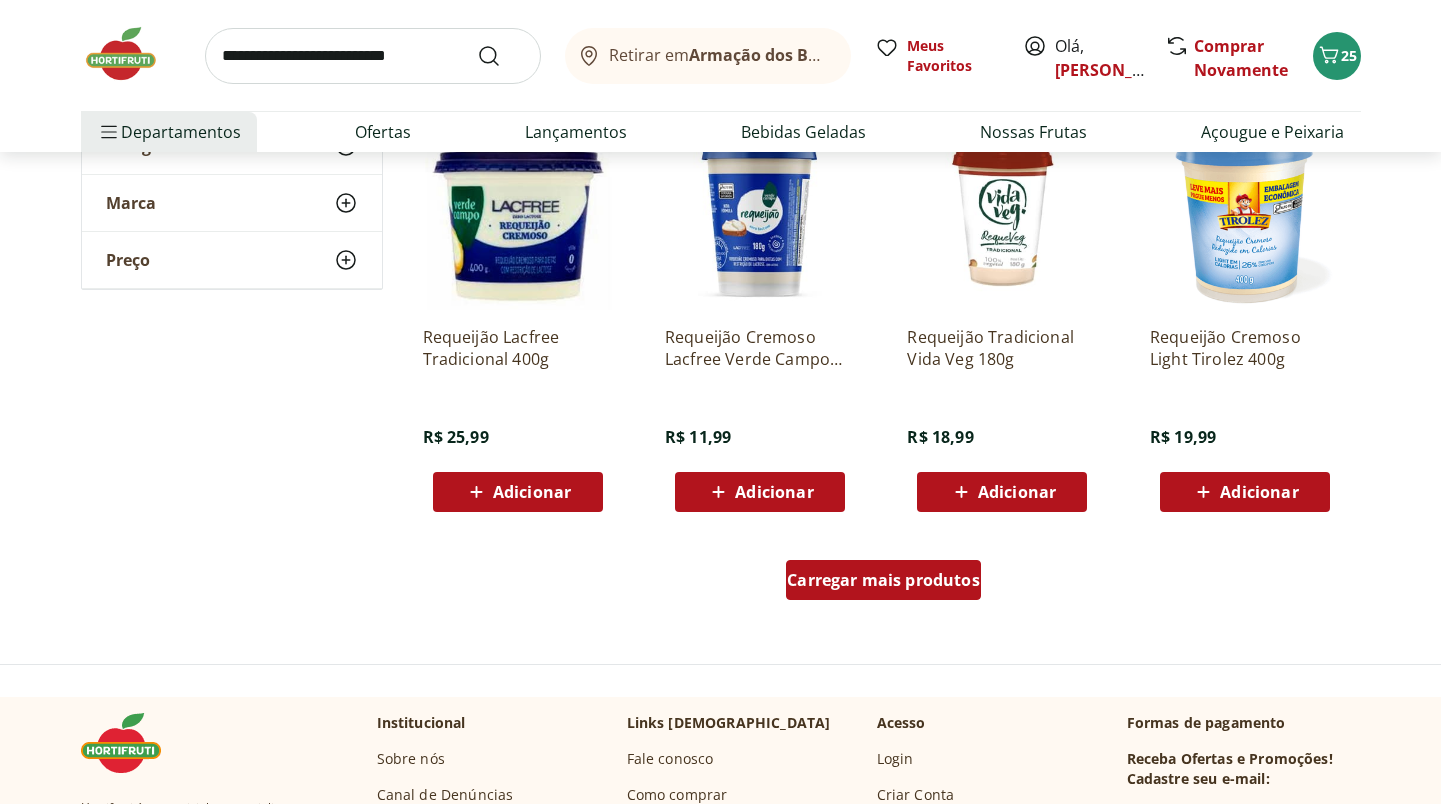 click on "Carregar mais produtos" at bounding box center (883, 580) 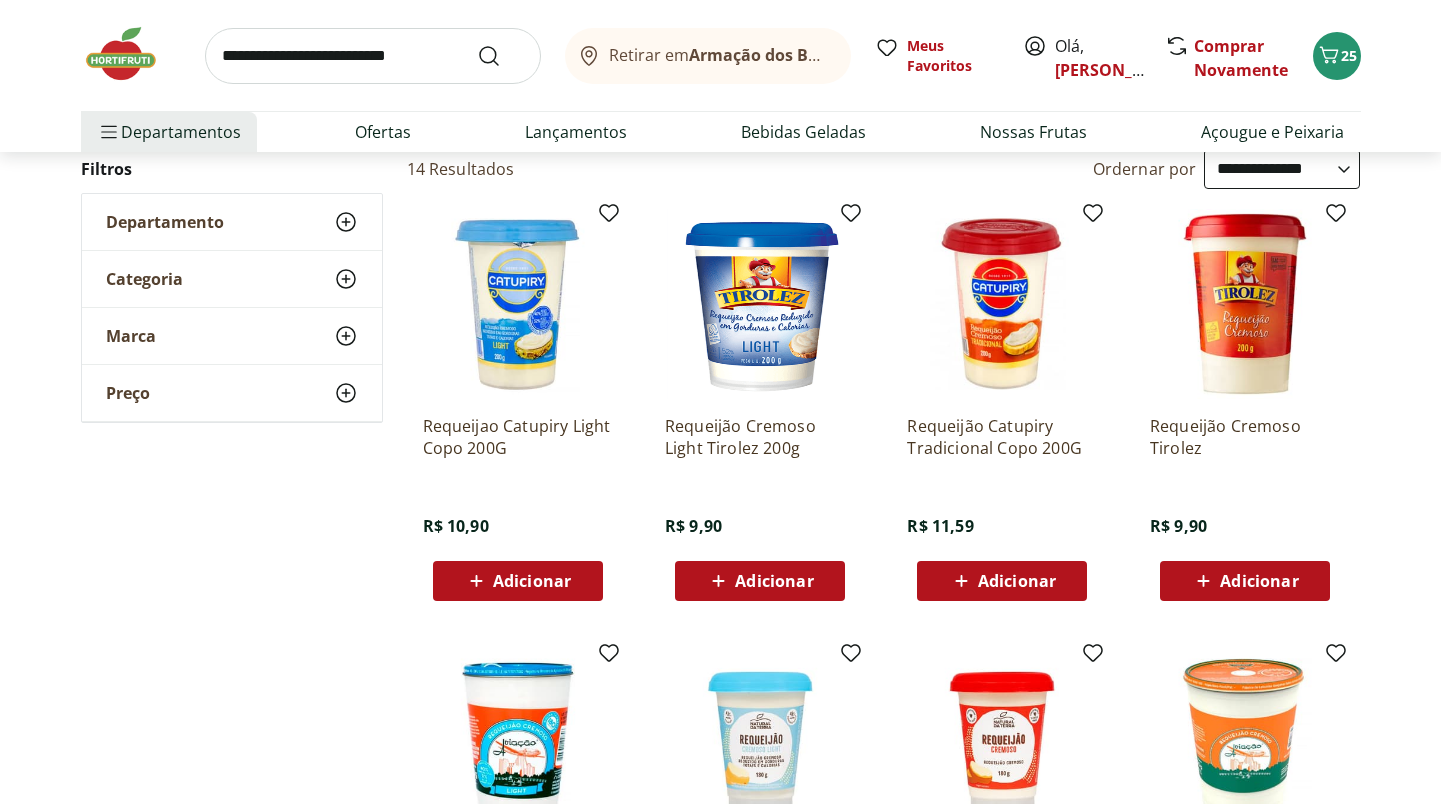 scroll, scrollTop: 247, scrollLeft: 0, axis: vertical 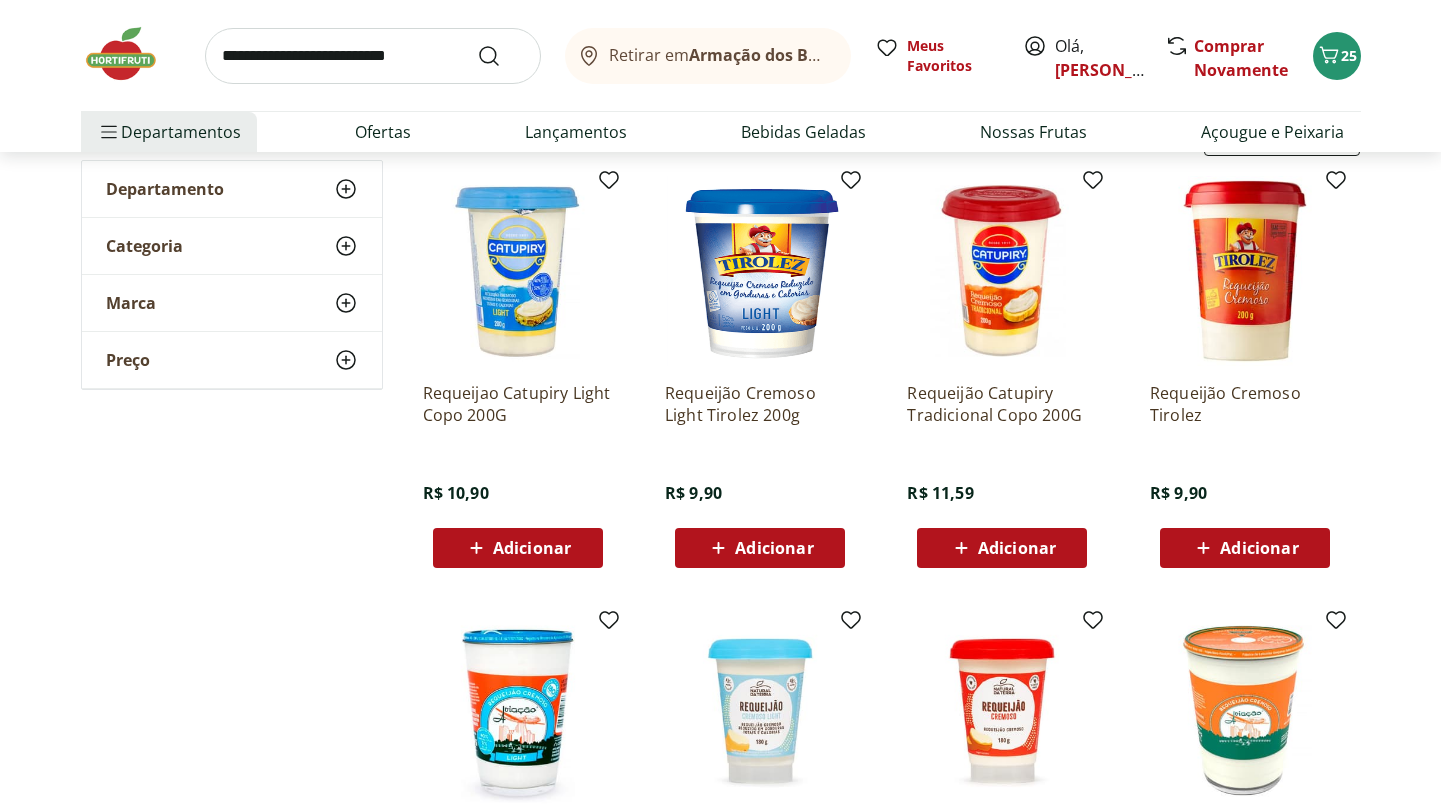 click on "Adicionar" at bounding box center (1259, 548) 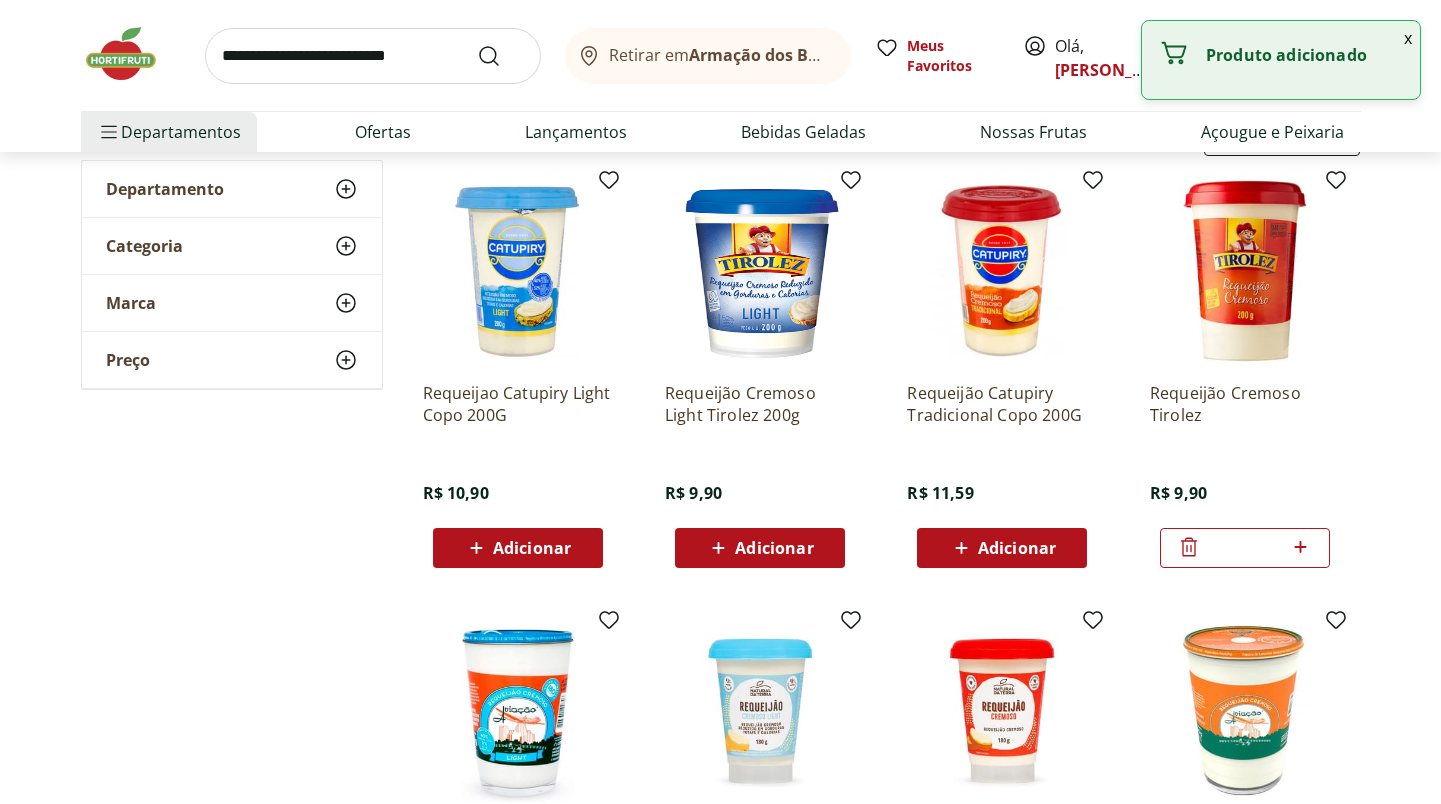 click 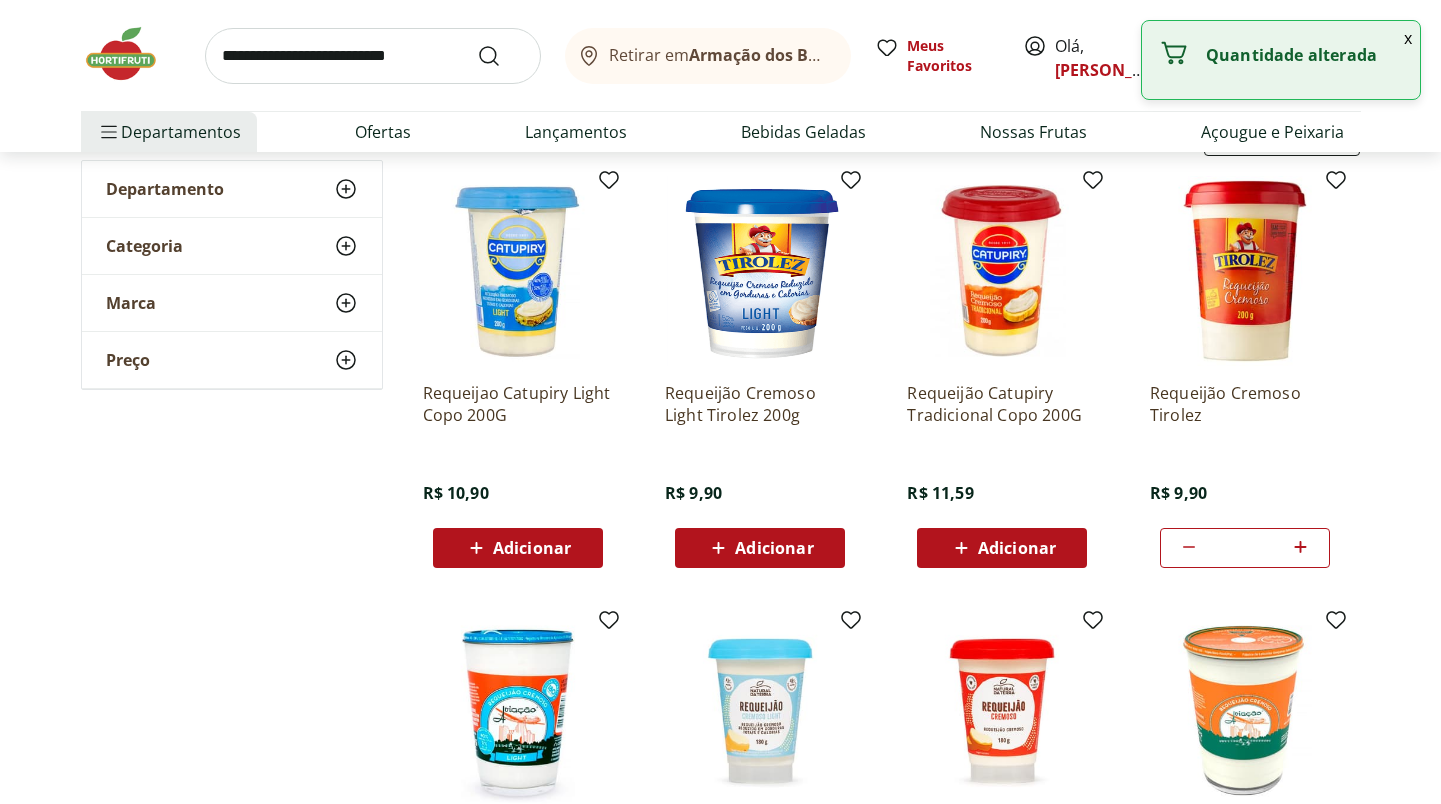 click at bounding box center [373, 56] 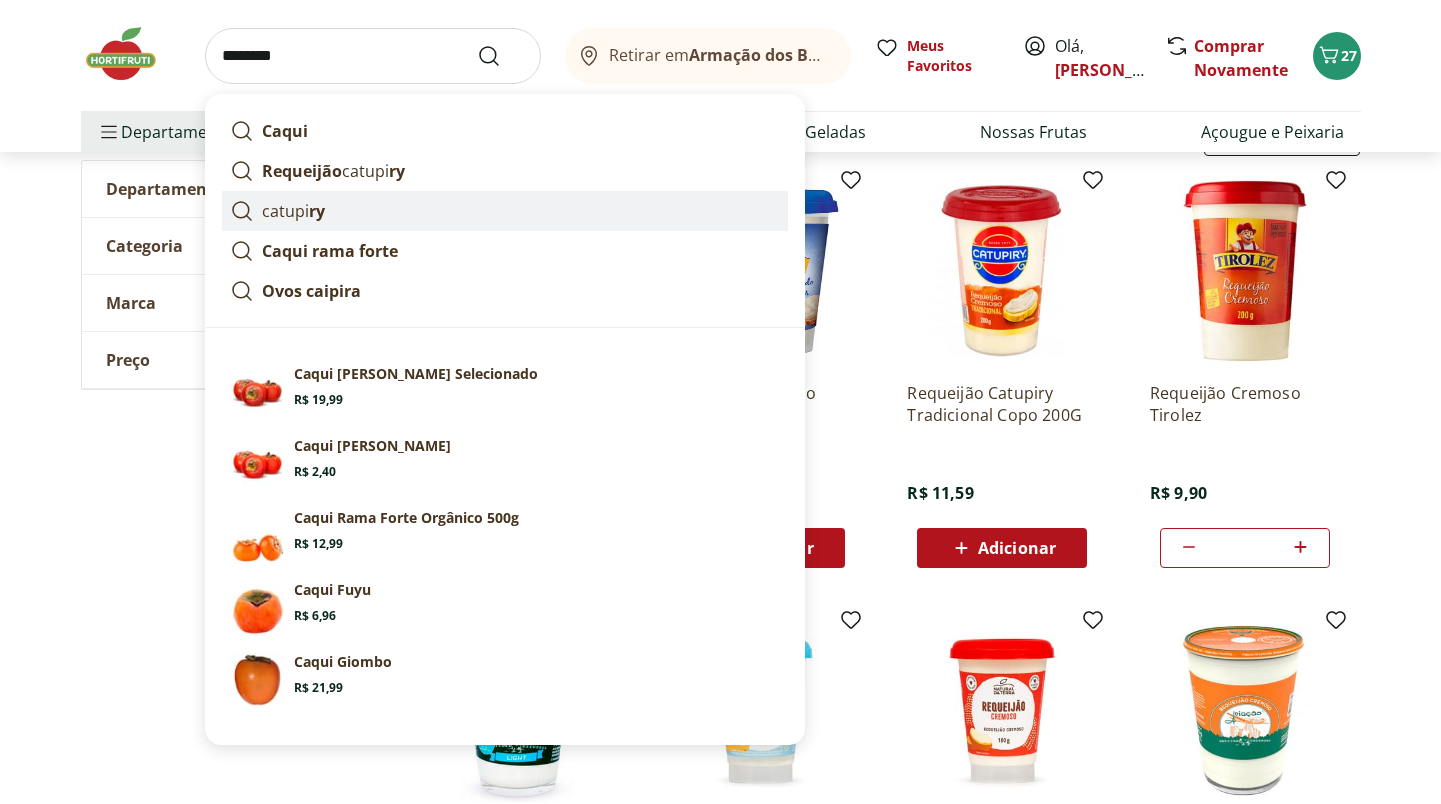 drag, startPoint x: 407, startPoint y: 59, endPoint x: 303, endPoint y: 215, distance: 187.48866 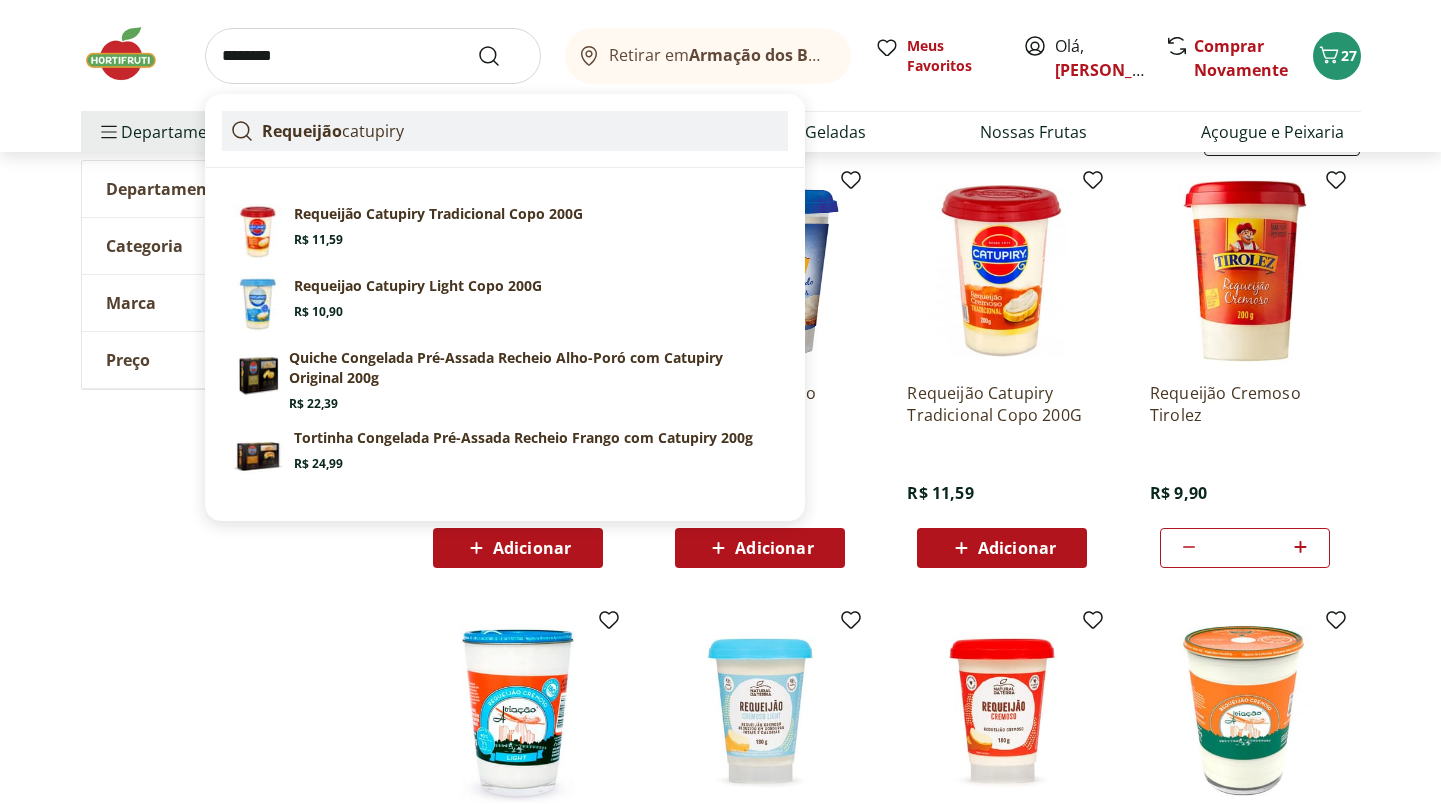 click on "Requeijão  catupiry" at bounding box center (333, 131) 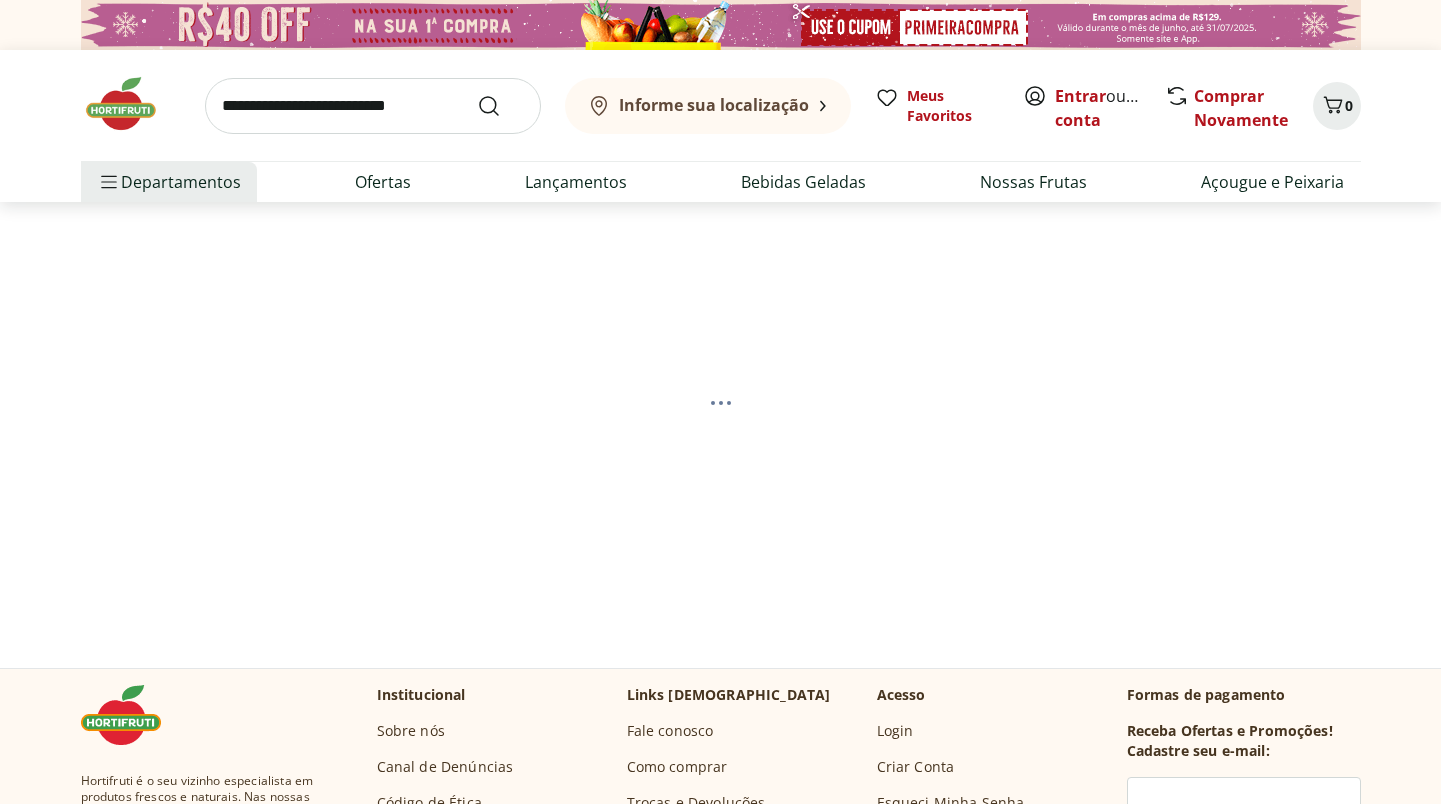 scroll, scrollTop: 0, scrollLeft: 0, axis: both 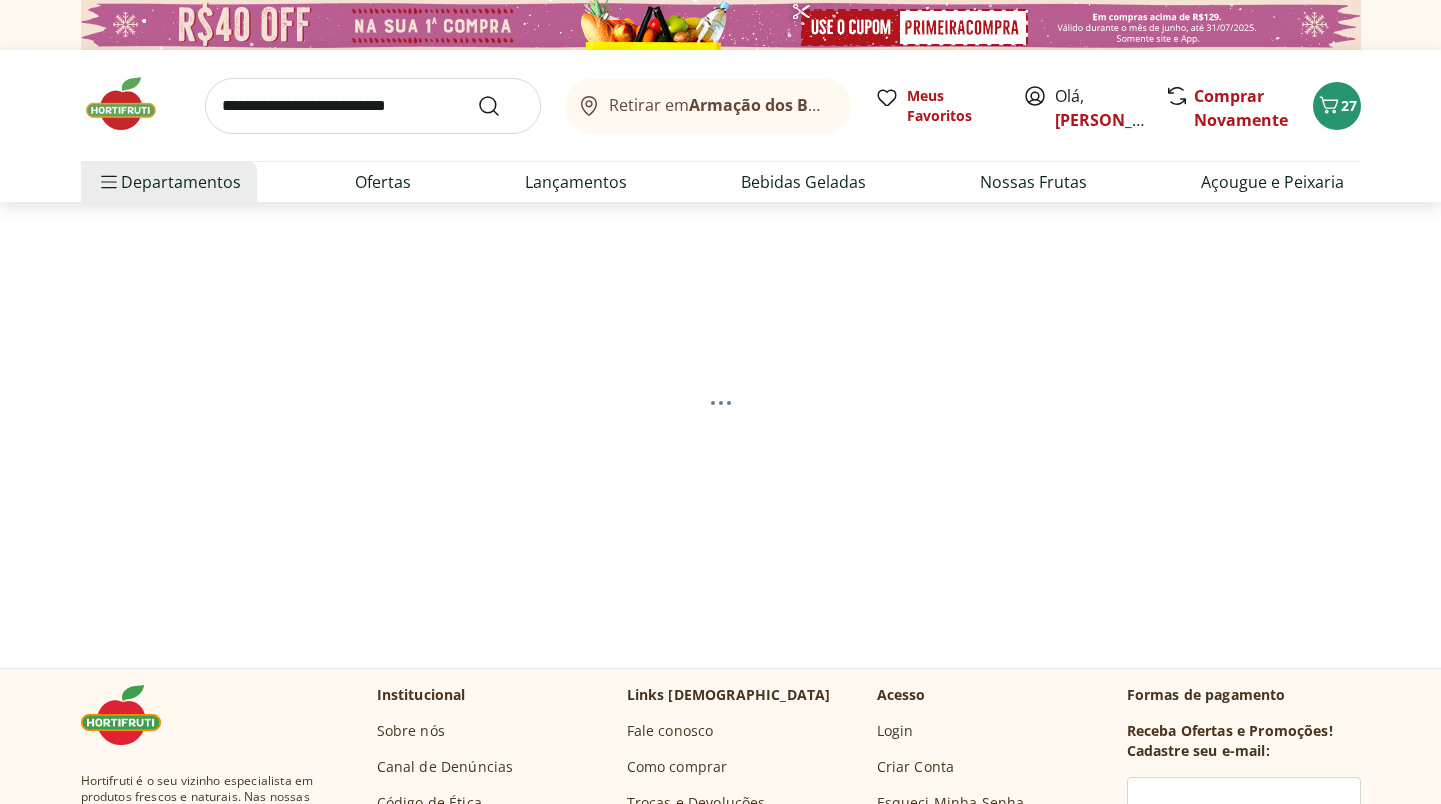 select on "**********" 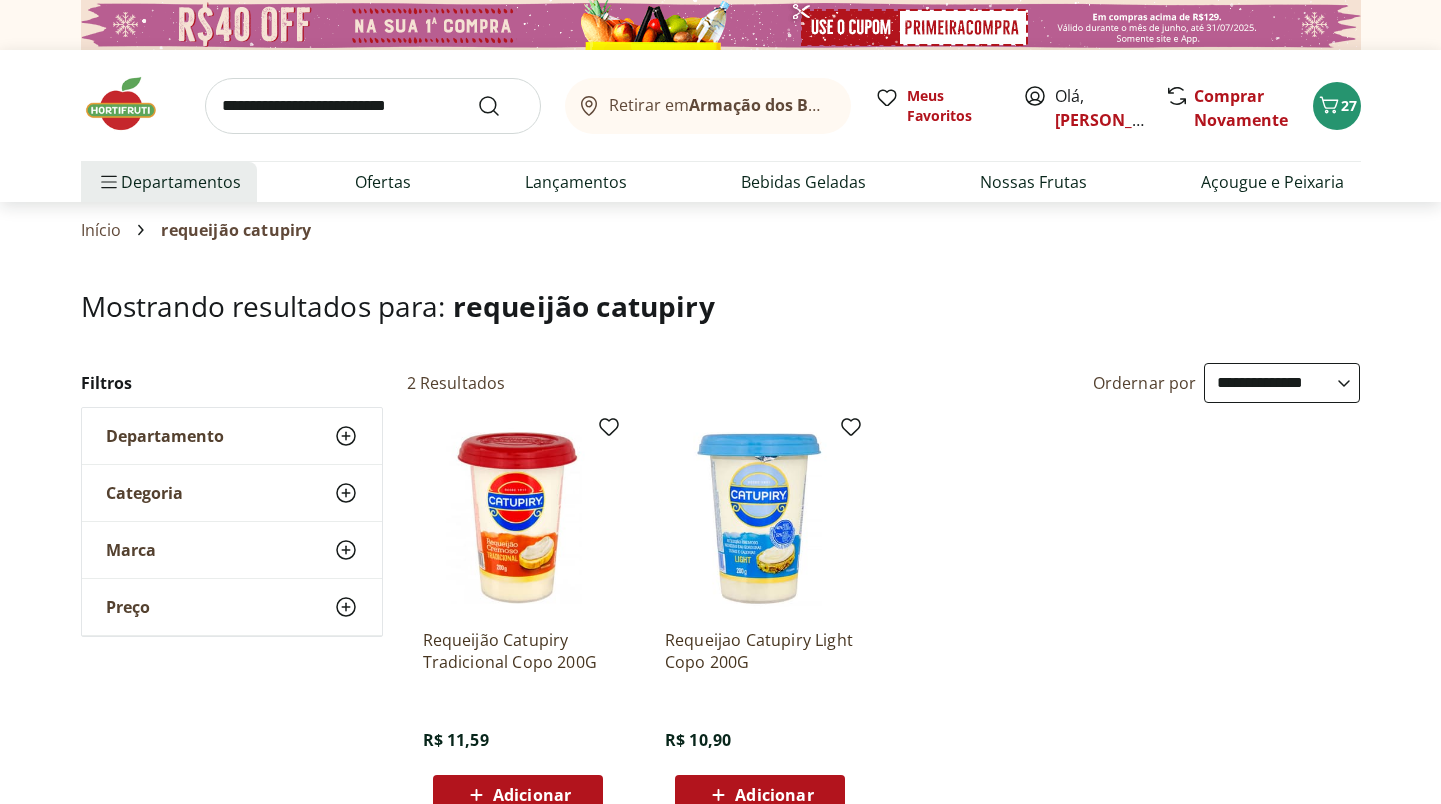 scroll, scrollTop: 0, scrollLeft: 0, axis: both 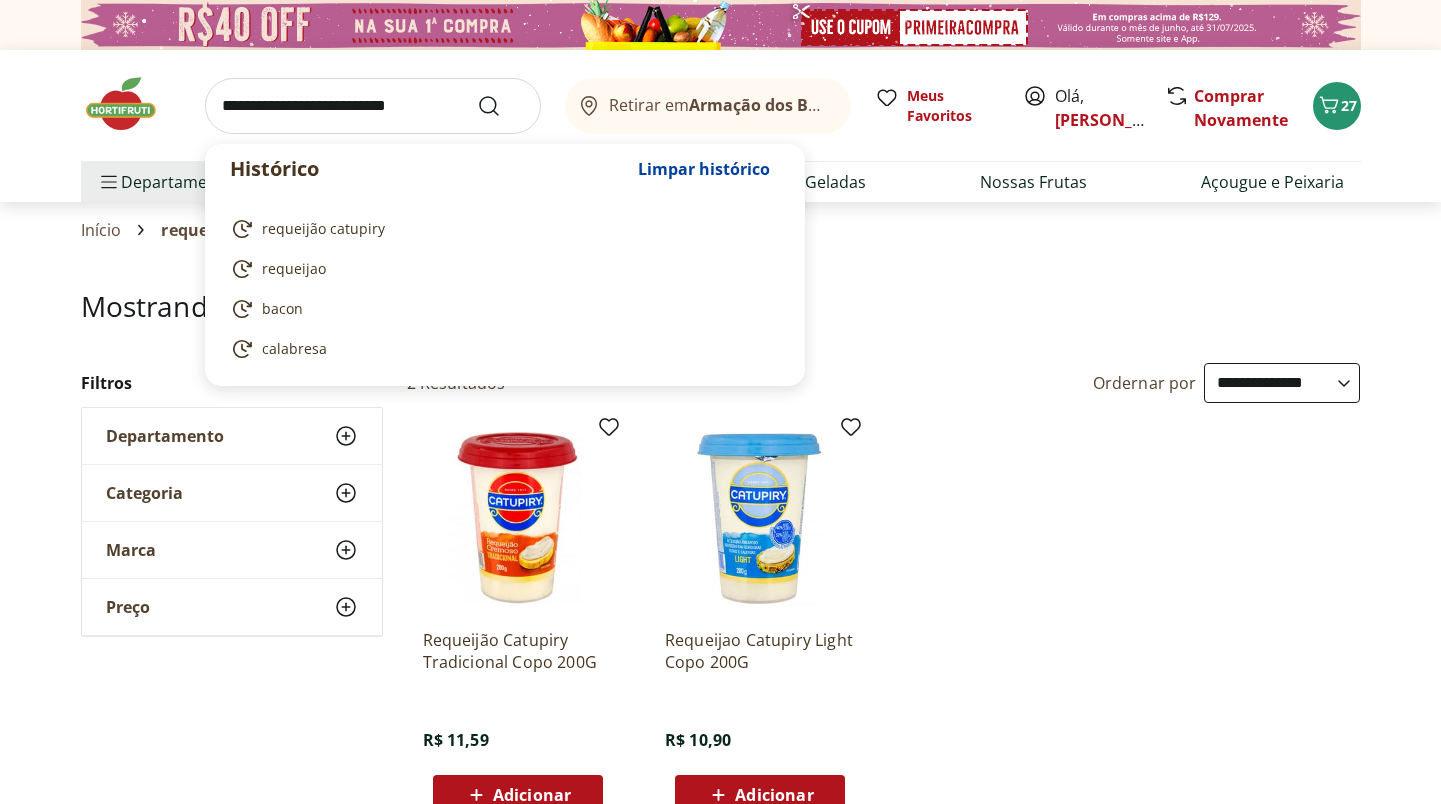 click at bounding box center [373, 106] 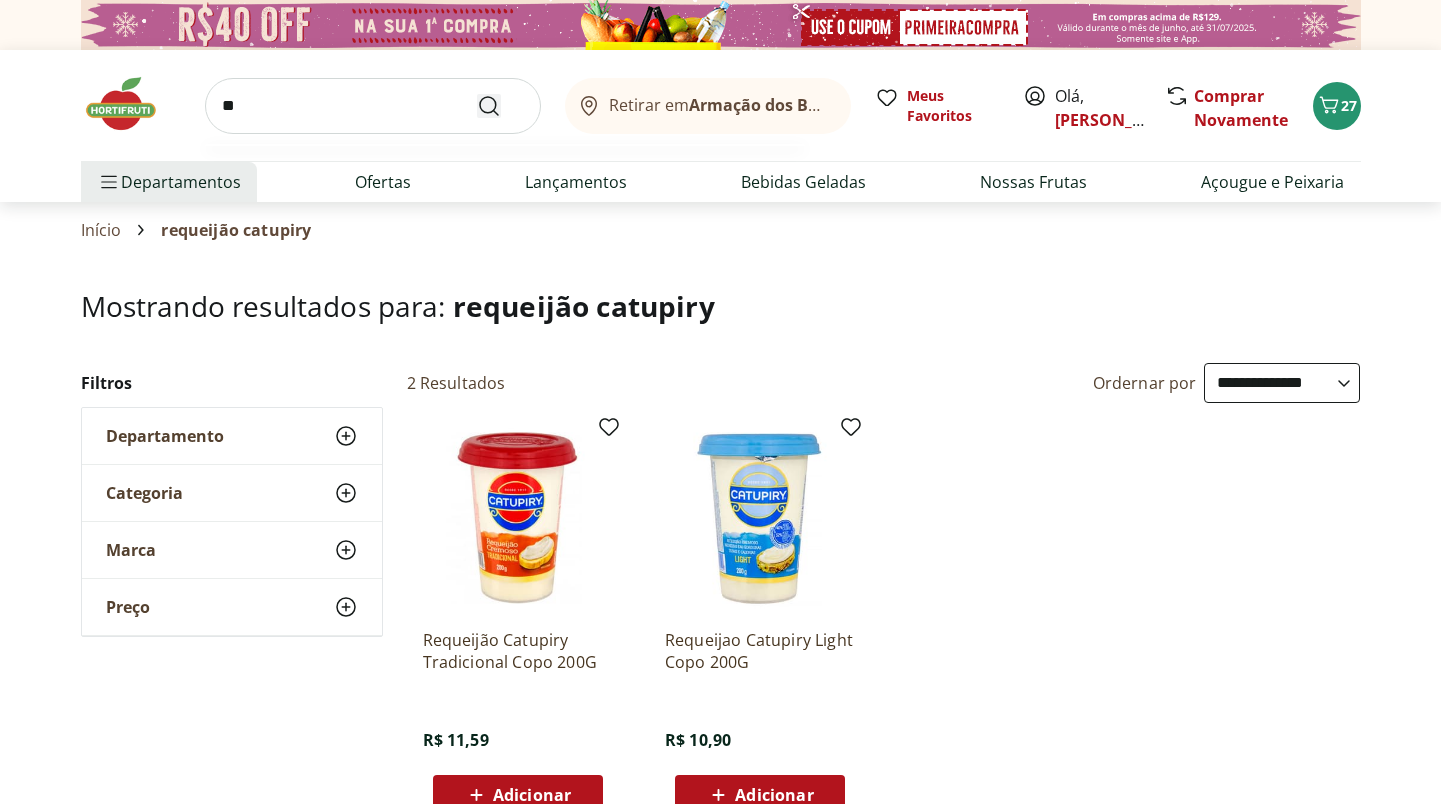 type on "*" 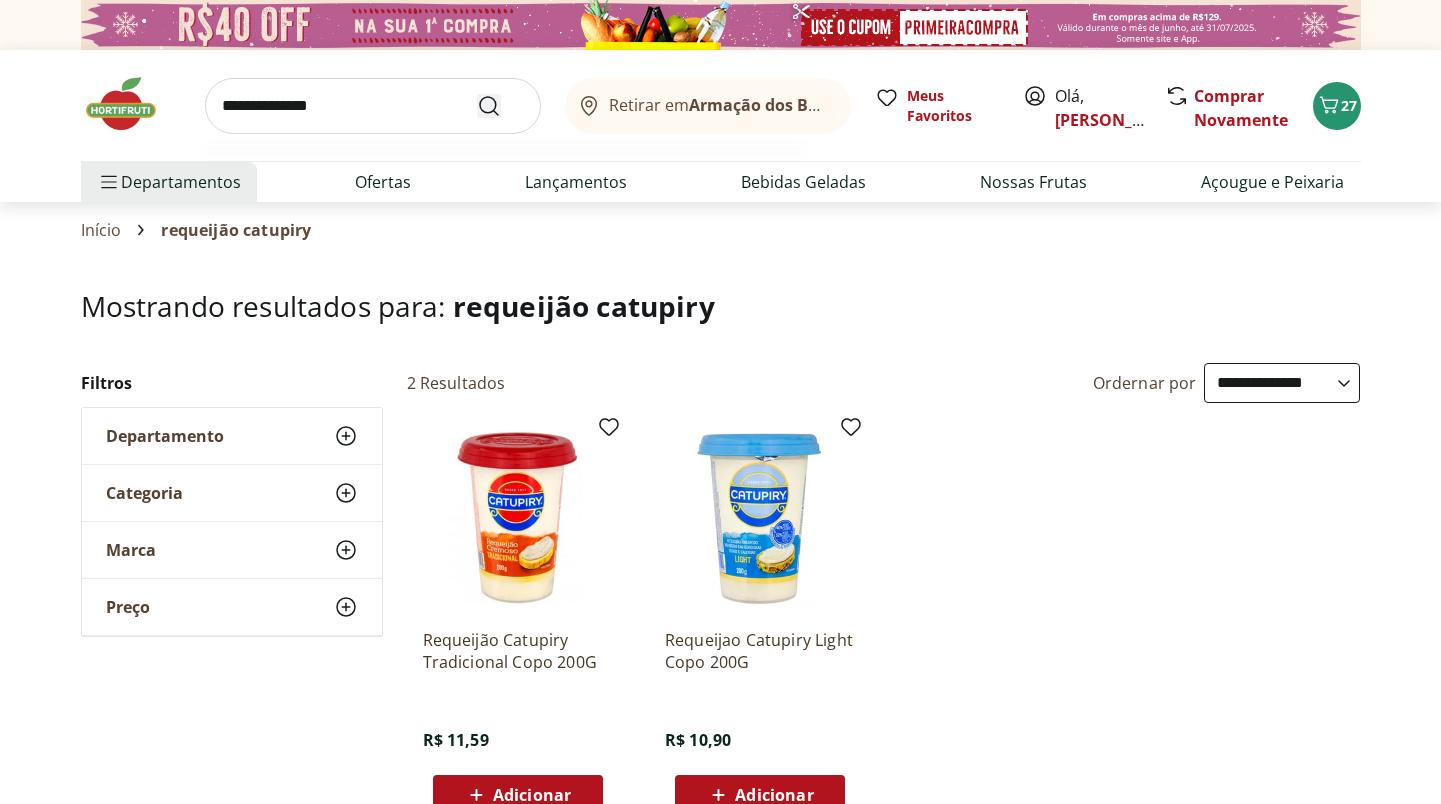 type on "**********" 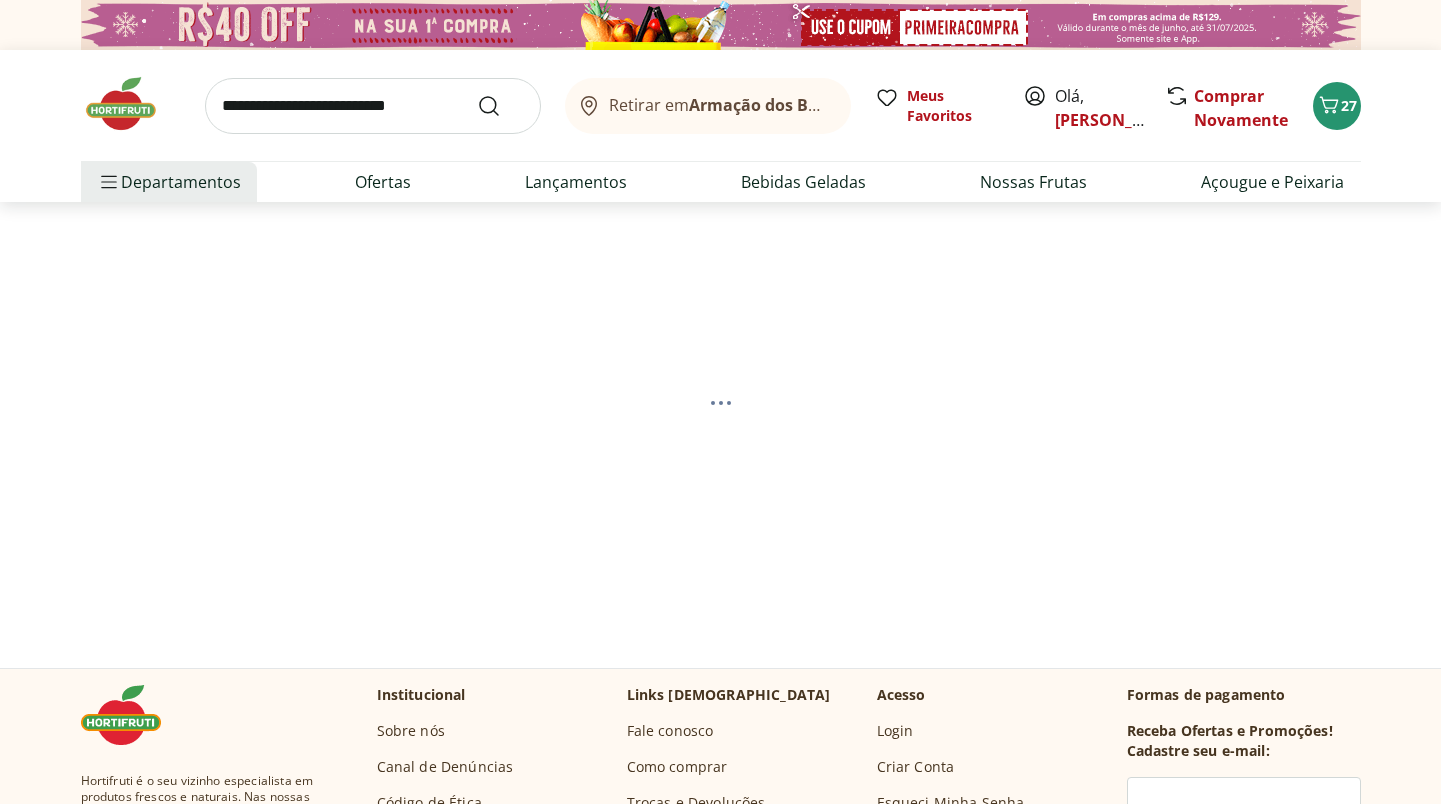 select on "**********" 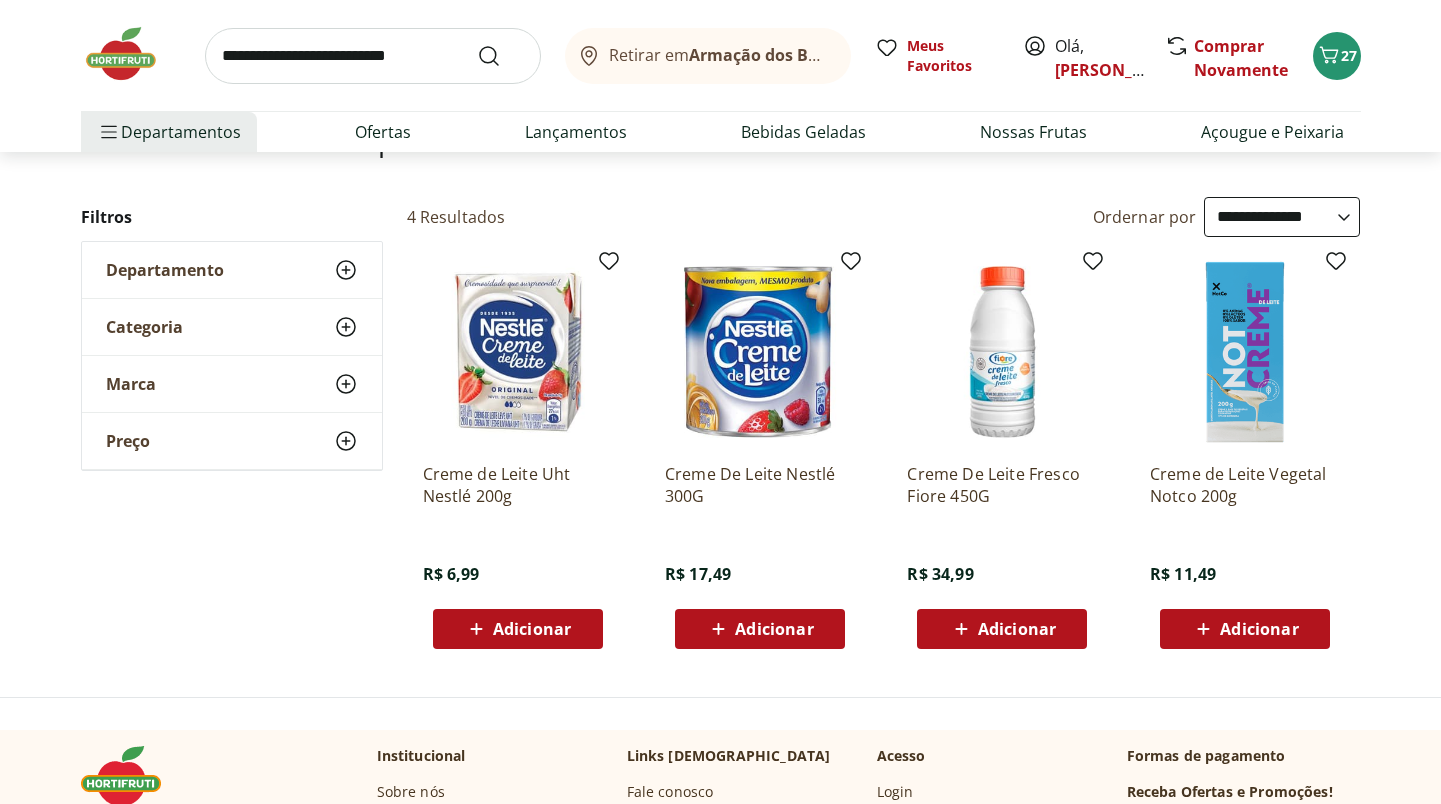 scroll, scrollTop: 171, scrollLeft: 0, axis: vertical 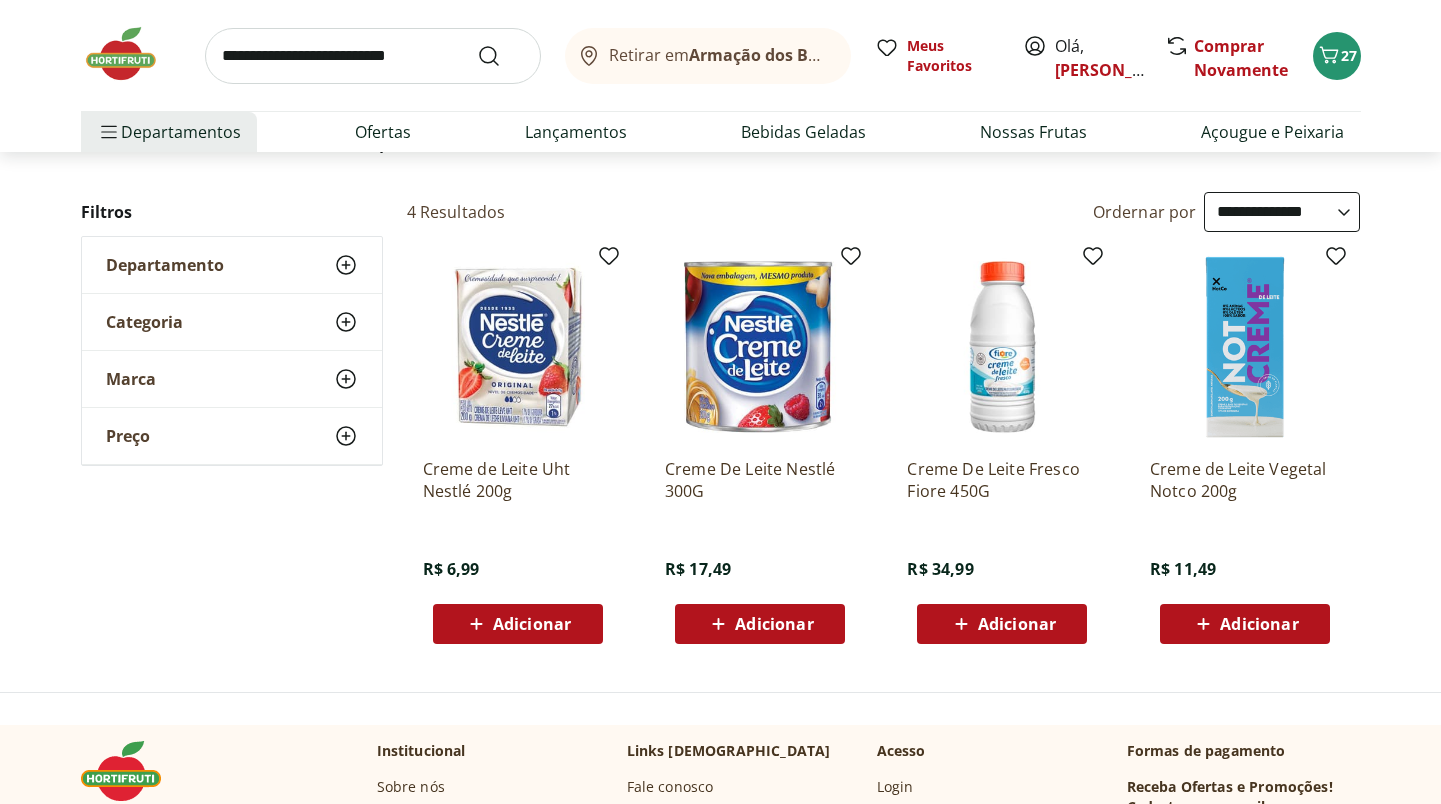 click on "Adicionar" at bounding box center (532, 624) 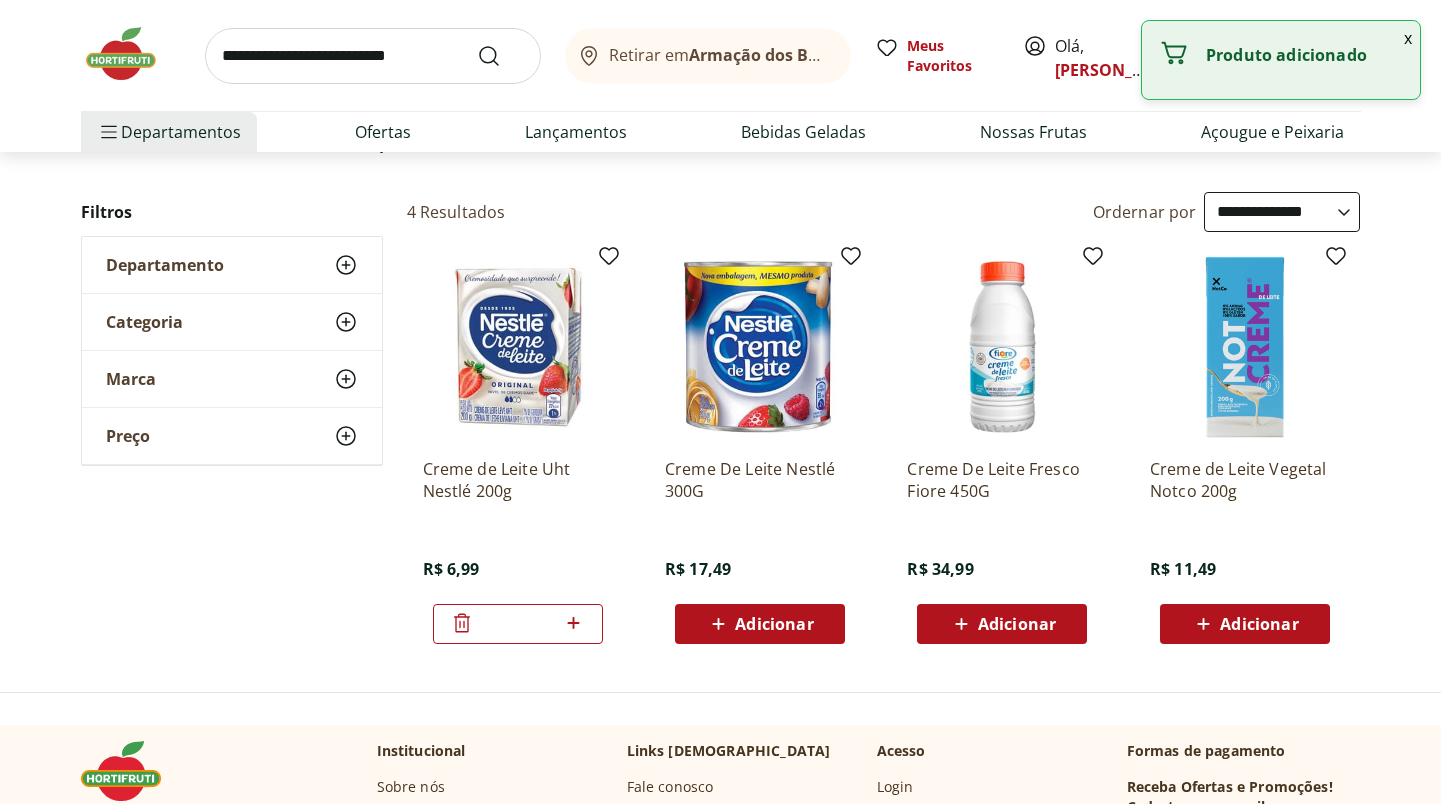click 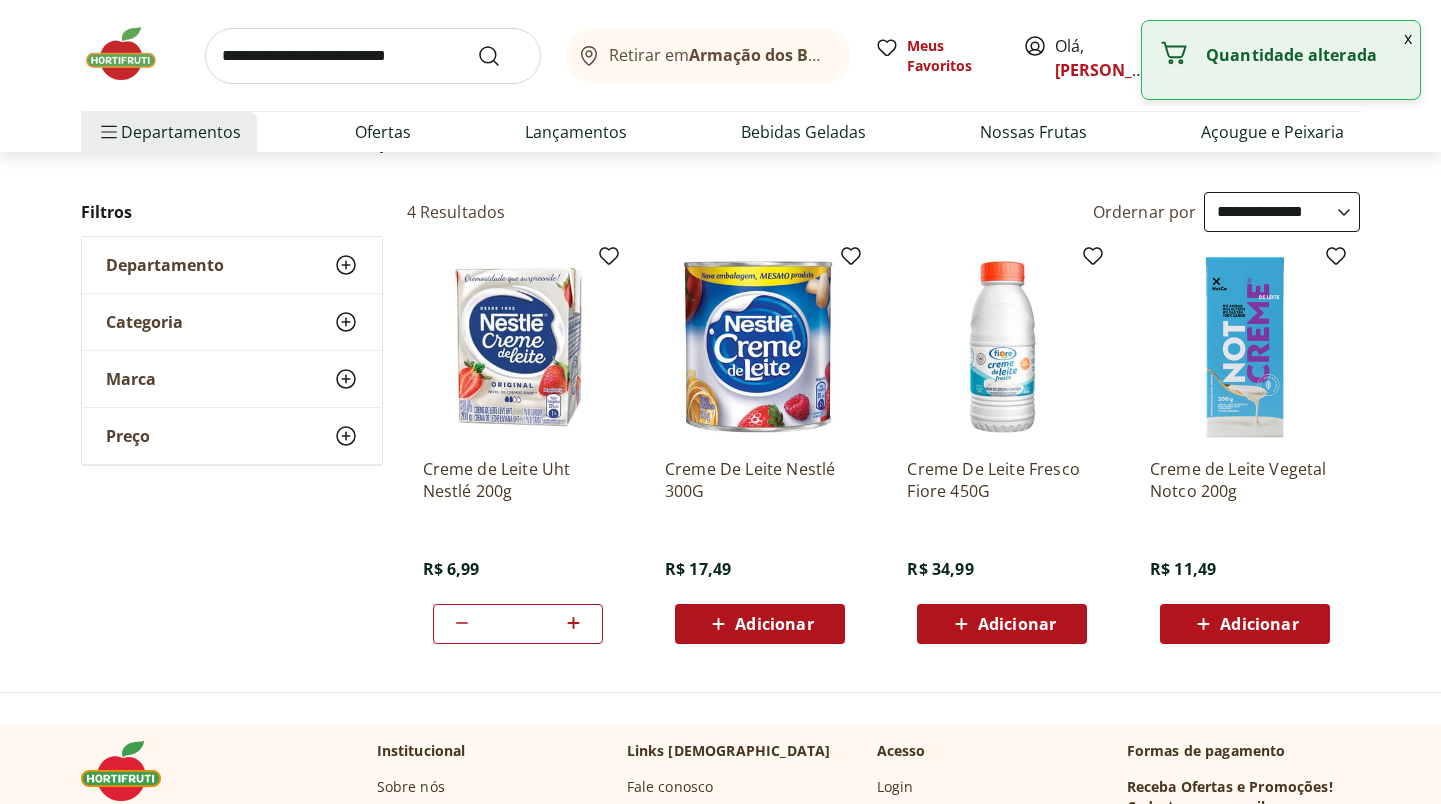 click 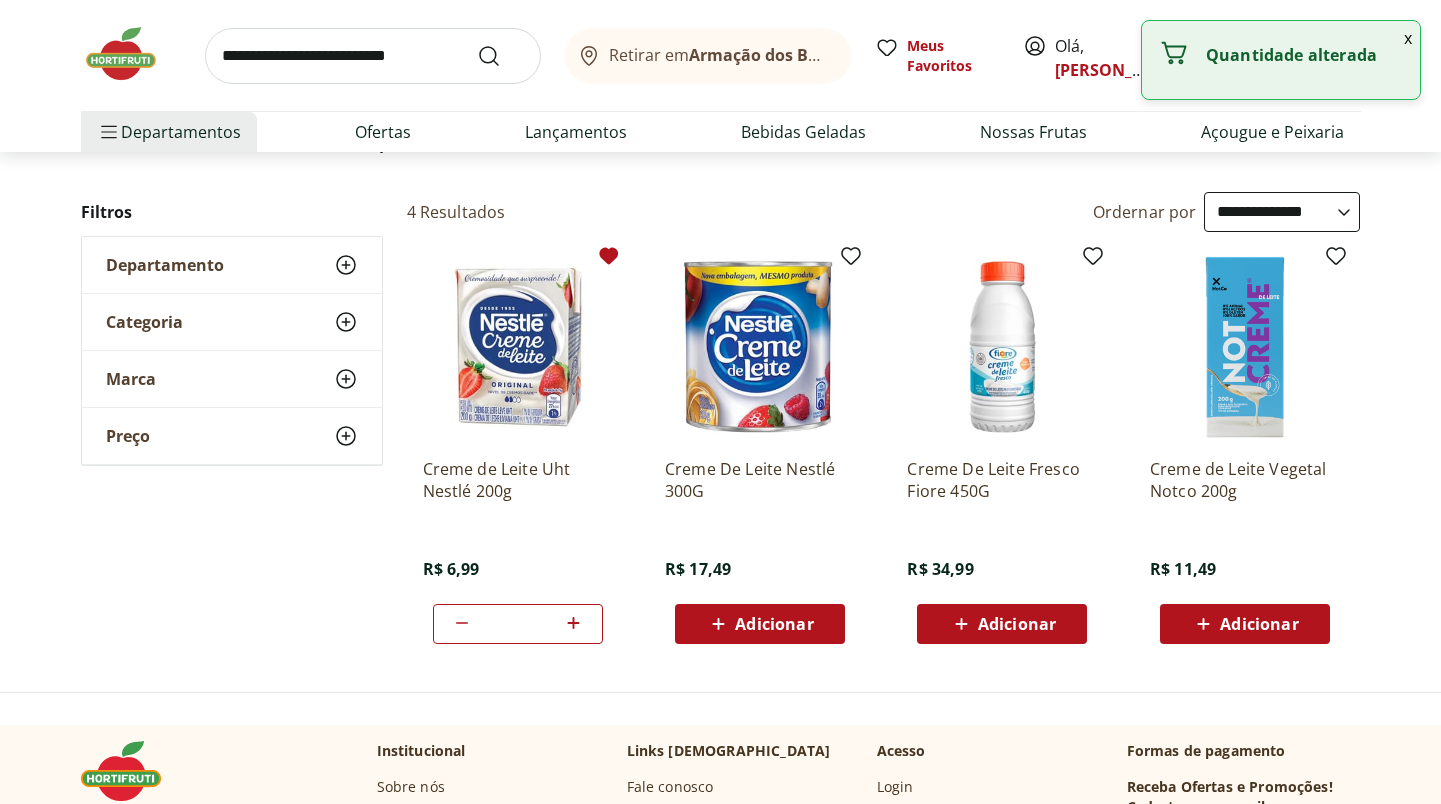 click 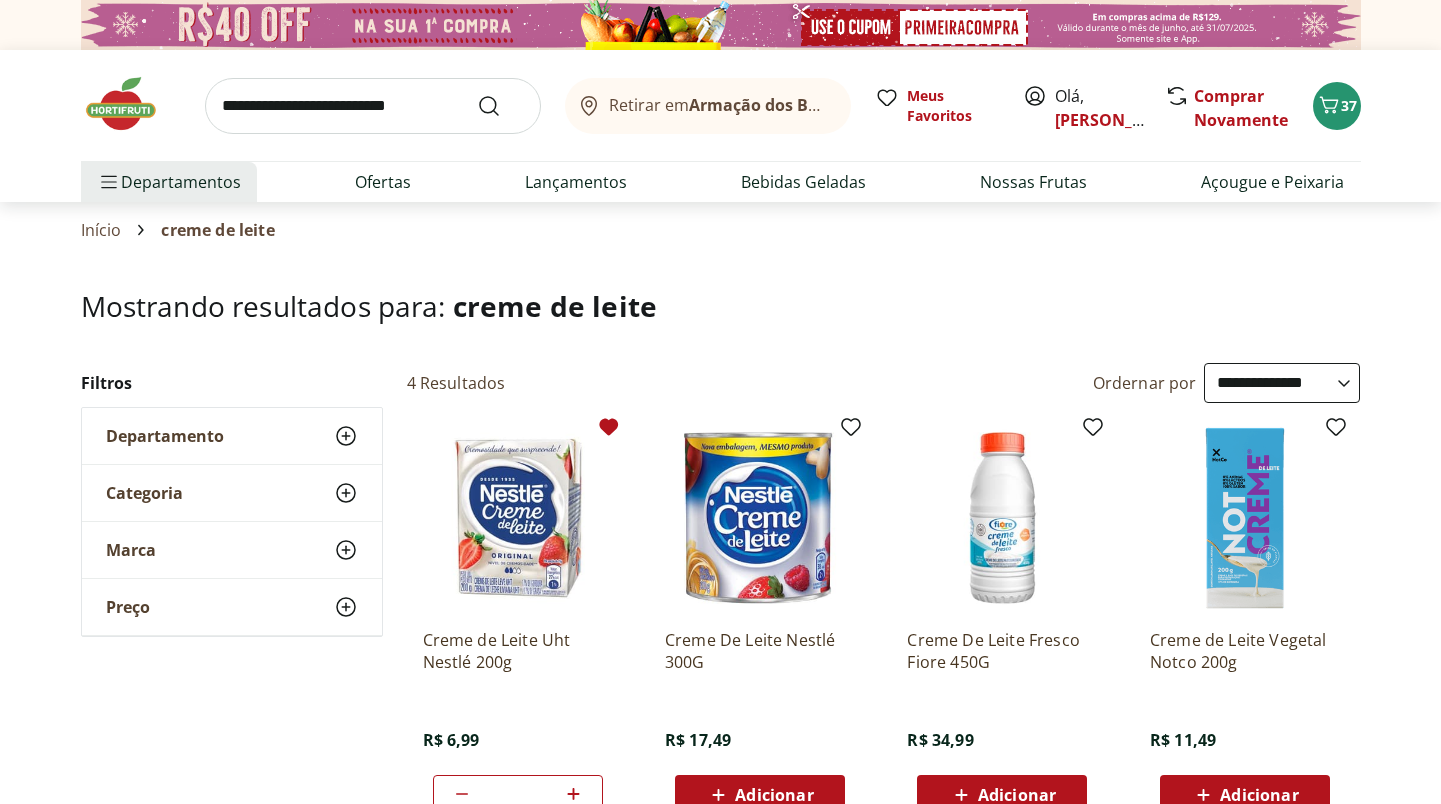 scroll, scrollTop: 0, scrollLeft: 0, axis: both 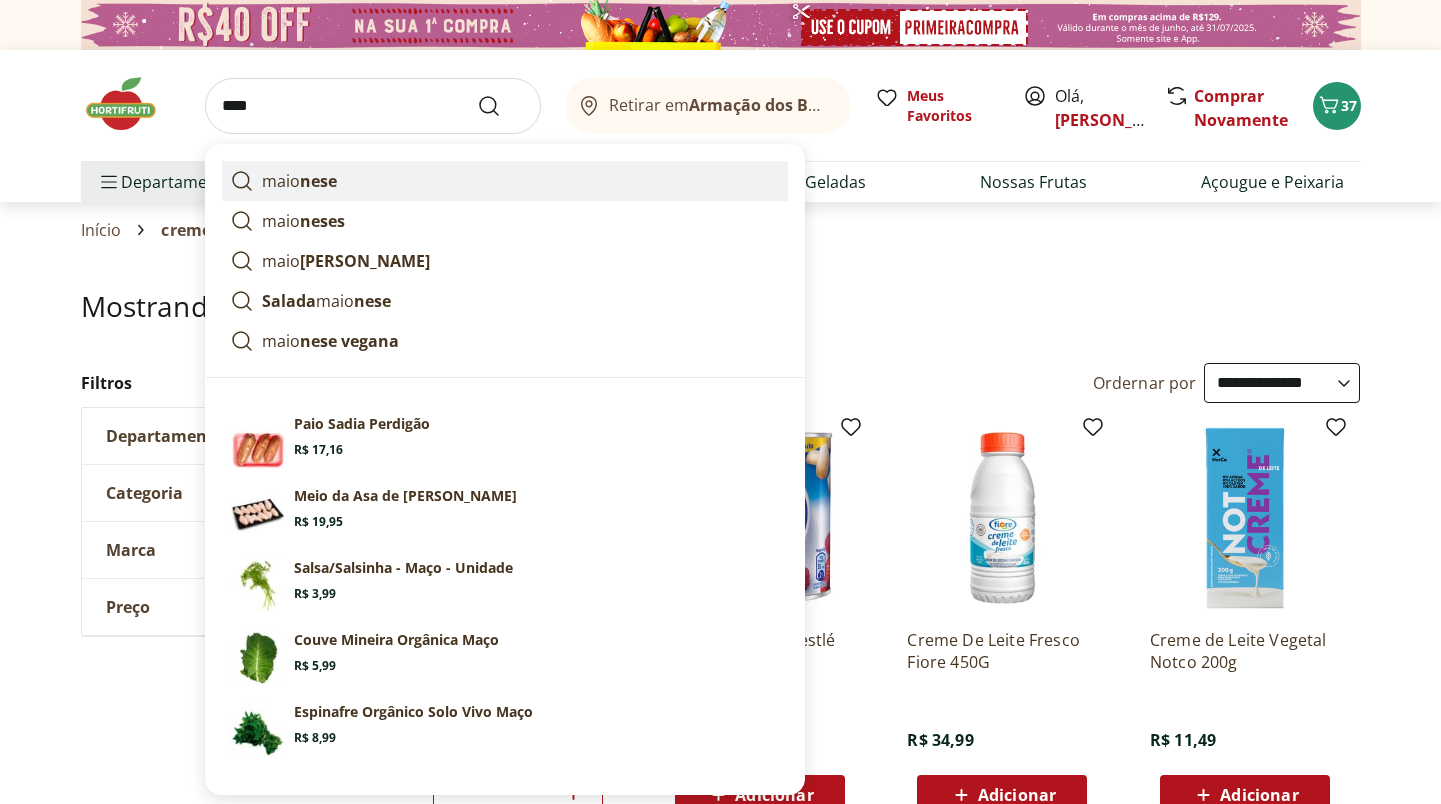 click on "maio nese" at bounding box center [505, 181] 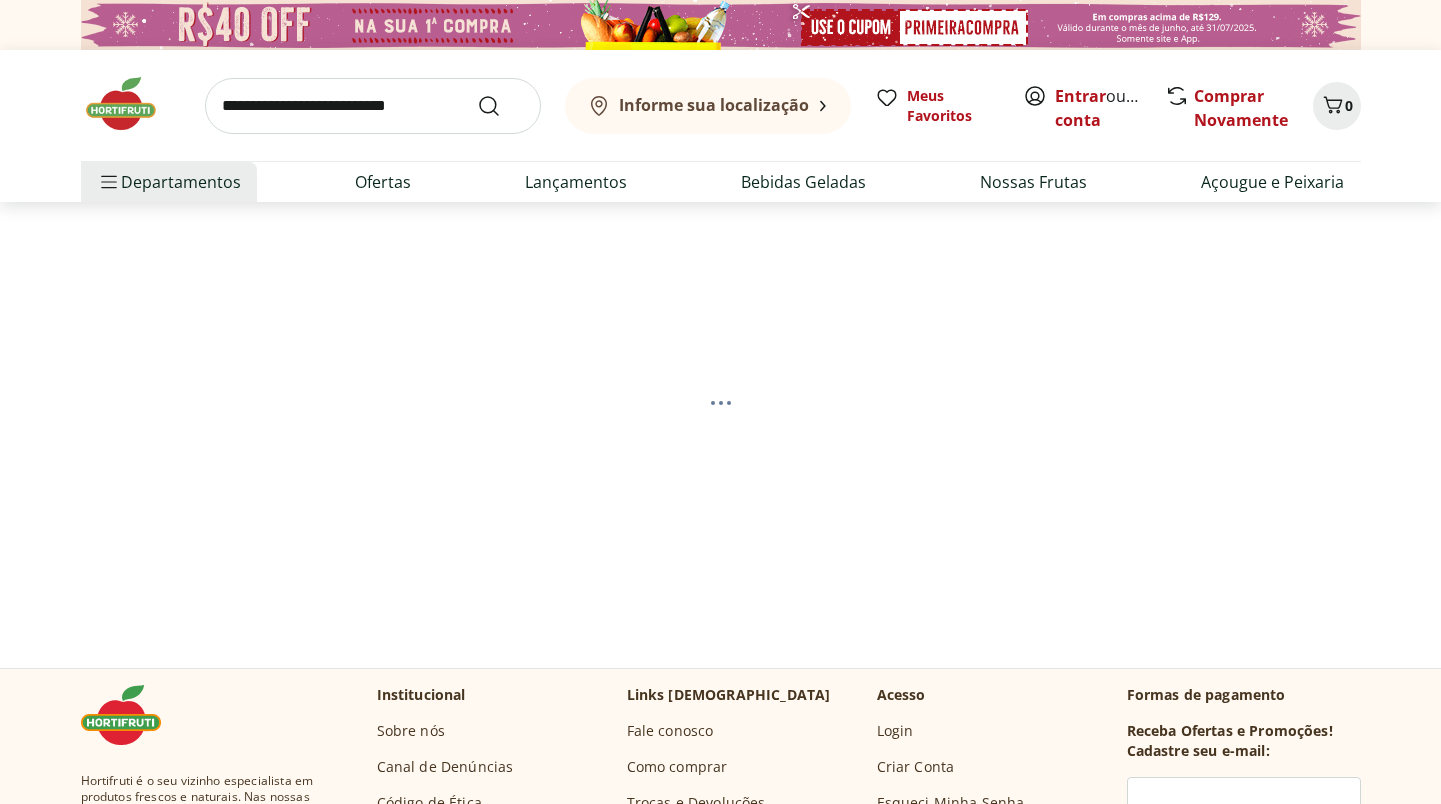 scroll, scrollTop: 0, scrollLeft: 0, axis: both 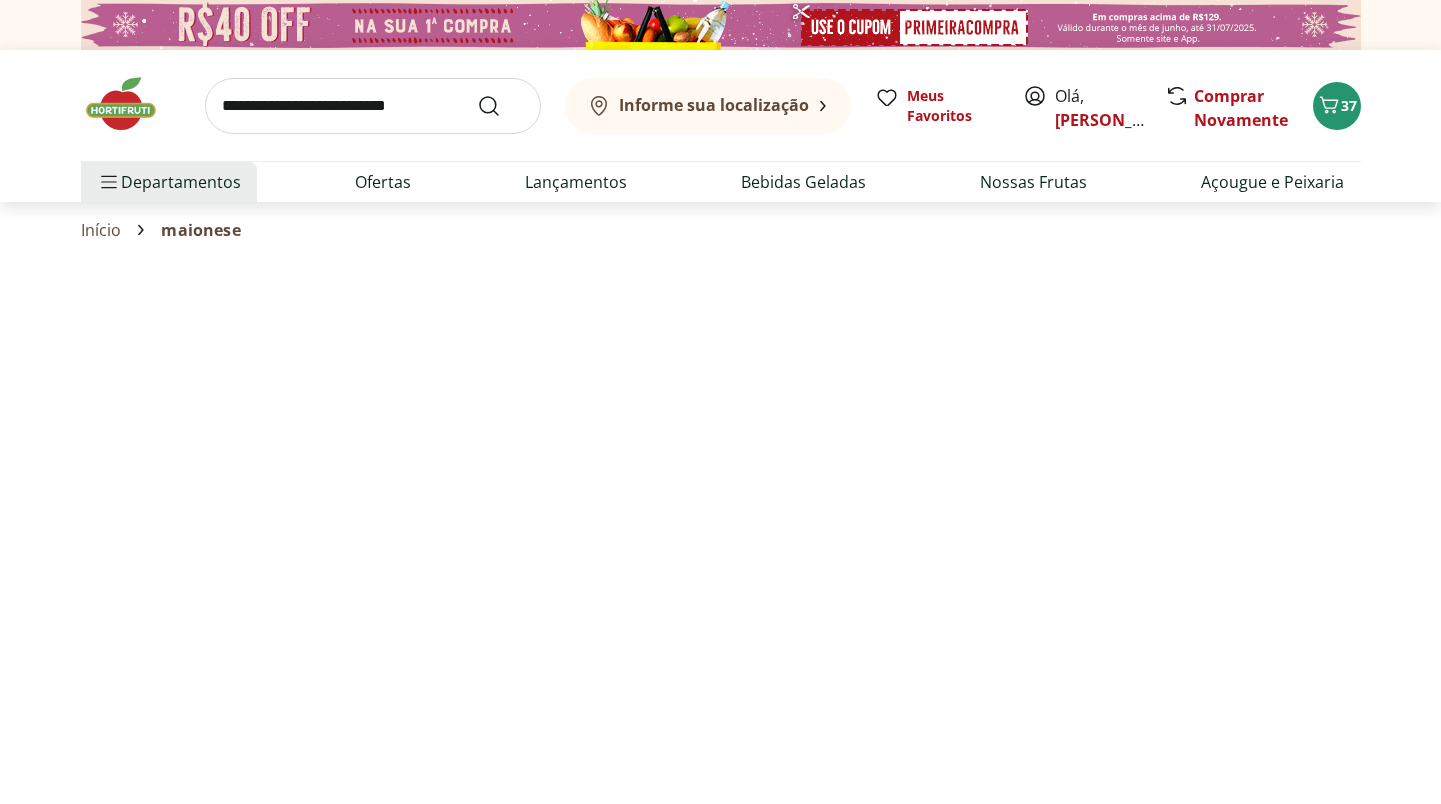 select on "**********" 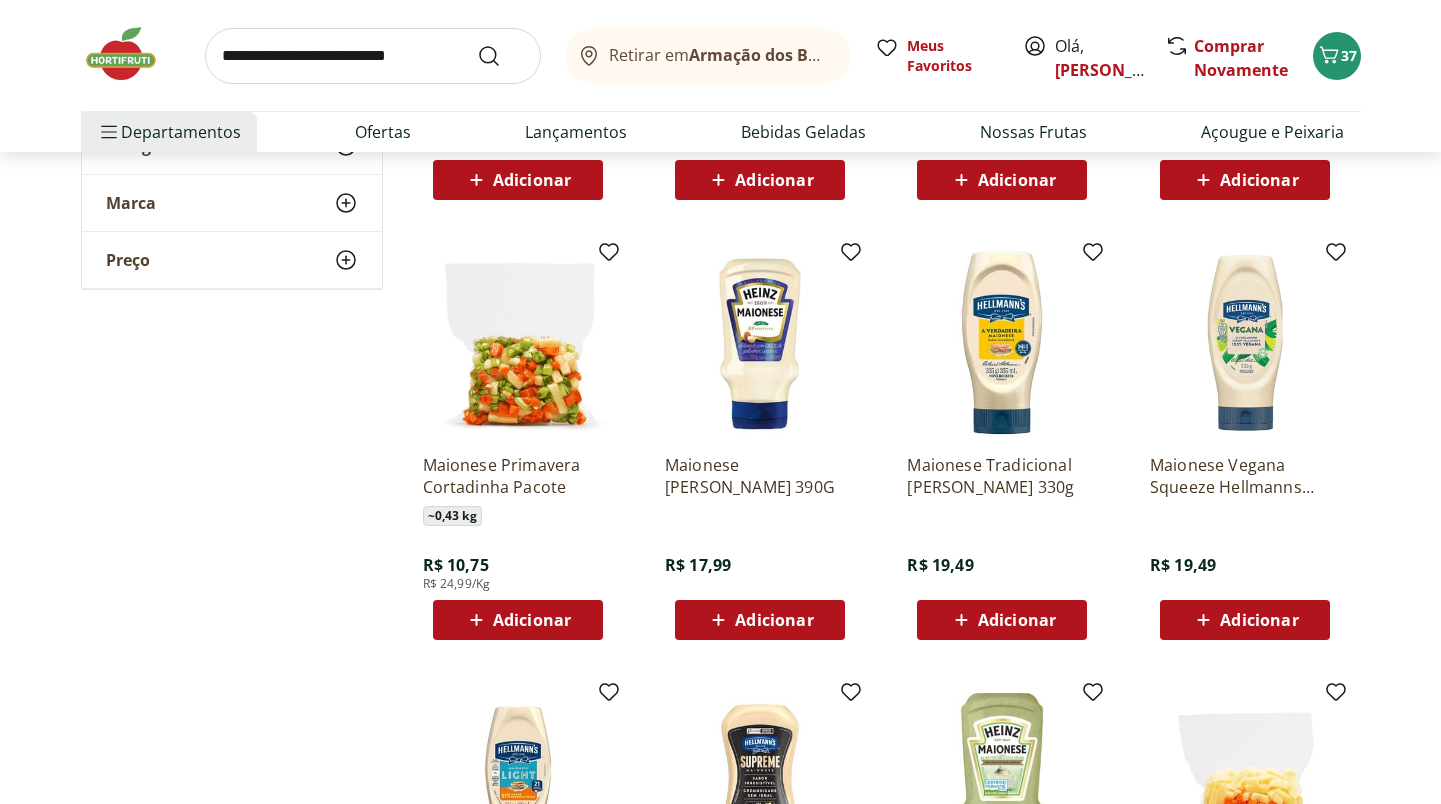 scroll, scrollTop: 615, scrollLeft: 0, axis: vertical 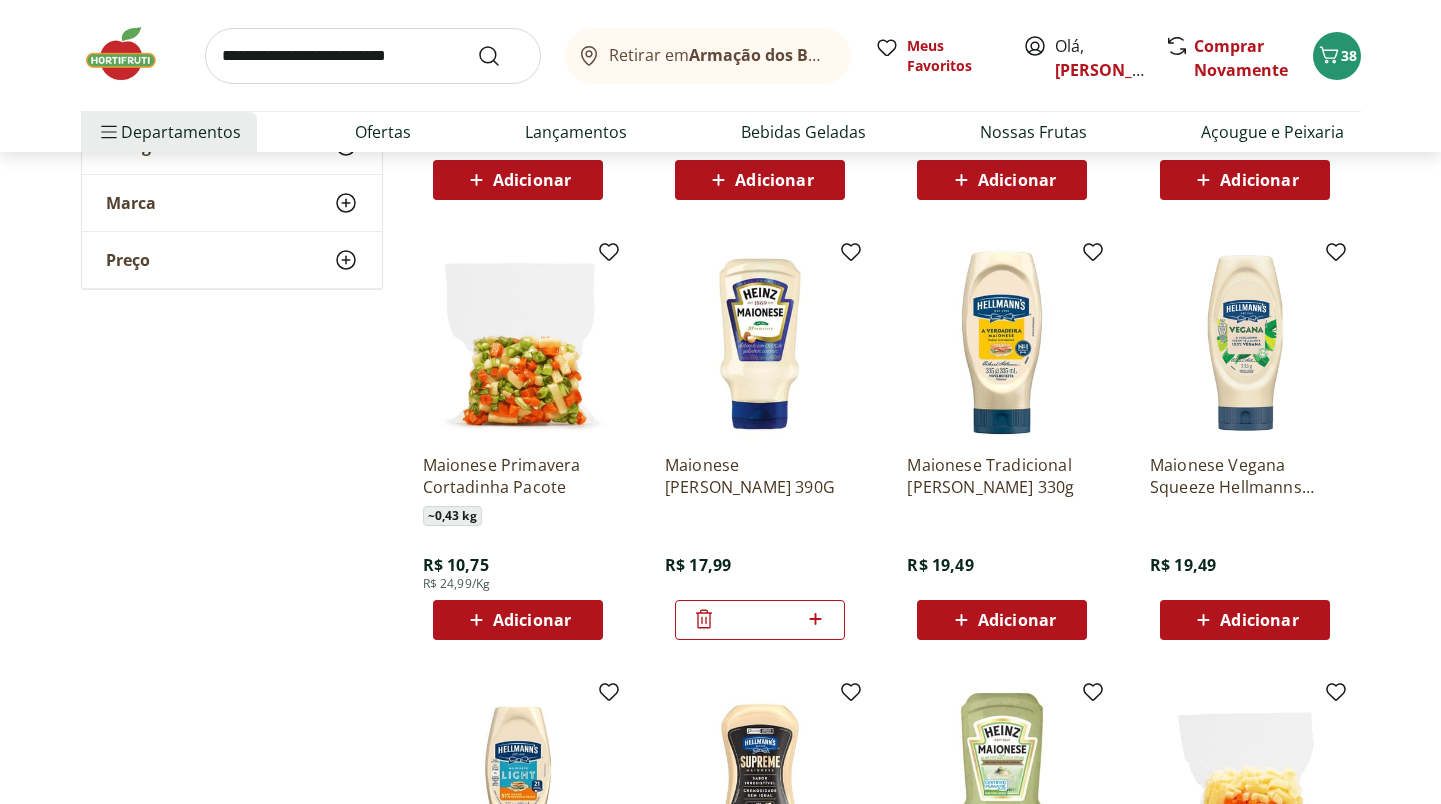 click at bounding box center [373, 56] 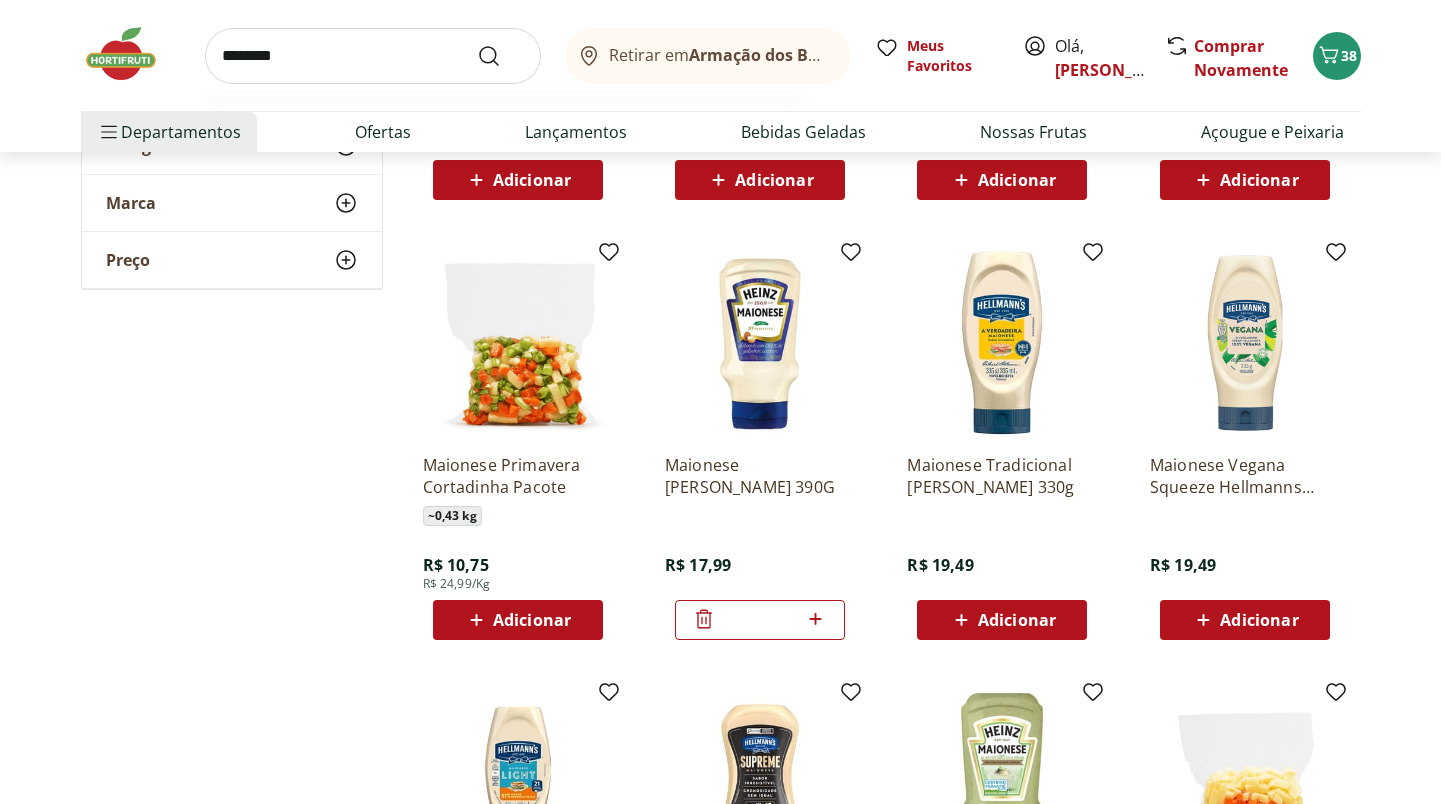type on "********" 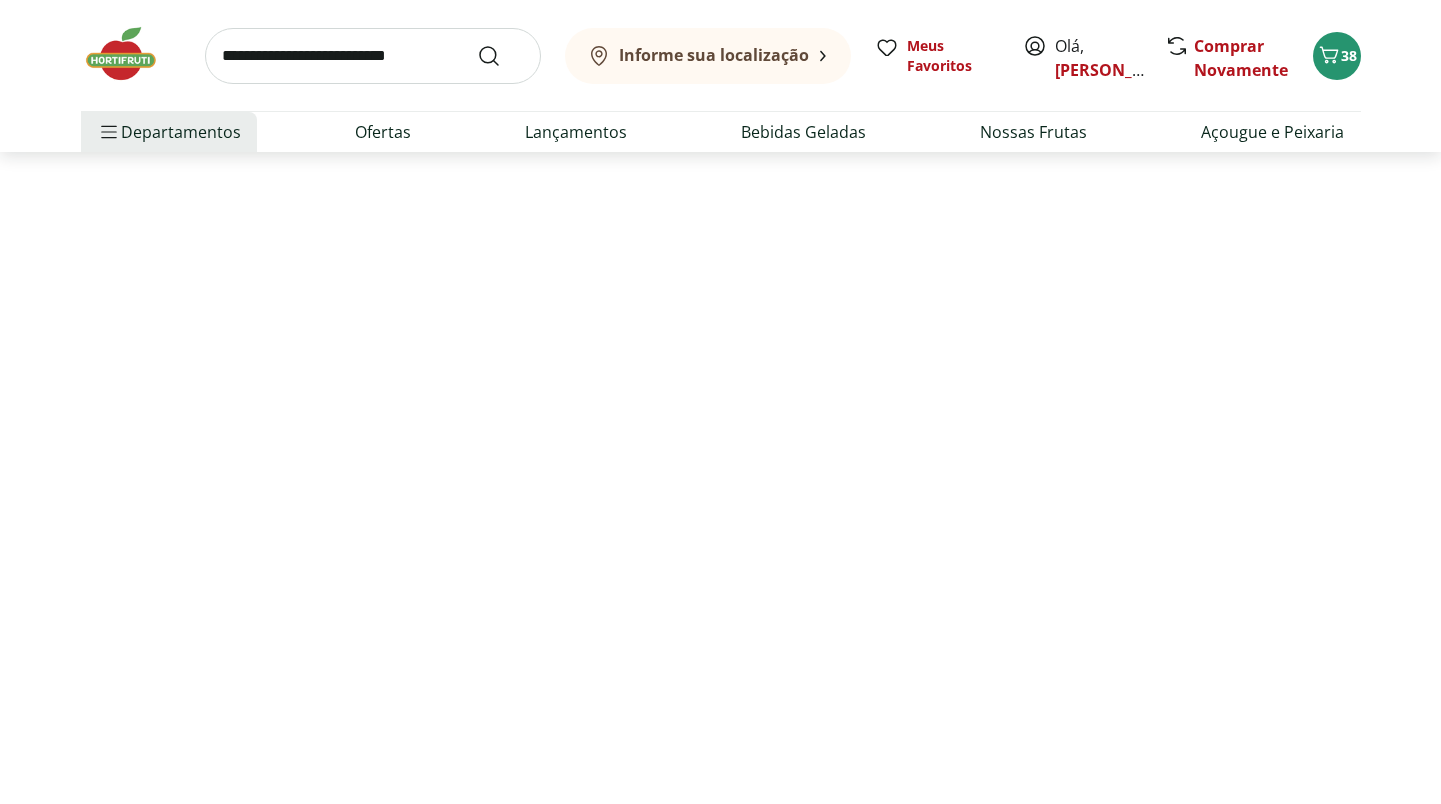 scroll, scrollTop: 0, scrollLeft: 0, axis: both 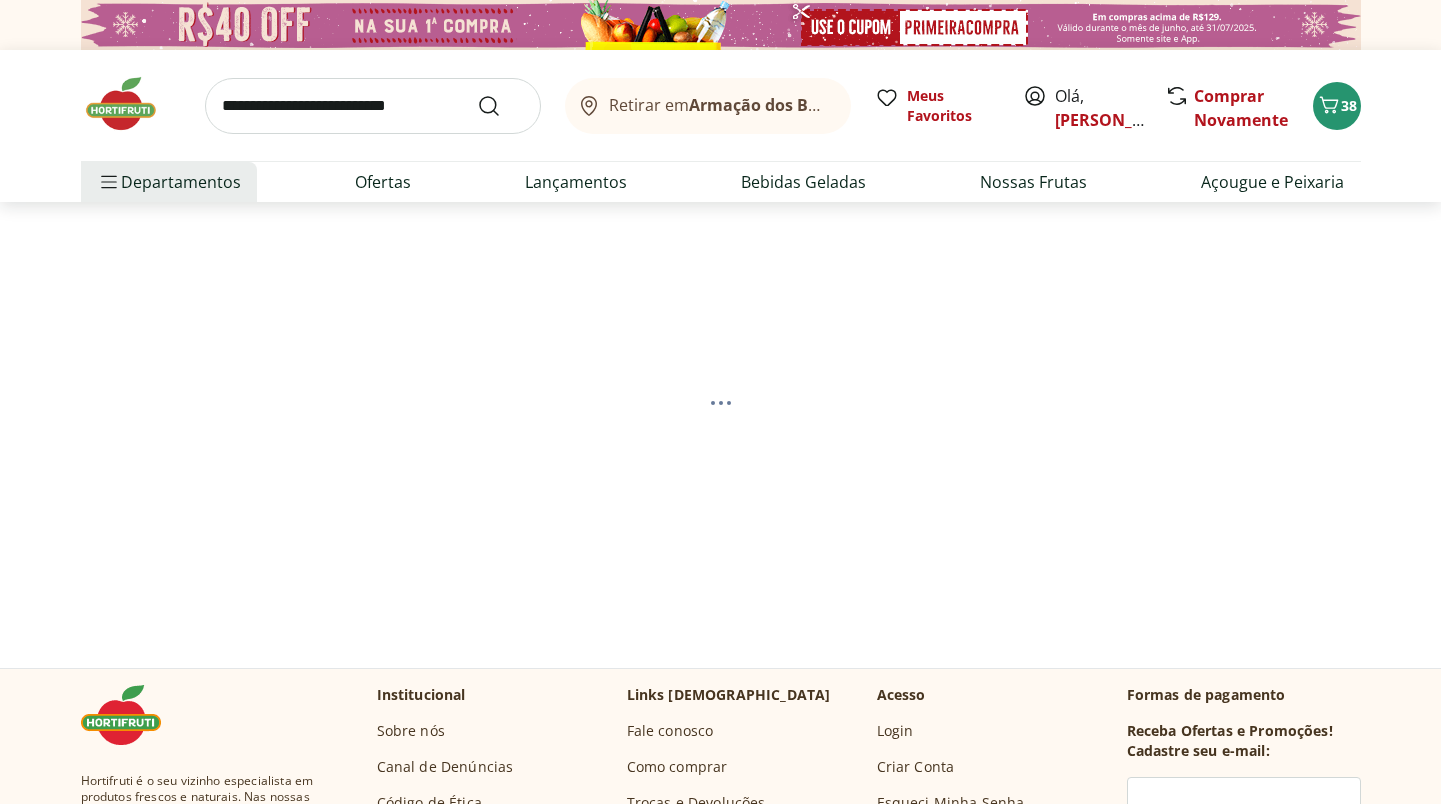 select on "**********" 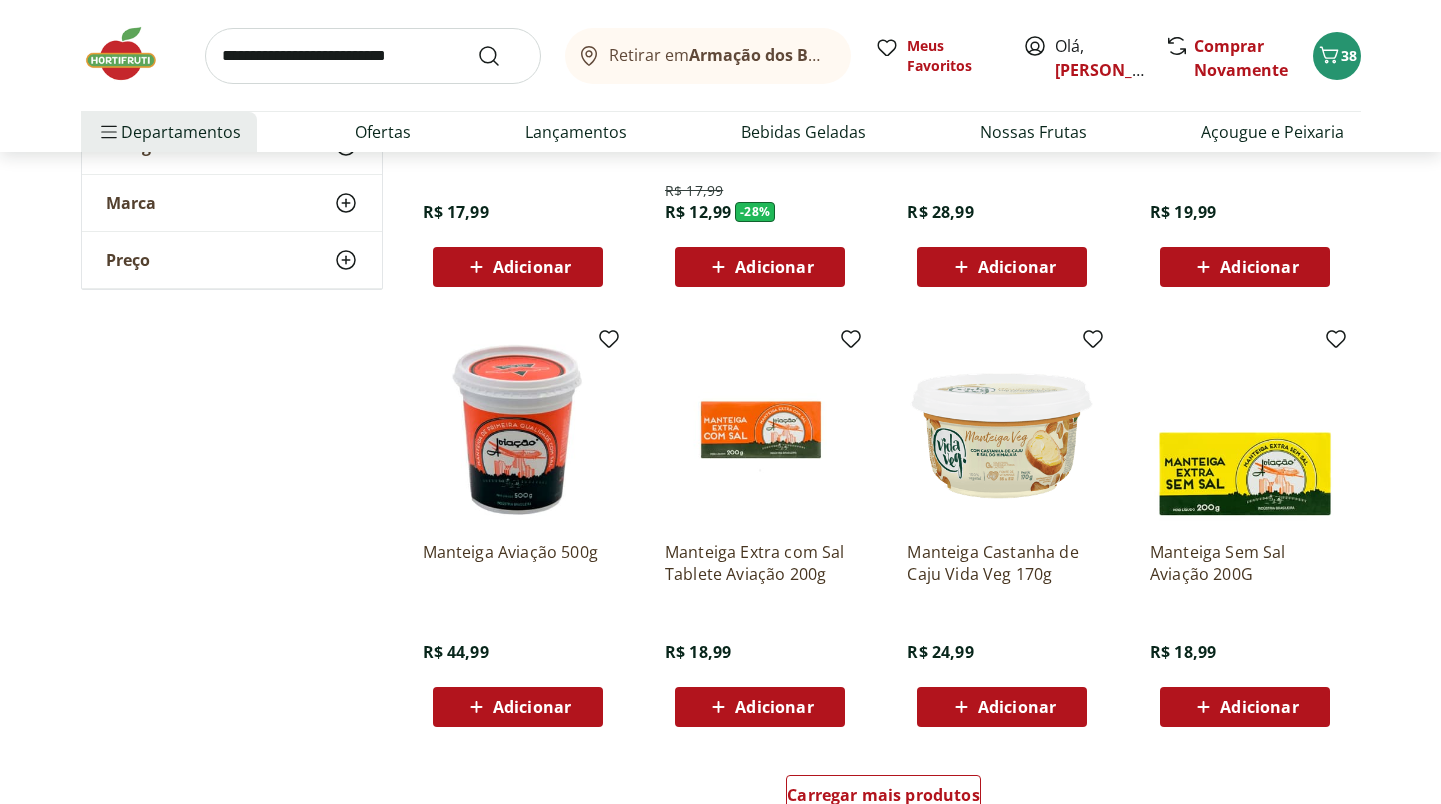 scroll, scrollTop: 986, scrollLeft: 0, axis: vertical 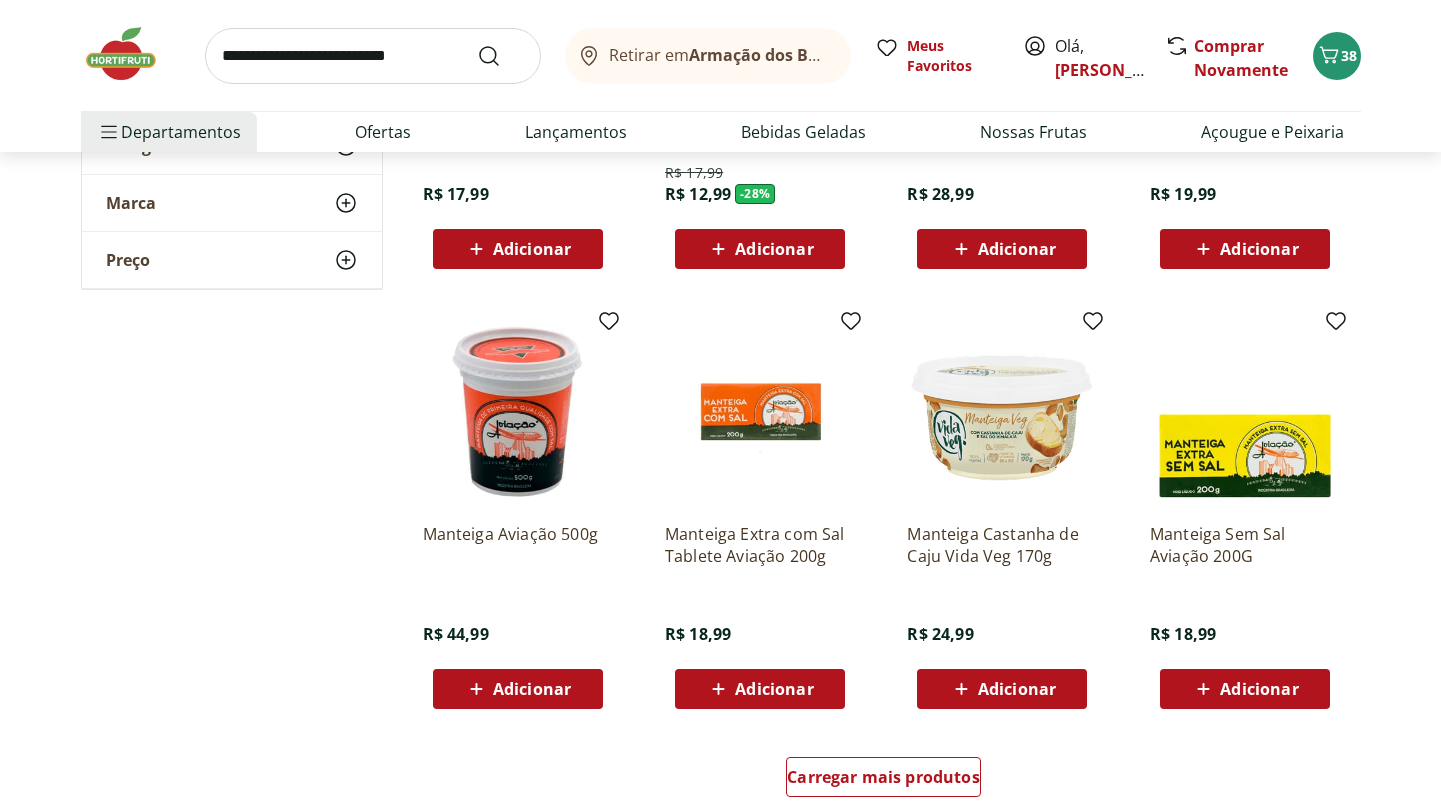 click on "Adicionar" at bounding box center (532, 689) 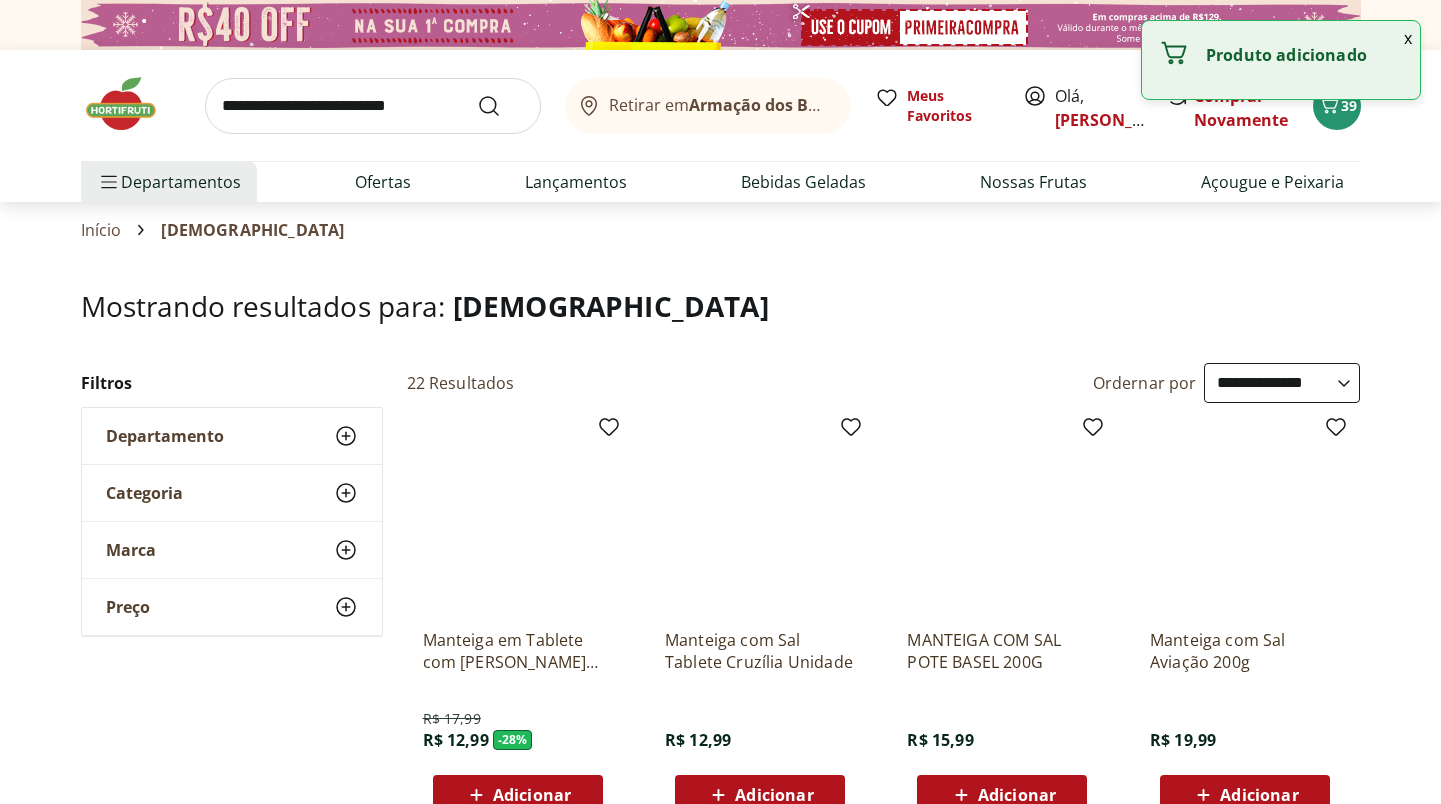 scroll, scrollTop: 0, scrollLeft: 0, axis: both 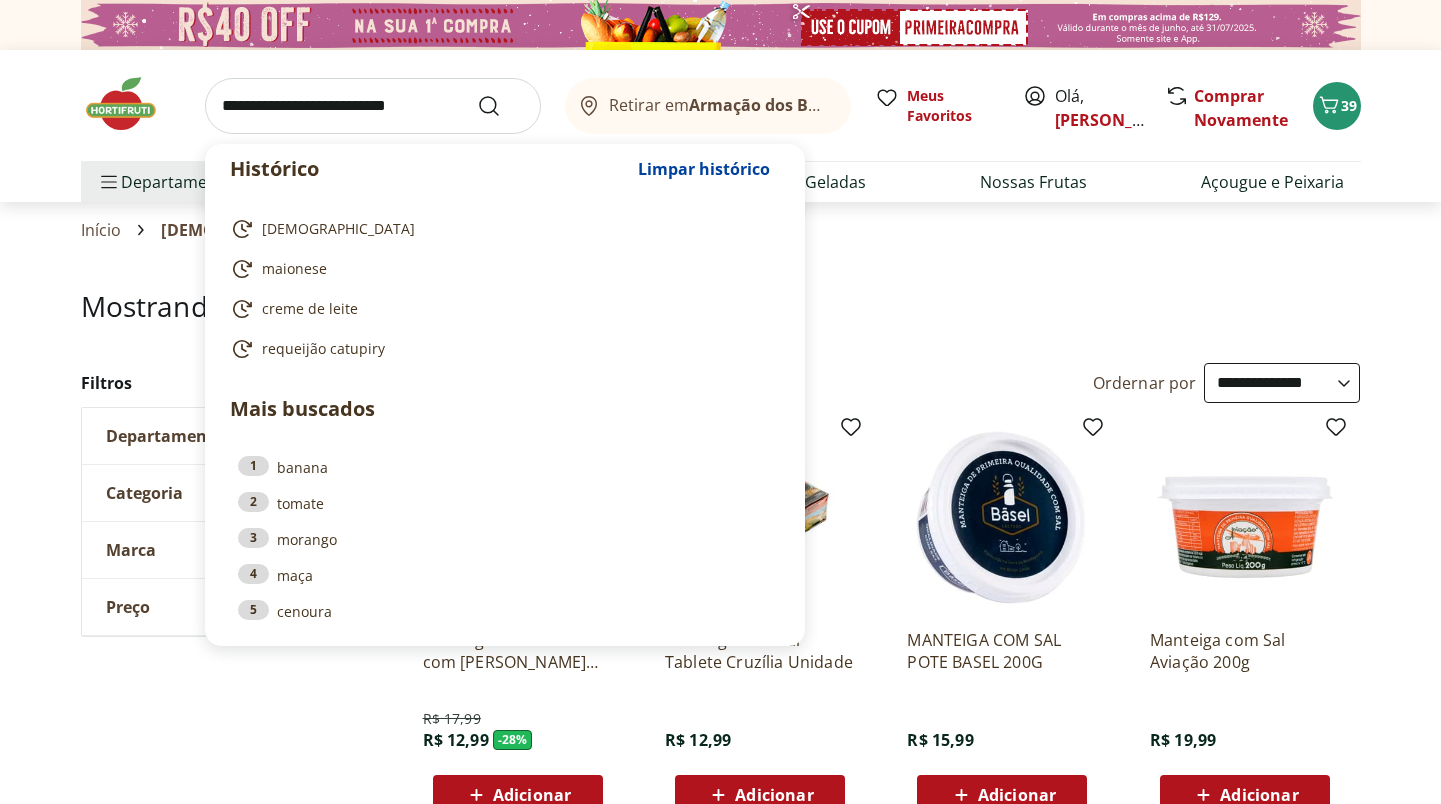 click at bounding box center [373, 106] 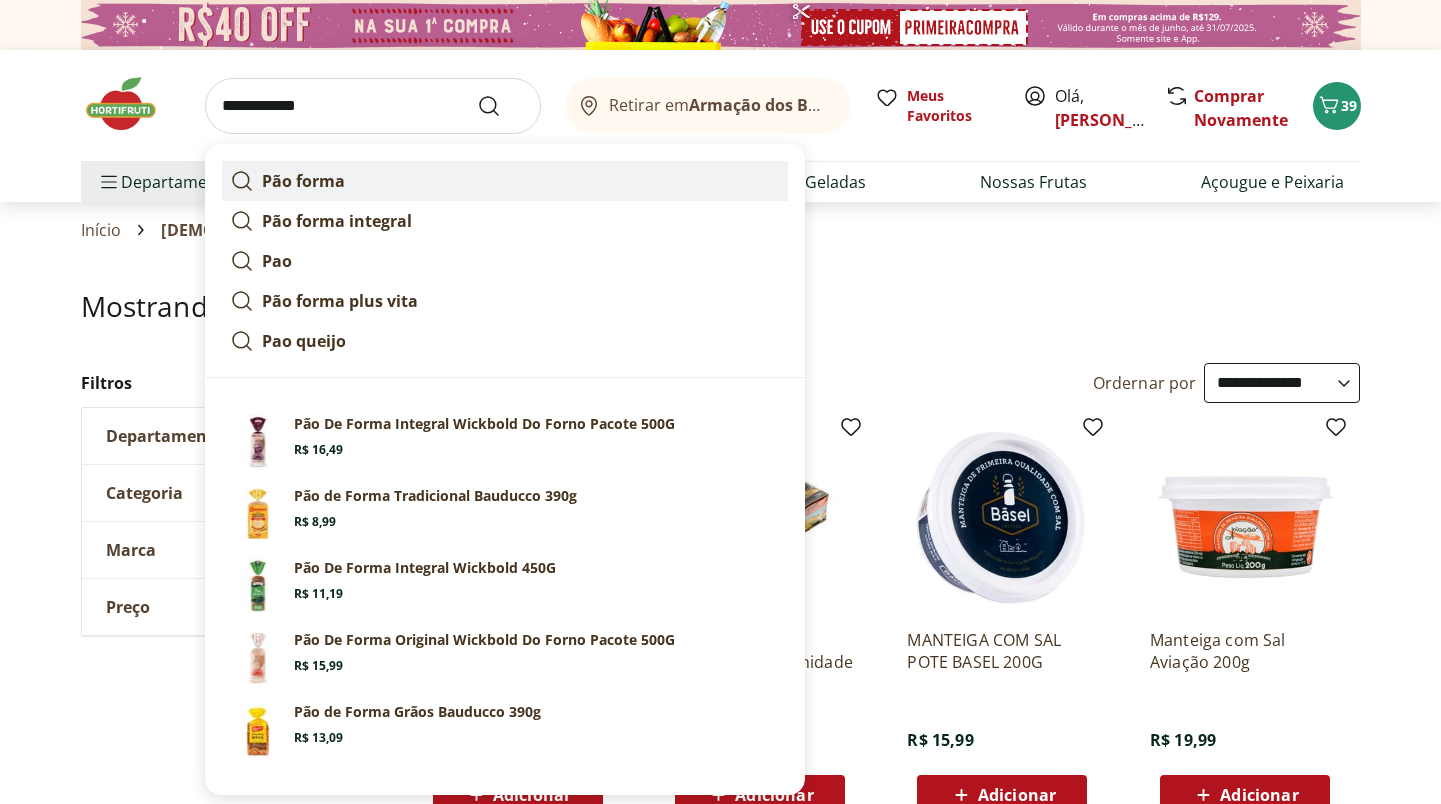 click on "Pão forma" at bounding box center (303, 181) 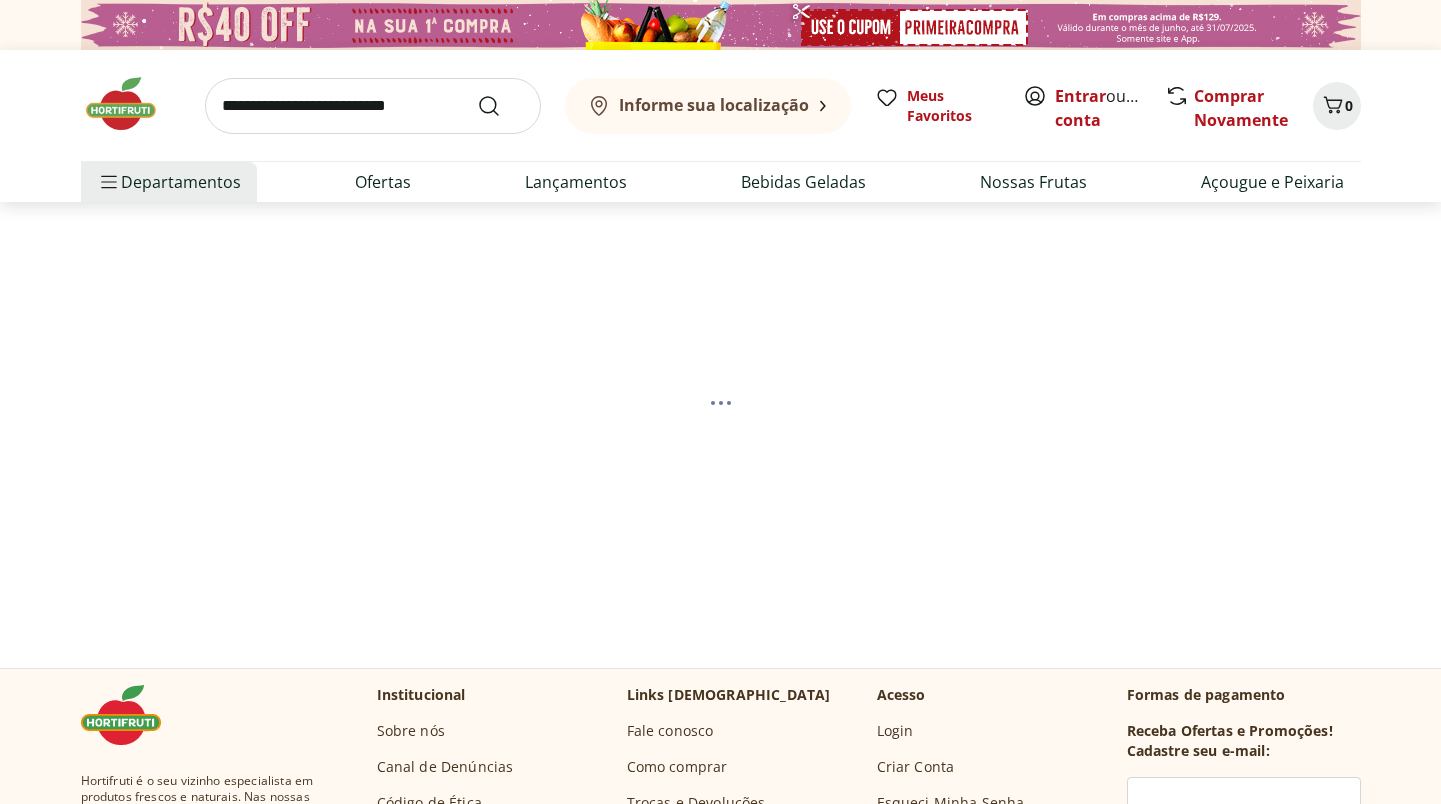 scroll, scrollTop: 0, scrollLeft: 0, axis: both 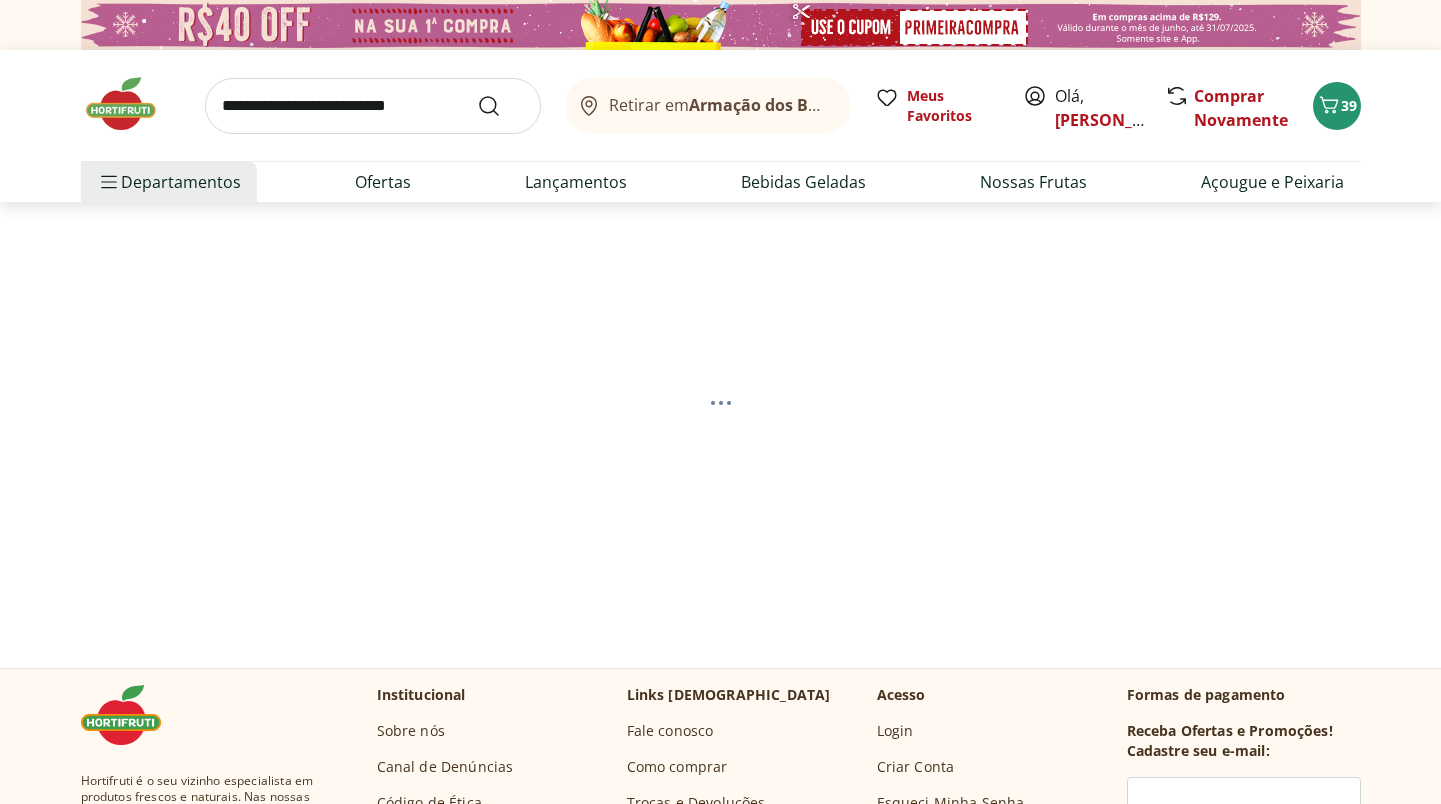 select on "**********" 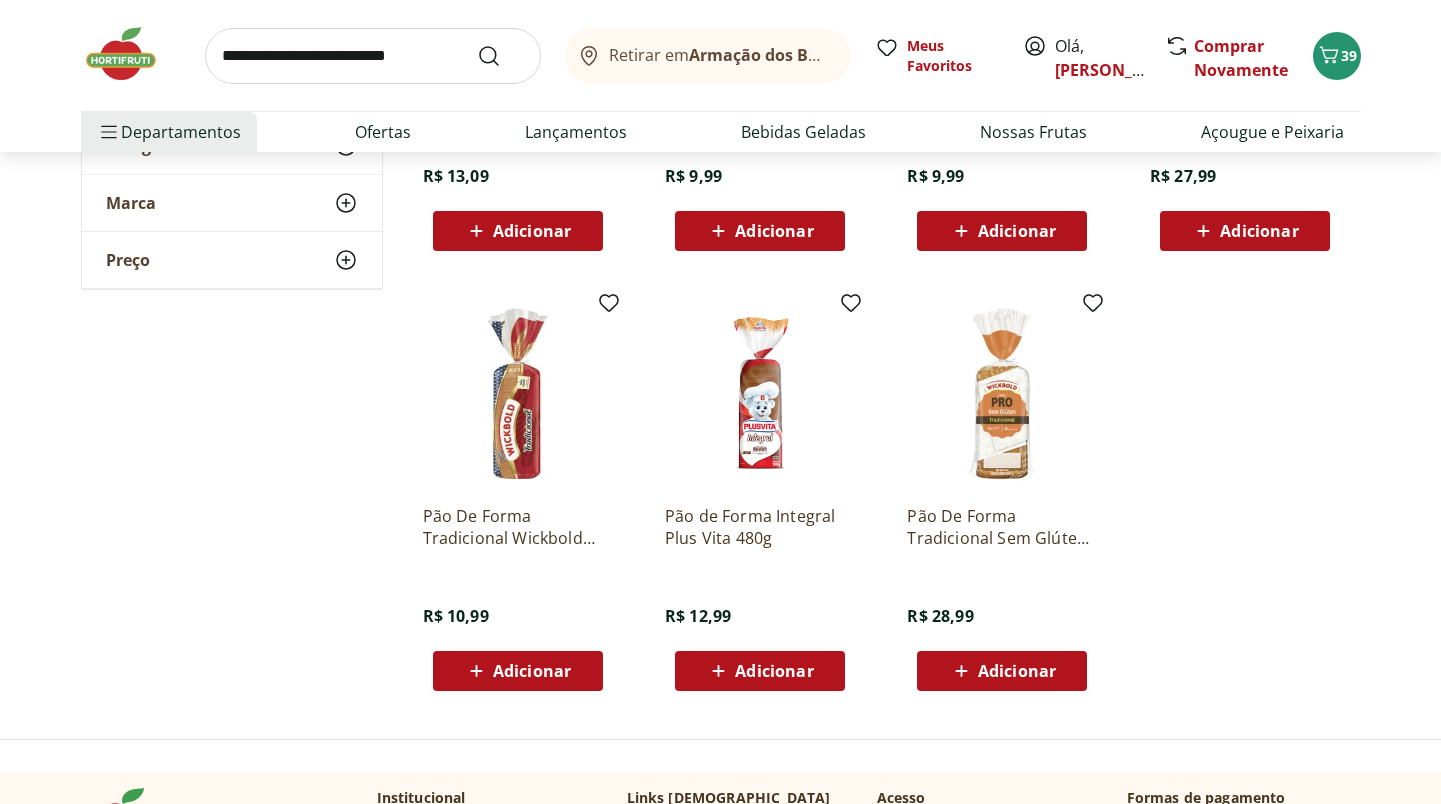 scroll, scrollTop: 1007, scrollLeft: 0, axis: vertical 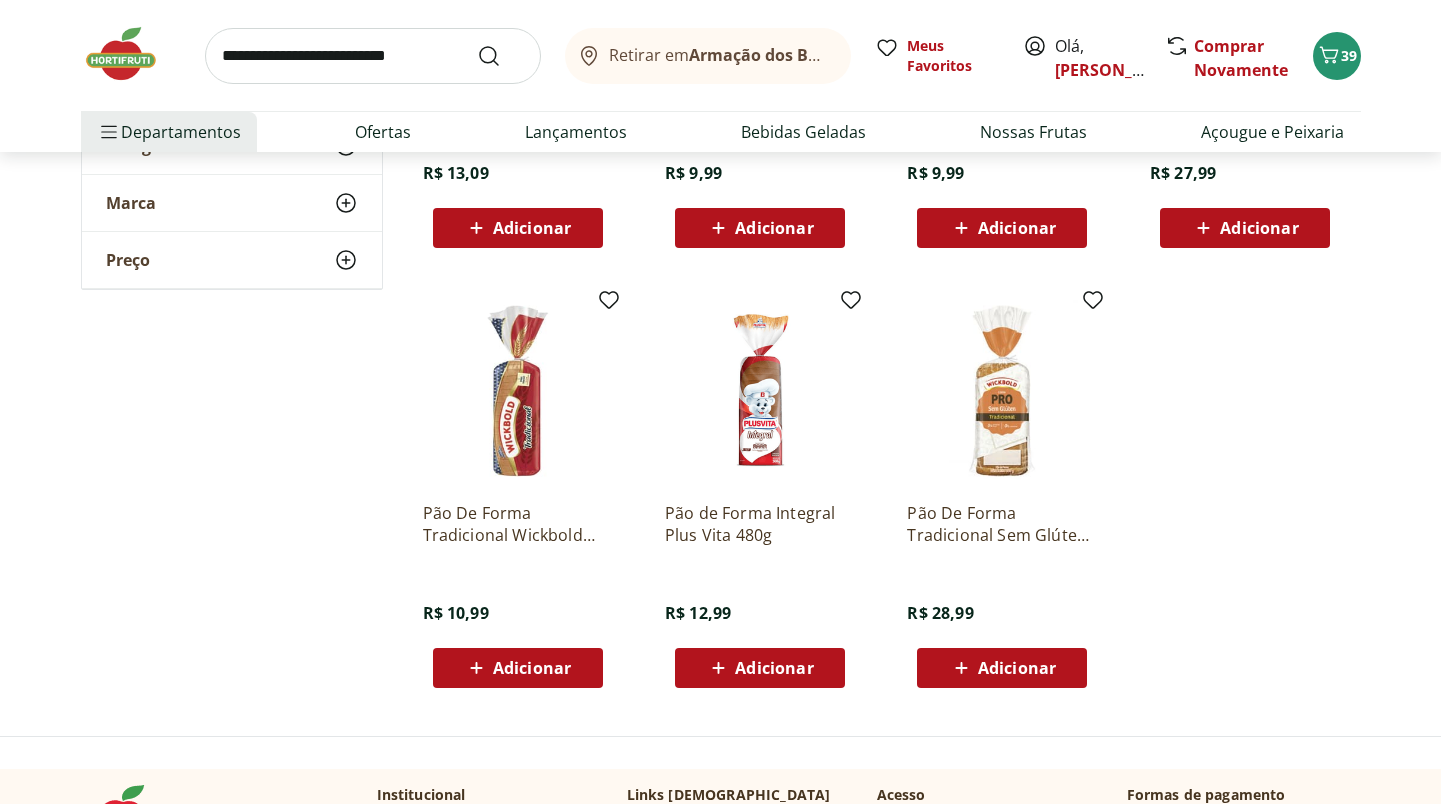 click on "Adicionar" at bounding box center (774, 668) 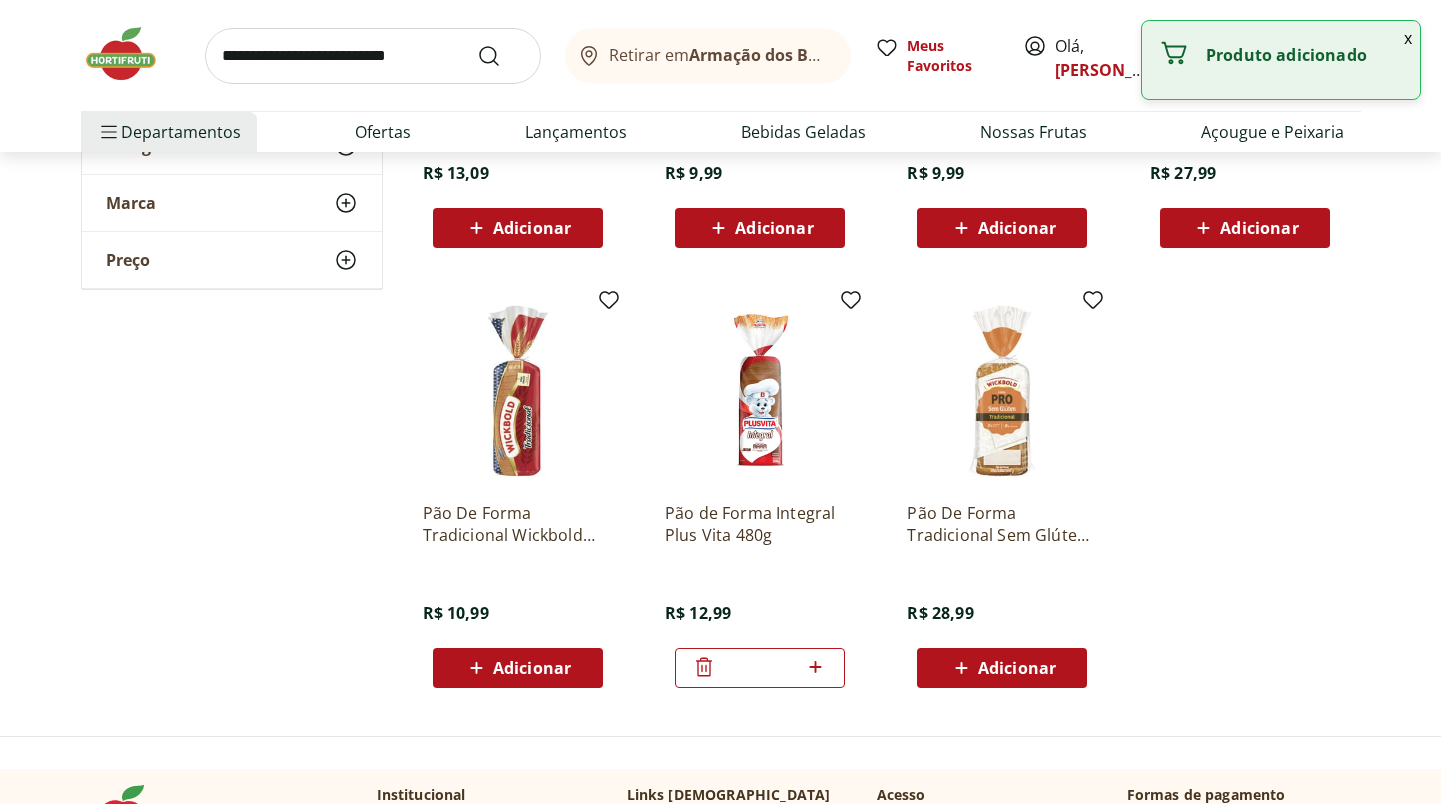 click 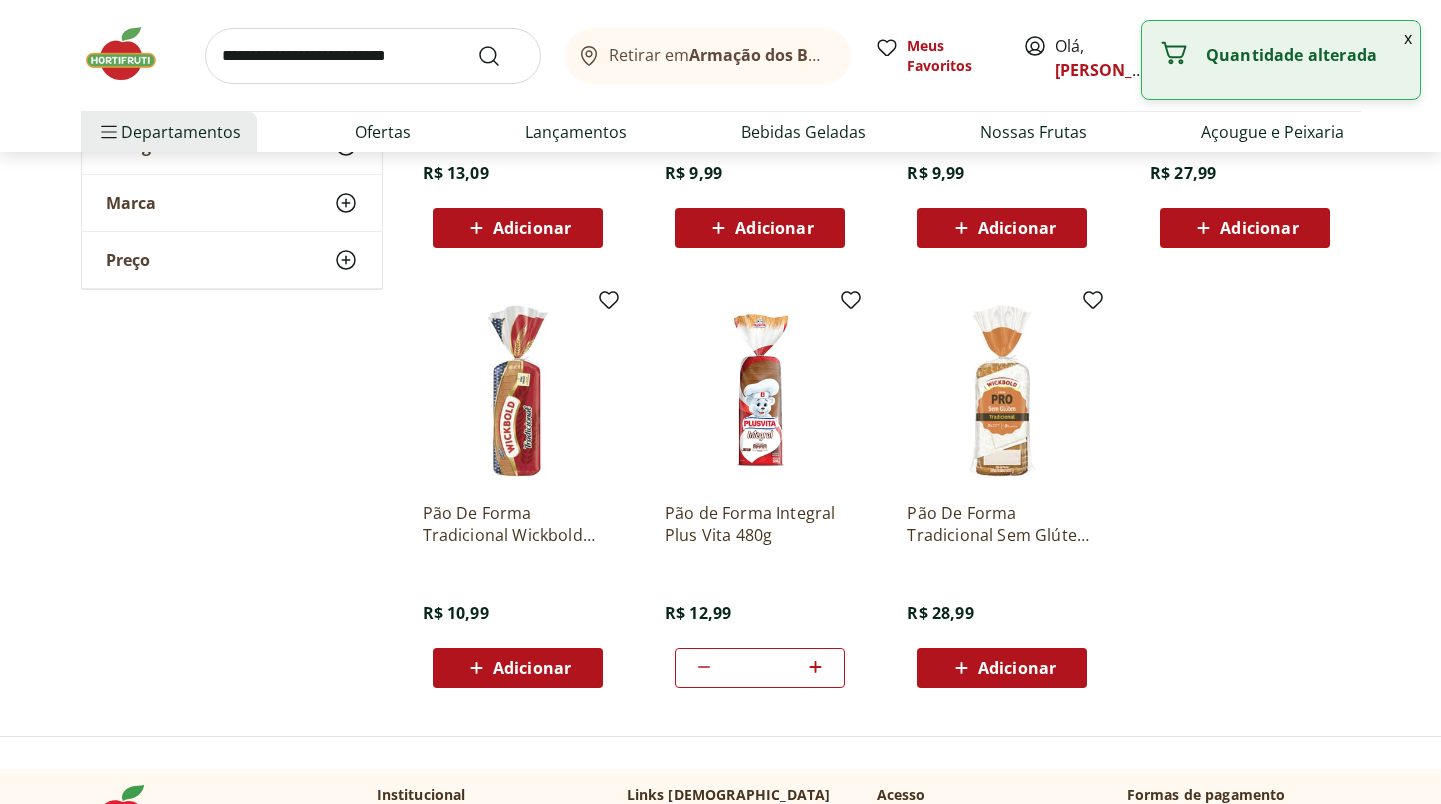 click on "**********" at bounding box center [720, -7] 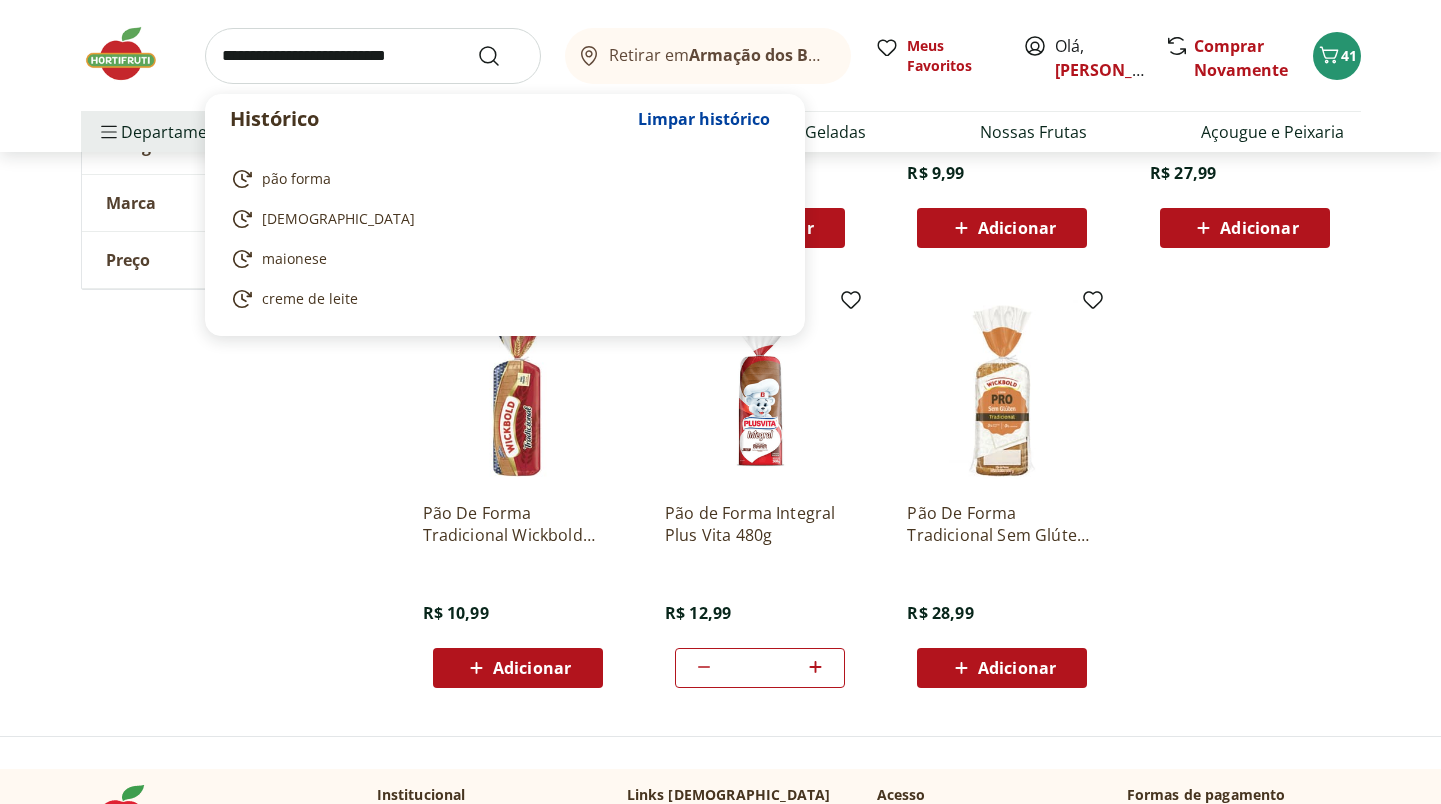 click at bounding box center [373, 56] 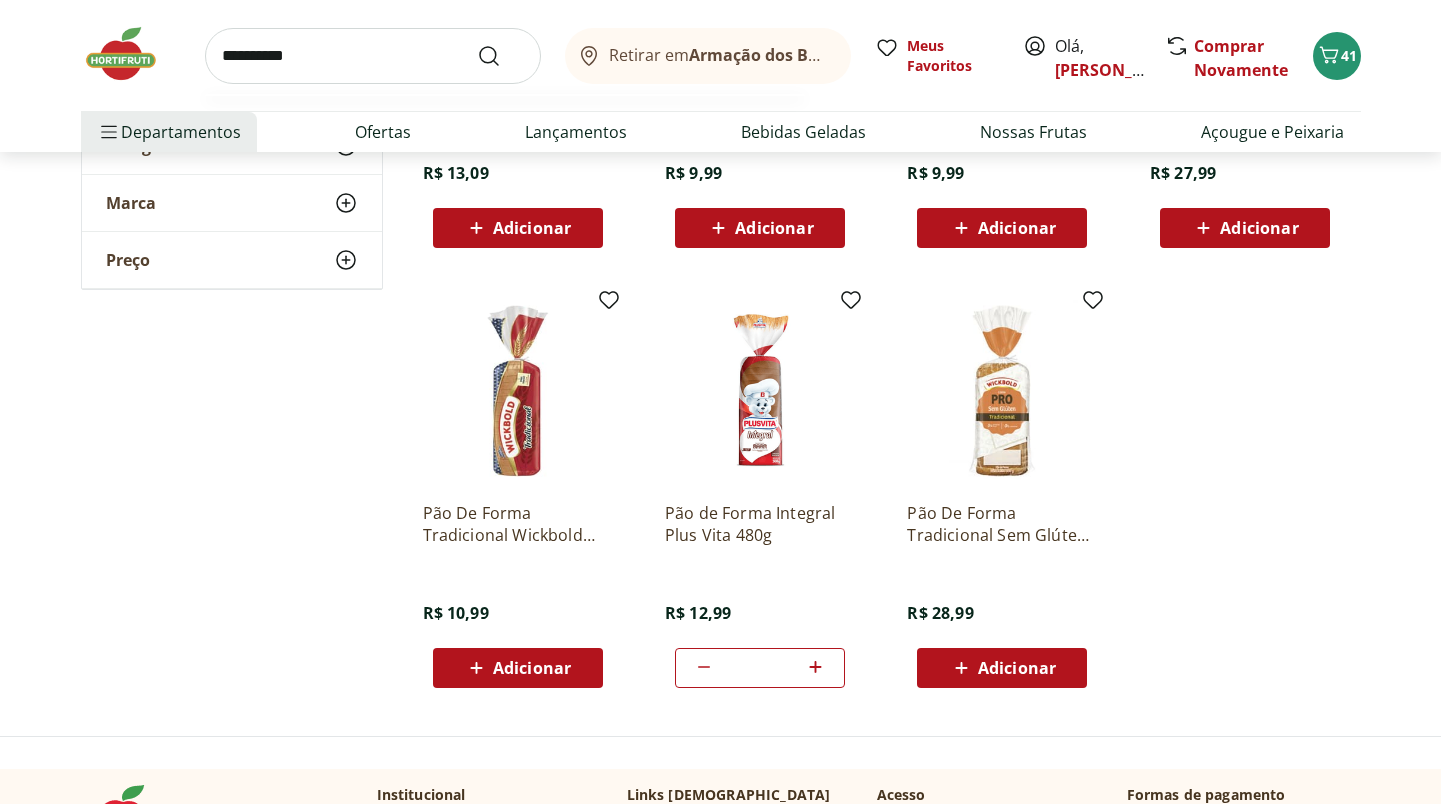 type on "**********" 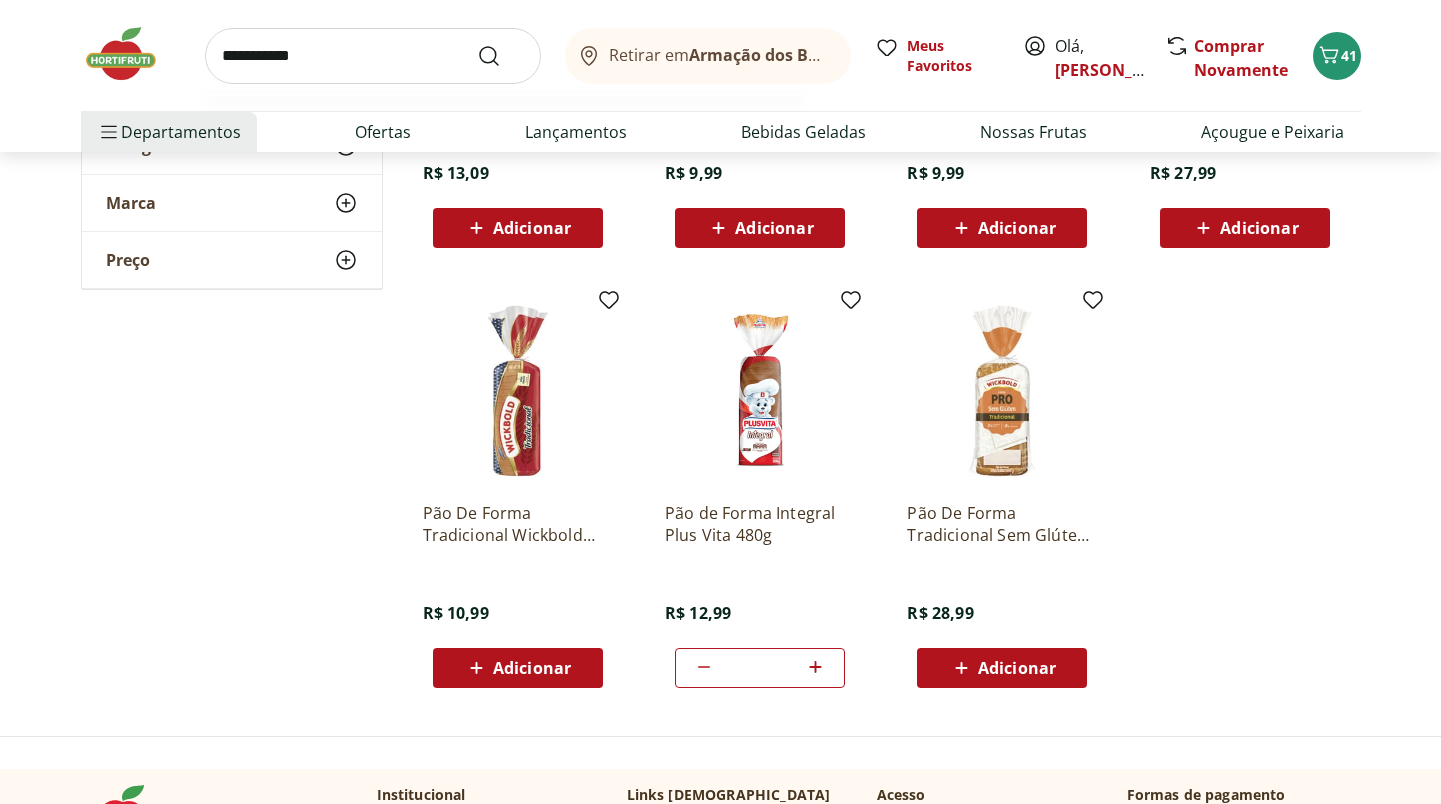 click at bounding box center (501, 56) 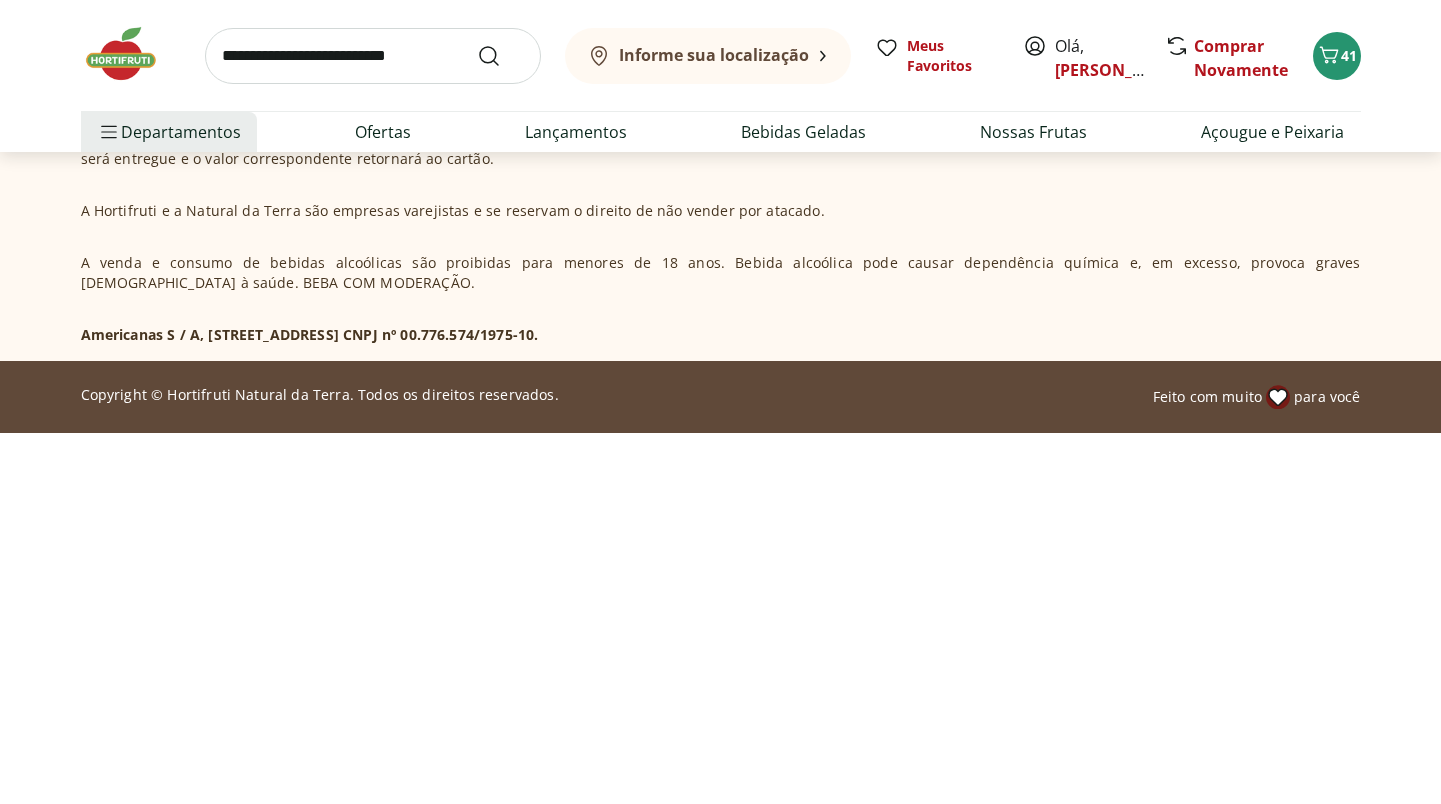scroll, scrollTop: 0, scrollLeft: 0, axis: both 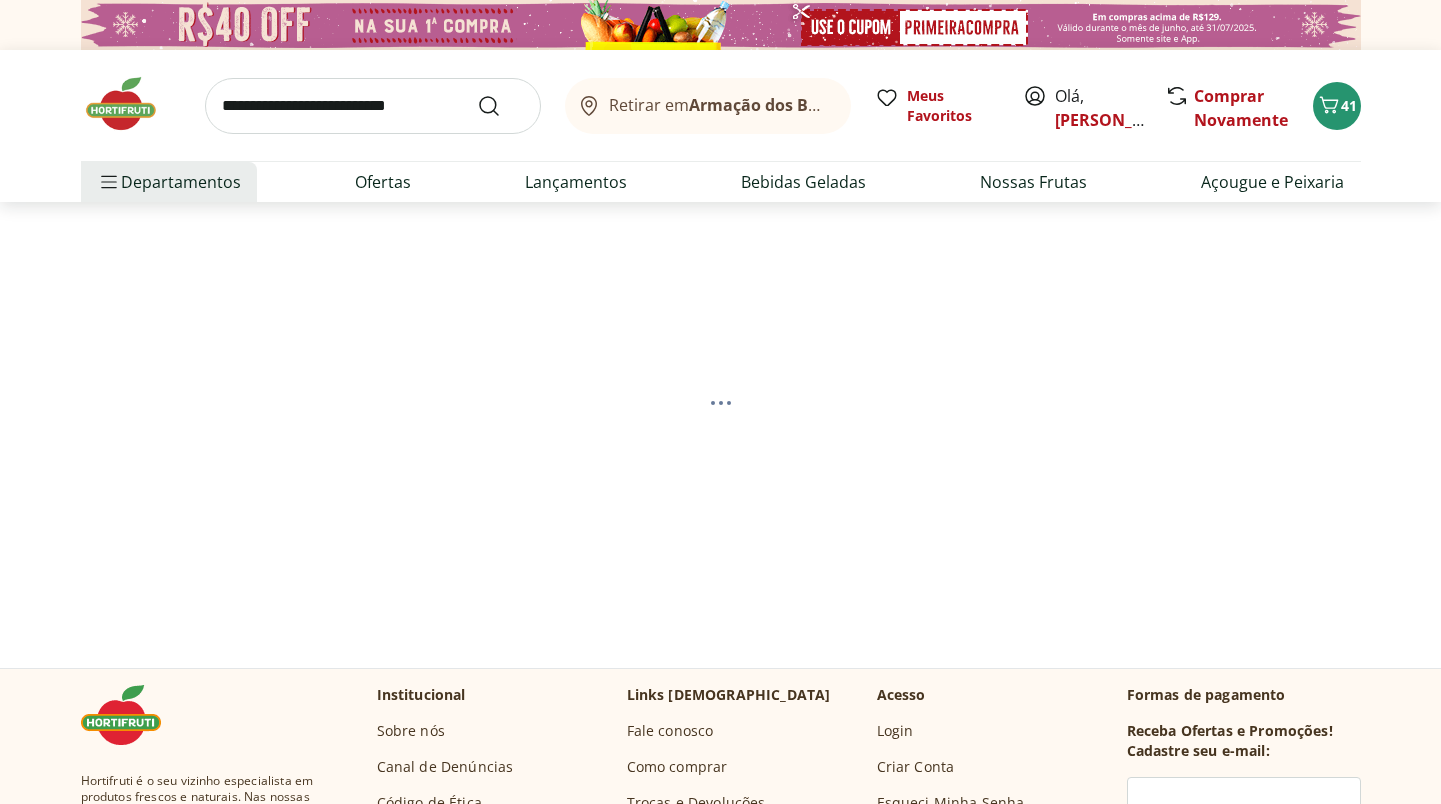 select on "**********" 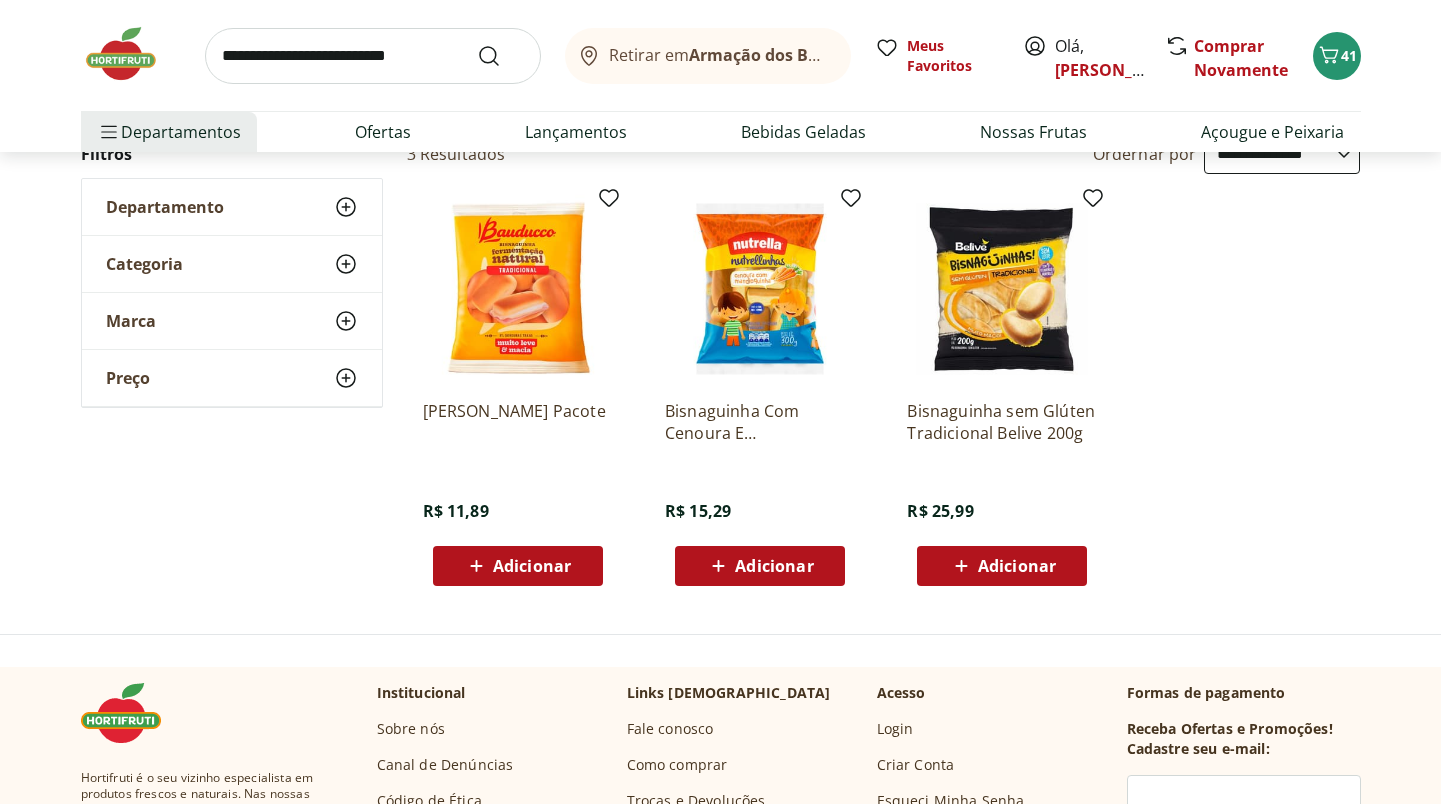 scroll, scrollTop: 223, scrollLeft: 0, axis: vertical 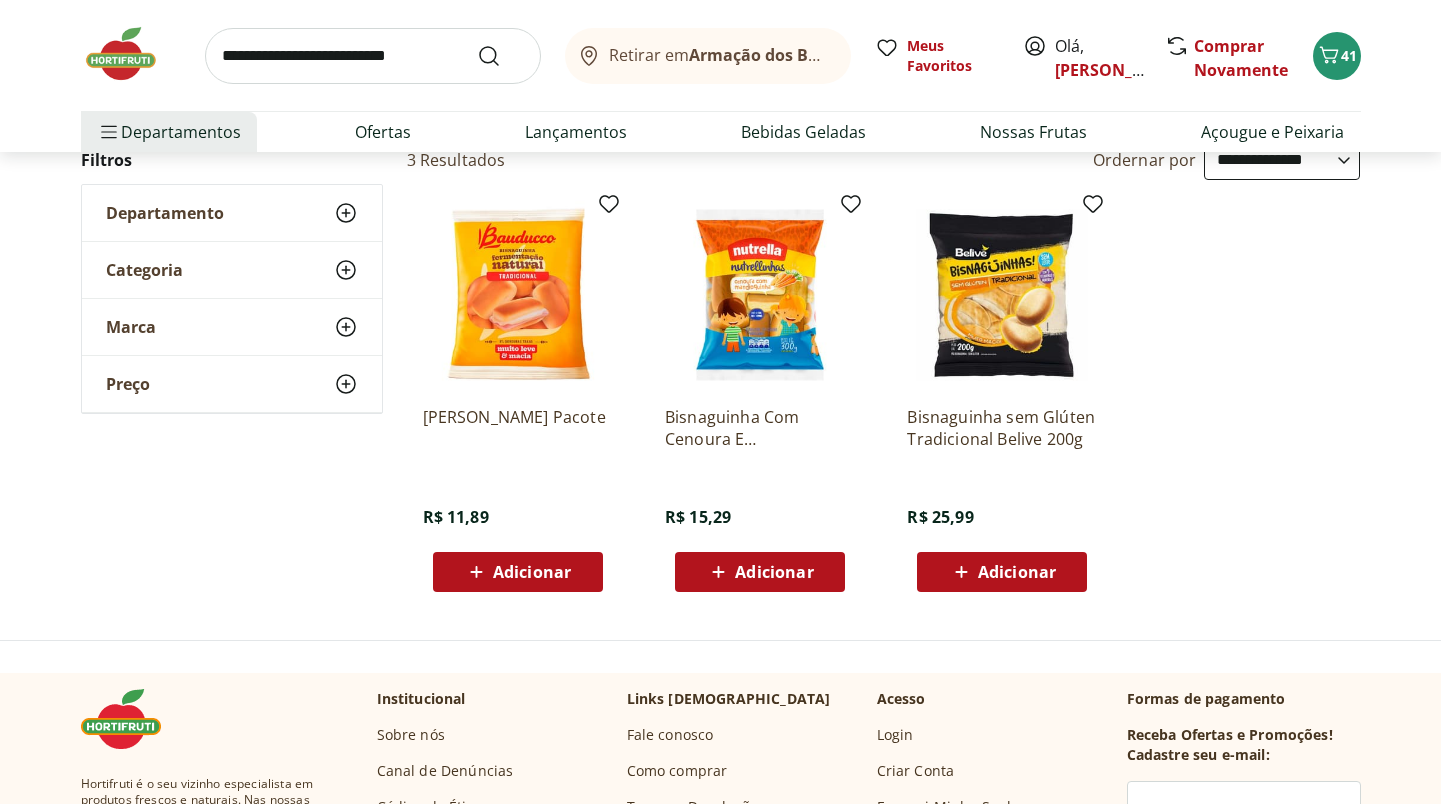 click at bounding box center (373, 56) 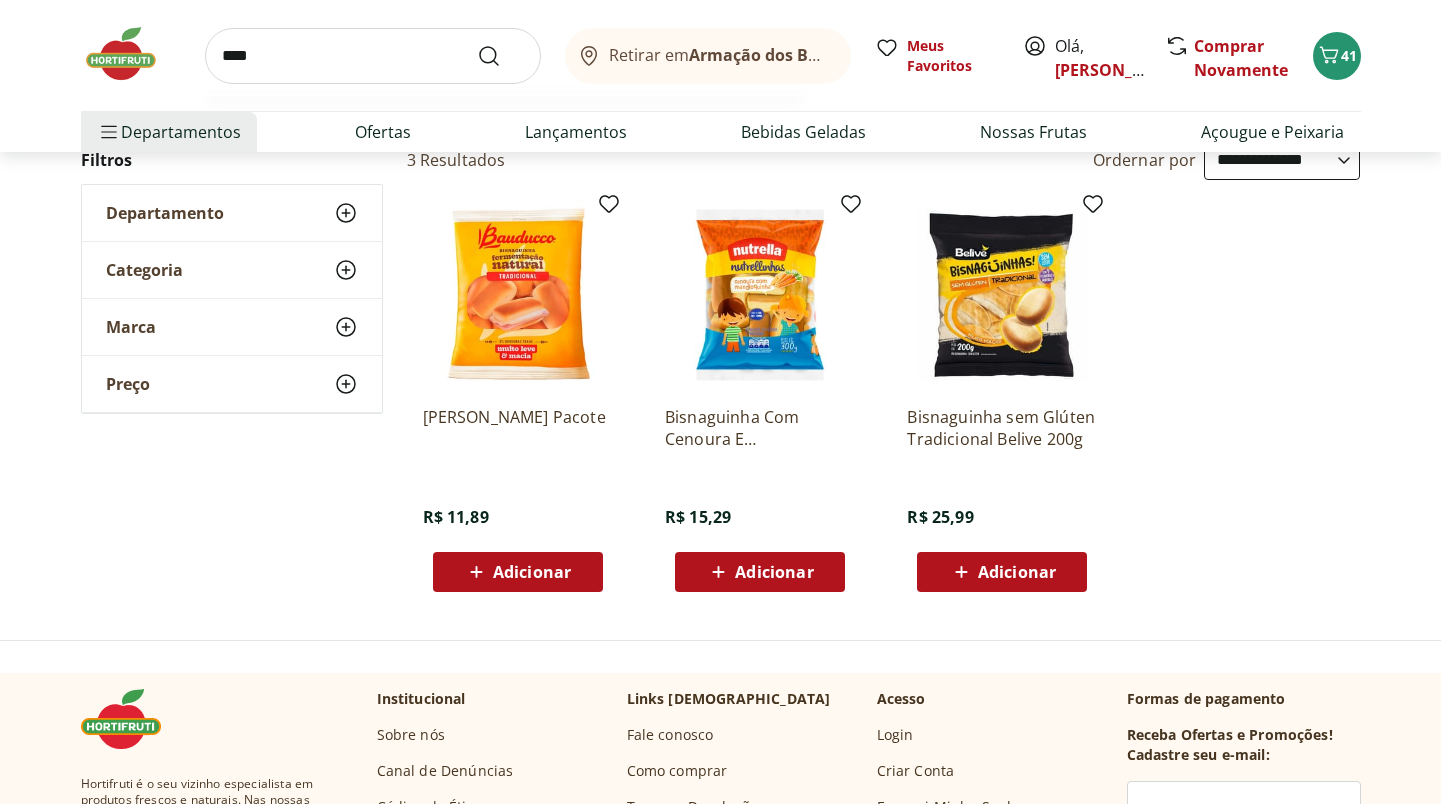 type on "*****" 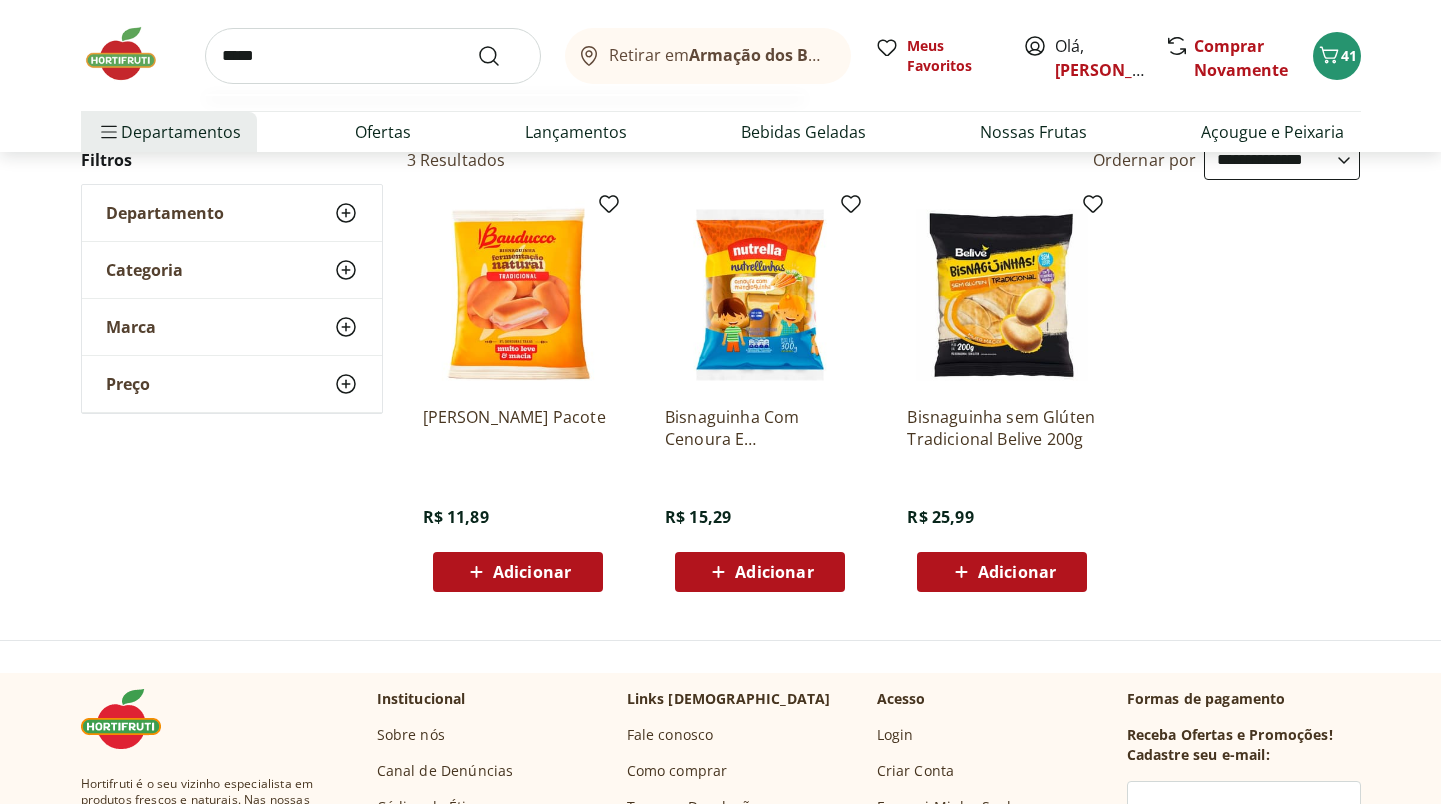 click at bounding box center [501, 56] 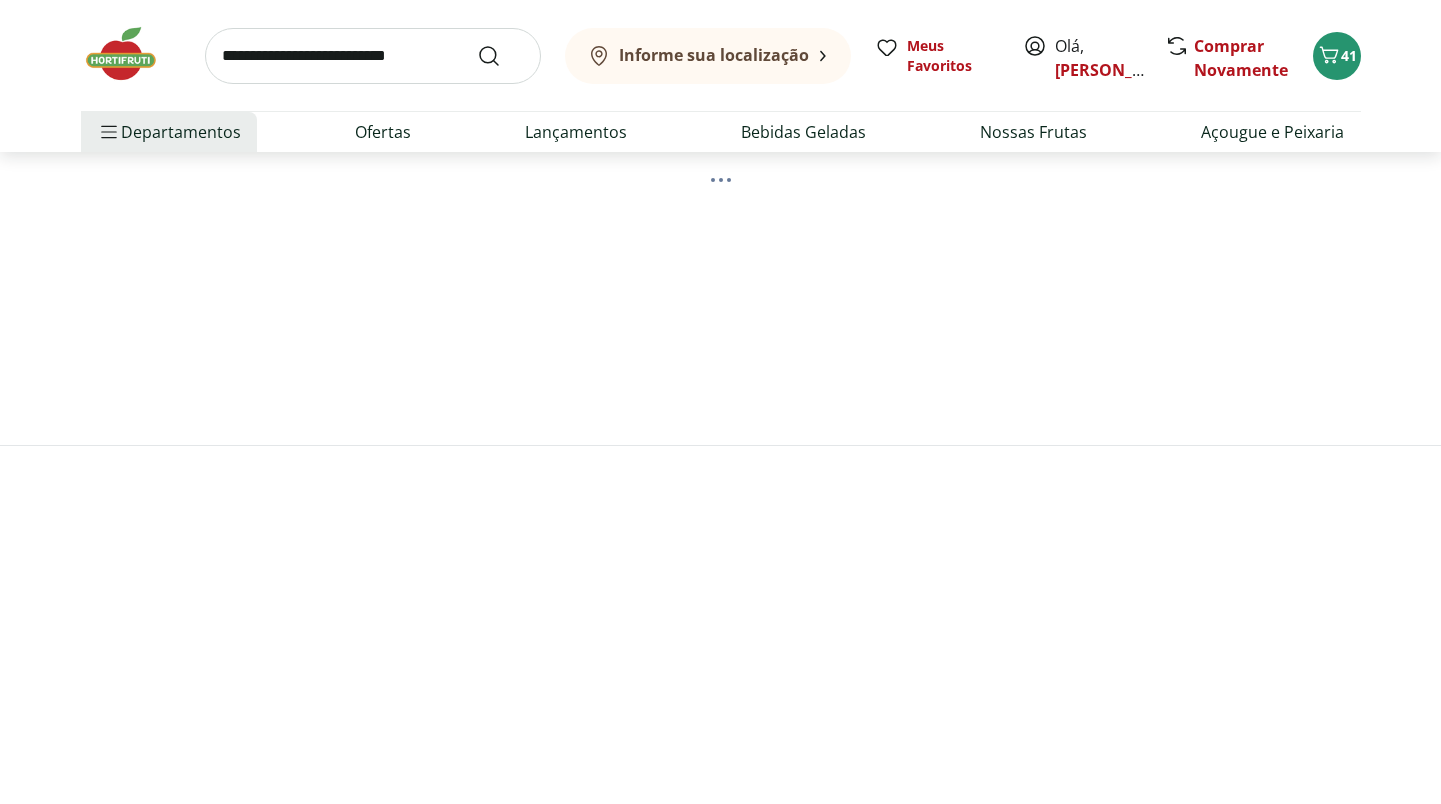 scroll, scrollTop: 0, scrollLeft: 0, axis: both 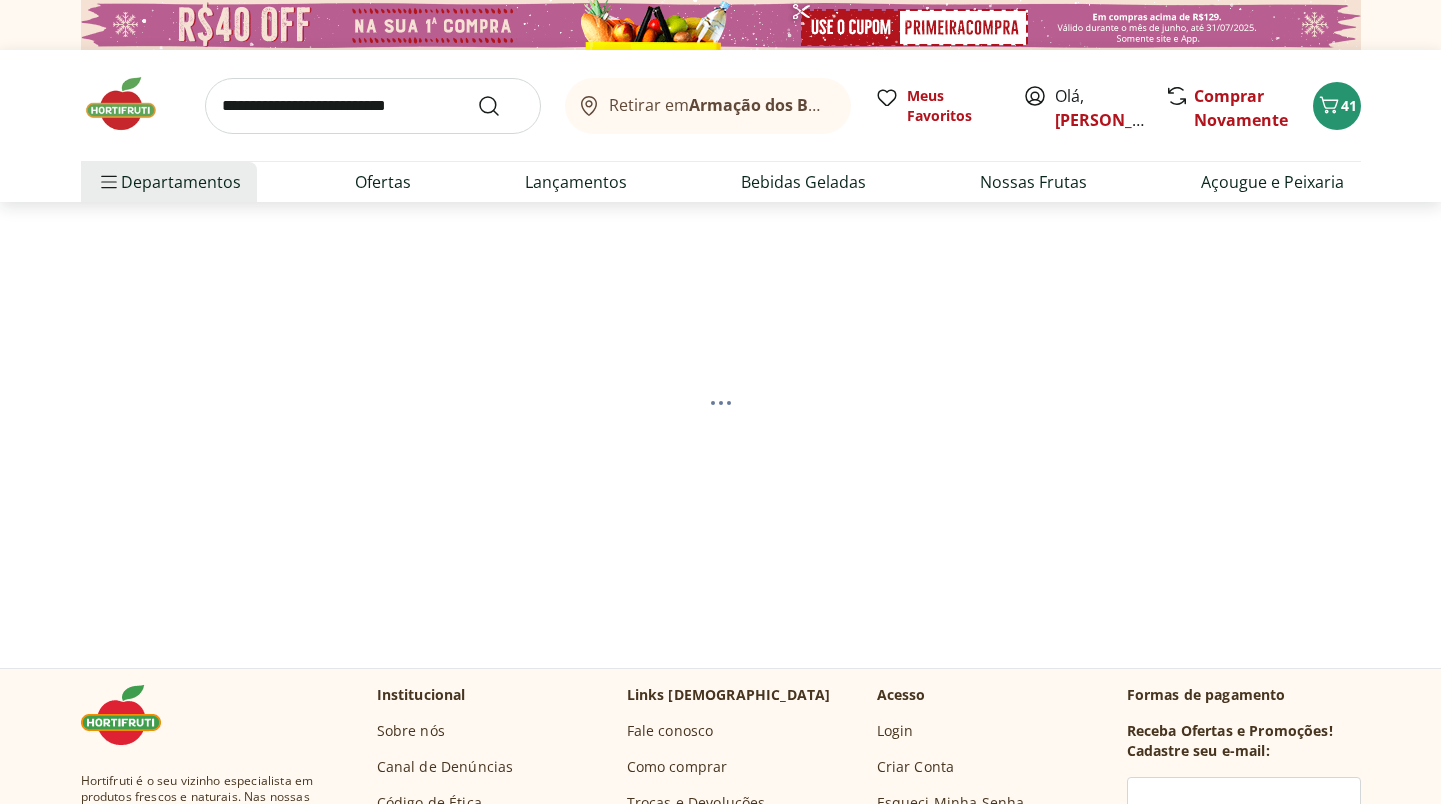 select on "**********" 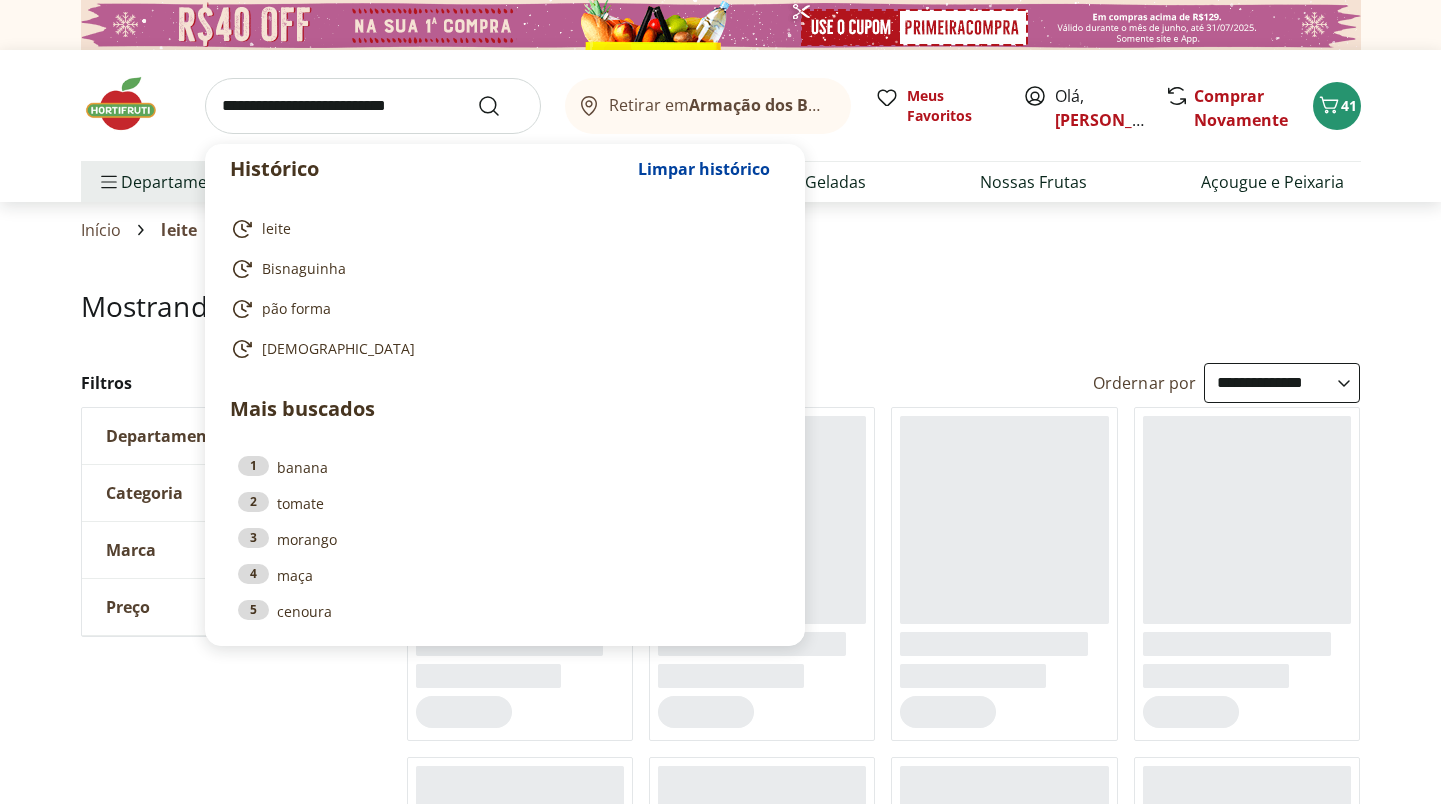 click at bounding box center (373, 106) 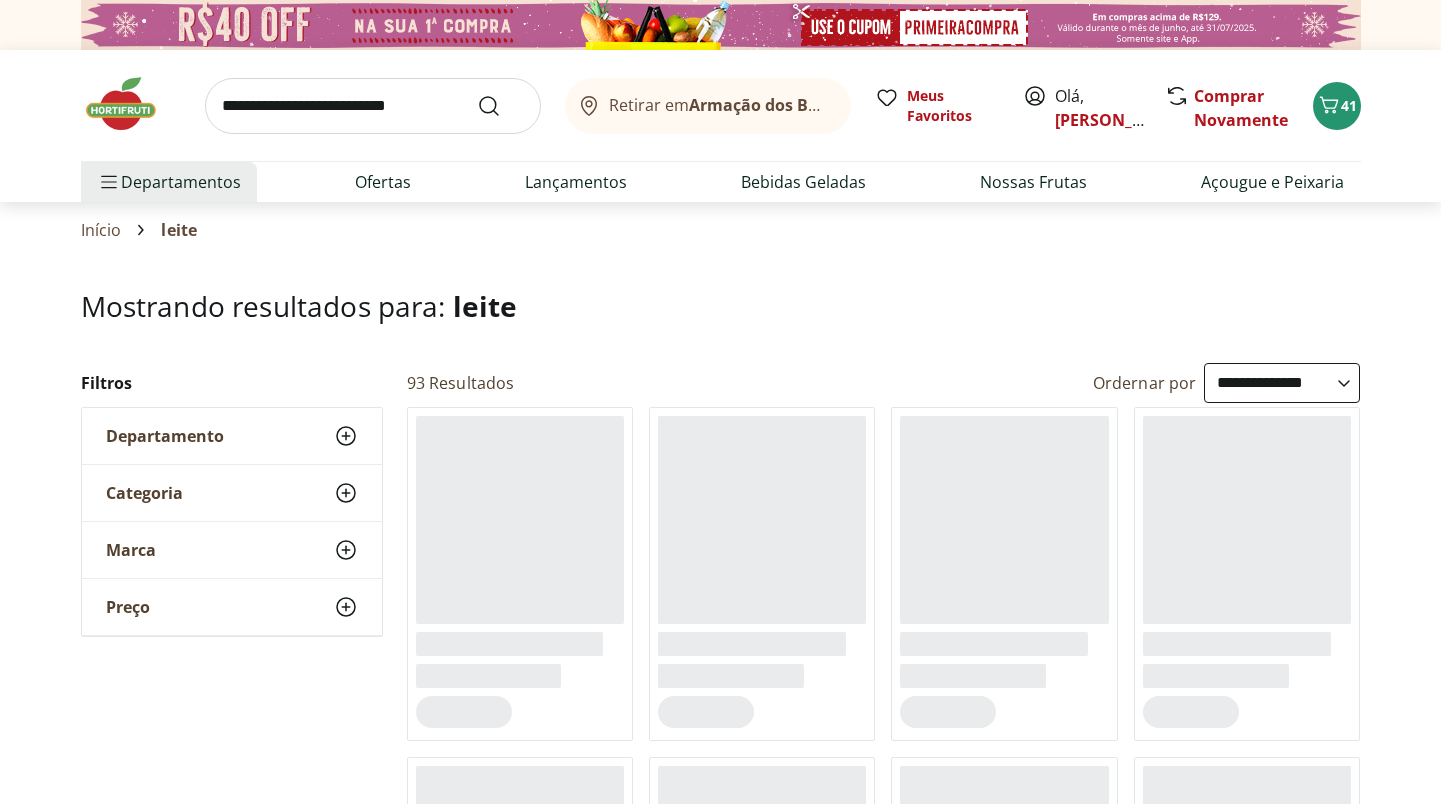 click on "Hortifruti Retirar em  Armação dos Búzios/RJ Olá,  Pedro 41 Retirar em  Armação dos Búzios/RJ Meus Favoritos Olá,  [PERSON_NAME] Novamente 41  Departamentos Nossa Marca Nossa Marca Ver tudo do departamento Açougue & Peixaria Congelados e Refrigerados Frutas, Legumes e Verduras Orgânicos Mercearia Sorvetes Hortifruti Hortifruti Ver tudo do departamento Cogumelos Frutas Legumes Ovos Temperos Frescos Verduras Orgânicos Orgânicos Ver tudo do departamento Bebidas Orgânicas Frutas Orgânicas Legumes Orgânicos Ovos Orgânicos Perecíveis Orgânicos Verduras Orgânicas Temperos Frescos Açougue e Peixaria Açougue e Peixaria Ver tudo do departamento Aves Bovinos Exóticos Frutos do Mar Linguiça e Salsicha Peixes Salgados e Defumados Suínos Prontinhos Prontinhos Ver tudo do departamento Frutas Cortadinhas Pré Preparados Prontos para Consumo Saladas Sucos e Água de Coco Padaria Padaria Ver tudo do departamento [GEOGRAPHIC_DATA] e Mini Bolos Doces Pão Padaria Própria Salgados Torradas Bebidas Bebidas Água Café" at bounding box center [720, 2425] 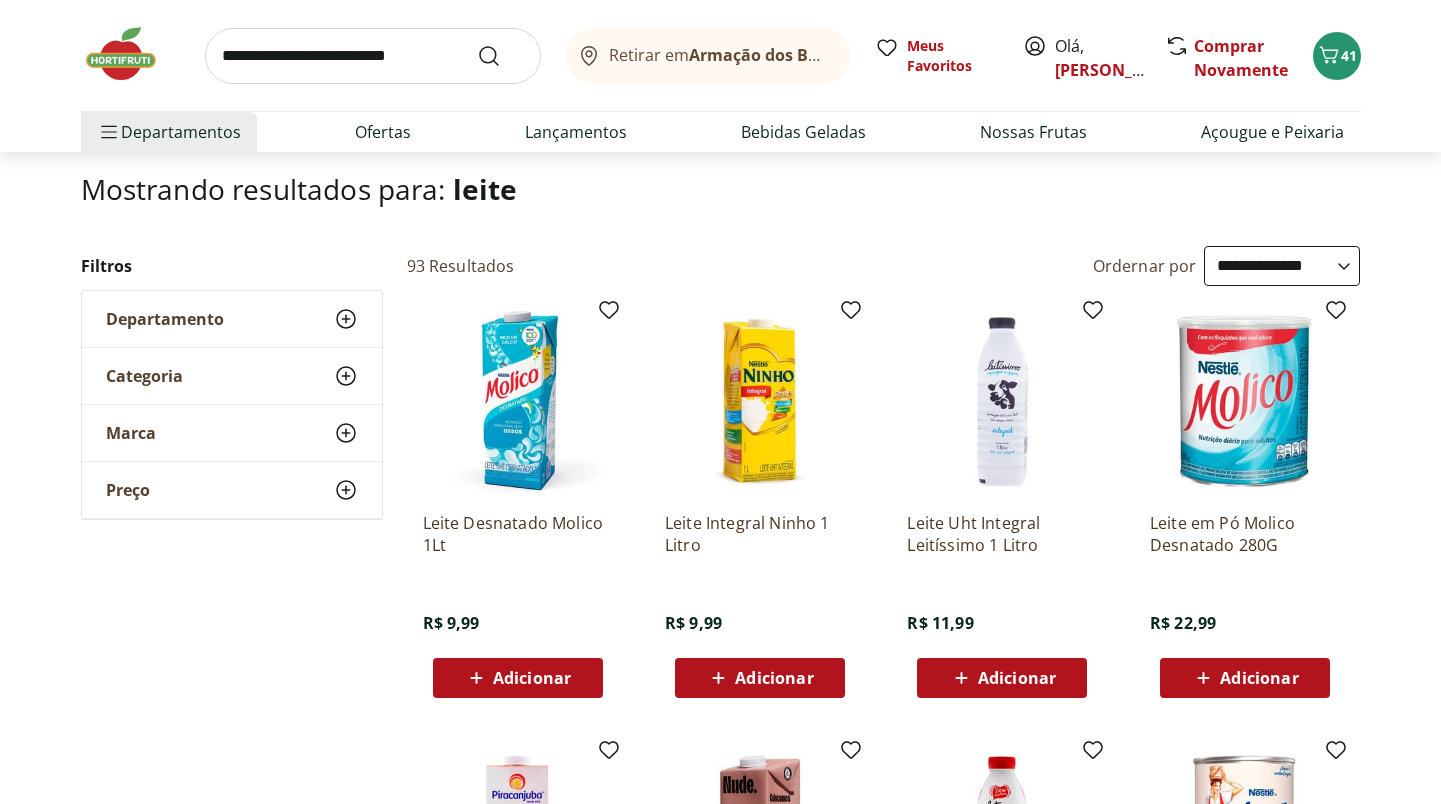 scroll, scrollTop: 131, scrollLeft: 0, axis: vertical 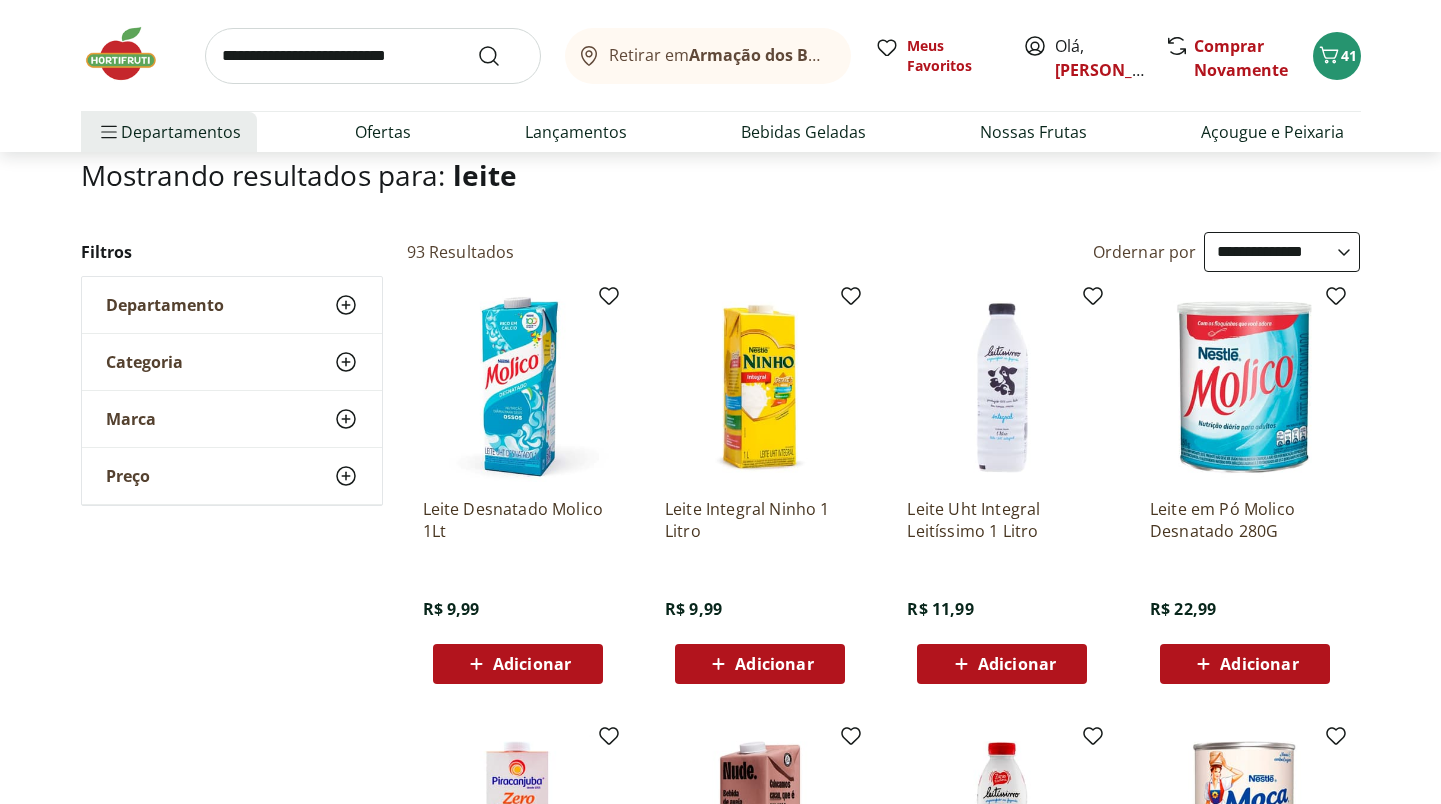 click on "Adicionar" at bounding box center [774, 664] 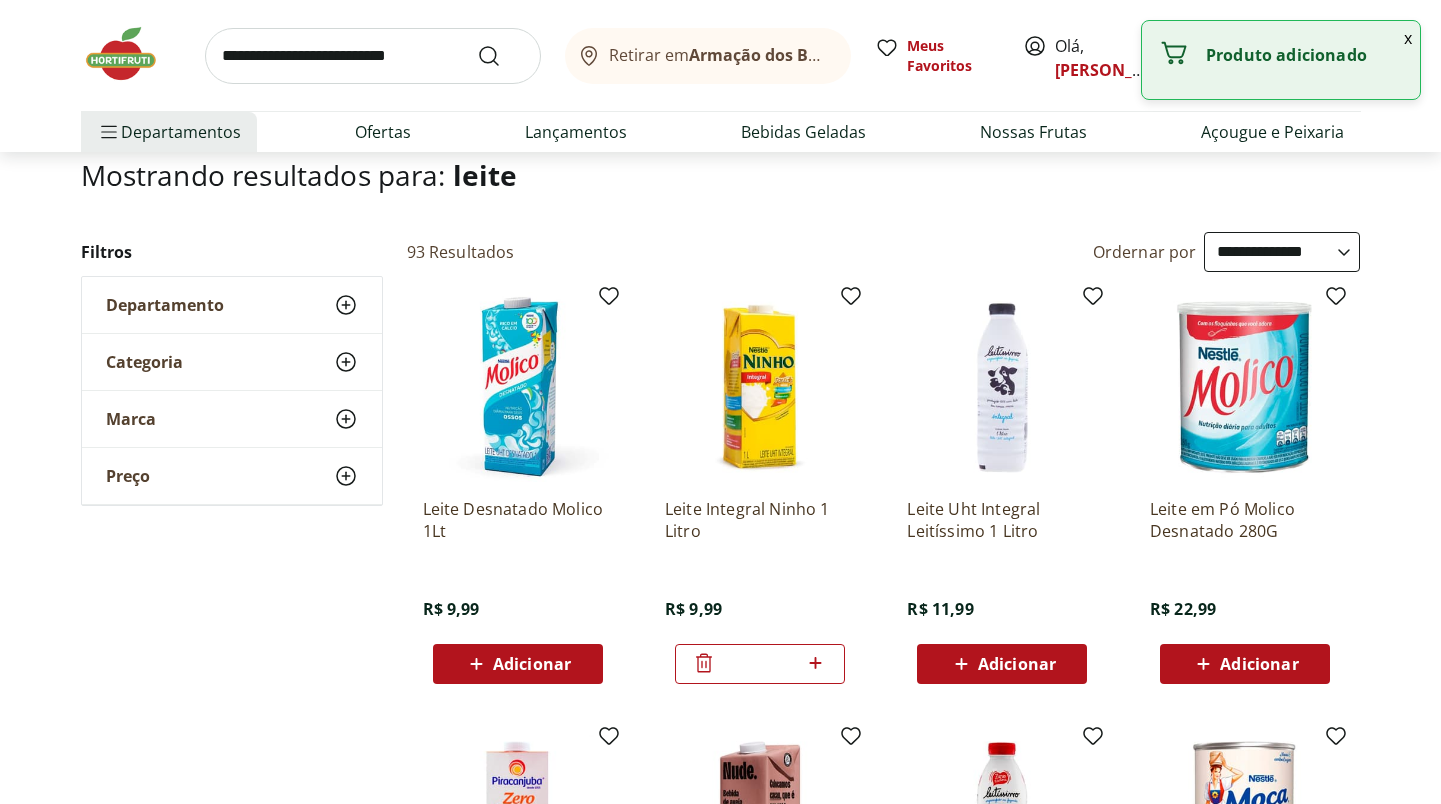 click 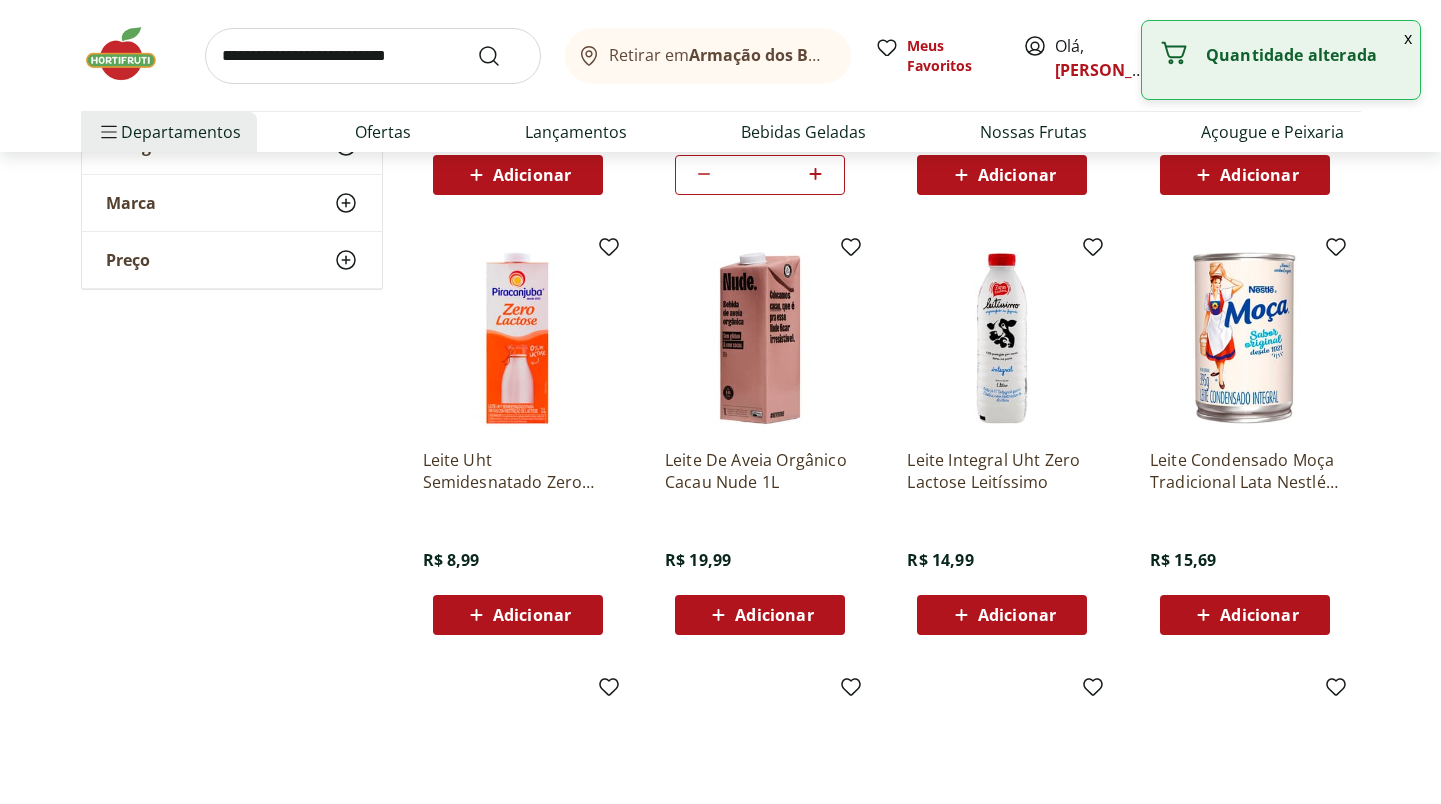 scroll, scrollTop: 655, scrollLeft: 0, axis: vertical 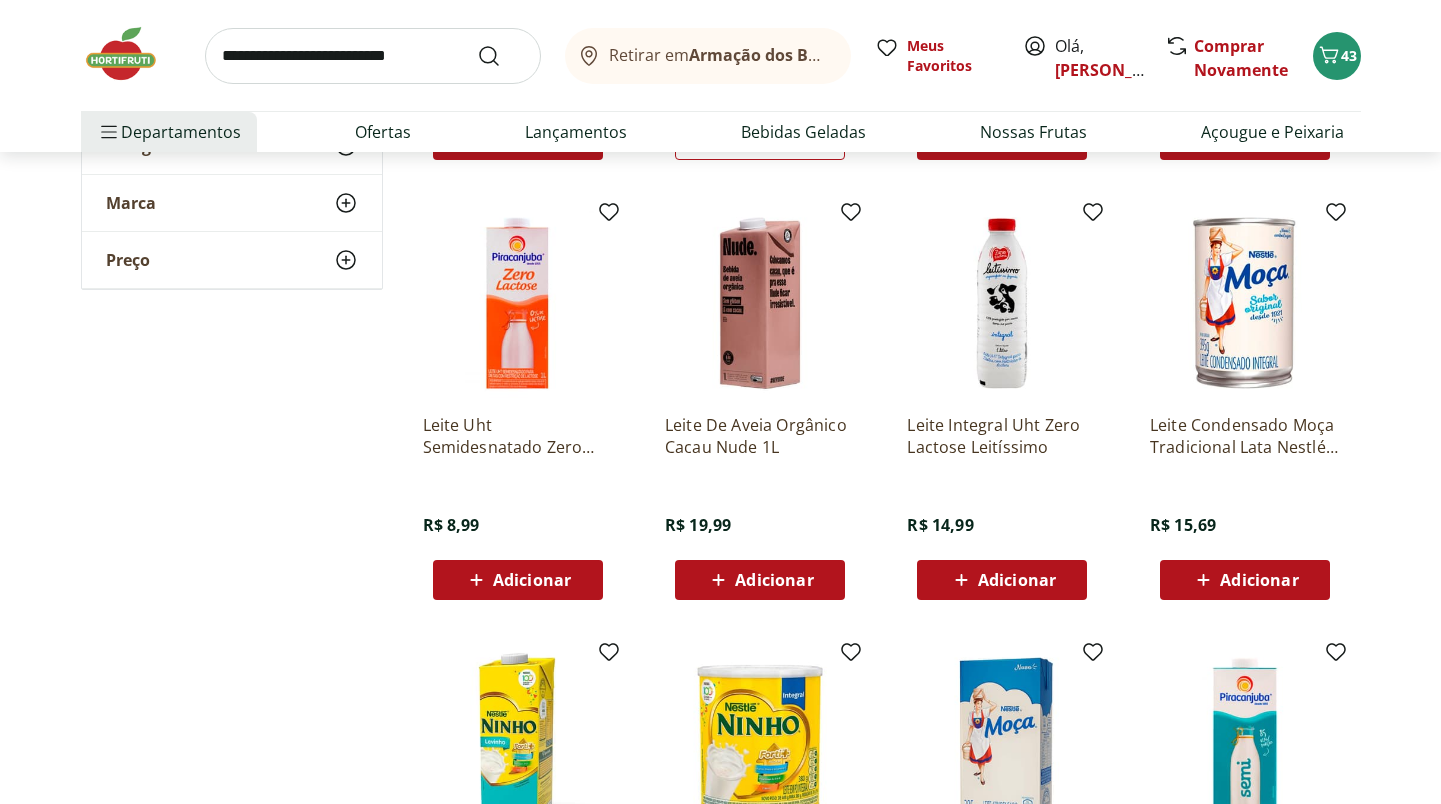 click on "Adicionar" at bounding box center [1259, 580] 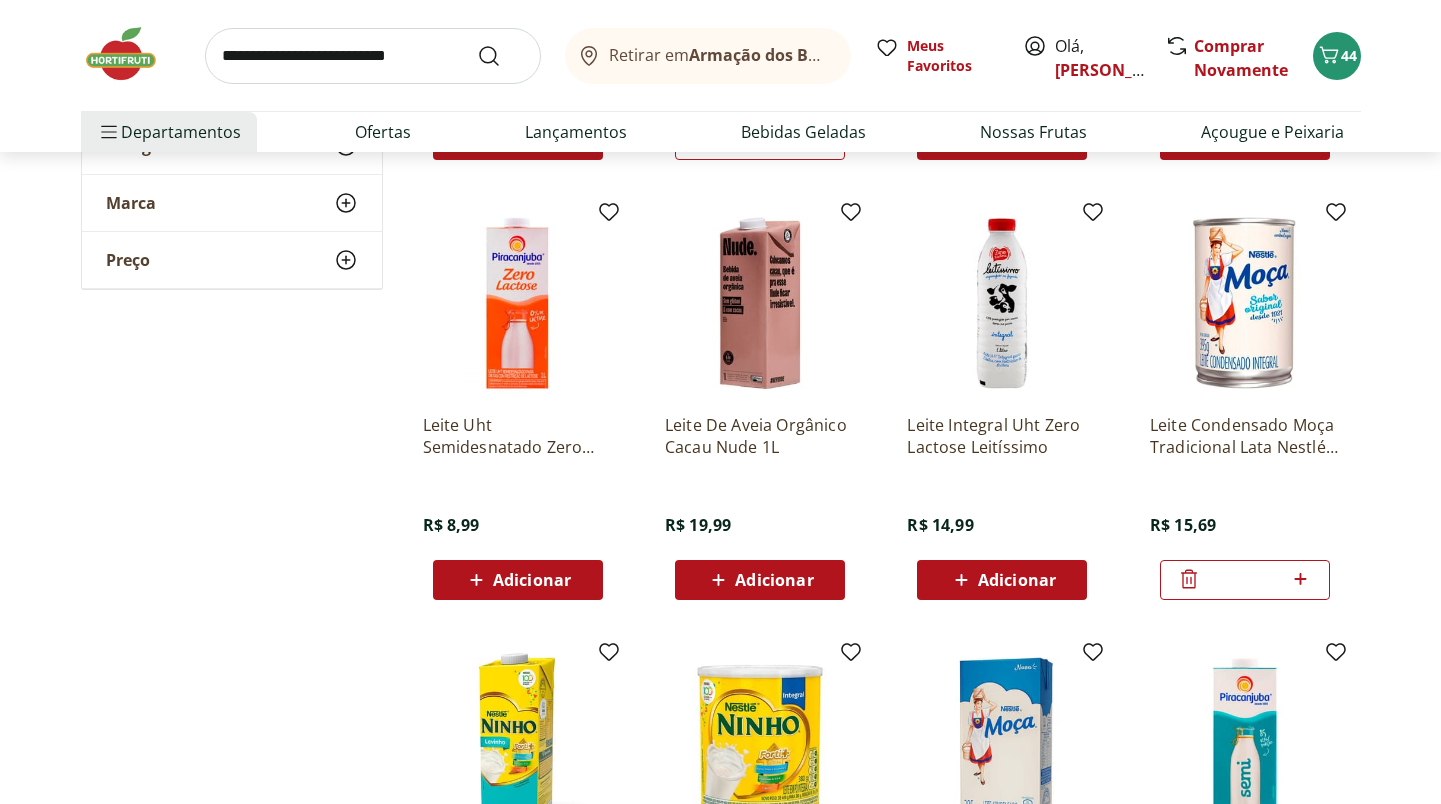 click 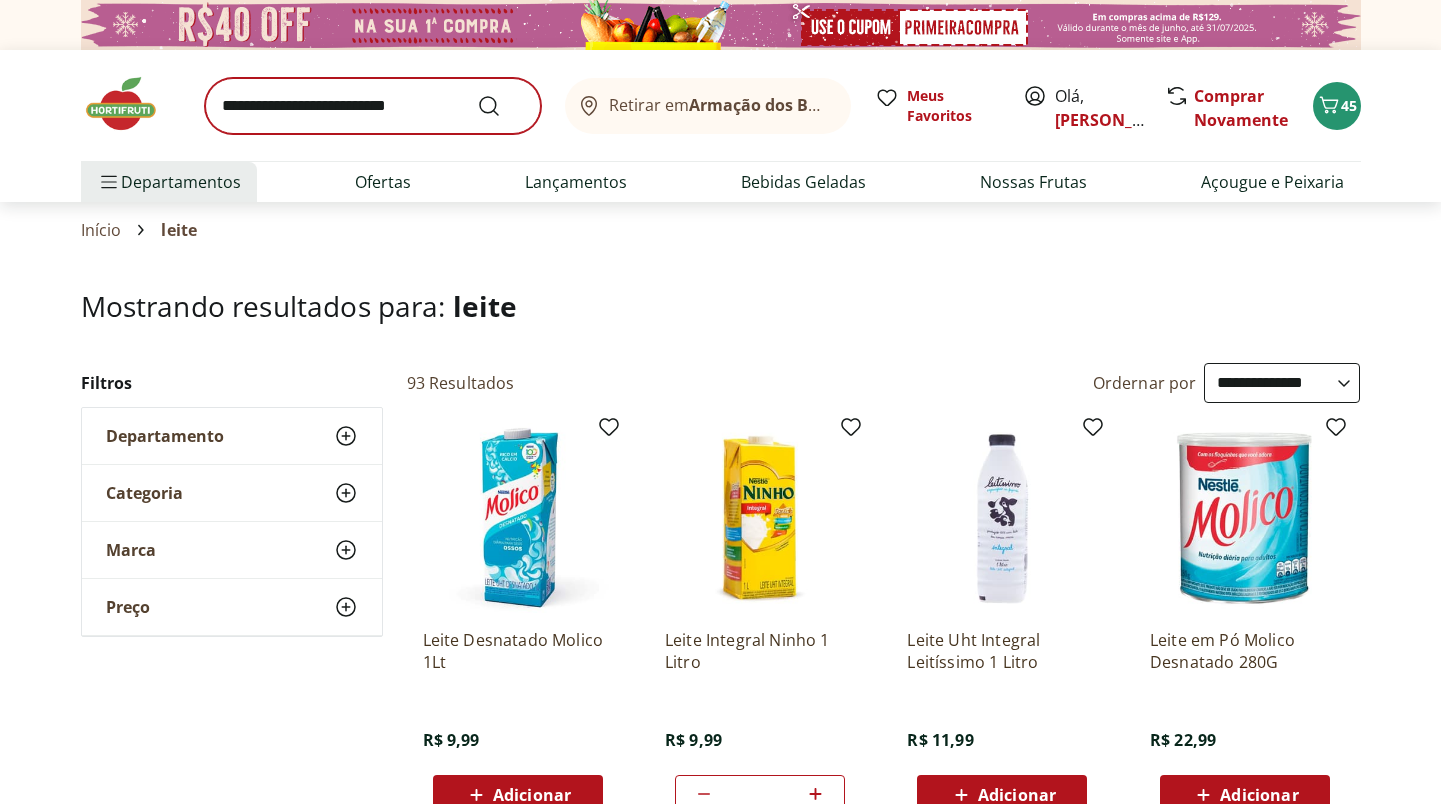 scroll, scrollTop: -1, scrollLeft: 0, axis: vertical 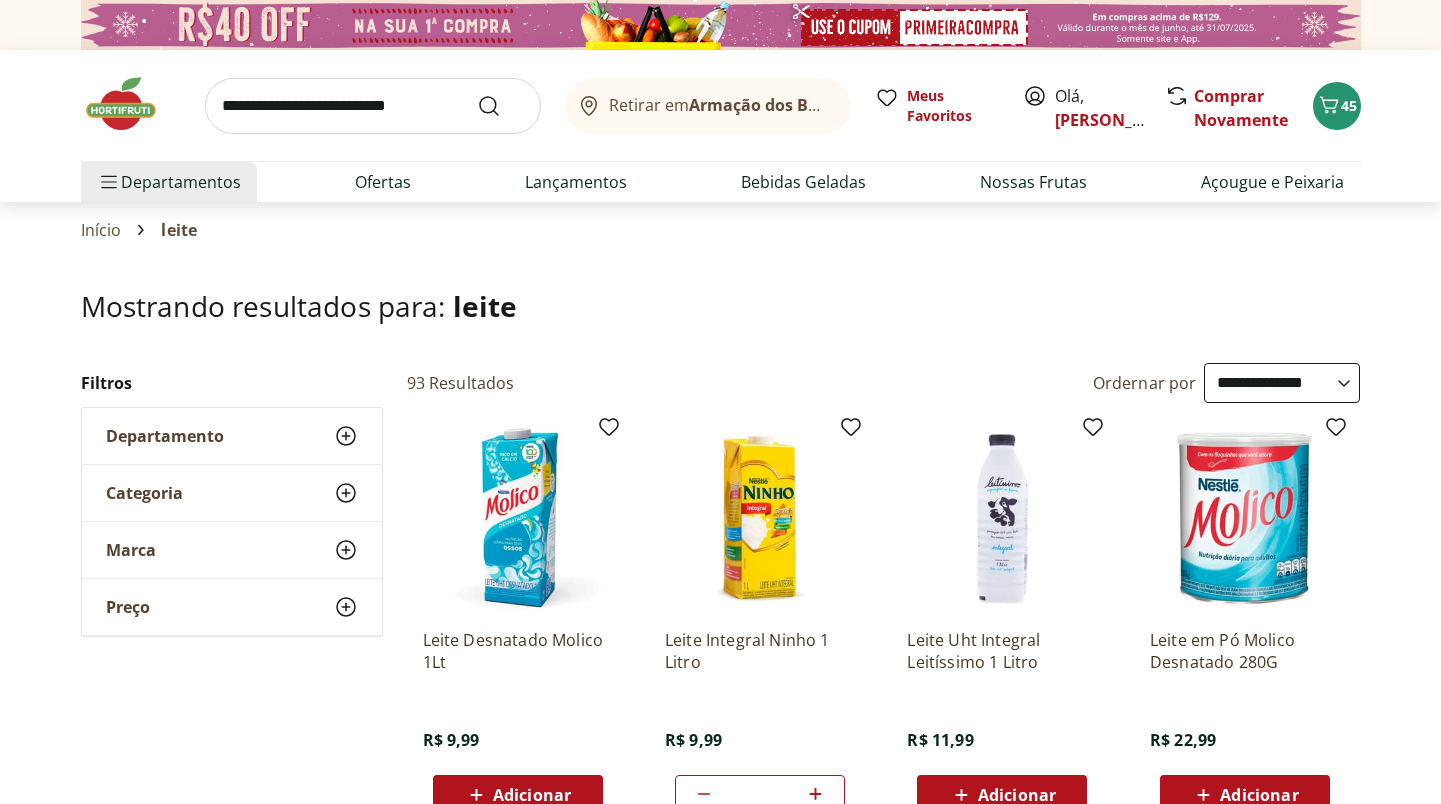click at bounding box center [373, 106] 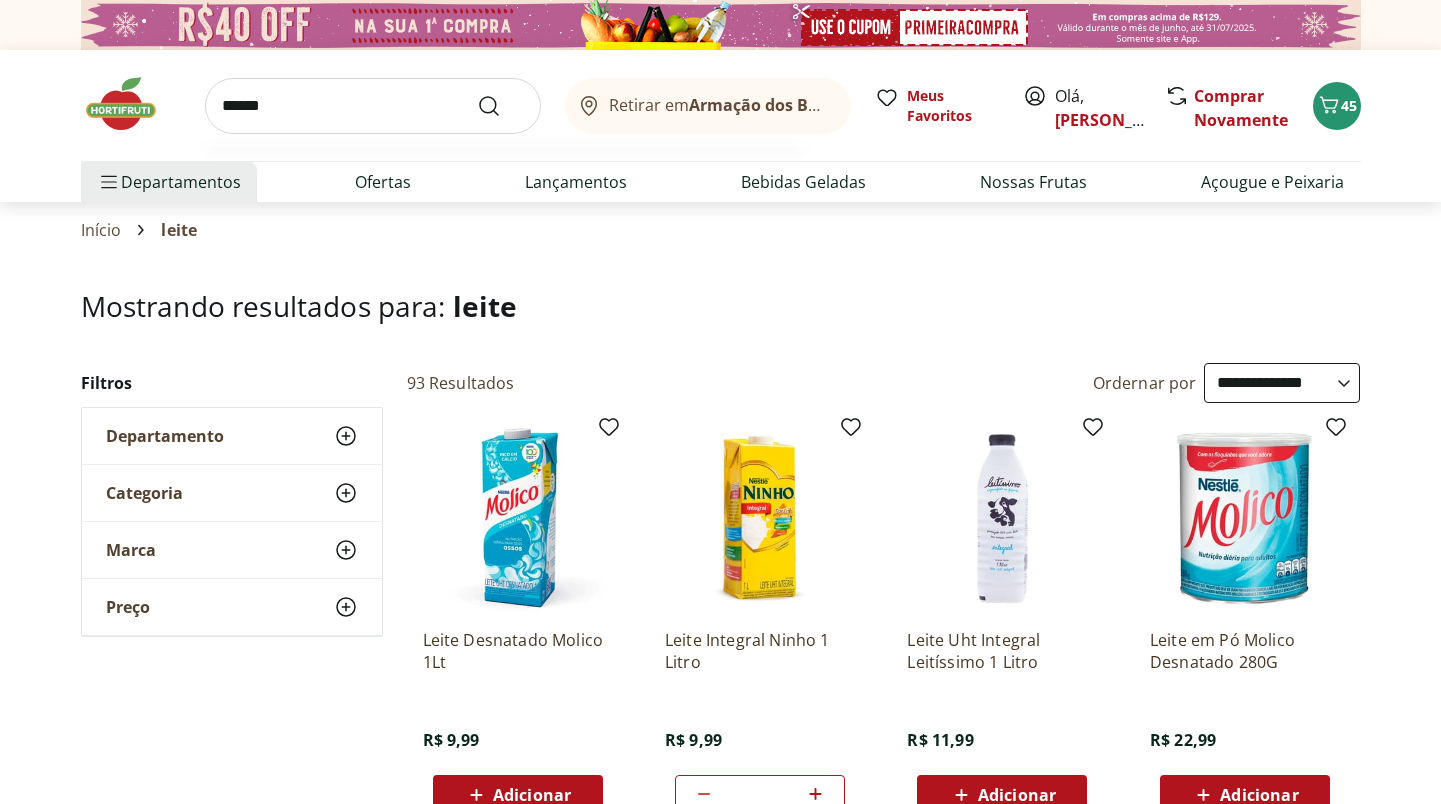 type on "*******" 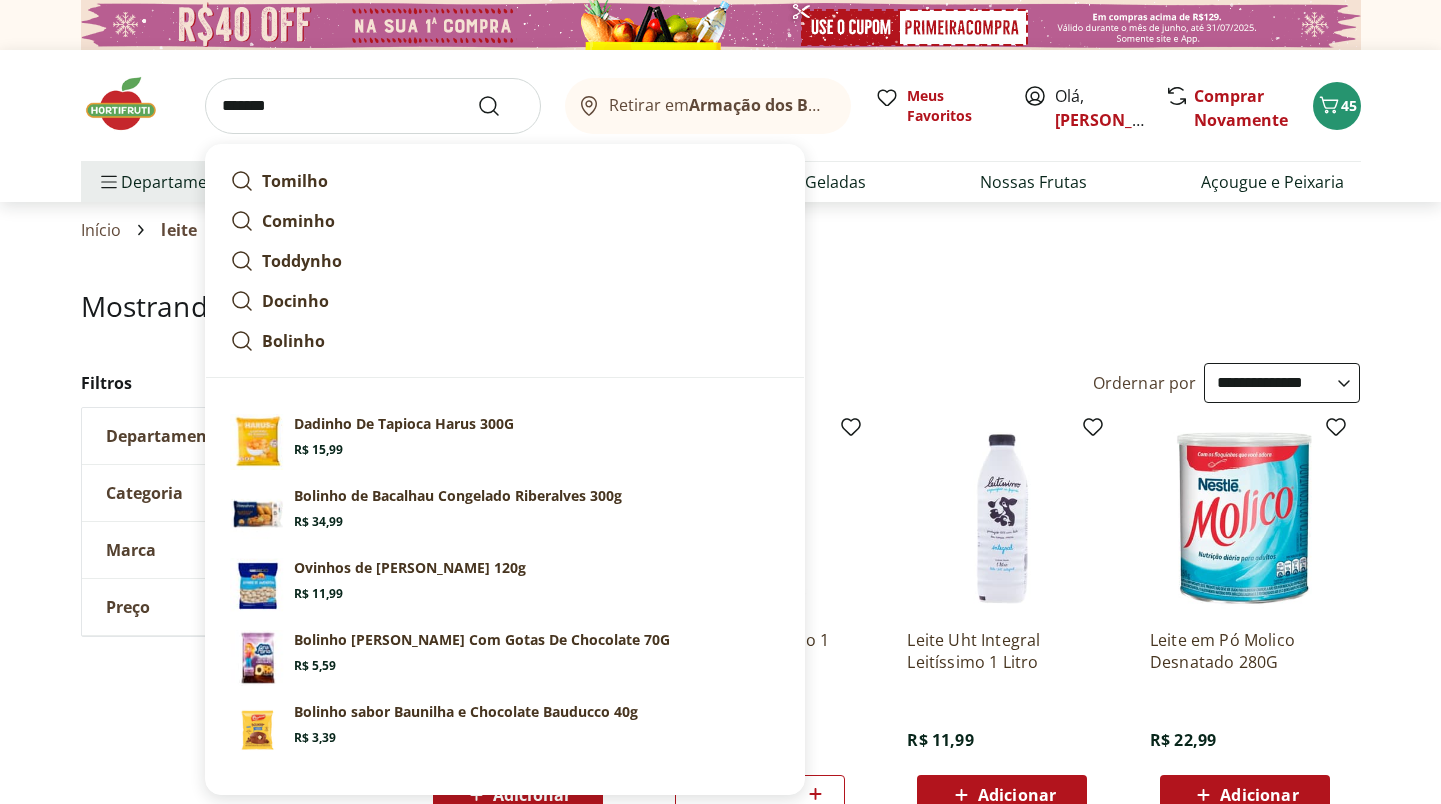 click at bounding box center (501, 106) 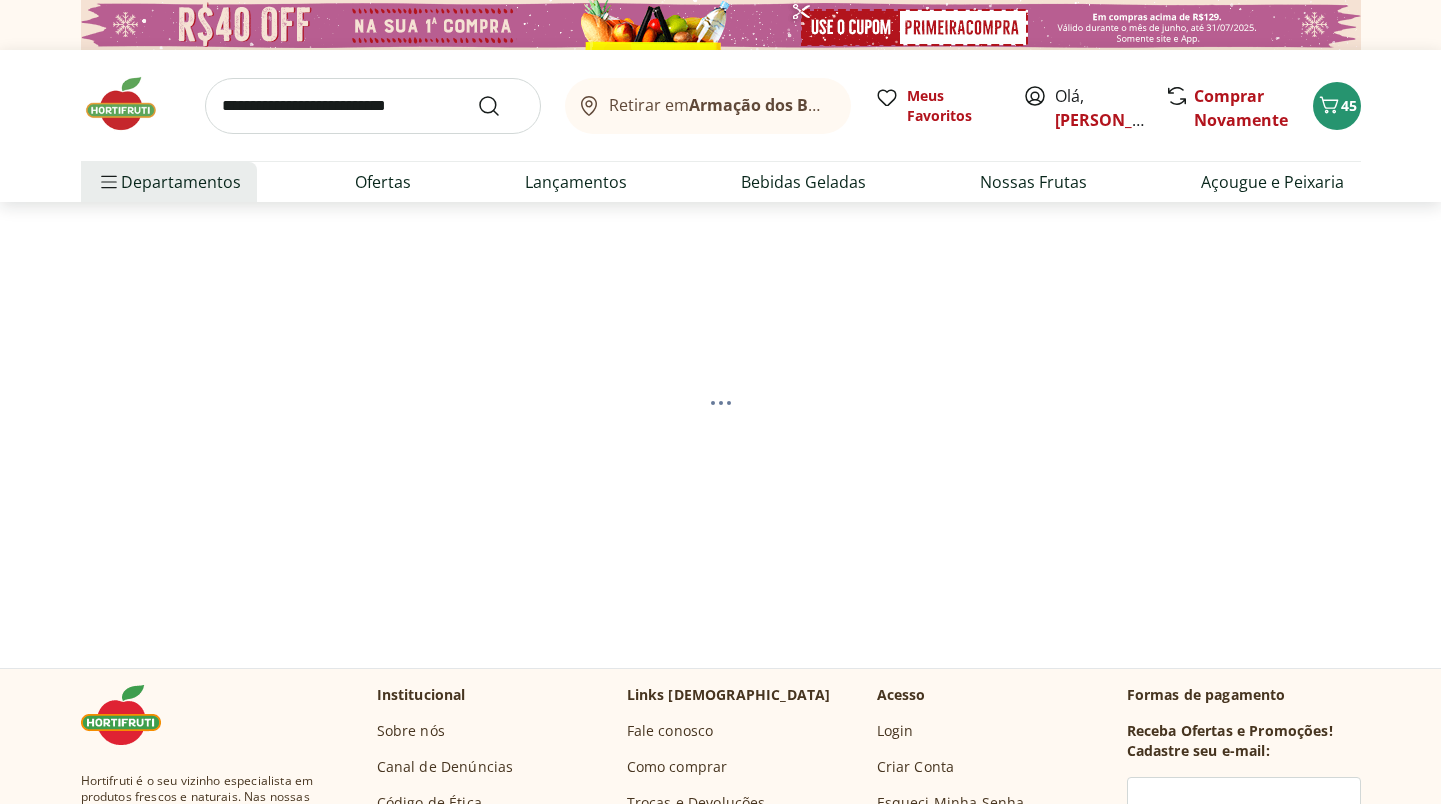 select on "**********" 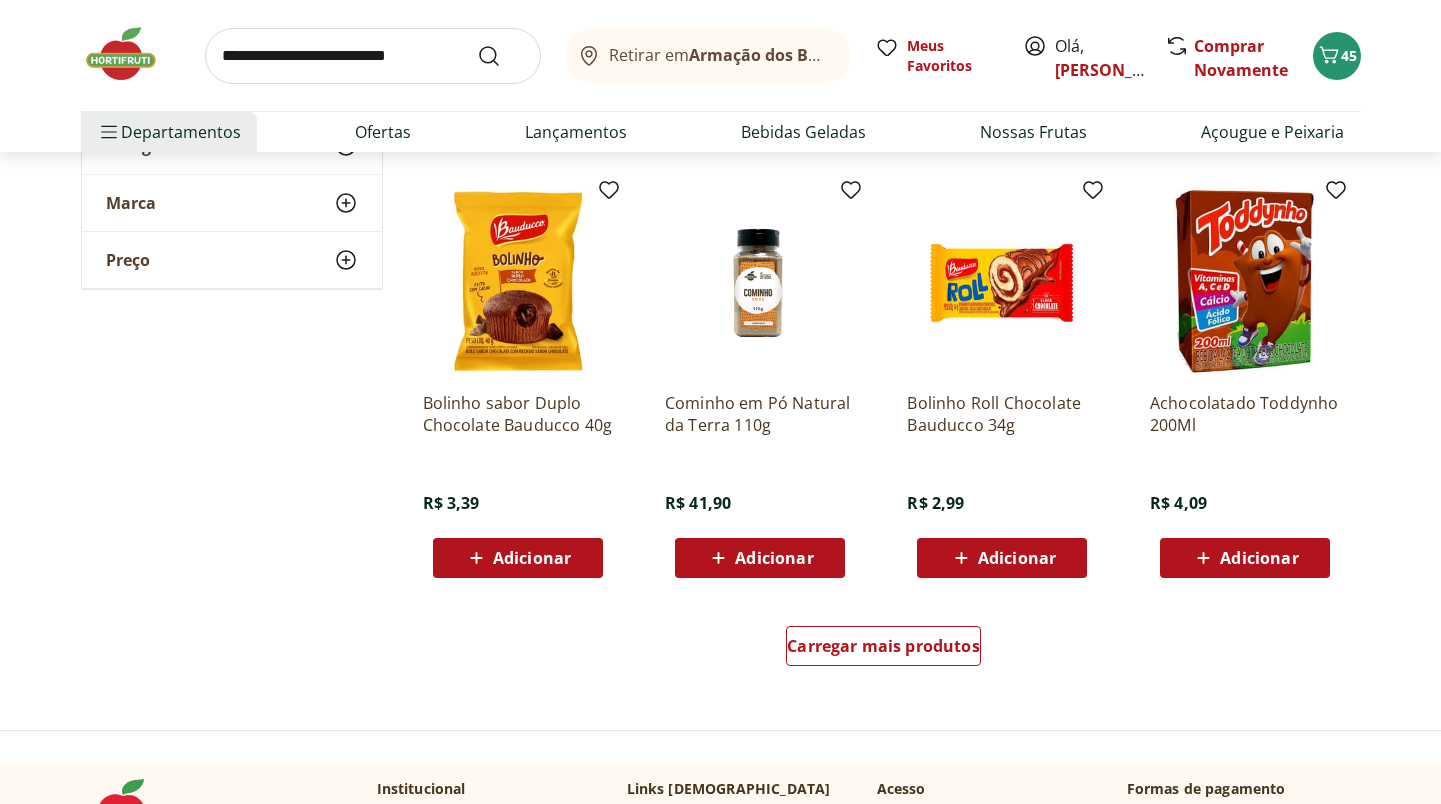 scroll, scrollTop: 1140, scrollLeft: 0, axis: vertical 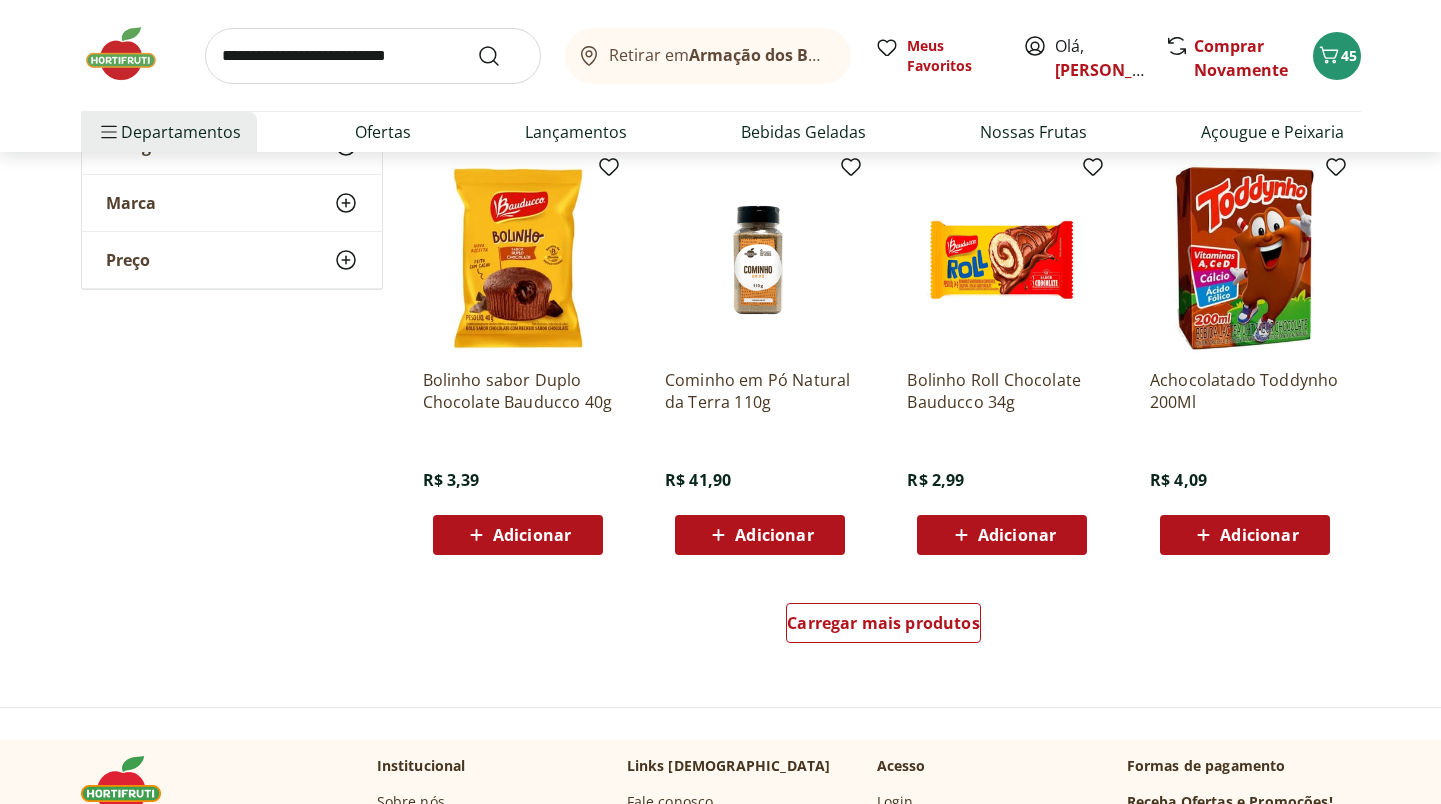 click on "Adicionar" at bounding box center [1259, 535] 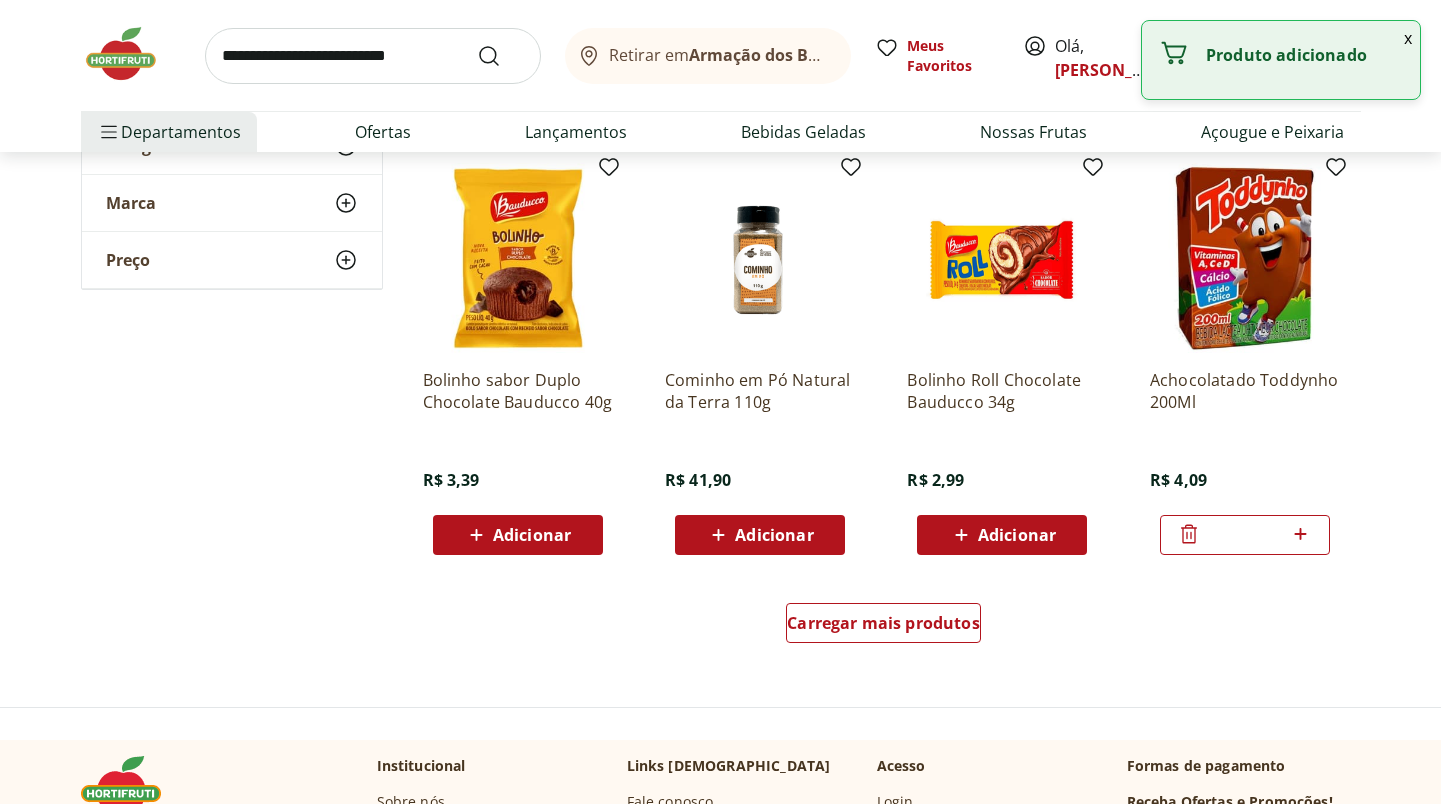 click 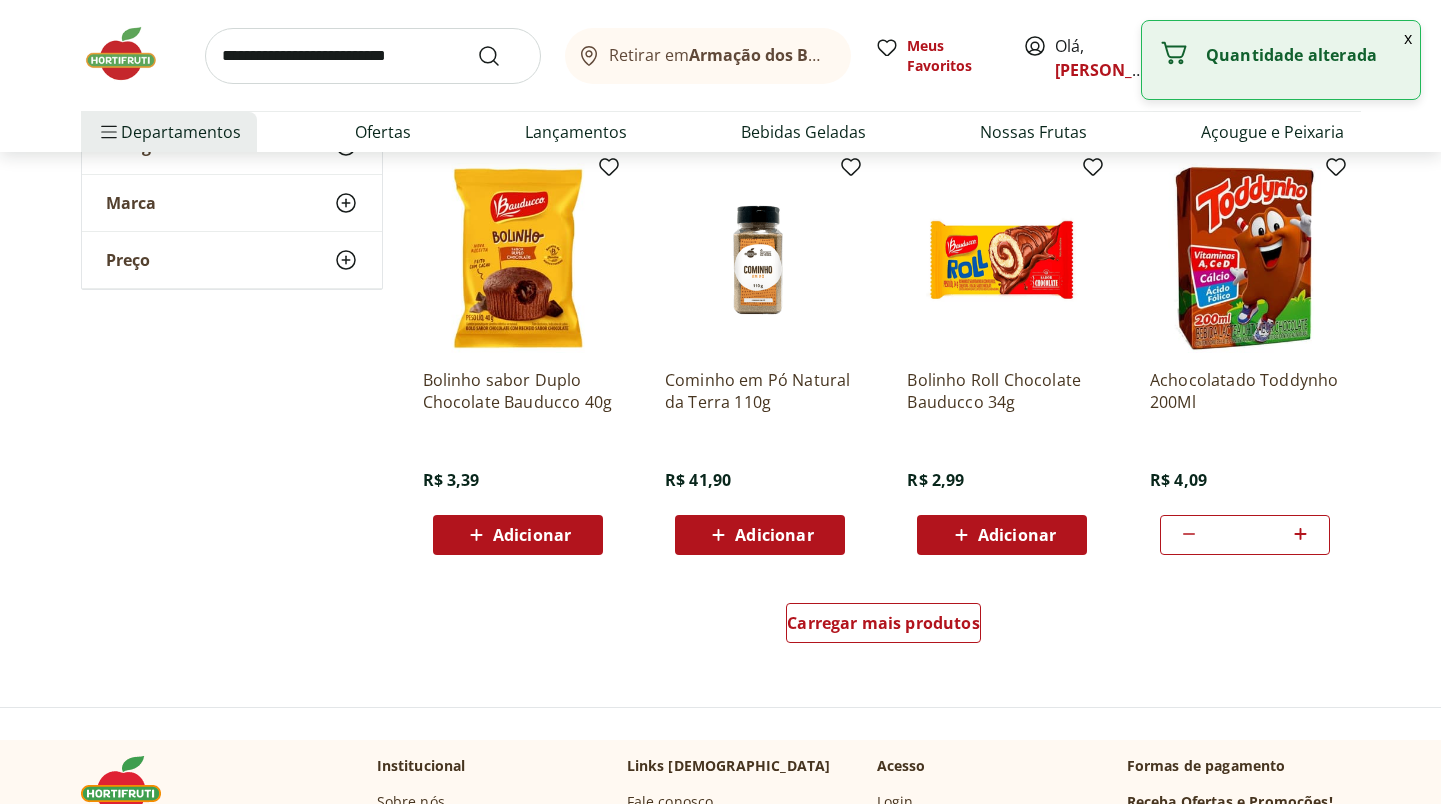 click 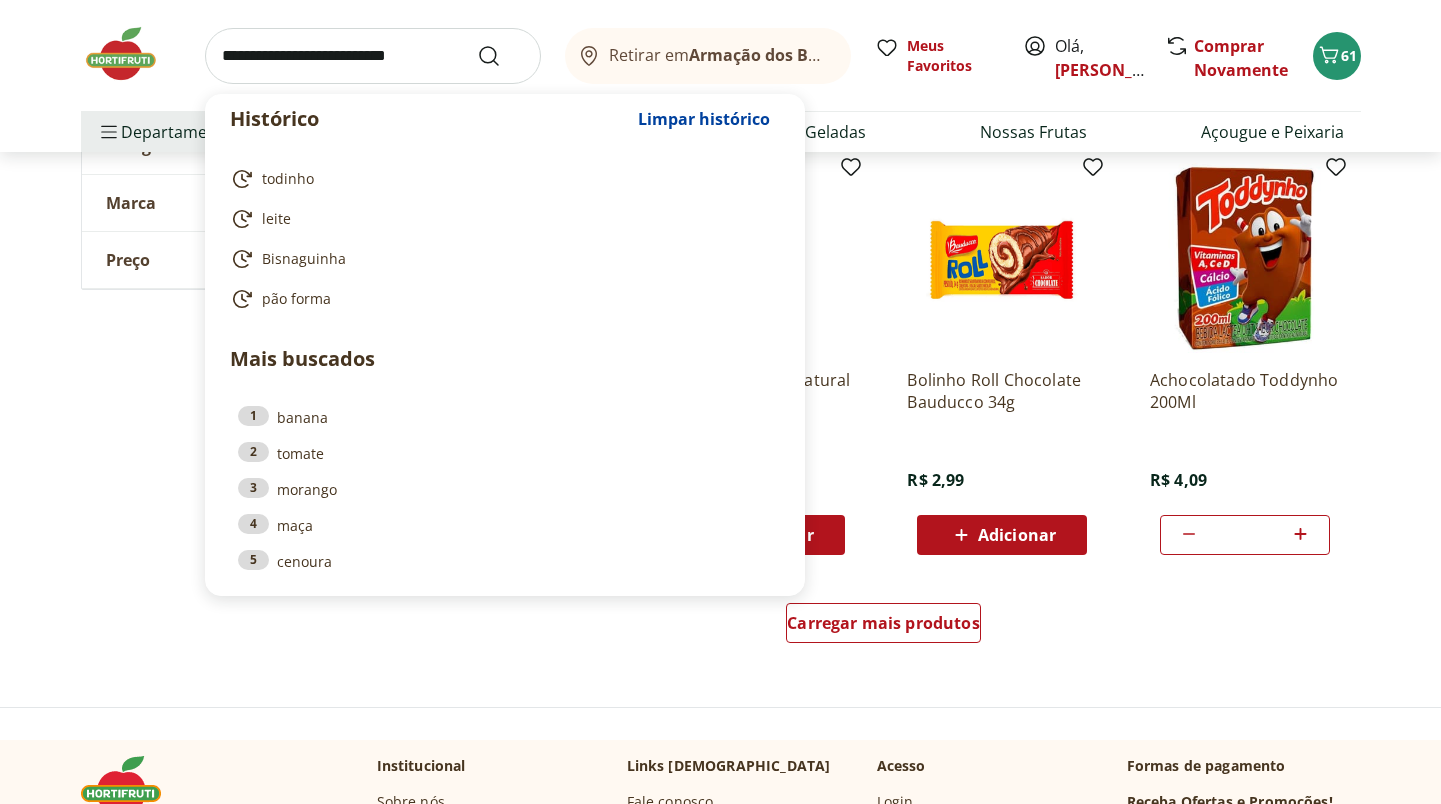 click at bounding box center [373, 56] 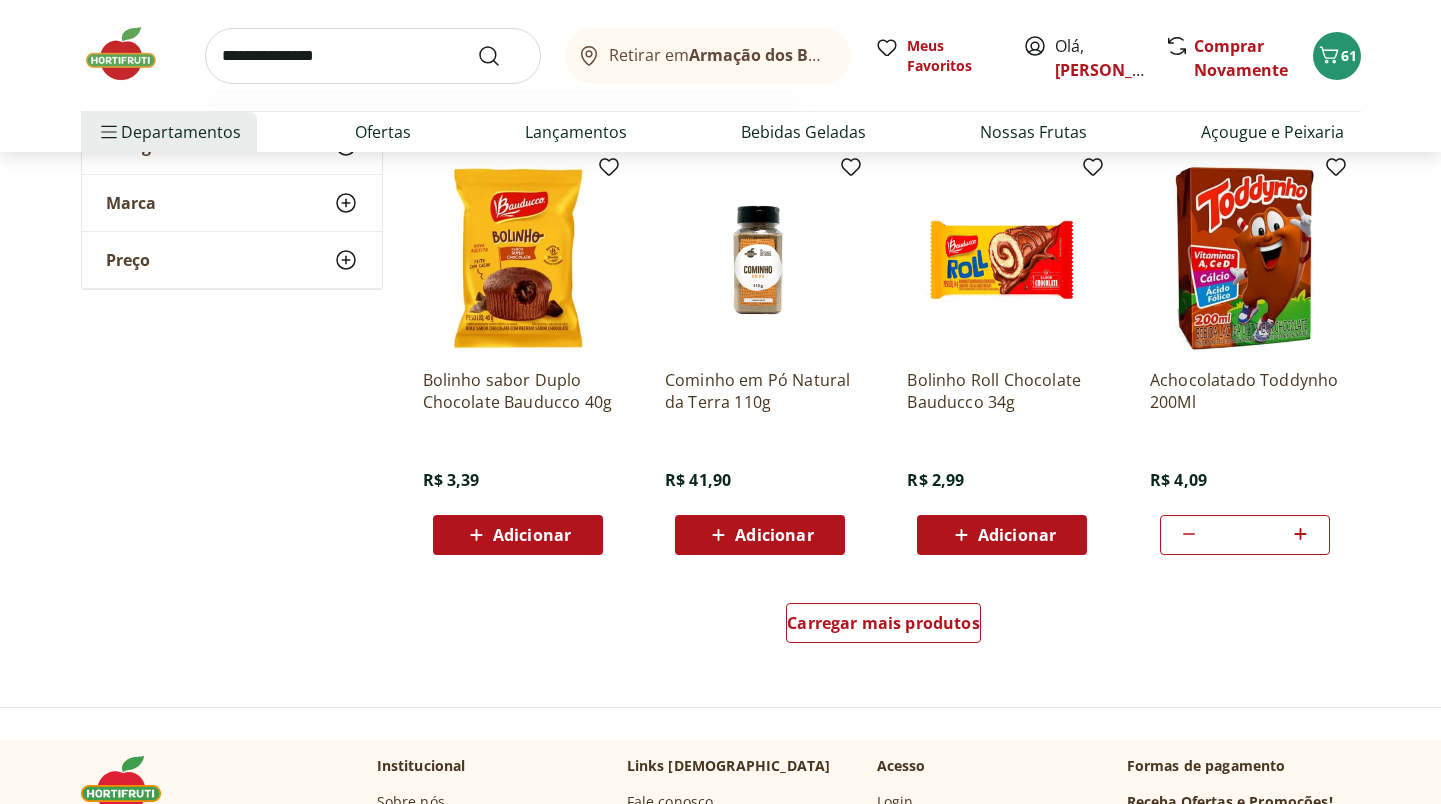 type on "**********" 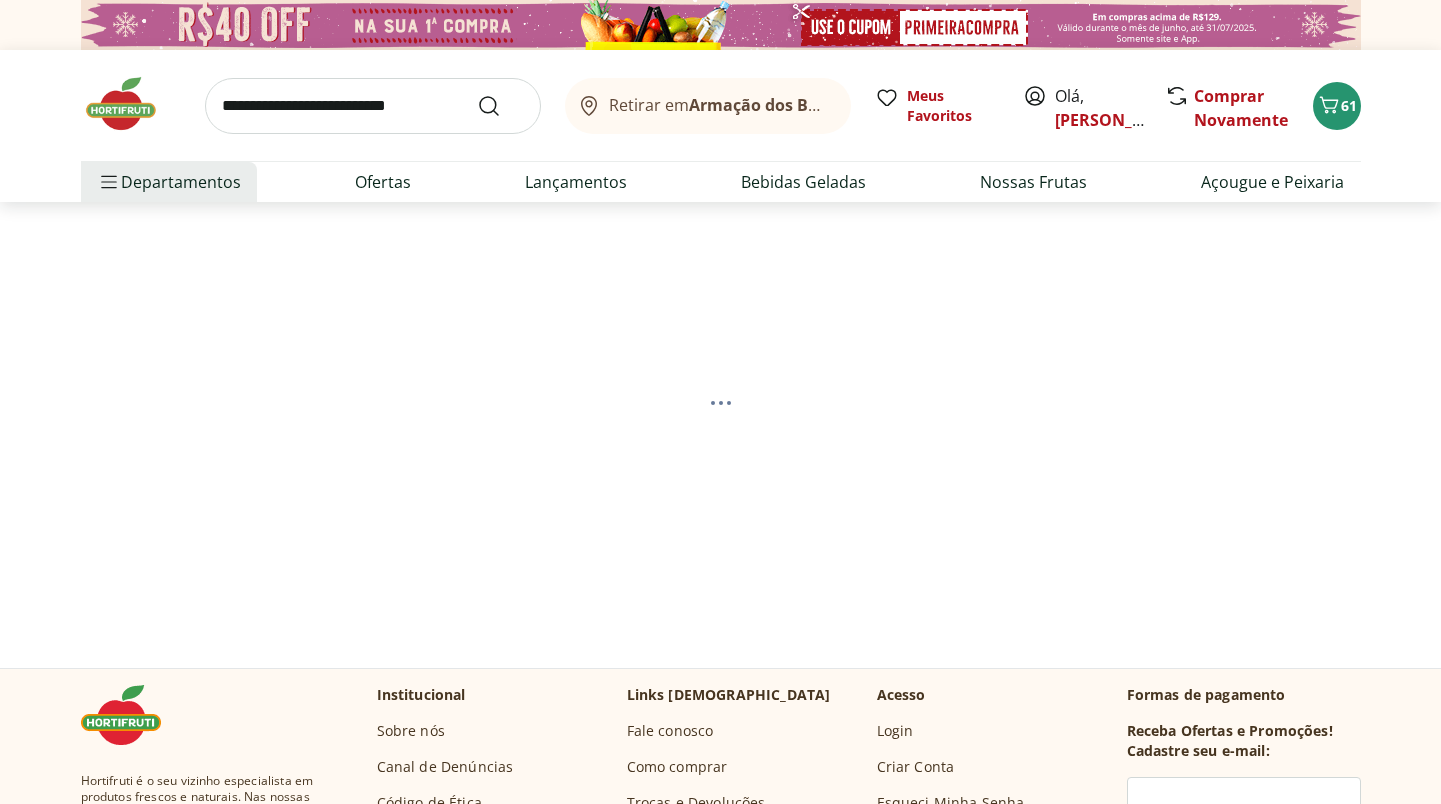 select on "**********" 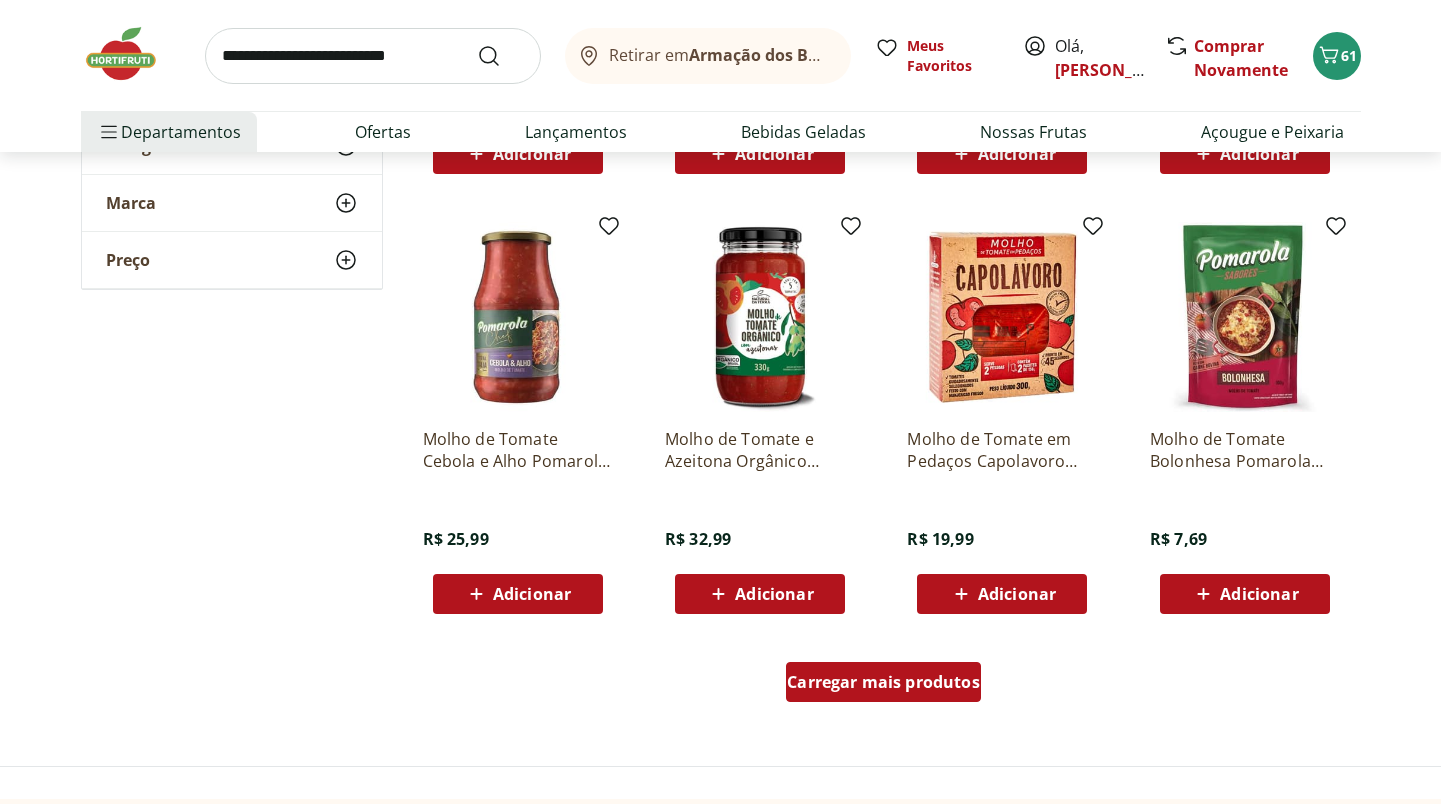 scroll, scrollTop: 1070, scrollLeft: 0, axis: vertical 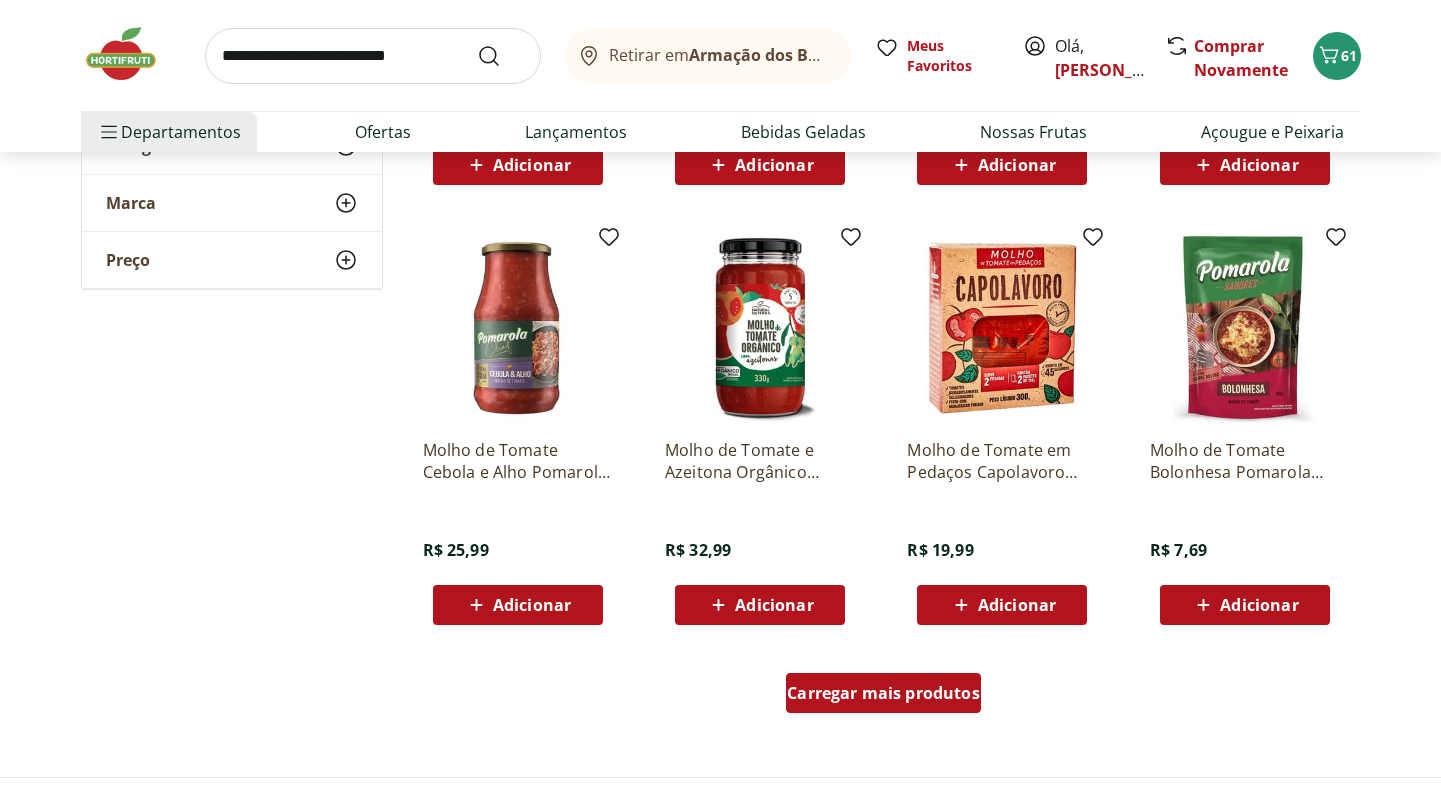click on "Carregar mais produtos" at bounding box center [883, 697] 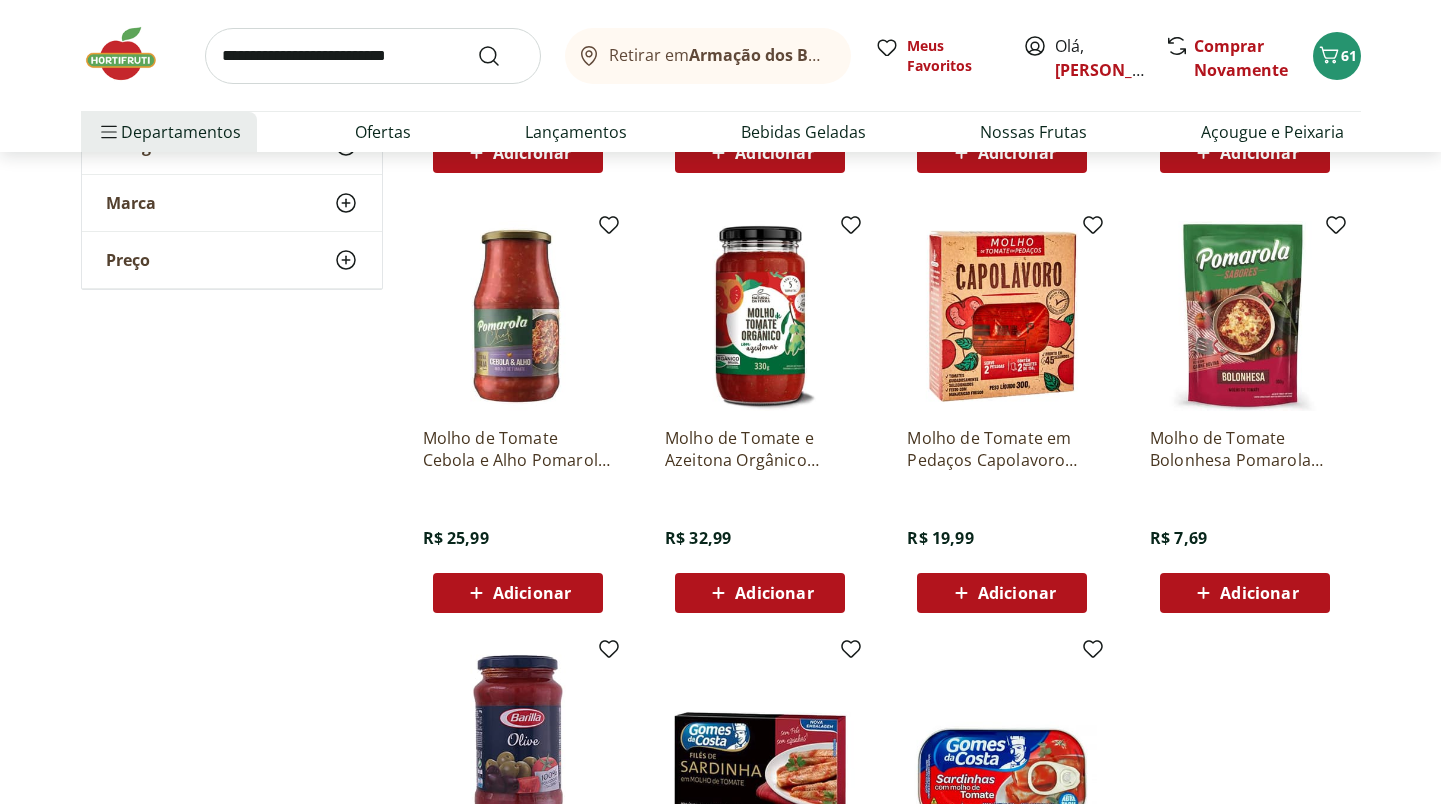 scroll, scrollTop: 177, scrollLeft: 0, axis: vertical 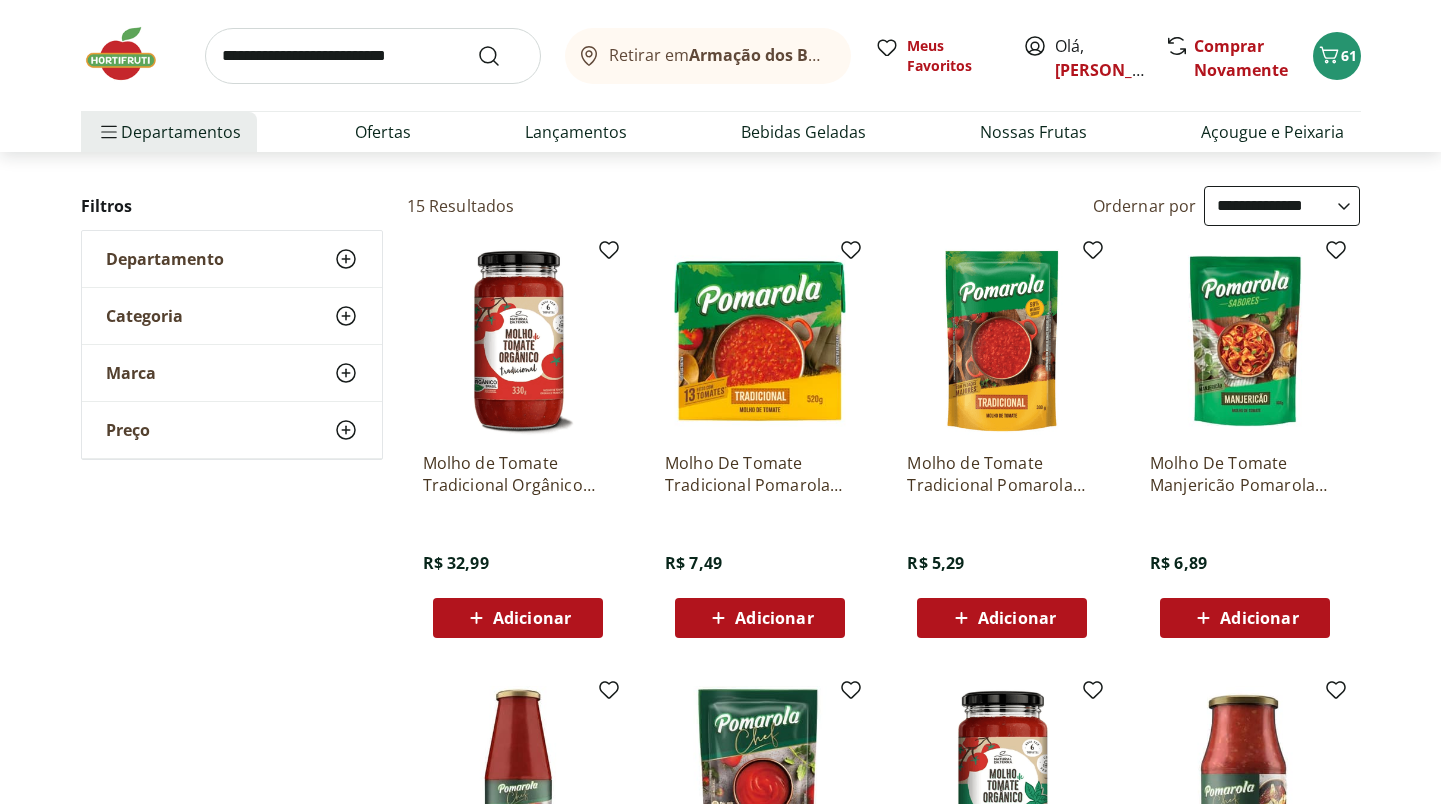 click at bounding box center [373, 56] 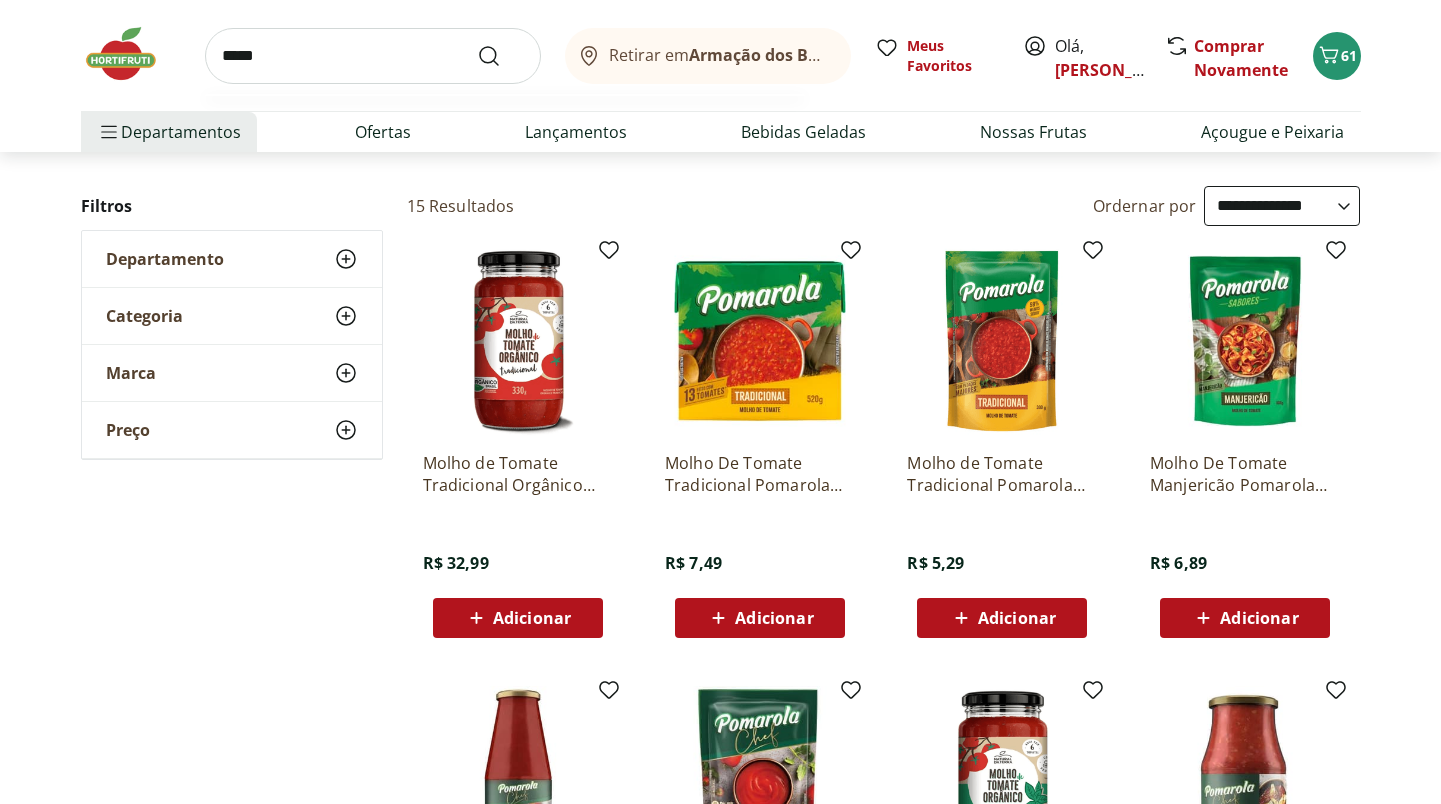 type on "******" 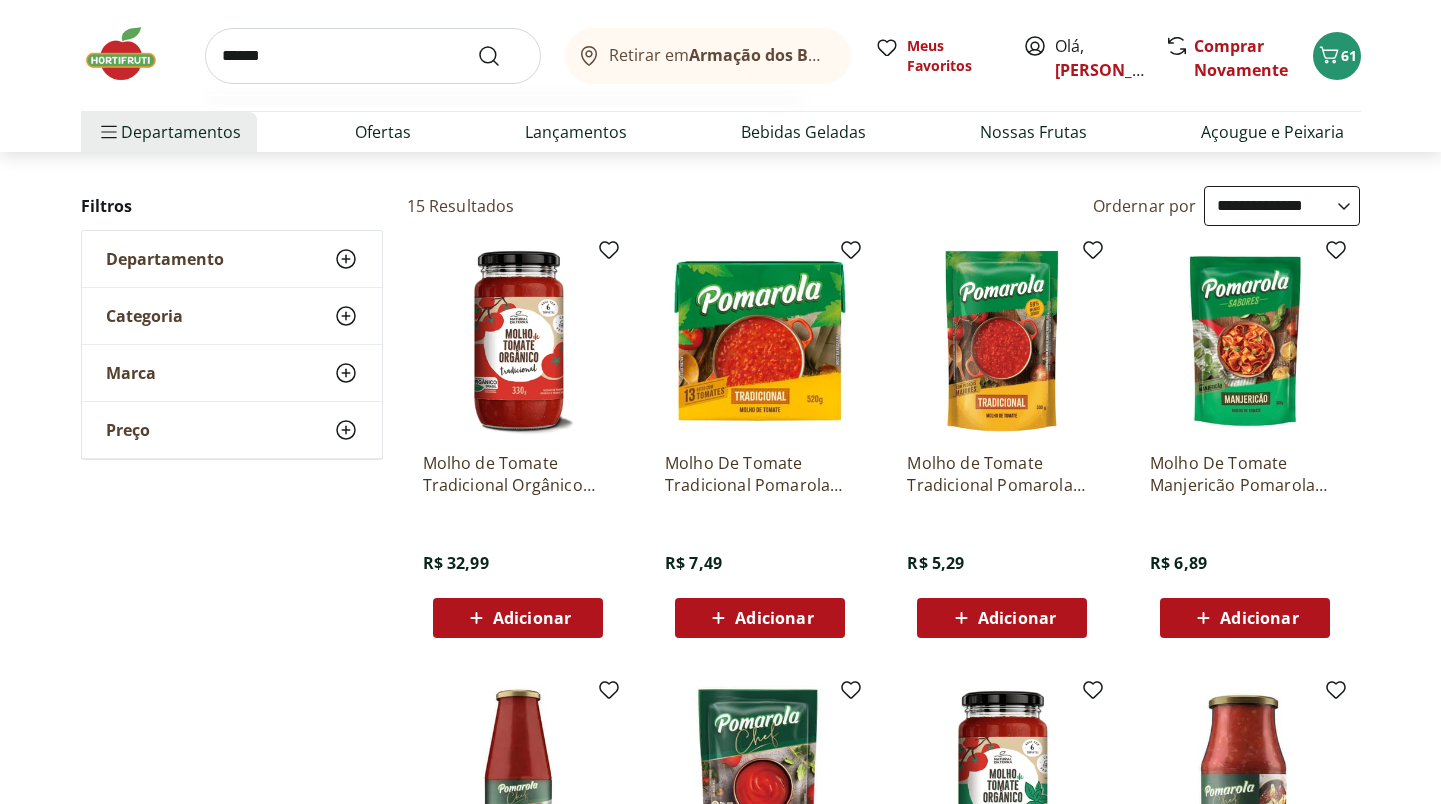 click at bounding box center [501, 56] 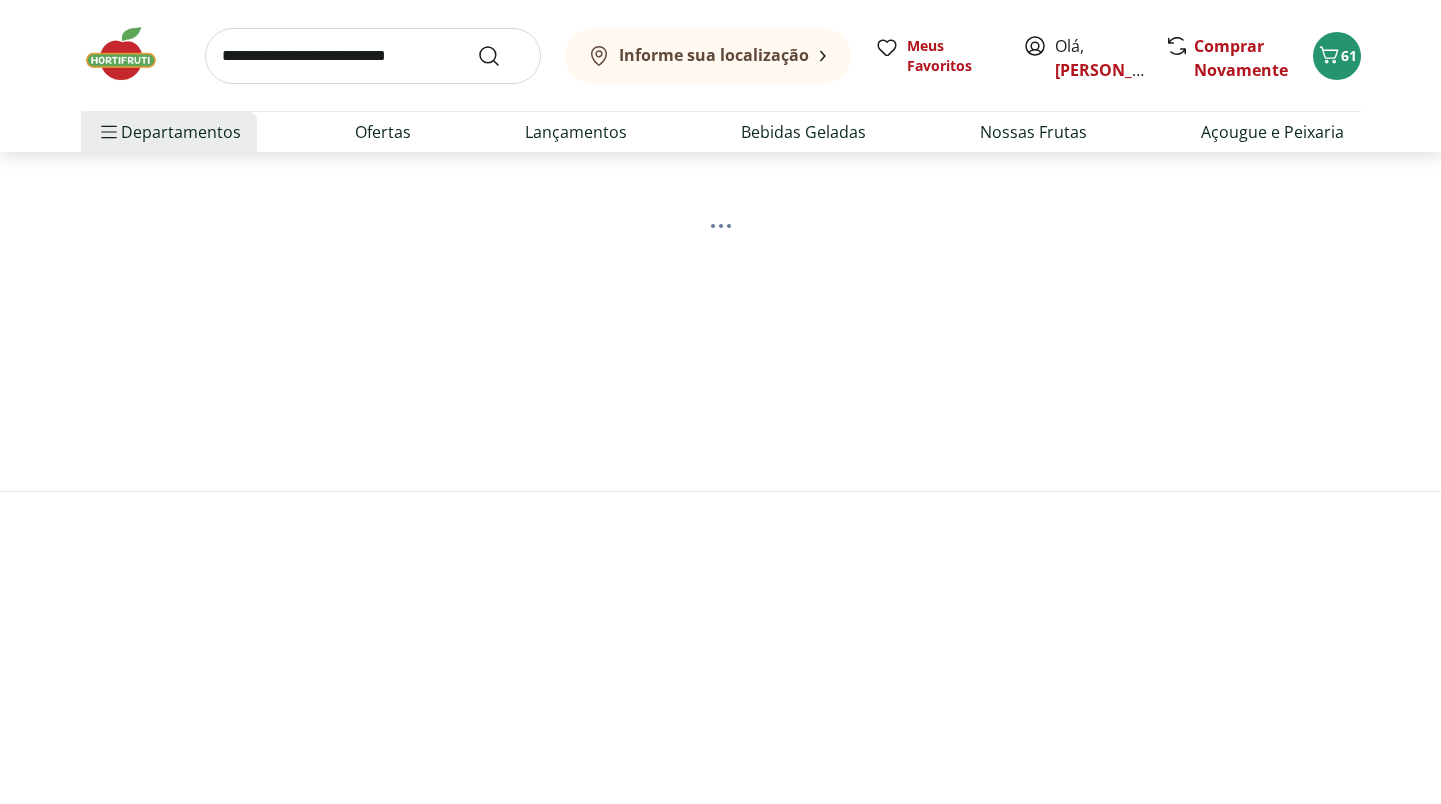 scroll, scrollTop: 0, scrollLeft: 0, axis: both 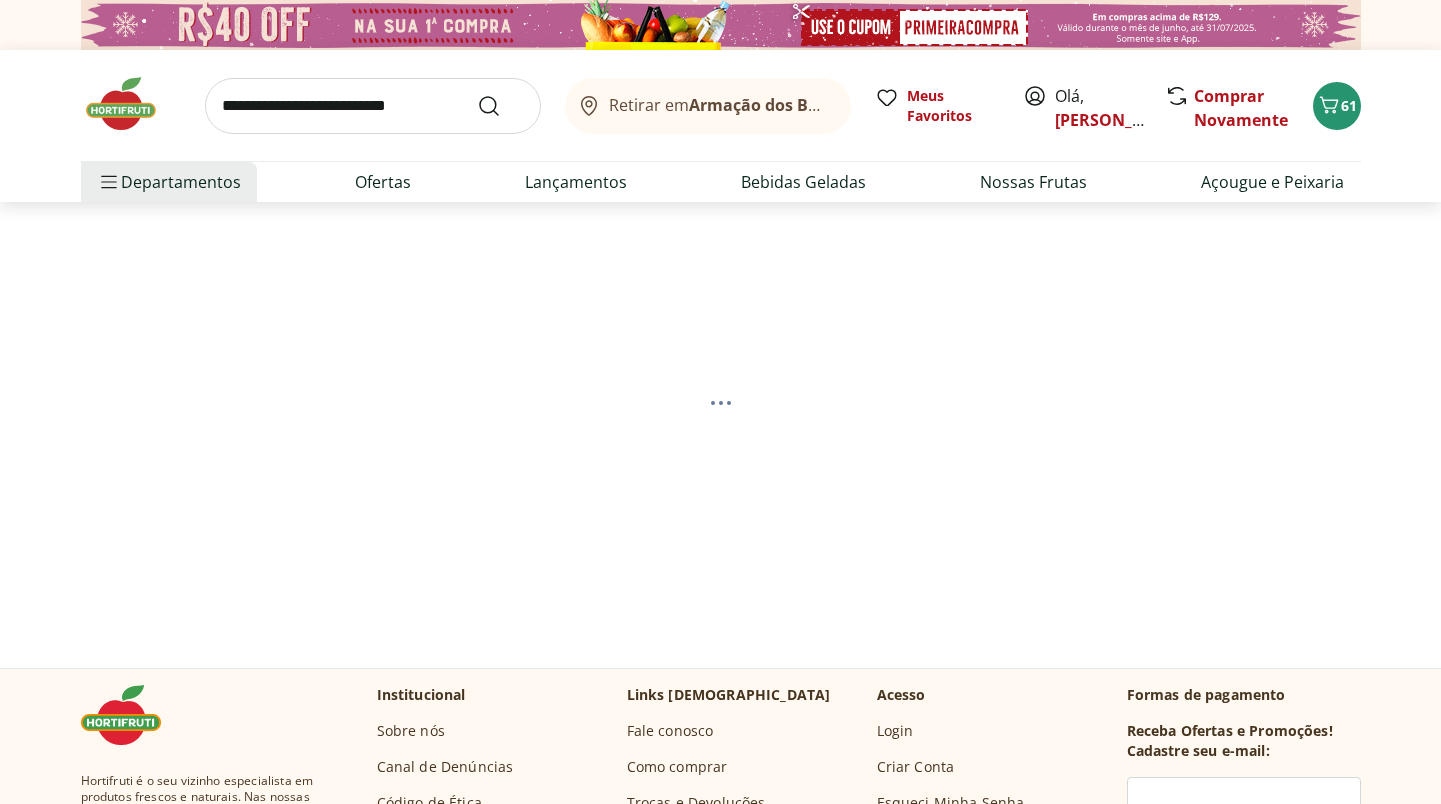 select on "**********" 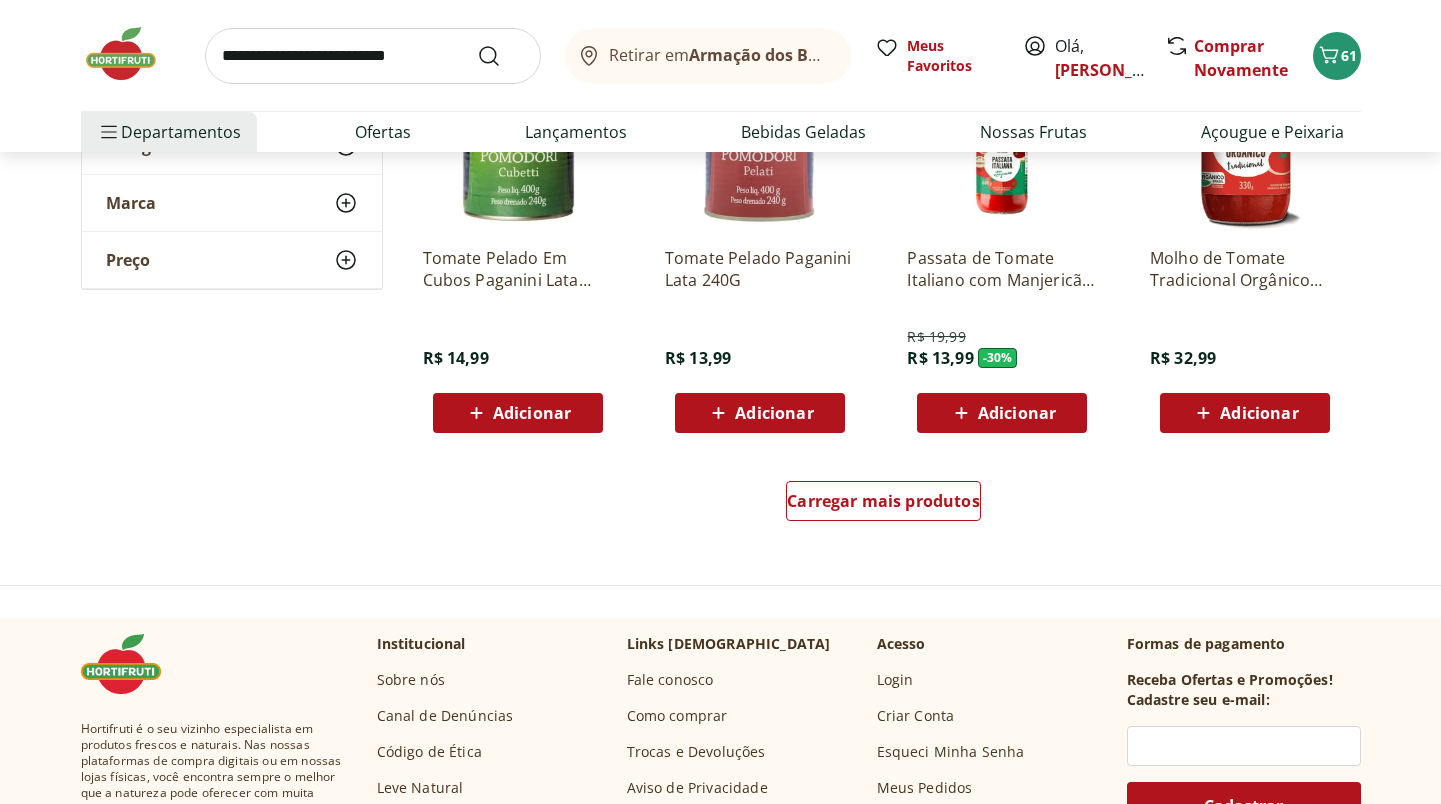 scroll, scrollTop: 2558, scrollLeft: 0, axis: vertical 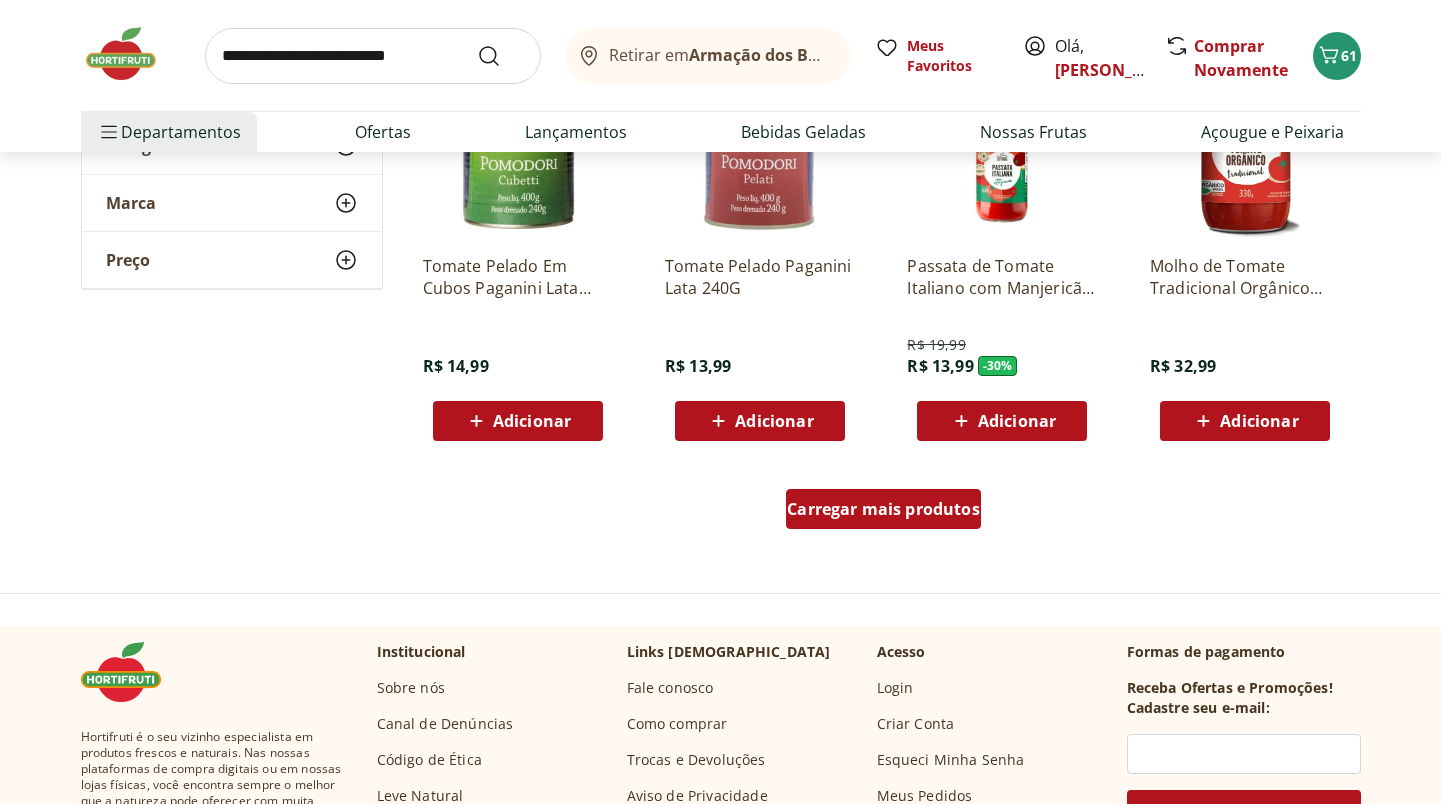 click on "Carregar mais produtos" at bounding box center (883, 509) 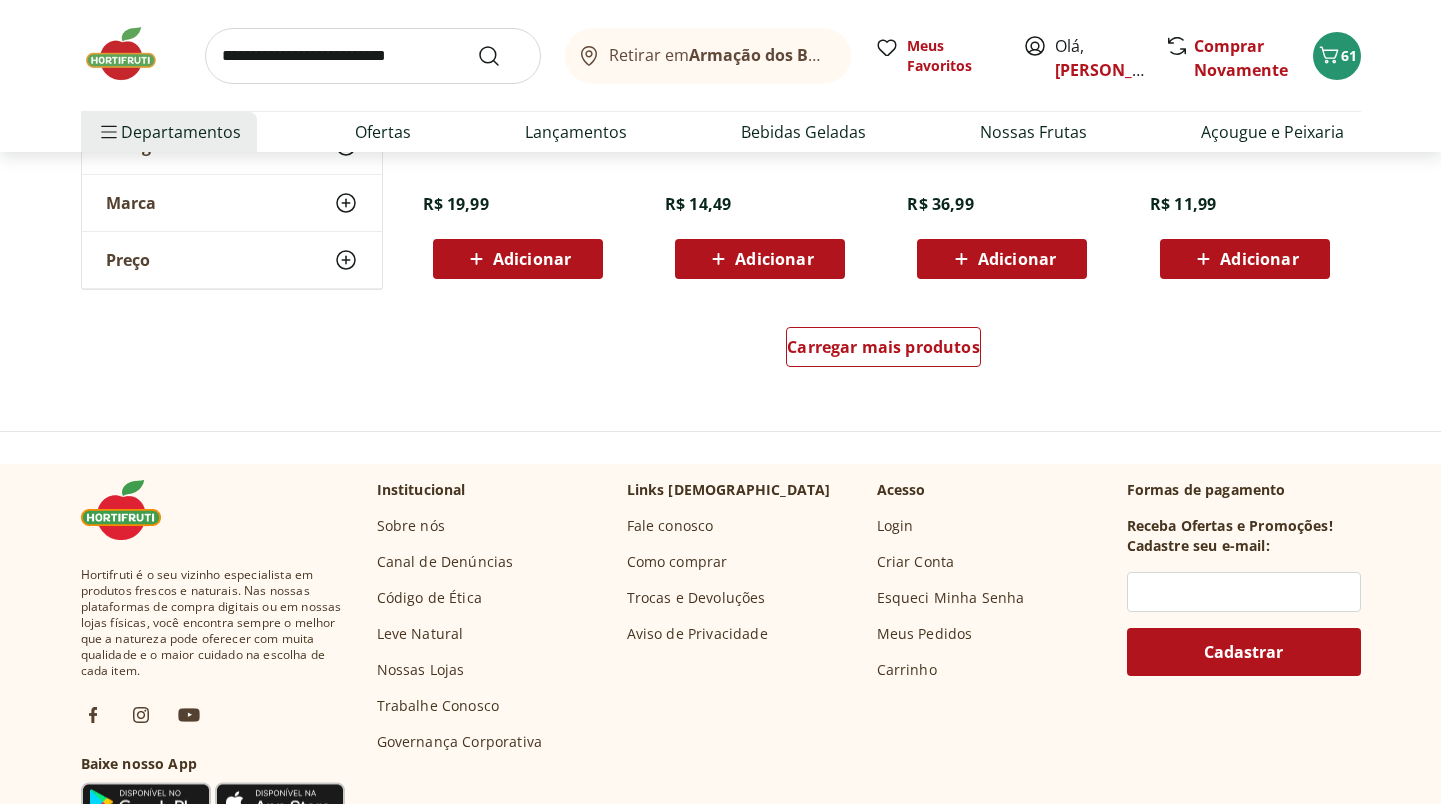 scroll, scrollTop: 4030, scrollLeft: 0, axis: vertical 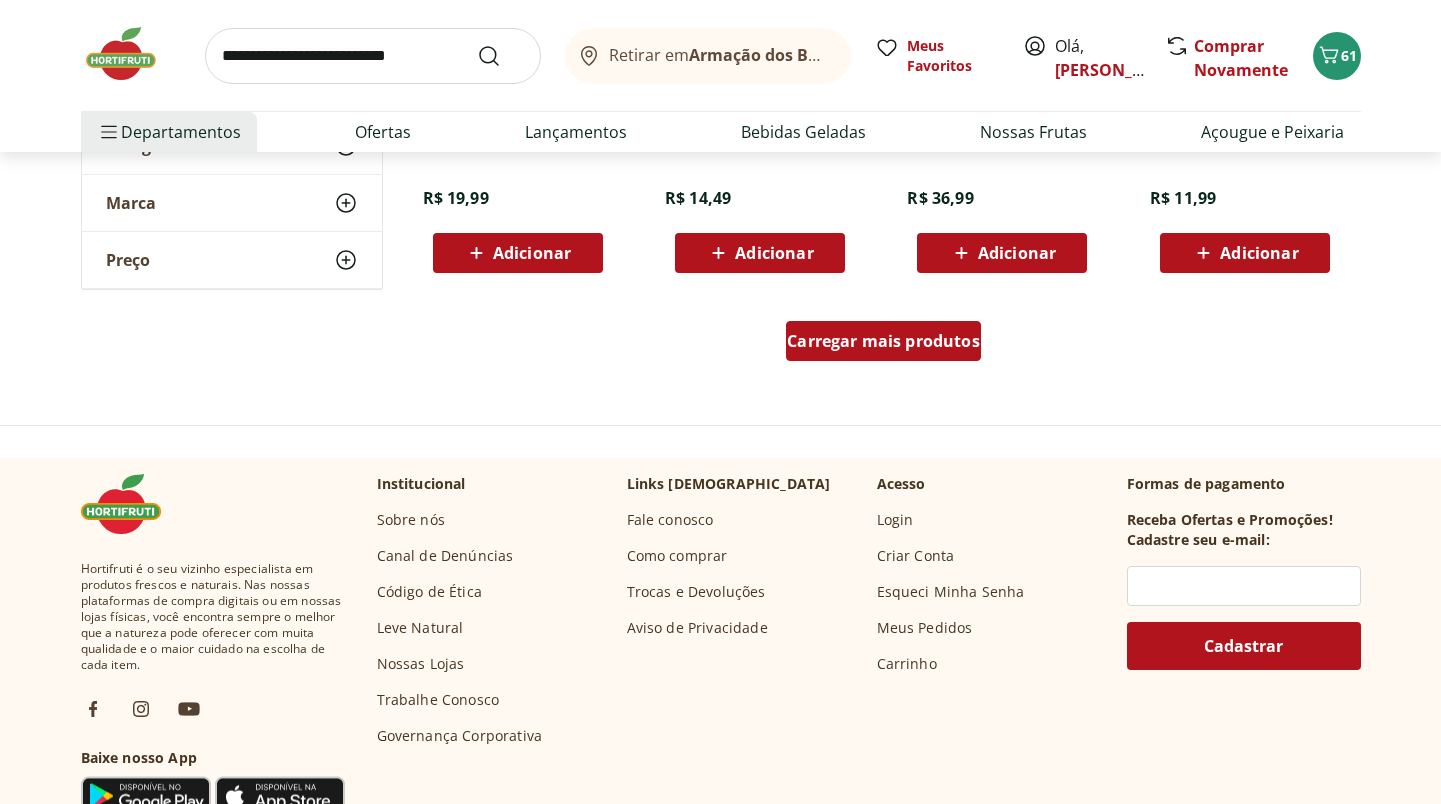 click on "Carregar mais produtos" at bounding box center [883, 341] 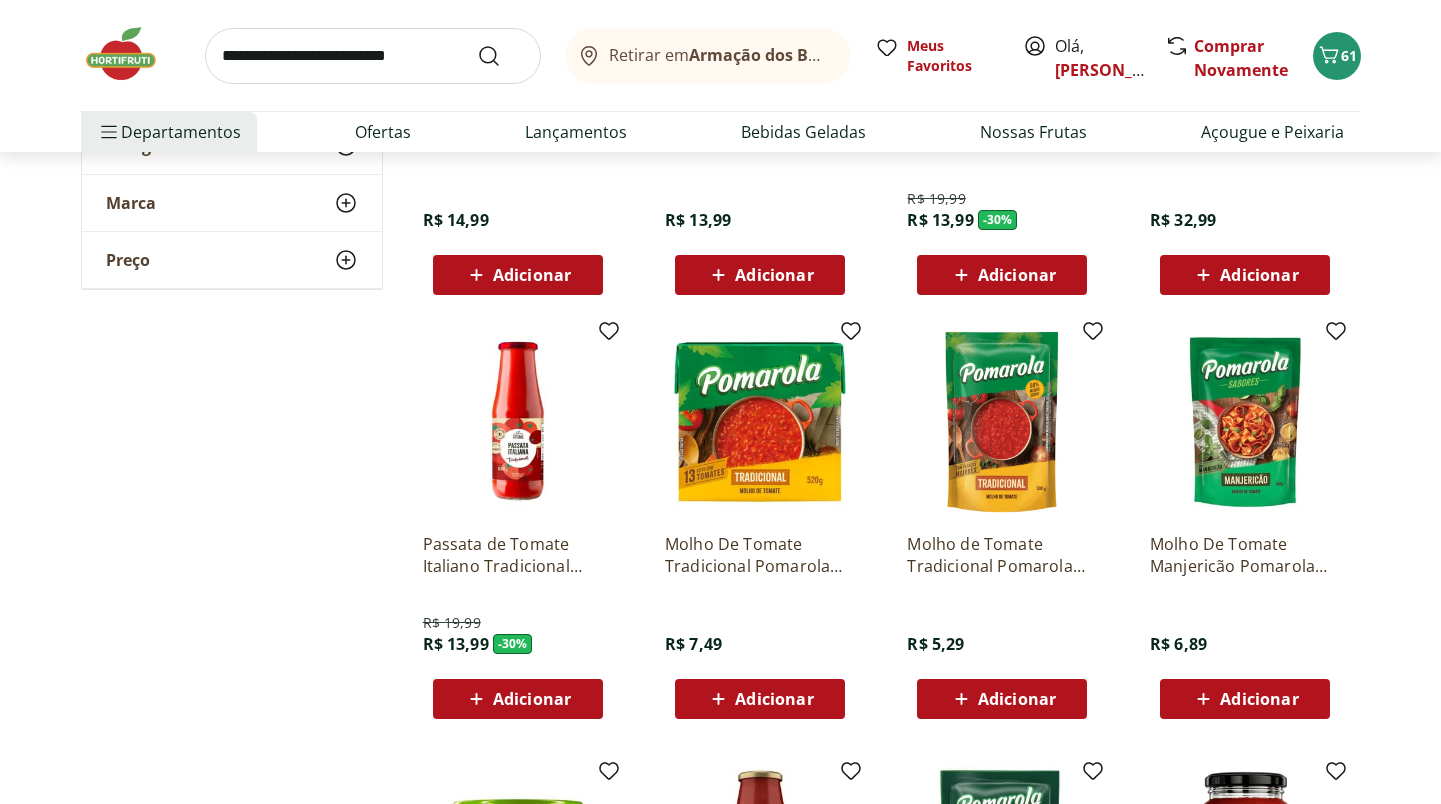 scroll, scrollTop: 2705, scrollLeft: 0, axis: vertical 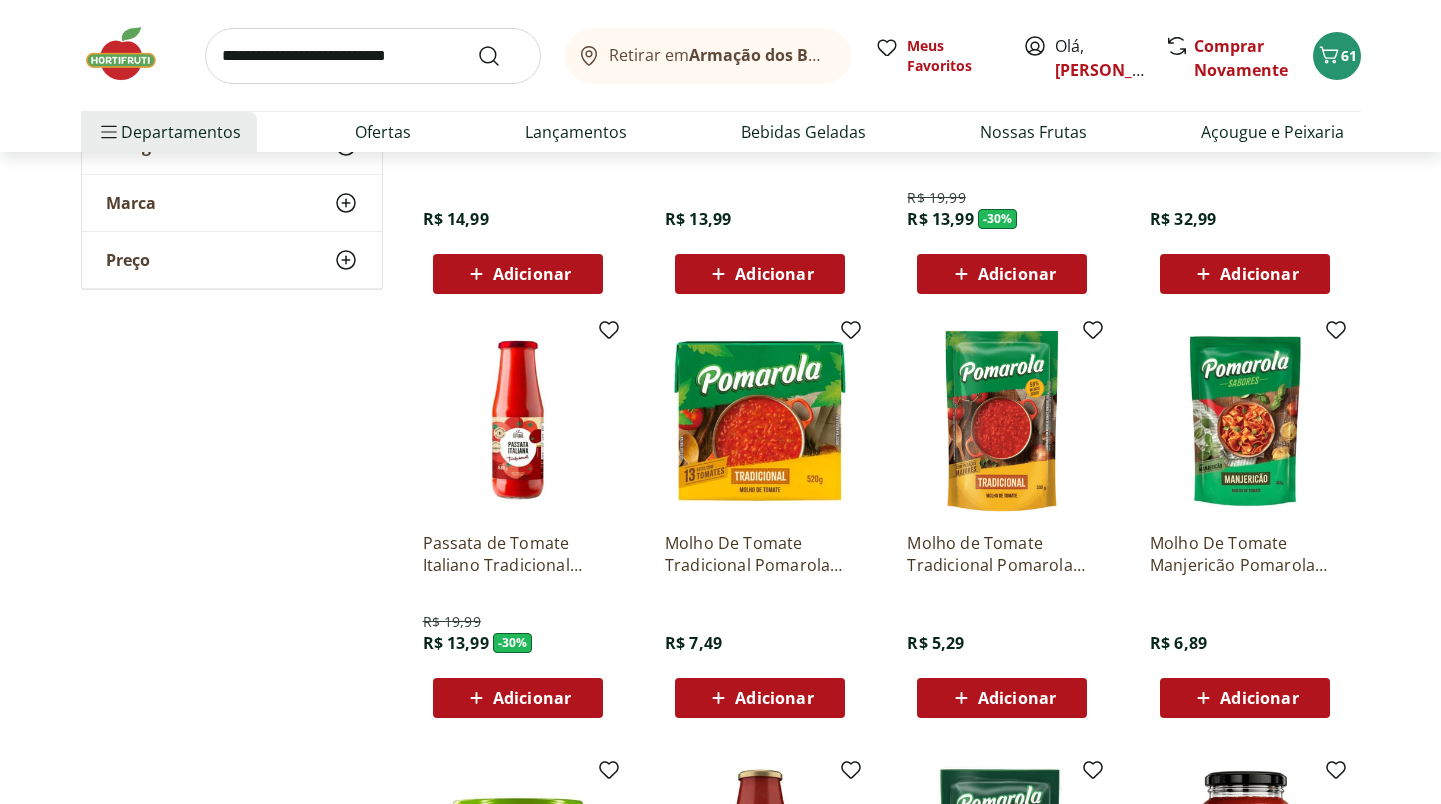 click on "Adicionar" at bounding box center [518, 698] 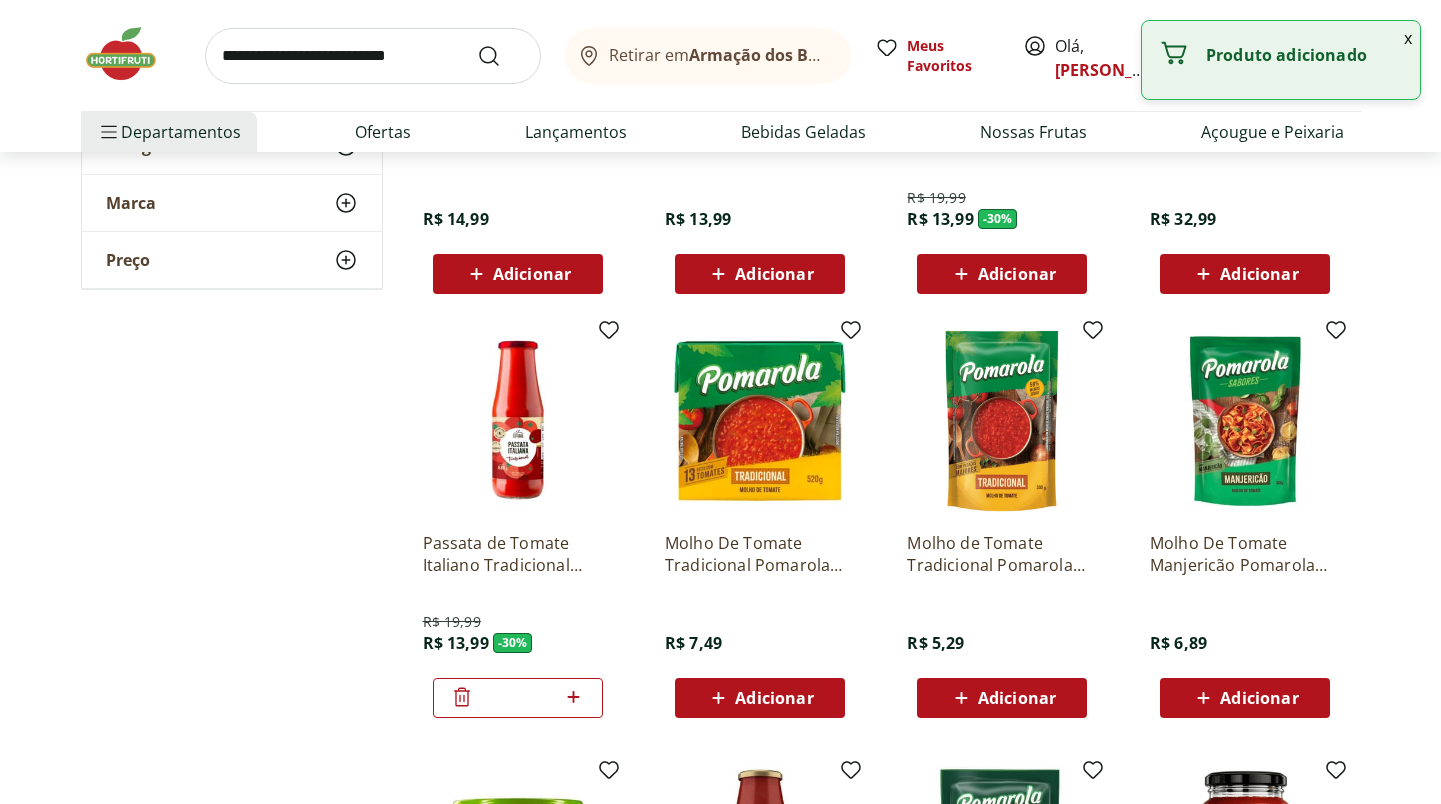 click 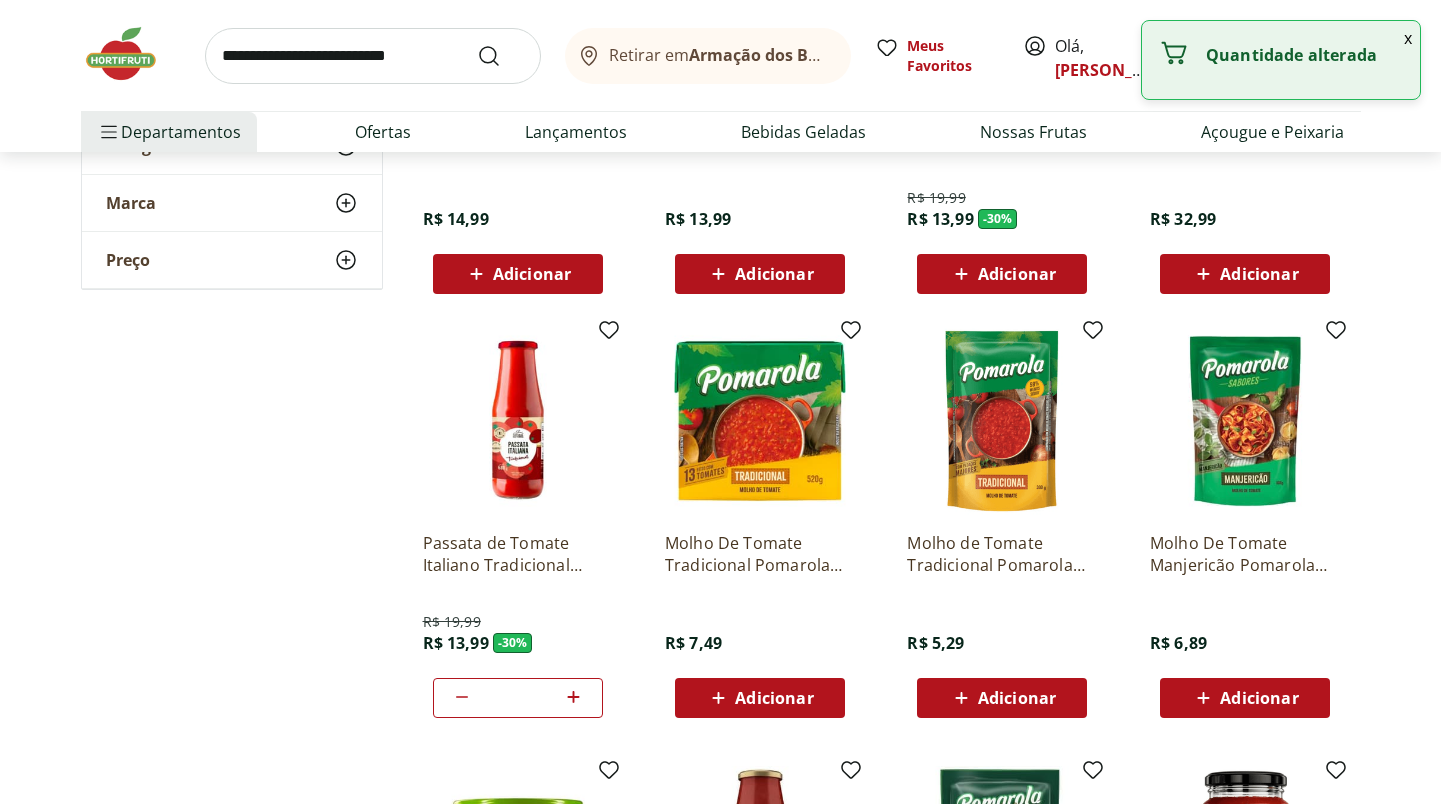 click 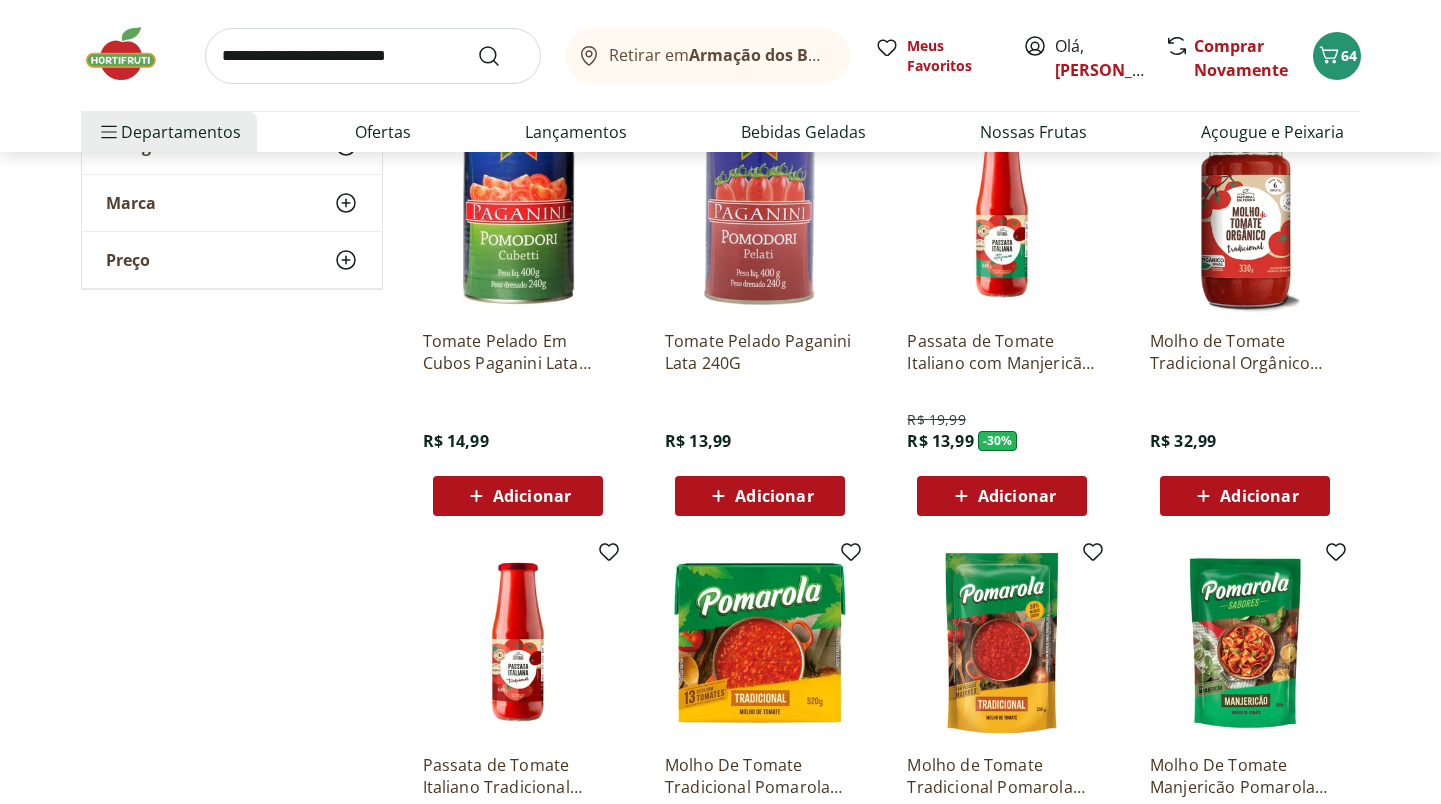 scroll, scrollTop: 2492, scrollLeft: 0, axis: vertical 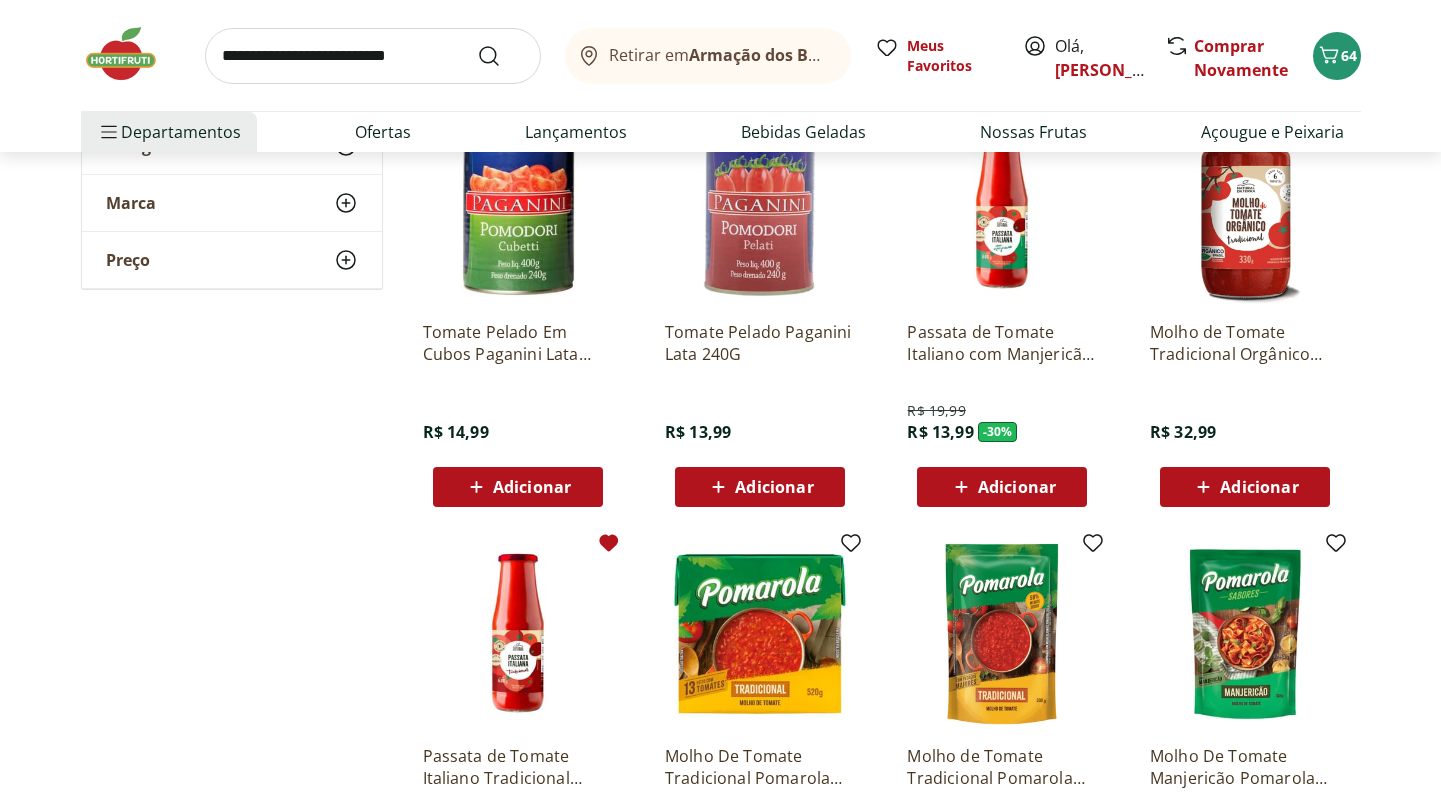 click 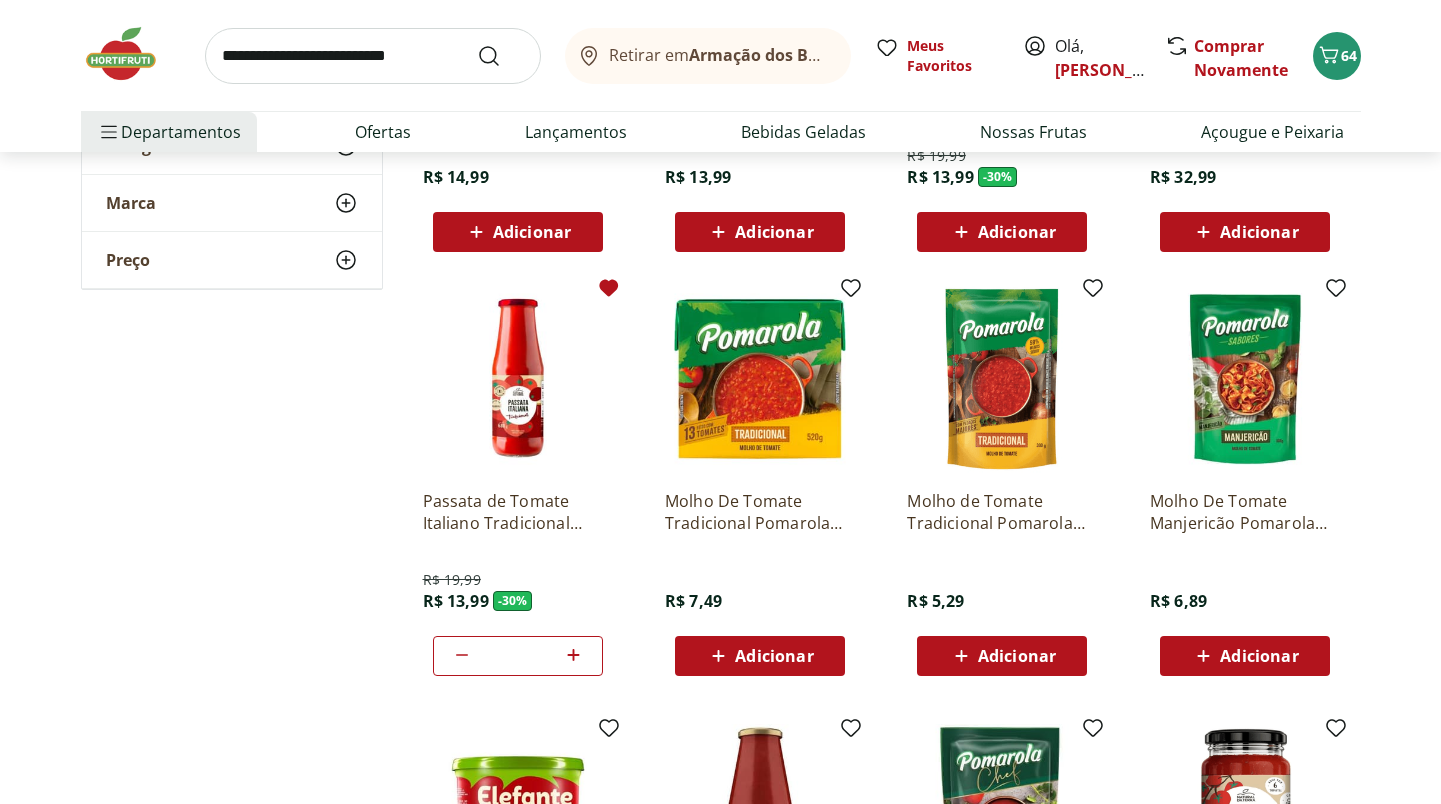 scroll, scrollTop: 2669, scrollLeft: 0, axis: vertical 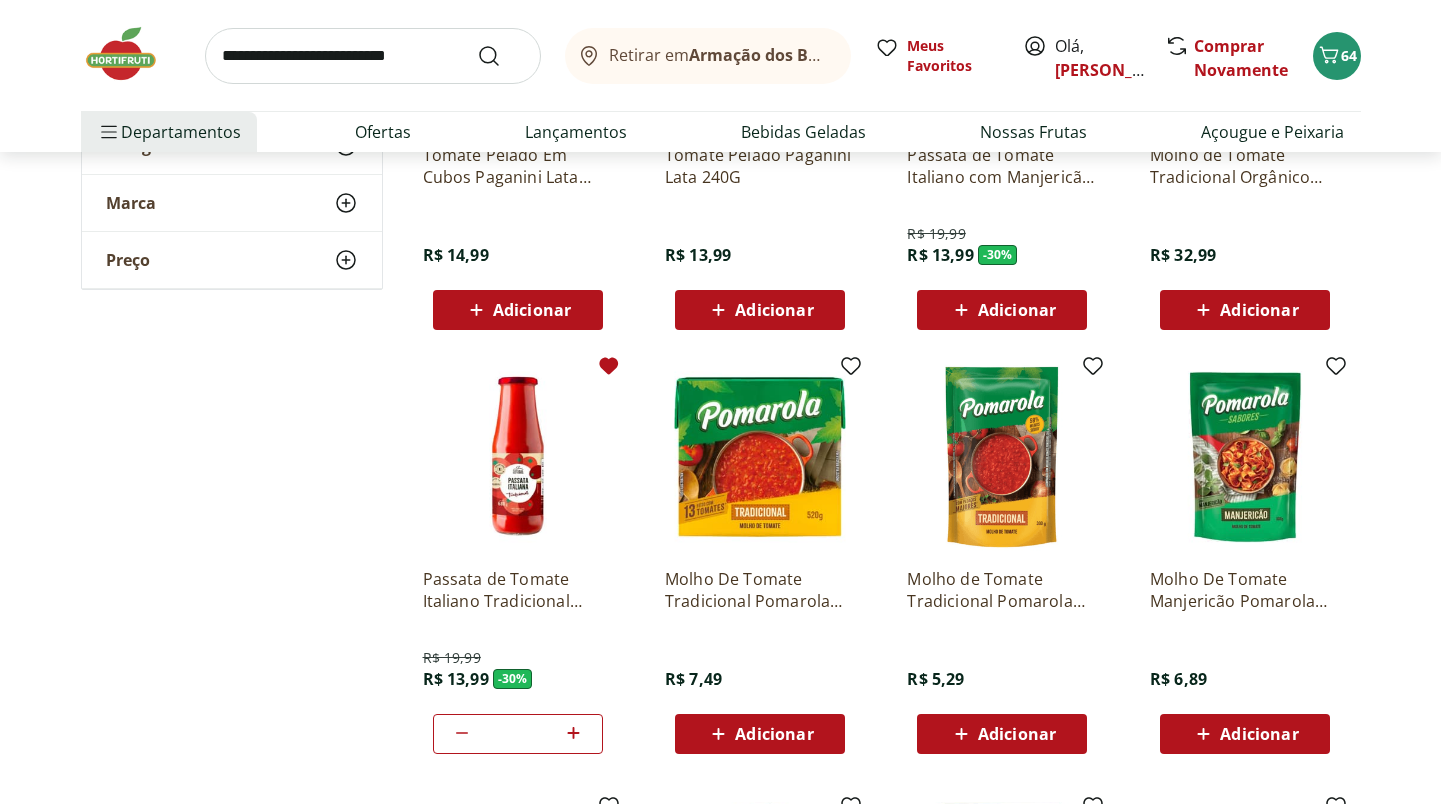 click on "*" at bounding box center [518, 734] 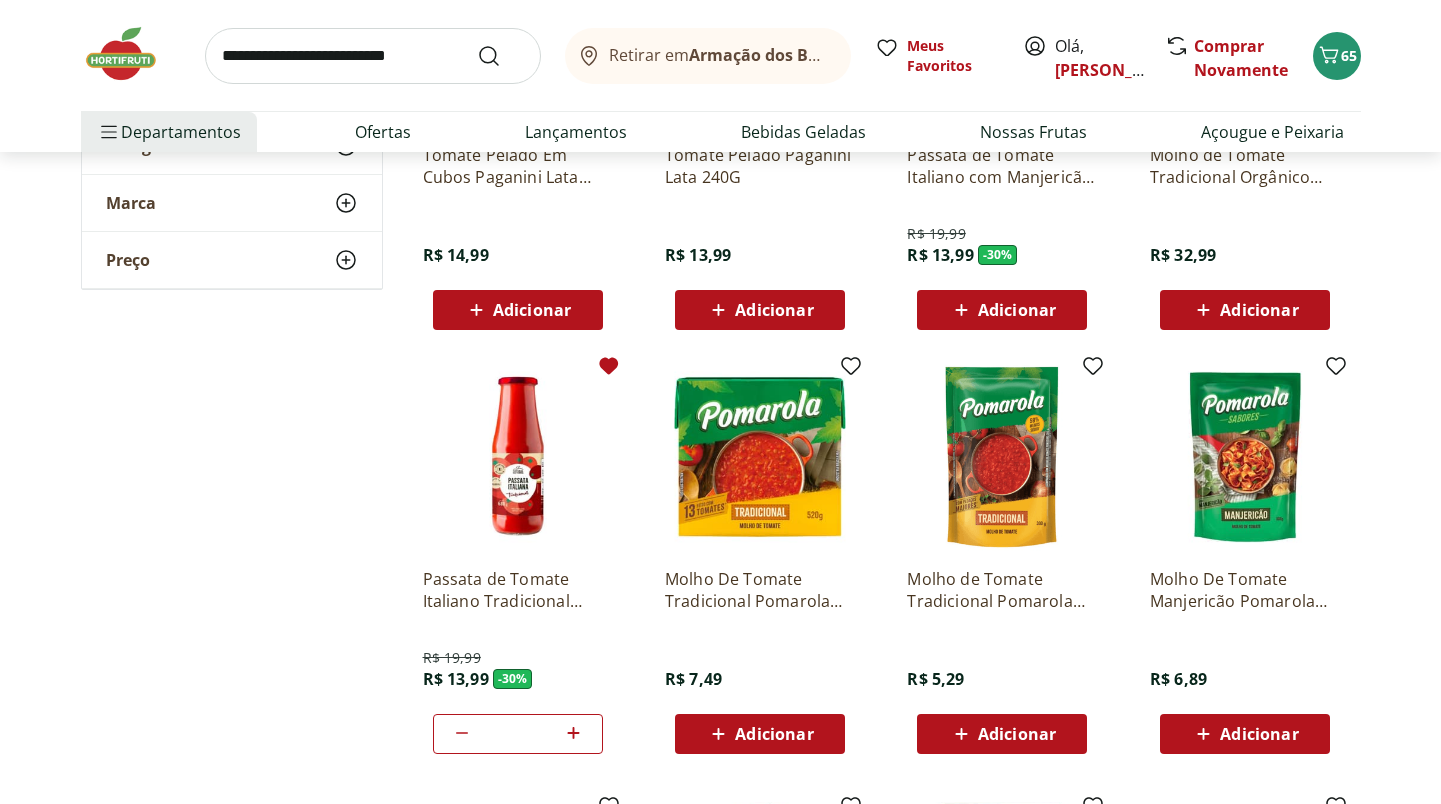 click at bounding box center [373, 56] 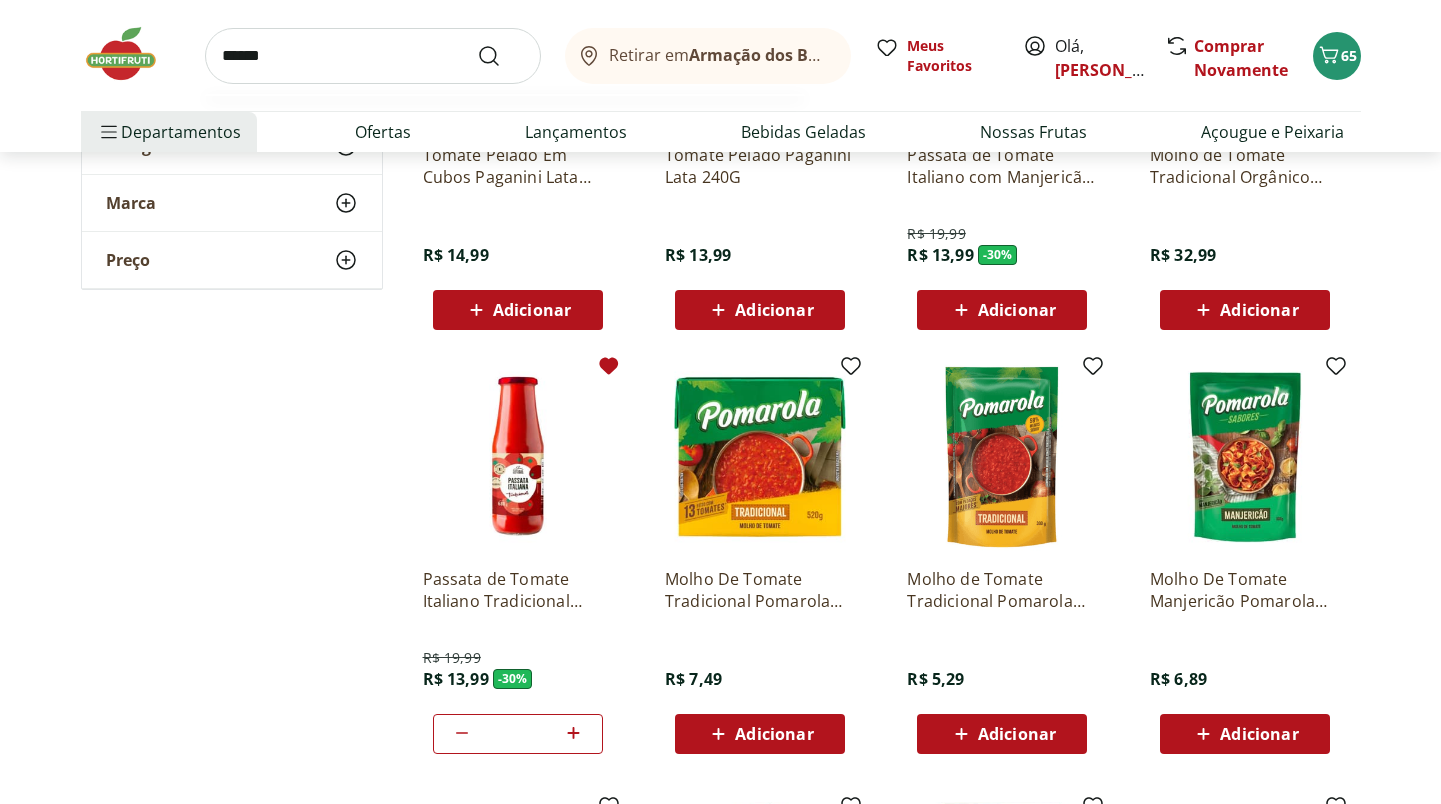 type on "*******" 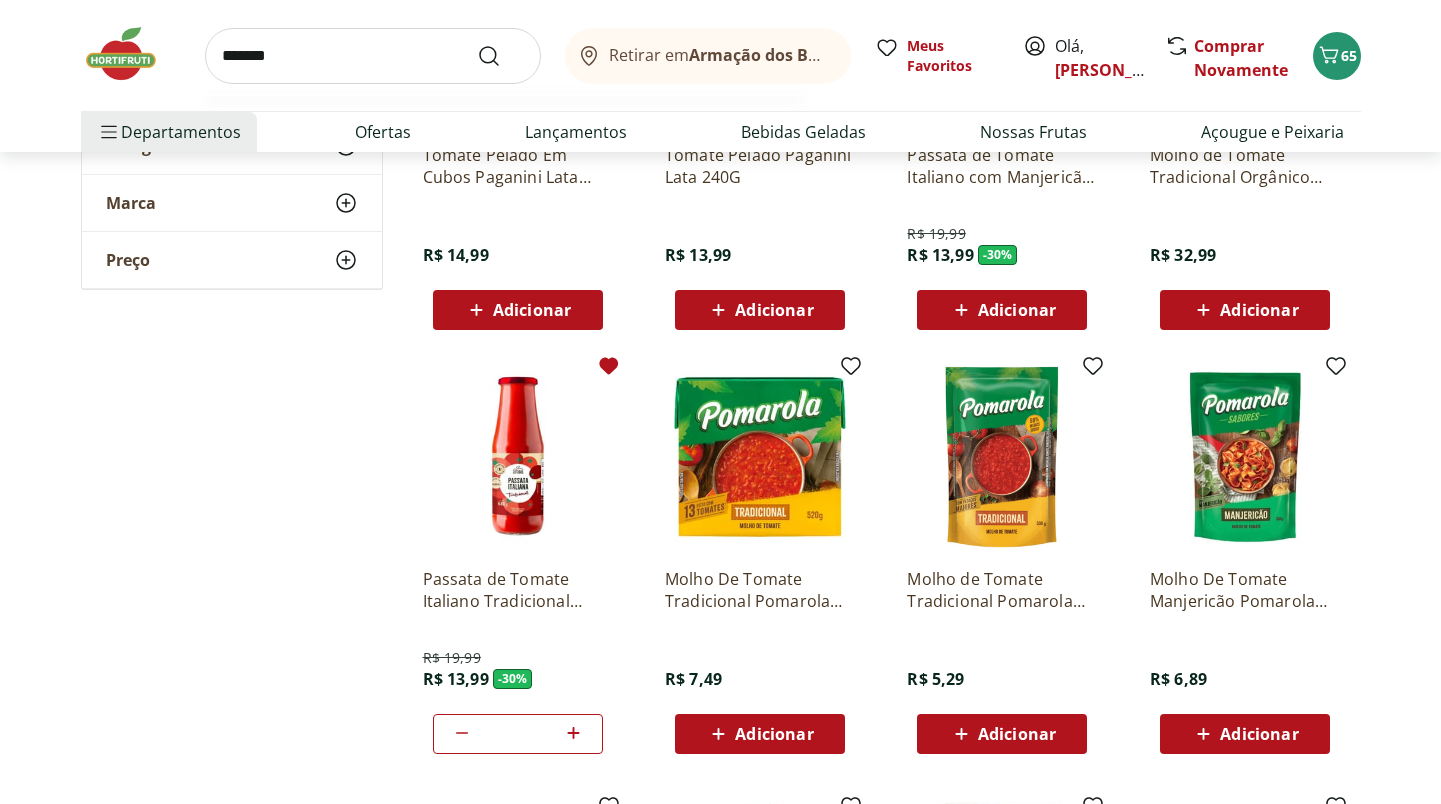 click at bounding box center [501, 56] 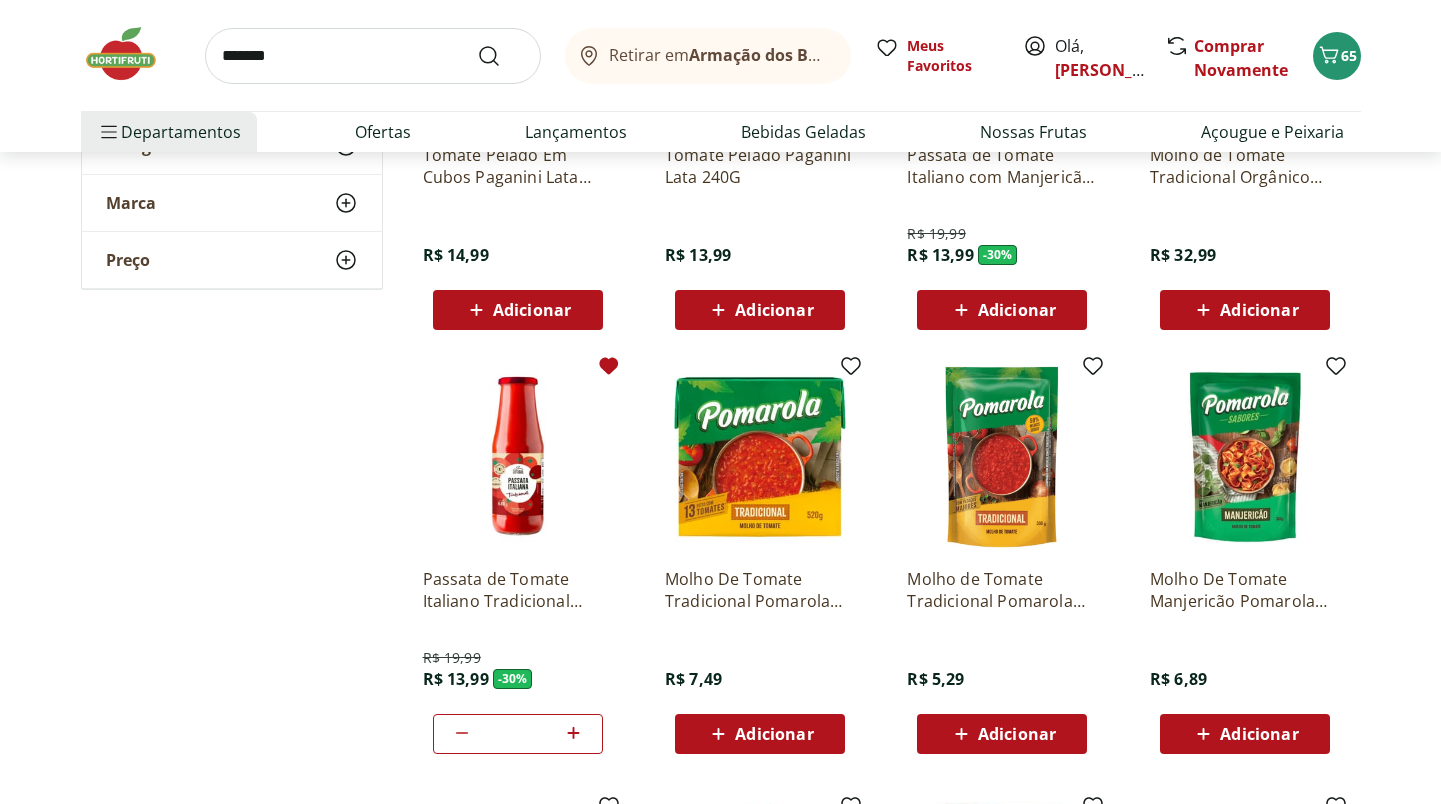 scroll, scrollTop: 0, scrollLeft: 0, axis: both 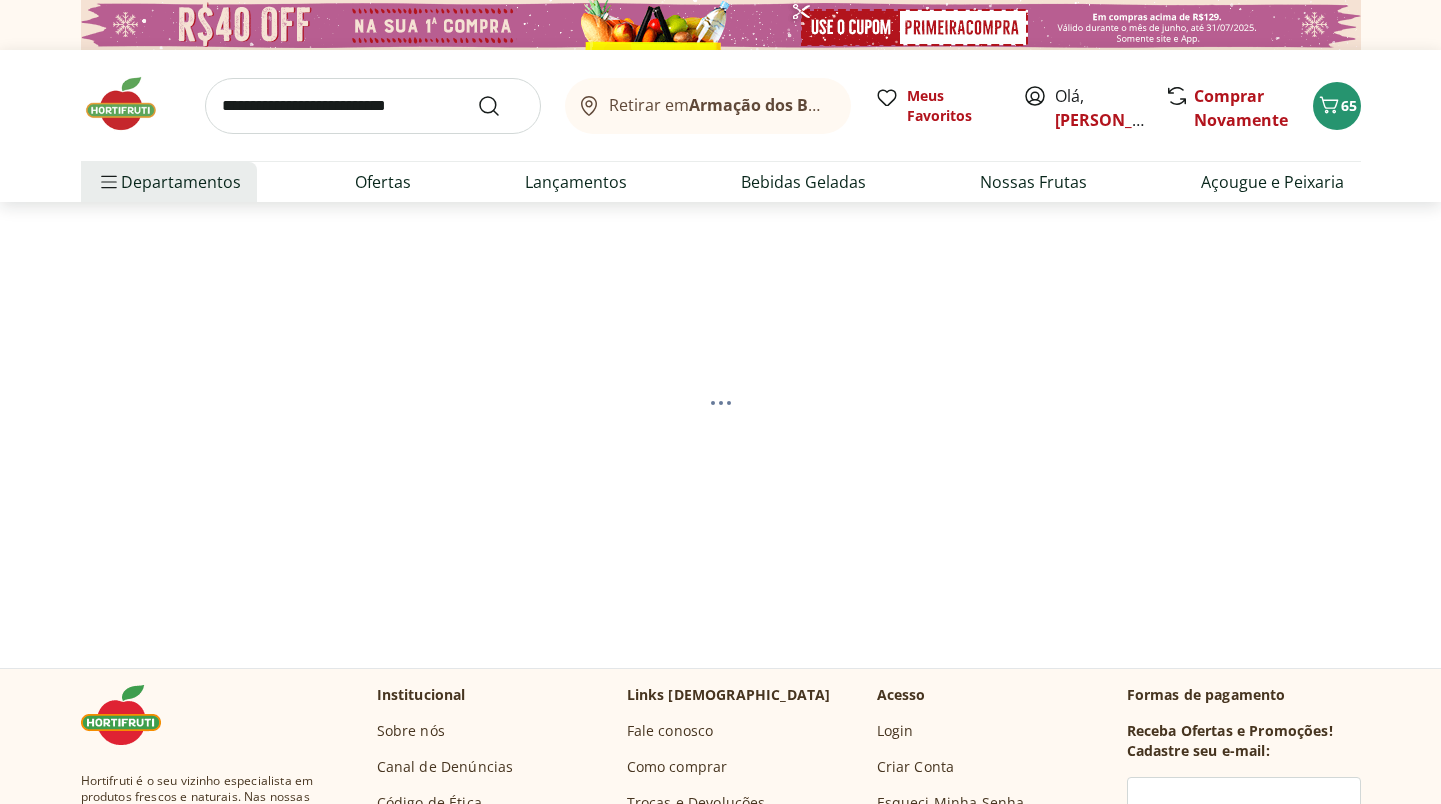 select on "**********" 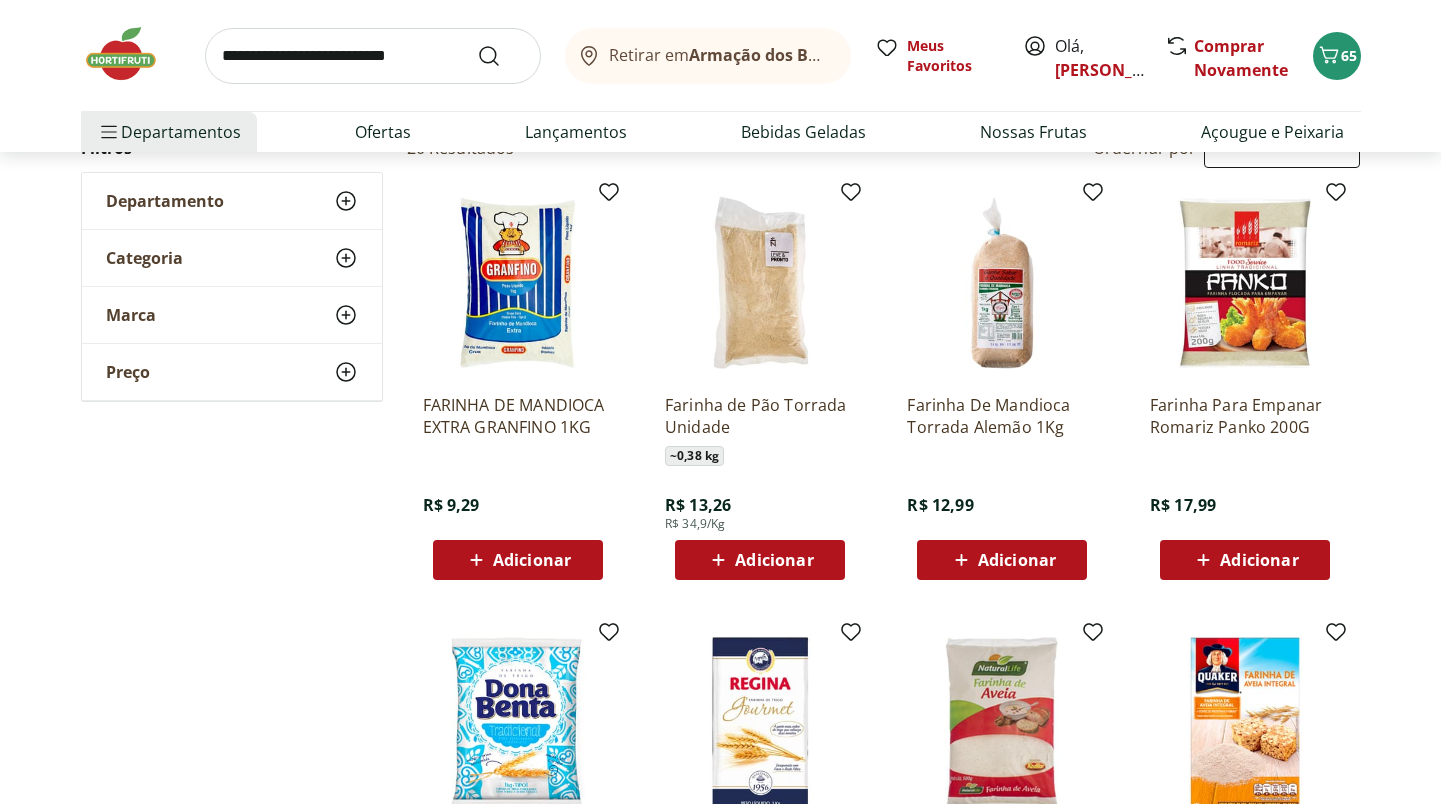 scroll, scrollTop: 267, scrollLeft: 0, axis: vertical 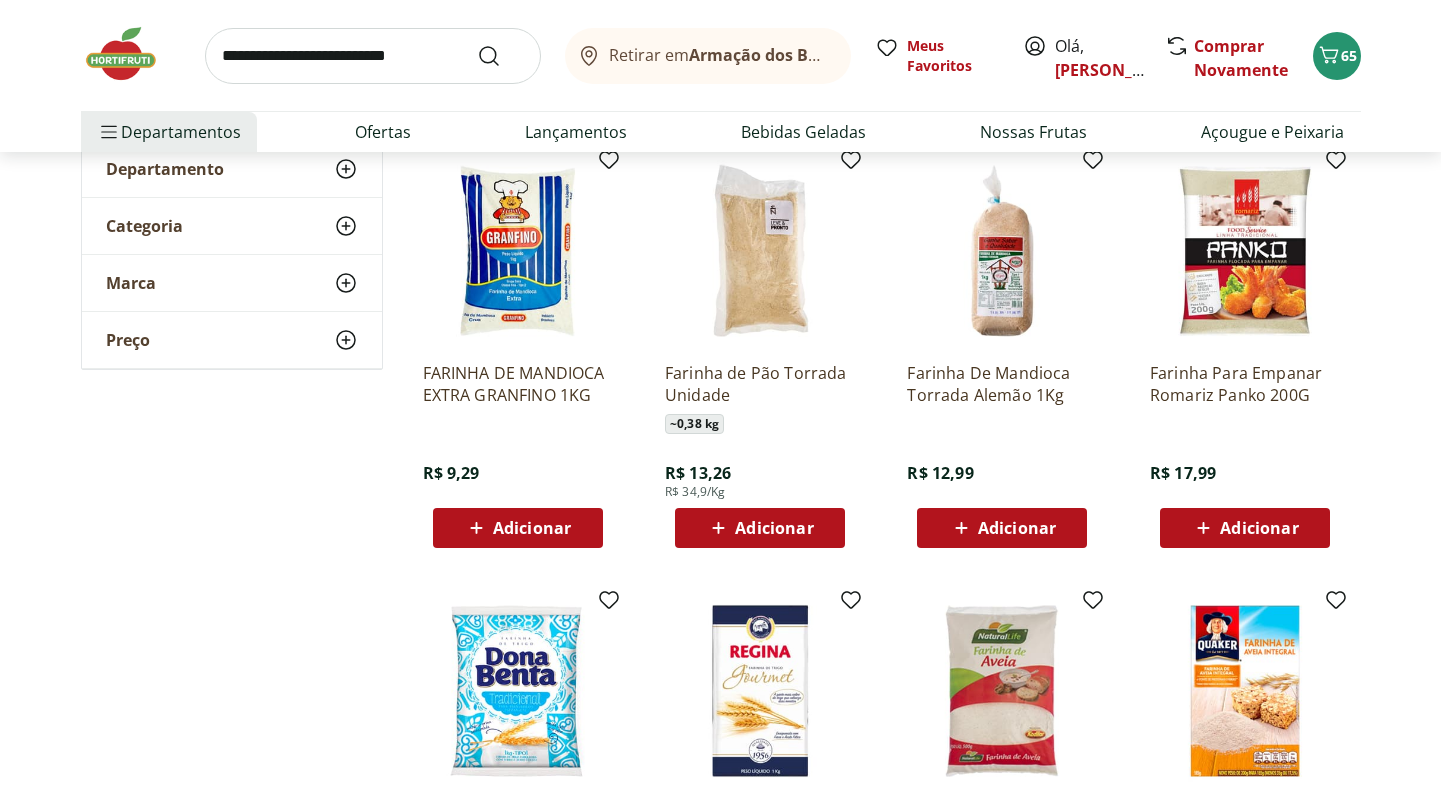 click on "Adicionar" at bounding box center [1259, 528] 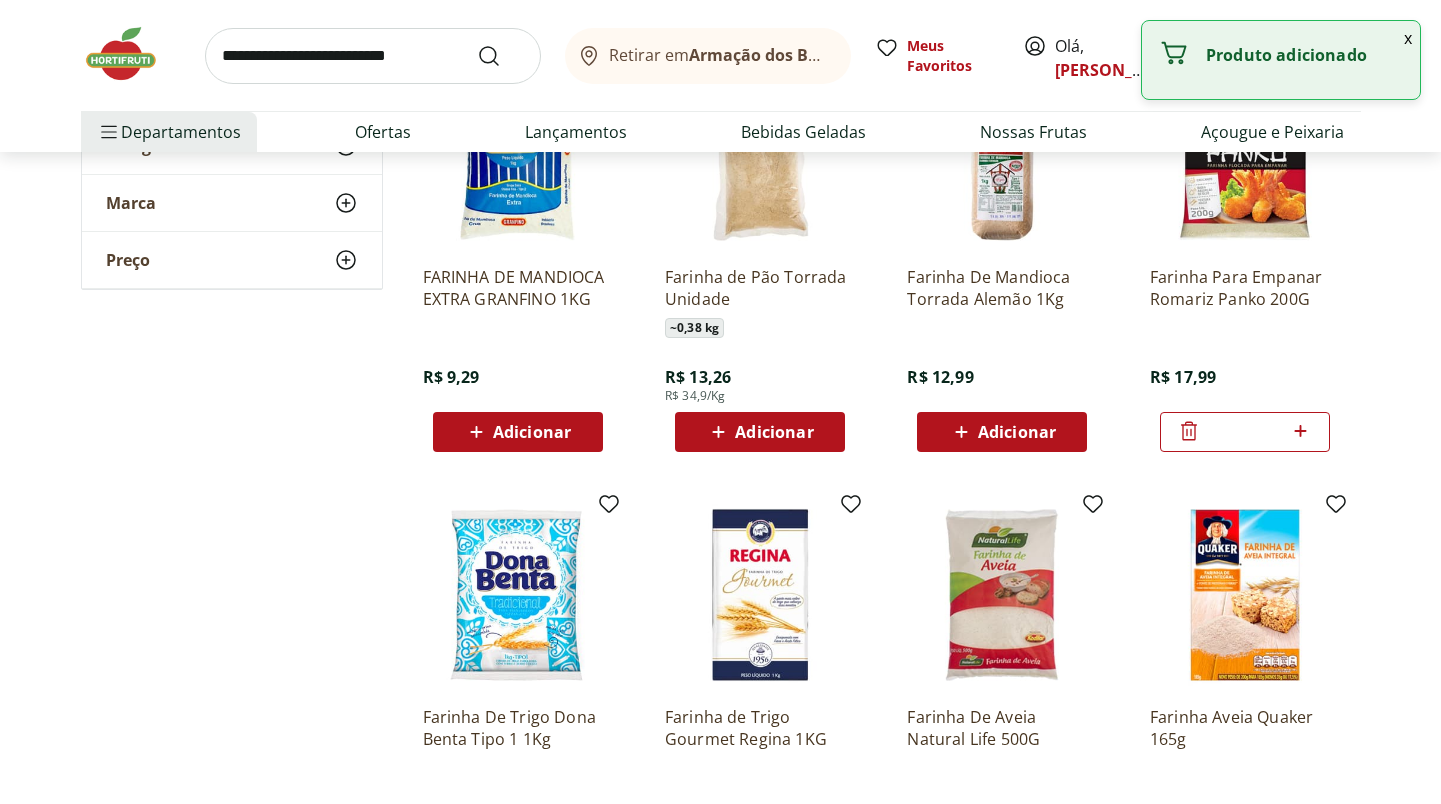 scroll, scrollTop: 473, scrollLeft: 0, axis: vertical 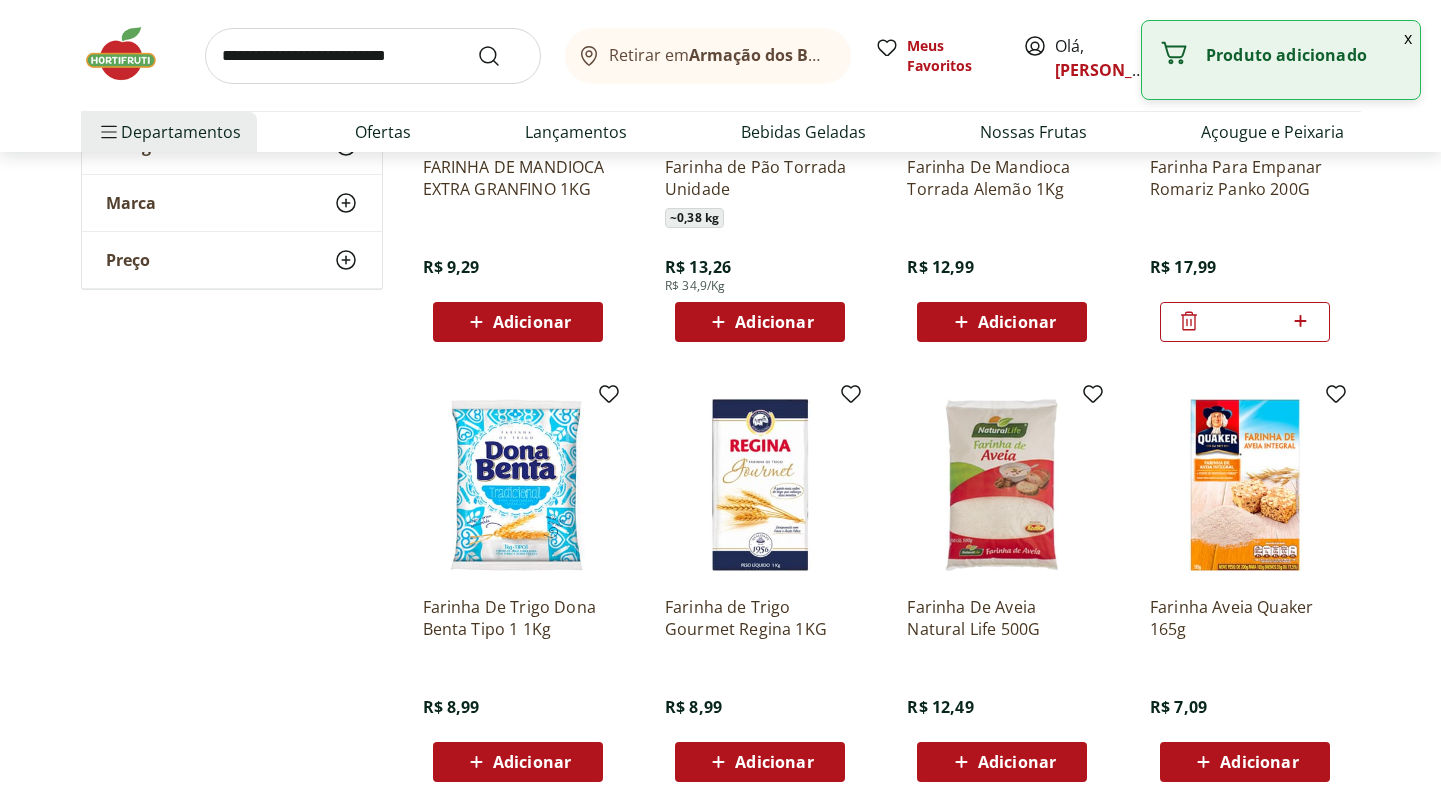 click on "Adicionar" at bounding box center [518, 762] 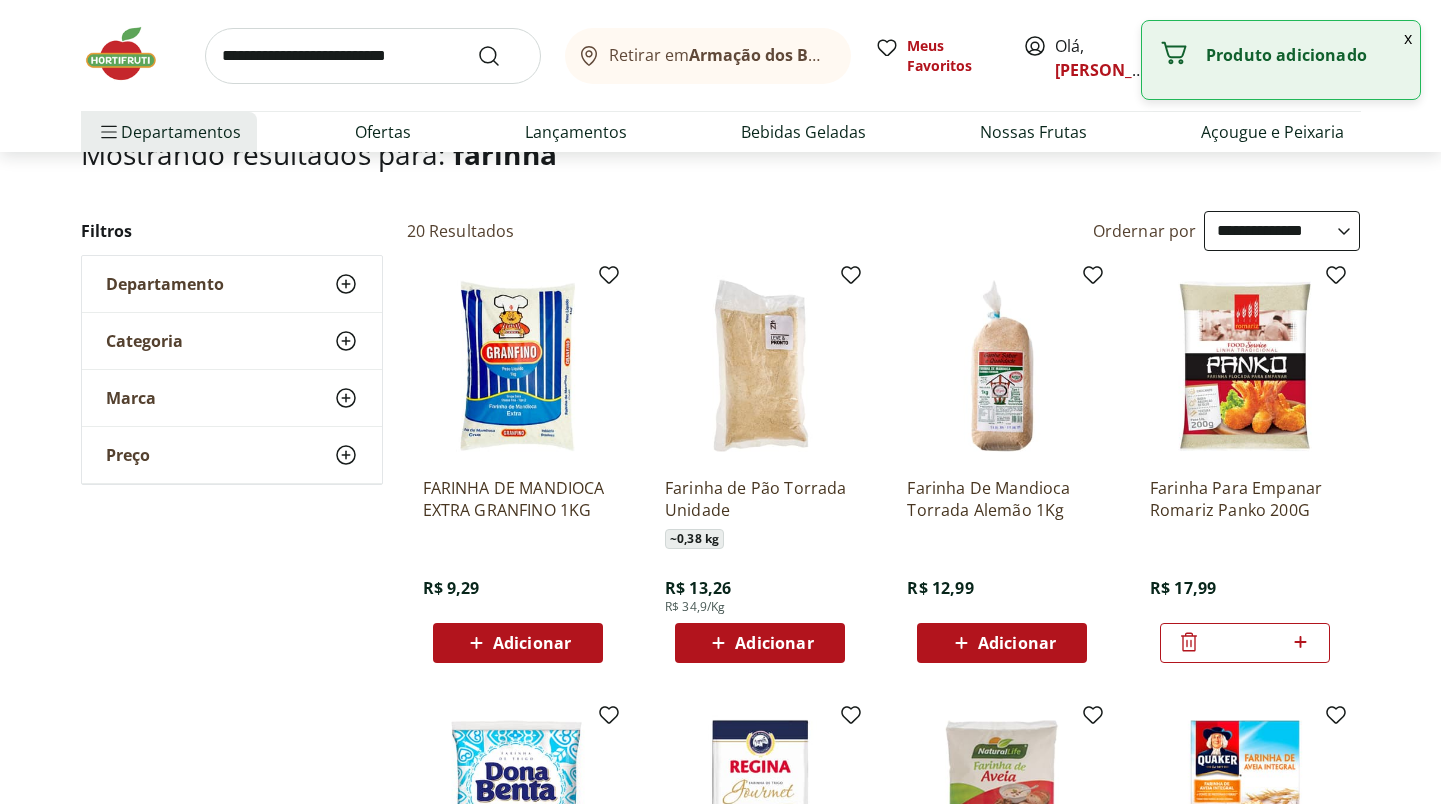 scroll, scrollTop: 147, scrollLeft: 0, axis: vertical 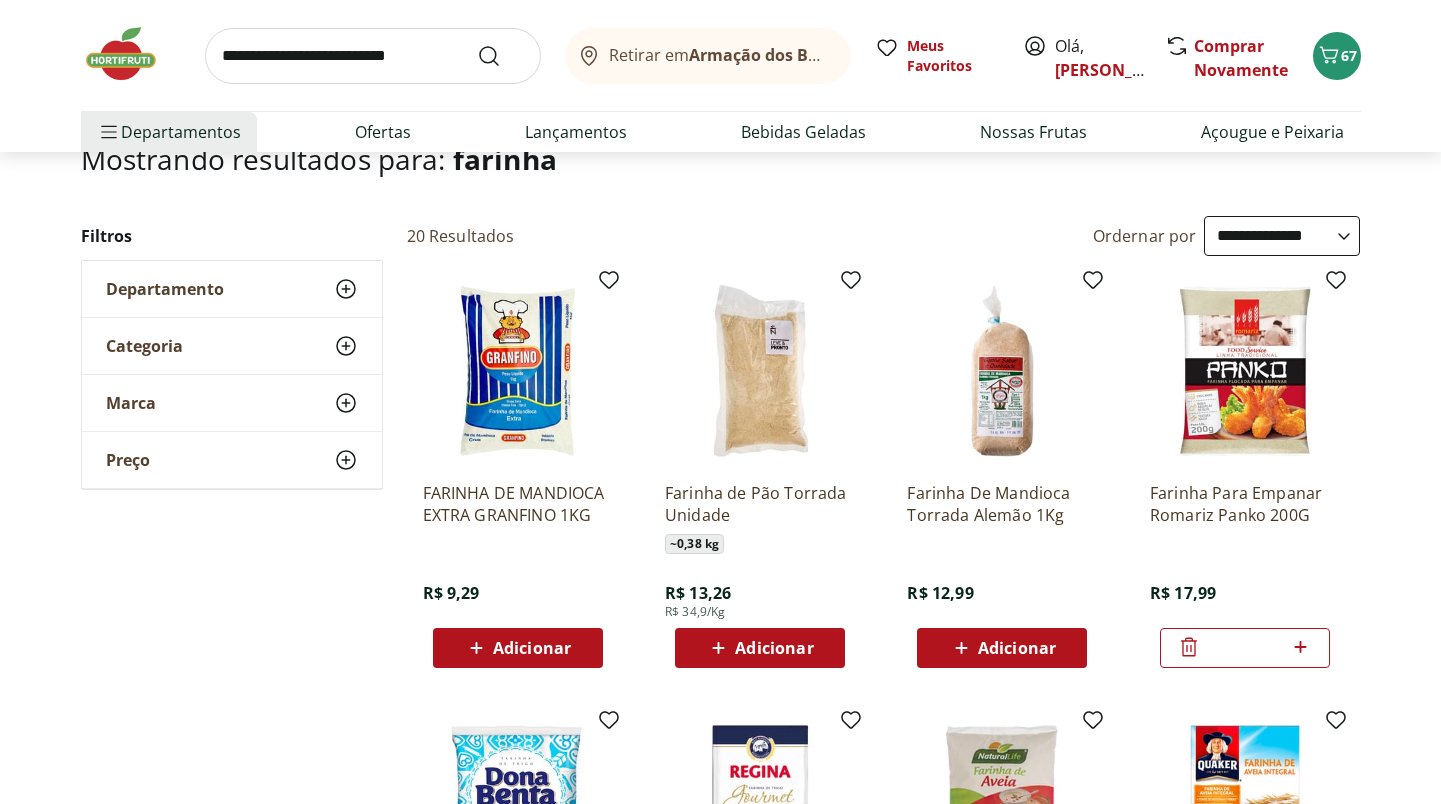 click on "Adicionar" at bounding box center (517, 648) 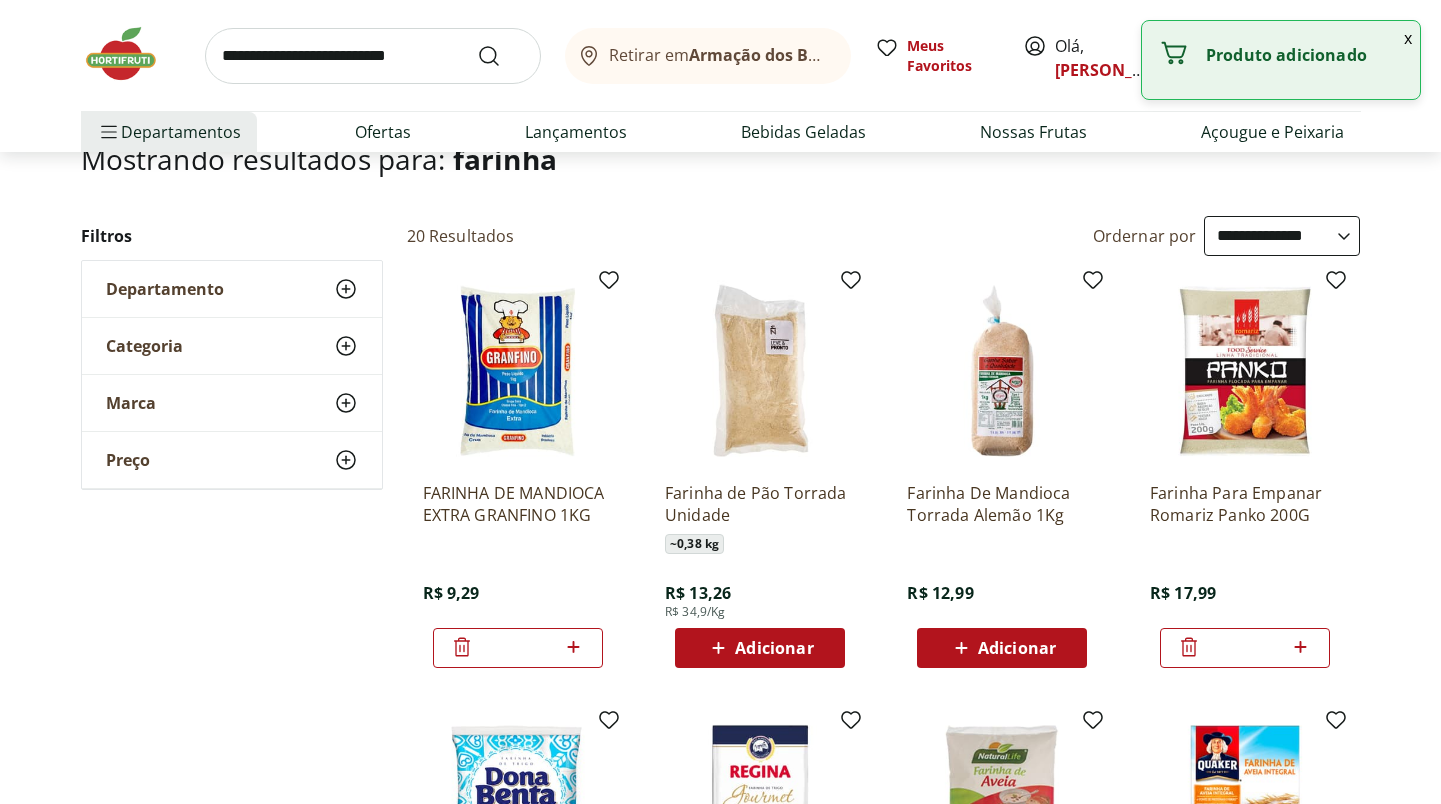 click at bounding box center (373, 56) 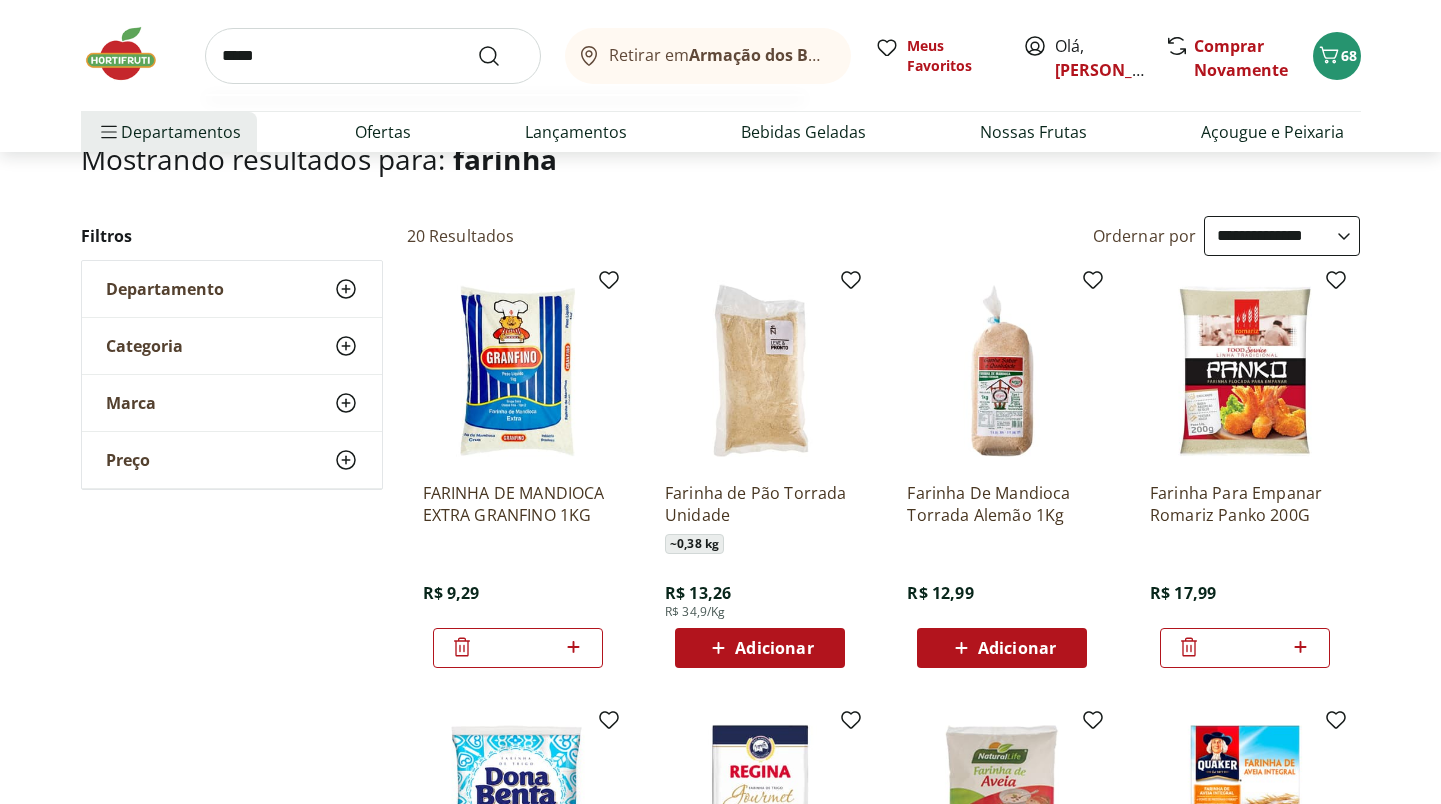type on "******" 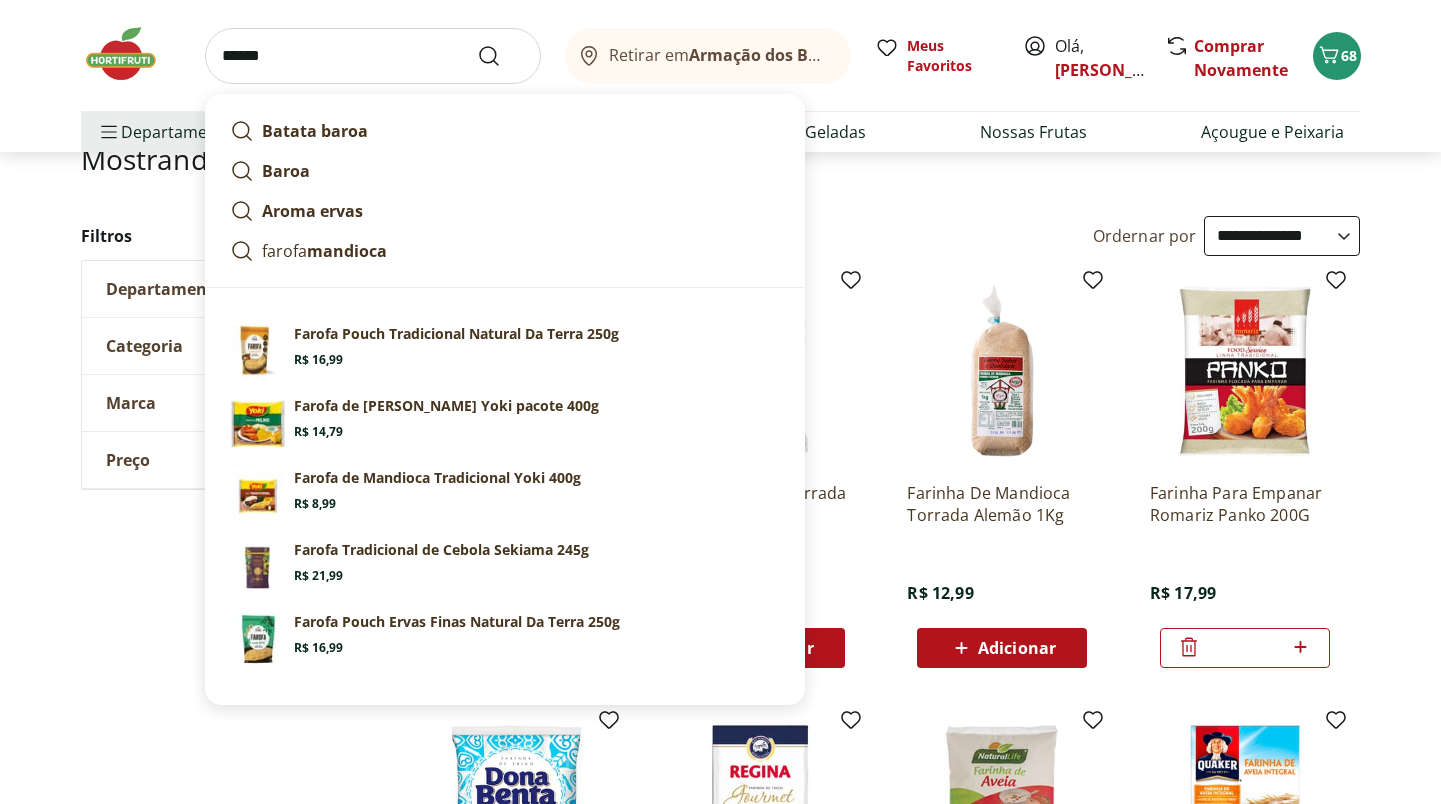 click at bounding box center (501, 56) 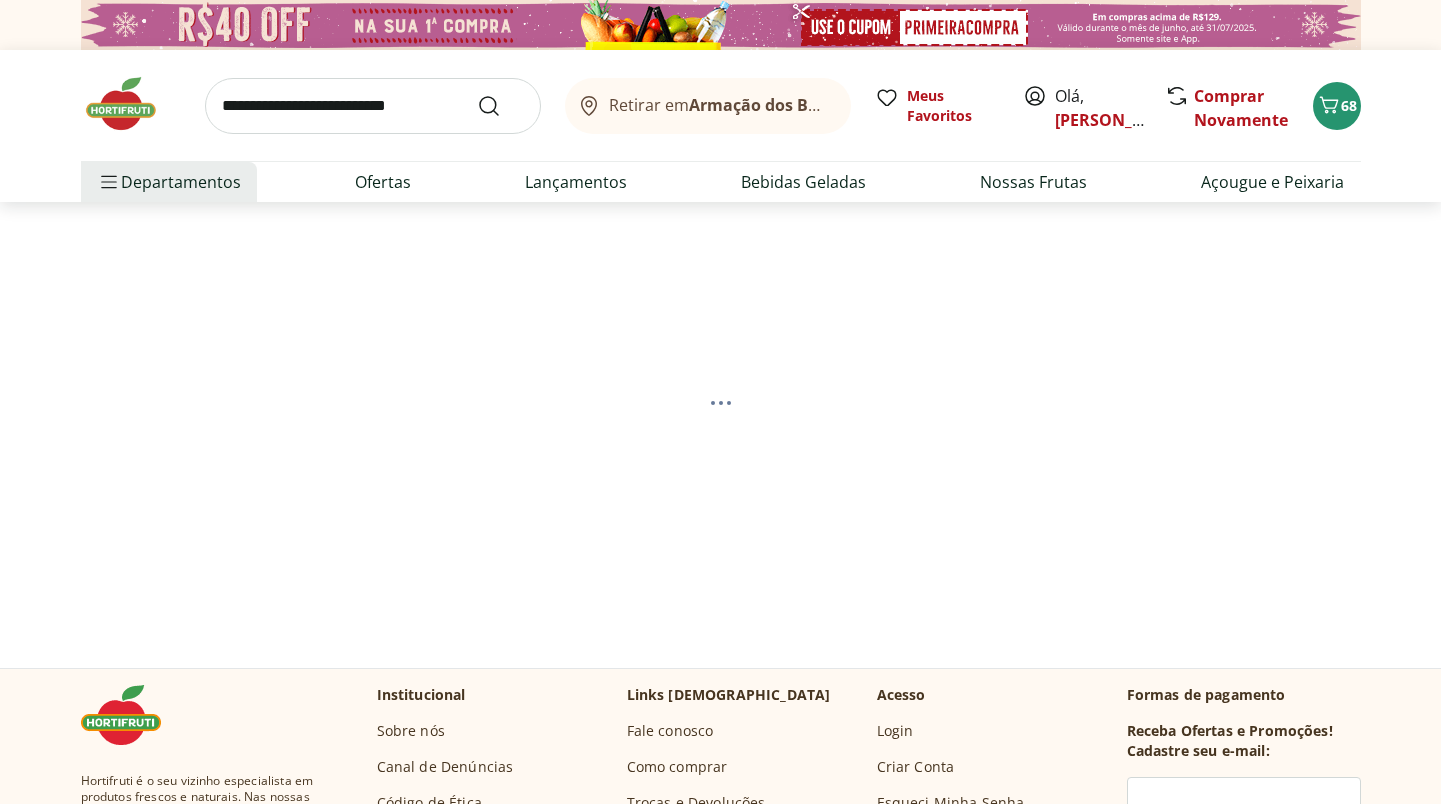 scroll, scrollTop: 21, scrollLeft: 0, axis: vertical 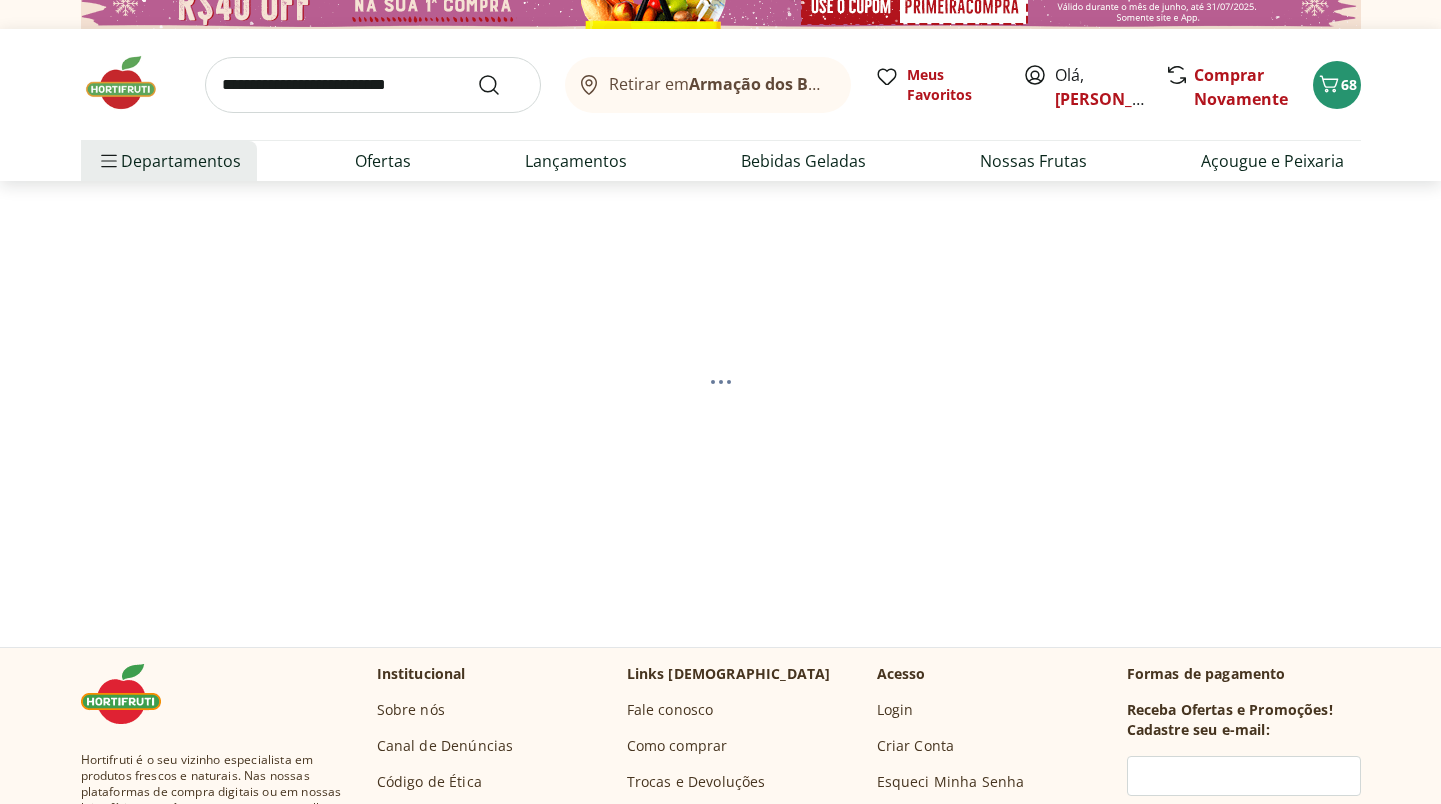 select on "**********" 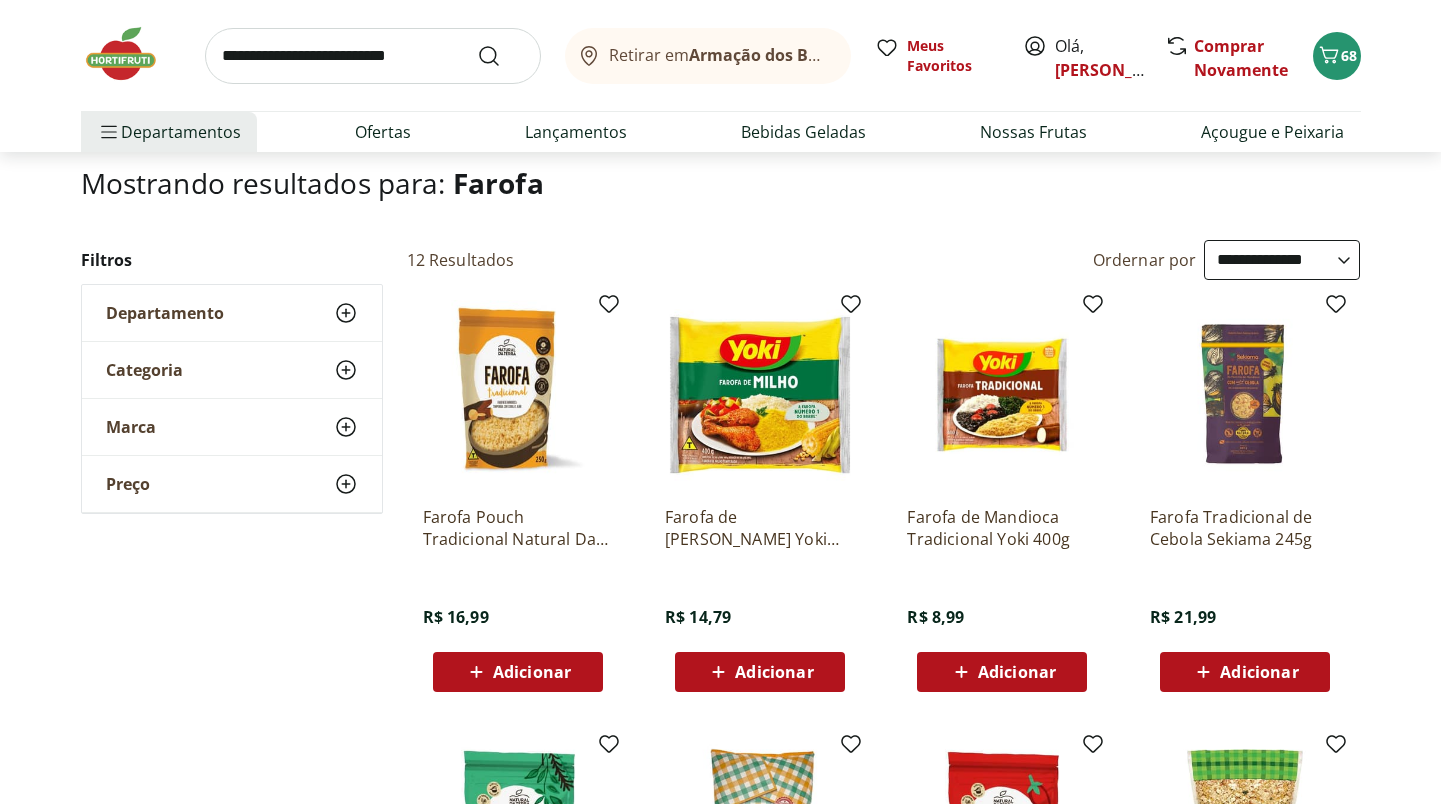 scroll, scrollTop: 124, scrollLeft: 0, axis: vertical 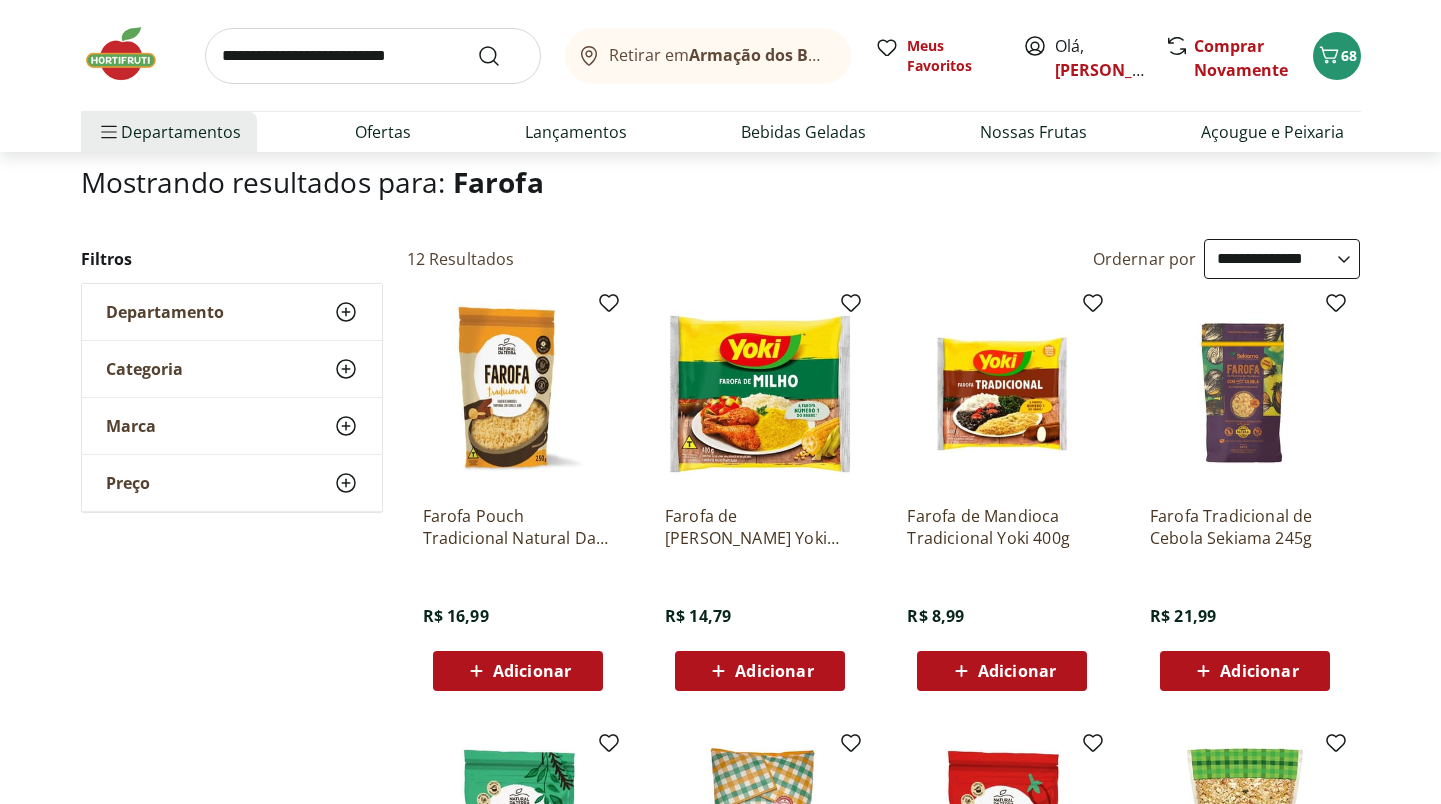 click on "Adicionar" at bounding box center [1259, 671] 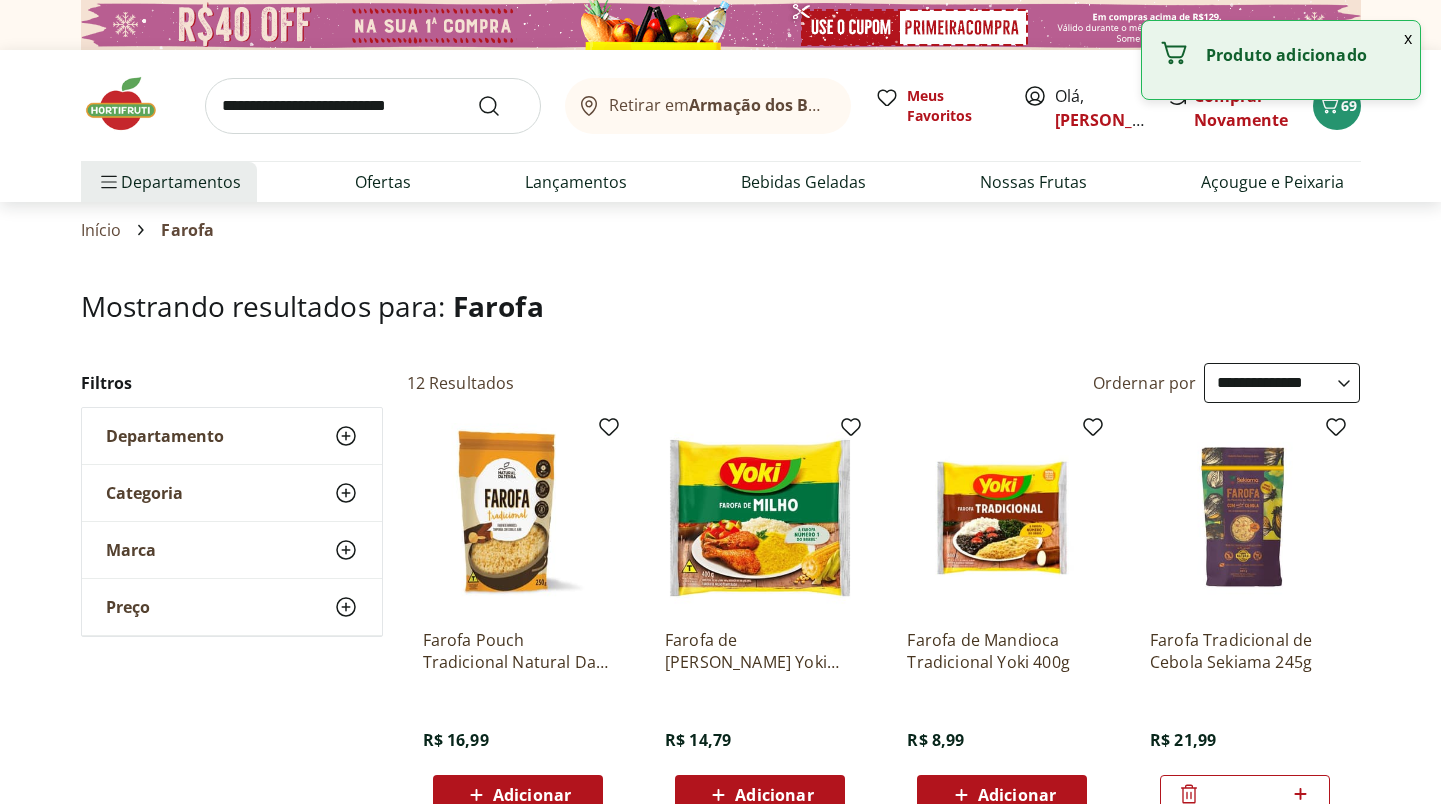 select on "**********" 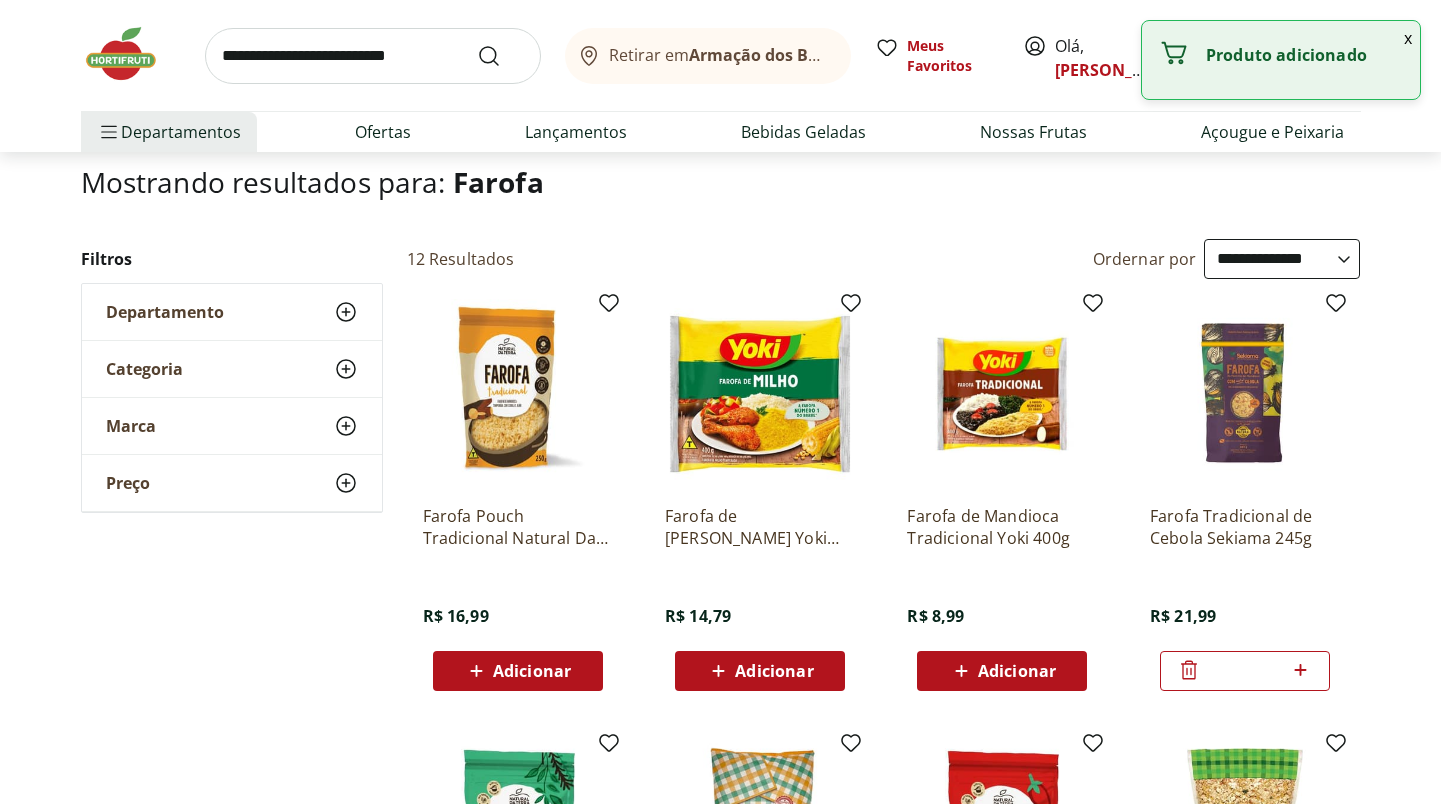 click 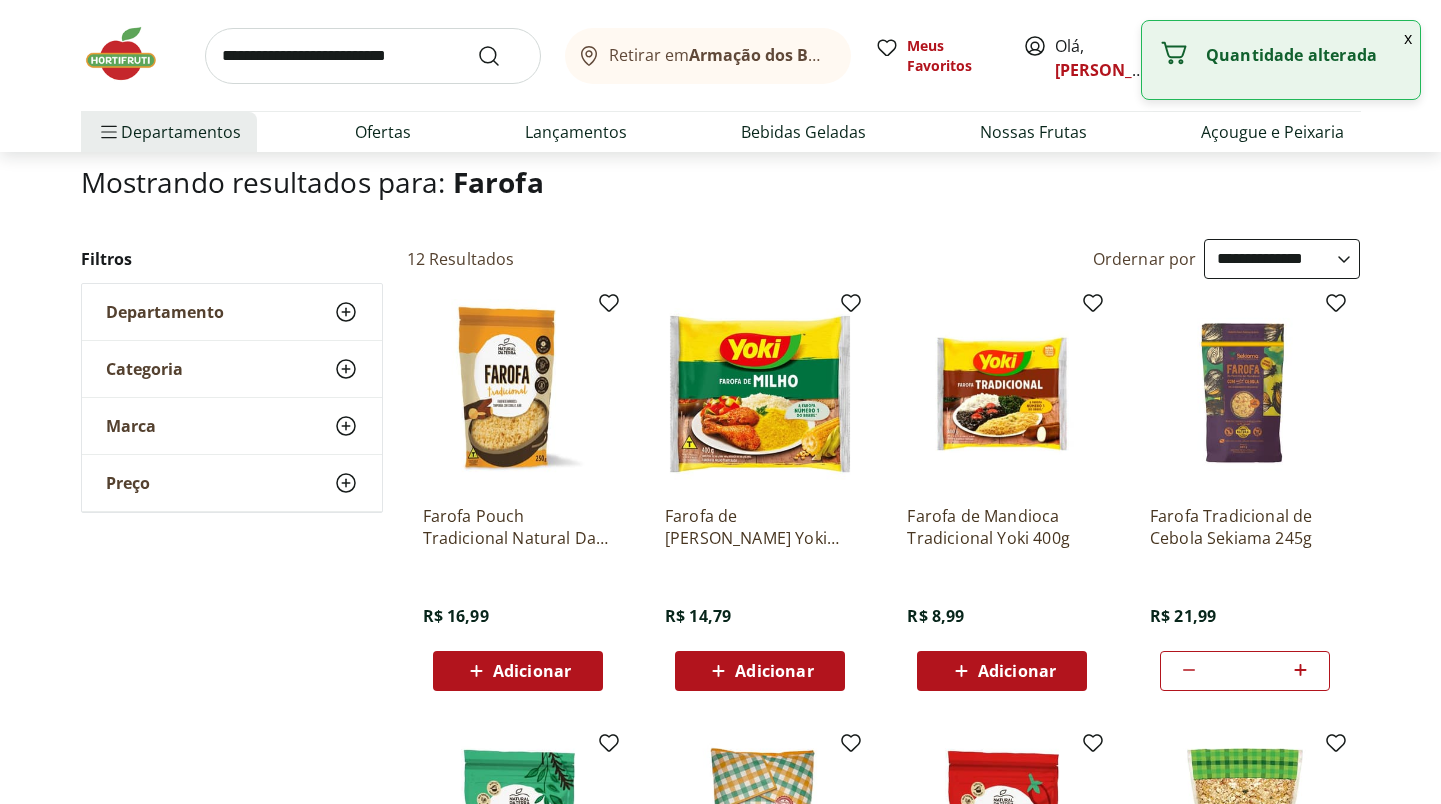type on "*" 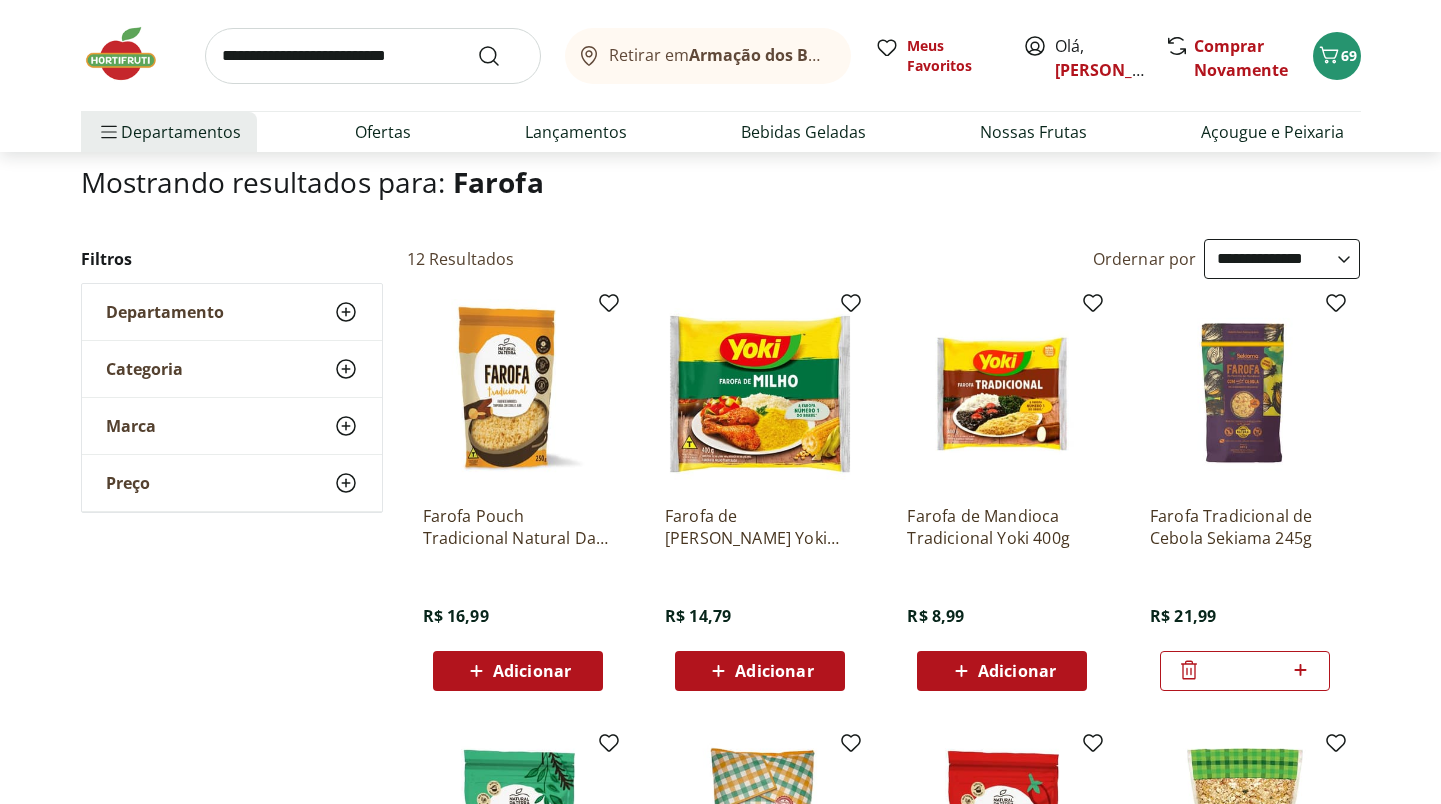 click at bounding box center [373, 56] 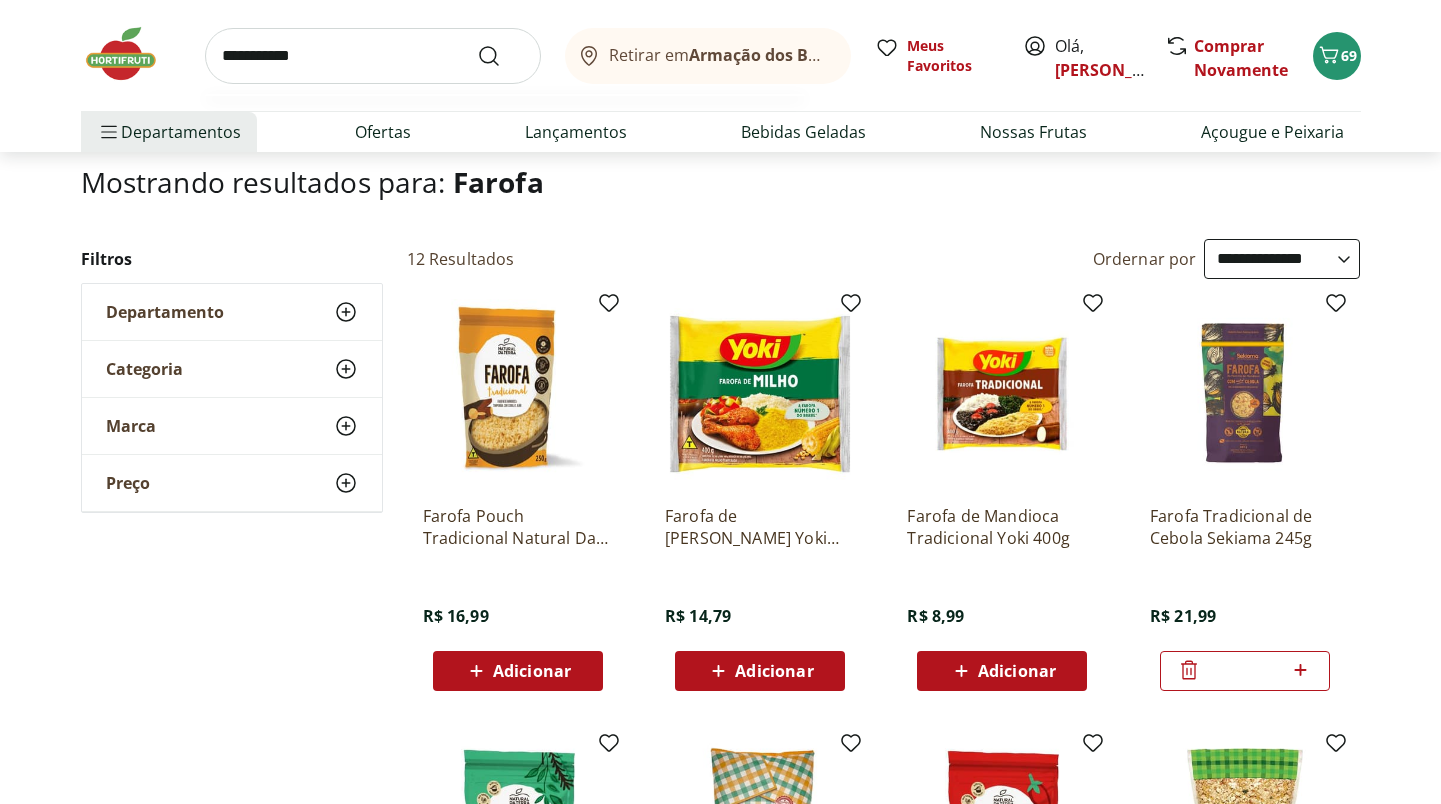 type on "**********" 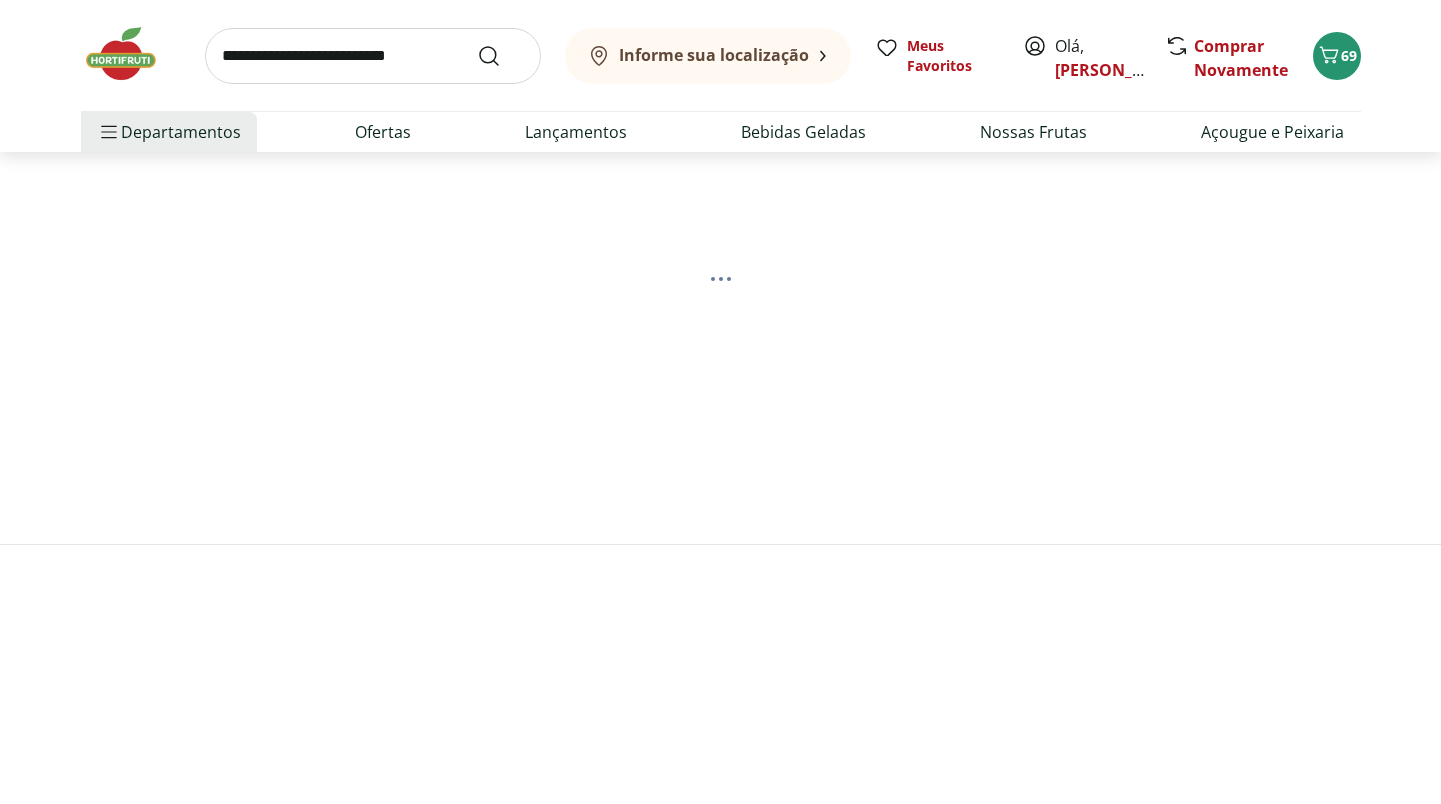 scroll, scrollTop: 0, scrollLeft: 0, axis: both 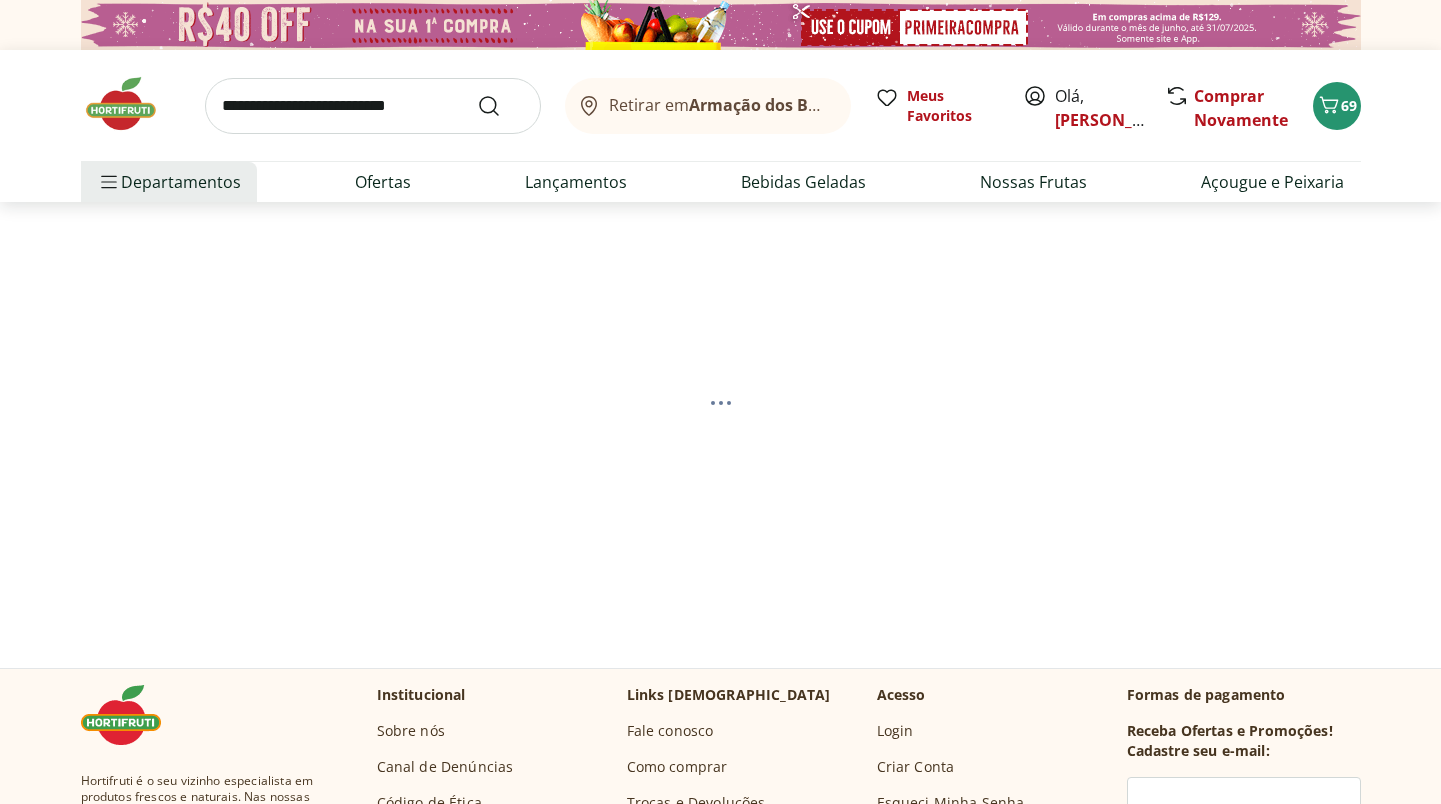 select on "**********" 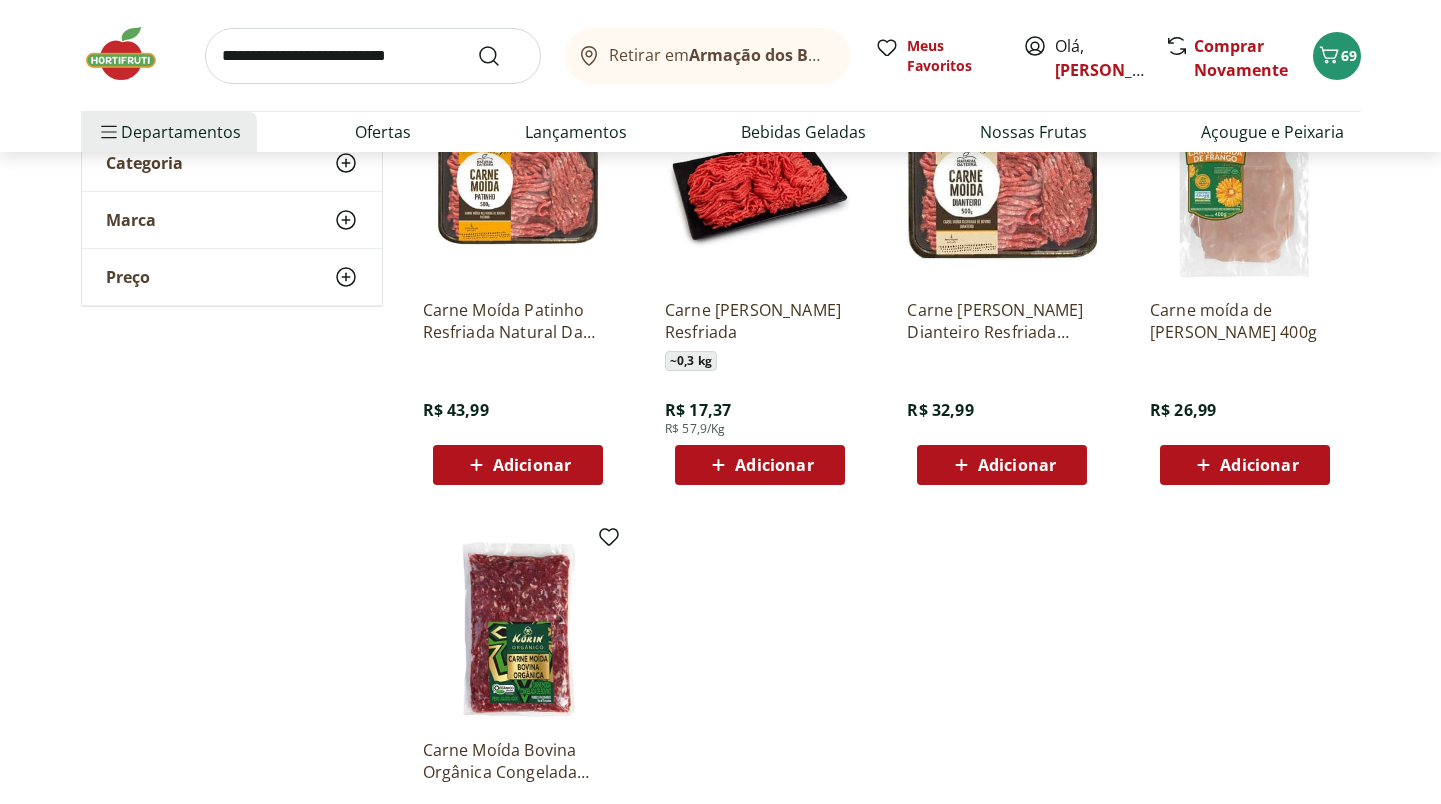 scroll, scrollTop: 241, scrollLeft: 0, axis: vertical 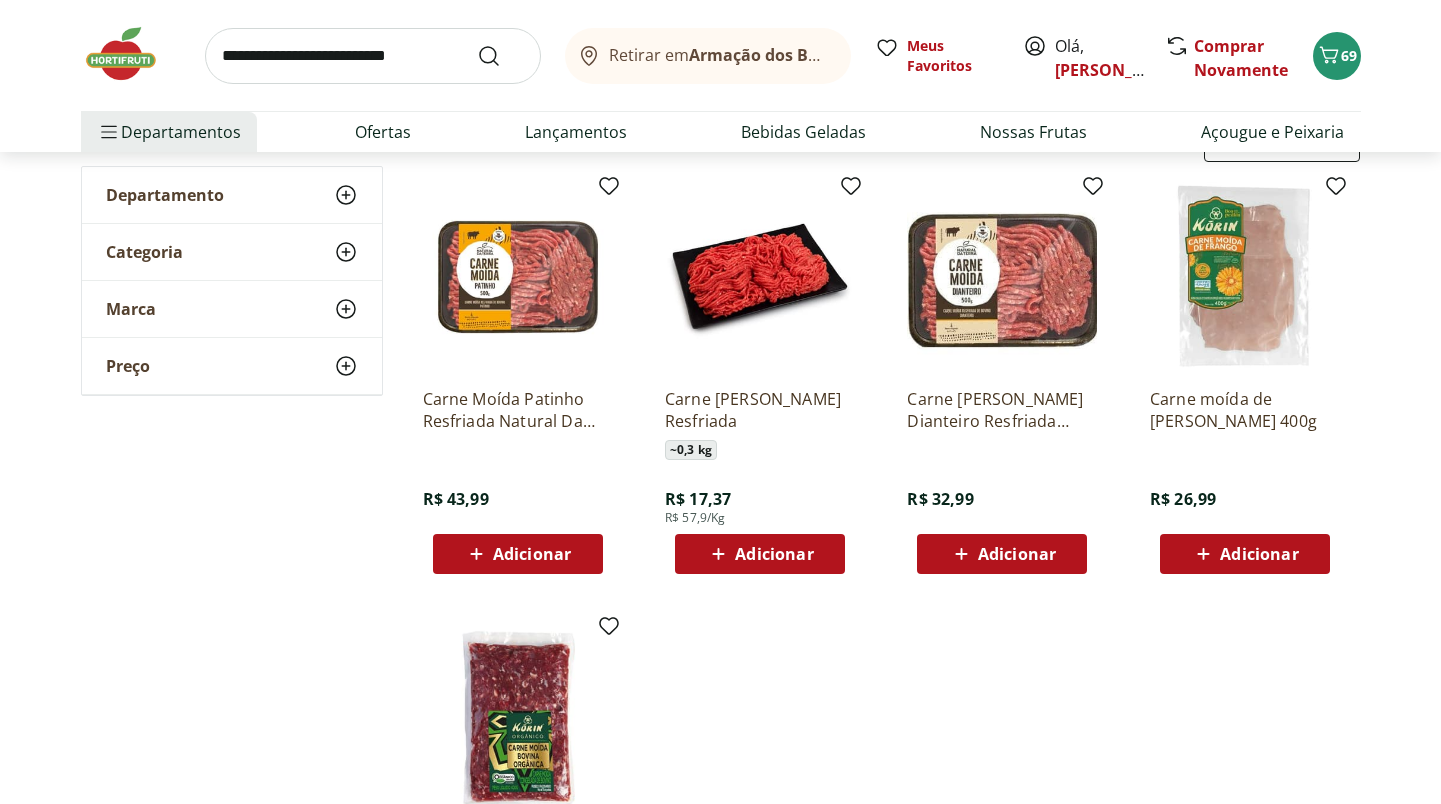 click on "Carne Moída Bovina Resfriada" at bounding box center [760, 410] 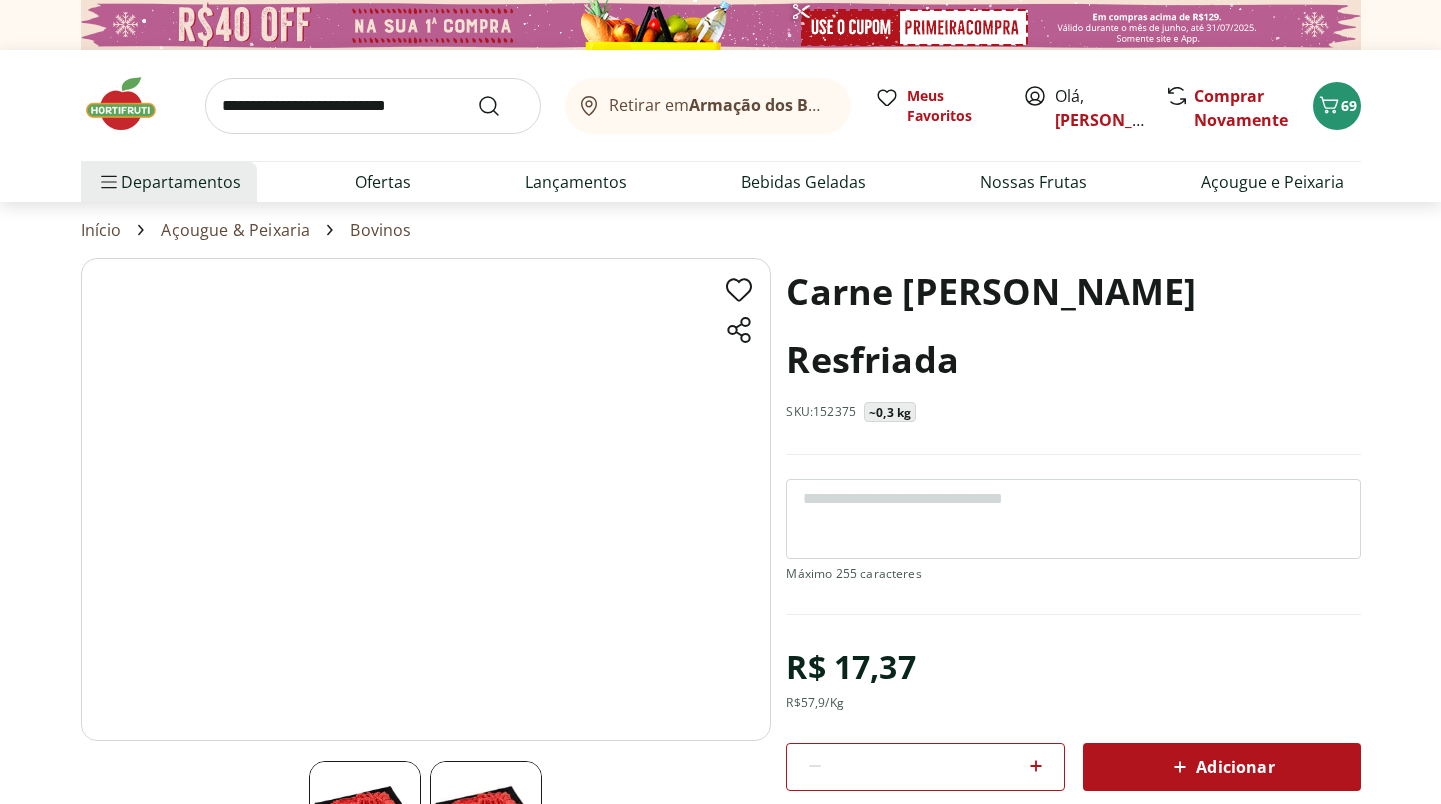 scroll, scrollTop: 0, scrollLeft: 0, axis: both 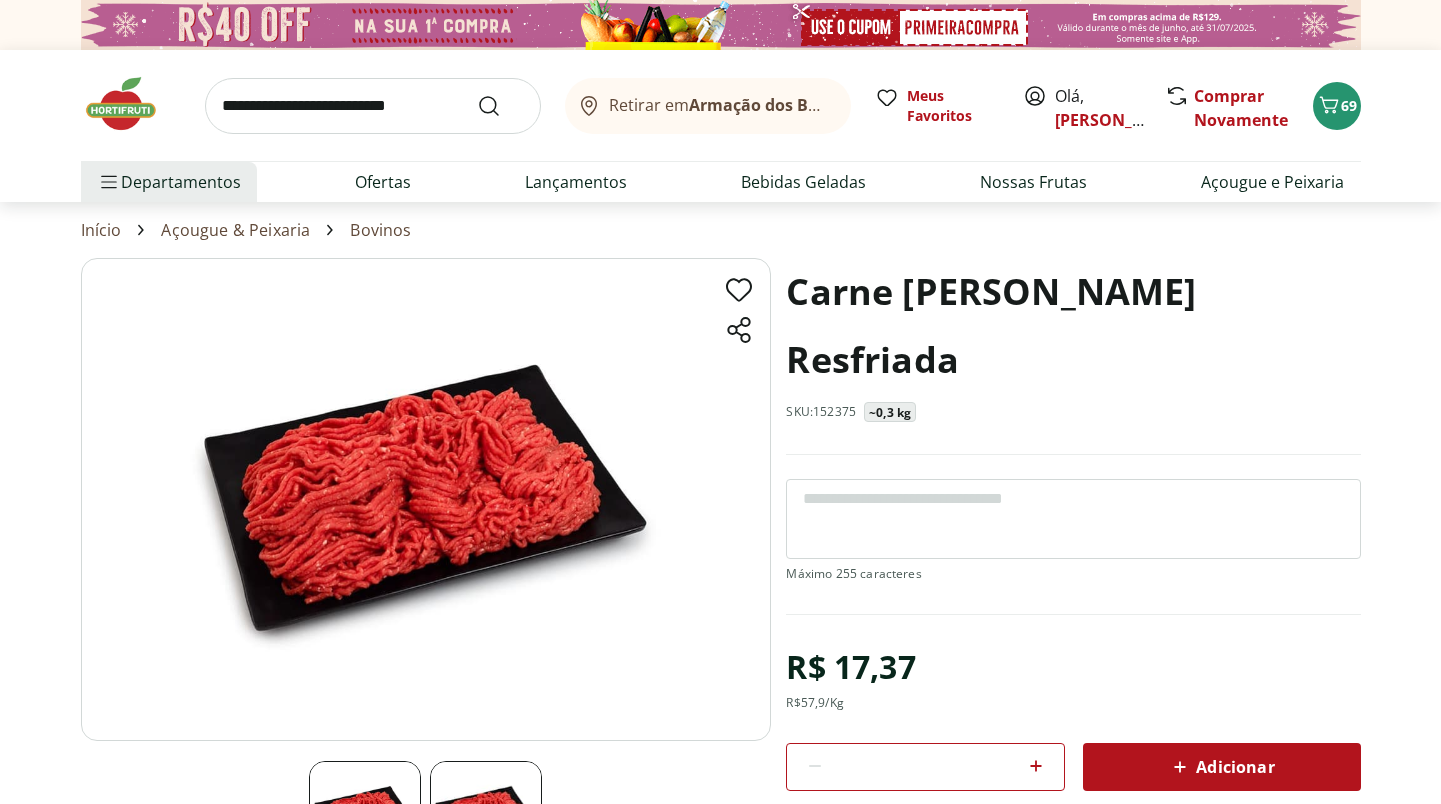 click at bounding box center (373, 106) 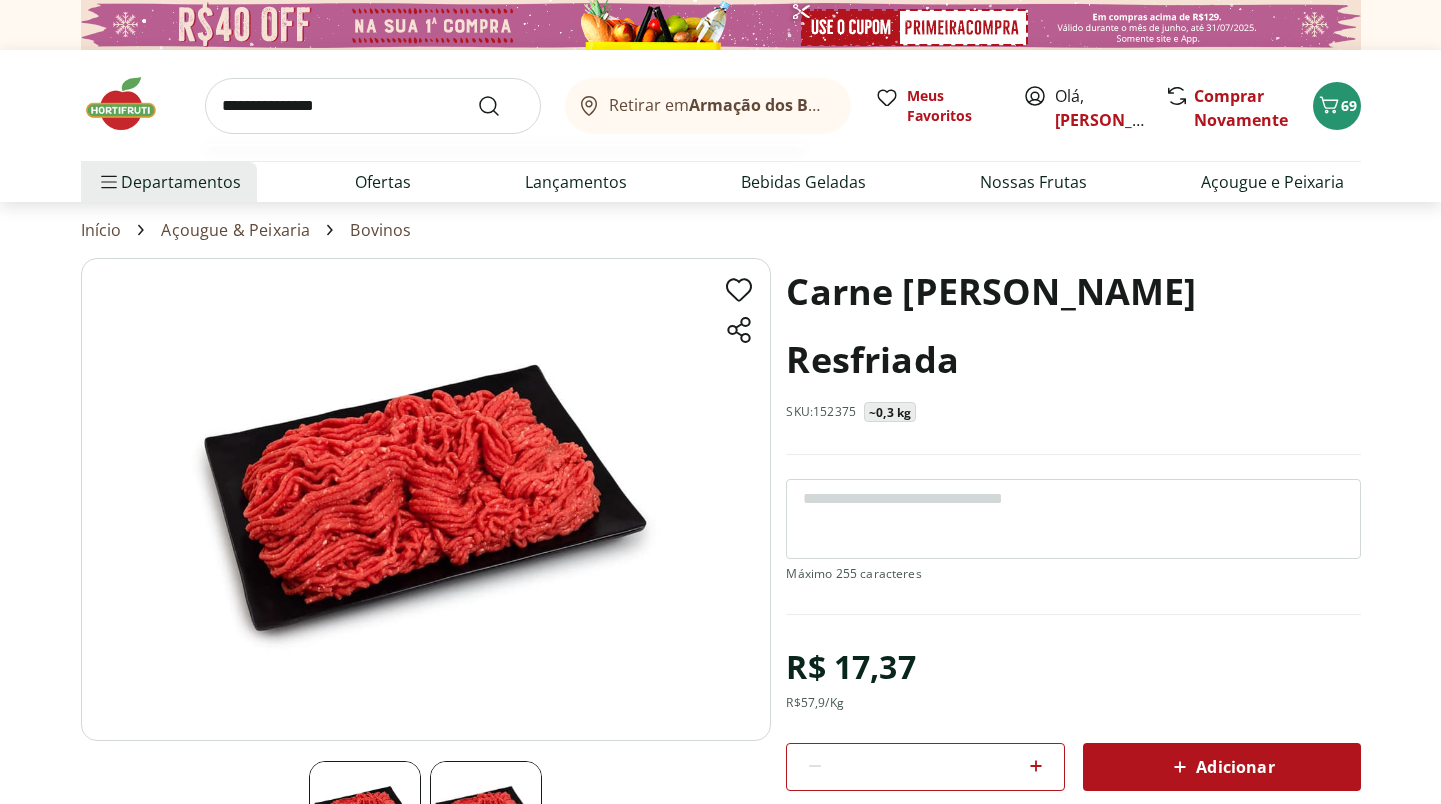 type on "**********" 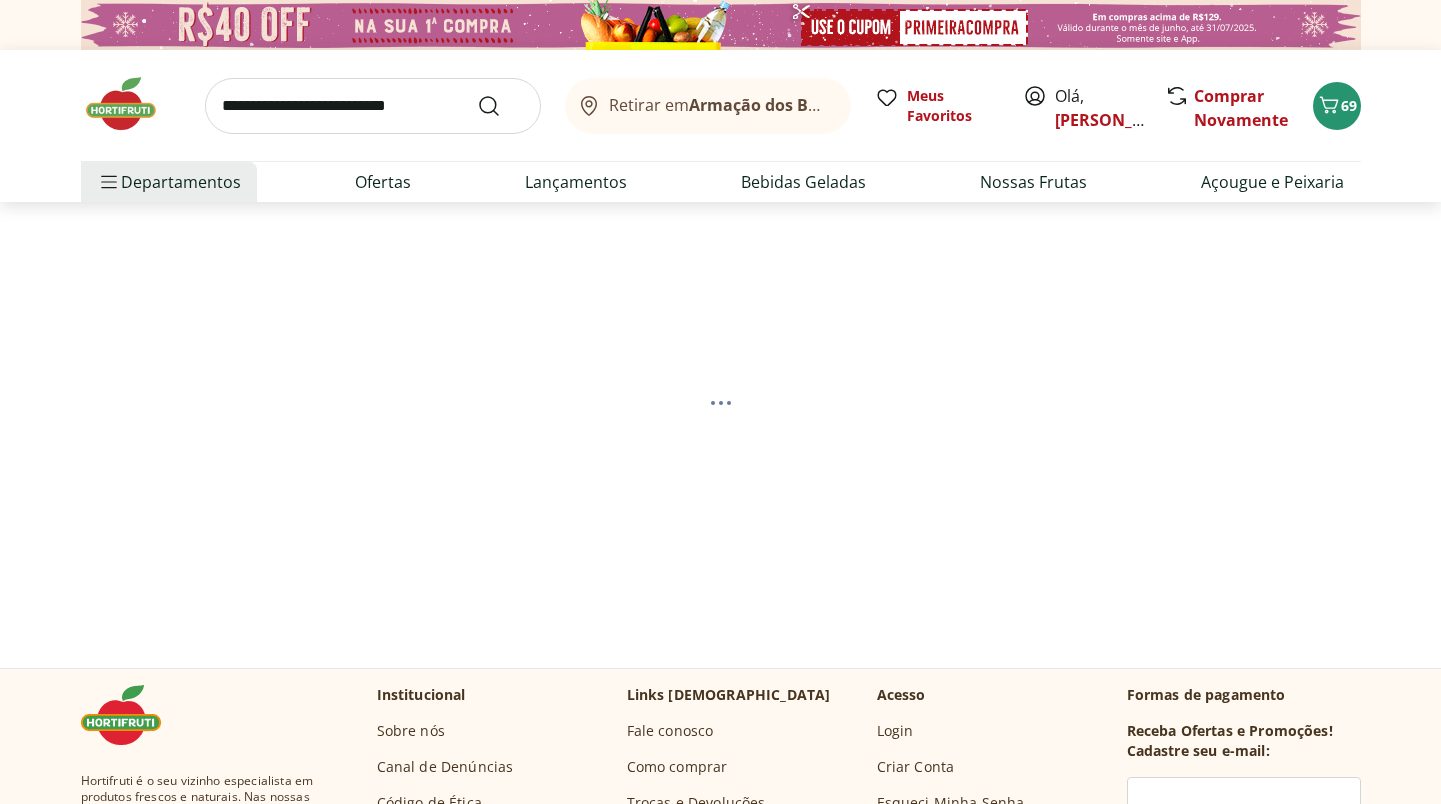 select on "**********" 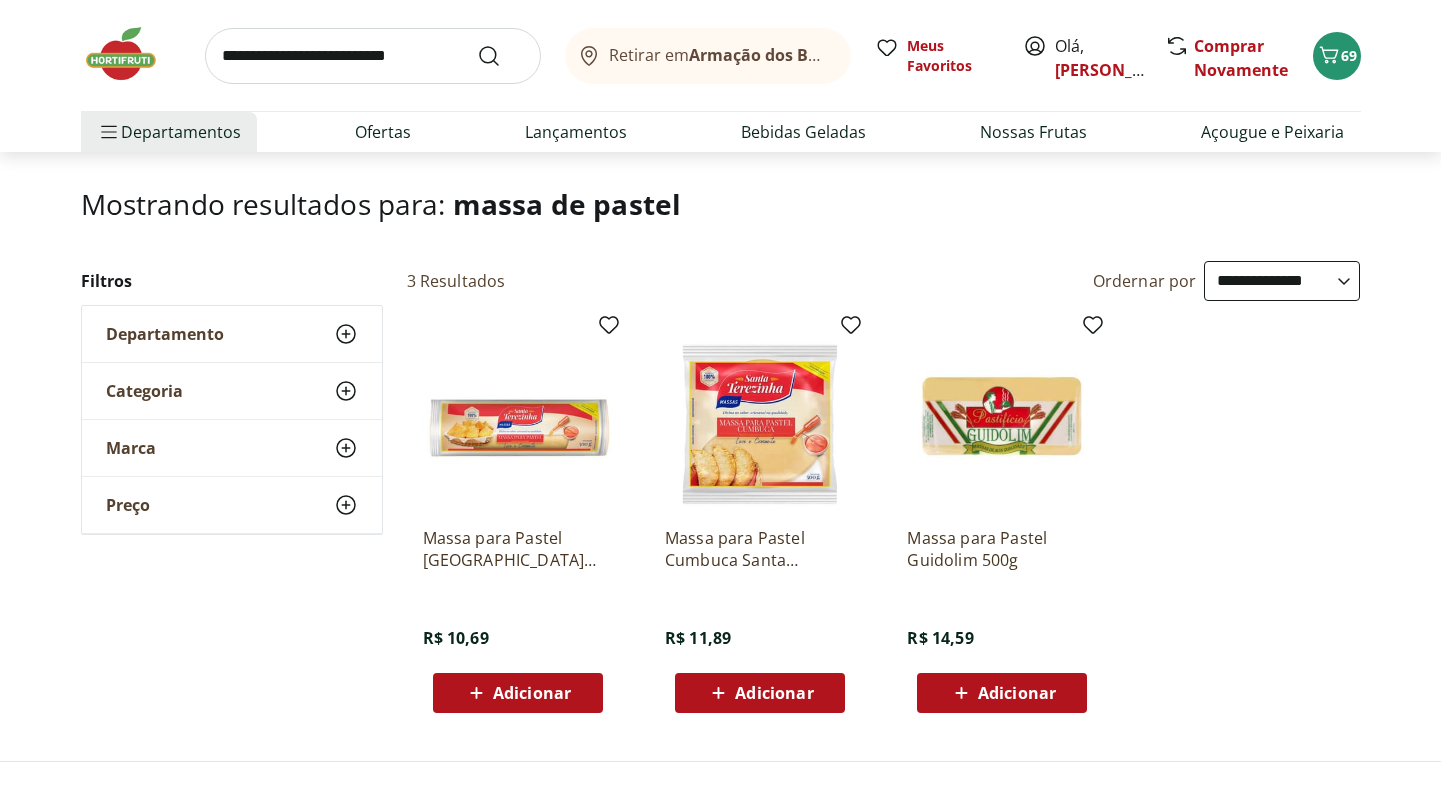 scroll, scrollTop: 104, scrollLeft: 0, axis: vertical 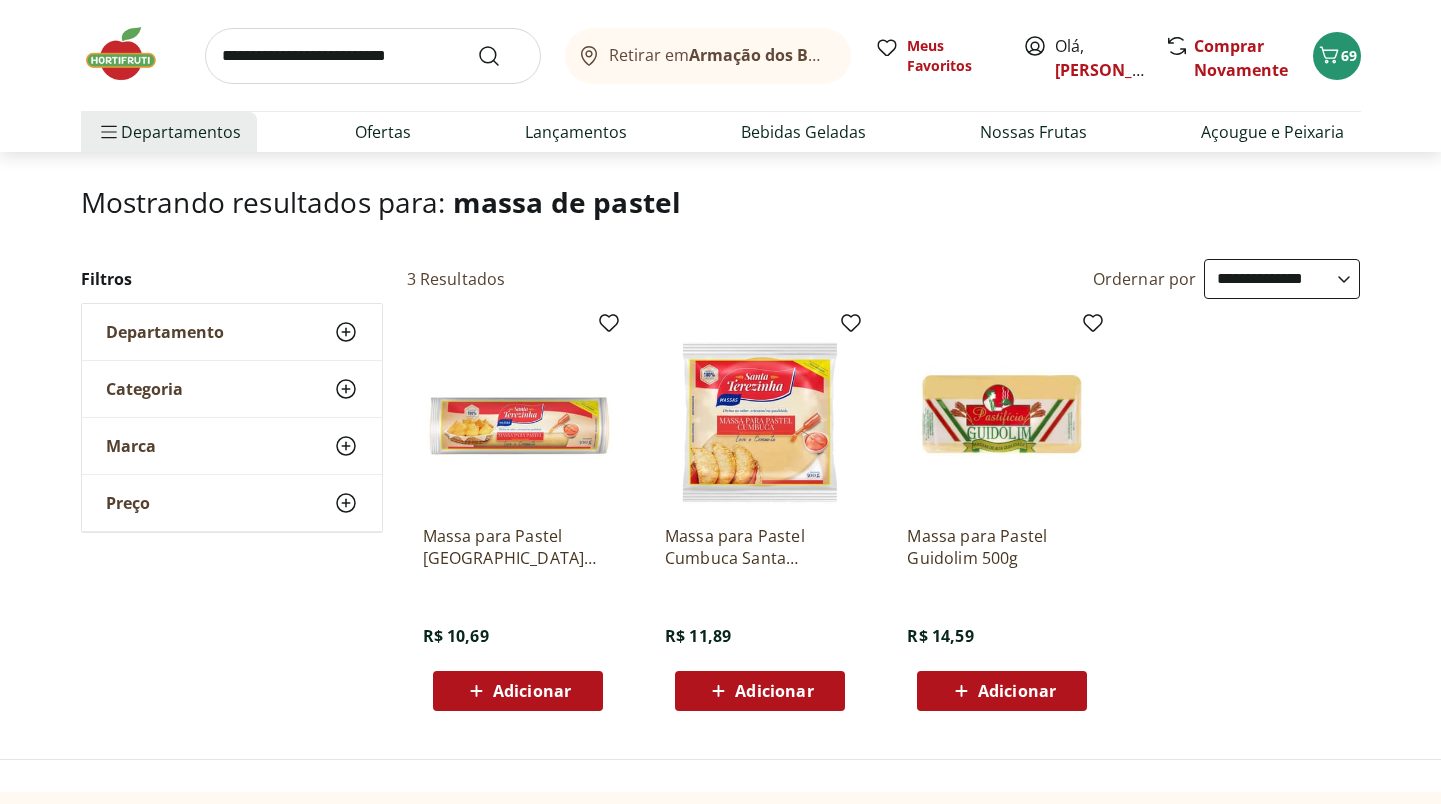 click on "Adicionar" at bounding box center [759, 691] 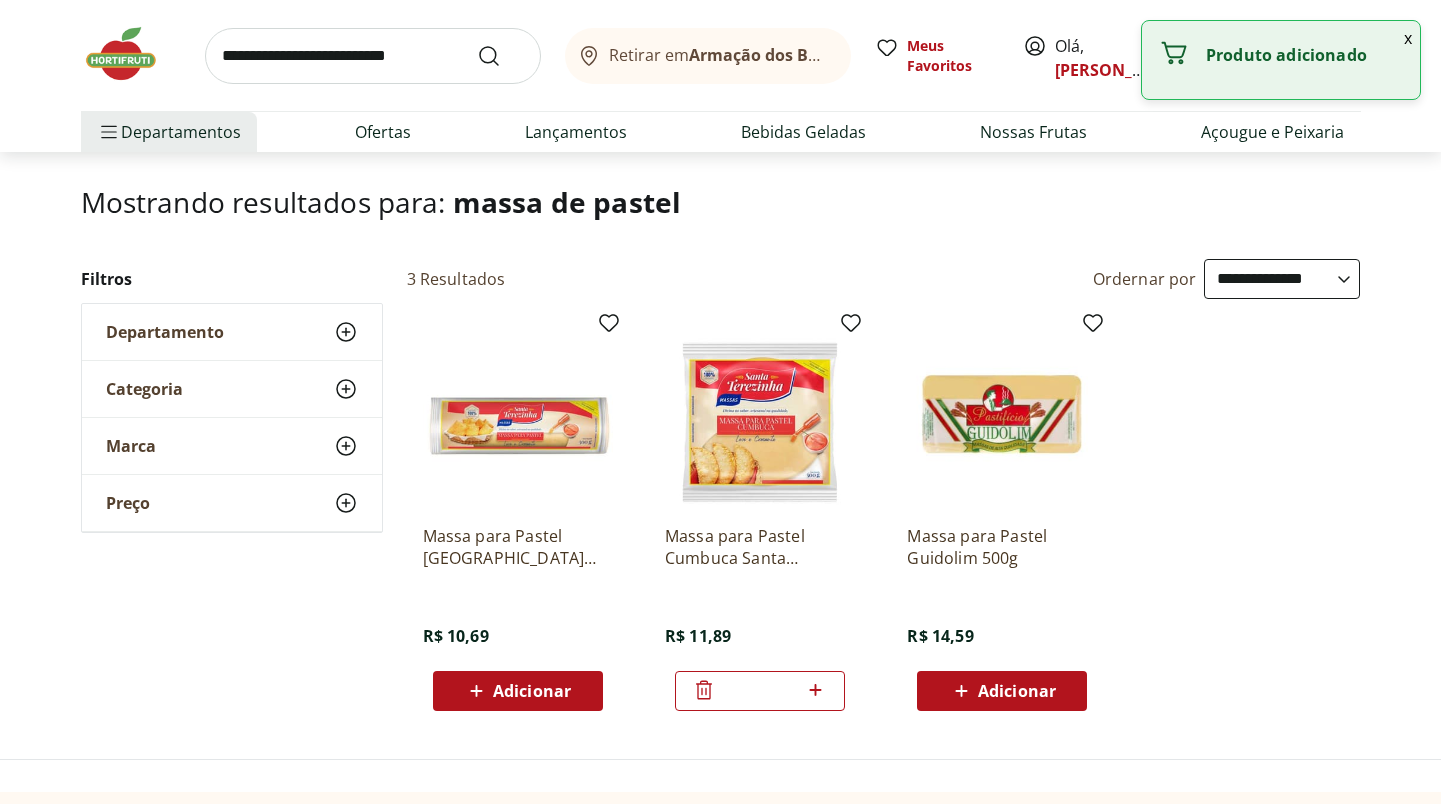 click on "*" at bounding box center (760, 691) 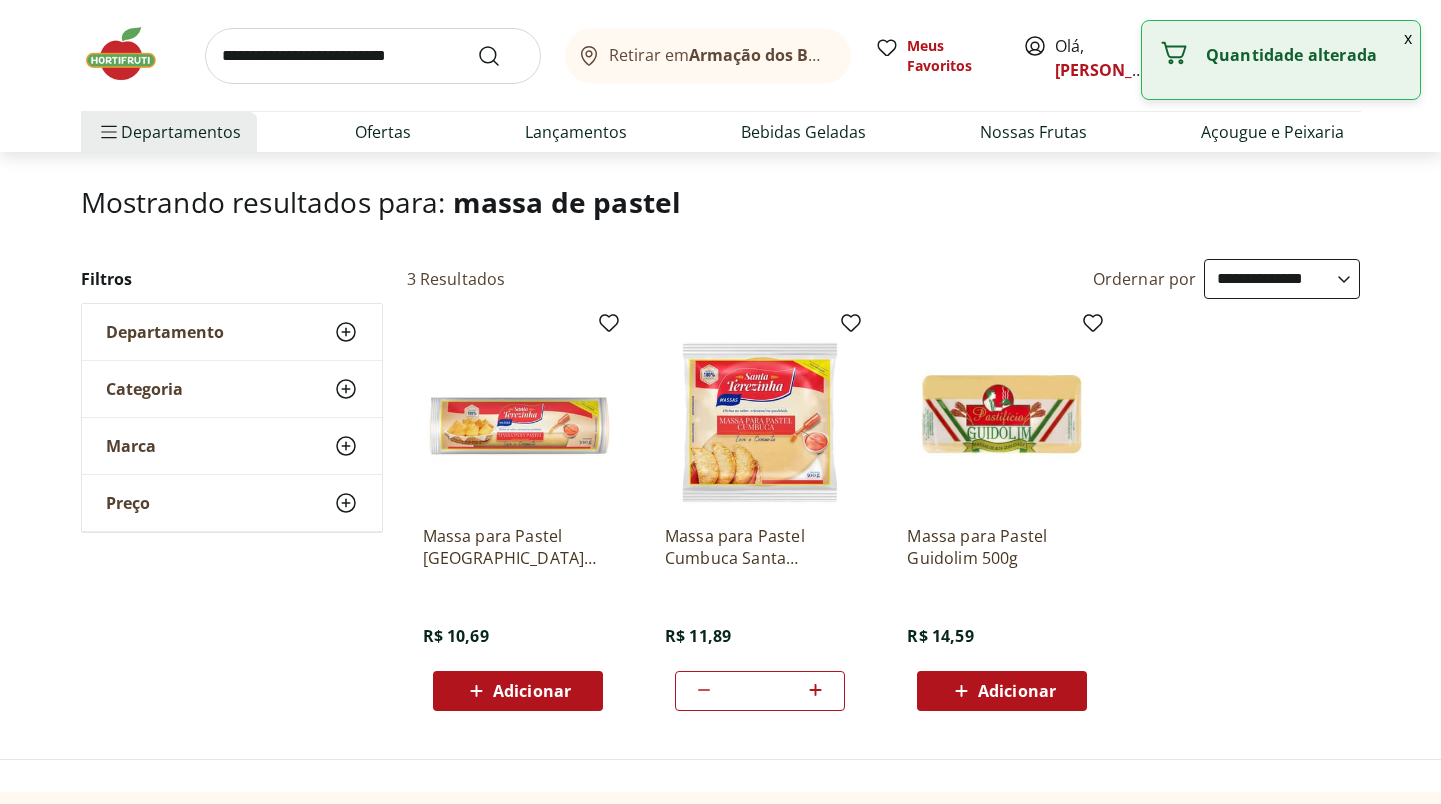 click 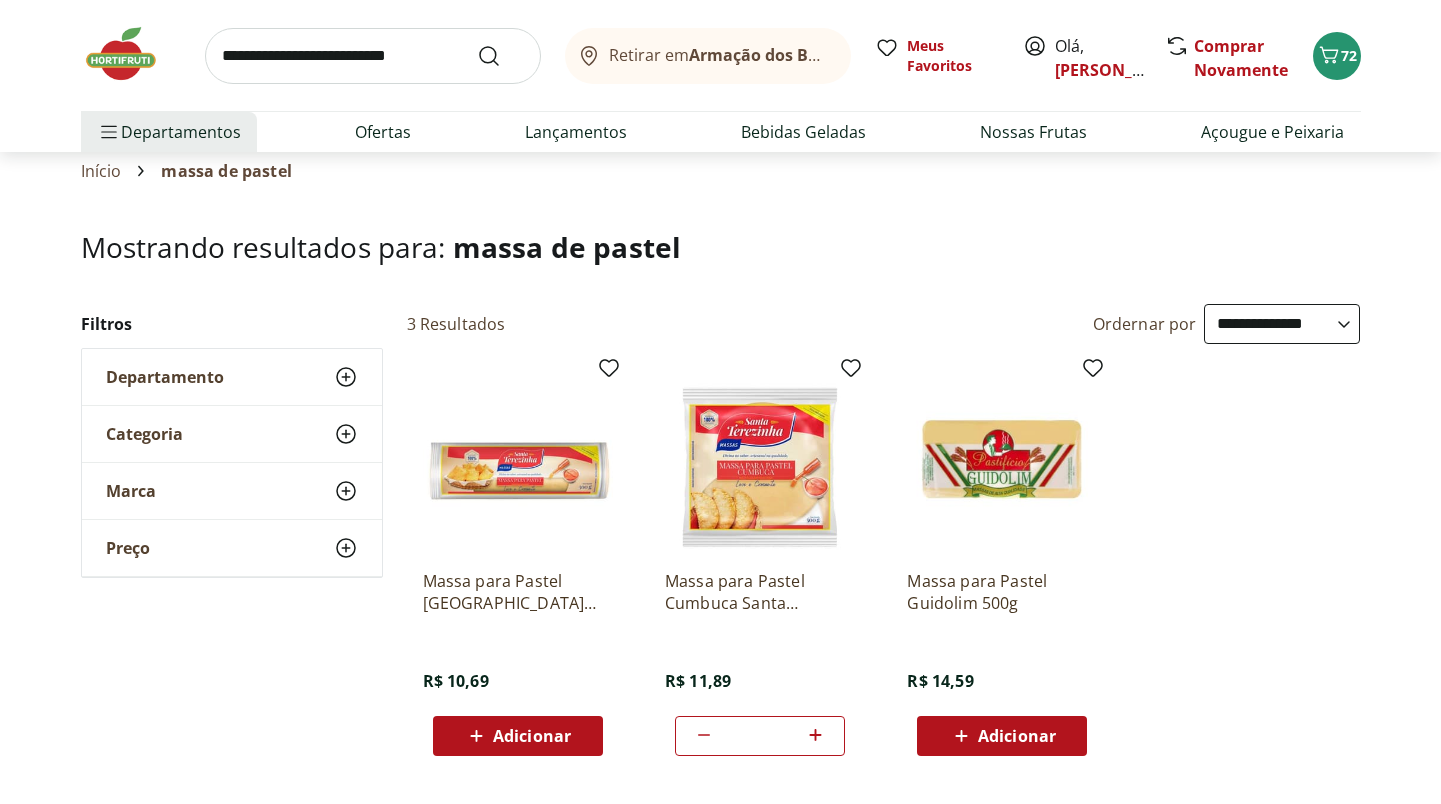 scroll, scrollTop: 68, scrollLeft: 0, axis: vertical 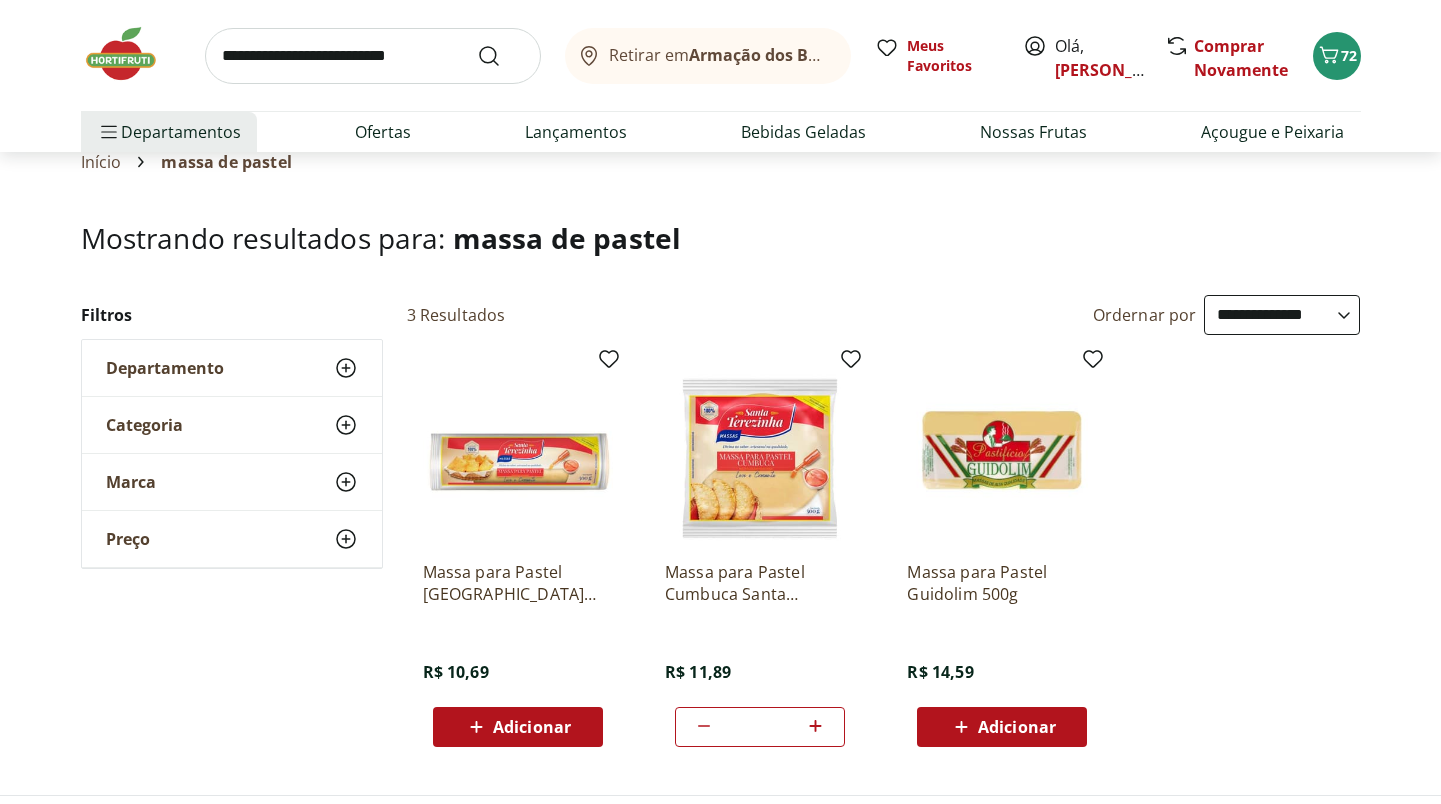 click at bounding box center (373, 56) 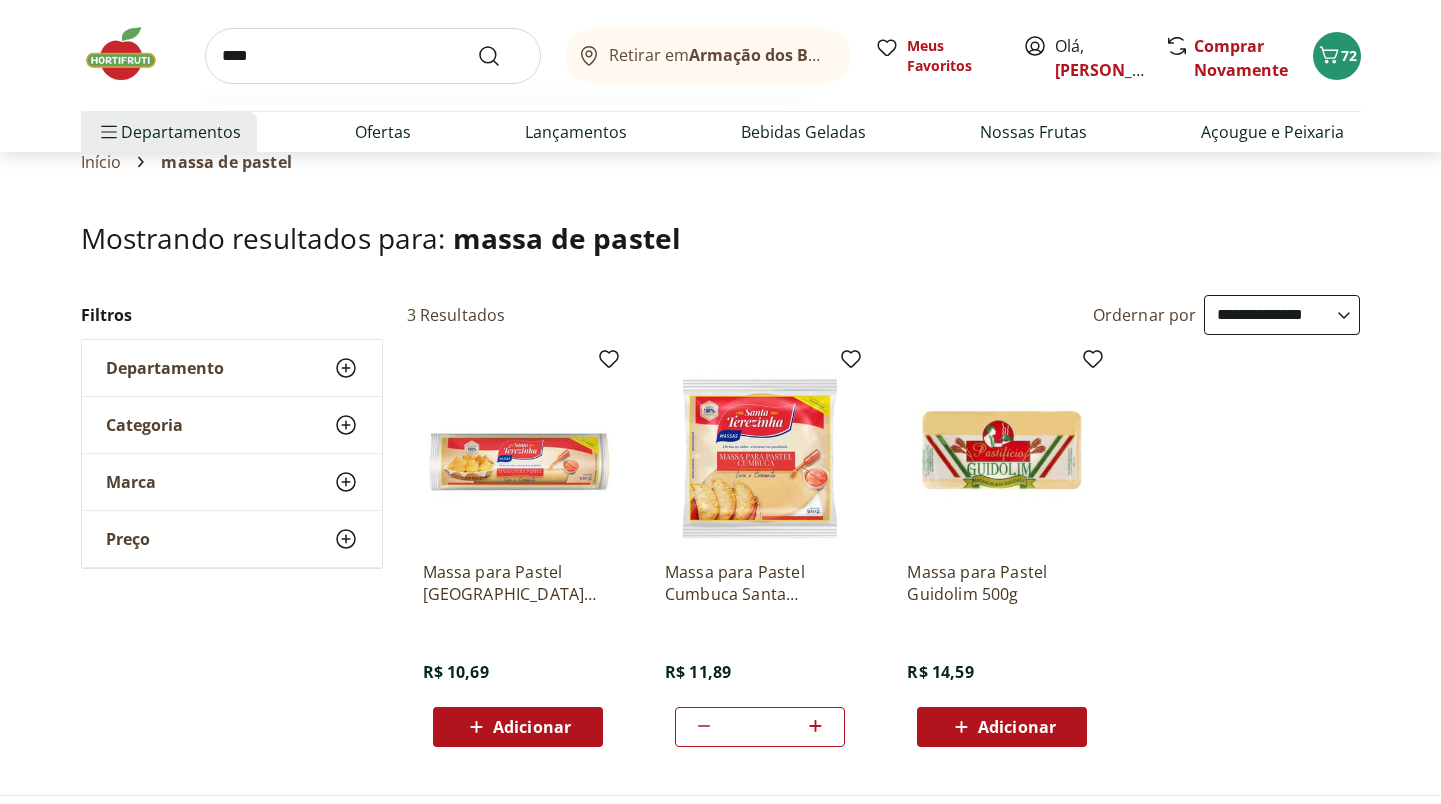 type on "****" 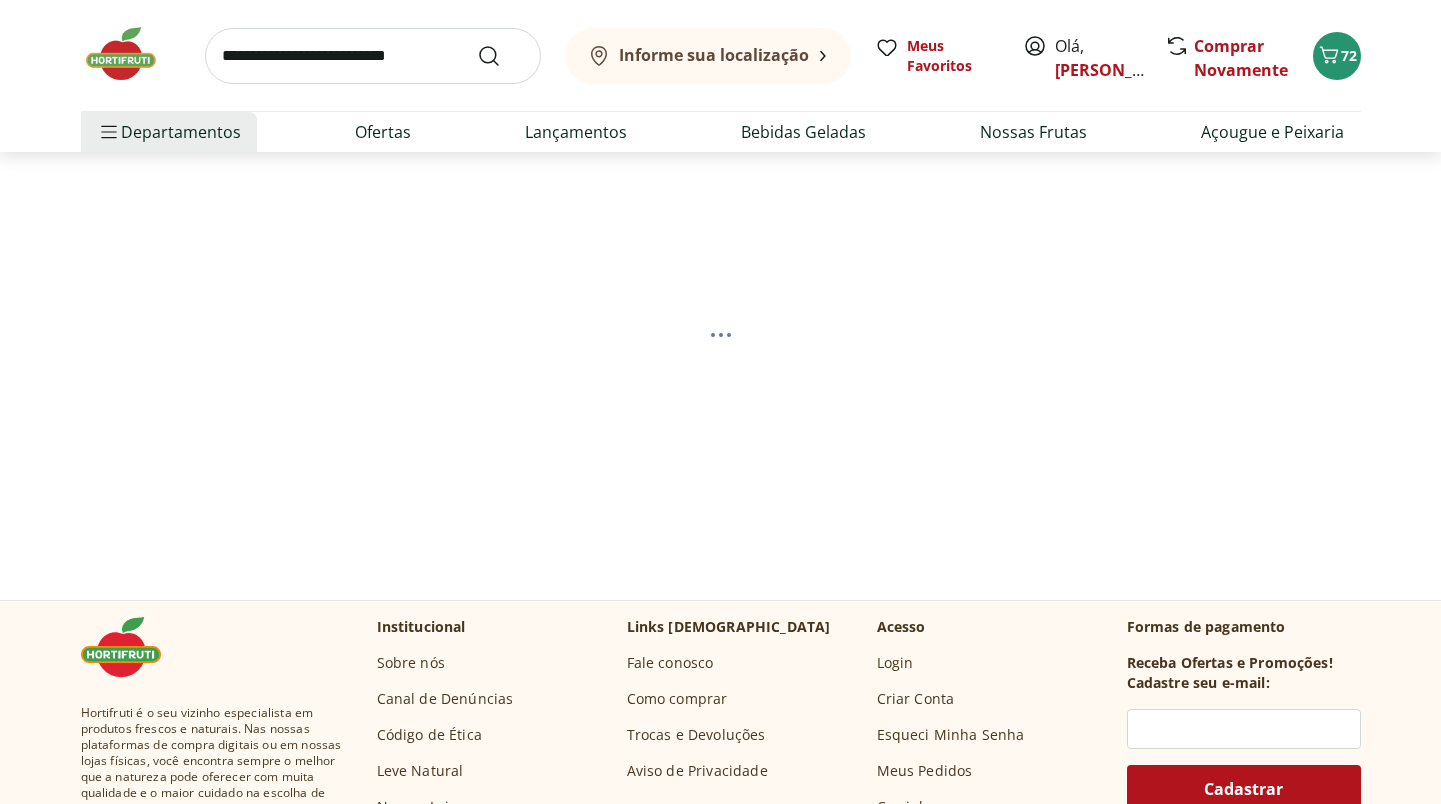 scroll, scrollTop: 0, scrollLeft: 0, axis: both 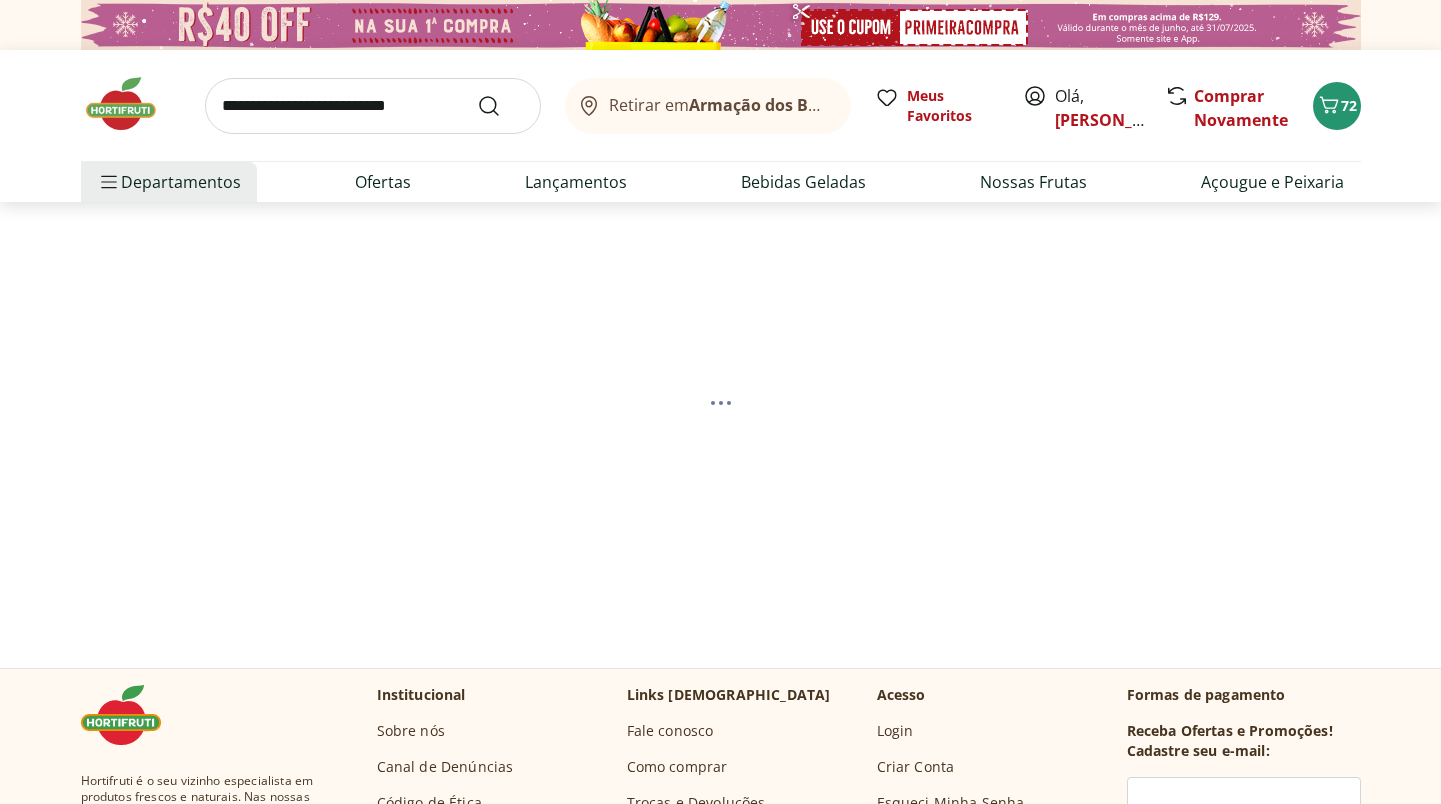 select on "**********" 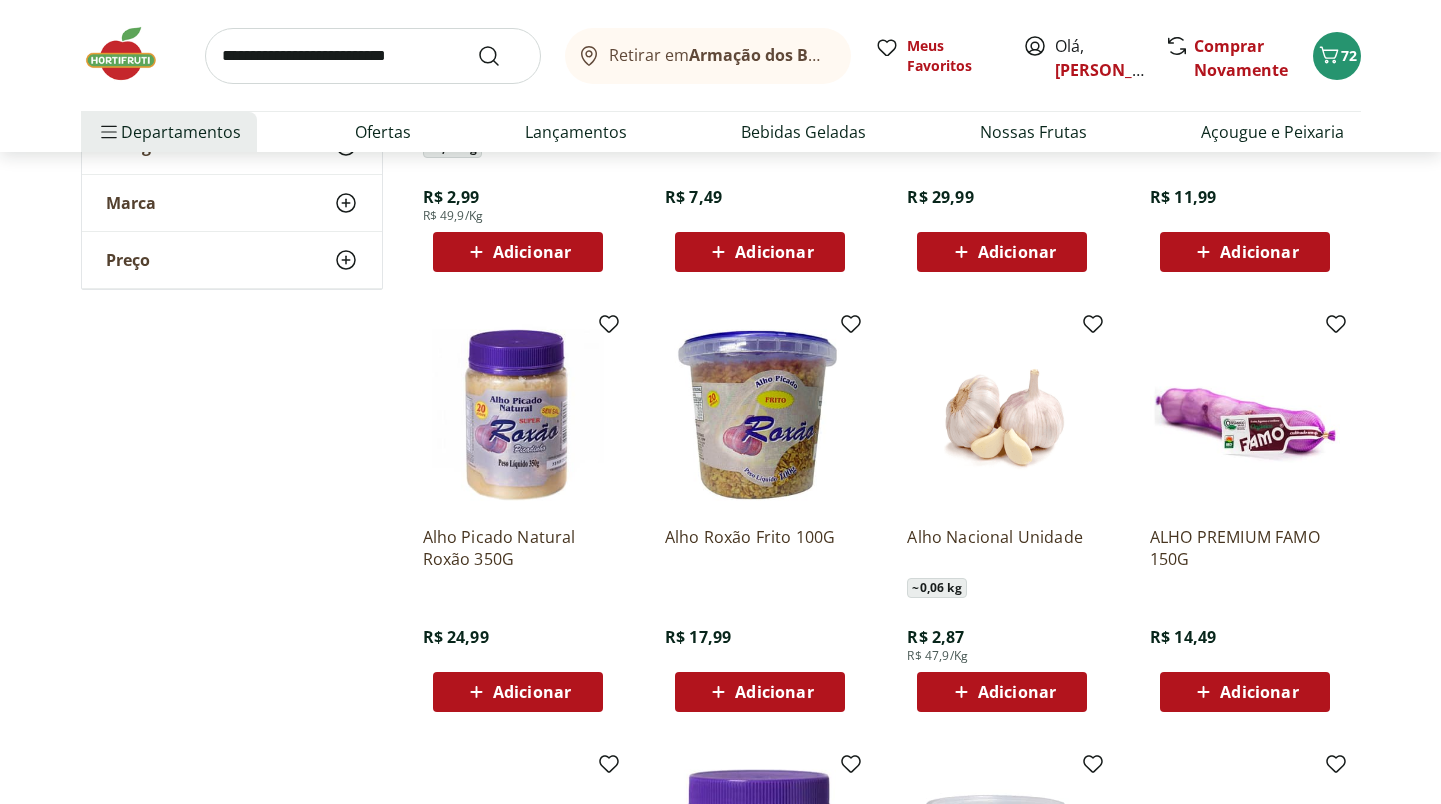 scroll, scrollTop: 518, scrollLeft: 0, axis: vertical 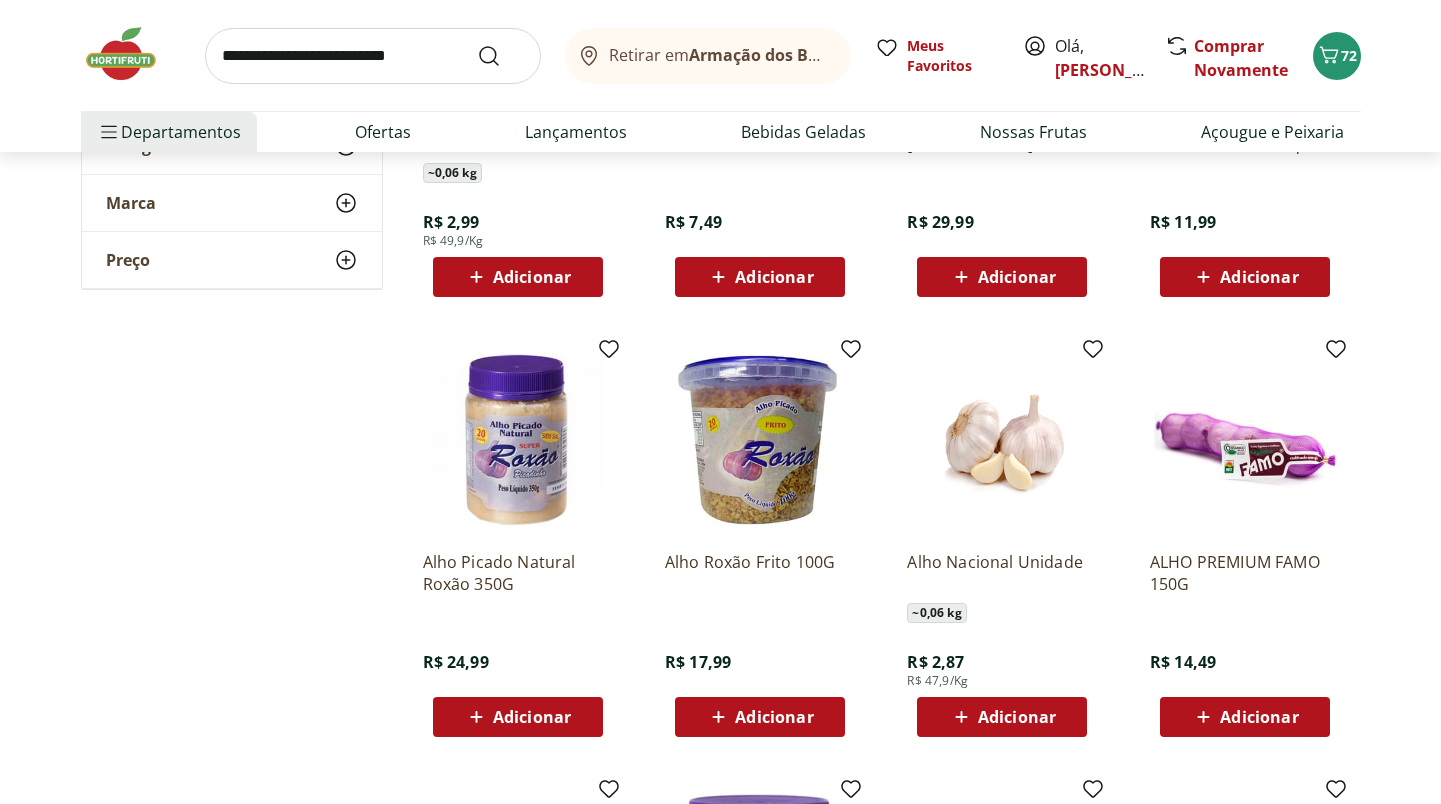 click on "Adicionar" at bounding box center [1017, 717] 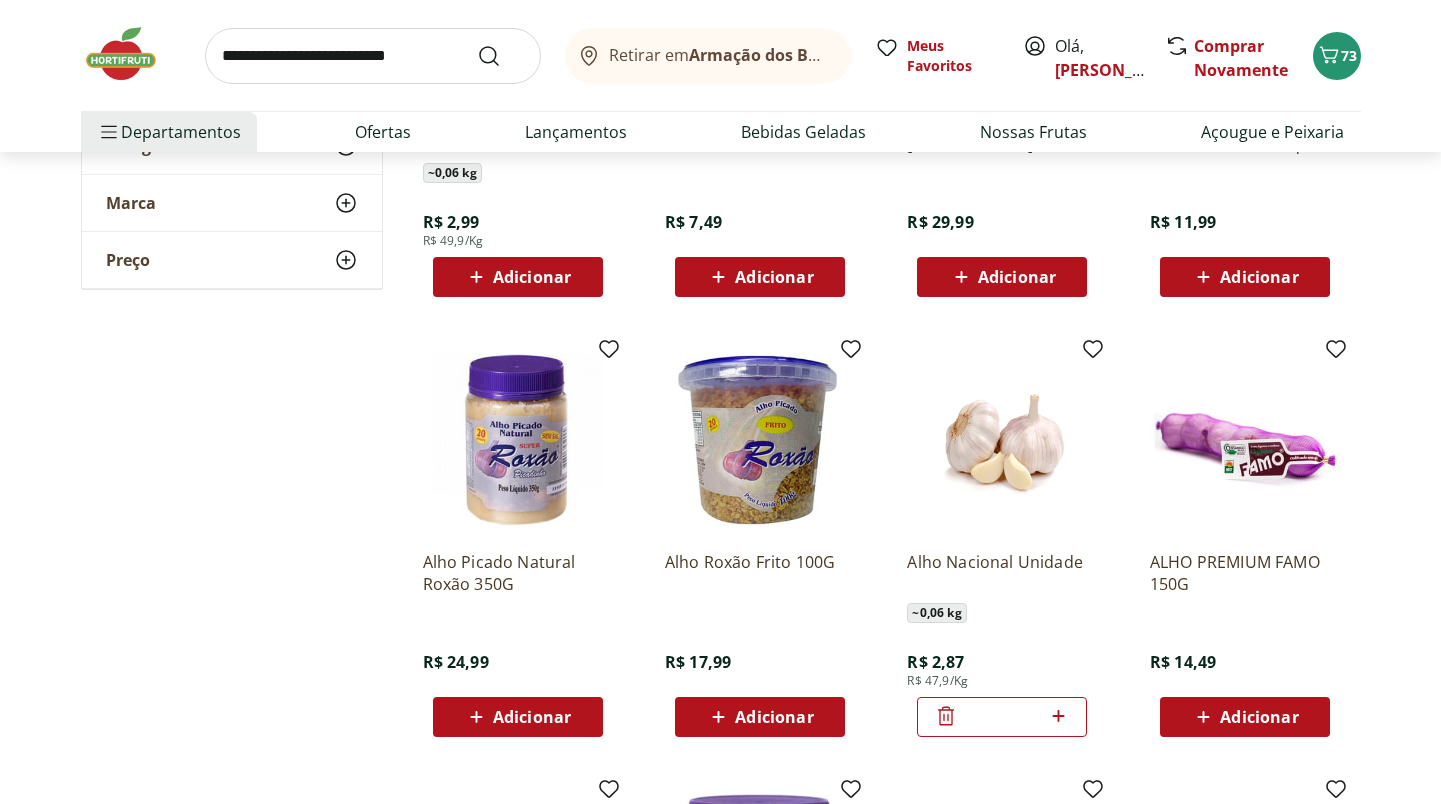 click 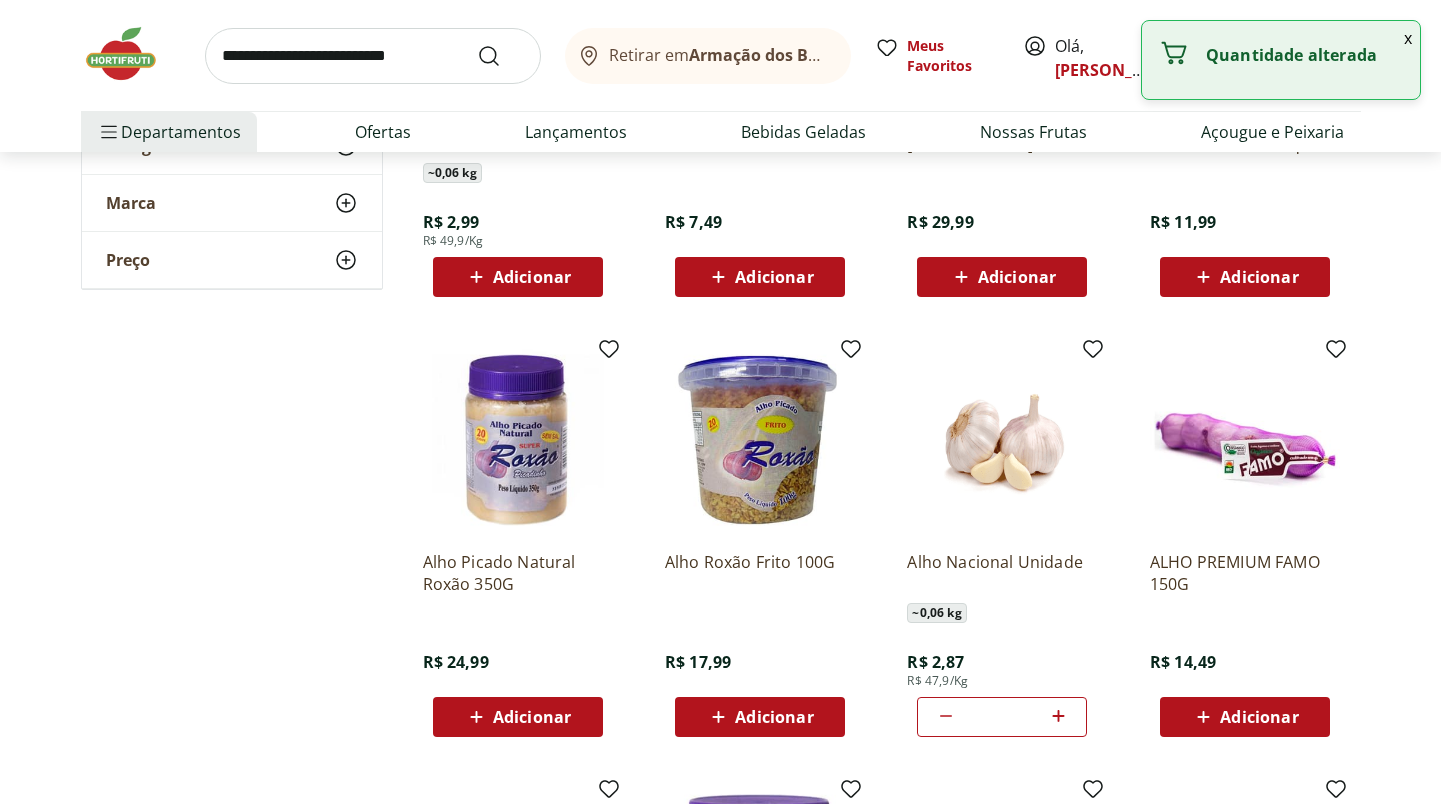 click 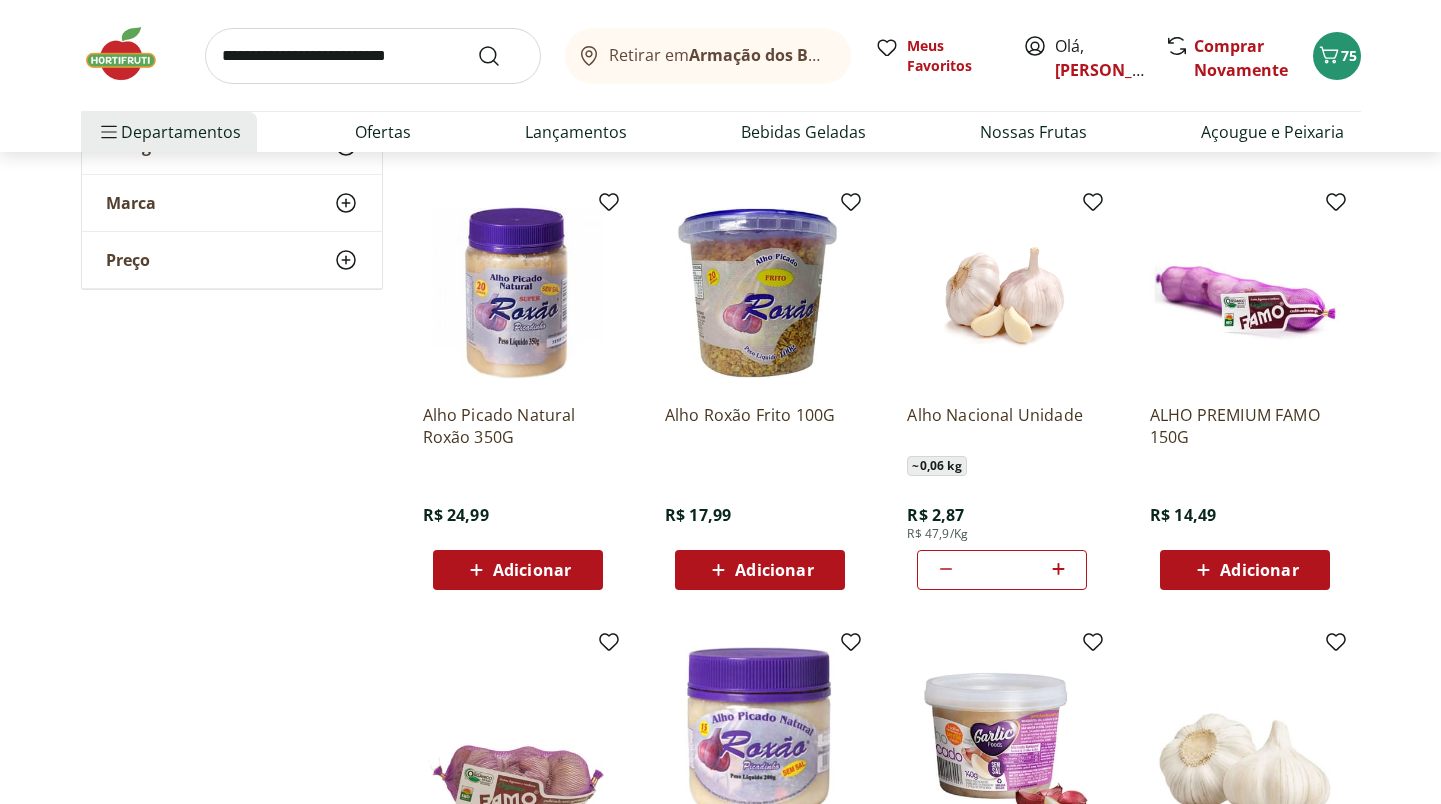 scroll, scrollTop: 666, scrollLeft: 0, axis: vertical 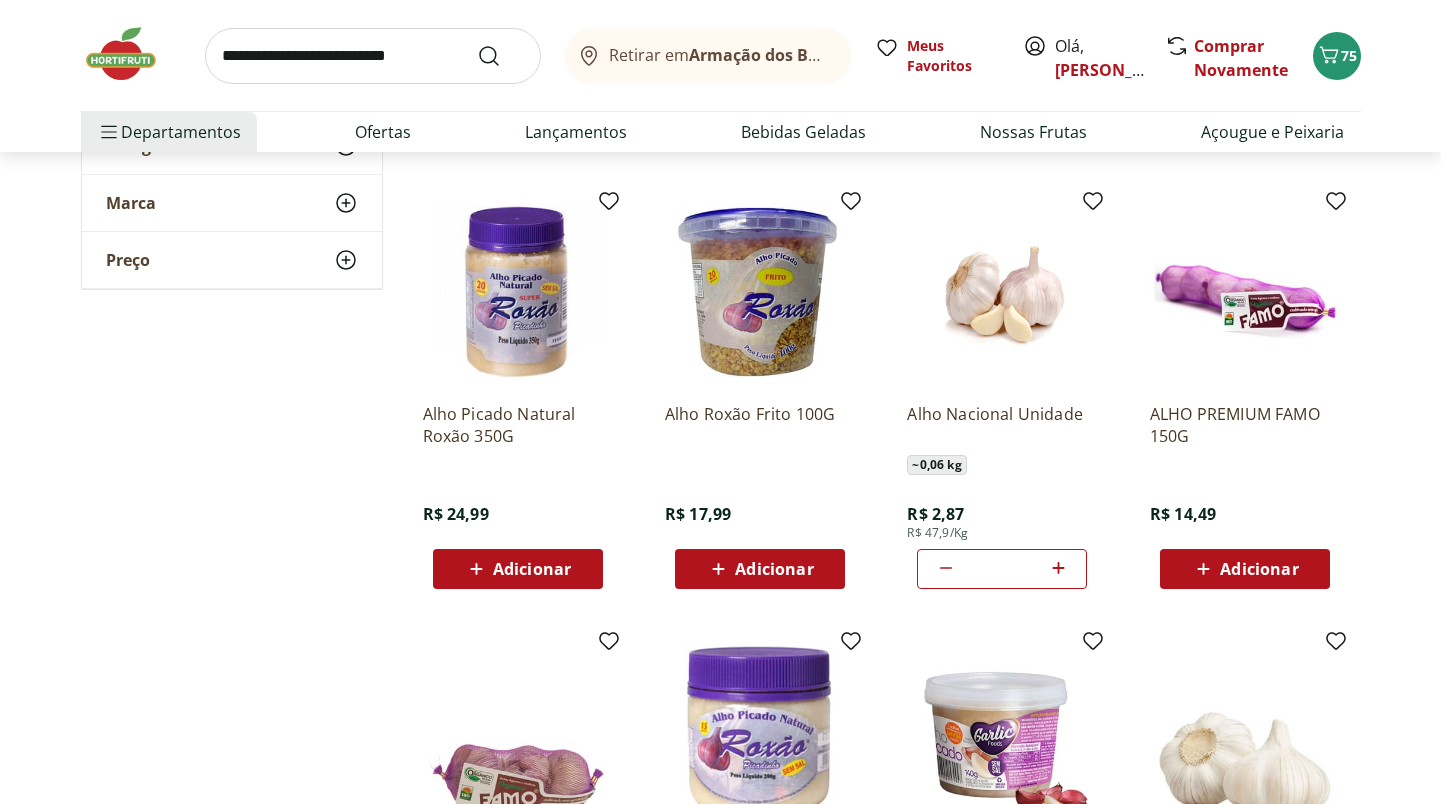 click on "~ 0,06 kg" at bounding box center (1002, 465) 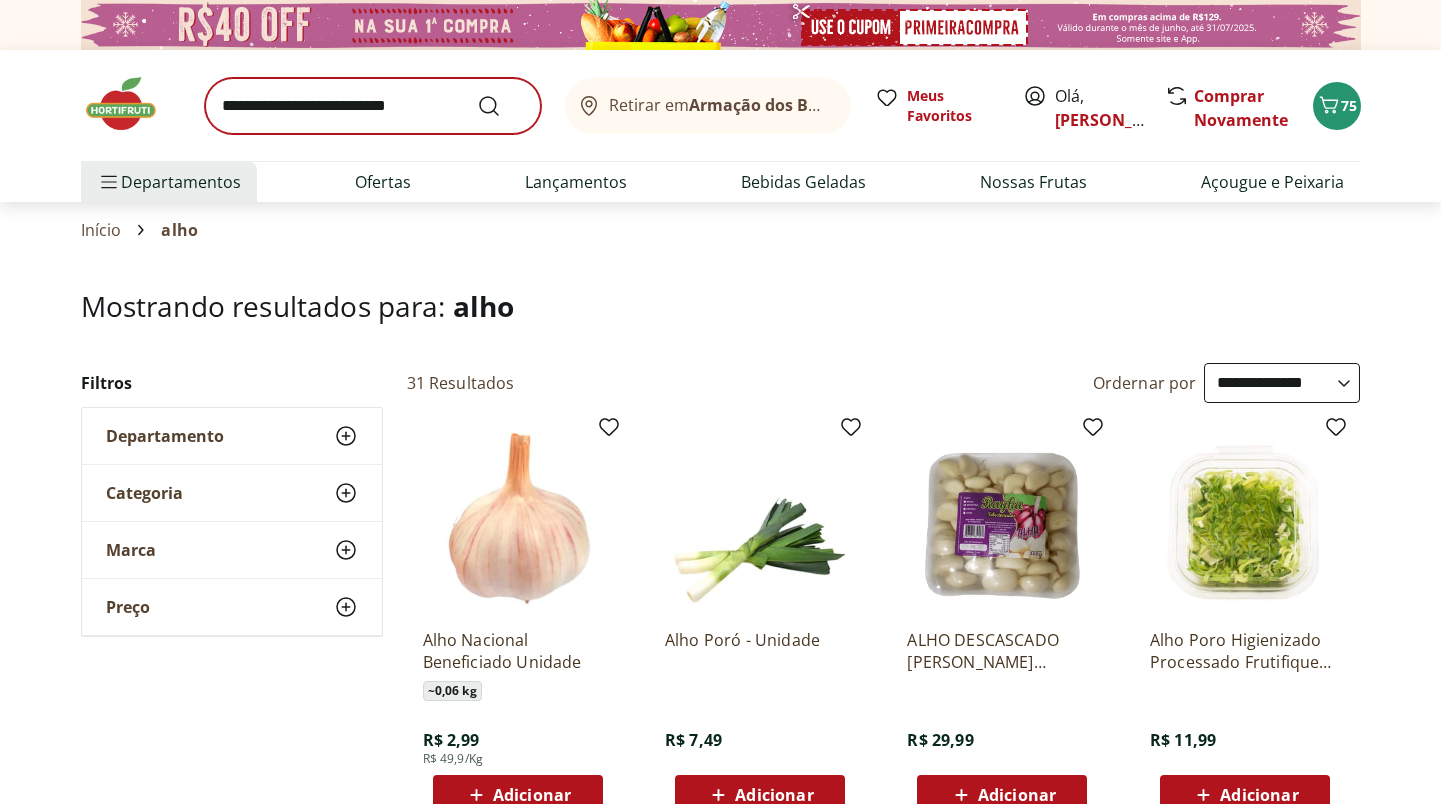 scroll, scrollTop: -1, scrollLeft: 0, axis: vertical 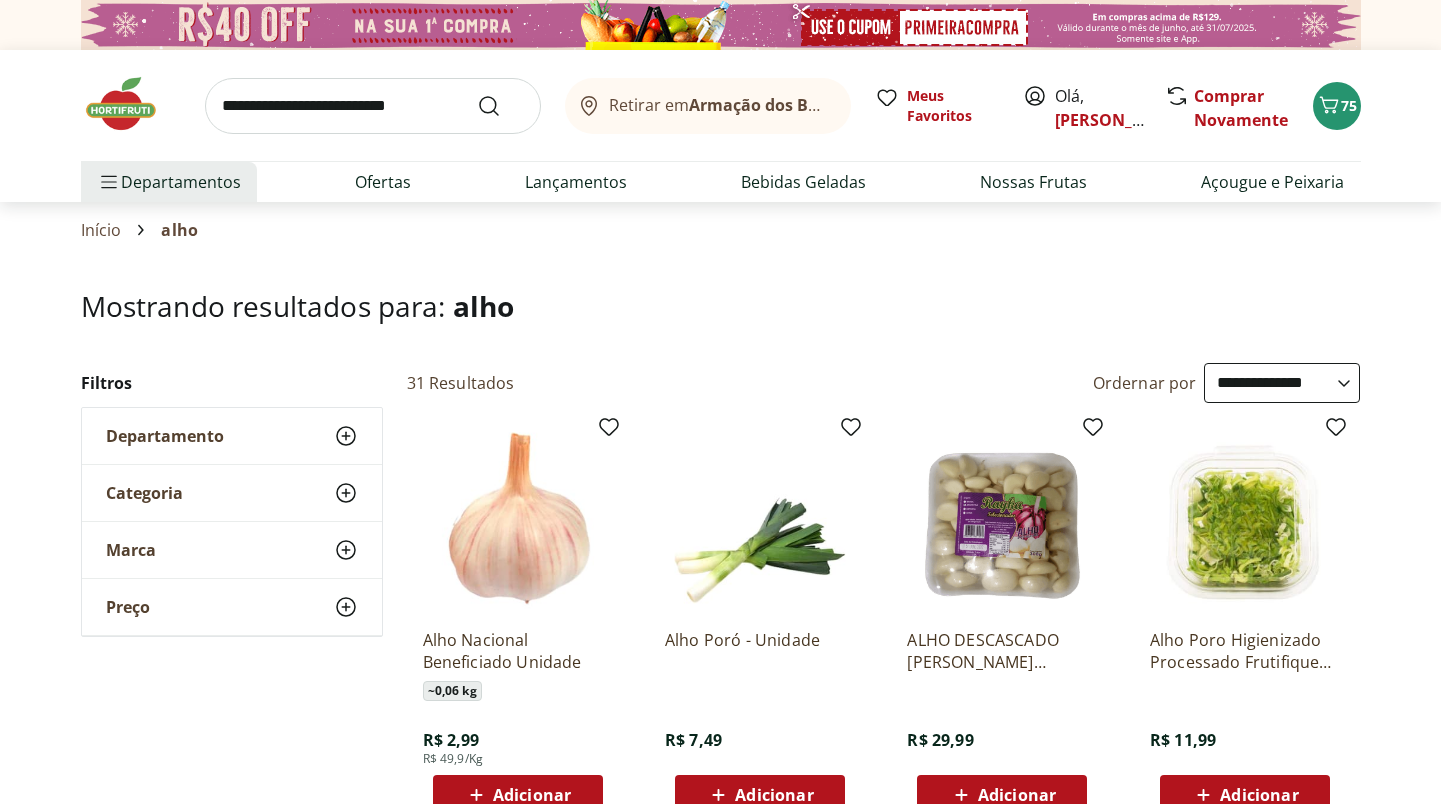 click at bounding box center (373, 106) 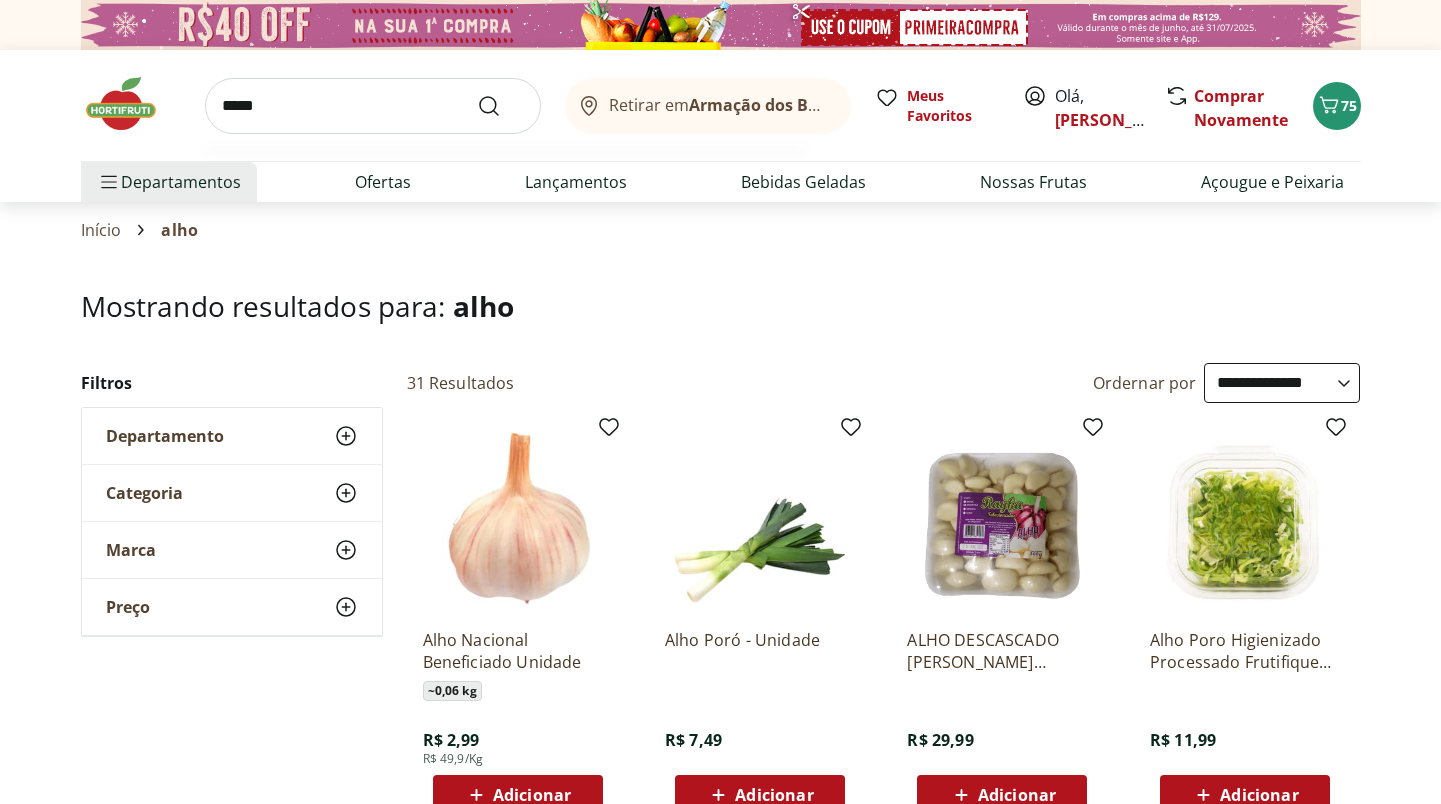 type on "******" 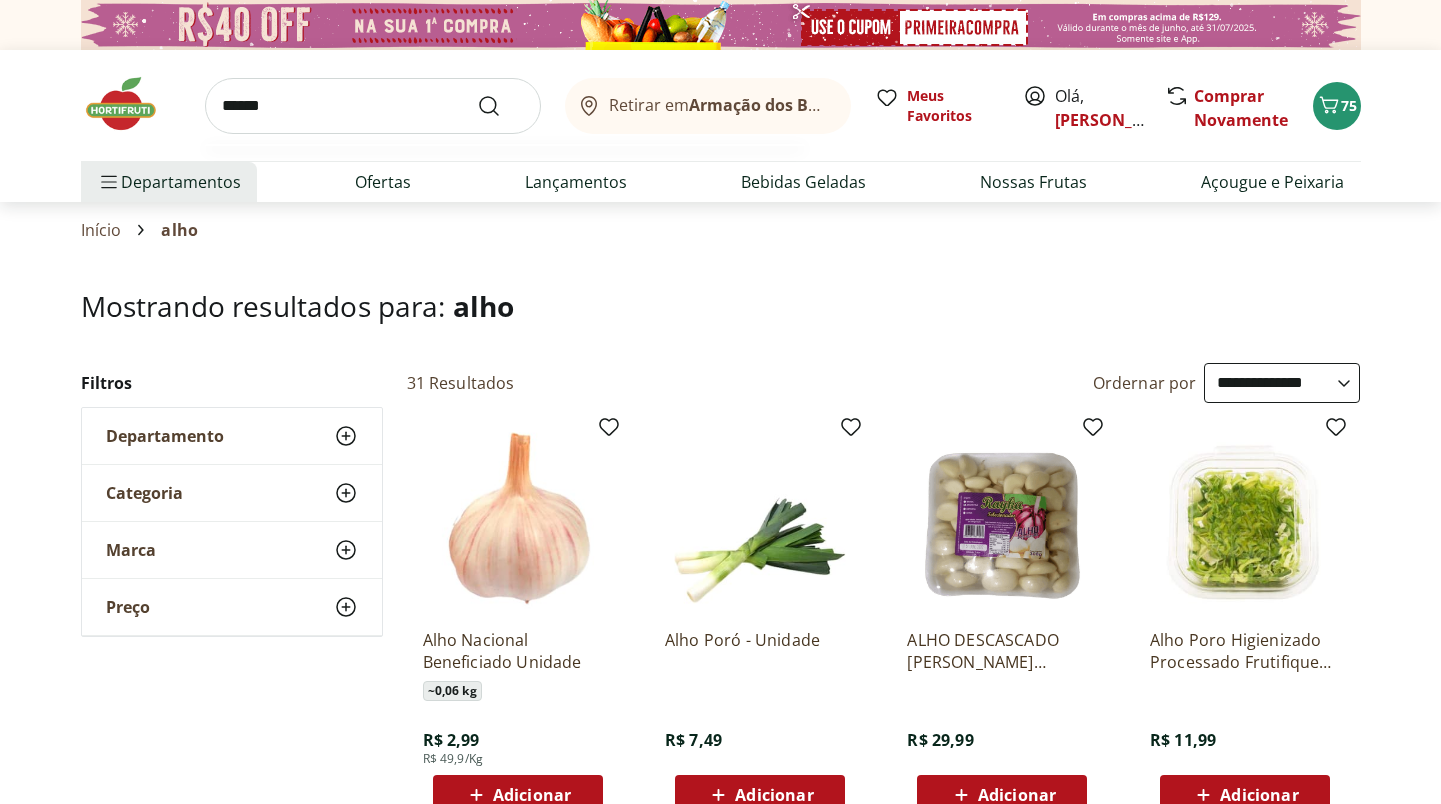click at bounding box center [501, 106] 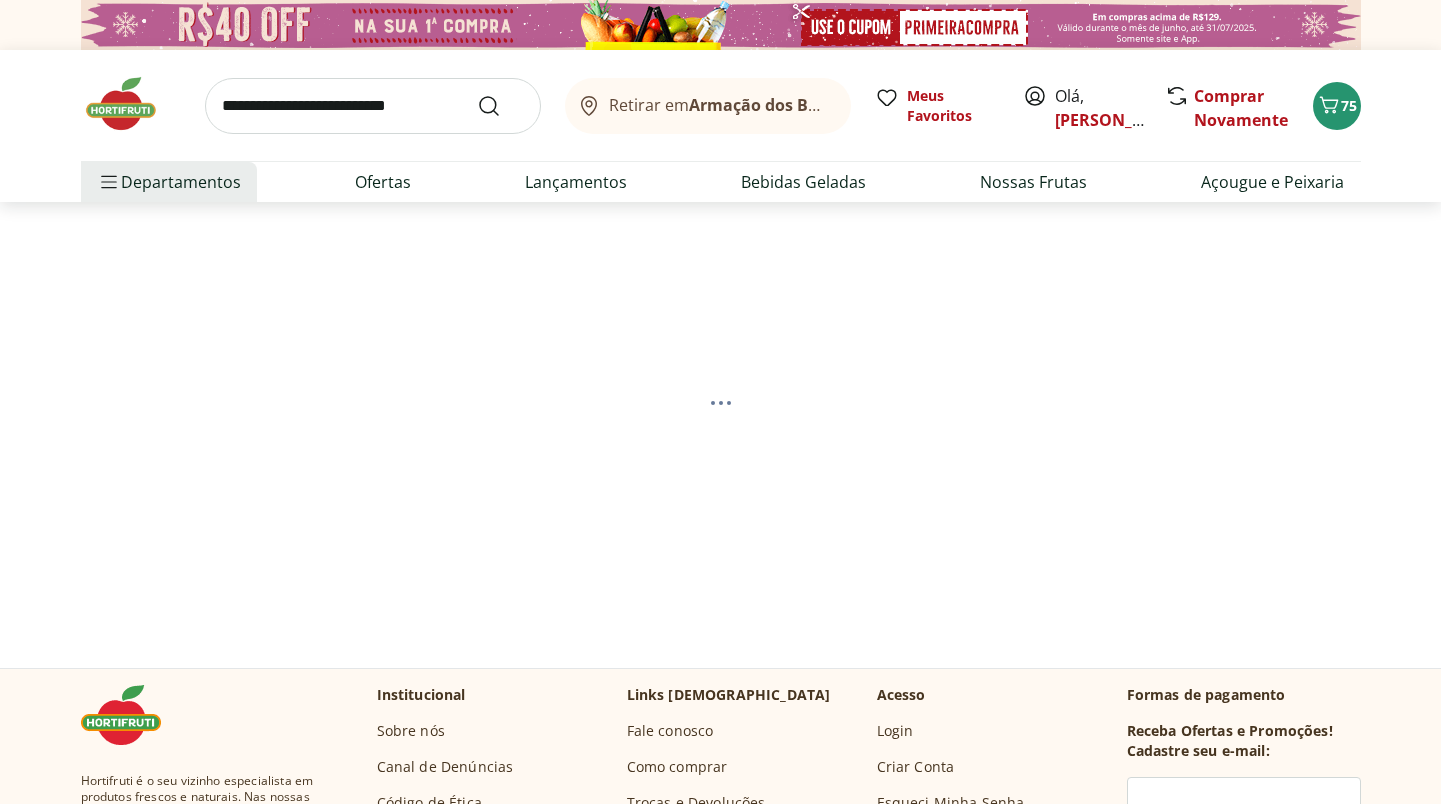 select on "**********" 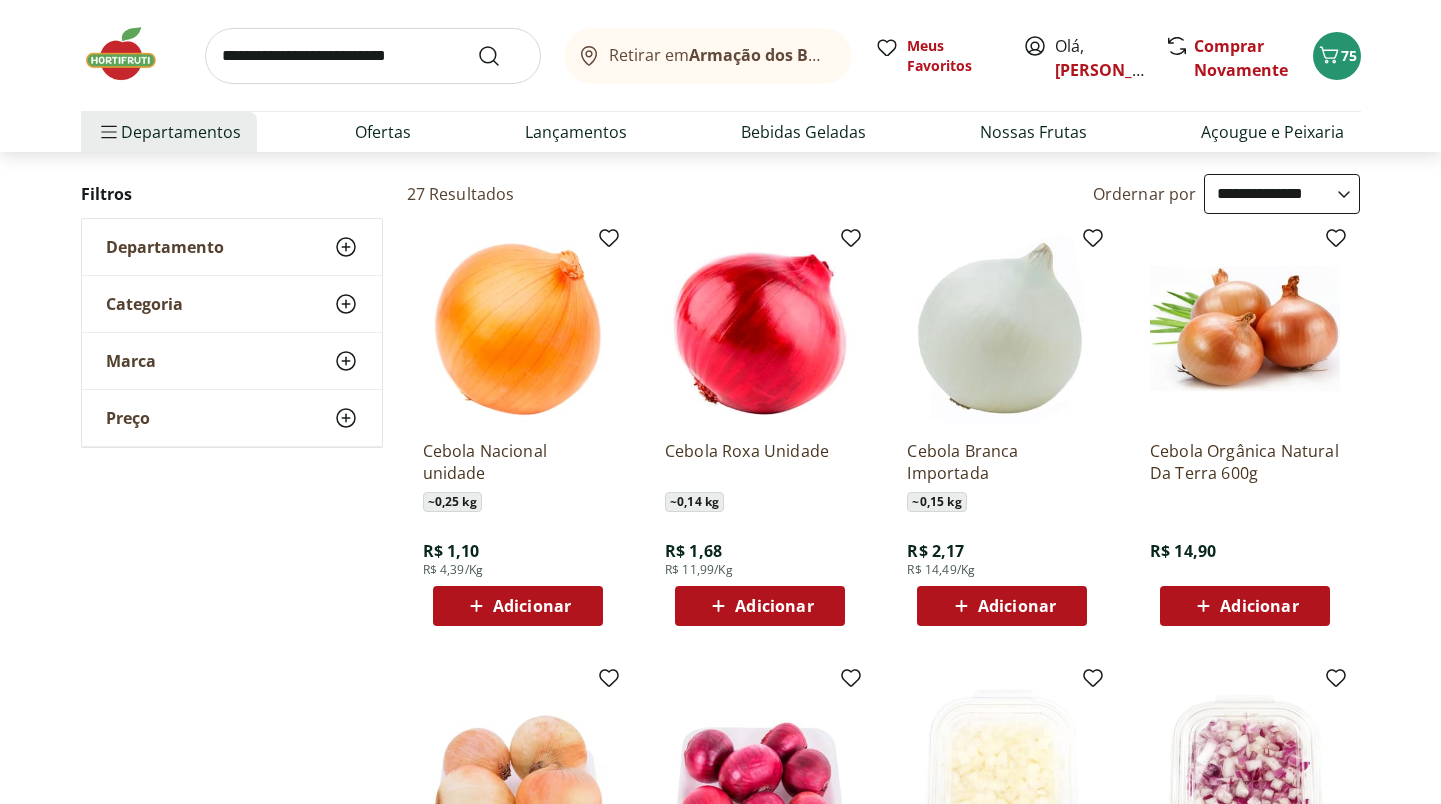 scroll, scrollTop: 212, scrollLeft: 0, axis: vertical 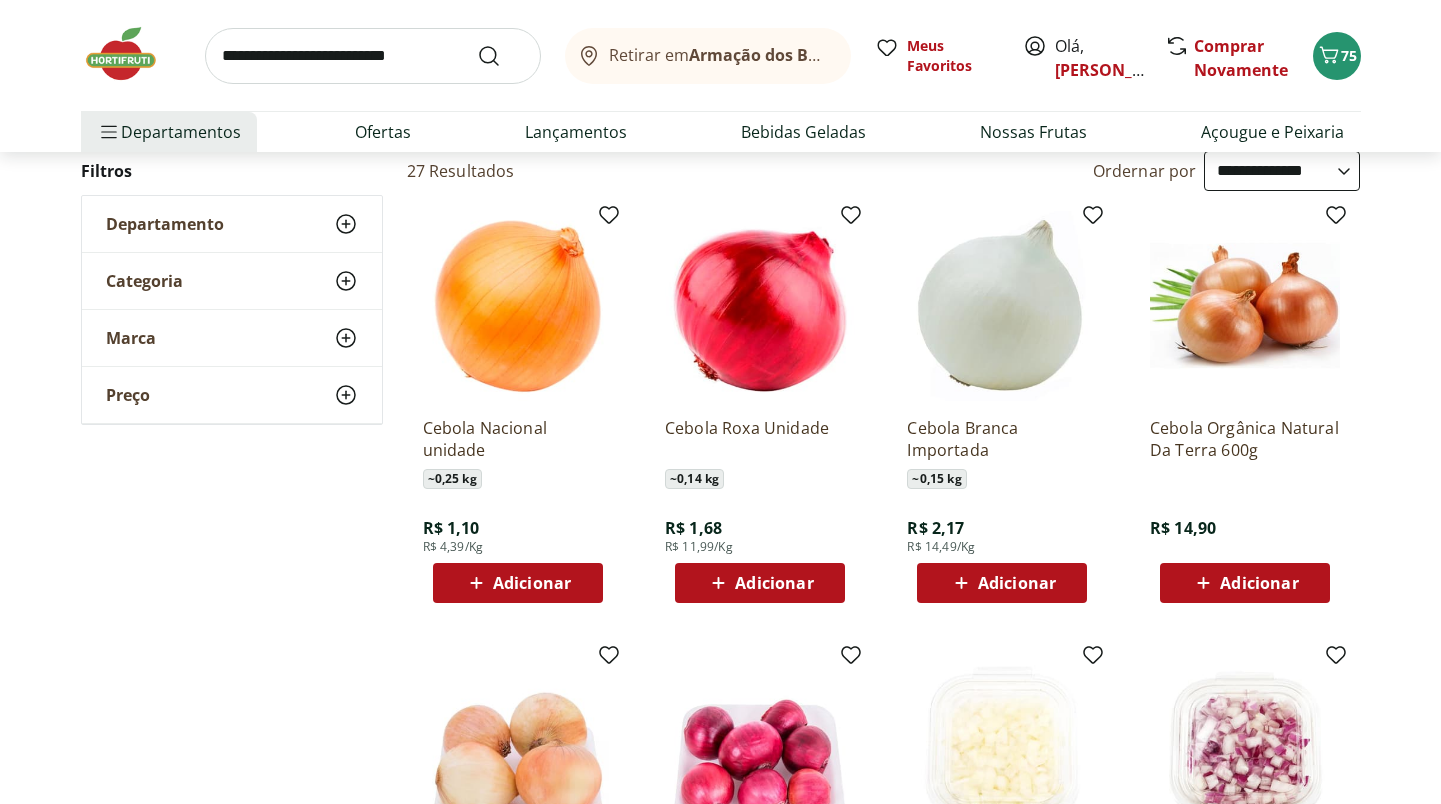 click on "Adicionar" at bounding box center (532, 583) 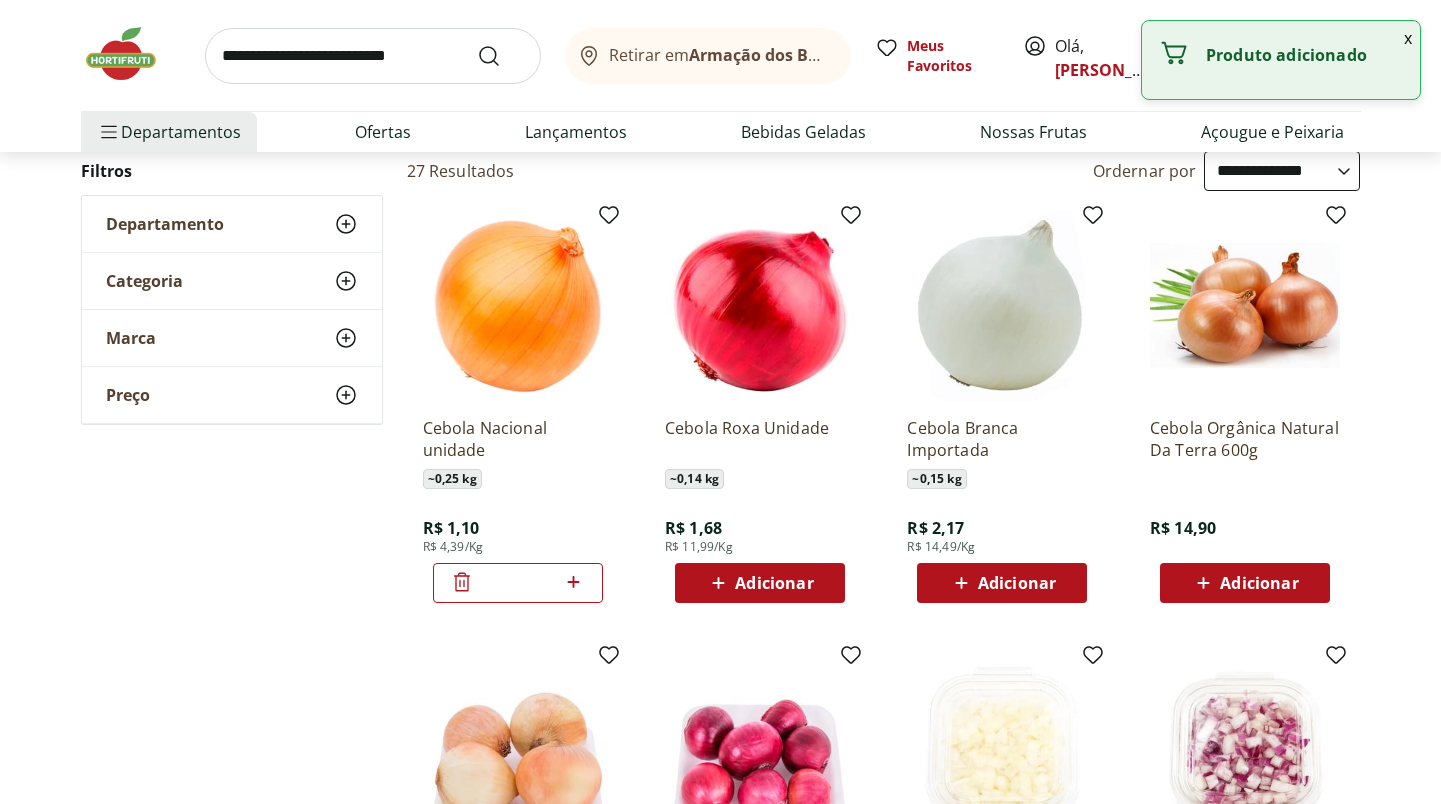 click 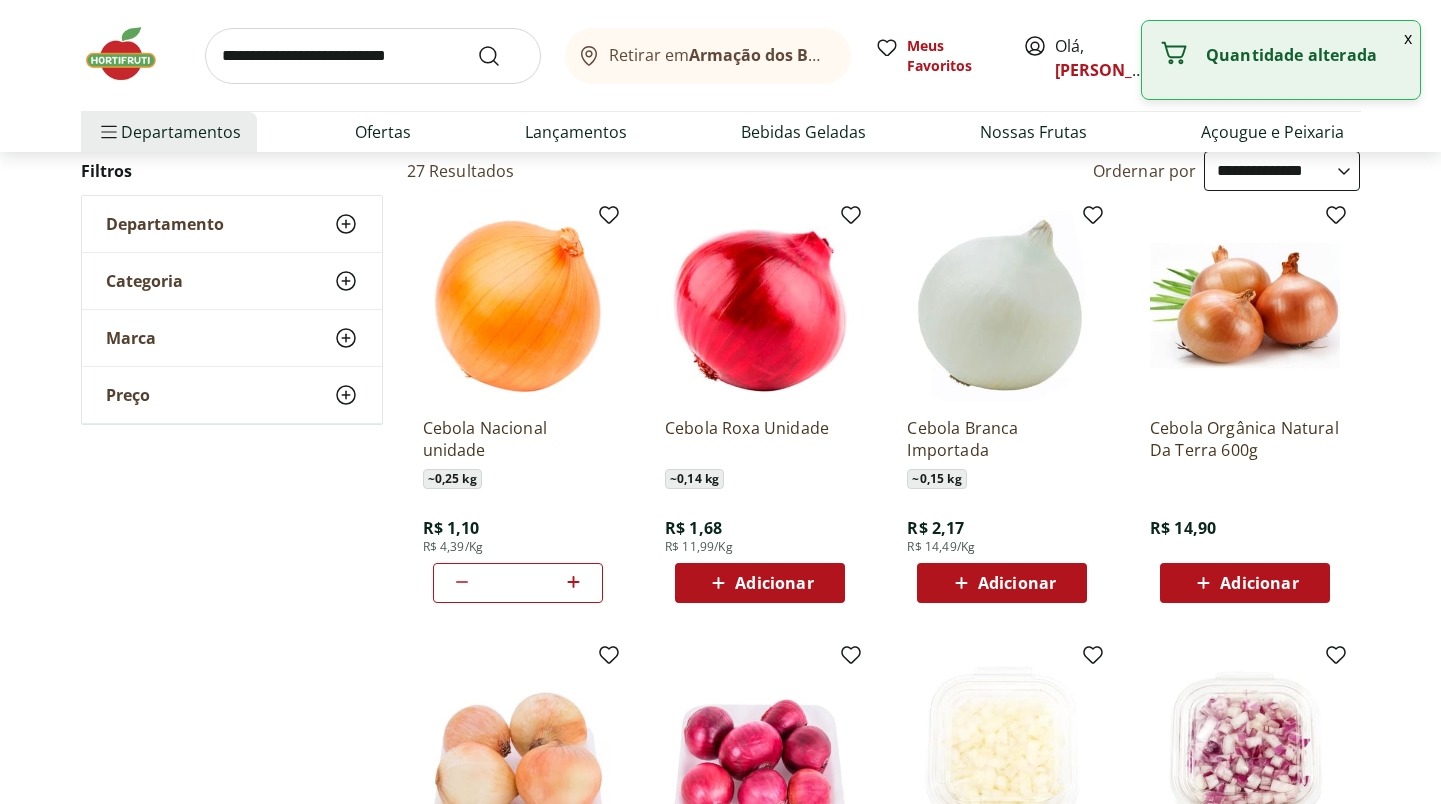 click 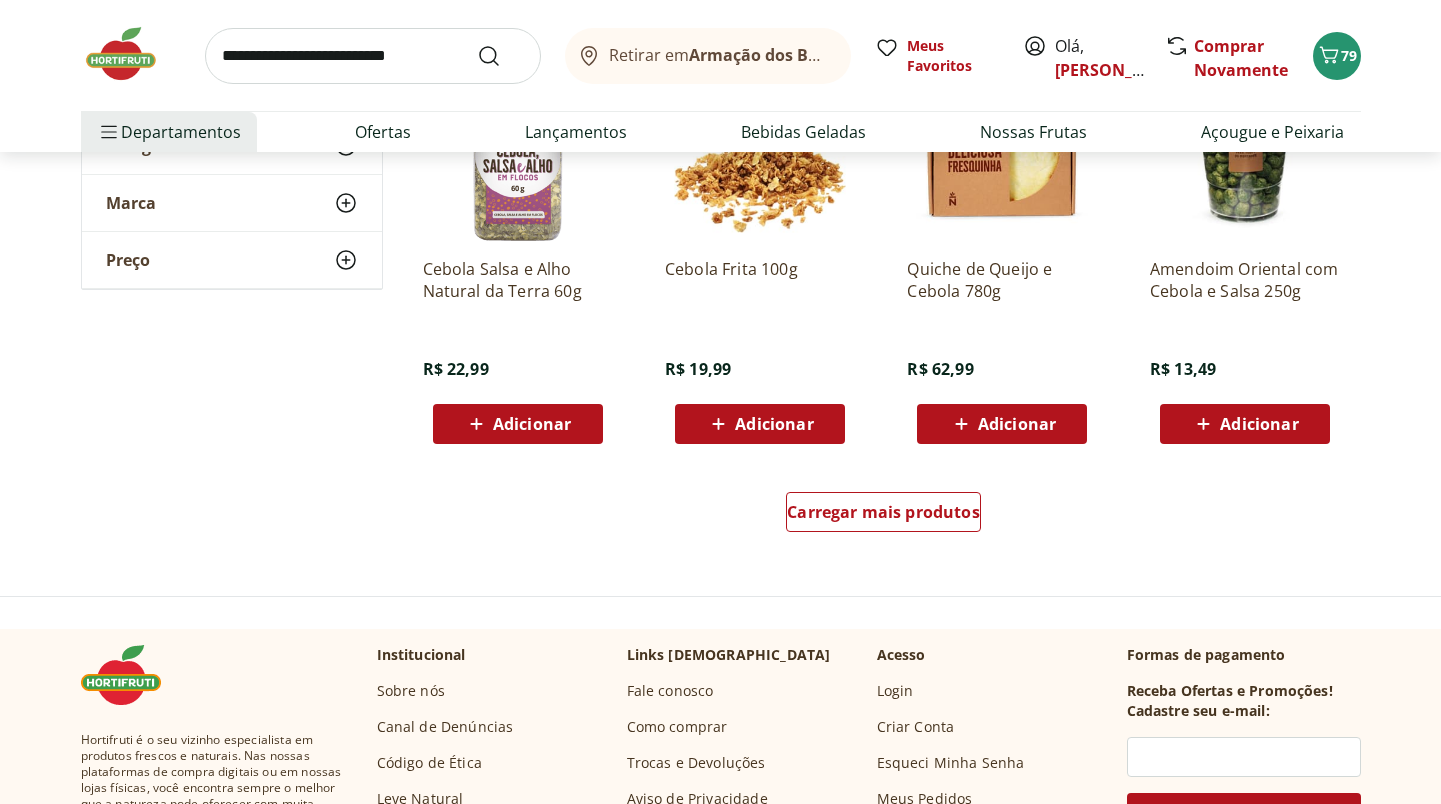 scroll, scrollTop: 1254, scrollLeft: 0, axis: vertical 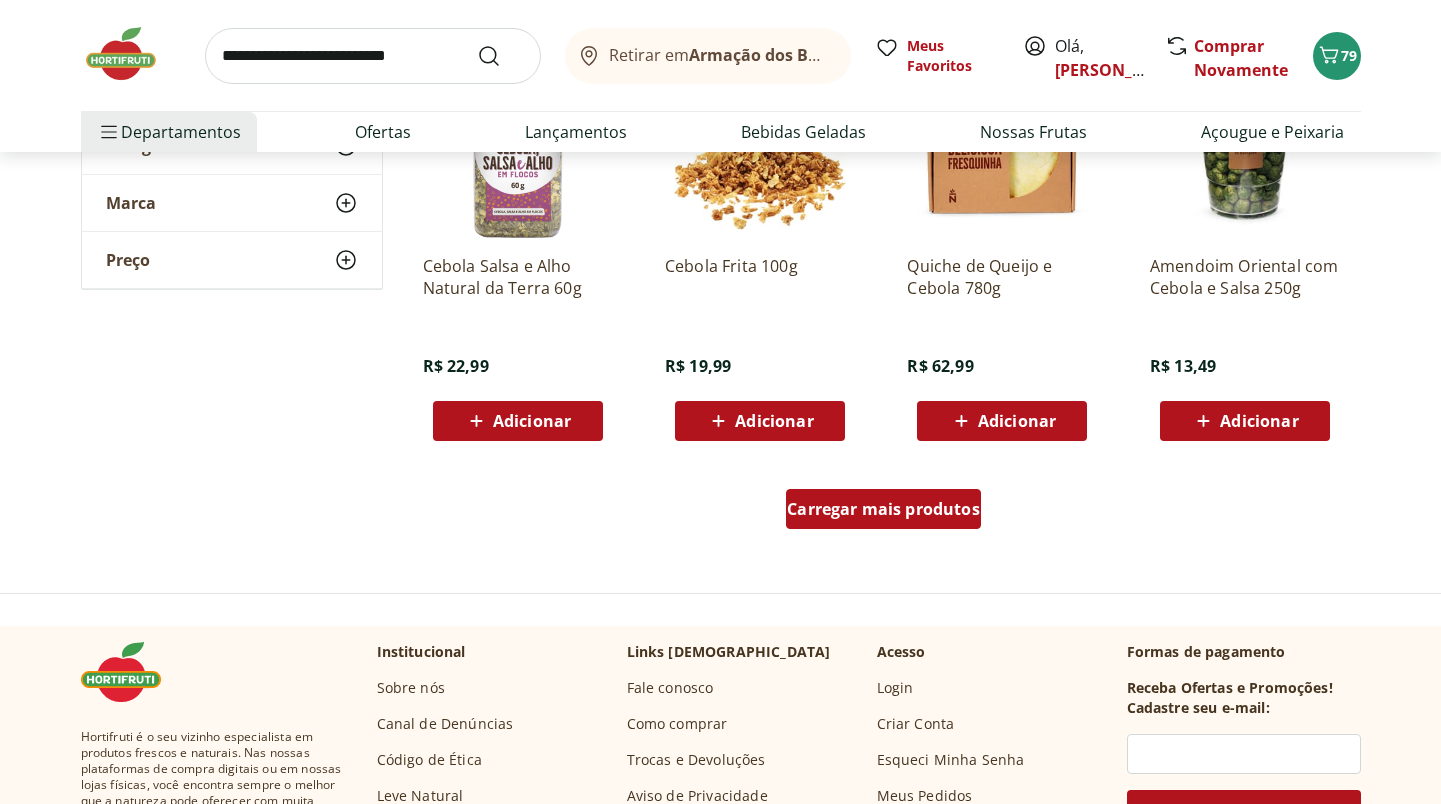 click on "Carregar mais produtos" at bounding box center [883, 509] 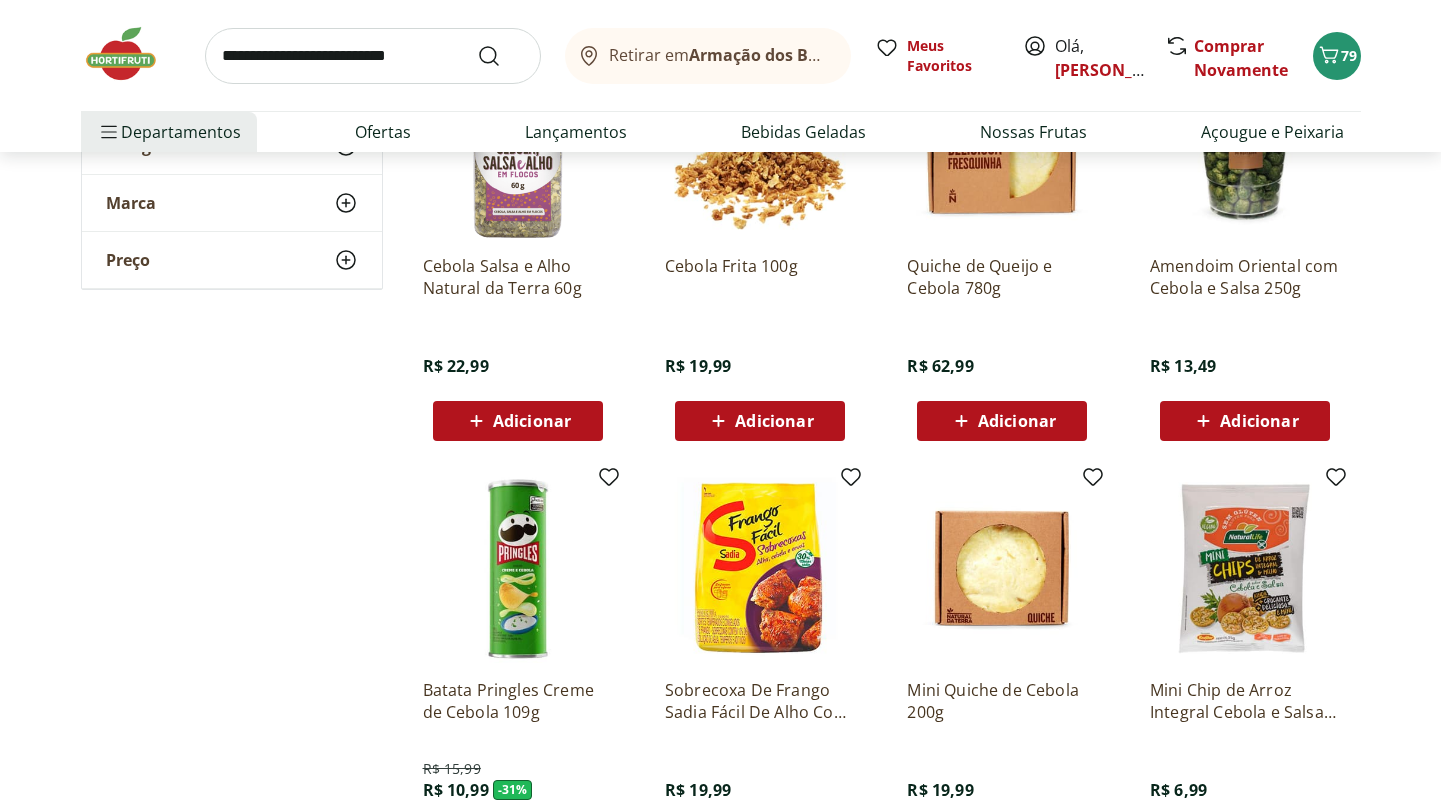 type on "*" 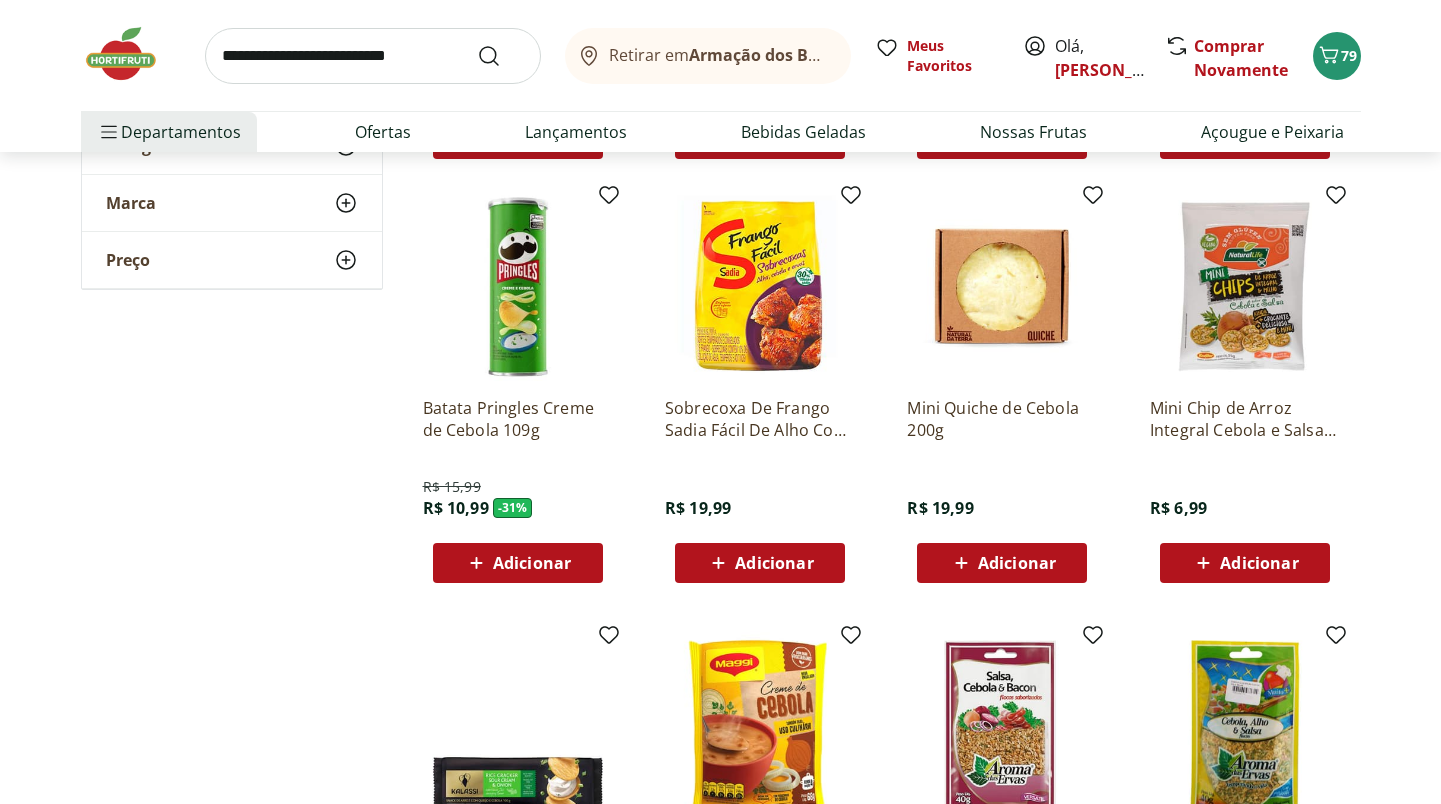 scroll, scrollTop: 1530, scrollLeft: 0, axis: vertical 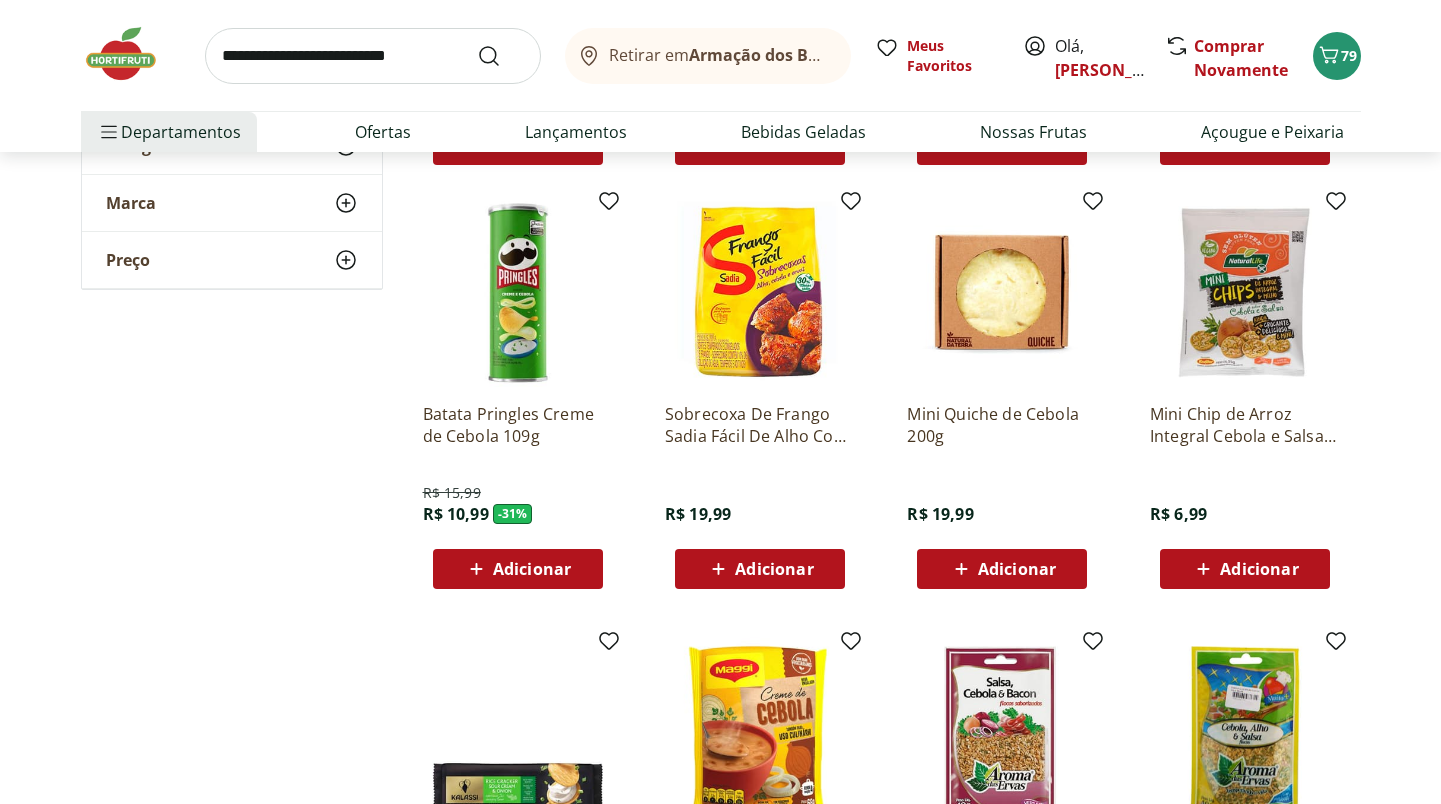 click on "Adicionar" at bounding box center (532, 569) 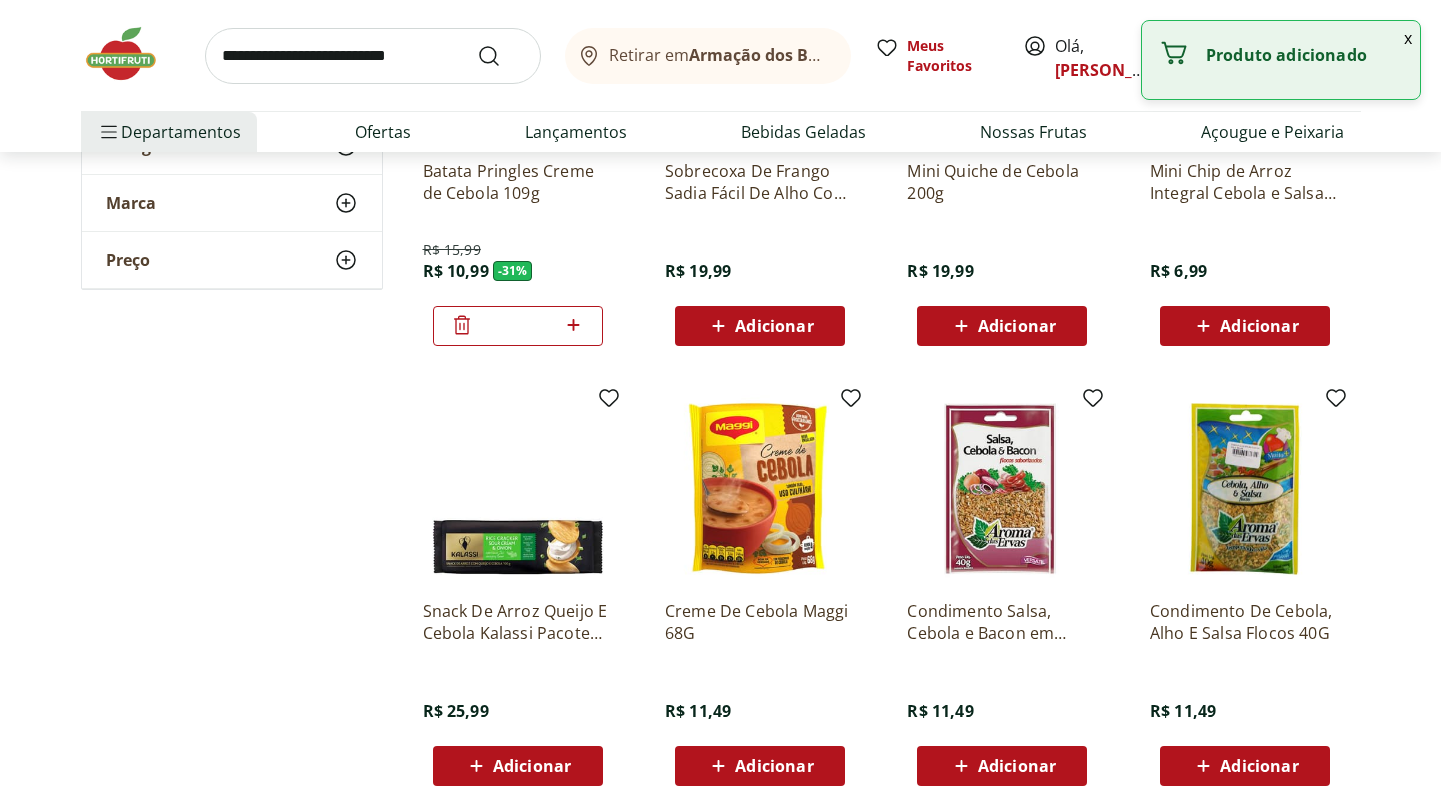scroll, scrollTop: 1764, scrollLeft: 0, axis: vertical 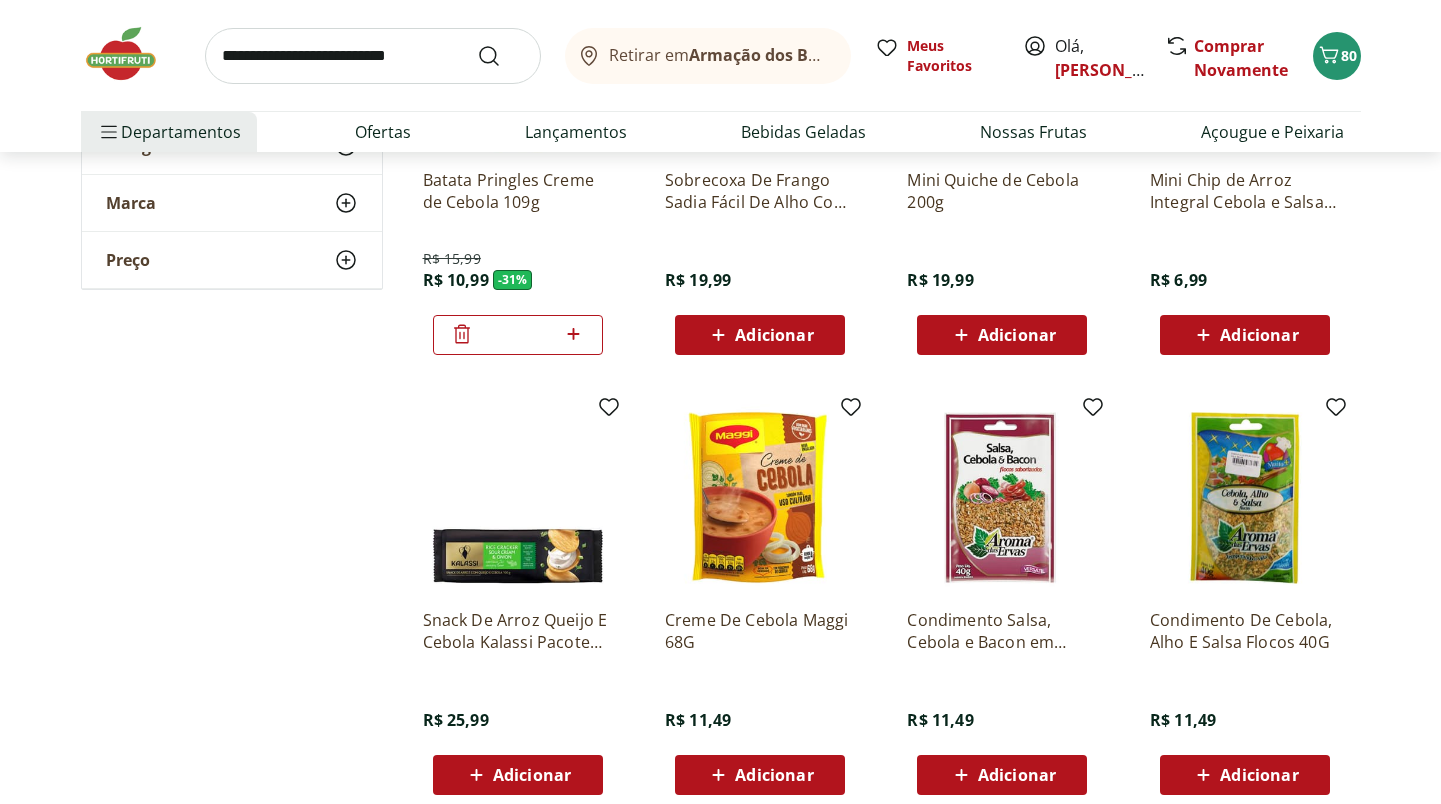 click on "Adicionar" at bounding box center [774, 775] 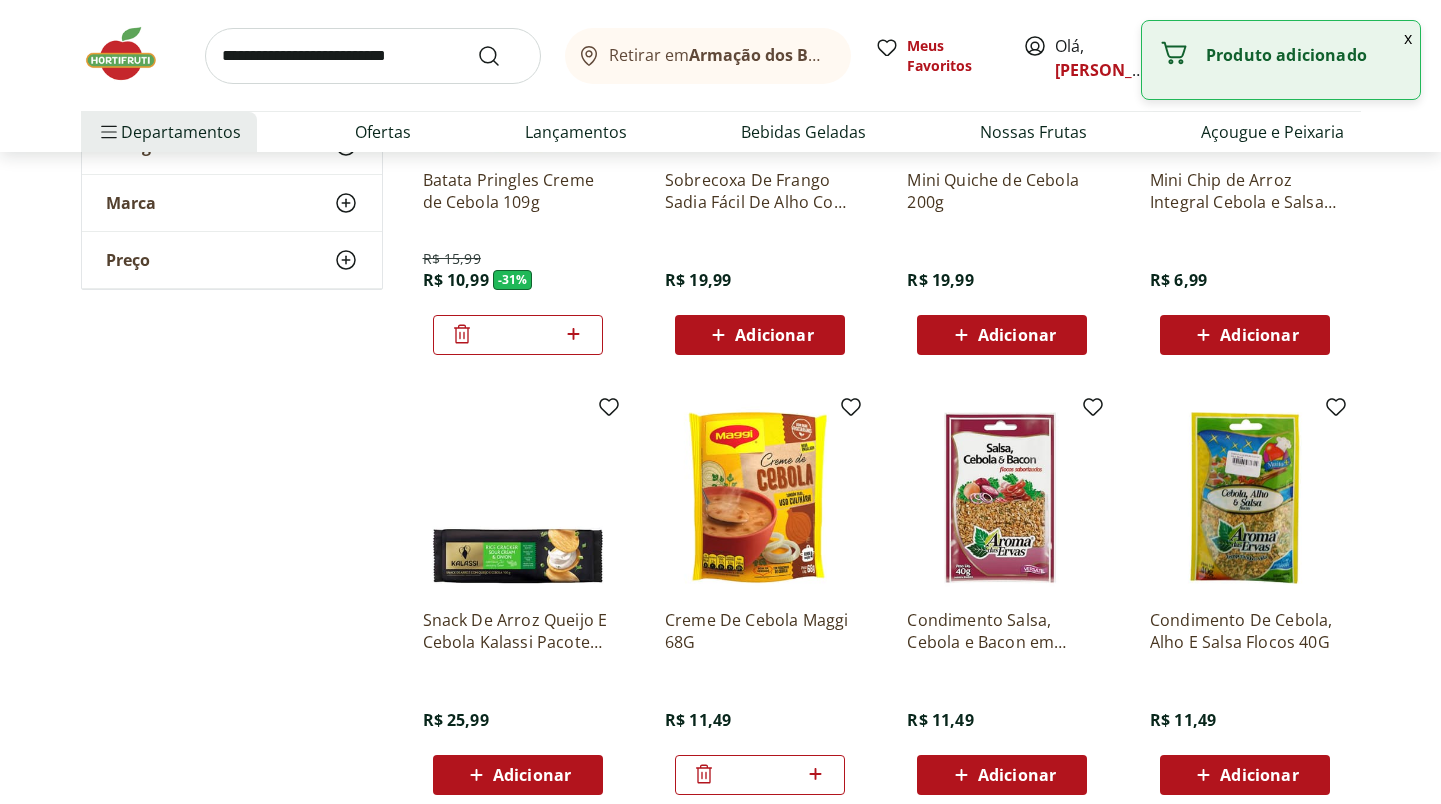 click on "*" at bounding box center [760, 775] 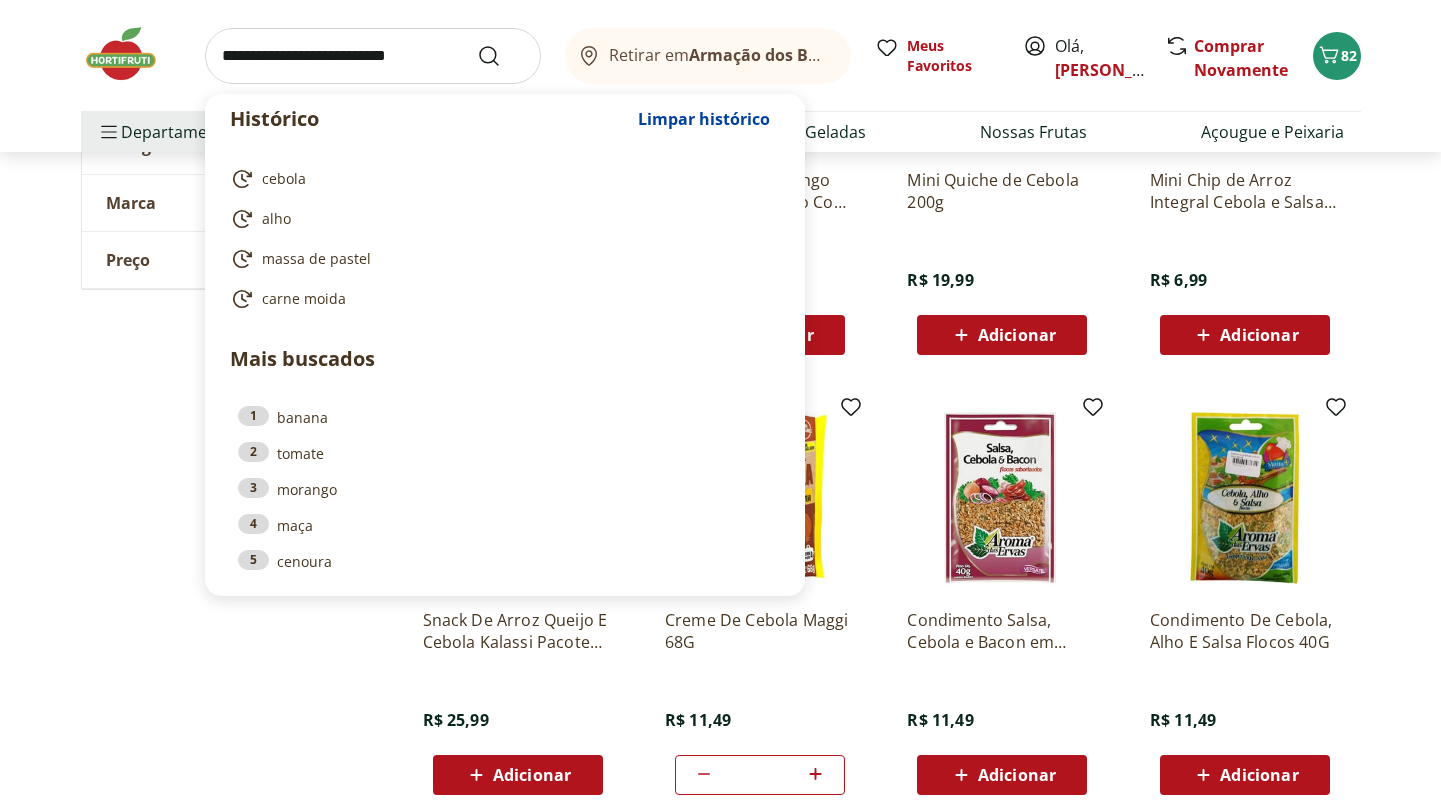 click at bounding box center (373, 56) 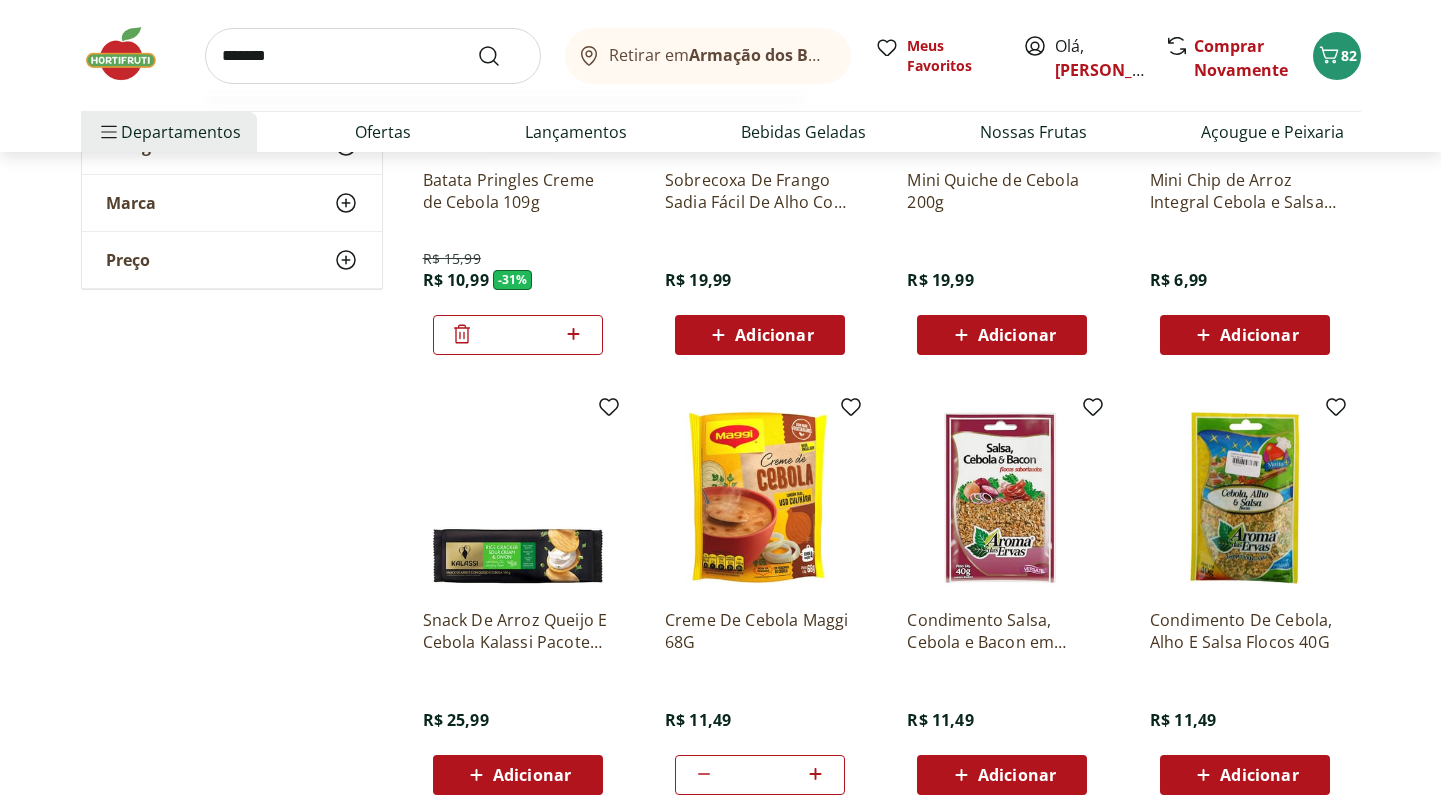type on "********" 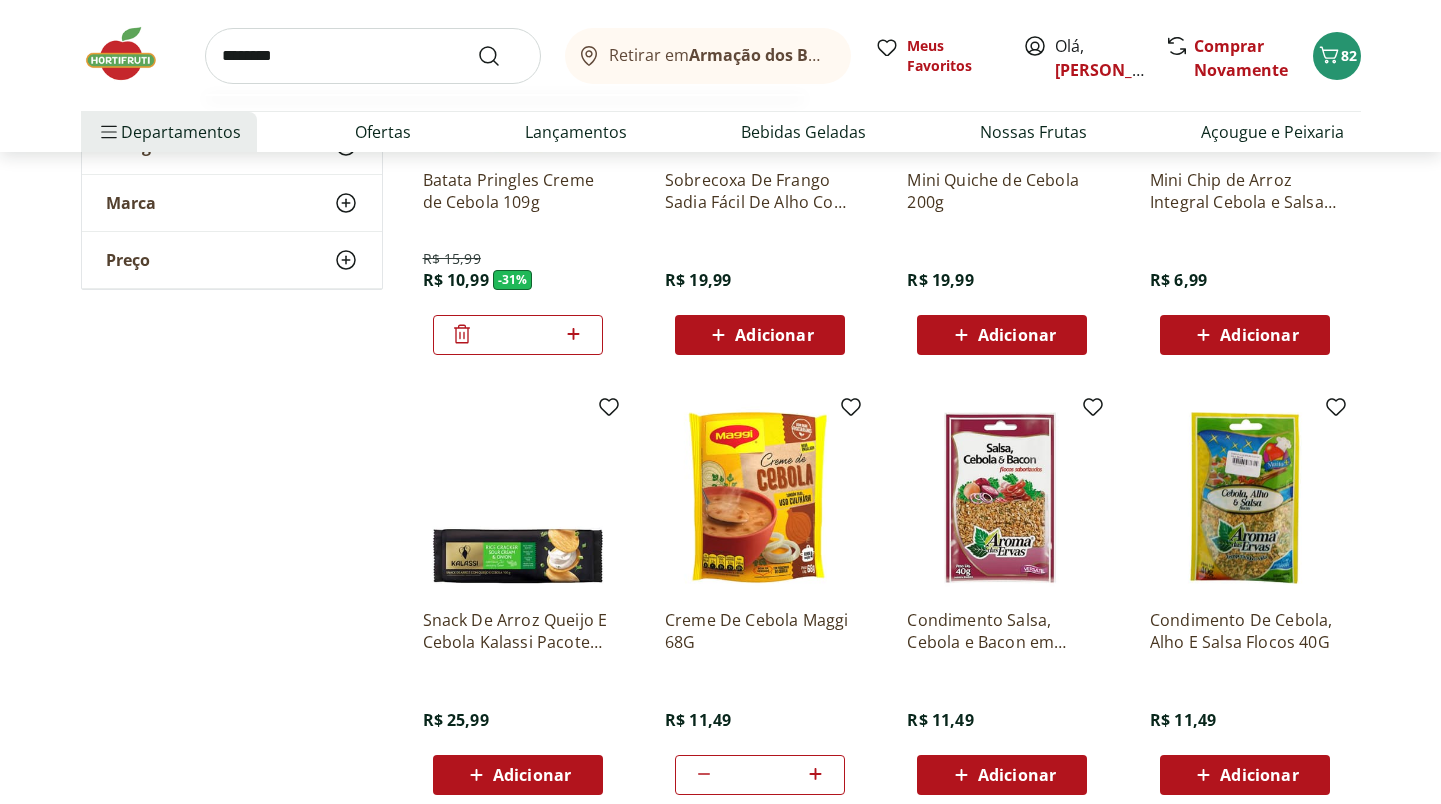 click at bounding box center [501, 56] 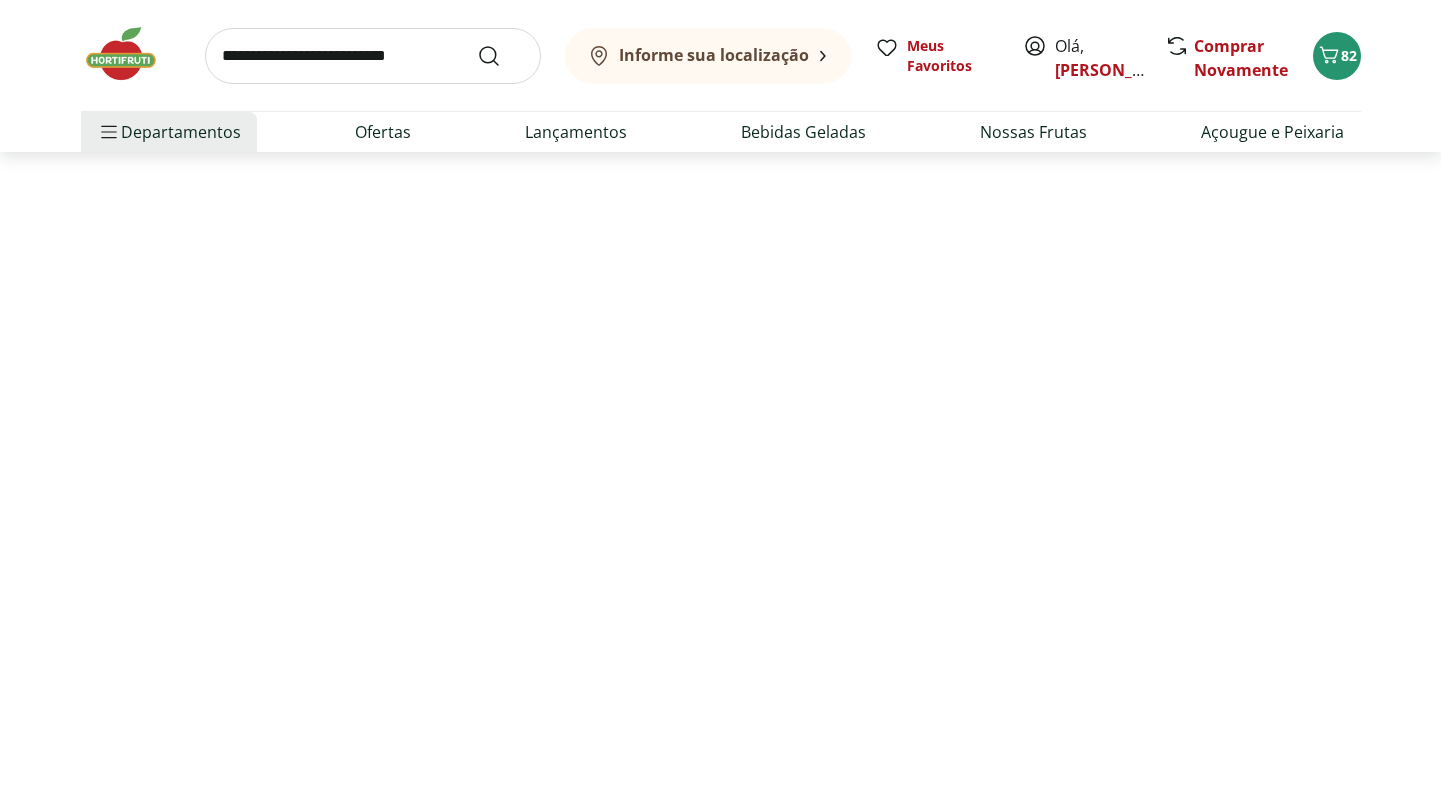 scroll, scrollTop: 0, scrollLeft: 0, axis: both 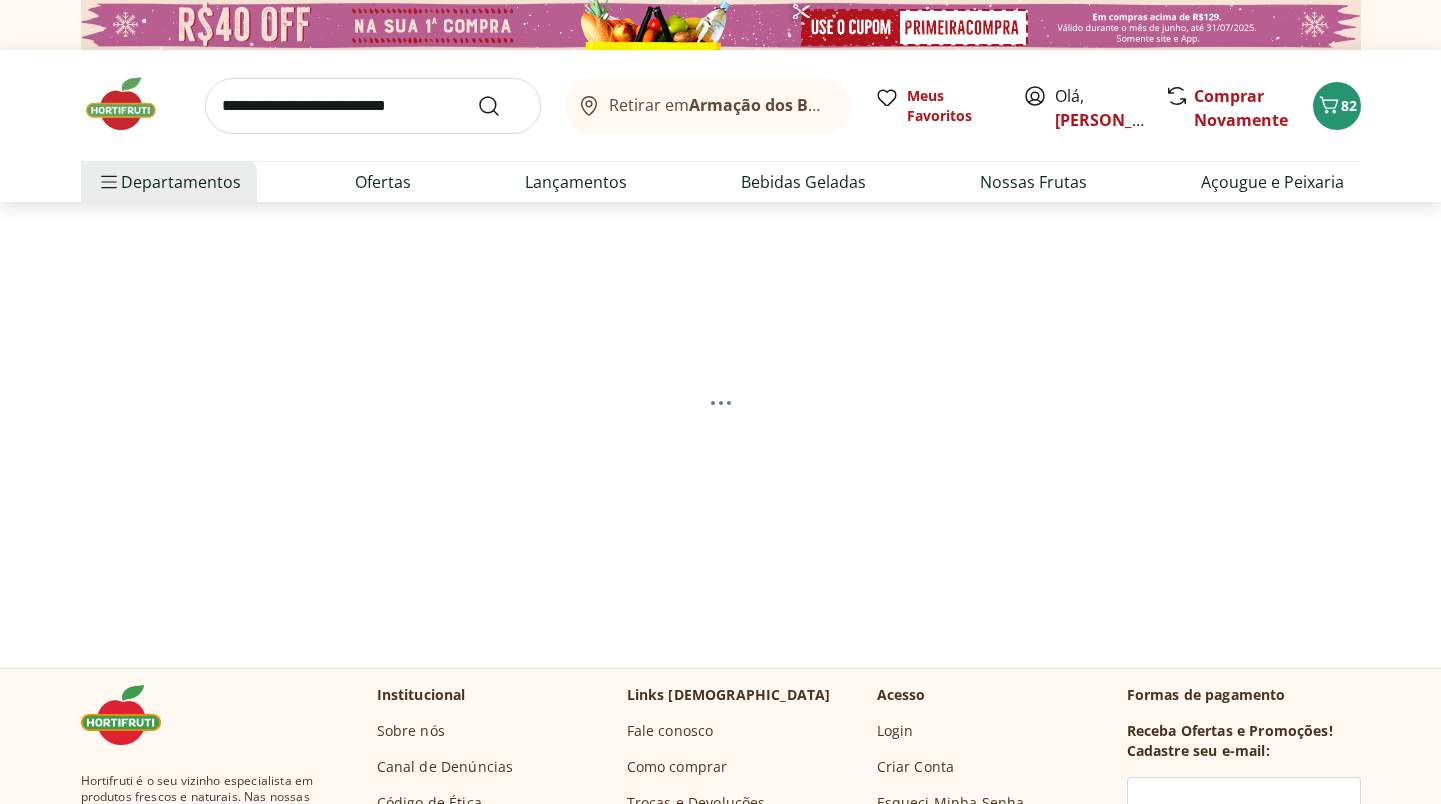 select on "**********" 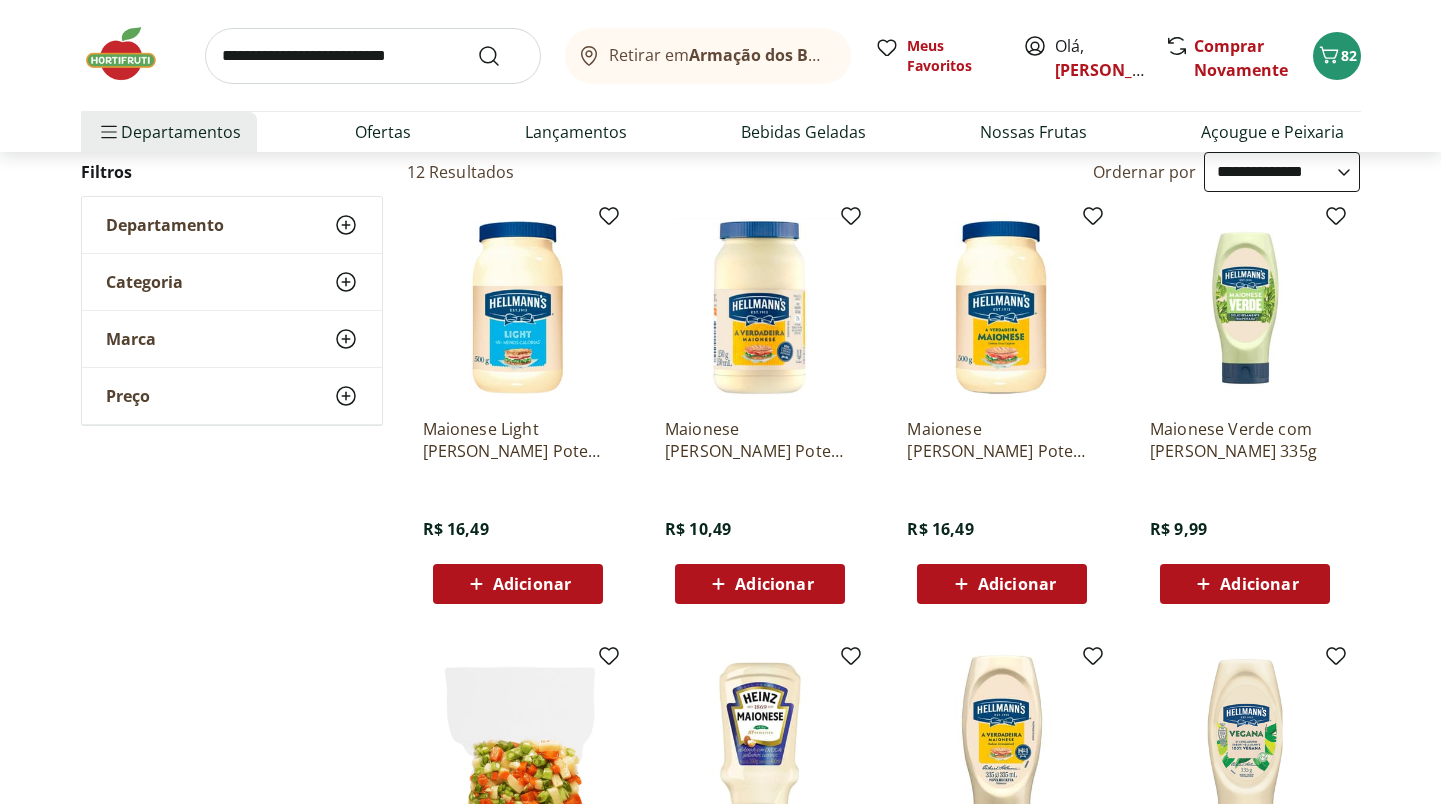 scroll, scrollTop: 217, scrollLeft: 0, axis: vertical 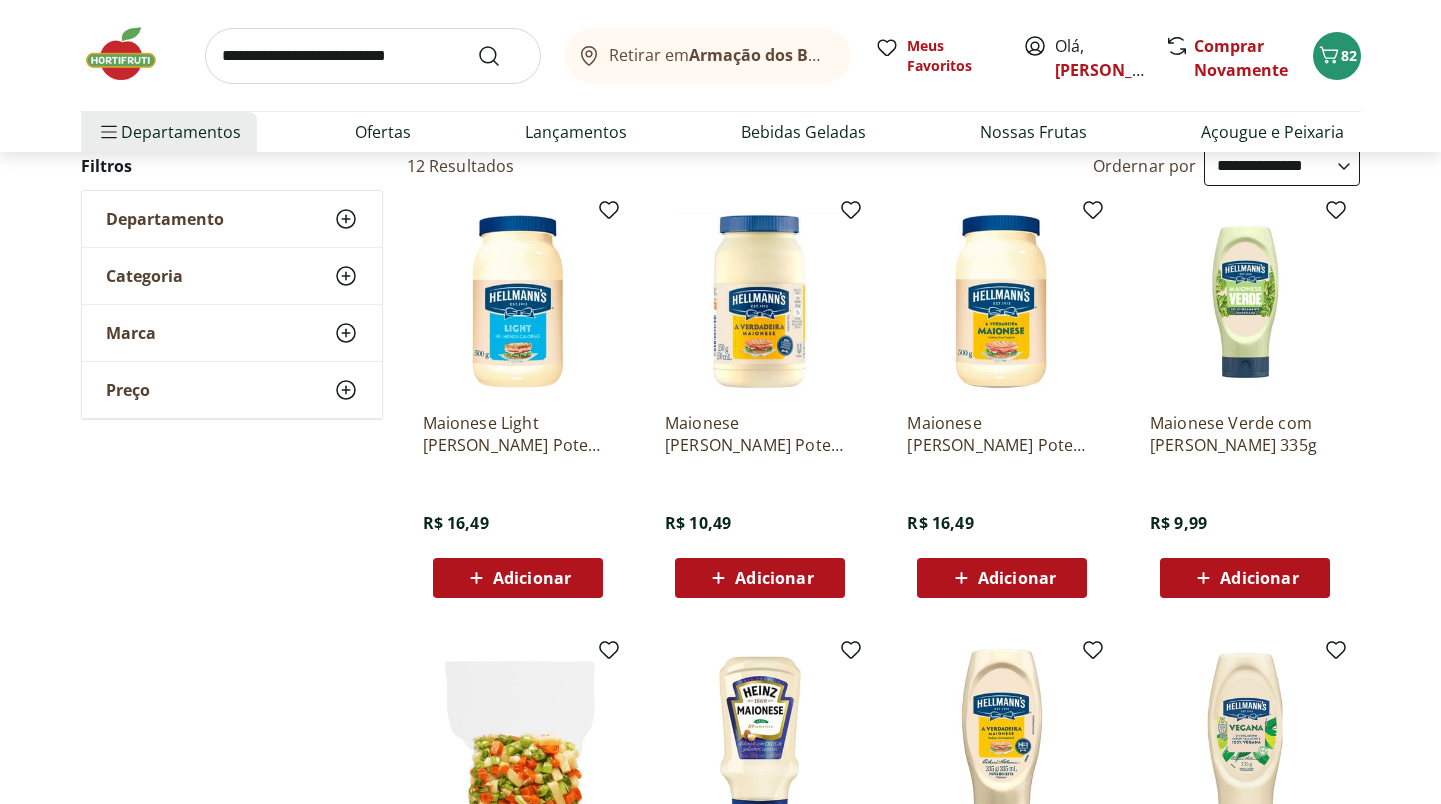 click on "Maionese Hellmann's Pote 250G R$ 10,49 Adicionar" at bounding box center (760, 402) 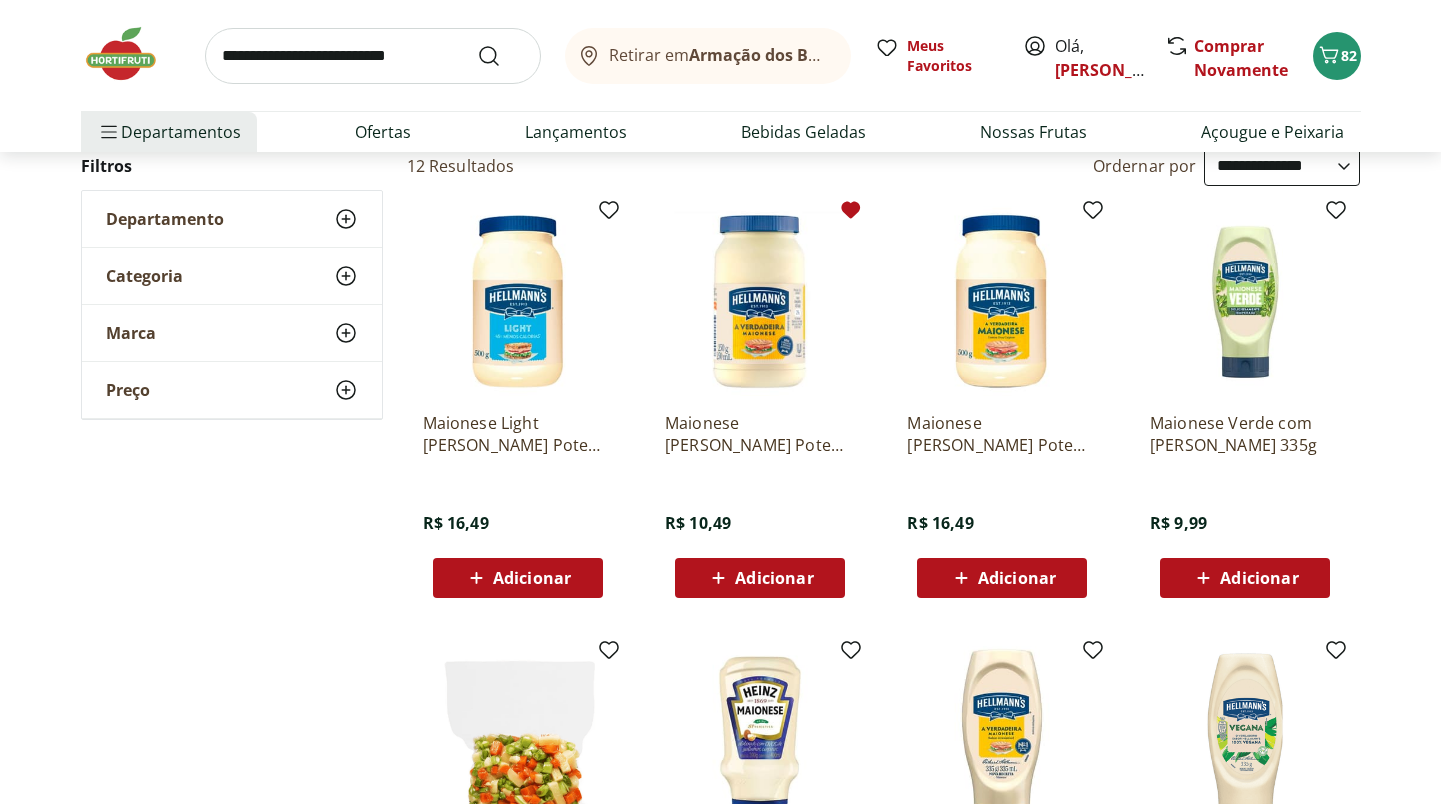 click 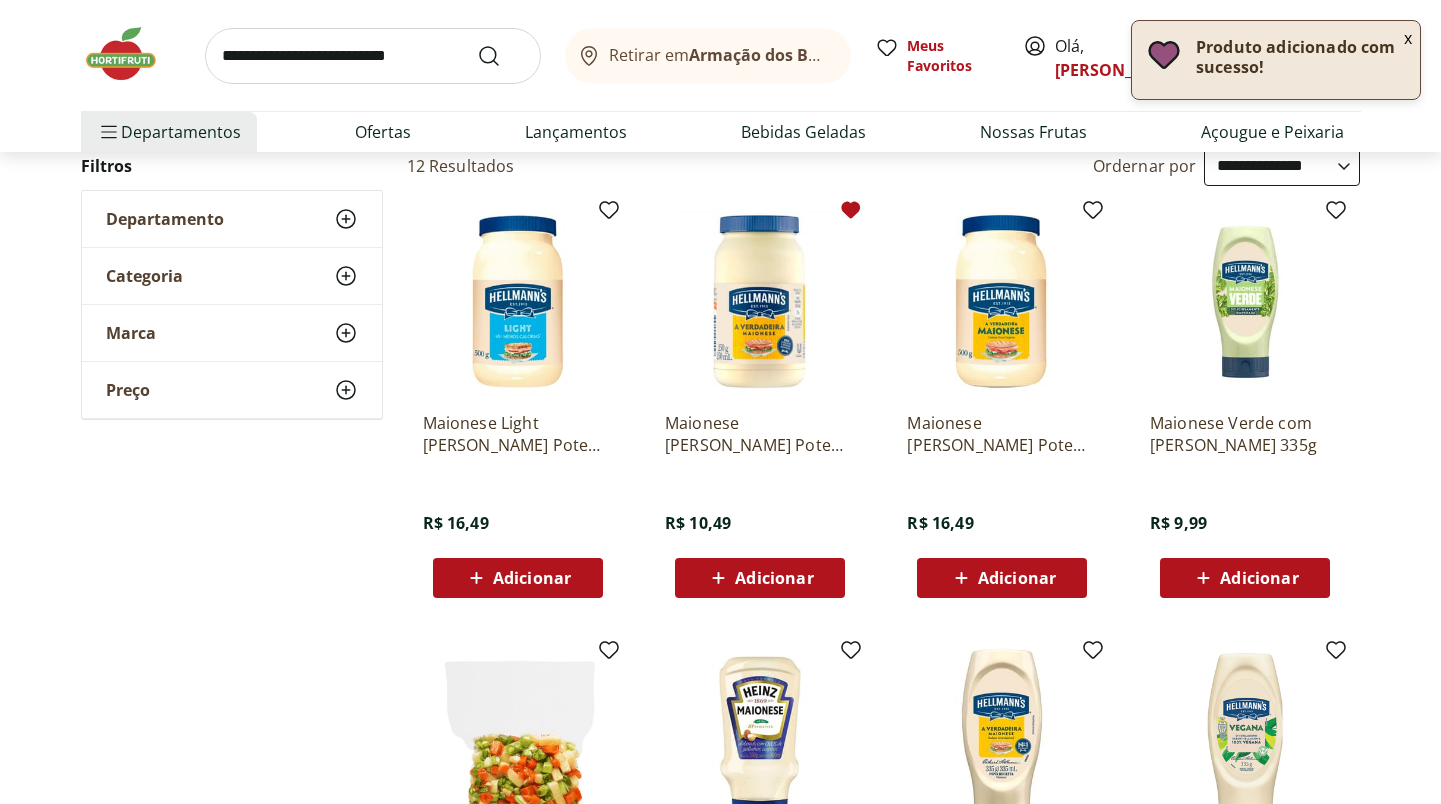 click on "Adicionar" at bounding box center [774, 578] 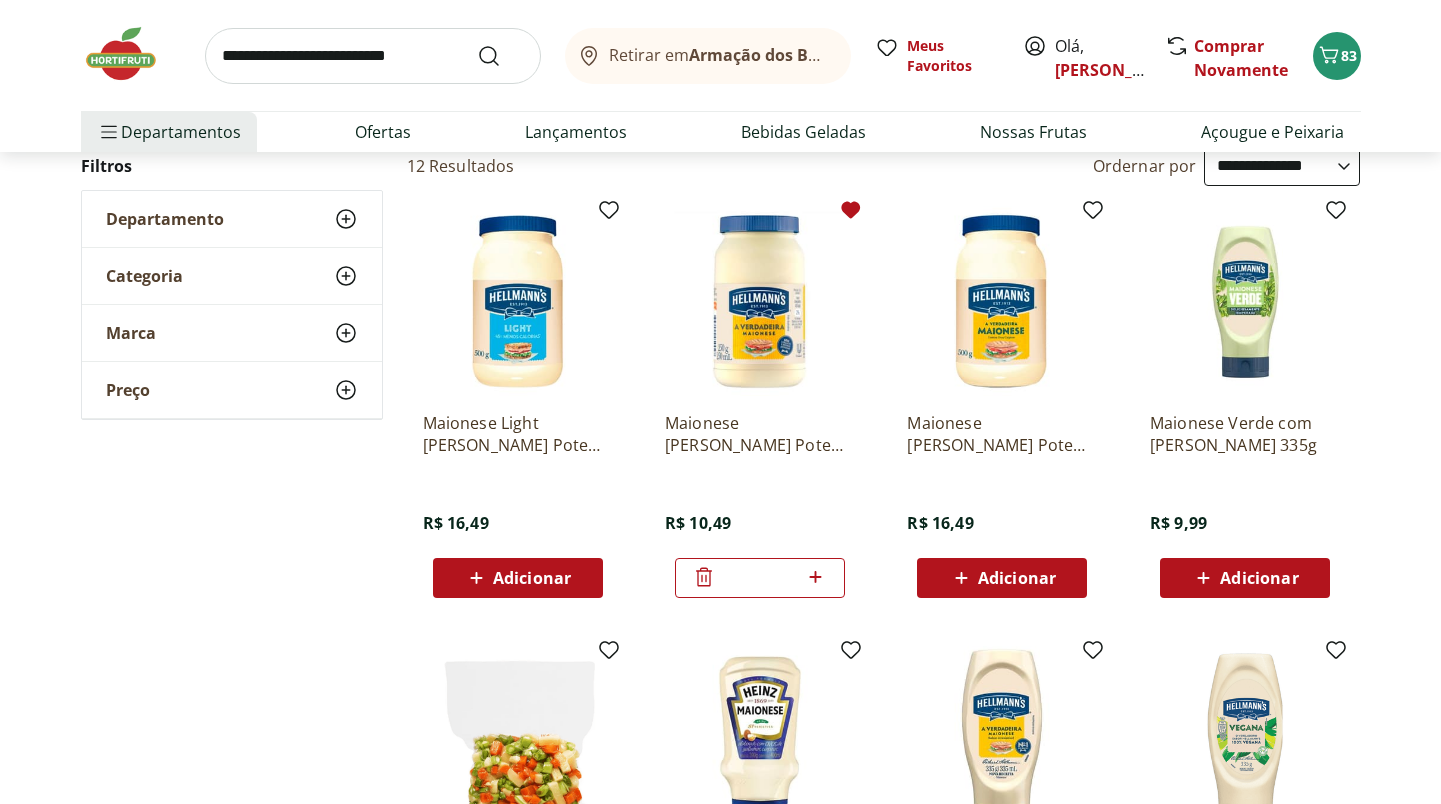 click at bounding box center (373, 56) 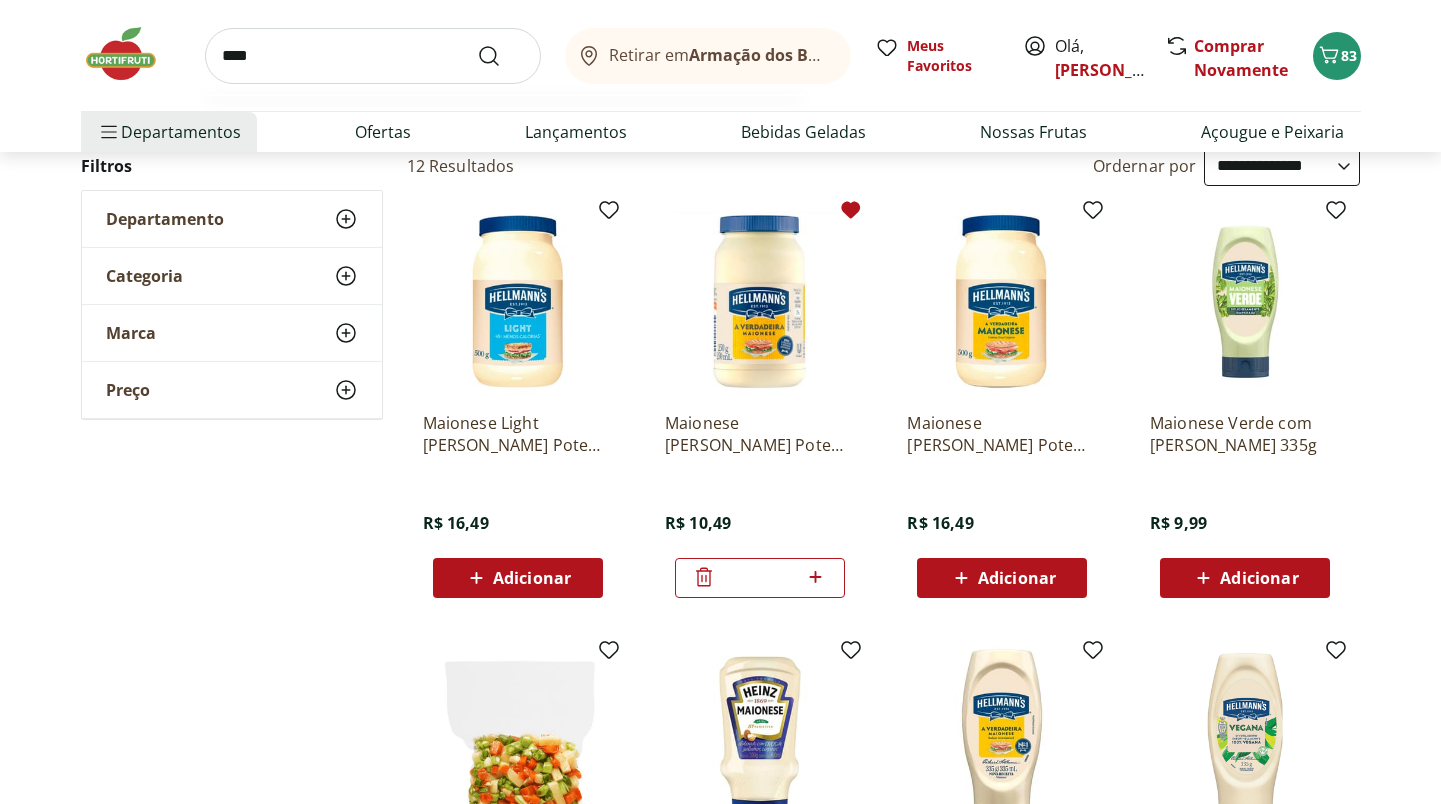 type on "*****" 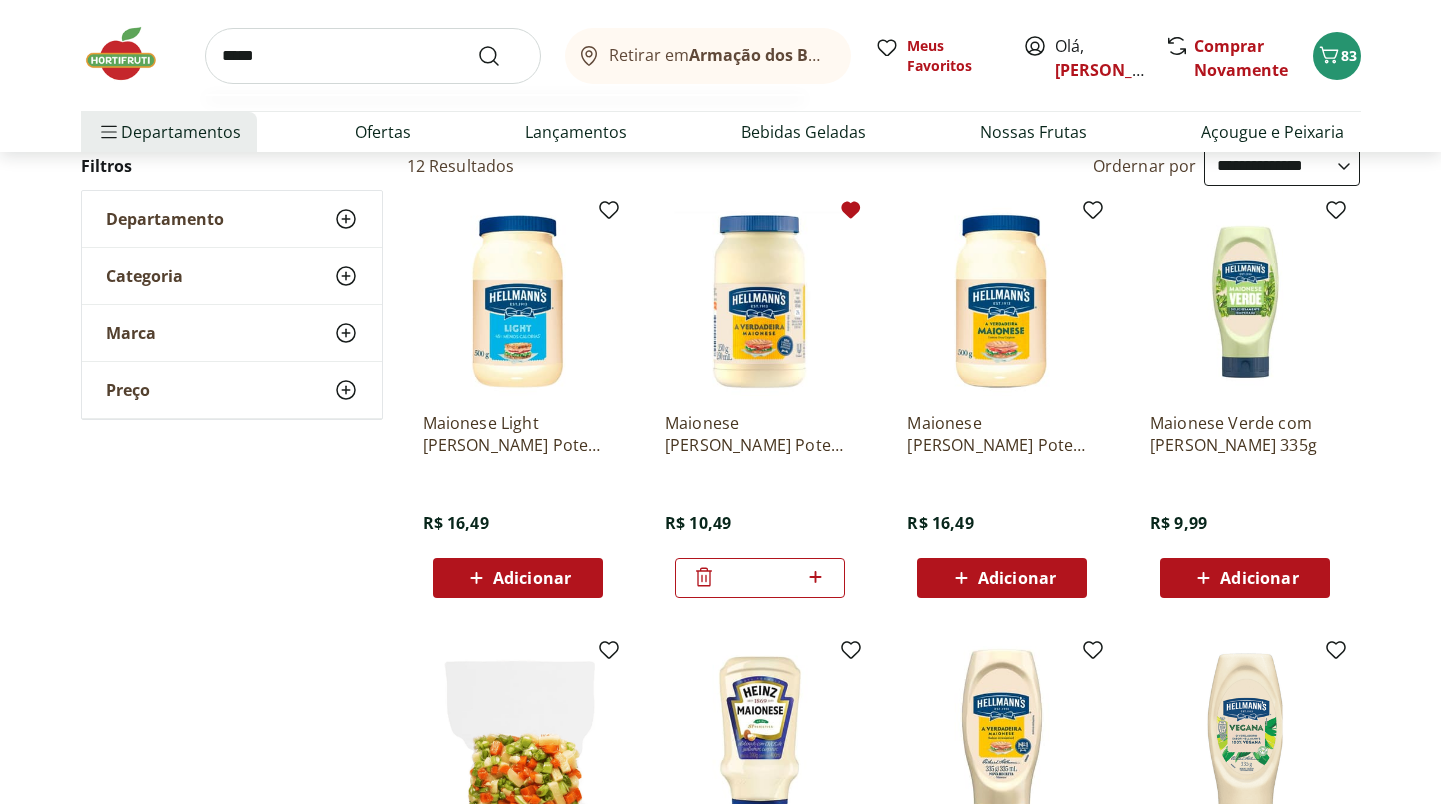 click at bounding box center (501, 56) 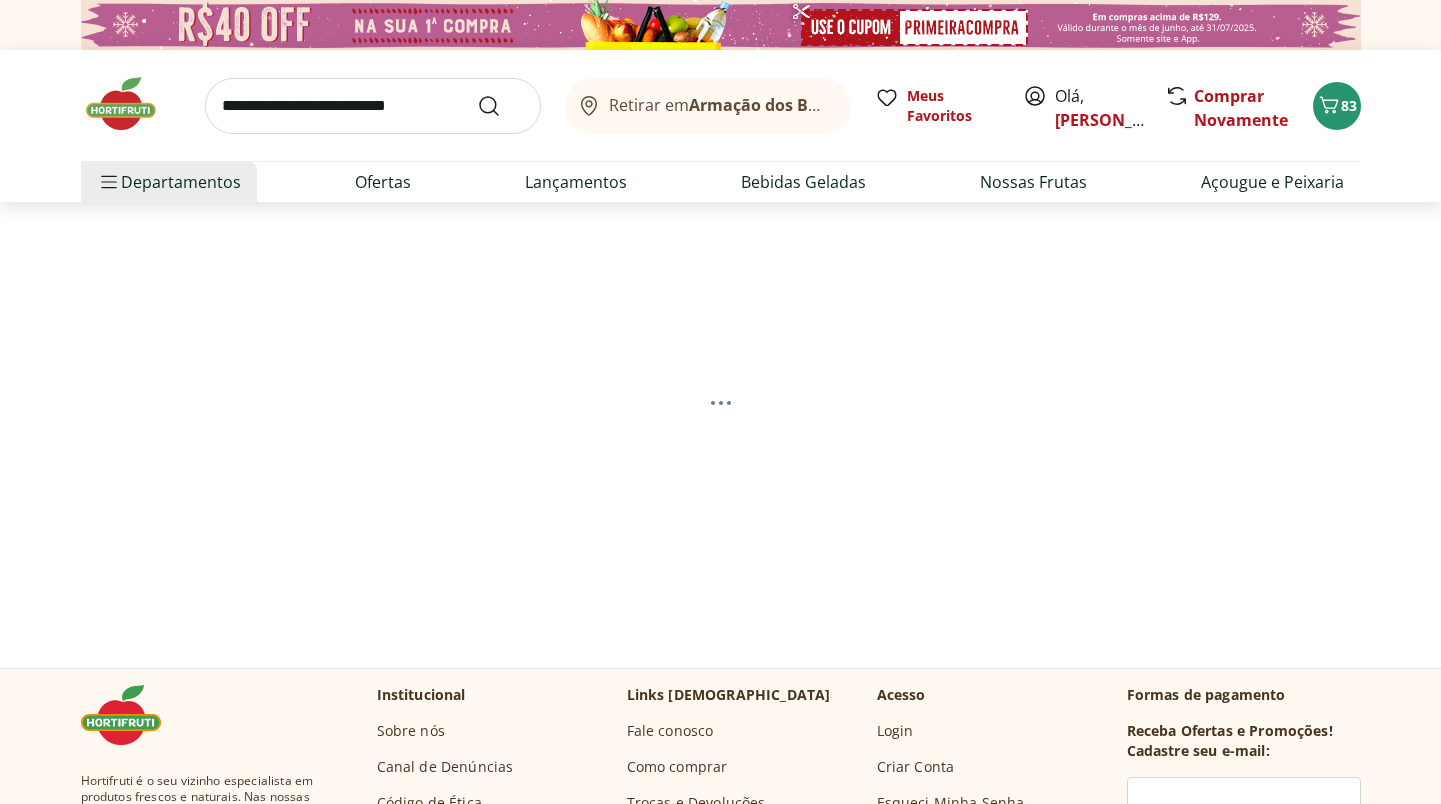 select on "**********" 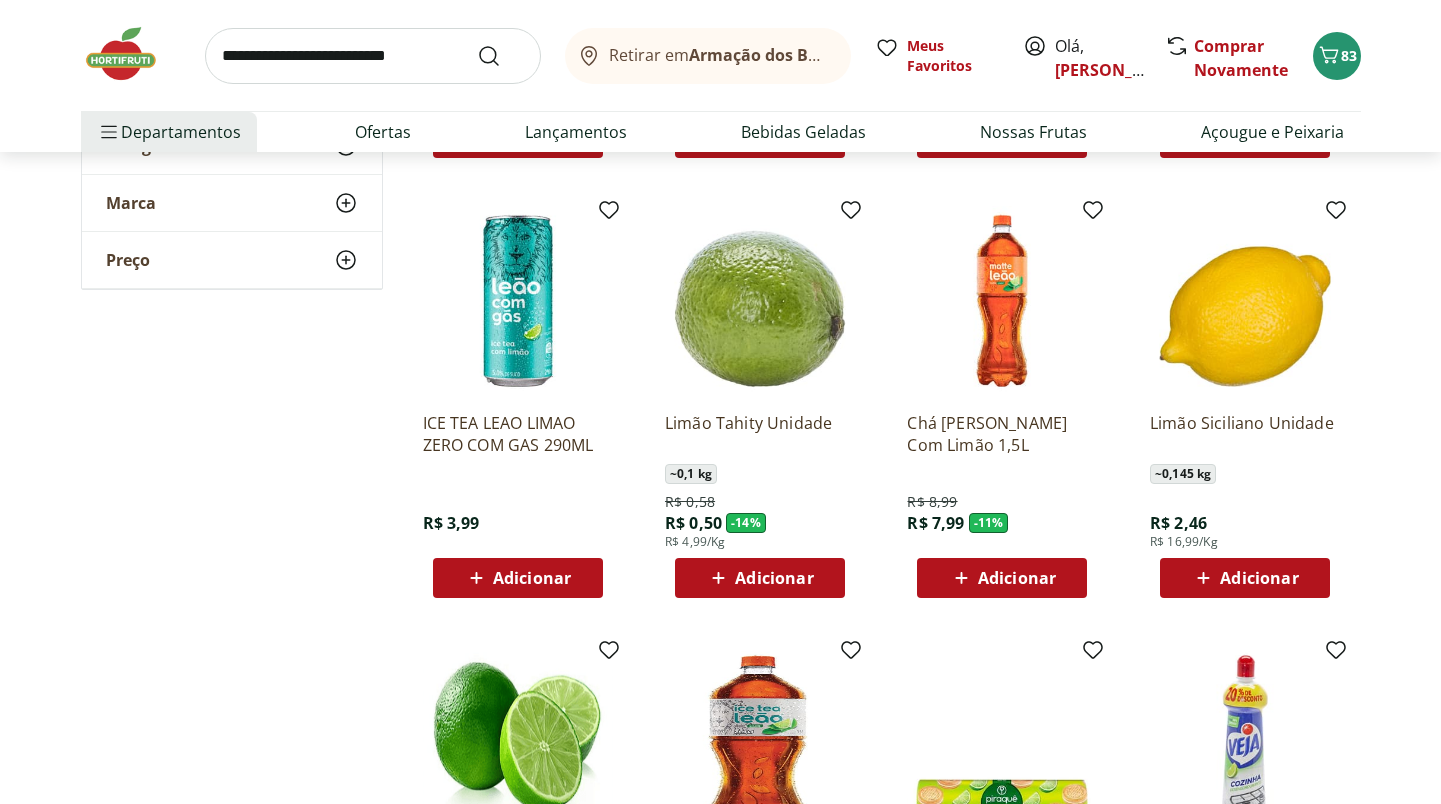 scroll, scrollTop: 657, scrollLeft: 0, axis: vertical 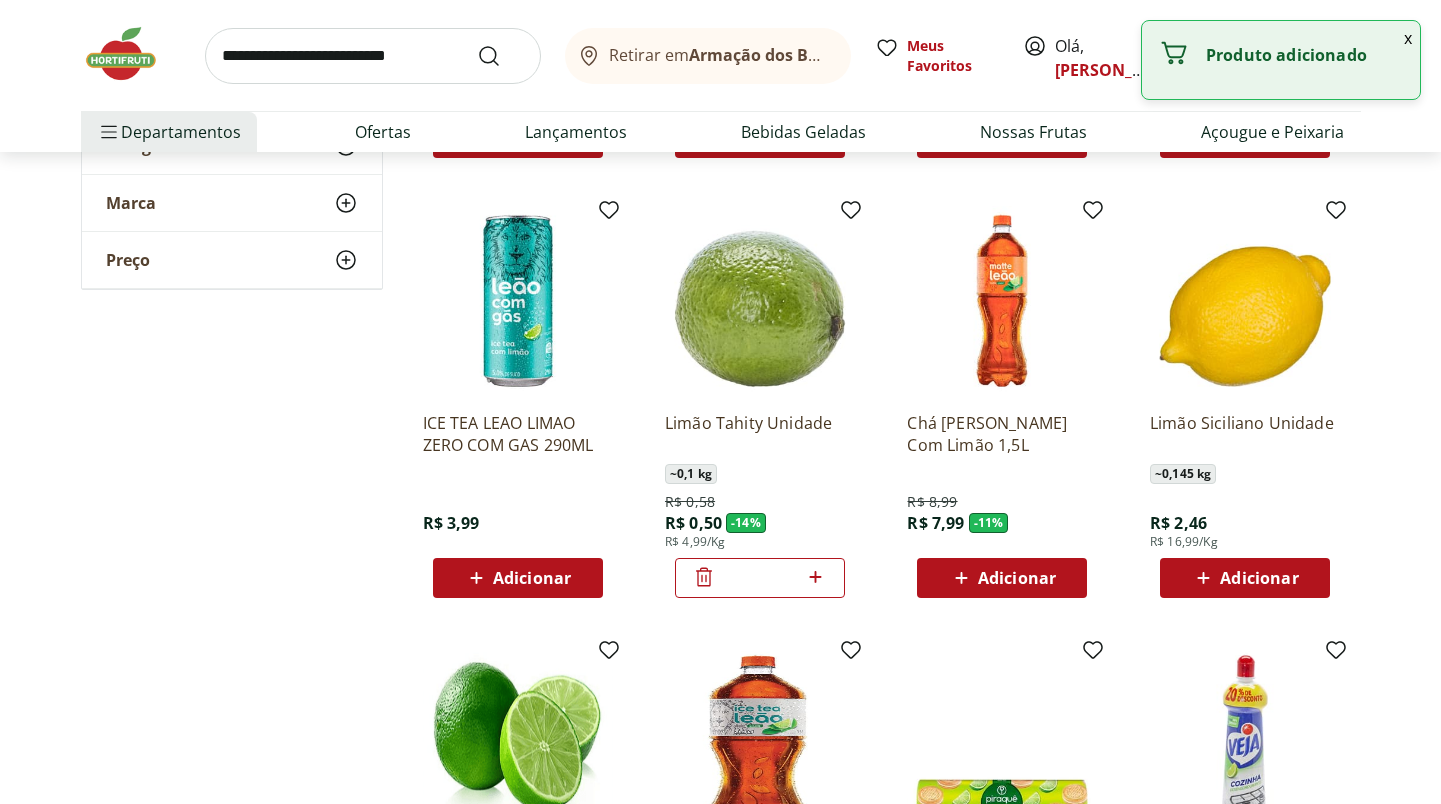 click 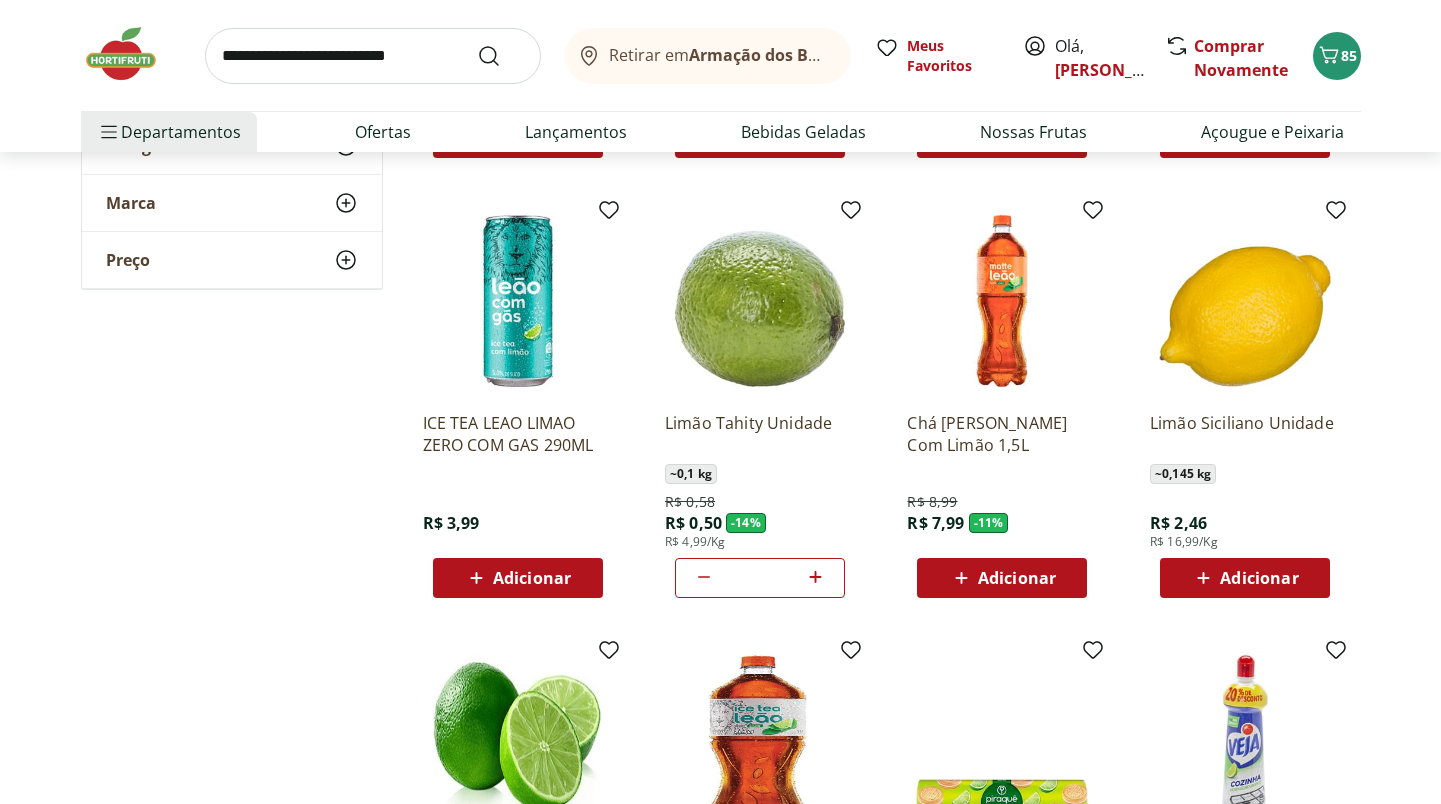 click 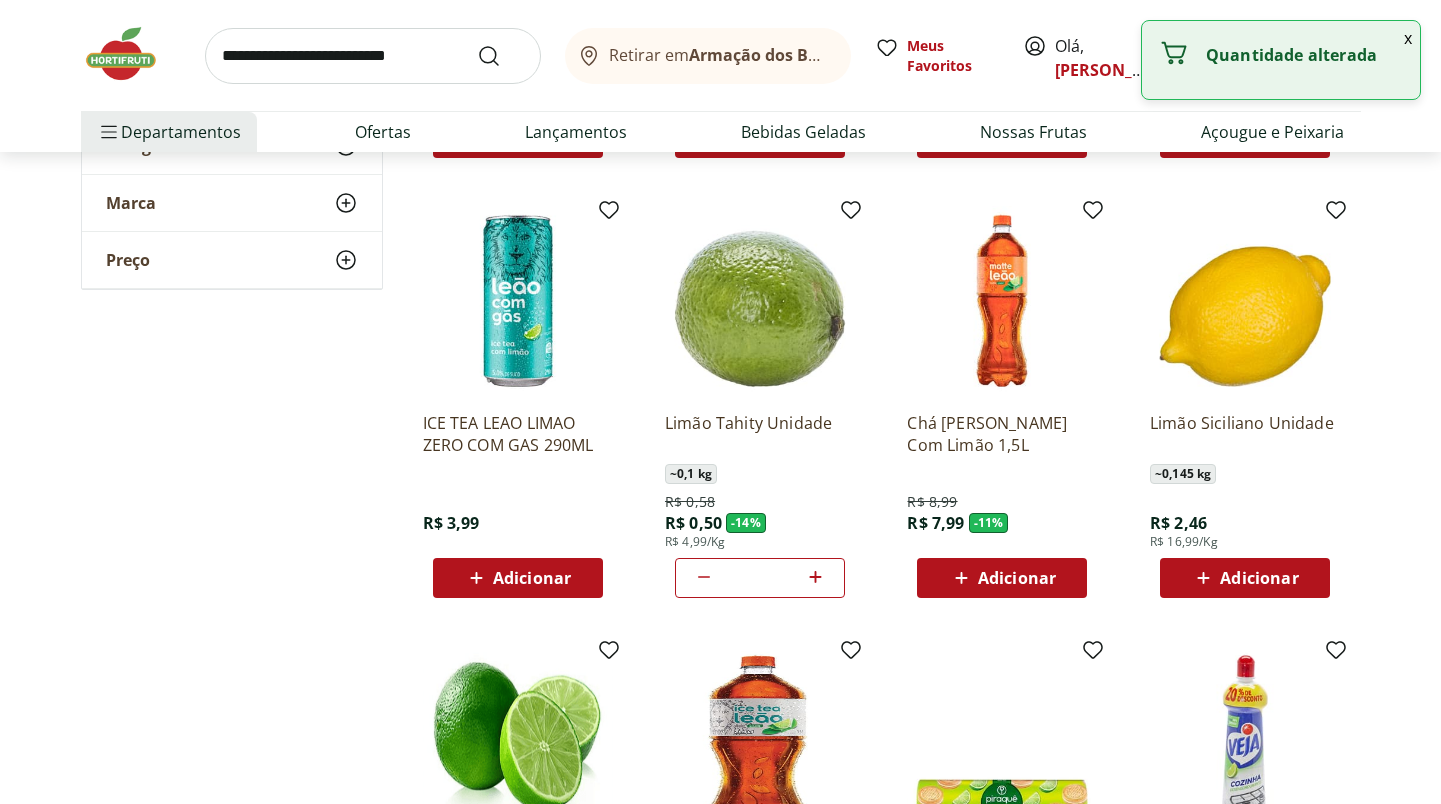 click 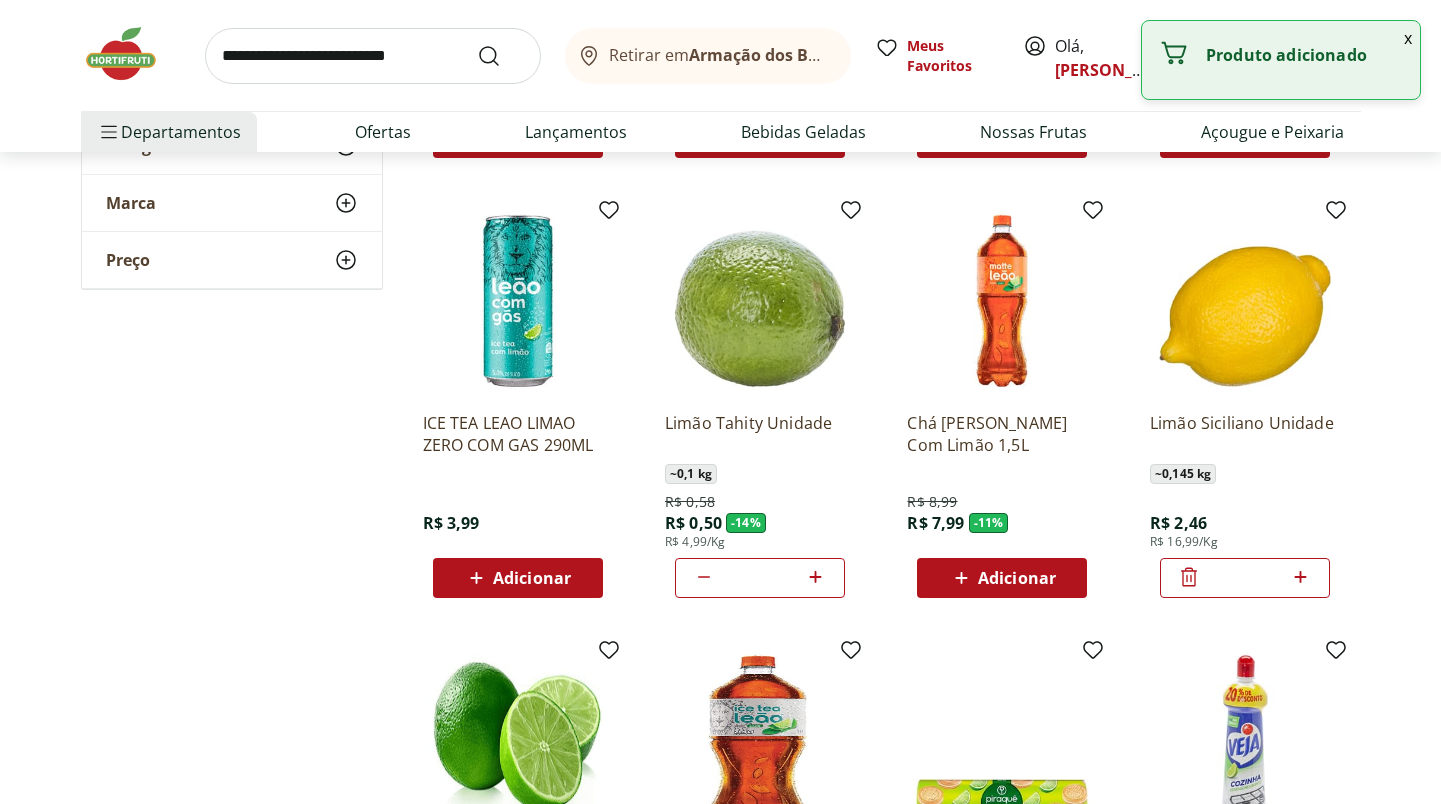 click 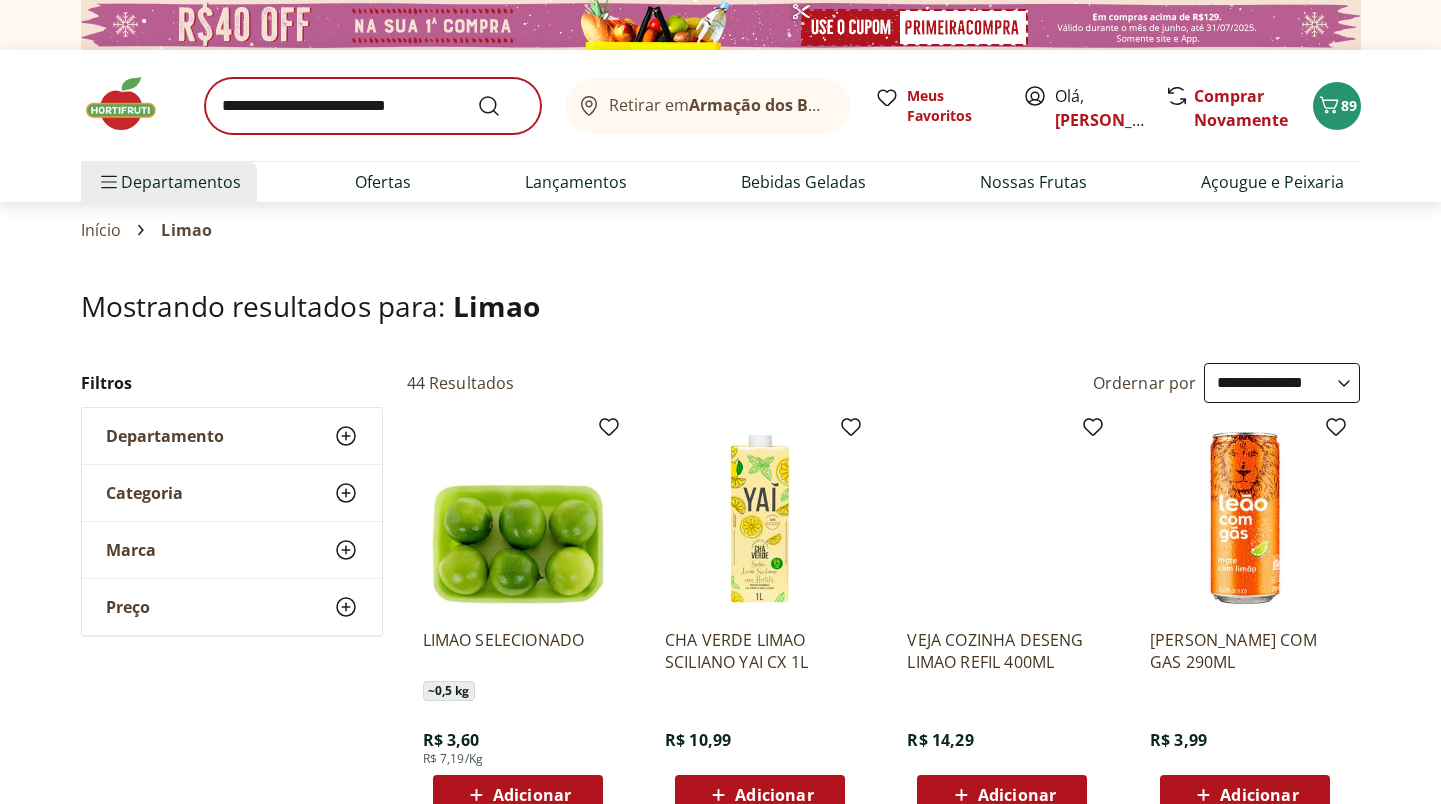 scroll, scrollTop: 0, scrollLeft: 0, axis: both 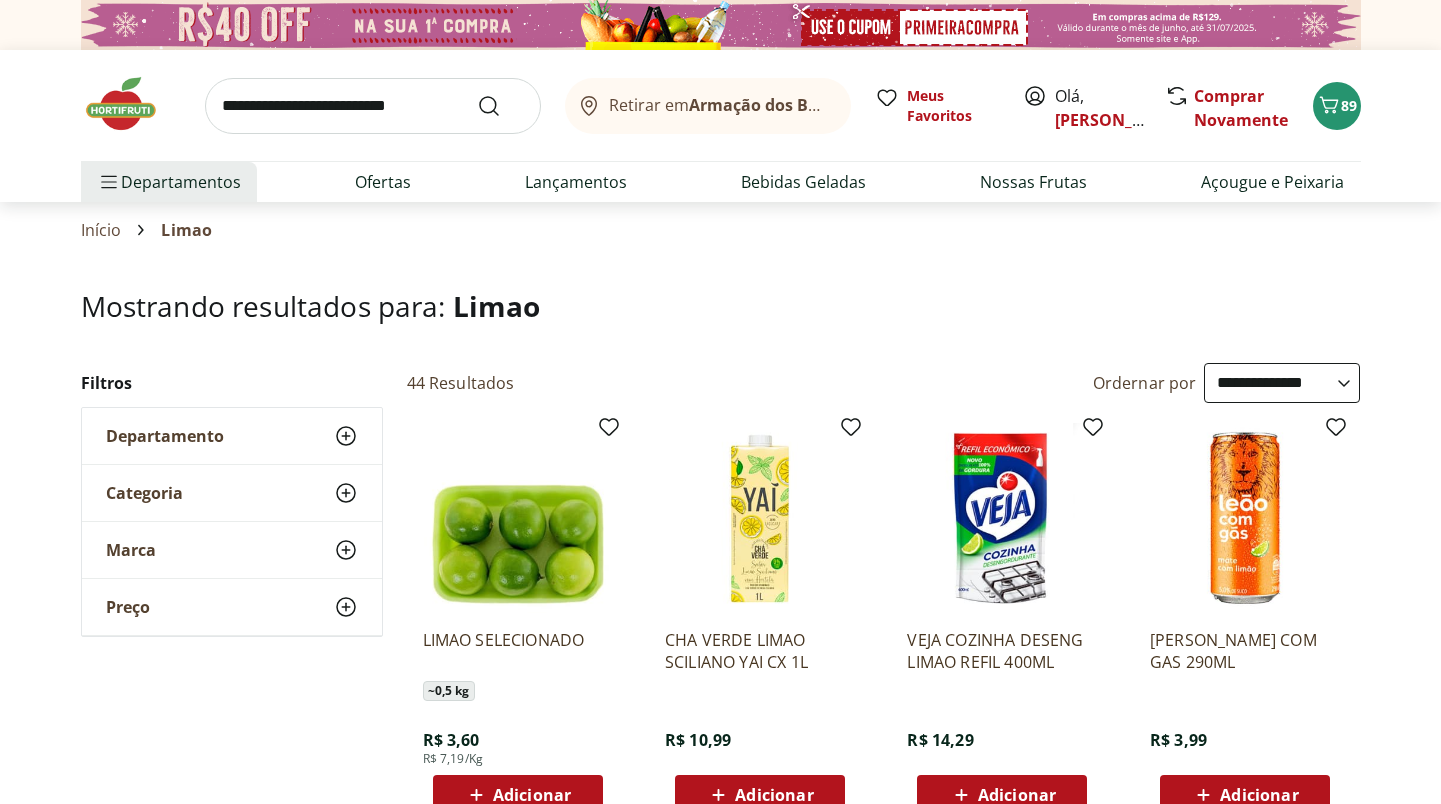 click at bounding box center [373, 106] 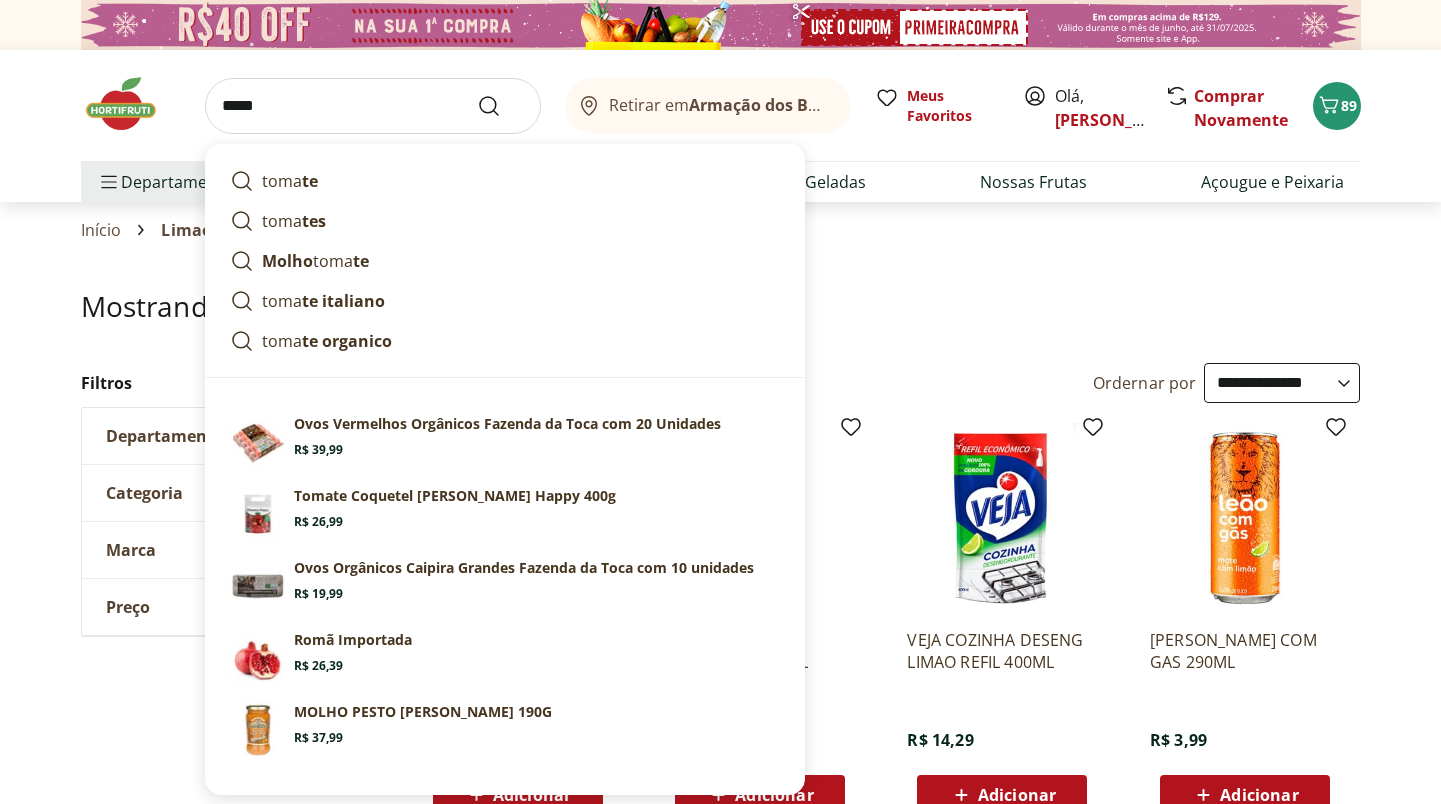 type on "******" 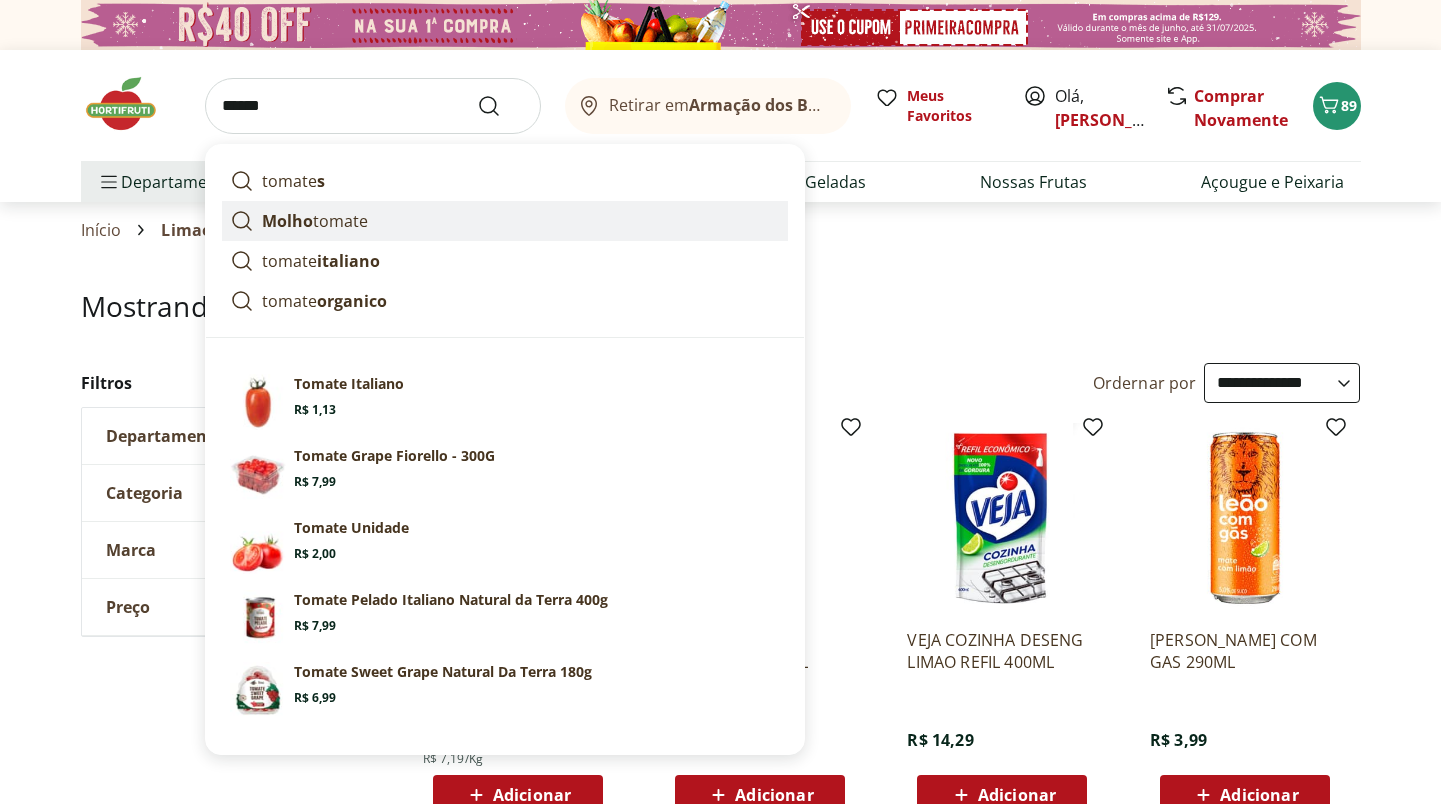 click at bounding box center (501, 106) 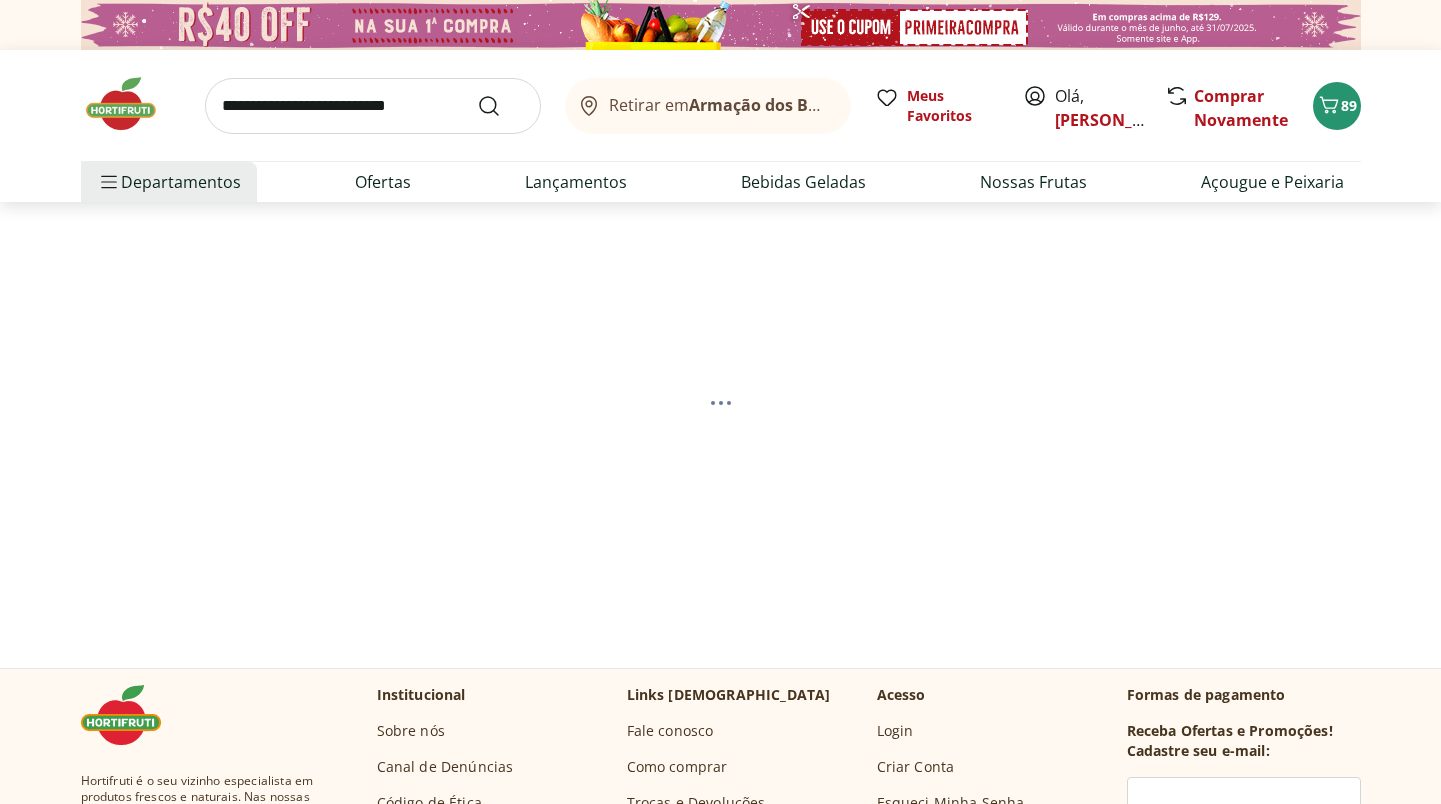 select on "**********" 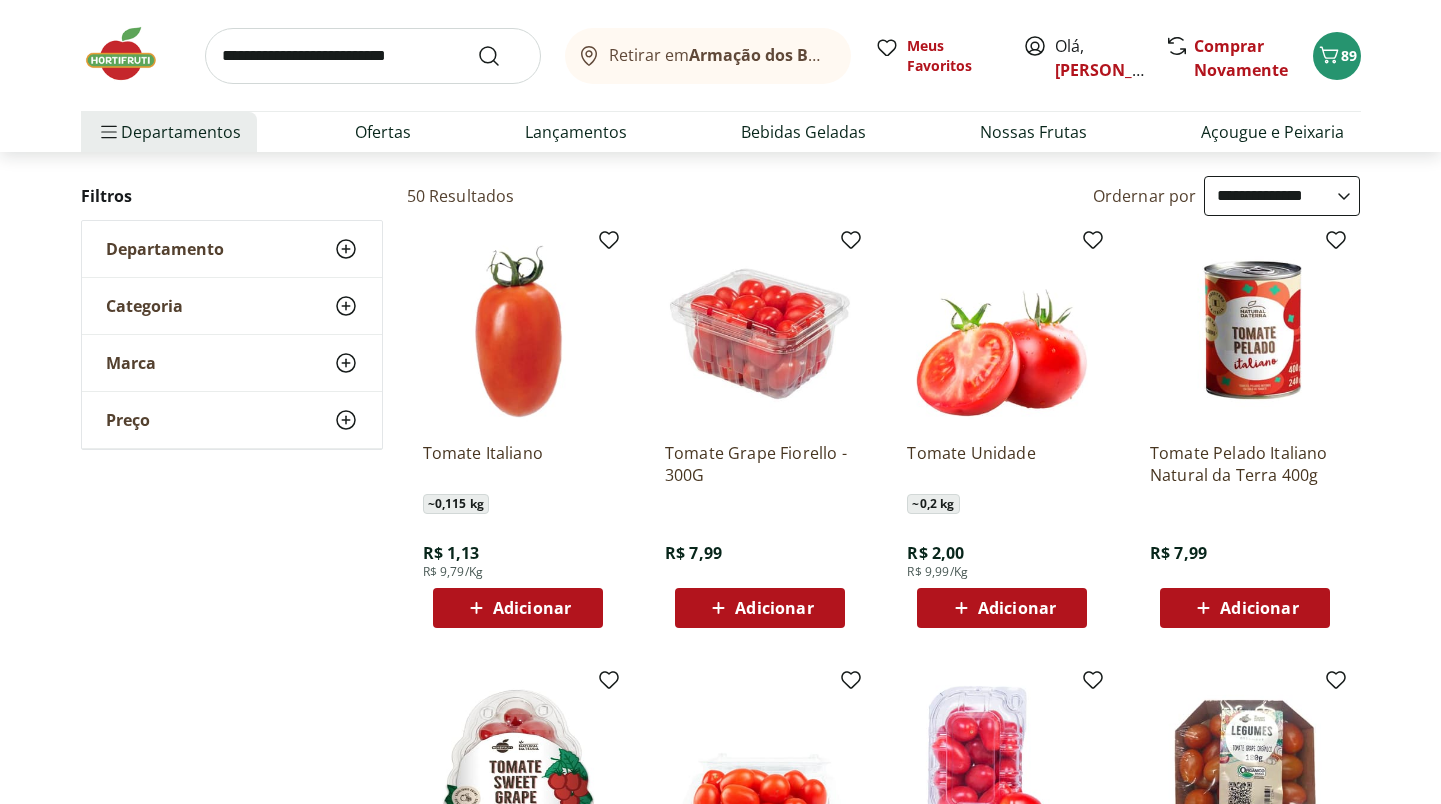 scroll, scrollTop: 203, scrollLeft: 0, axis: vertical 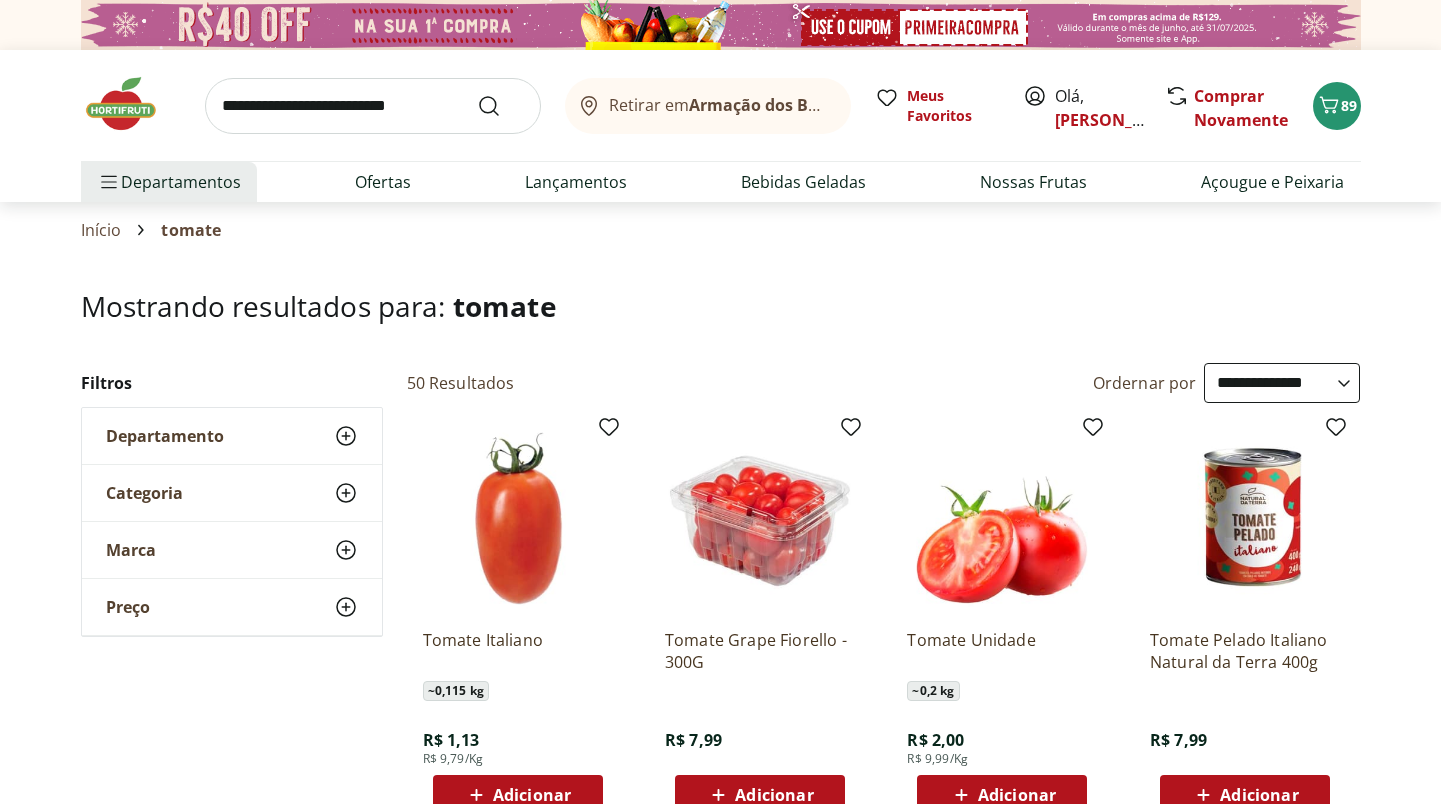 select on "**********" 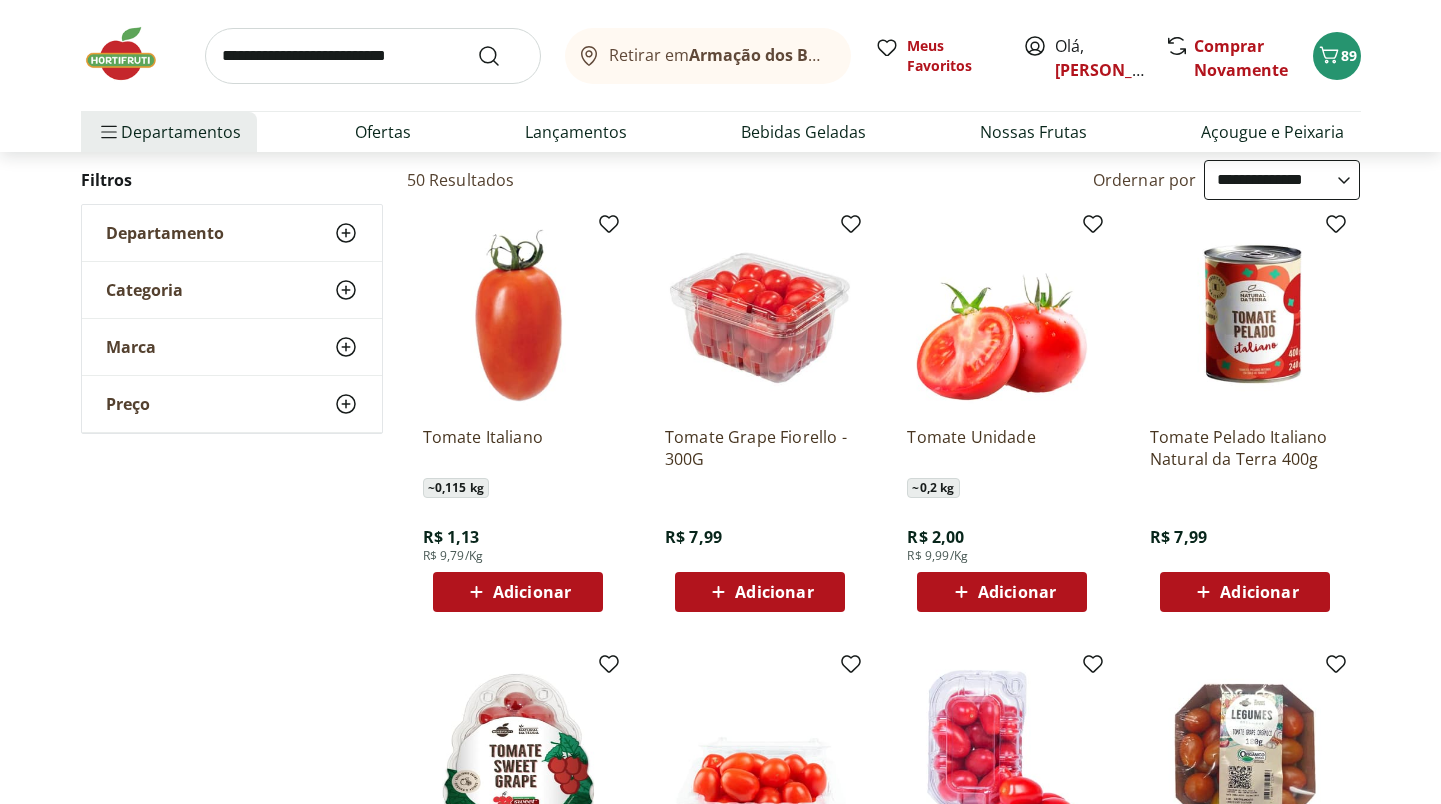 scroll, scrollTop: 0, scrollLeft: 0, axis: both 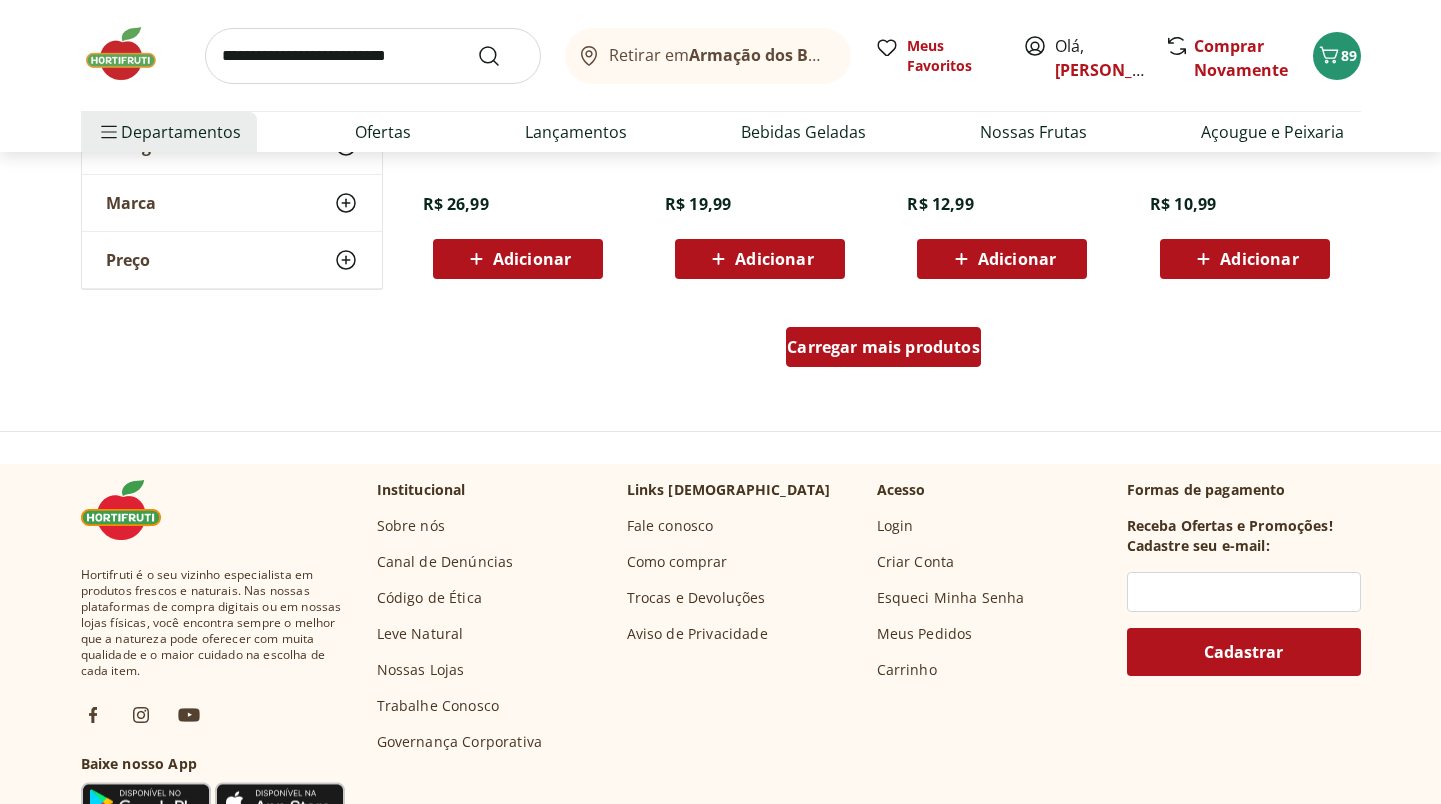 click on "Carregar mais produtos" at bounding box center [883, 347] 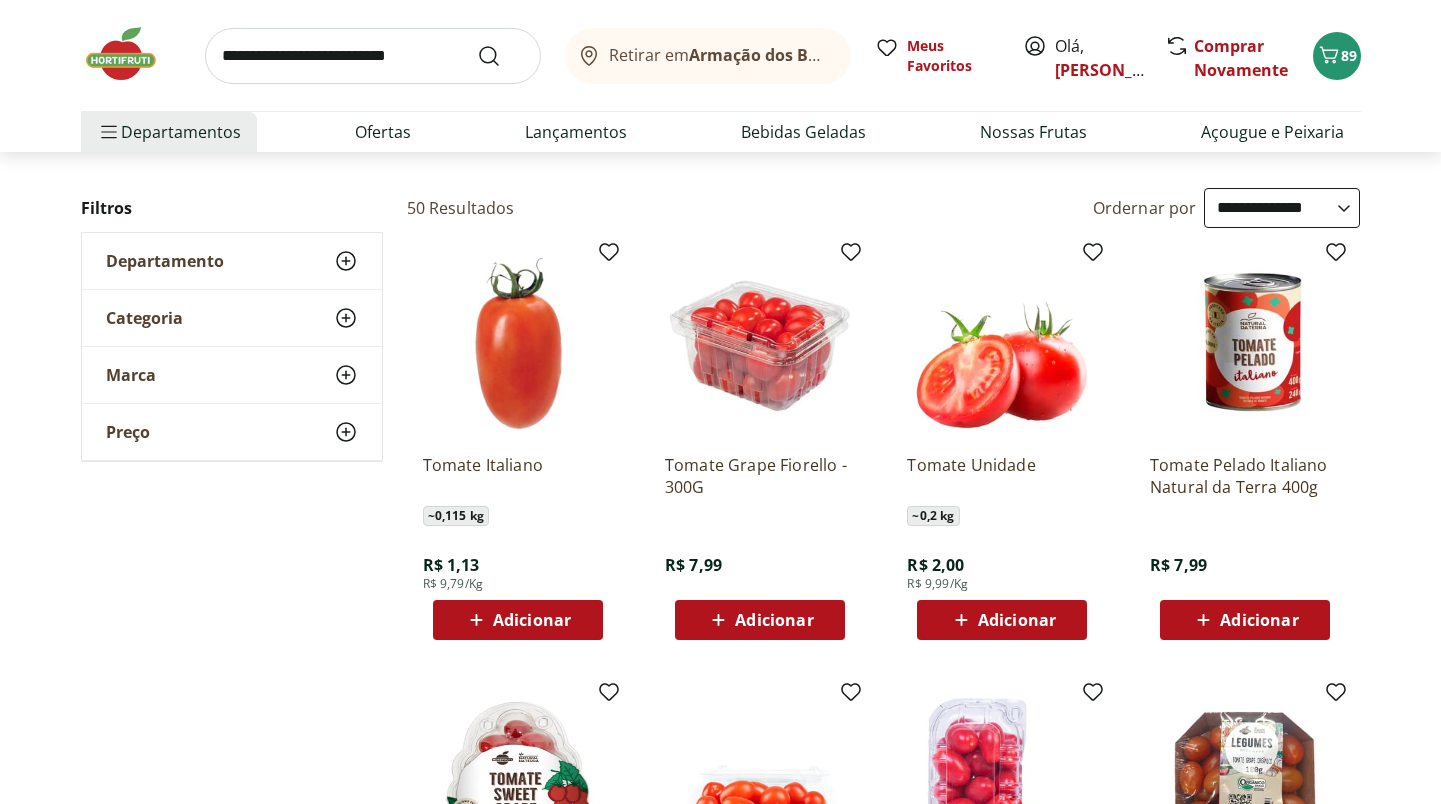 scroll, scrollTop: 195, scrollLeft: 0, axis: vertical 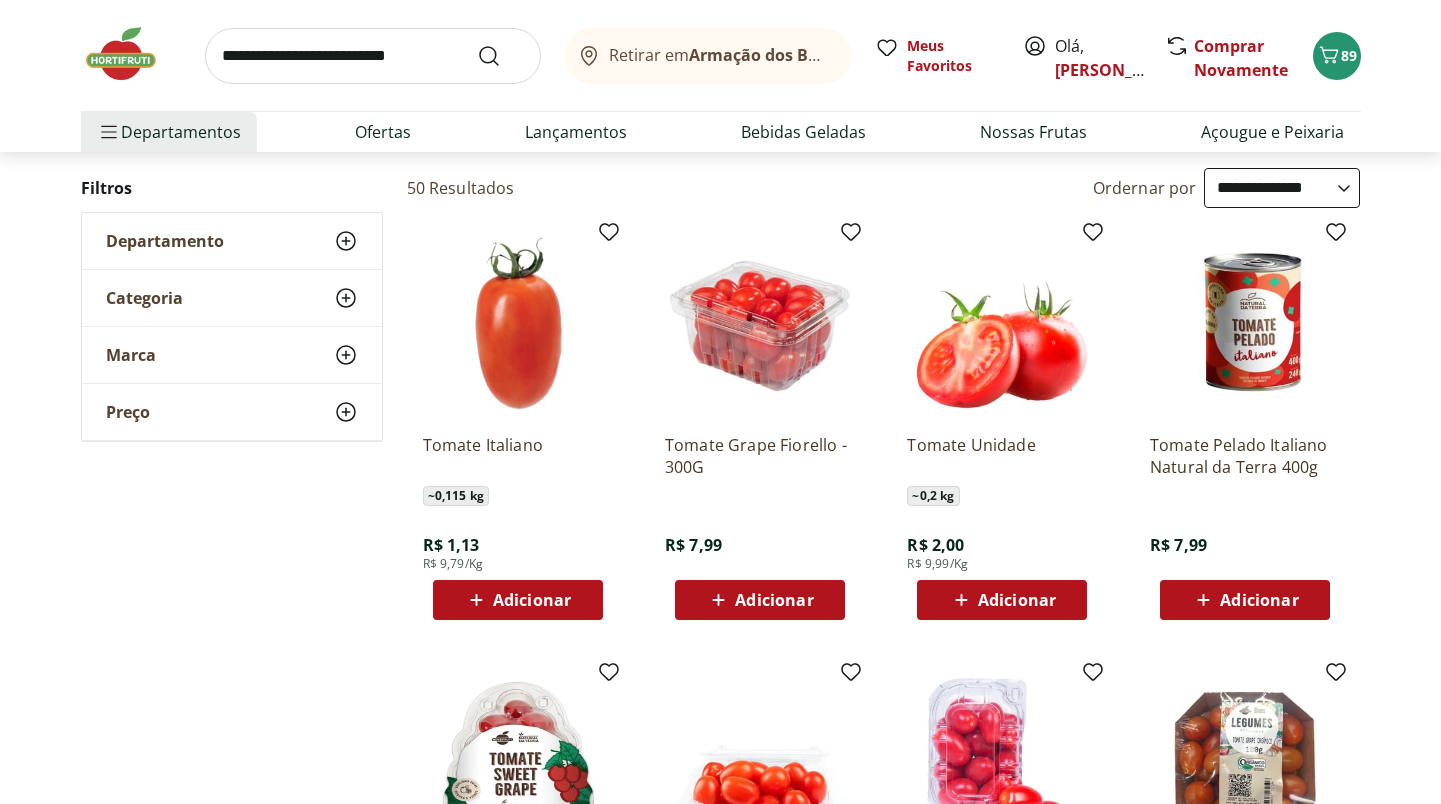 click on "Adicionar" at bounding box center [774, 600] 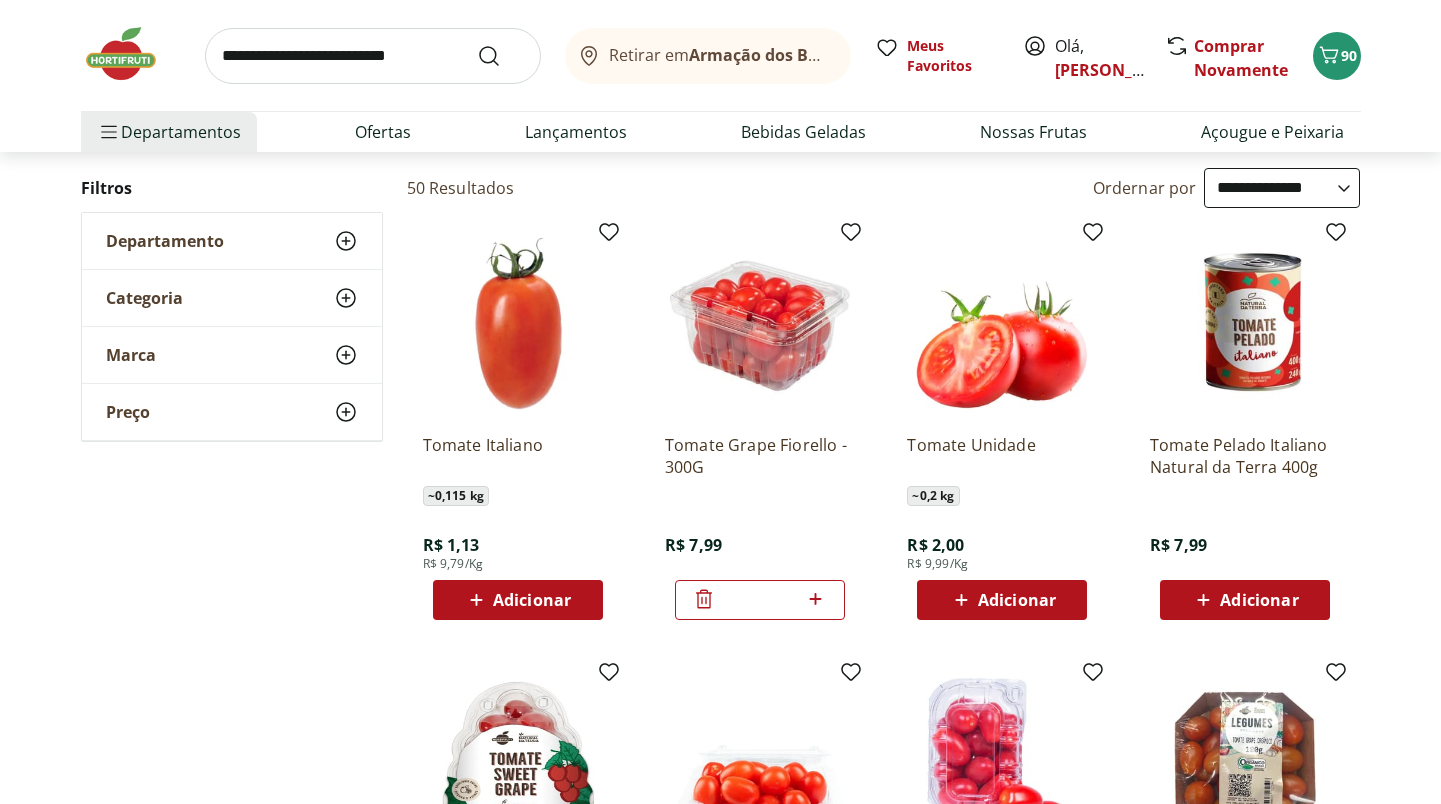click on "Adicionar" at bounding box center (532, 600) 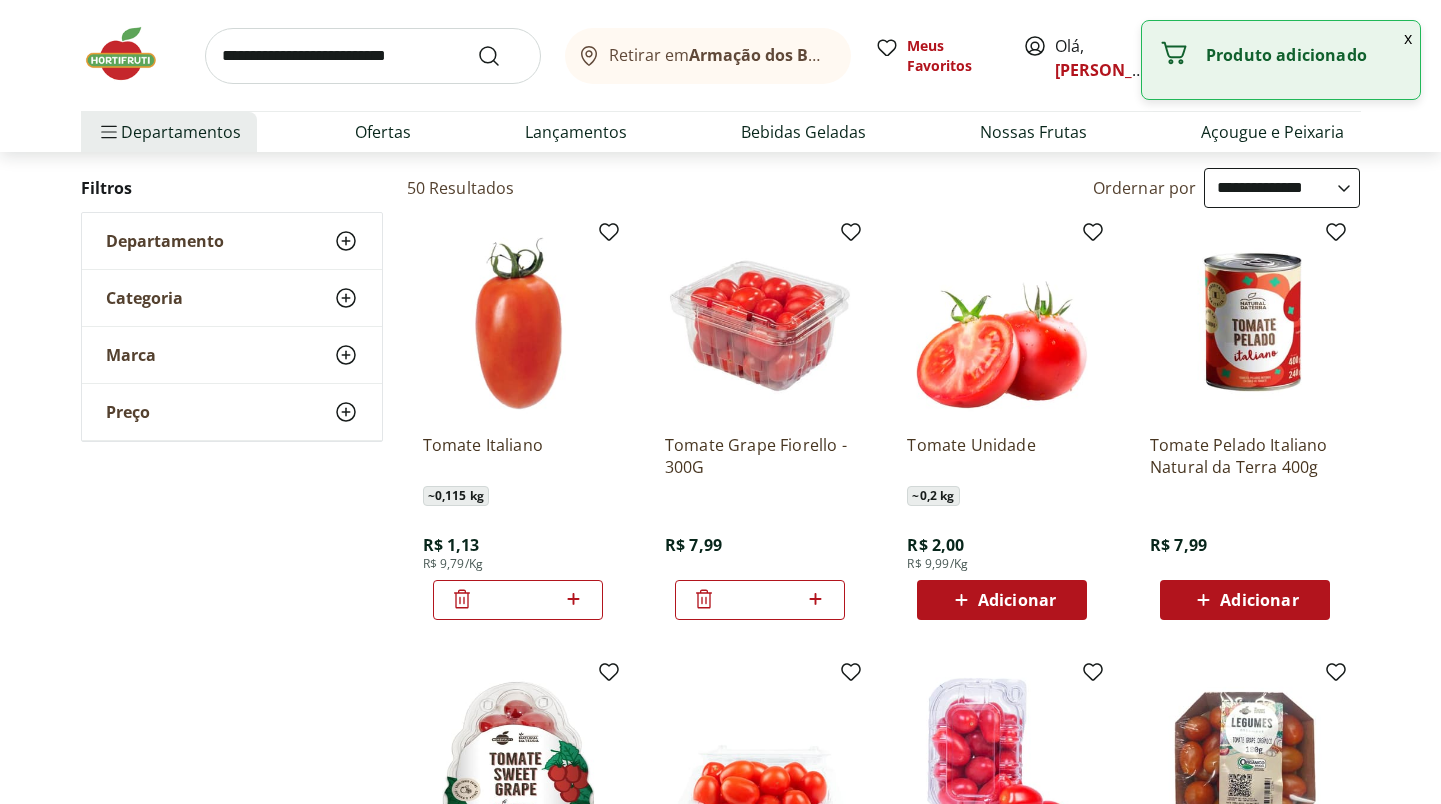 click 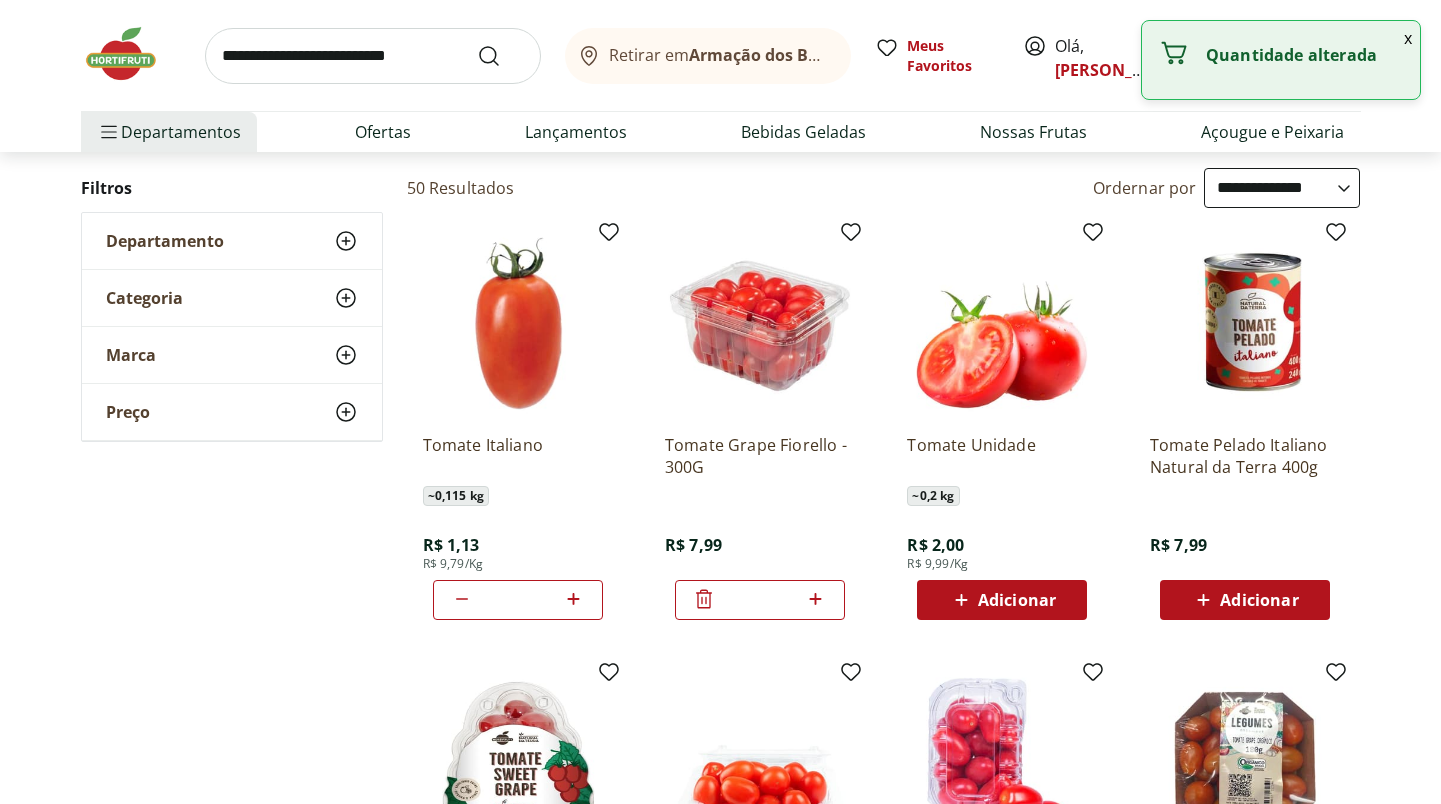 click 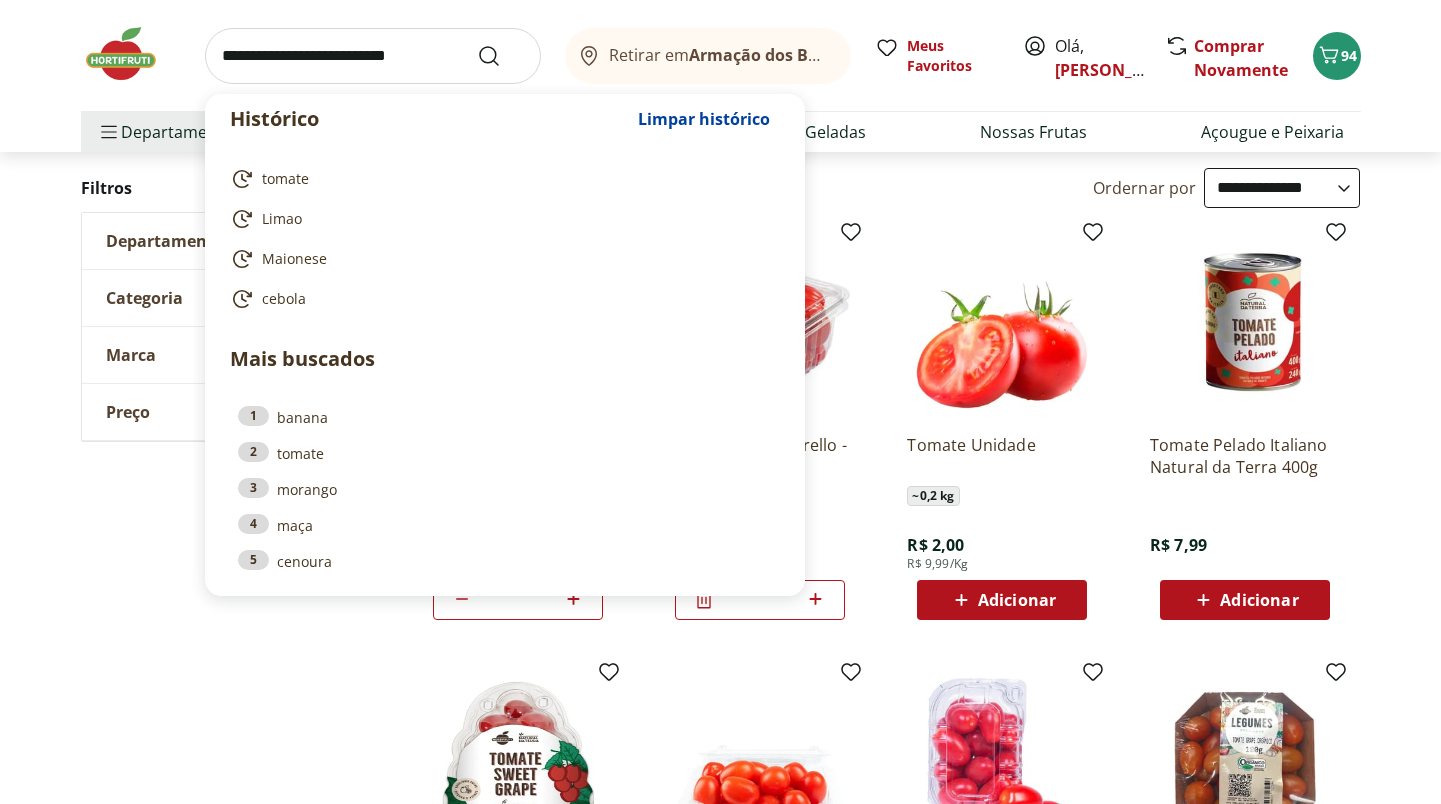 click at bounding box center (373, 56) 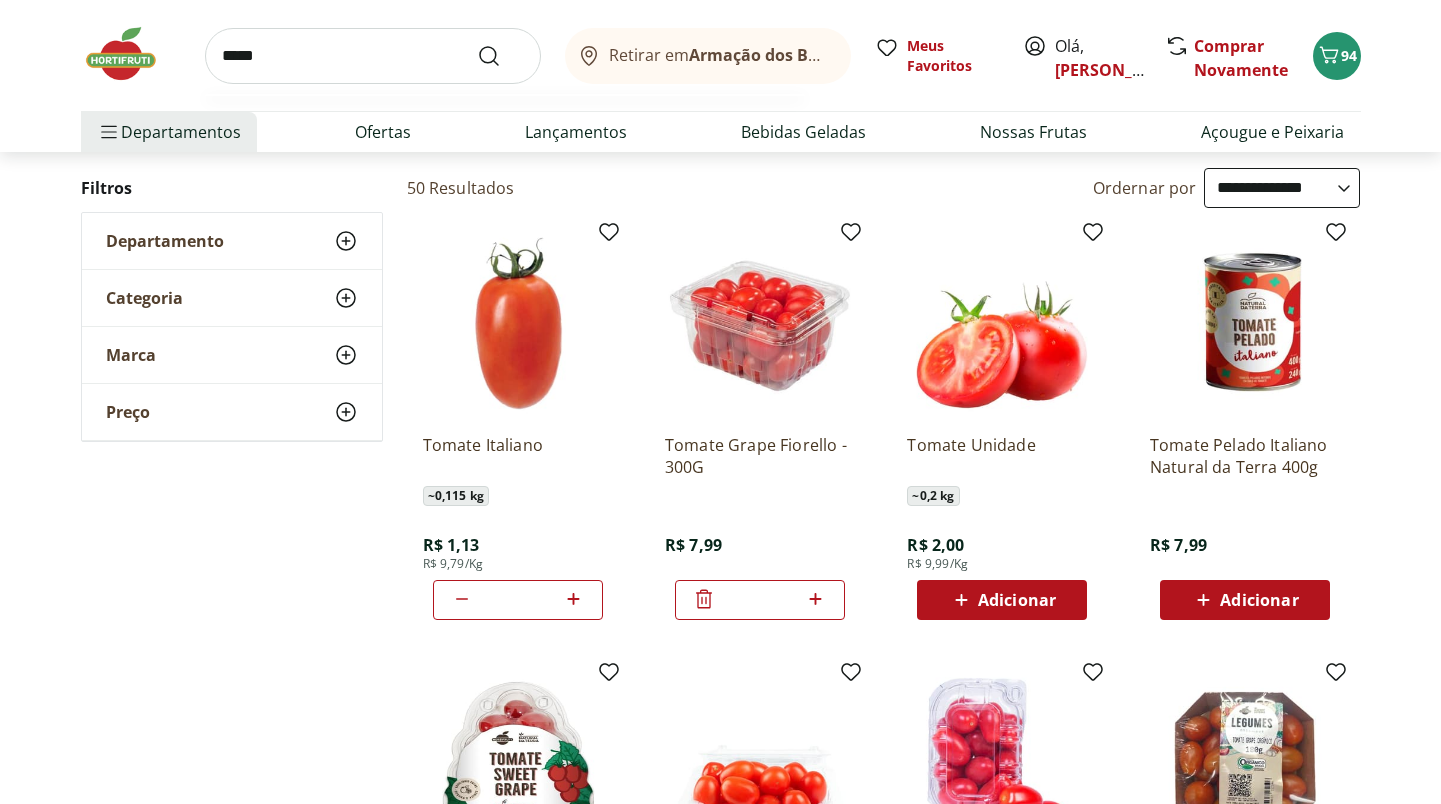 type on "******" 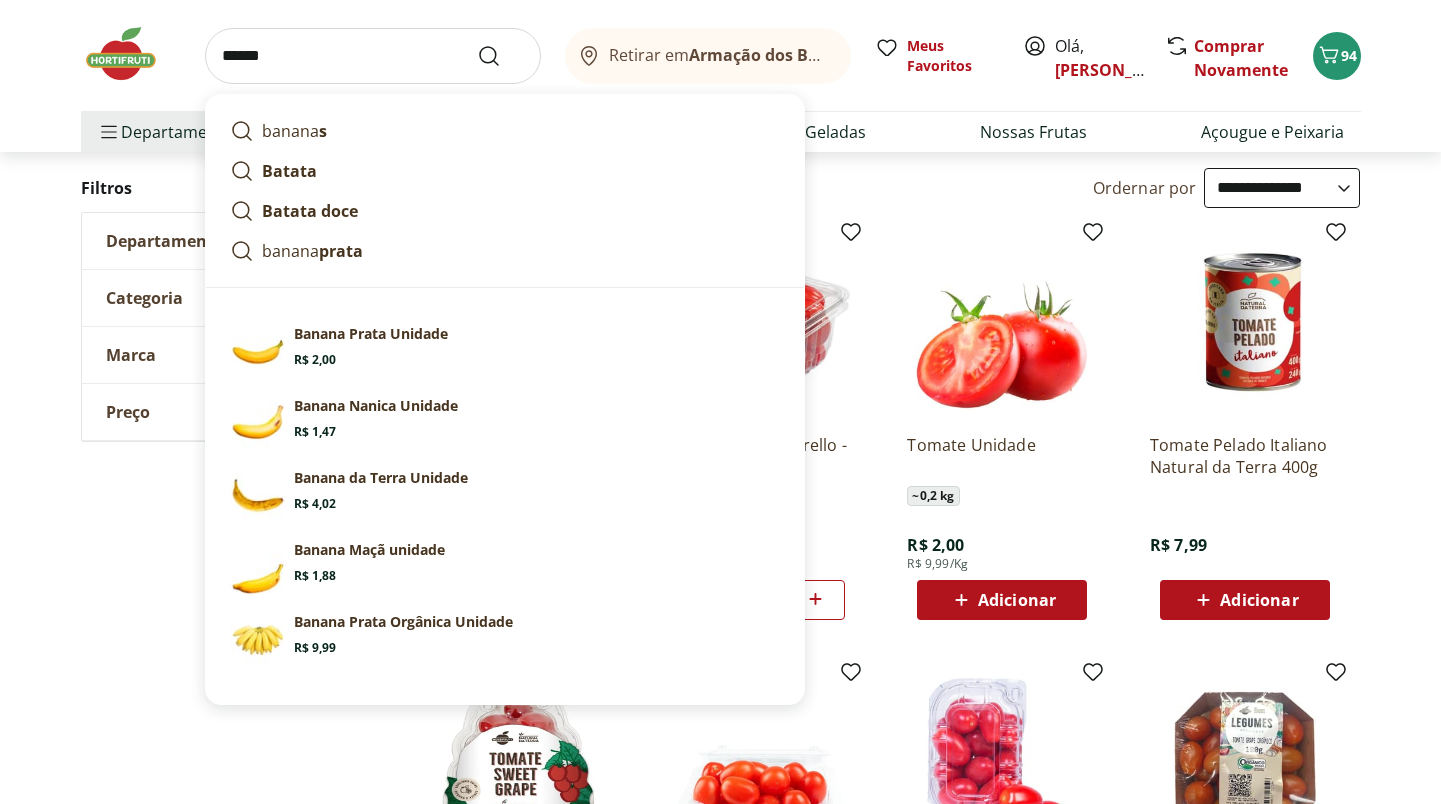 click at bounding box center (501, 56) 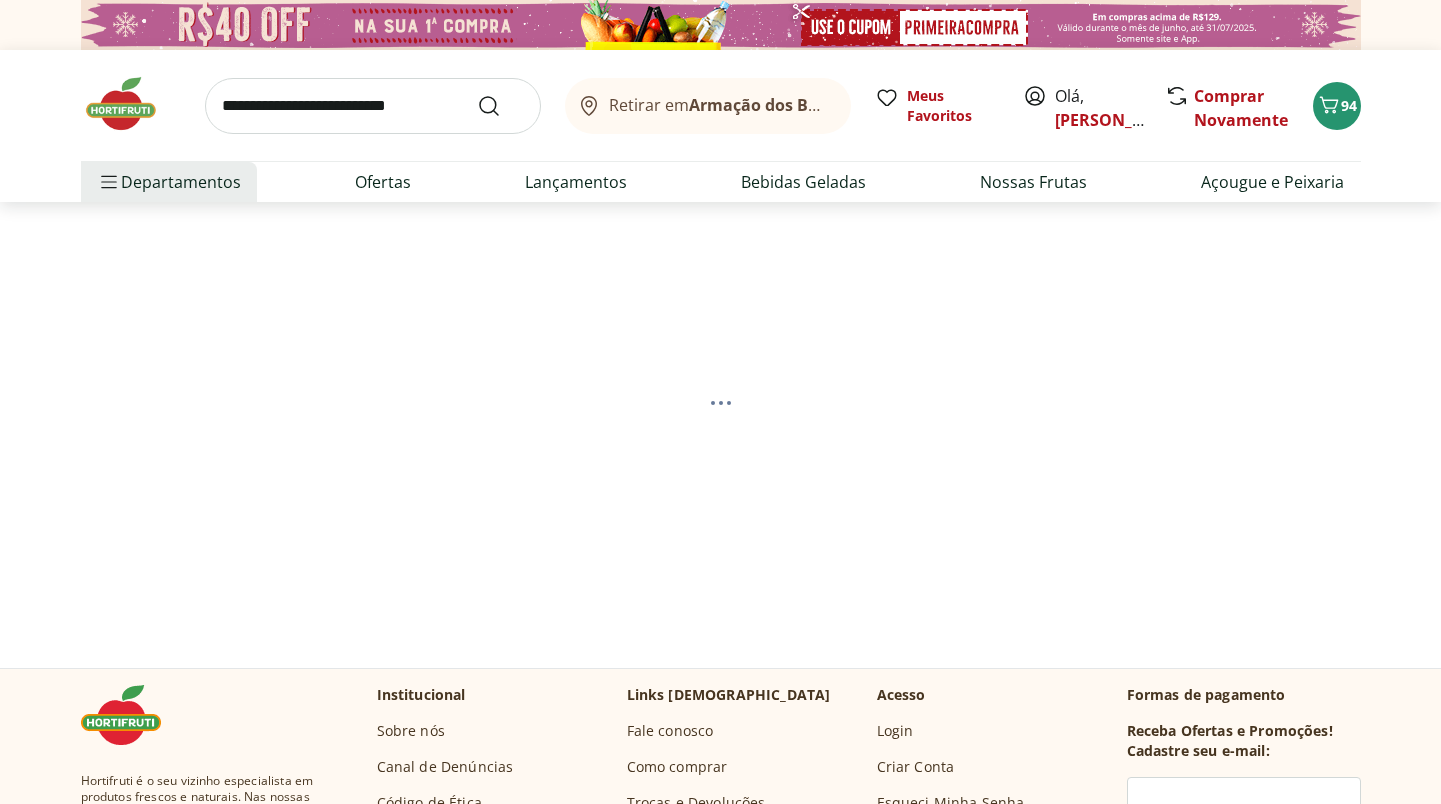 select on "**********" 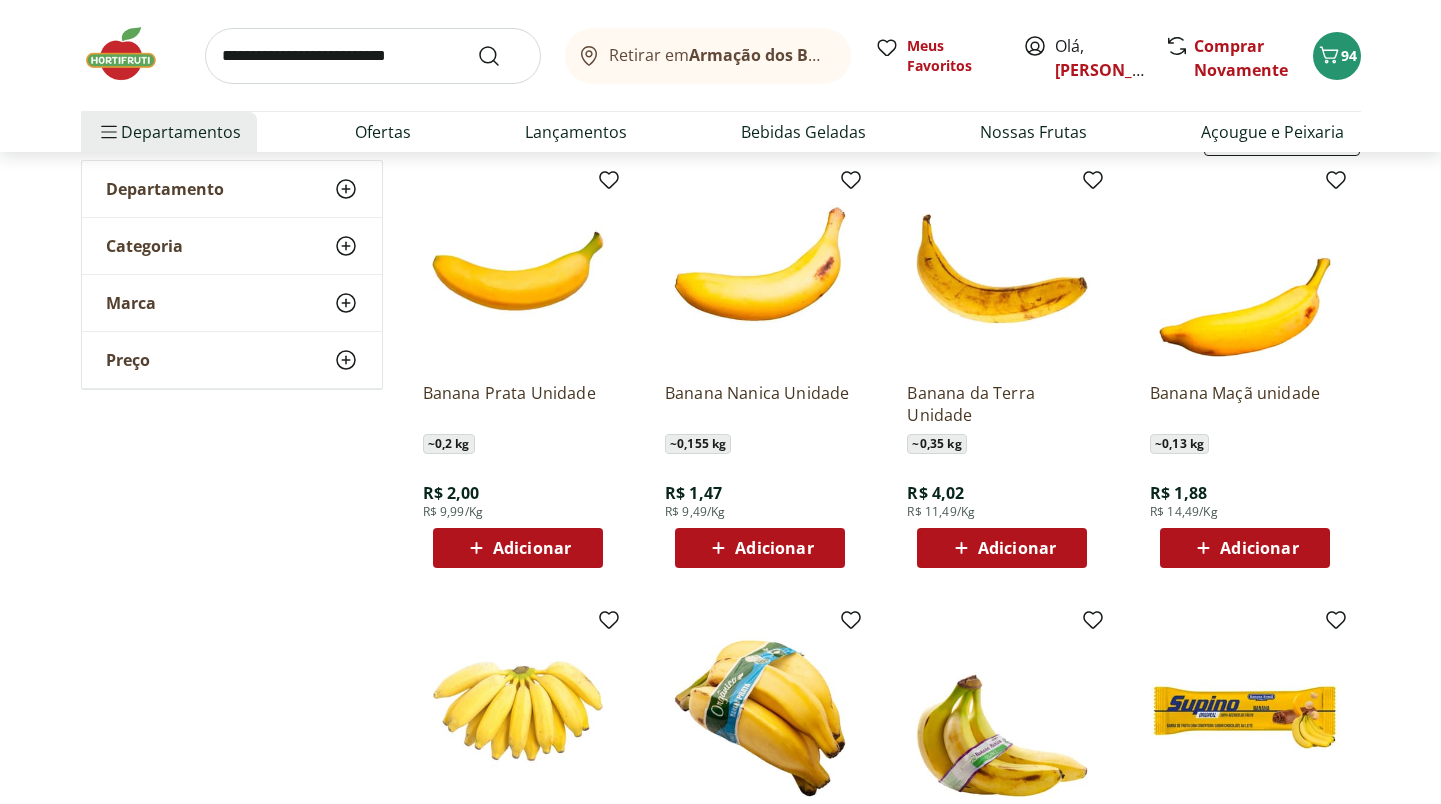 scroll, scrollTop: 244, scrollLeft: 0, axis: vertical 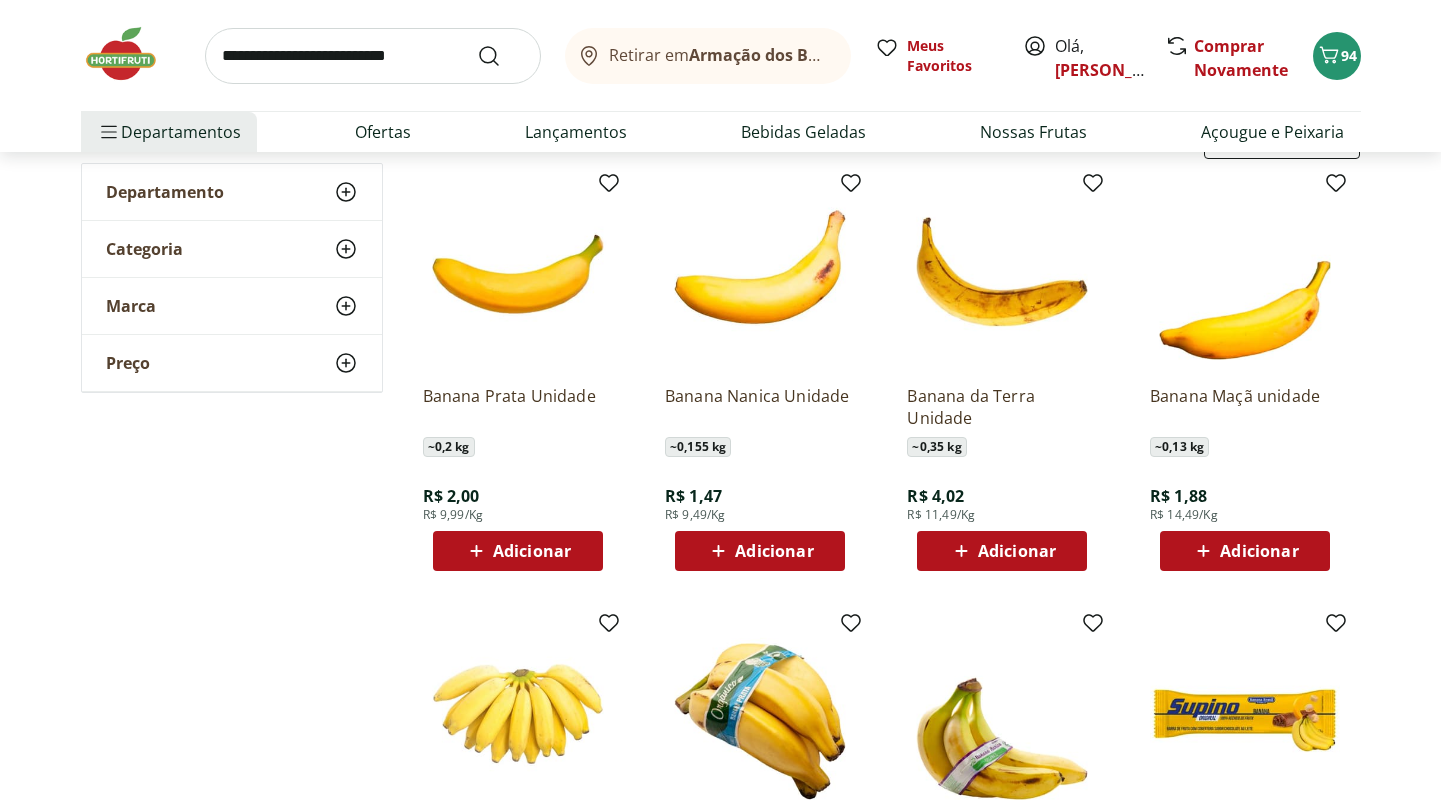 click on "Adicionar" at bounding box center (532, 551) 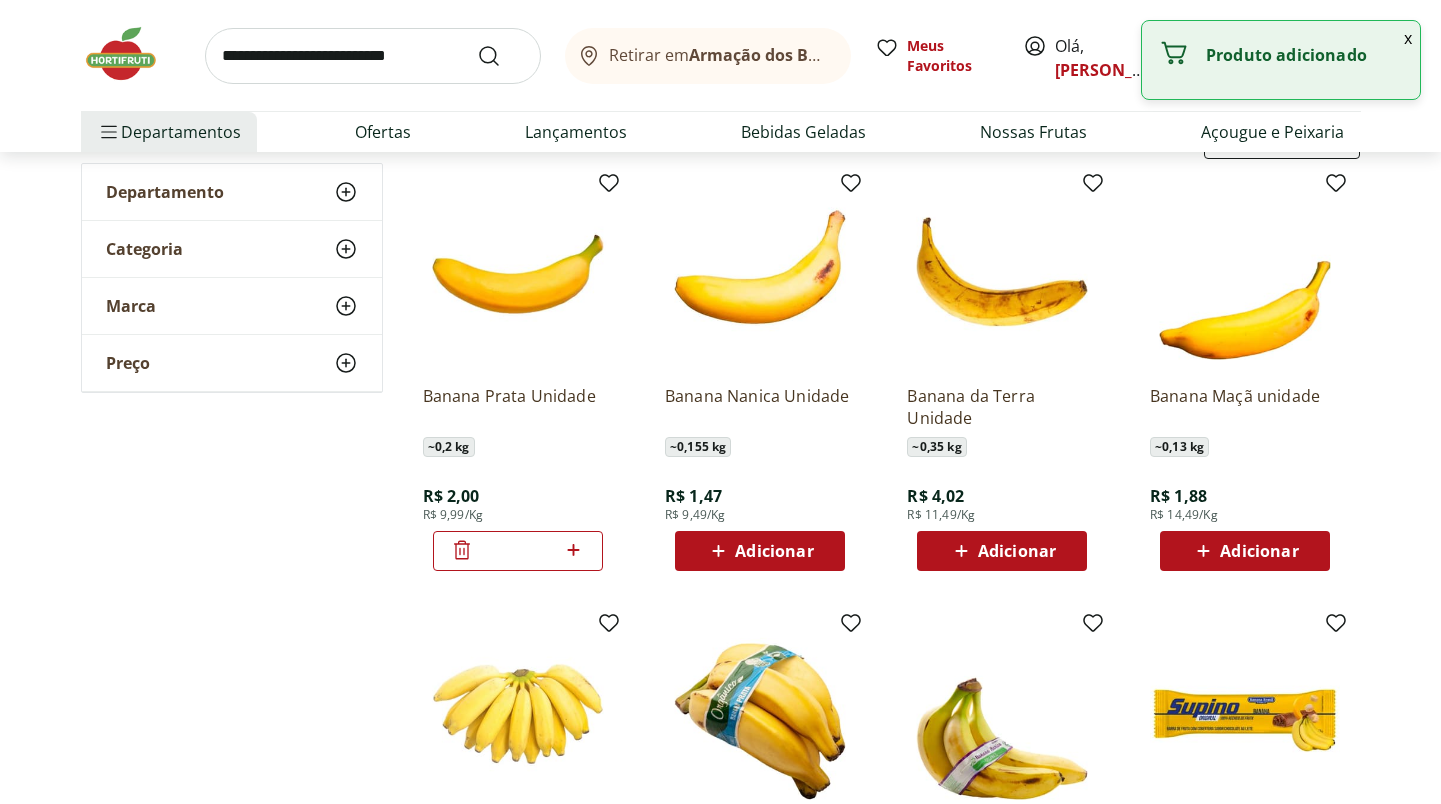 click 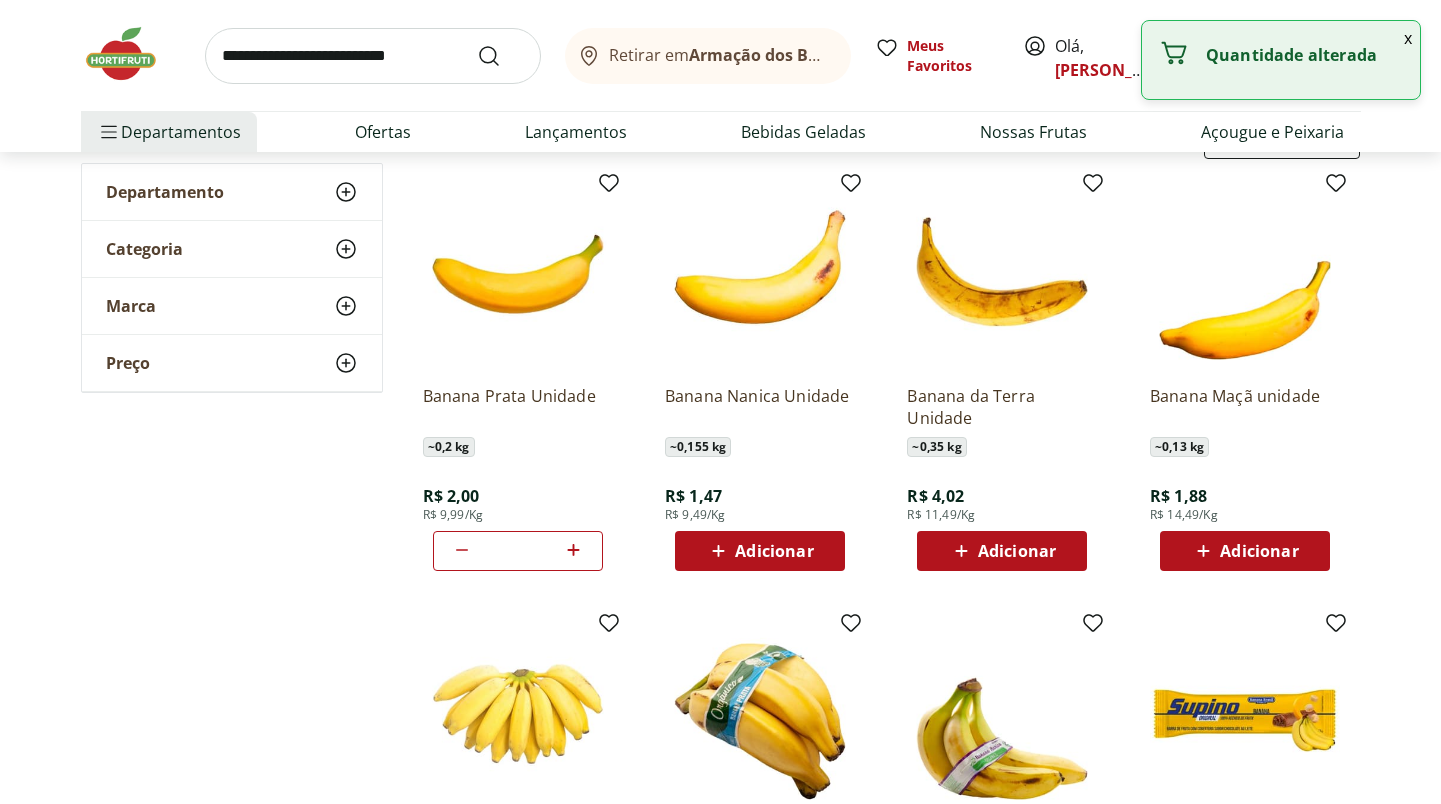 click 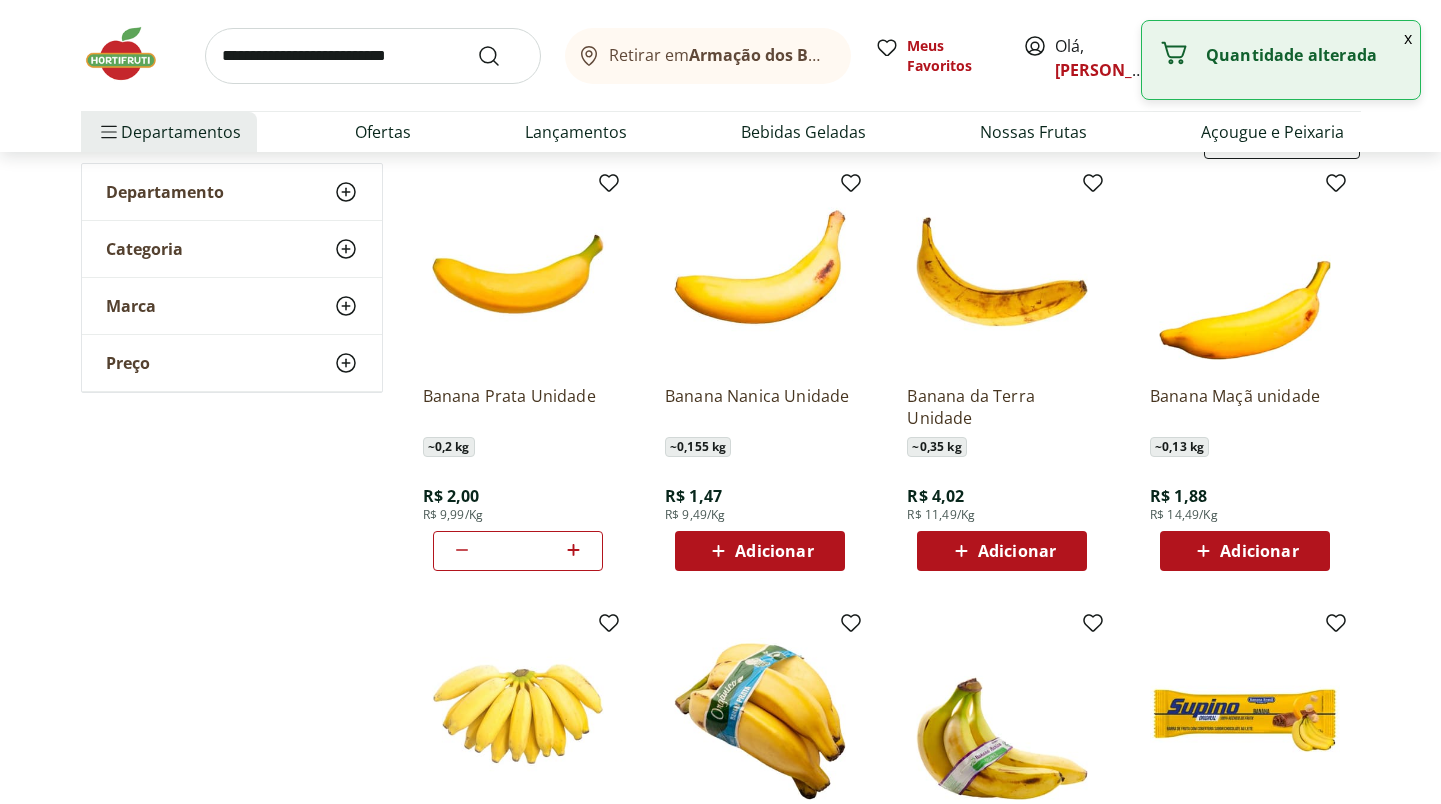 click 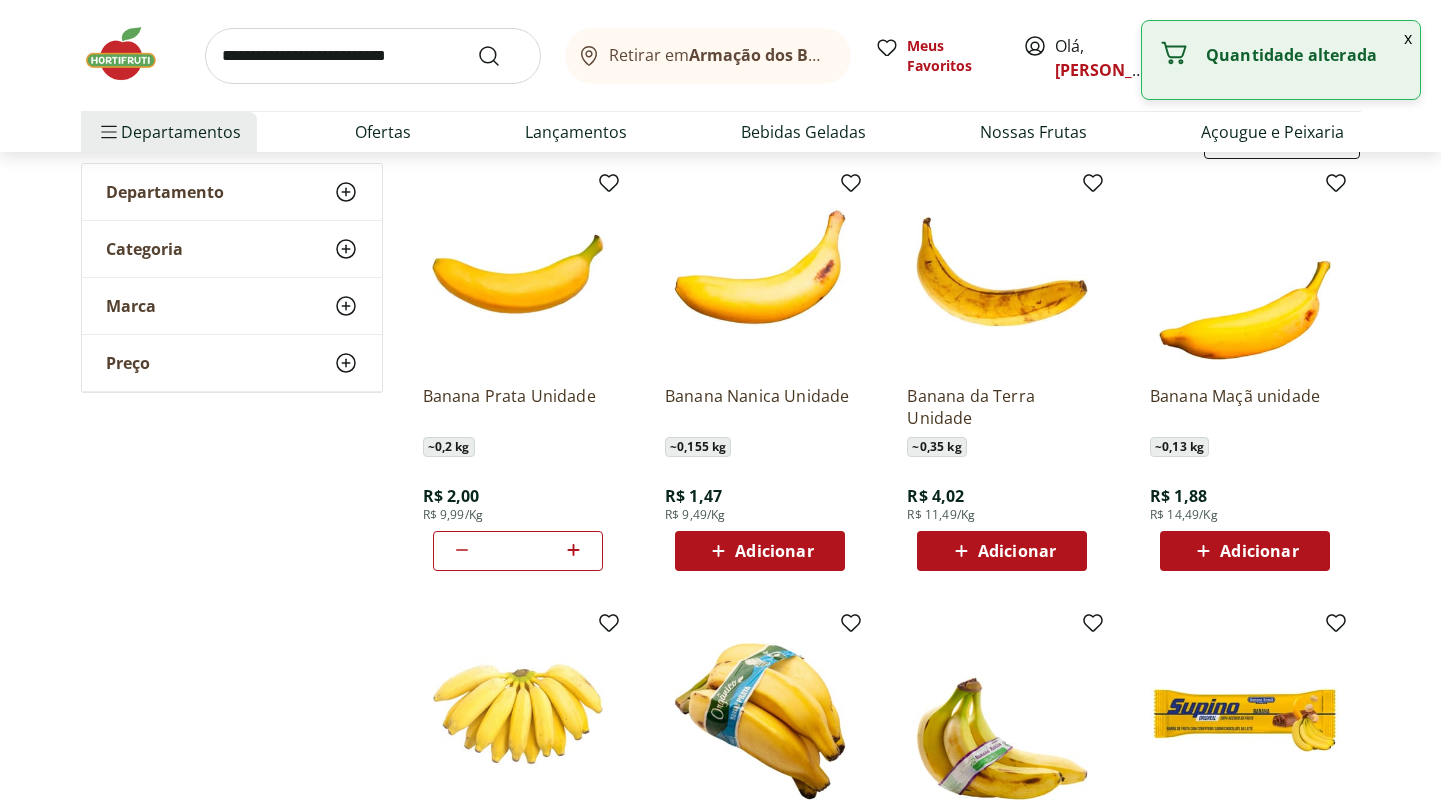 click 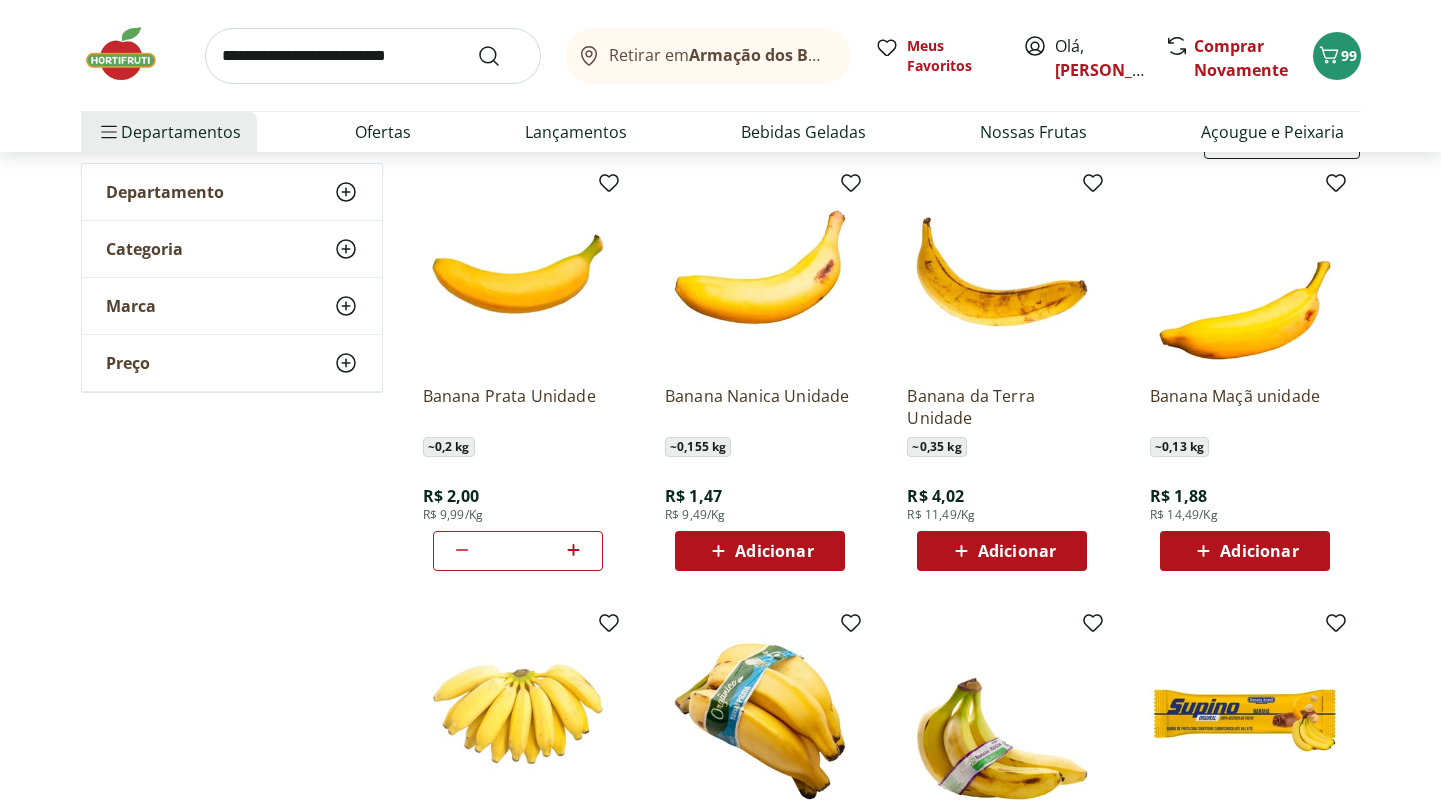click 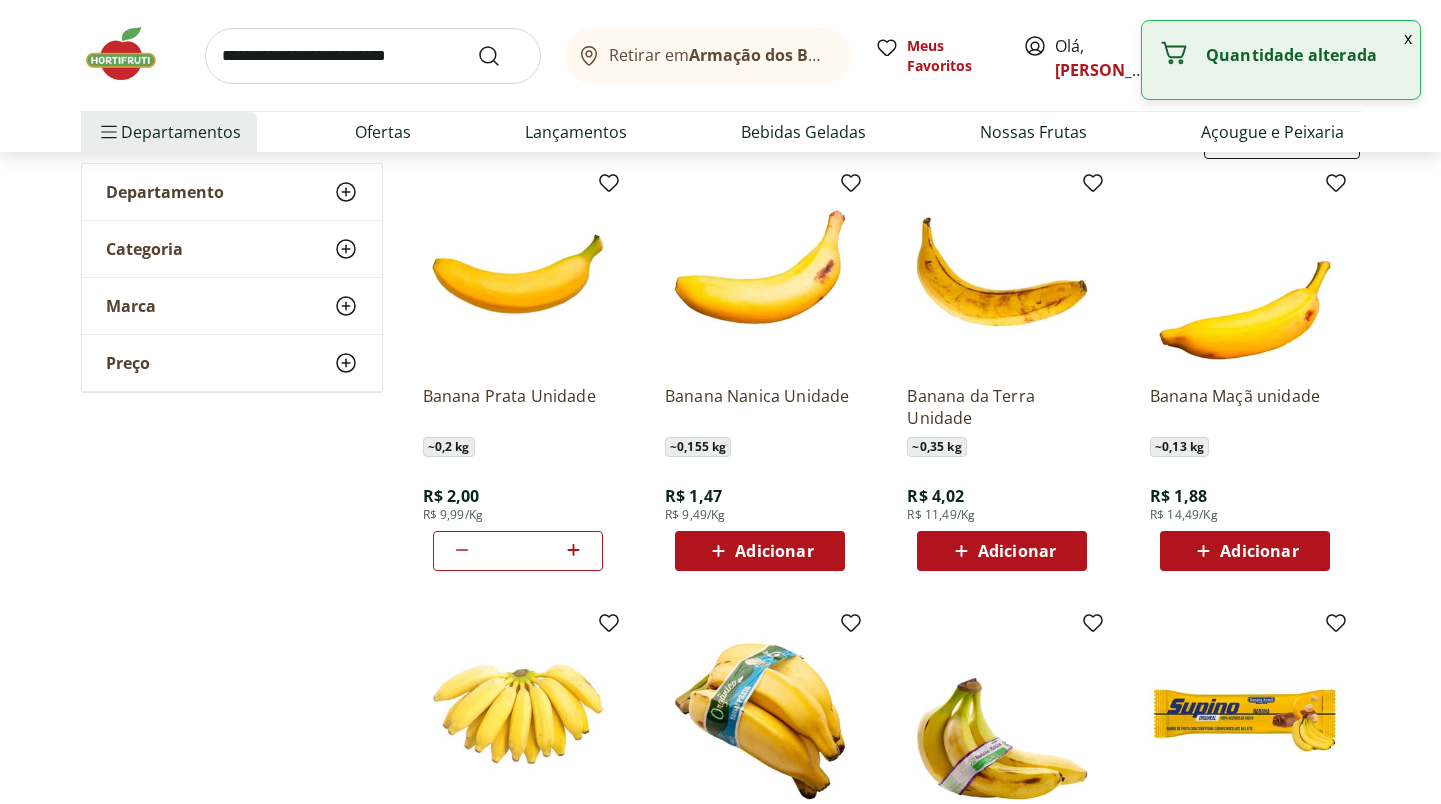 click 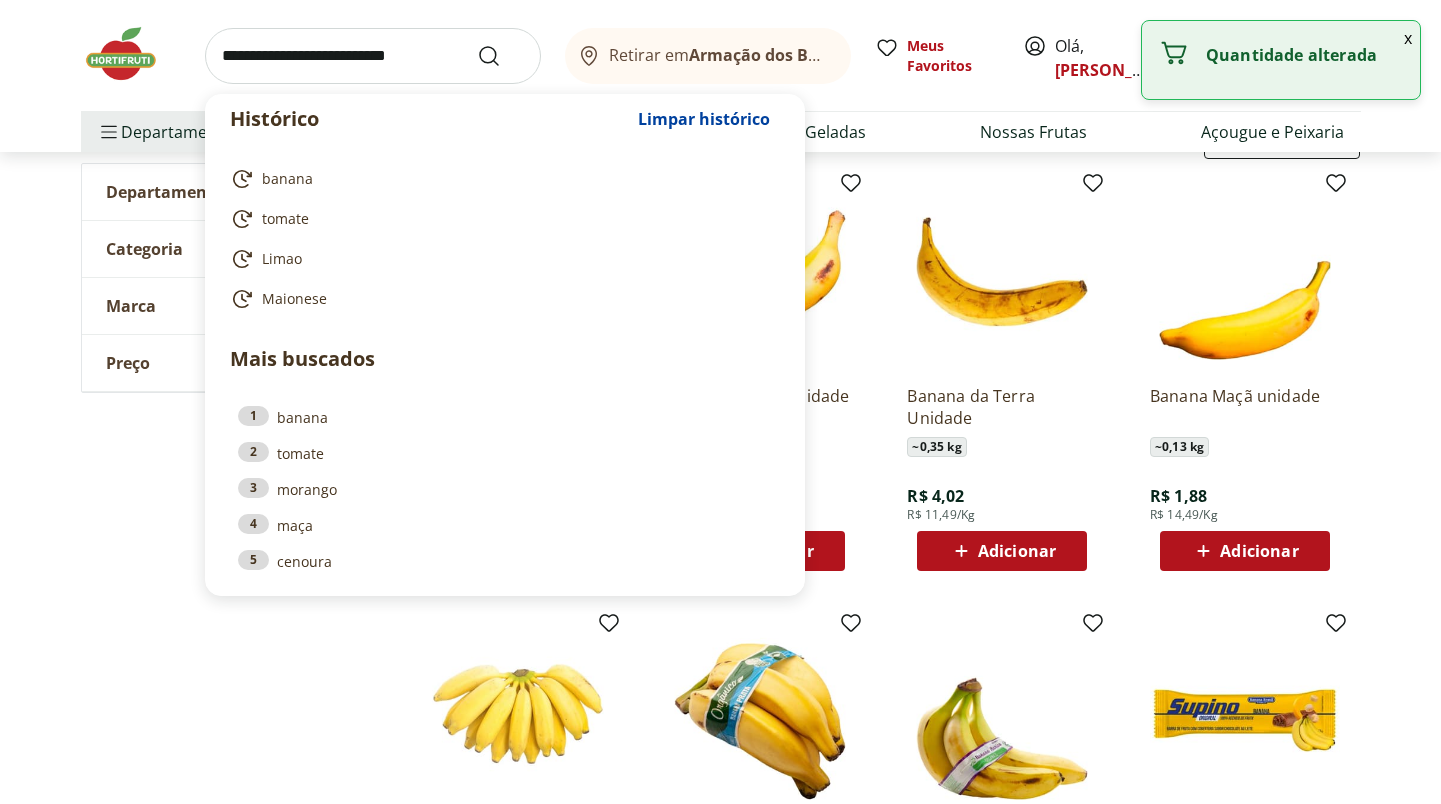 click at bounding box center [373, 56] 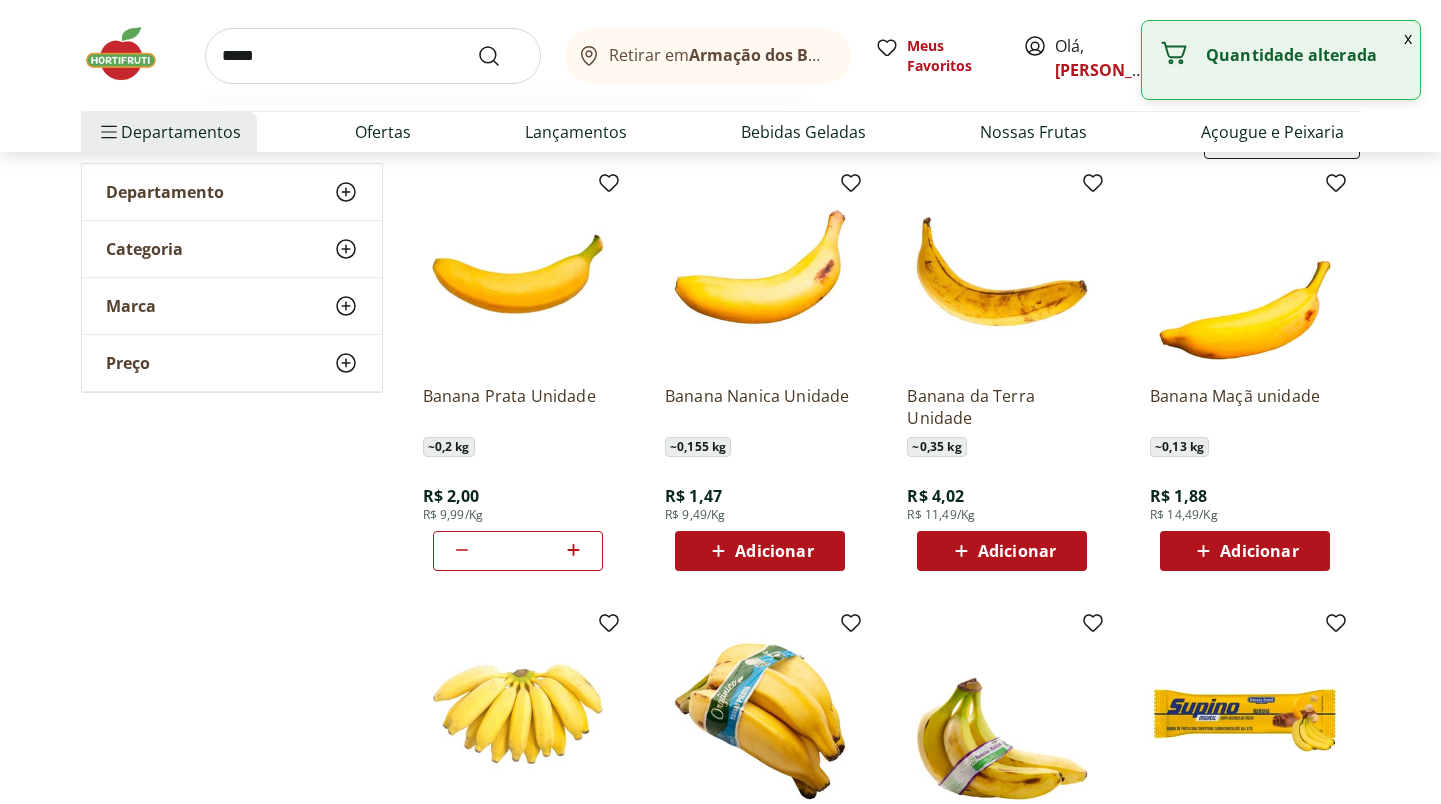 type on "*****" 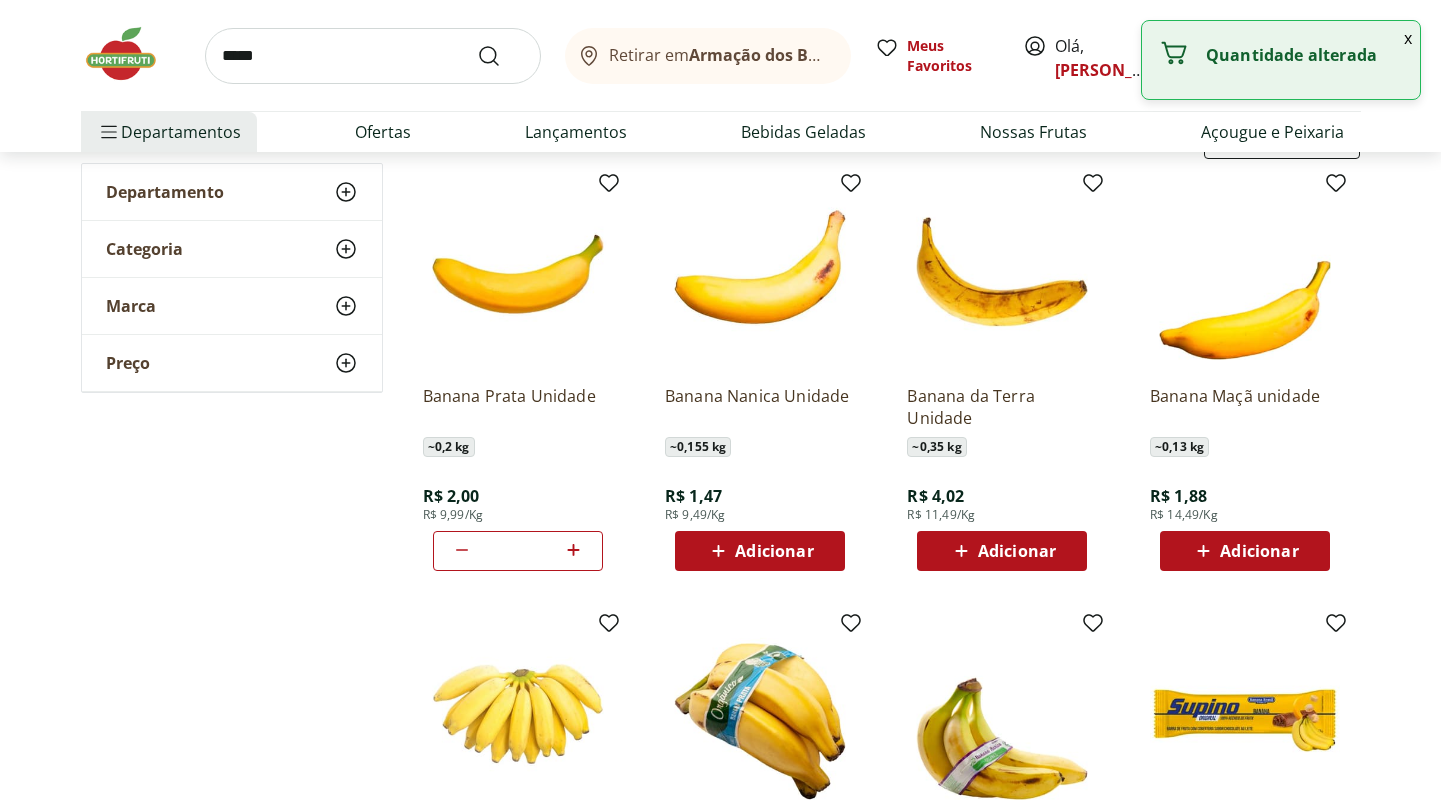 scroll, scrollTop: 0, scrollLeft: 0, axis: both 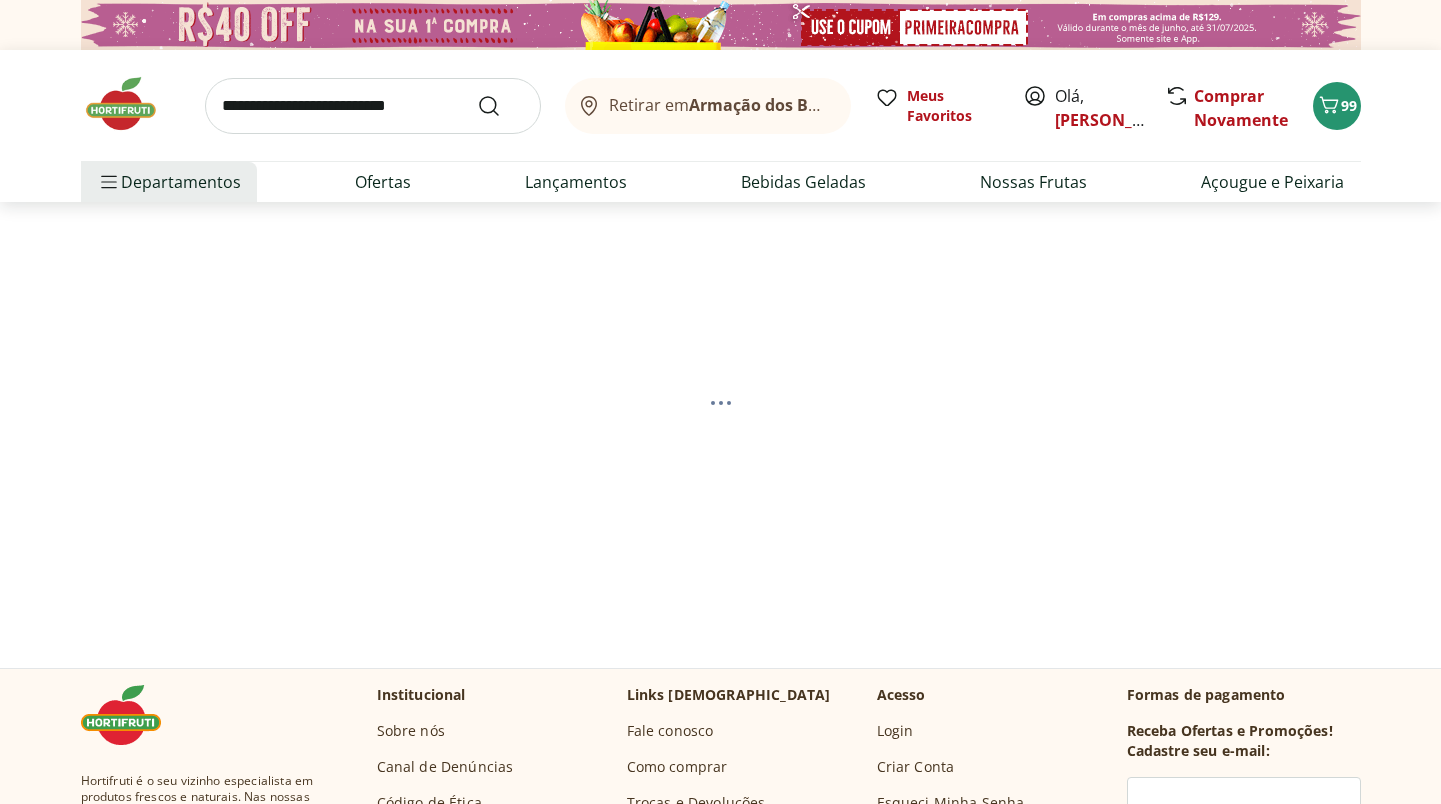 select on "**********" 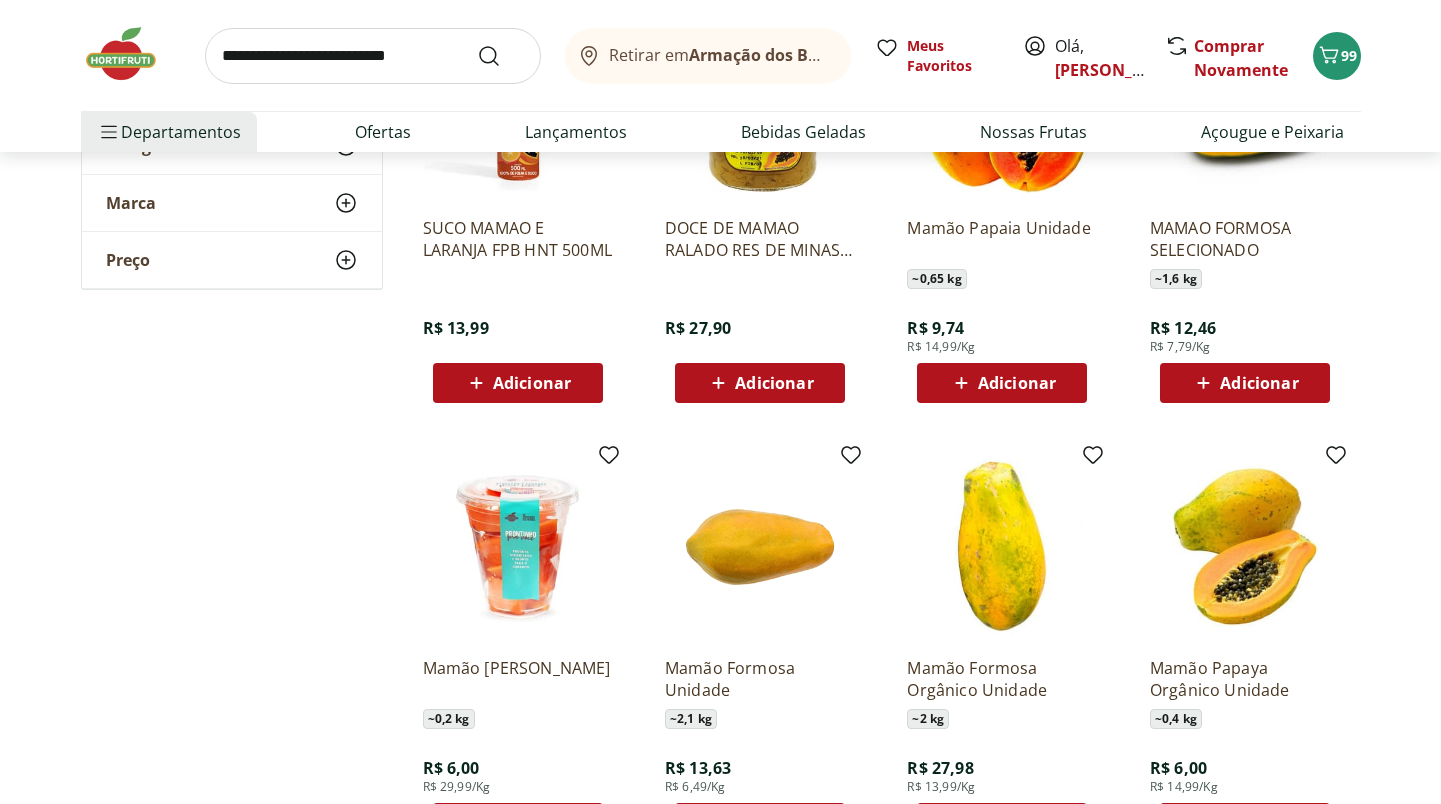scroll, scrollTop: 79, scrollLeft: 0, axis: vertical 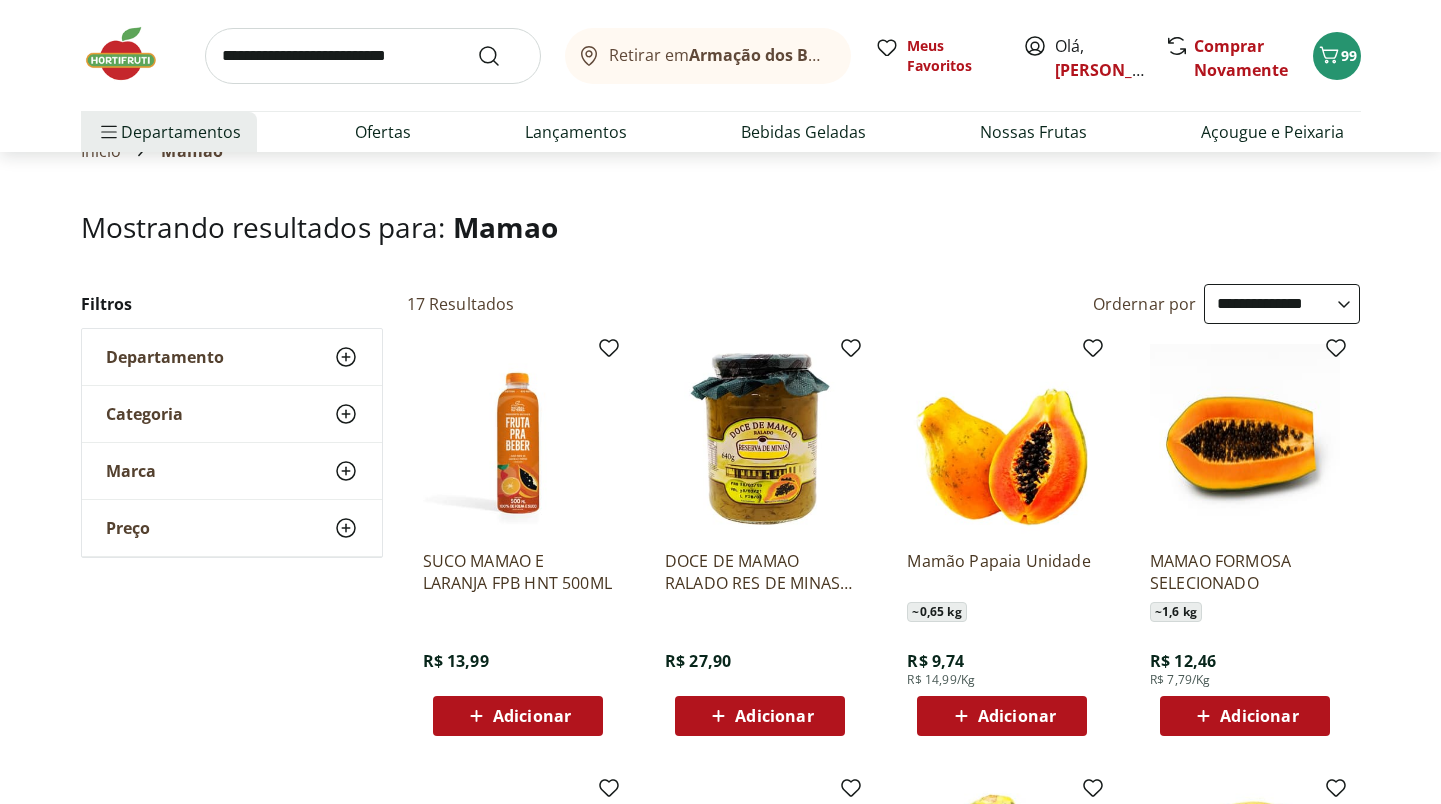 click on "Adicionar" at bounding box center [1245, 716] 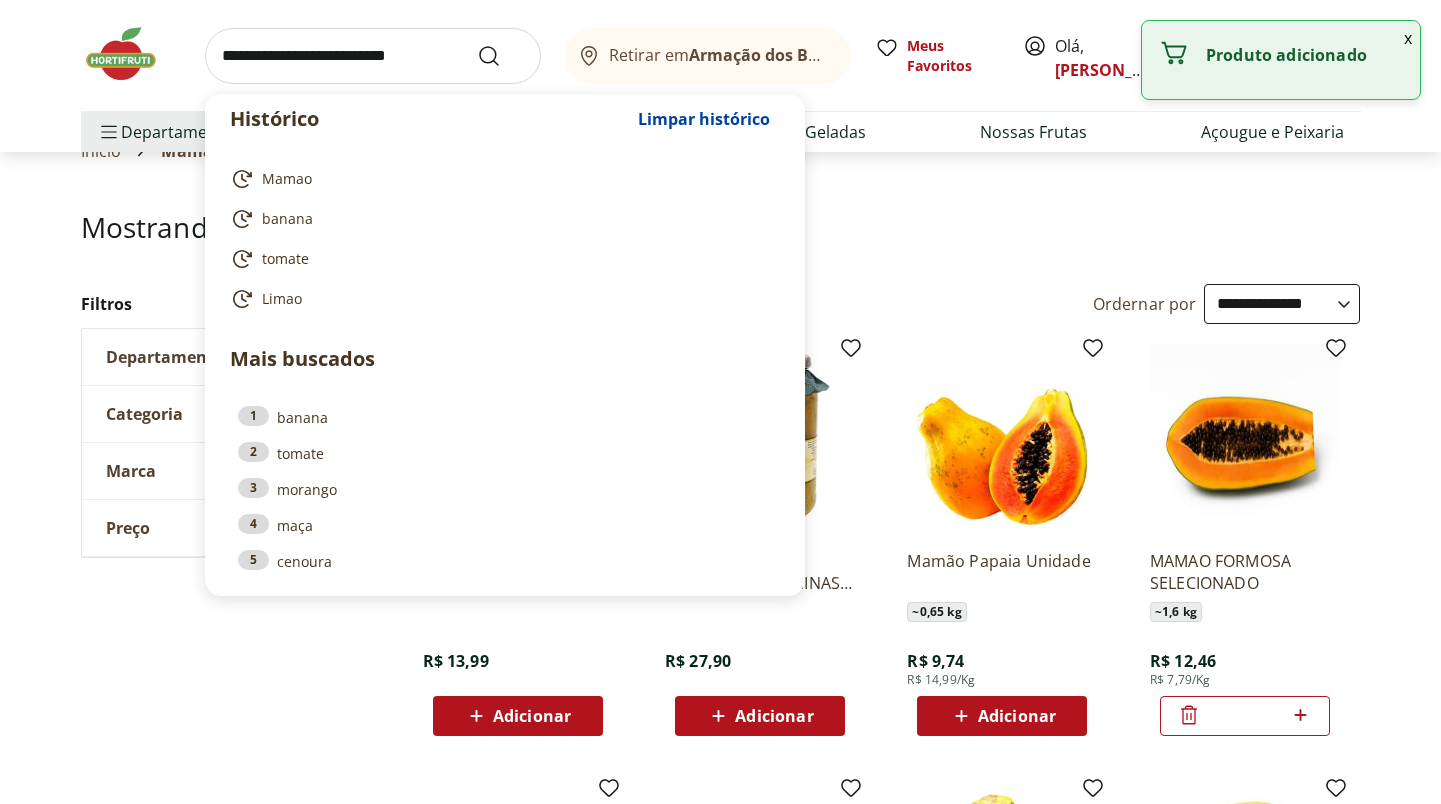click at bounding box center (373, 56) 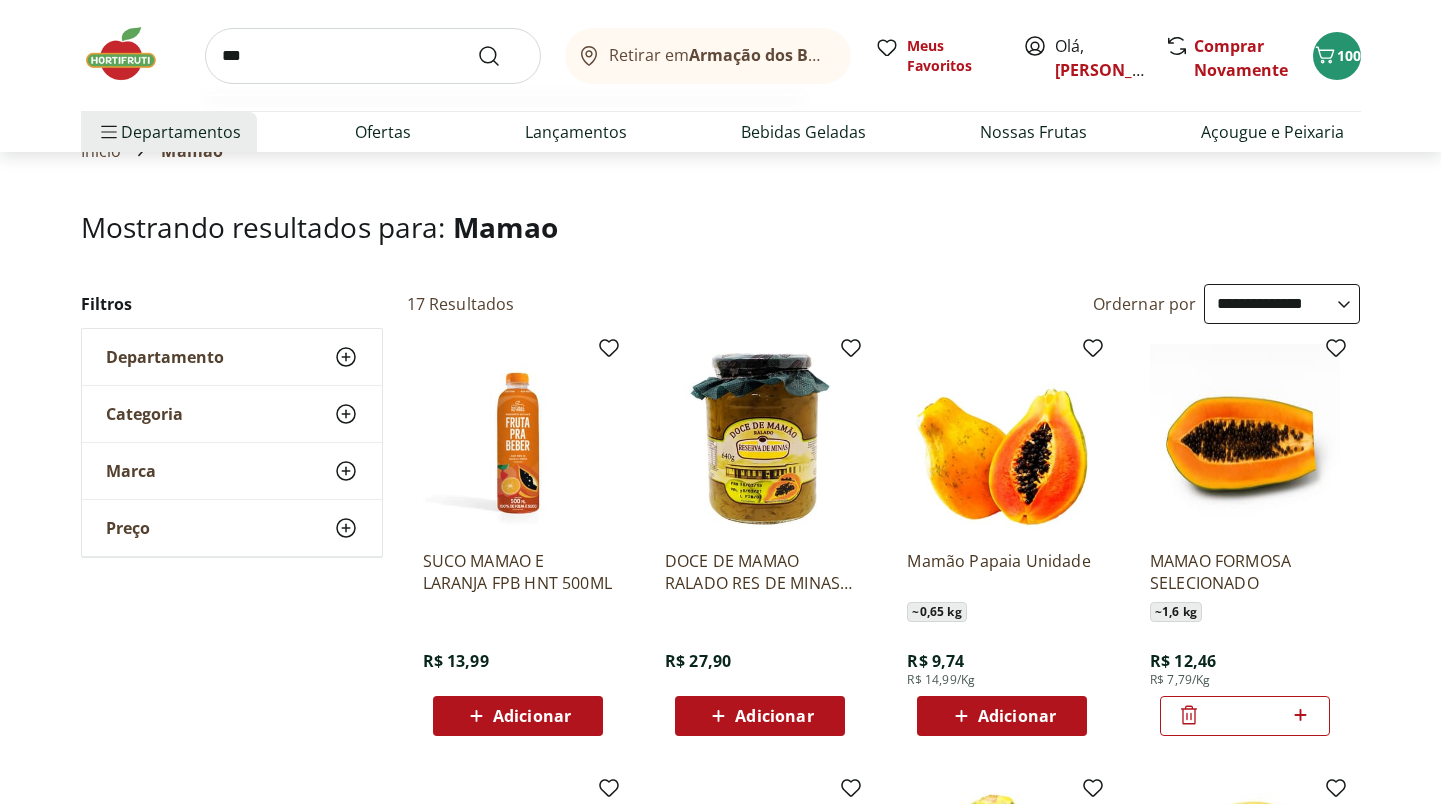 type on "****" 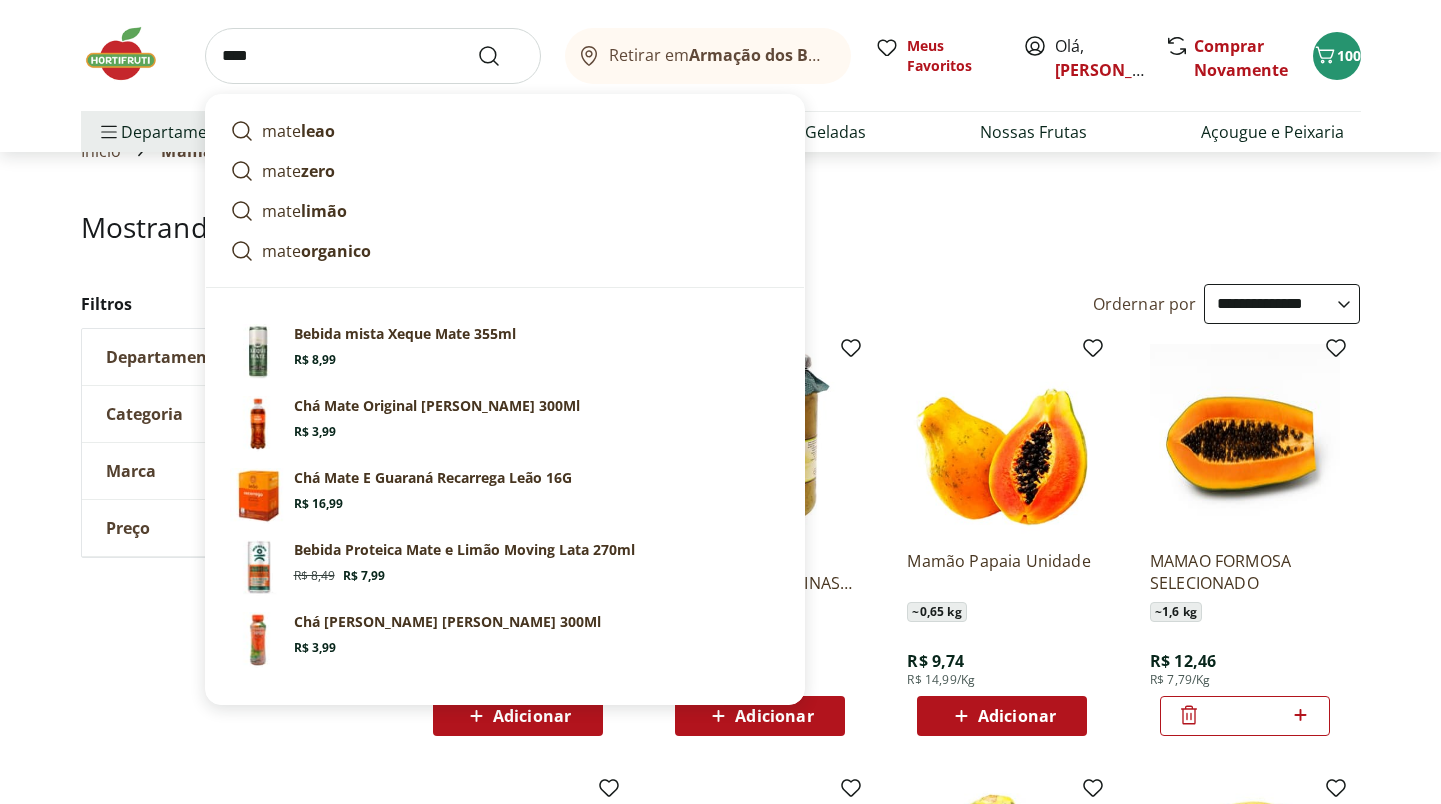 click at bounding box center (501, 56) 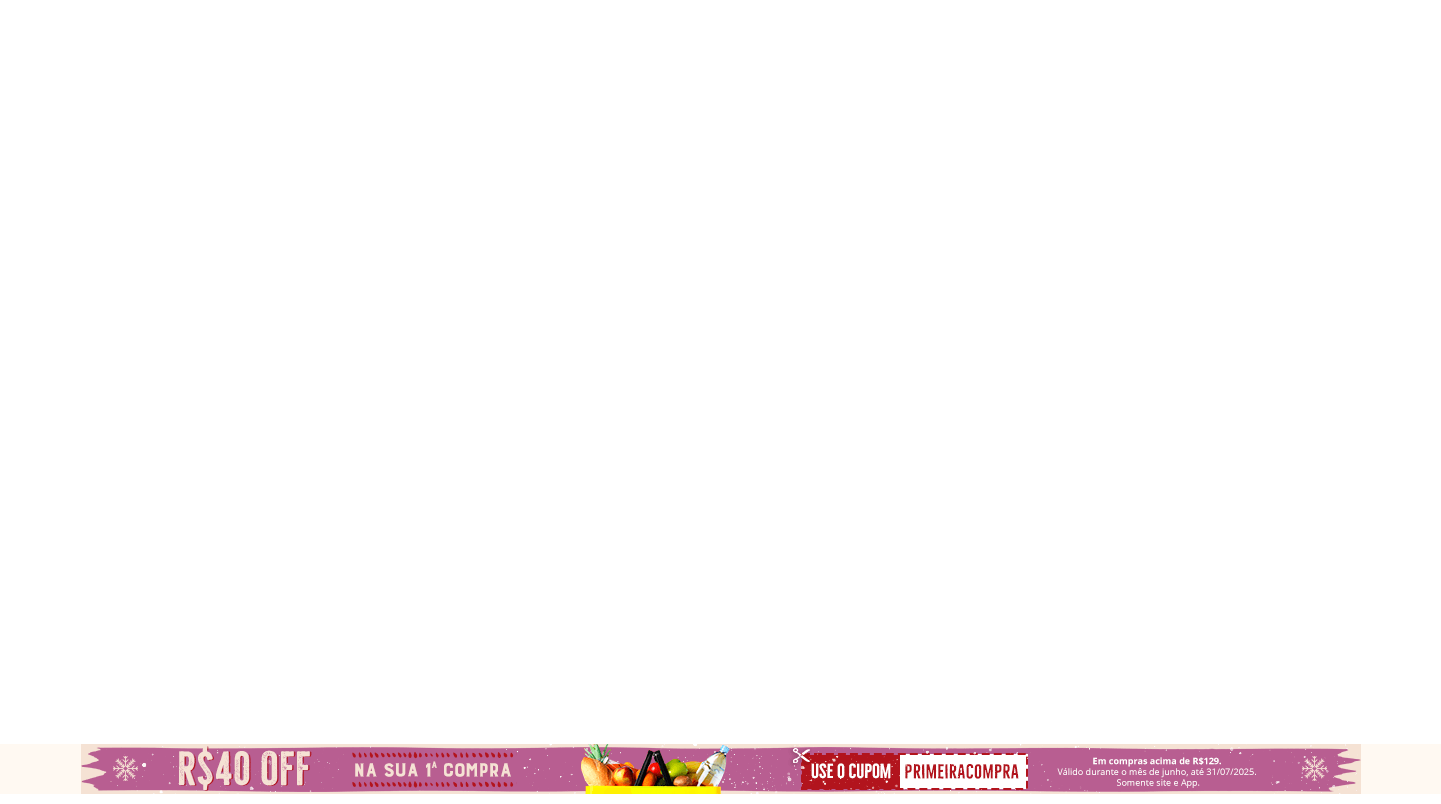 scroll, scrollTop: 0, scrollLeft: 0, axis: both 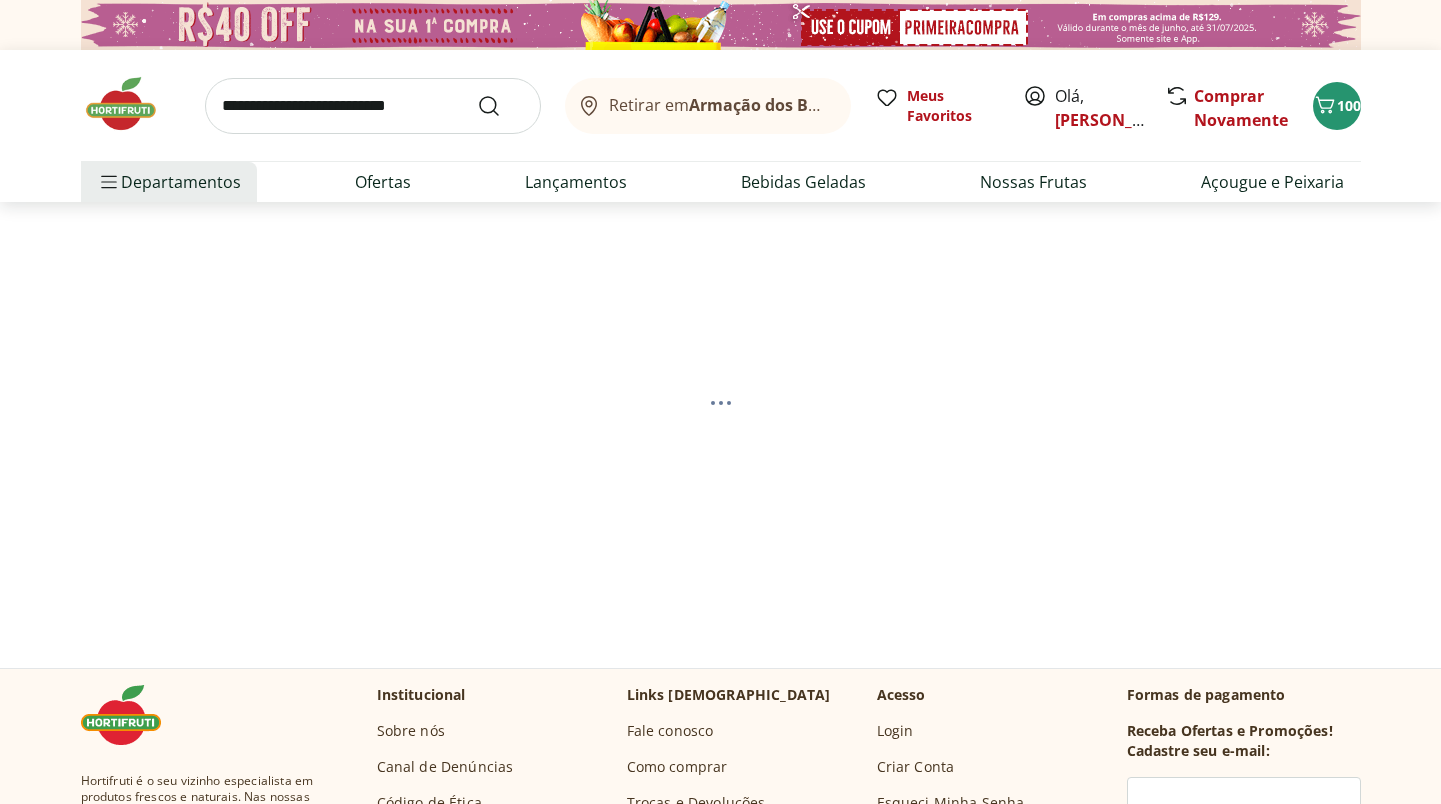 select on "**********" 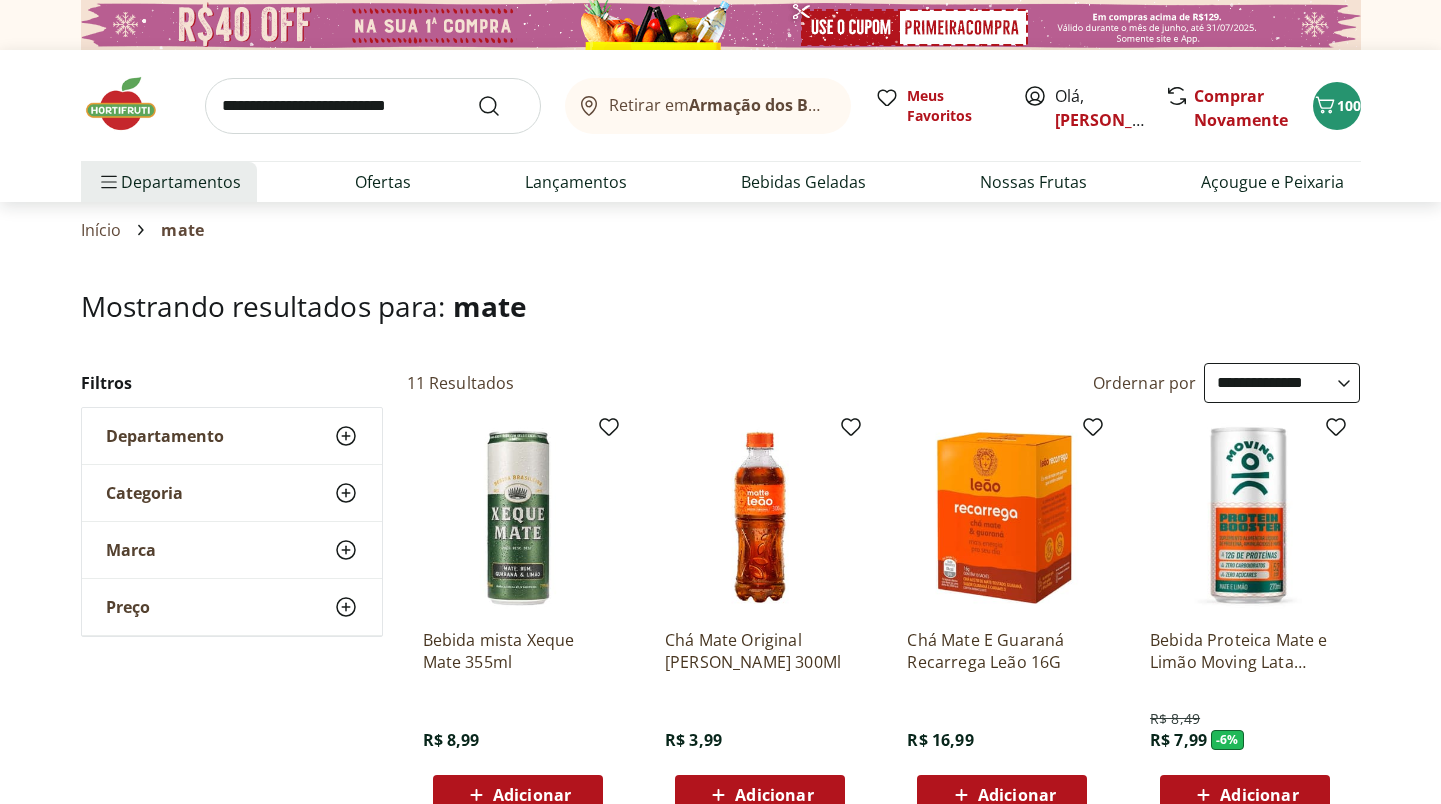 scroll, scrollTop: 0, scrollLeft: 0, axis: both 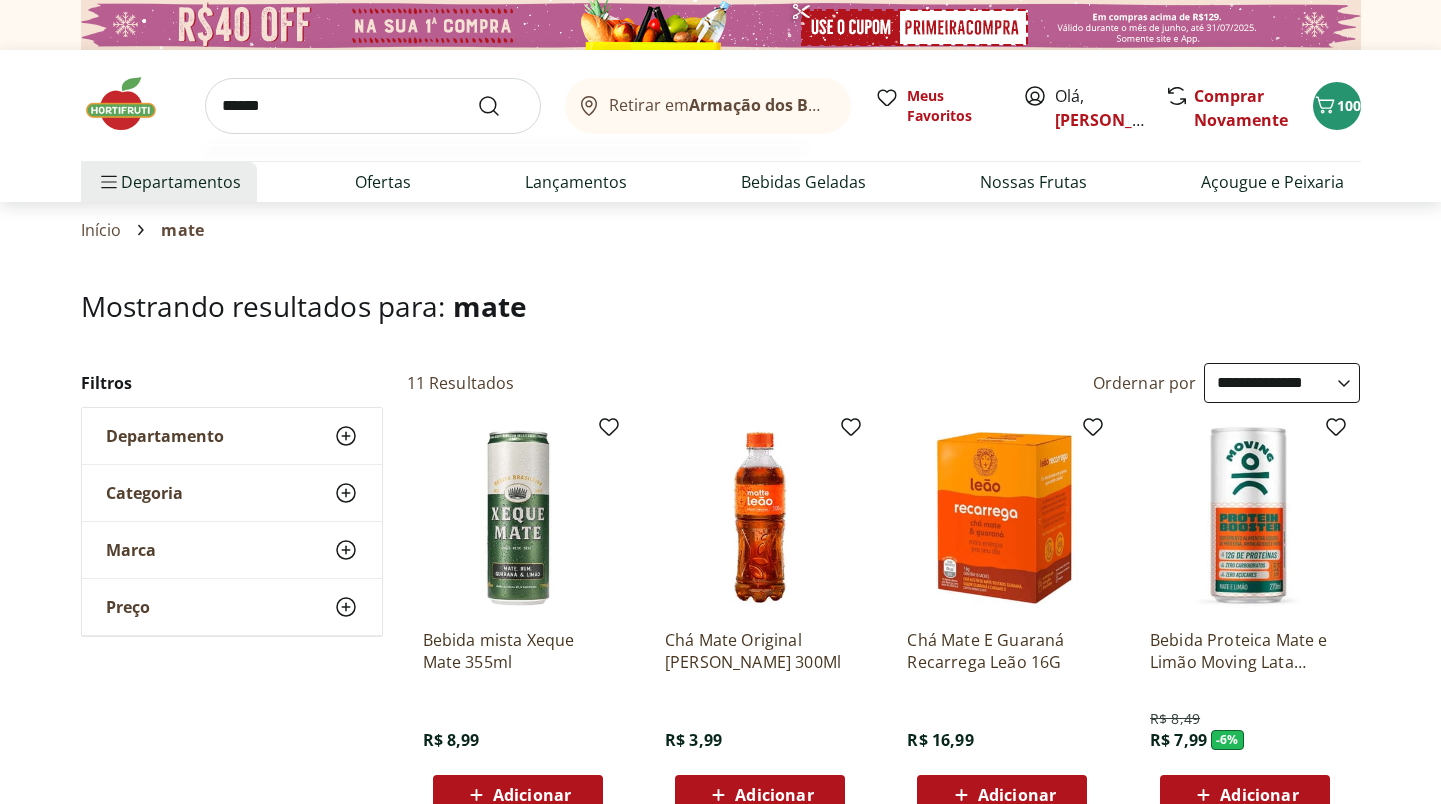 type on "*******" 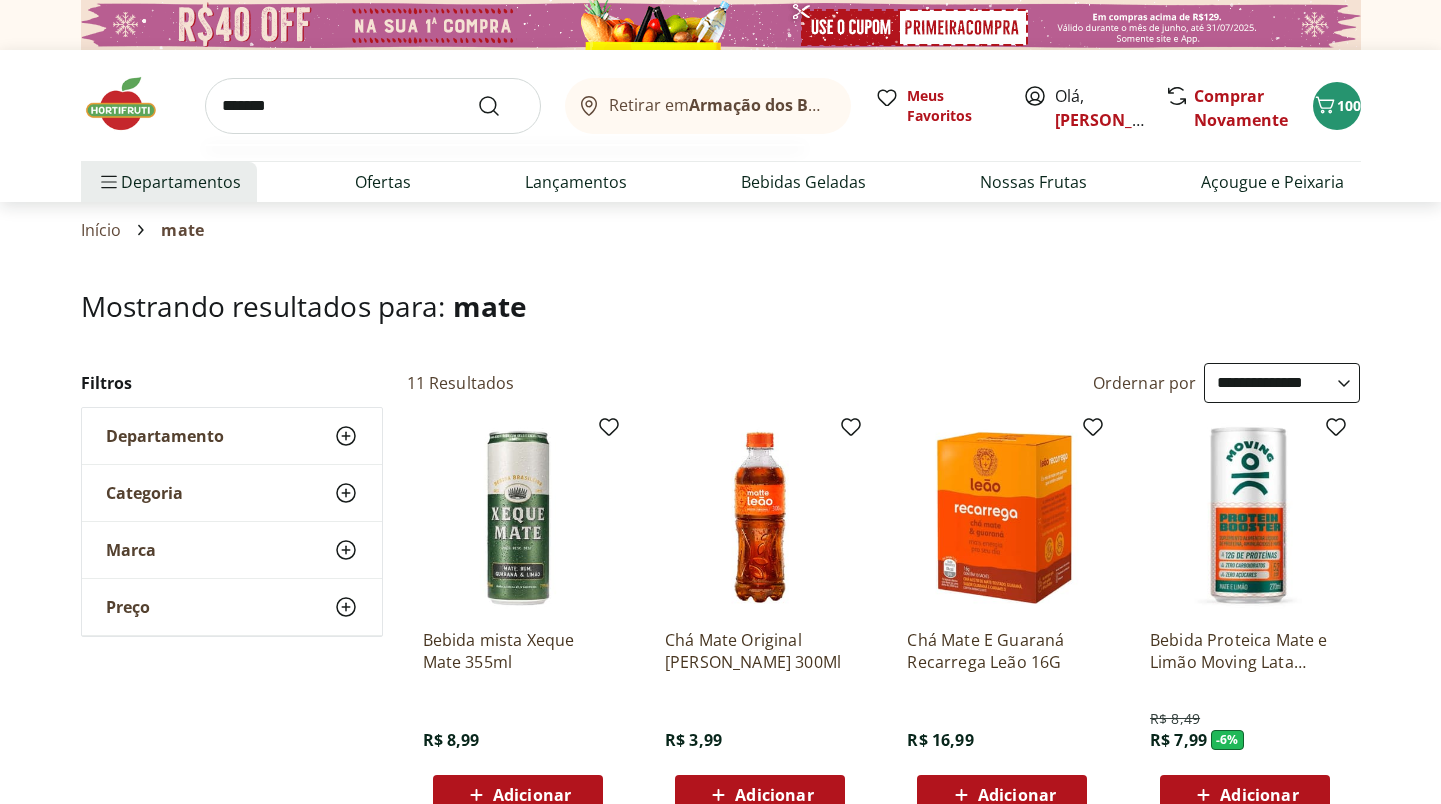 click at bounding box center [501, 106] 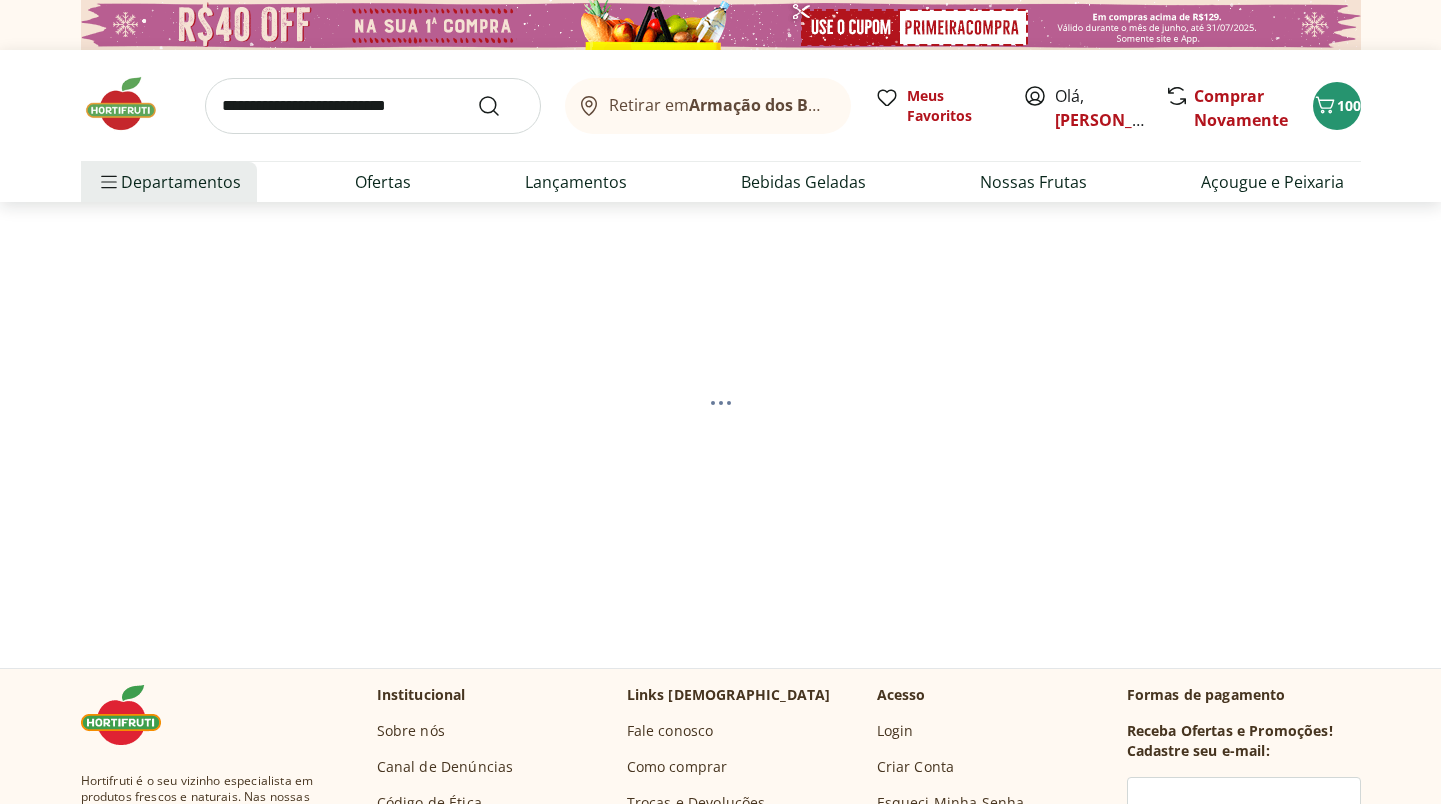 scroll, scrollTop: 16, scrollLeft: 0, axis: vertical 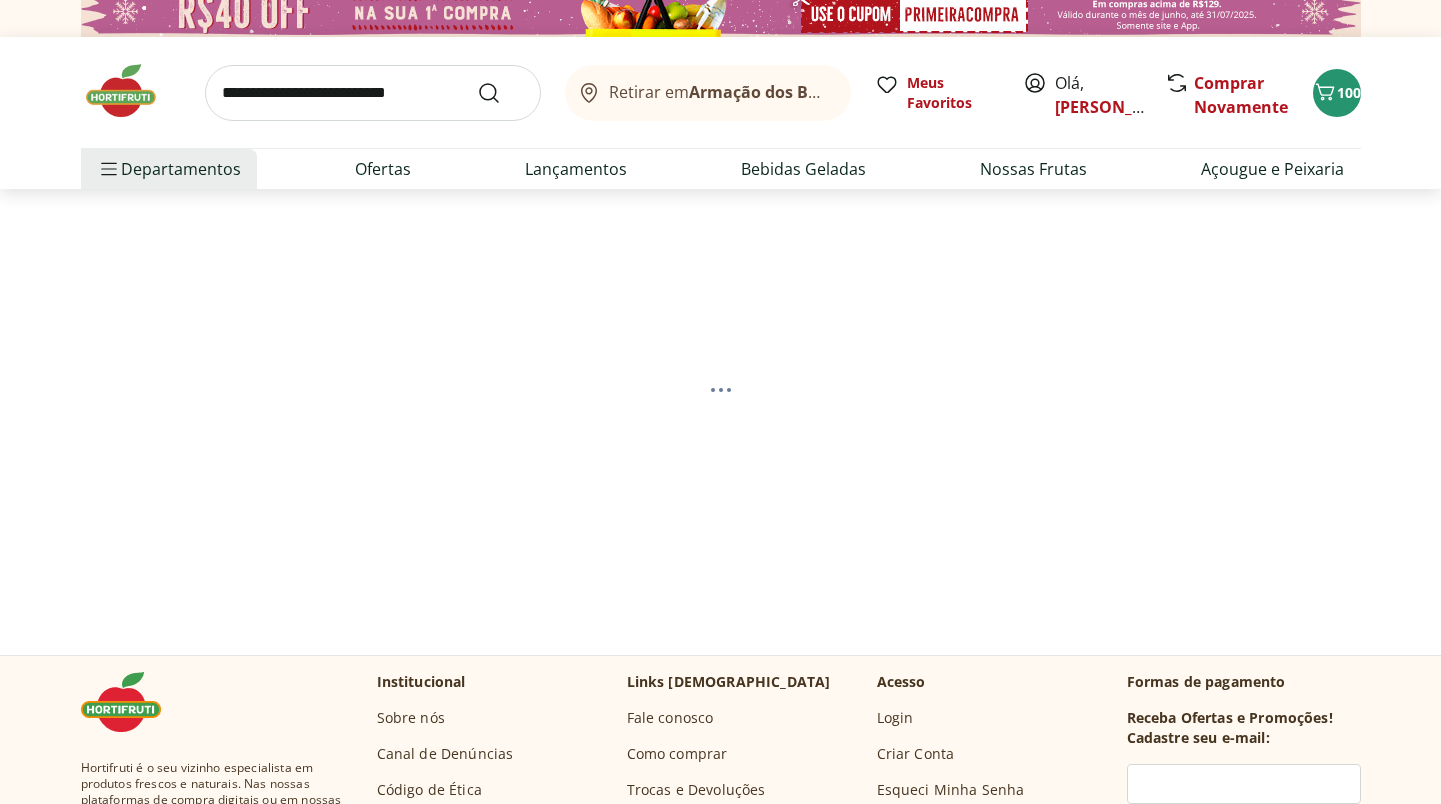 select on "**********" 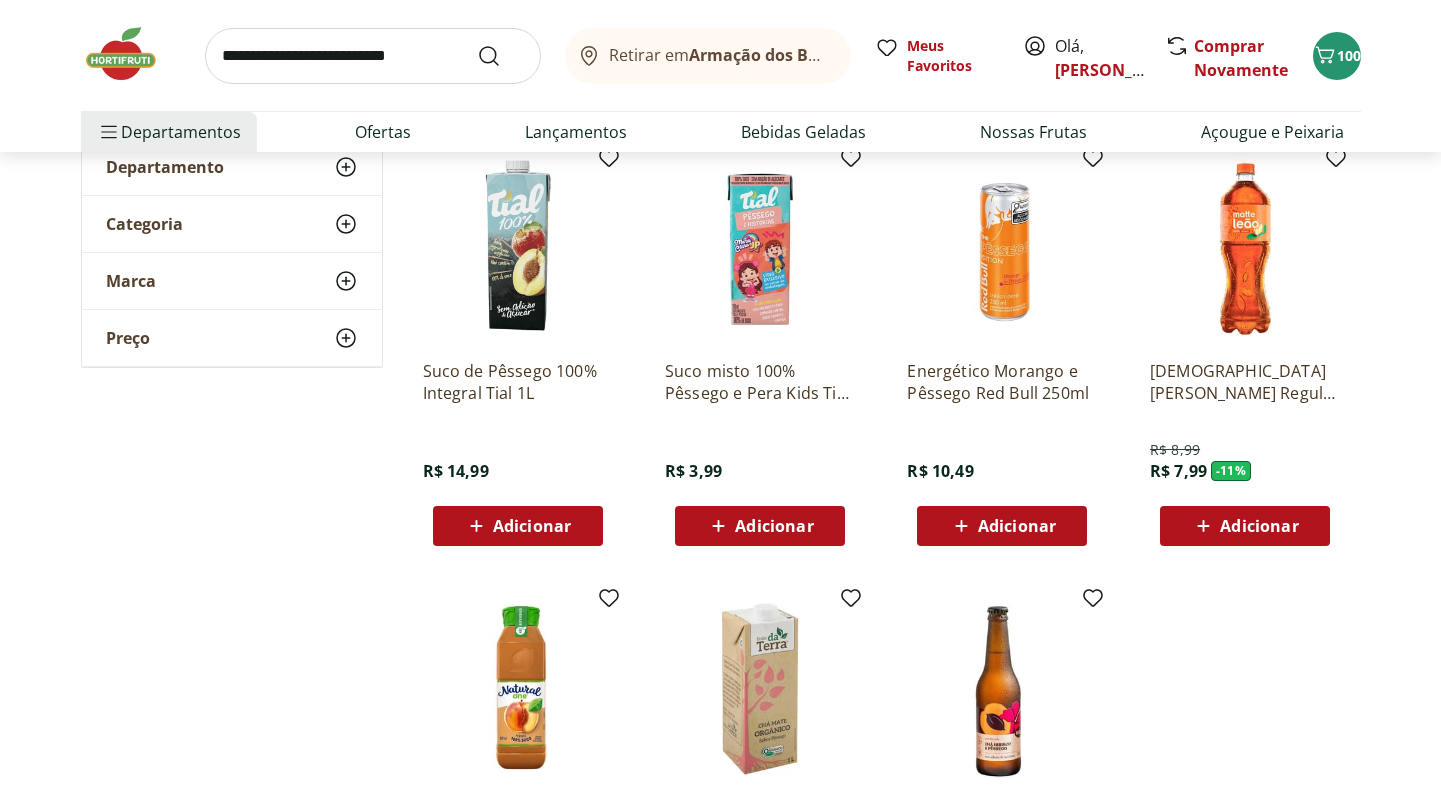 scroll, scrollTop: 297, scrollLeft: 0, axis: vertical 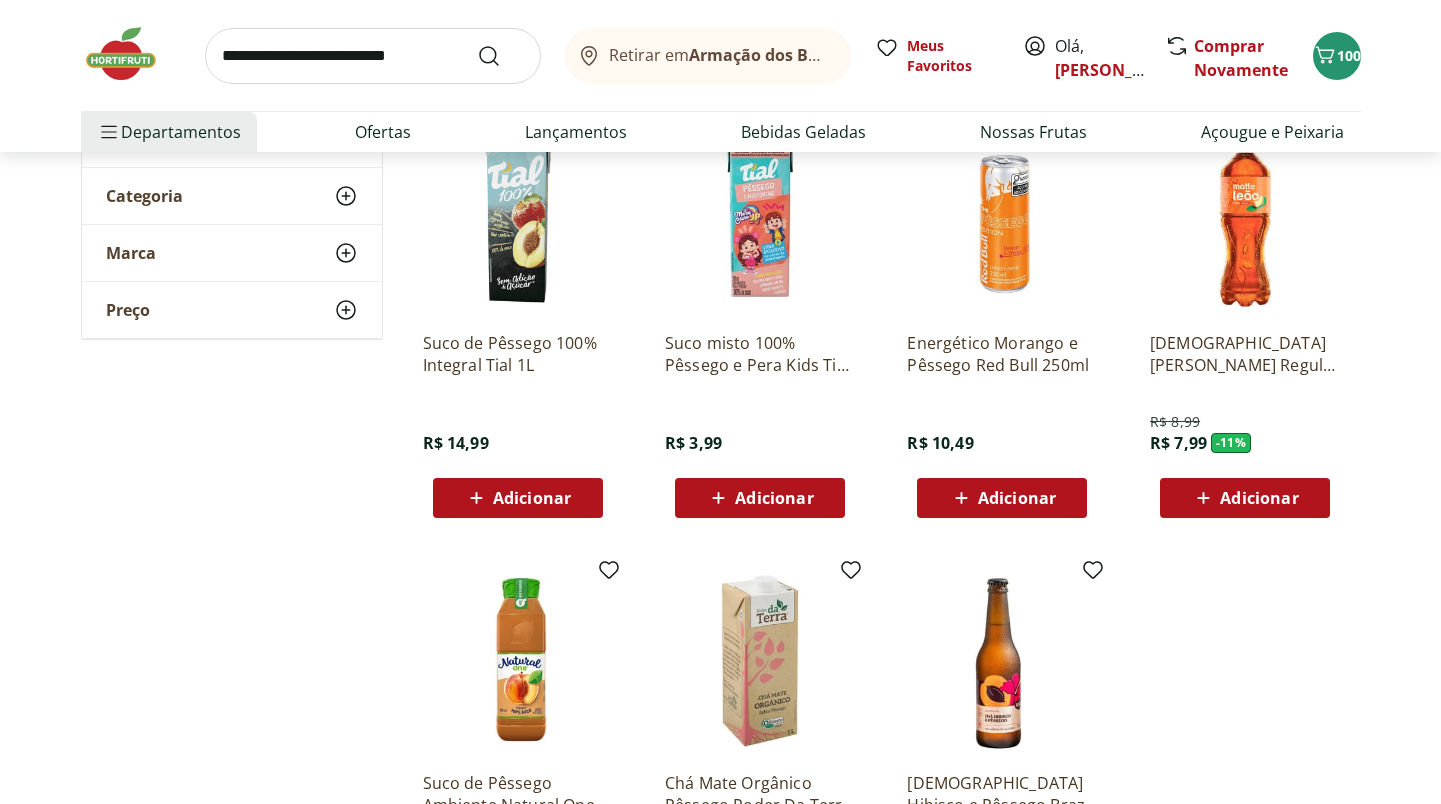 click on "Adicionar" at bounding box center [1259, 498] 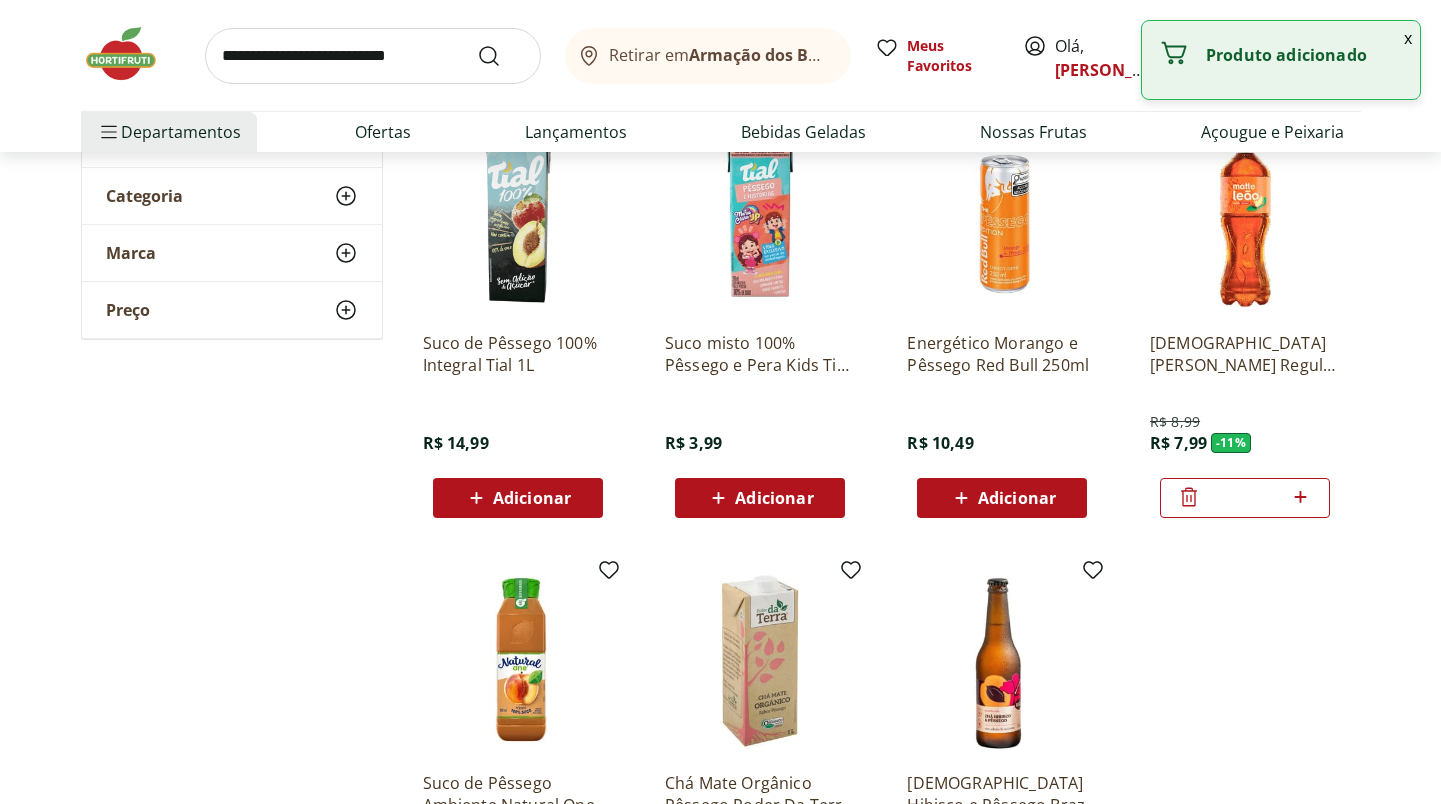 click 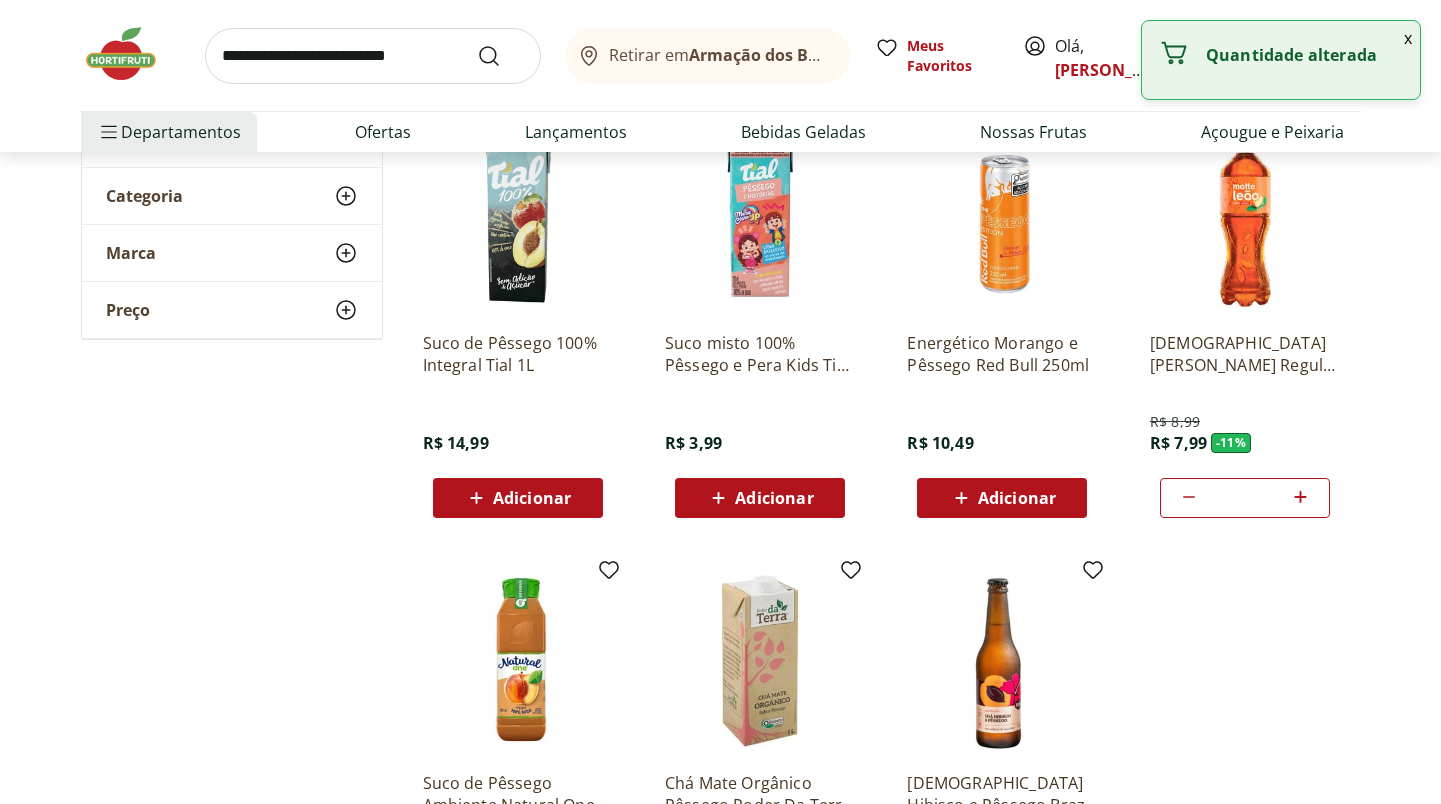 click 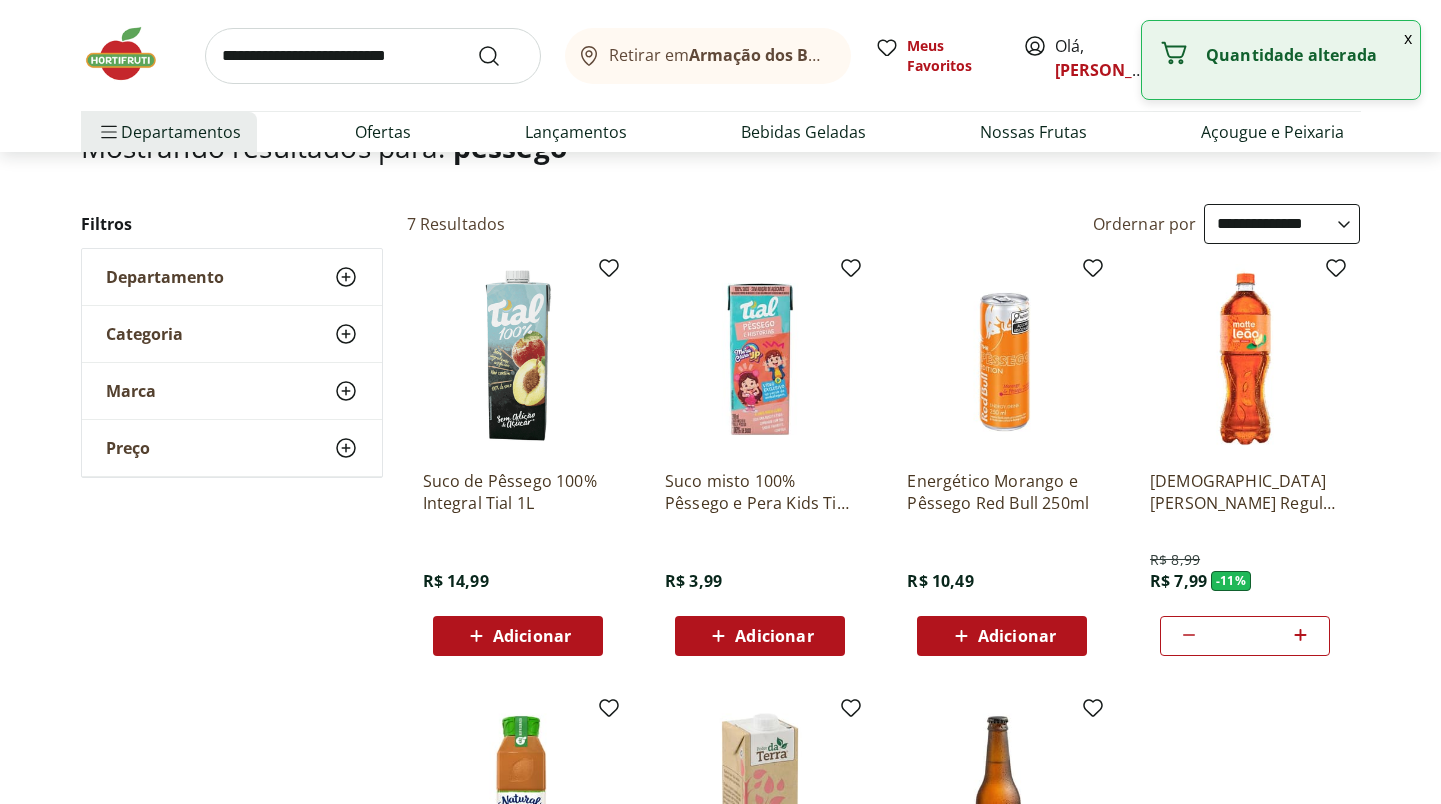 scroll, scrollTop: 154, scrollLeft: 0, axis: vertical 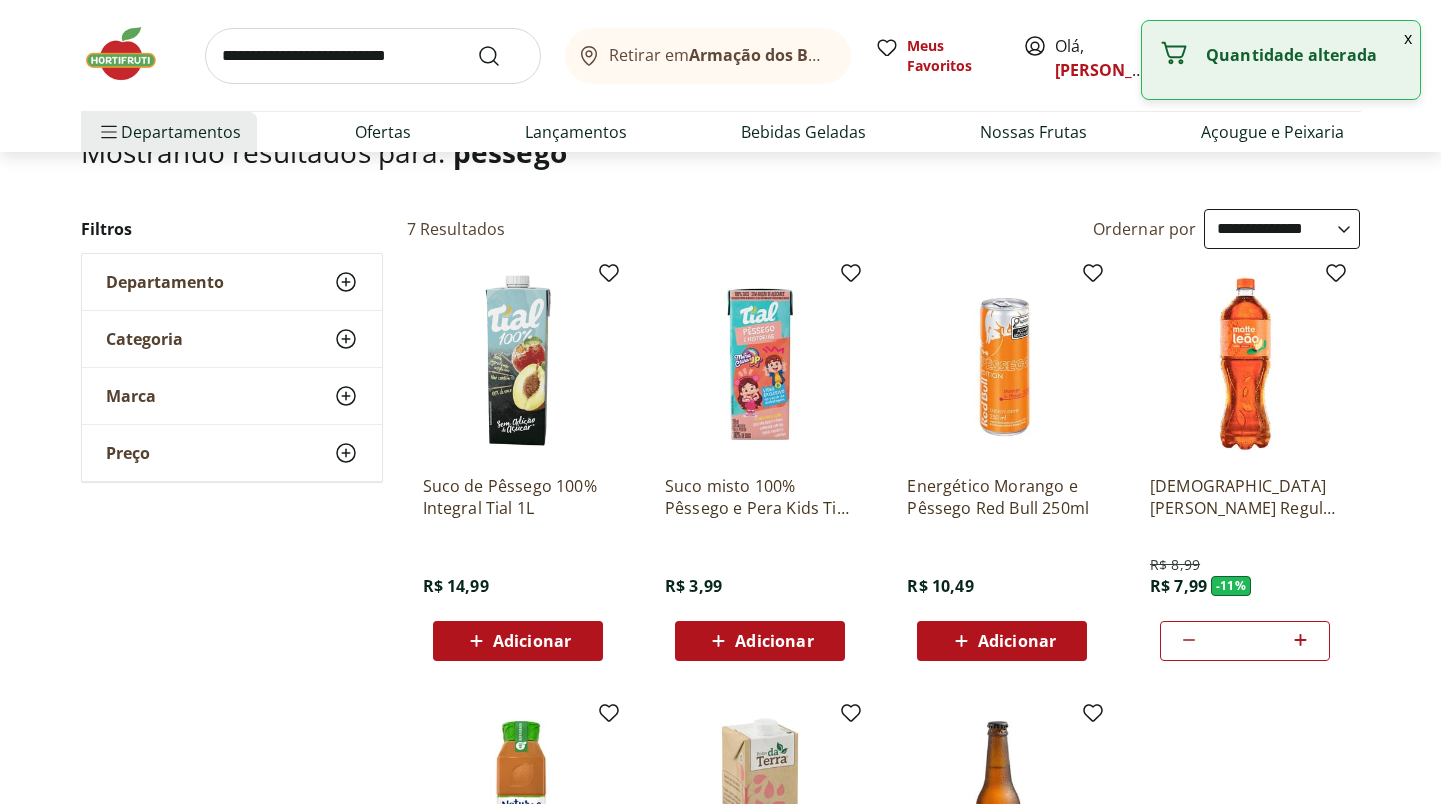 click at bounding box center (373, 56) 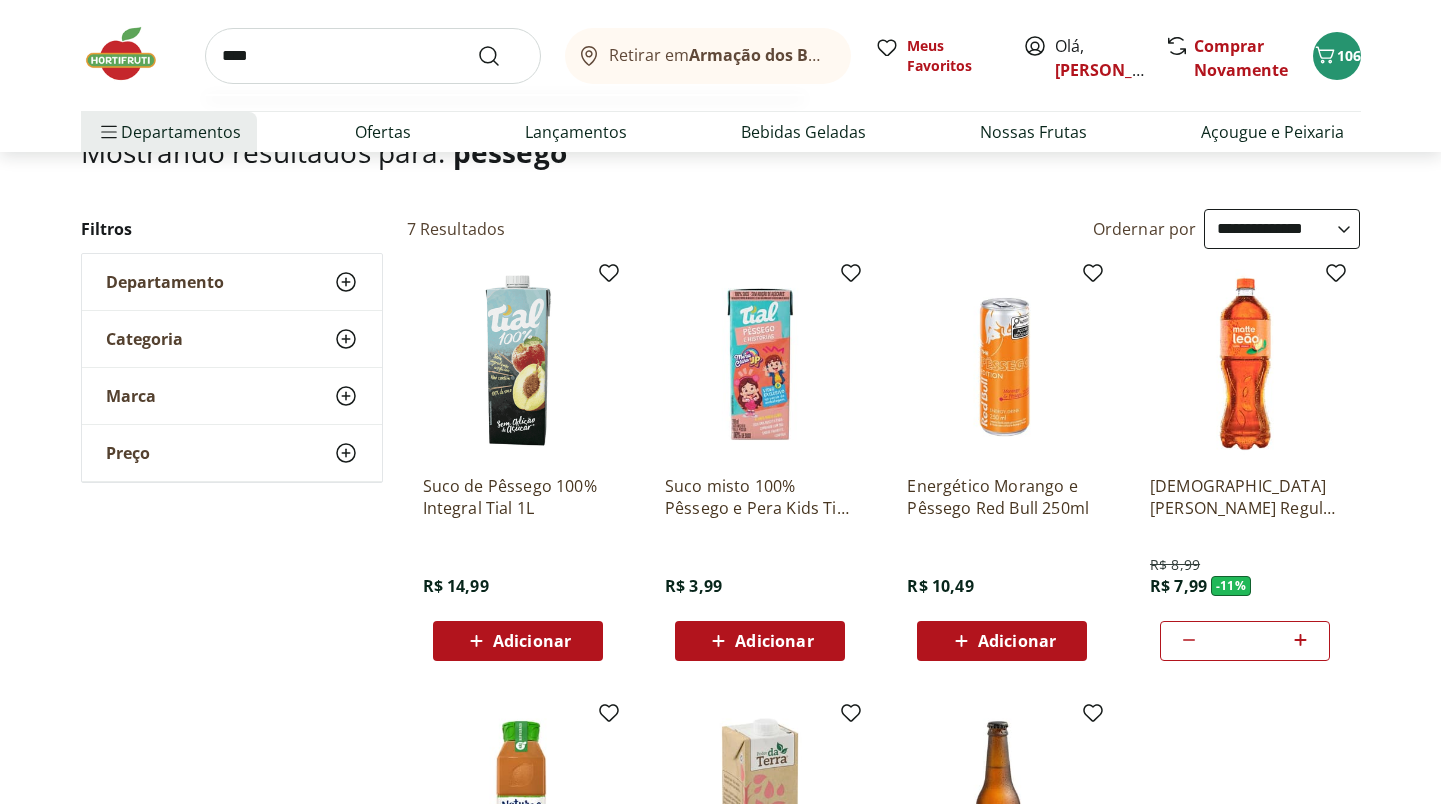 type on "****" 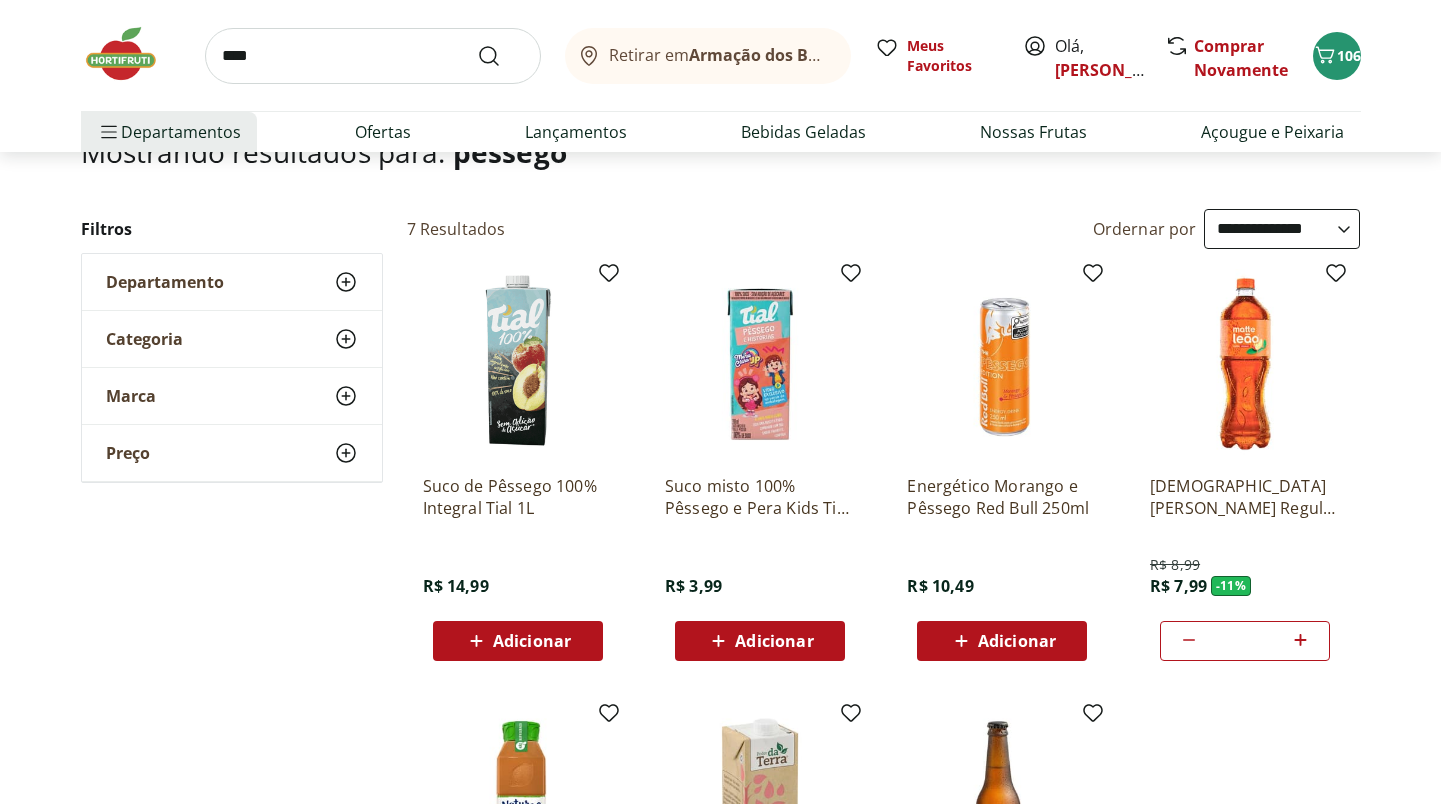 scroll, scrollTop: 0, scrollLeft: 0, axis: both 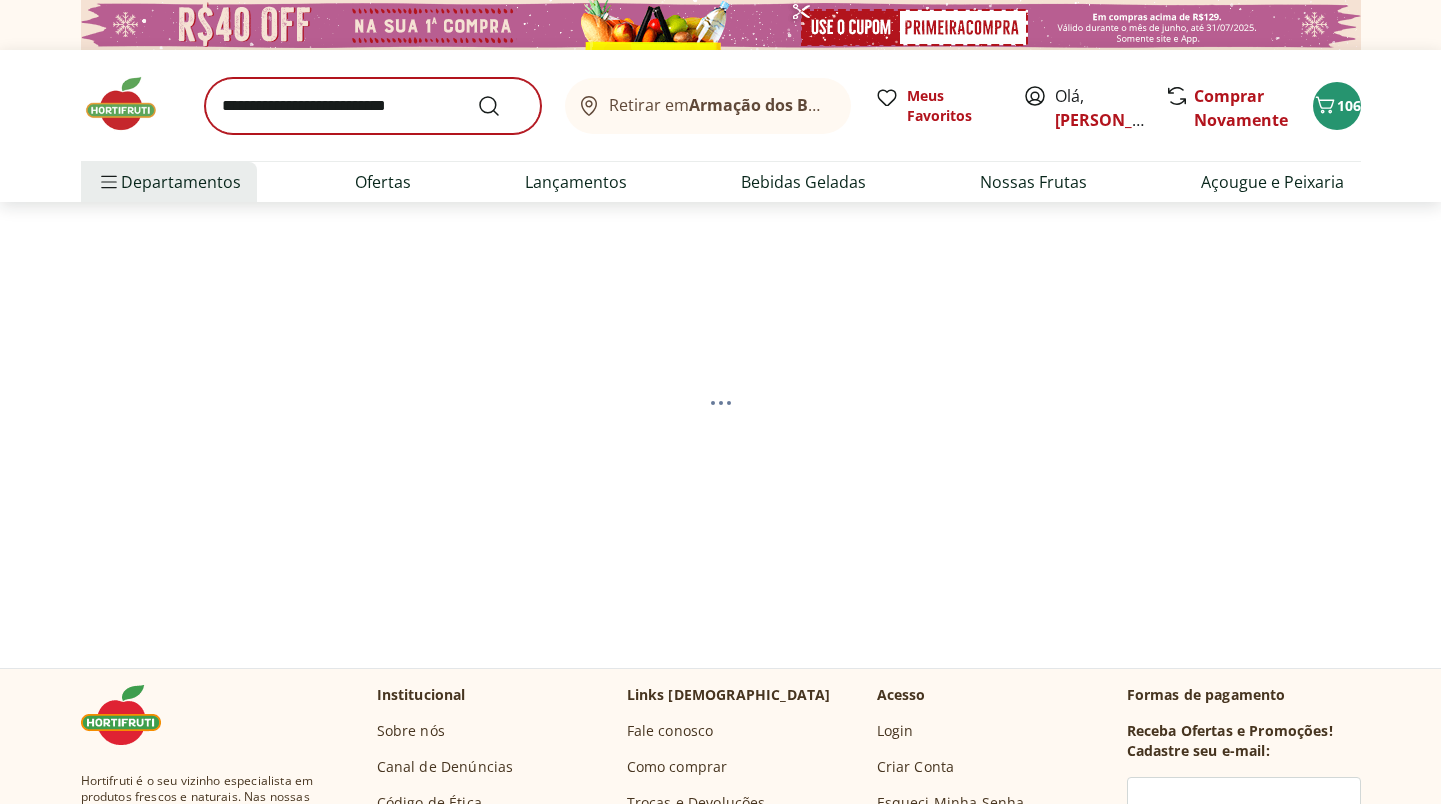 select on "**********" 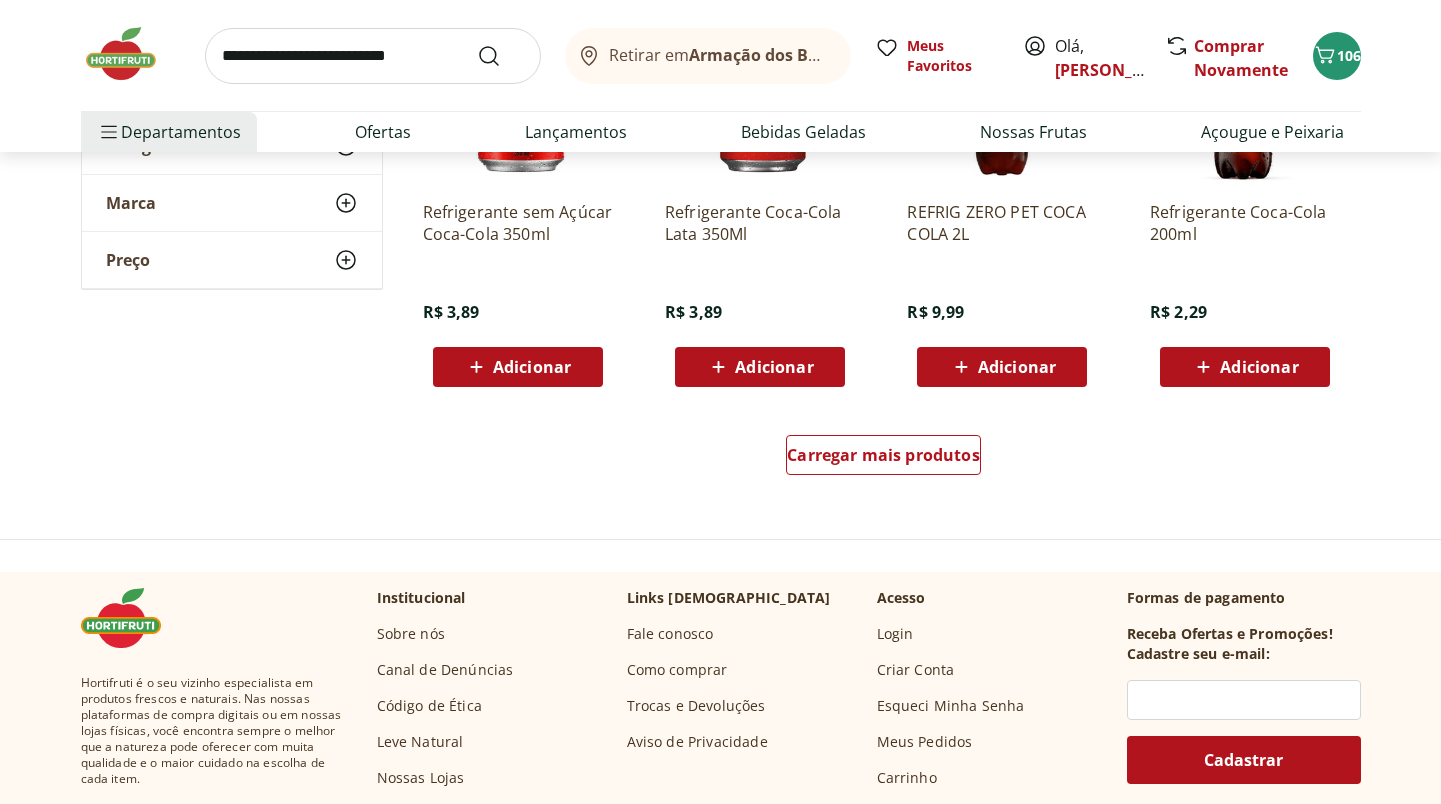 scroll, scrollTop: 1301, scrollLeft: 0, axis: vertical 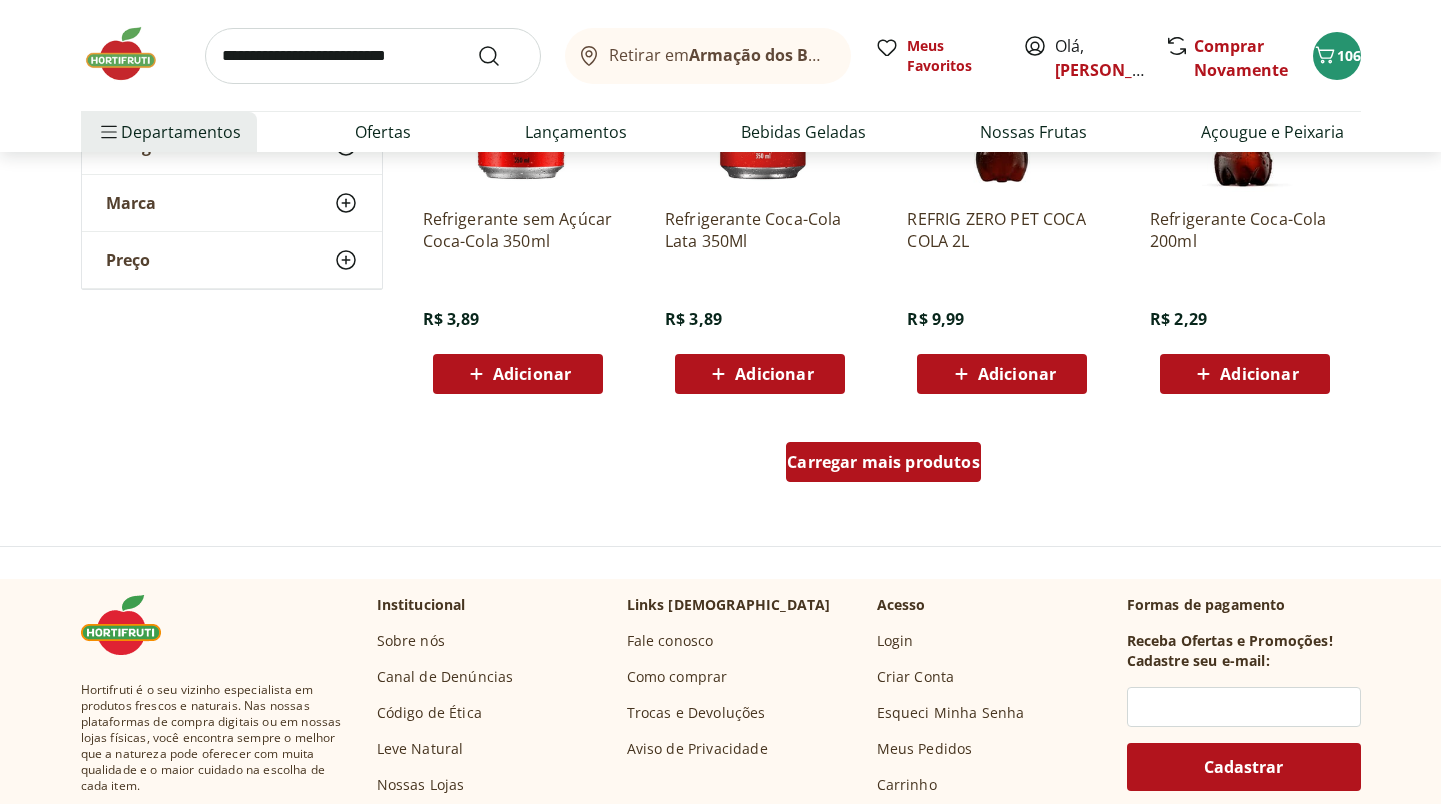click on "Carregar mais produtos" at bounding box center (883, 462) 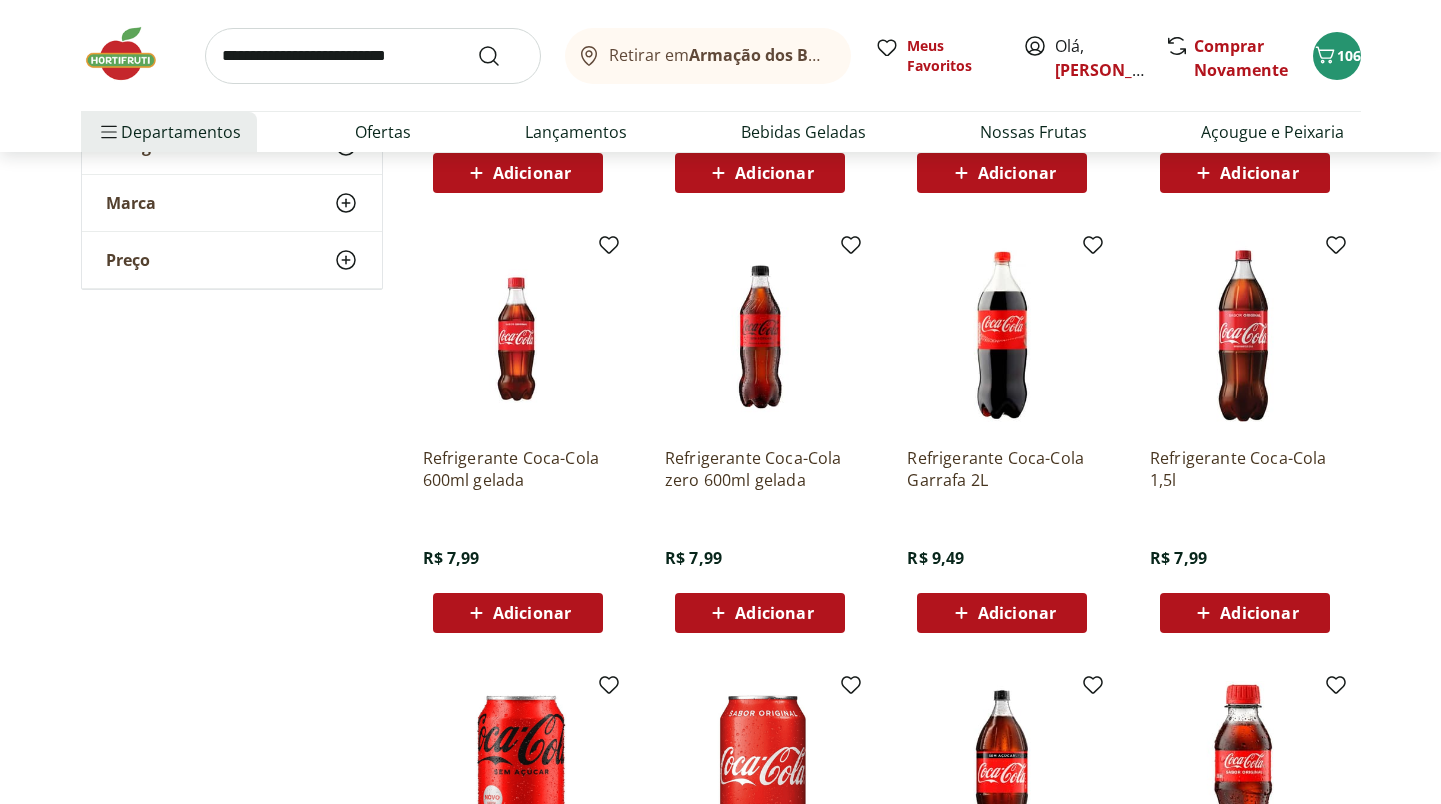 scroll, scrollTop: 612, scrollLeft: 0, axis: vertical 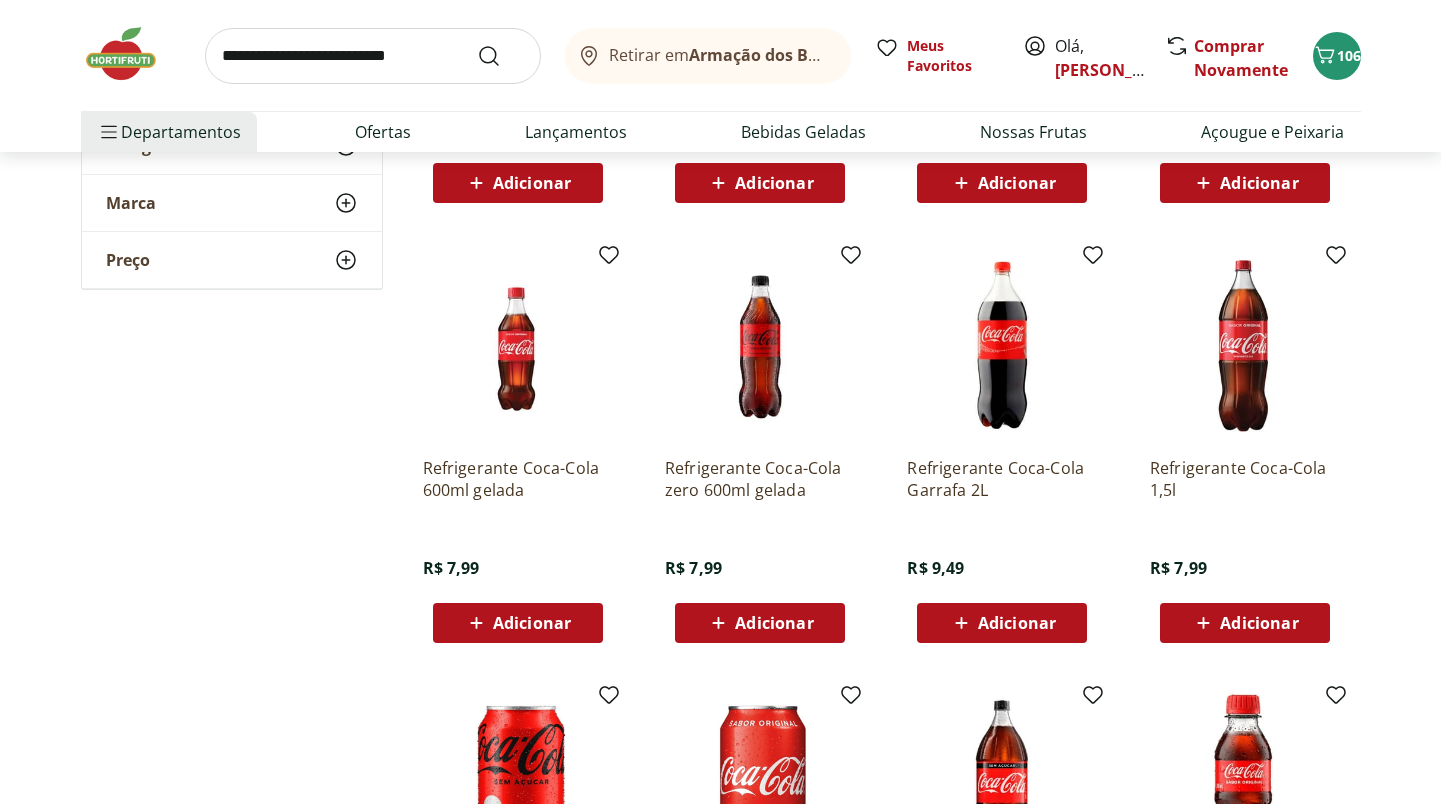 click on "Adicionar" at bounding box center [1259, 623] 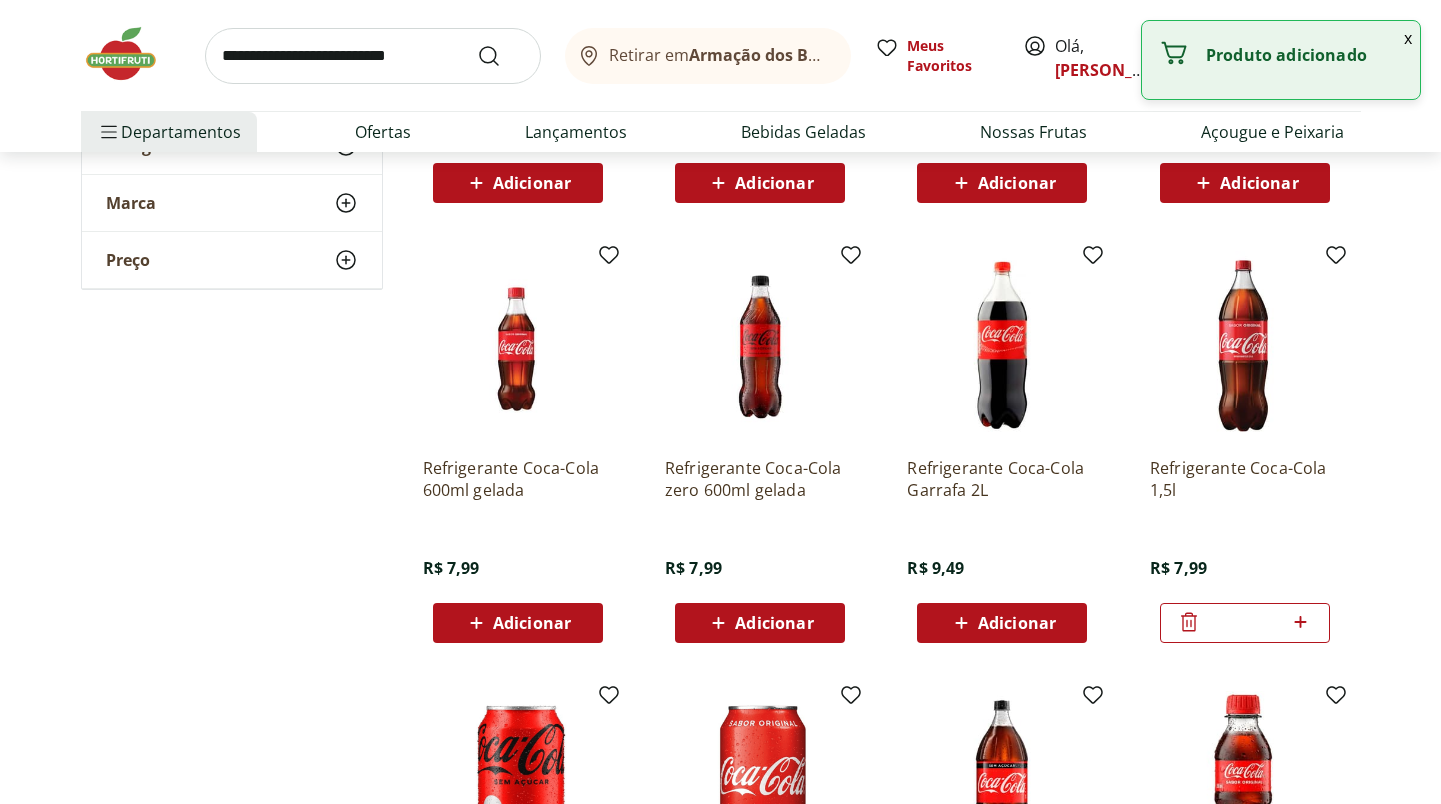 click 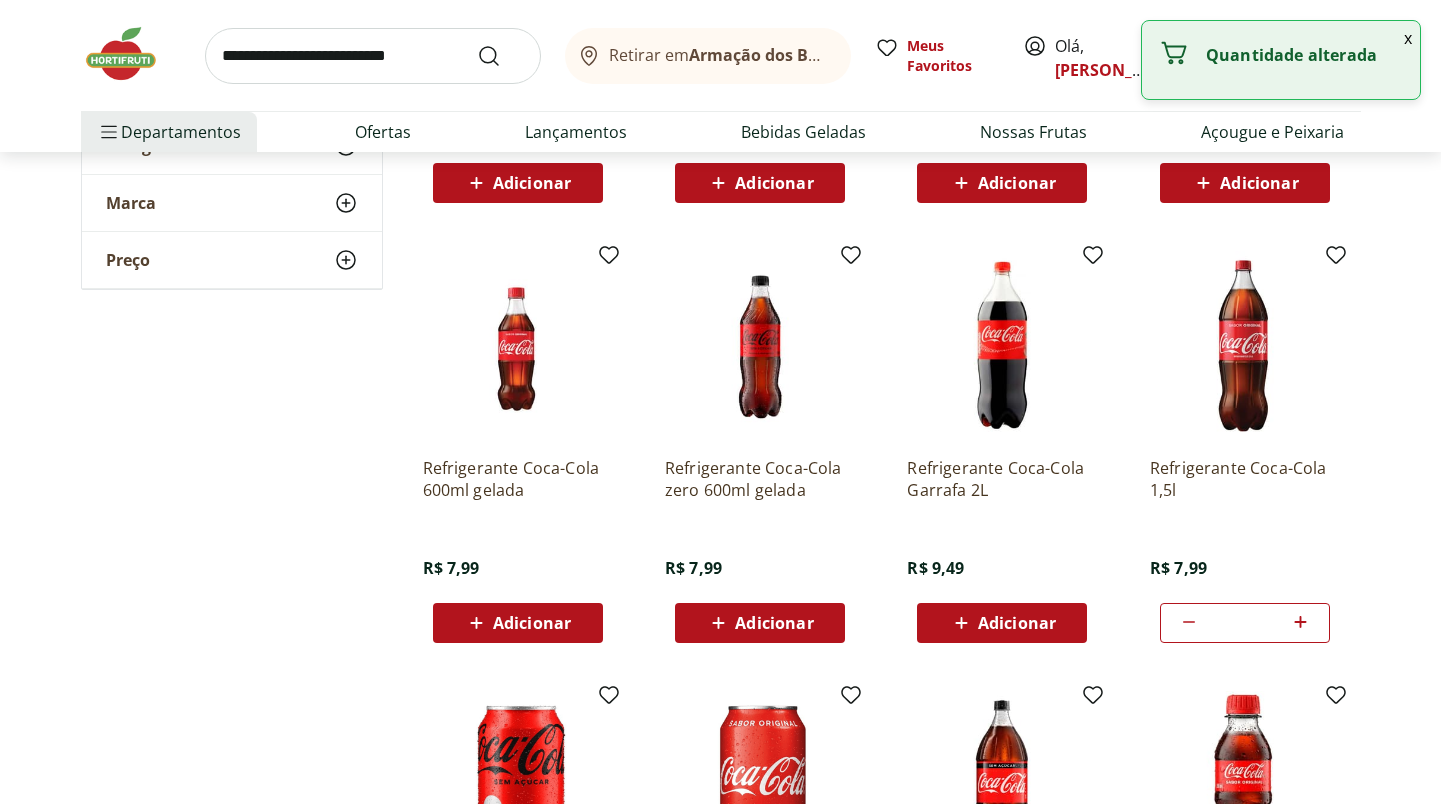 click 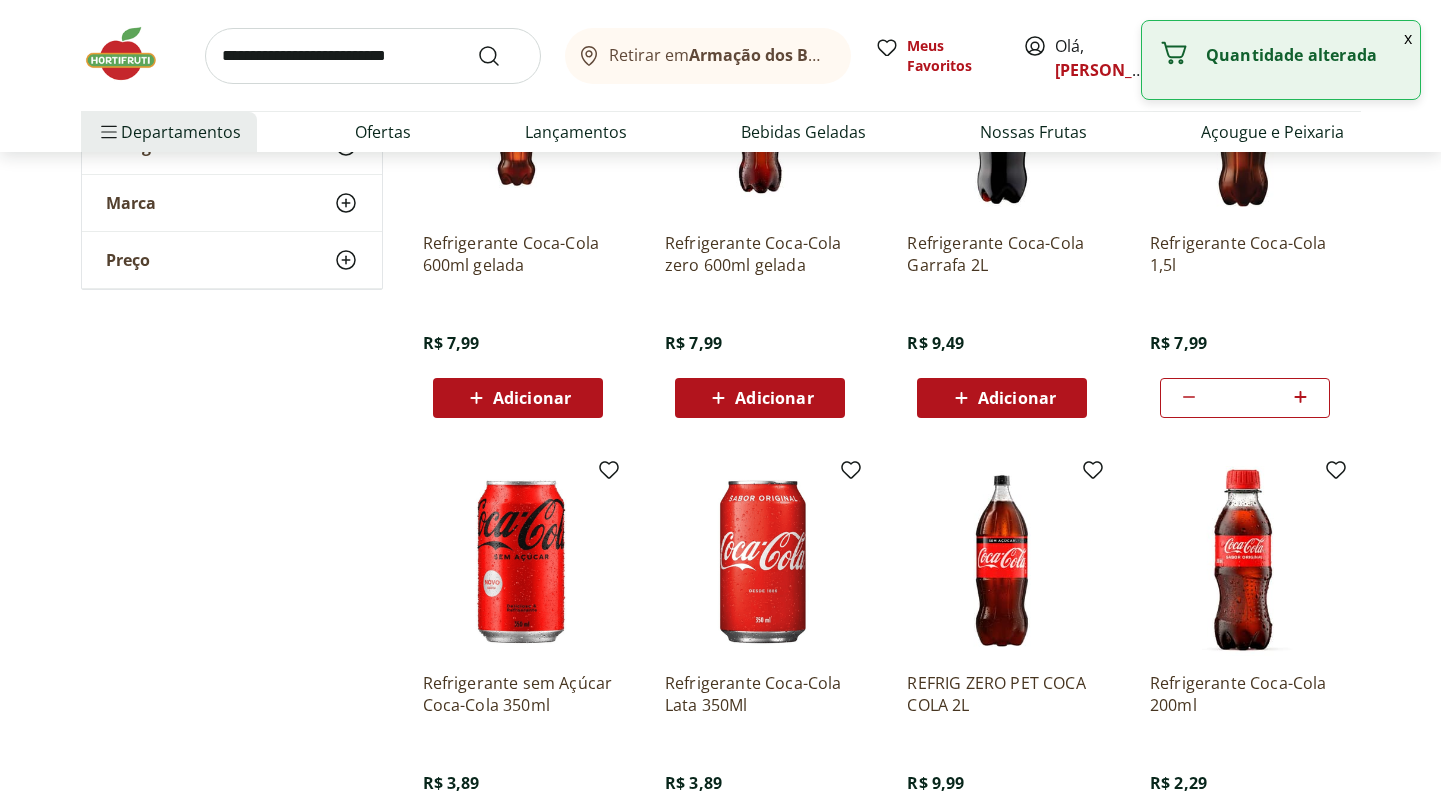 scroll, scrollTop: 964, scrollLeft: 0, axis: vertical 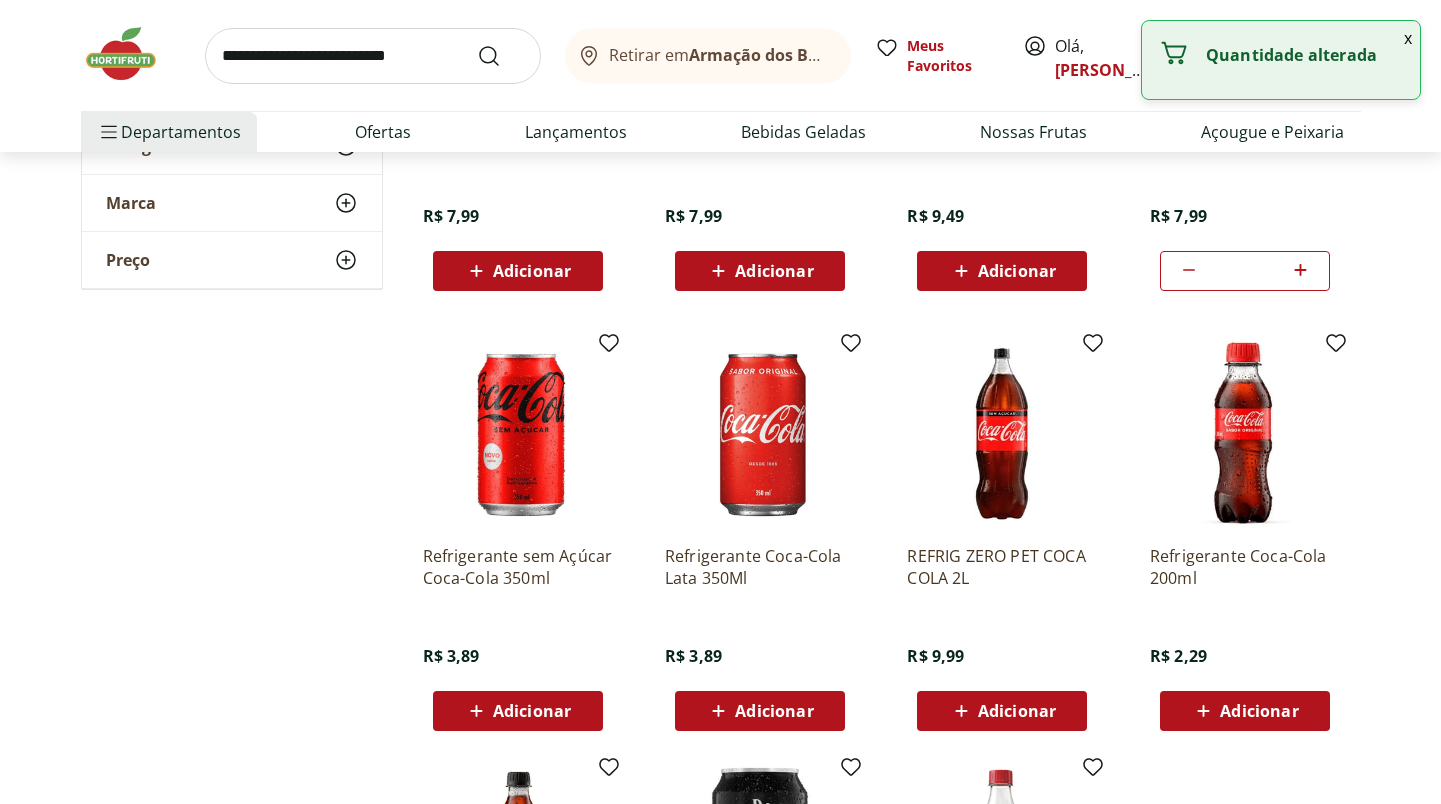 click on "Adicionar" at bounding box center [1017, 711] 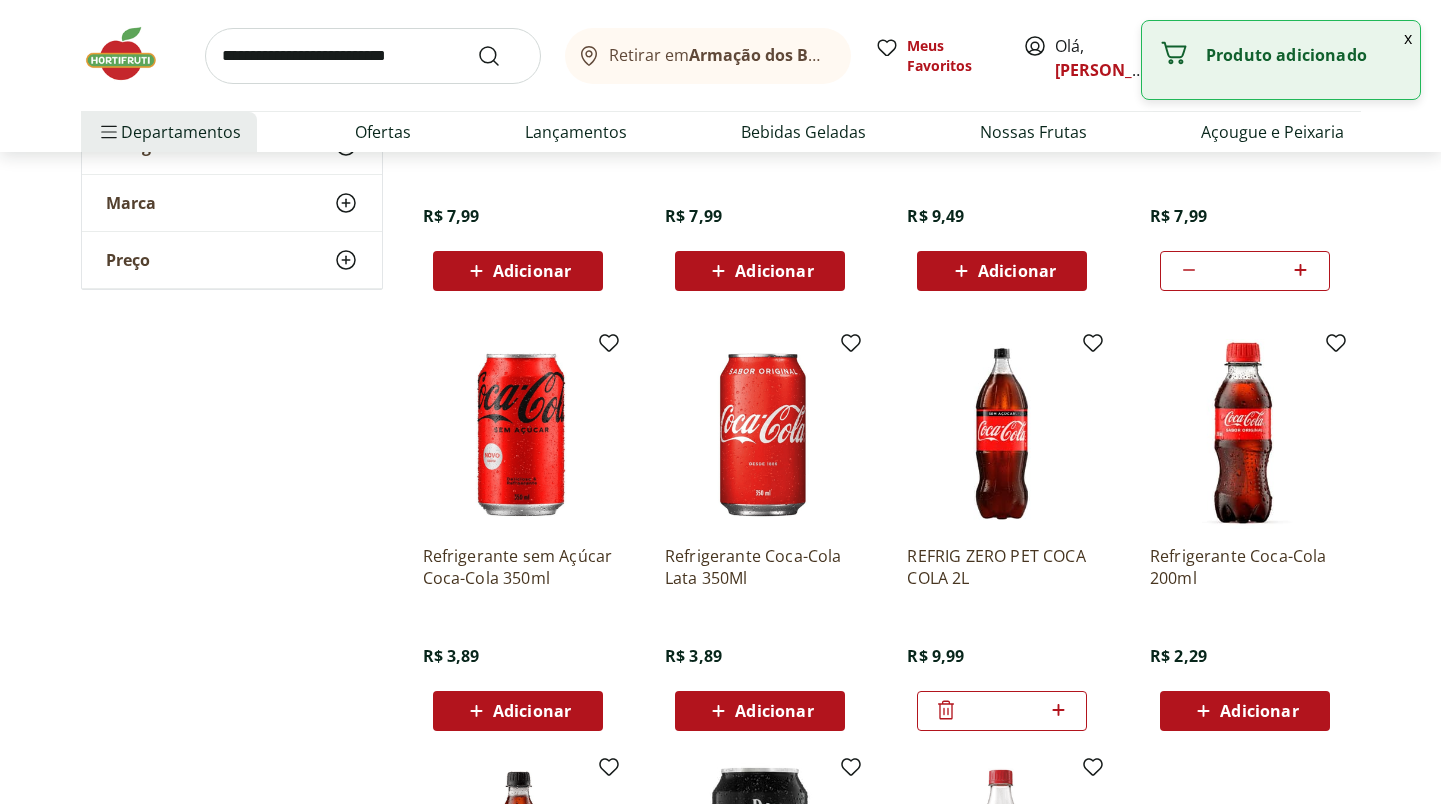 click 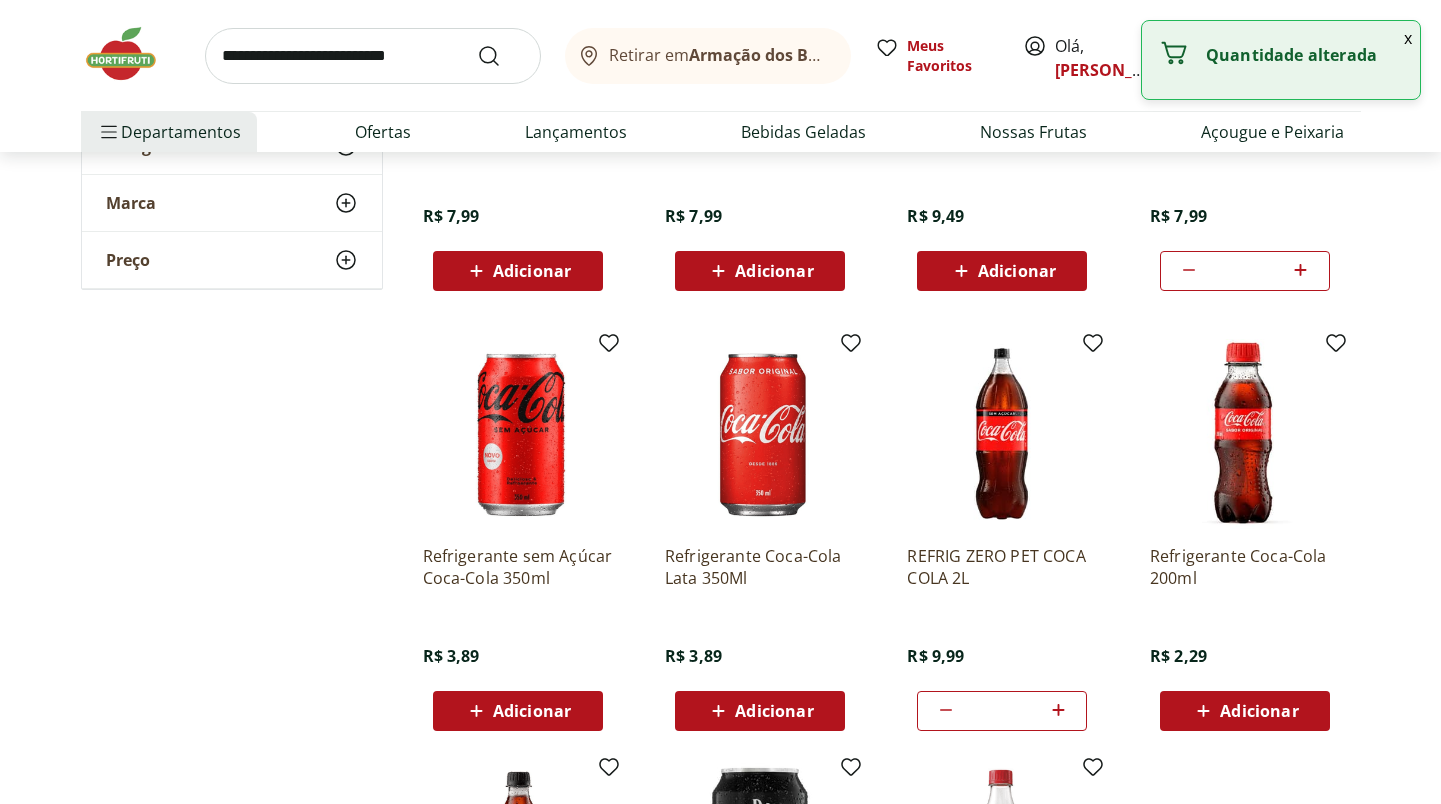 click 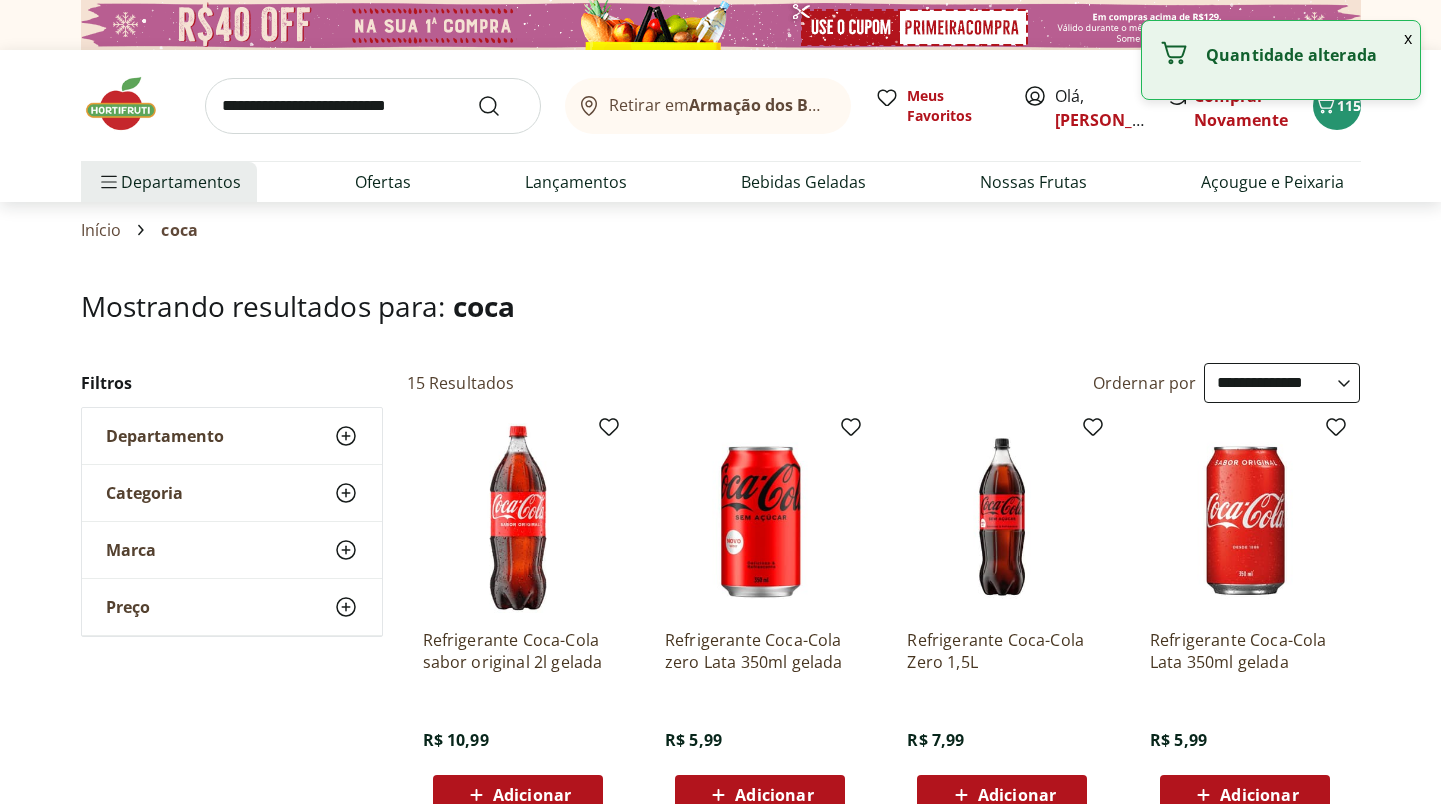 scroll, scrollTop: 0, scrollLeft: 0, axis: both 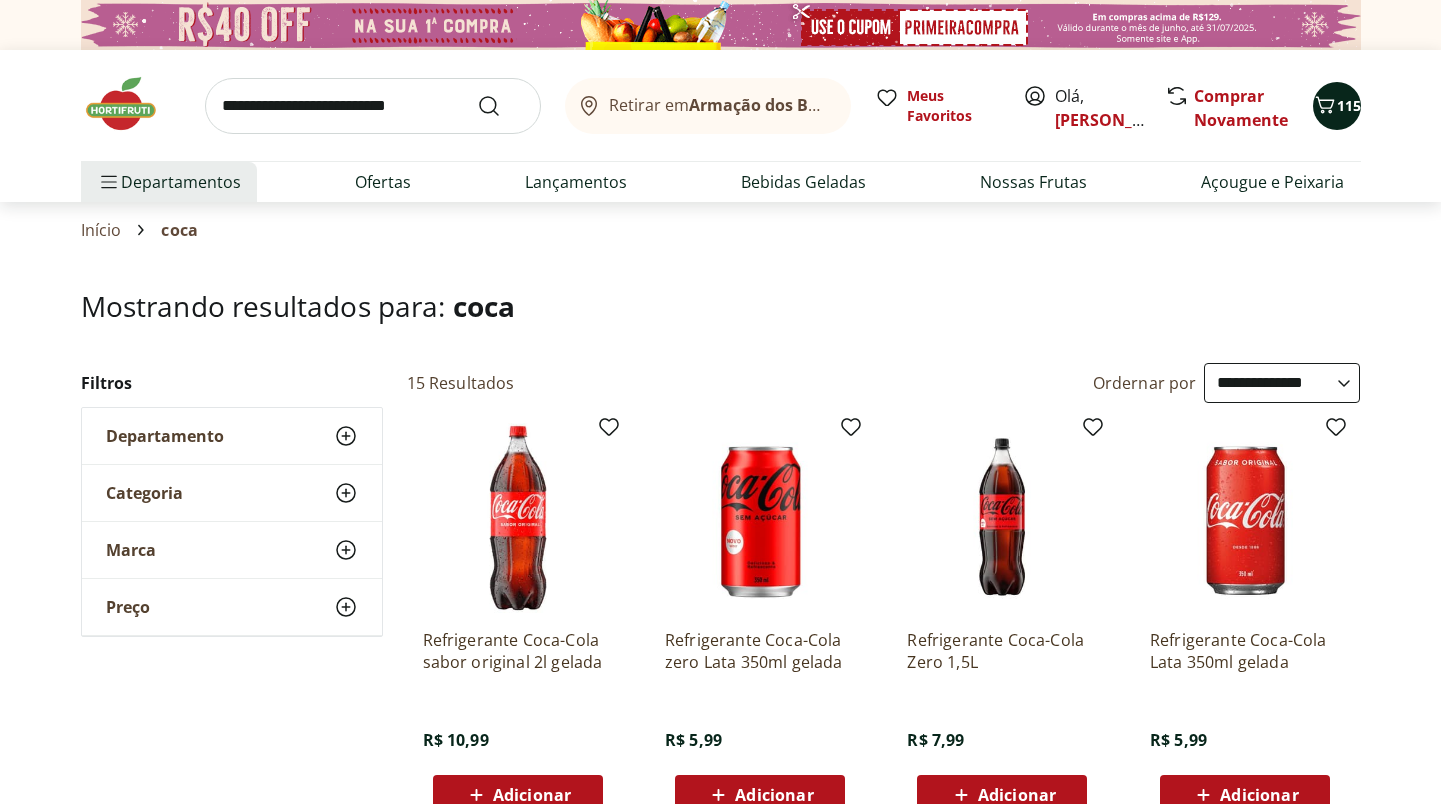 click on "115" at bounding box center [1349, 105] 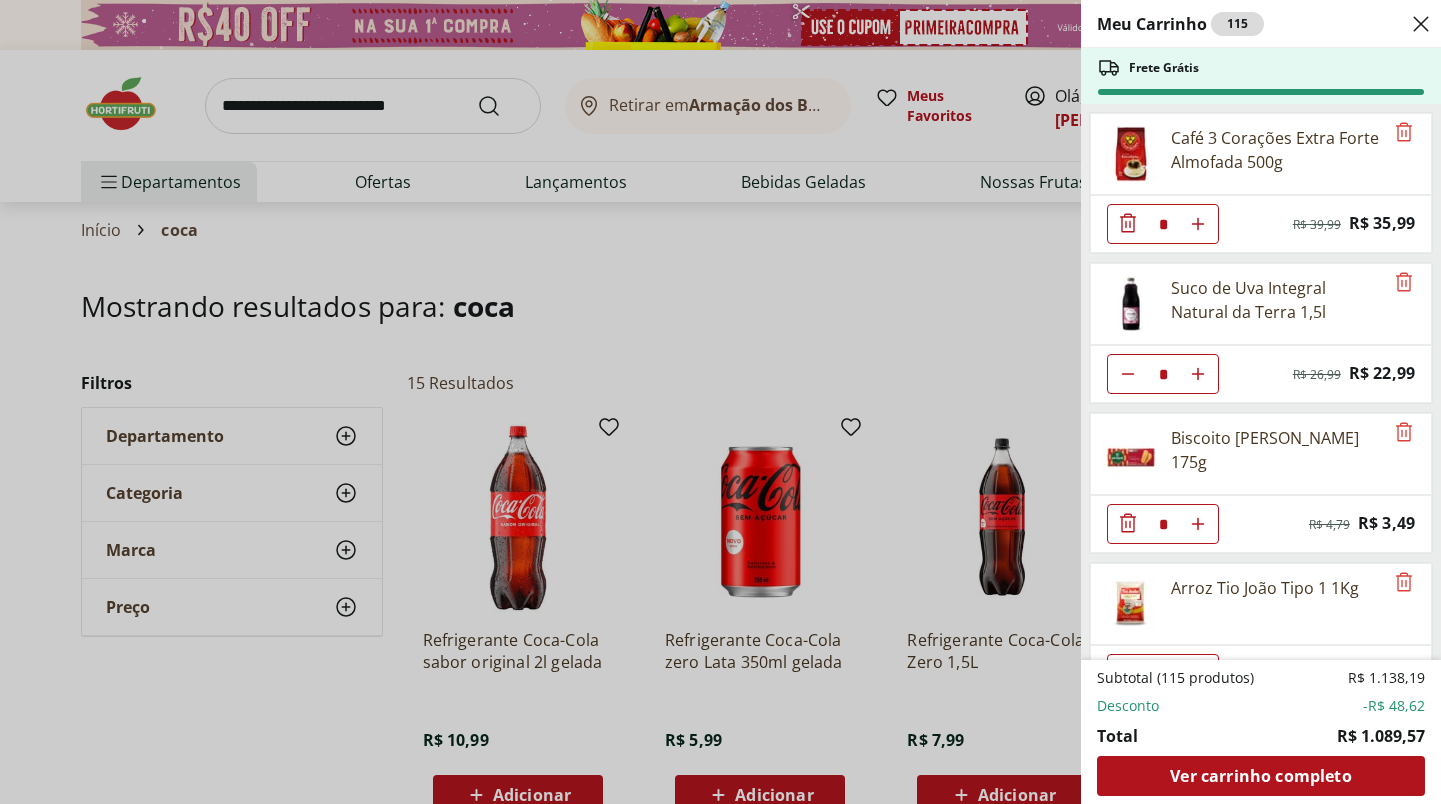 scroll, scrollTop: 0, scrollLeft: 0, axis: both 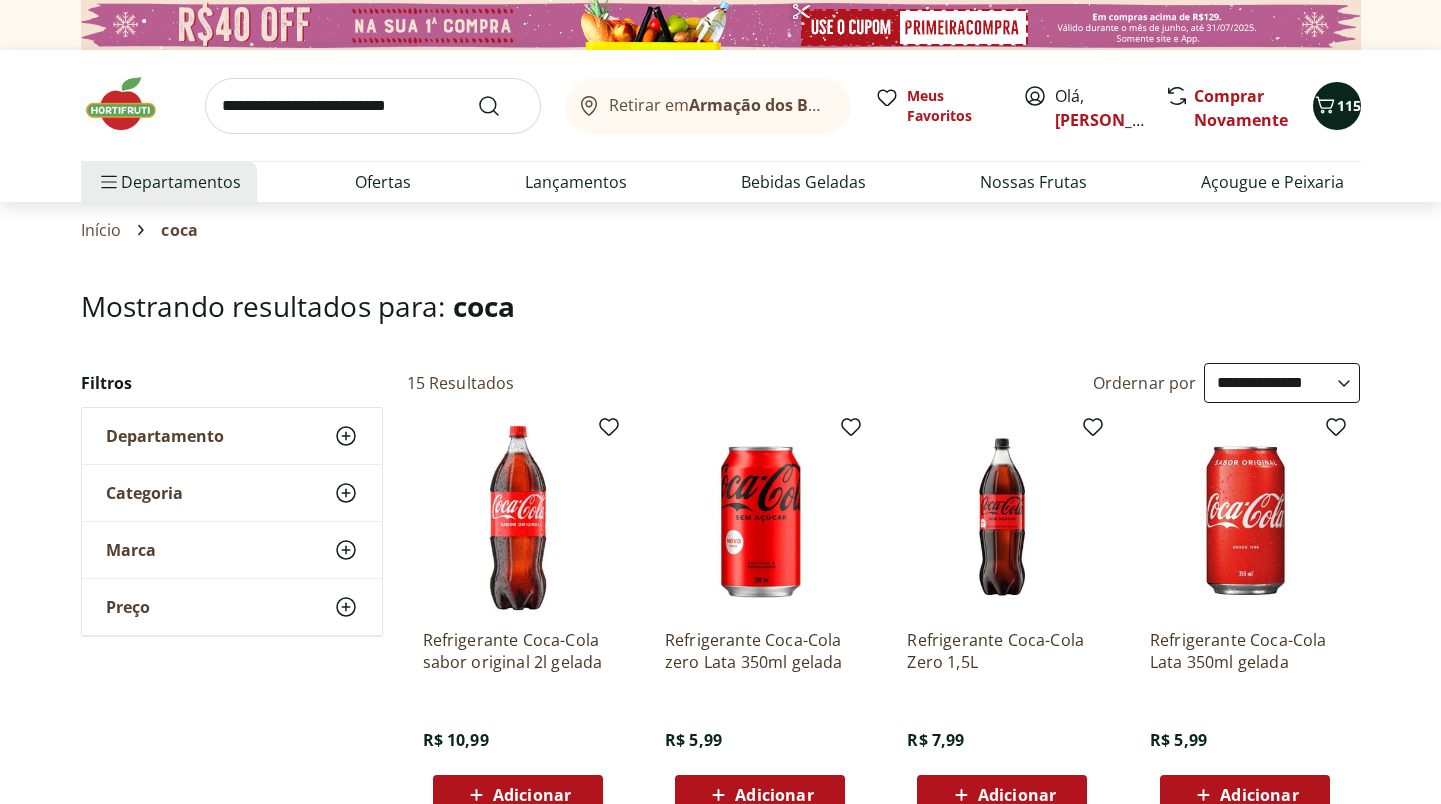 click 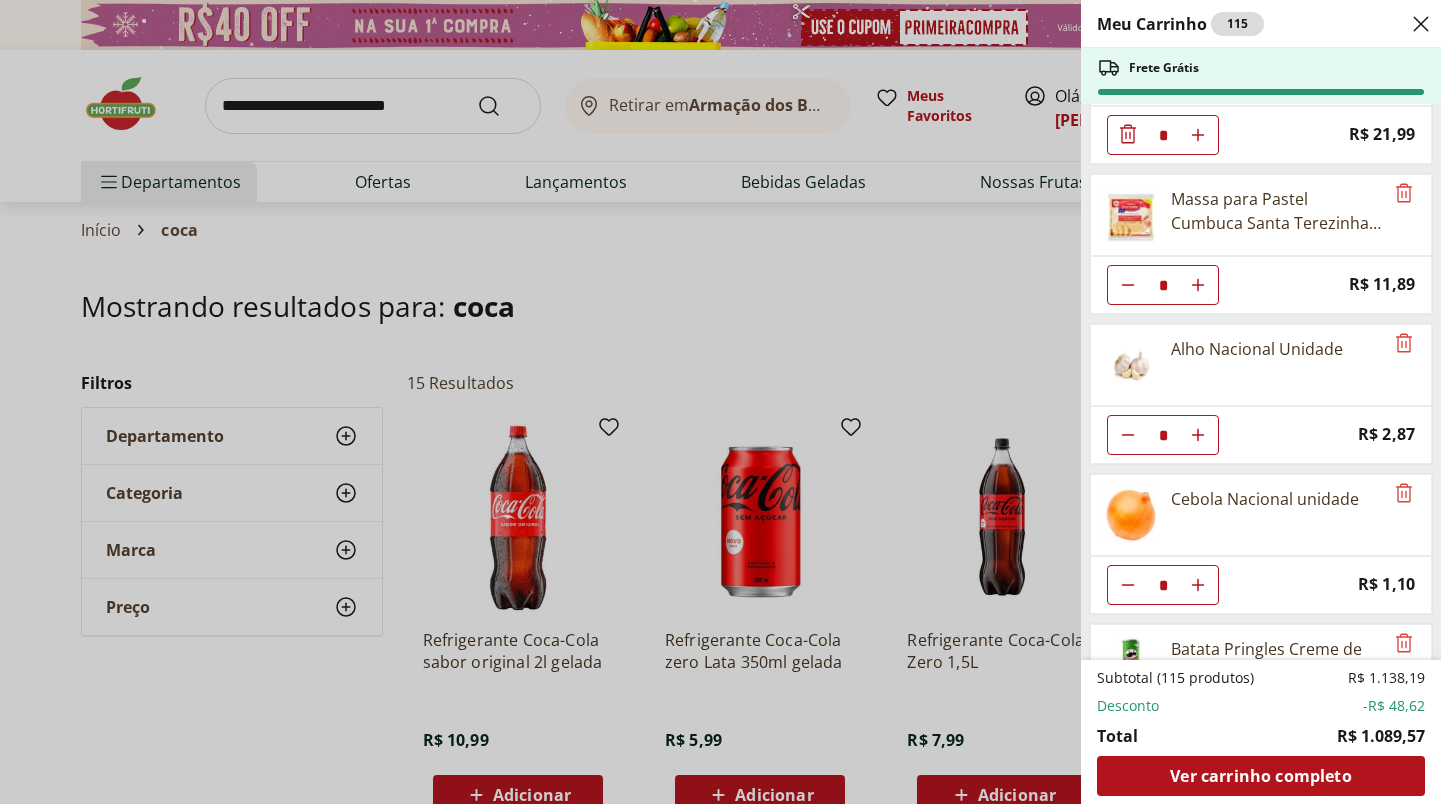 scroll, scrollTop: 4078, scrollLeft: 0, axis: vertical 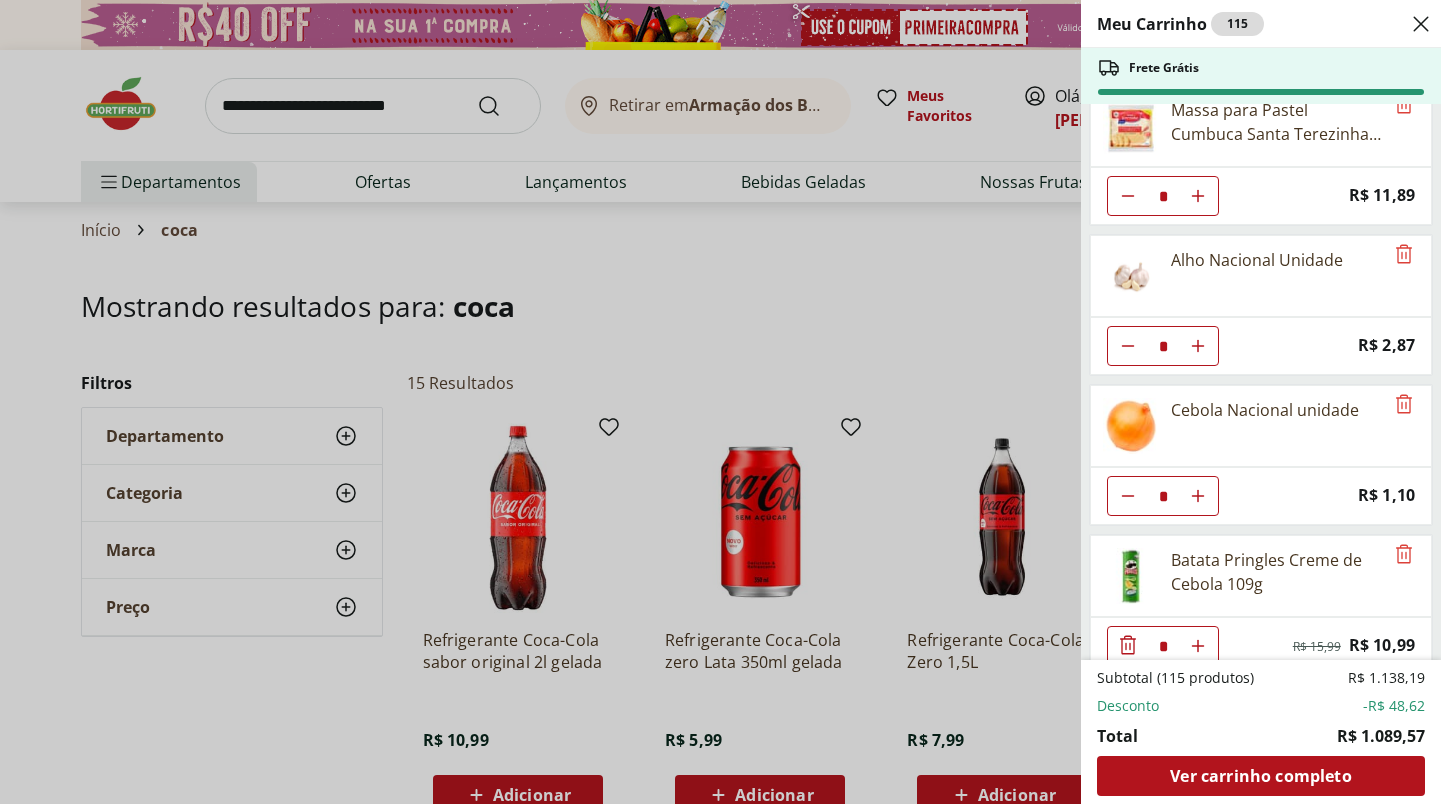 click 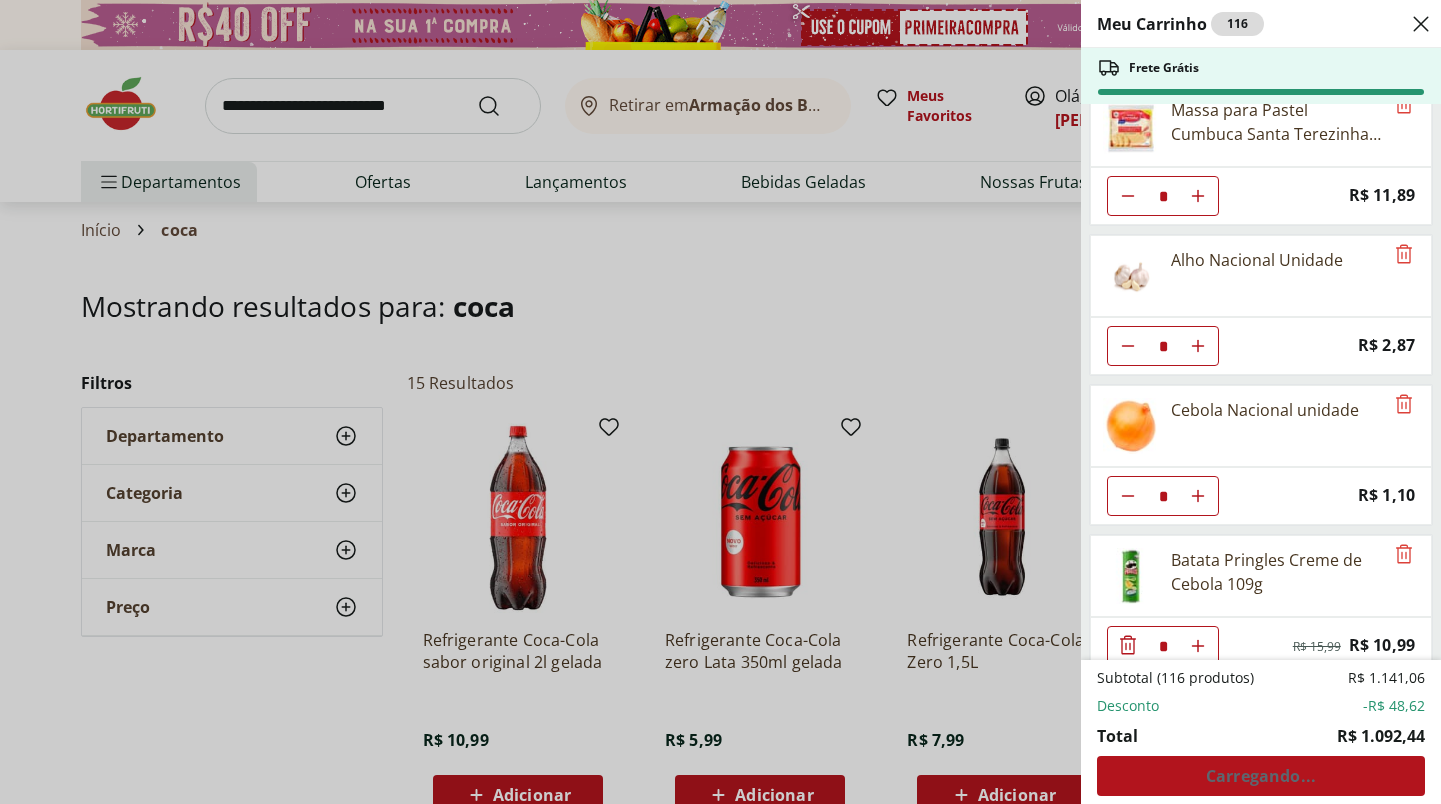 click 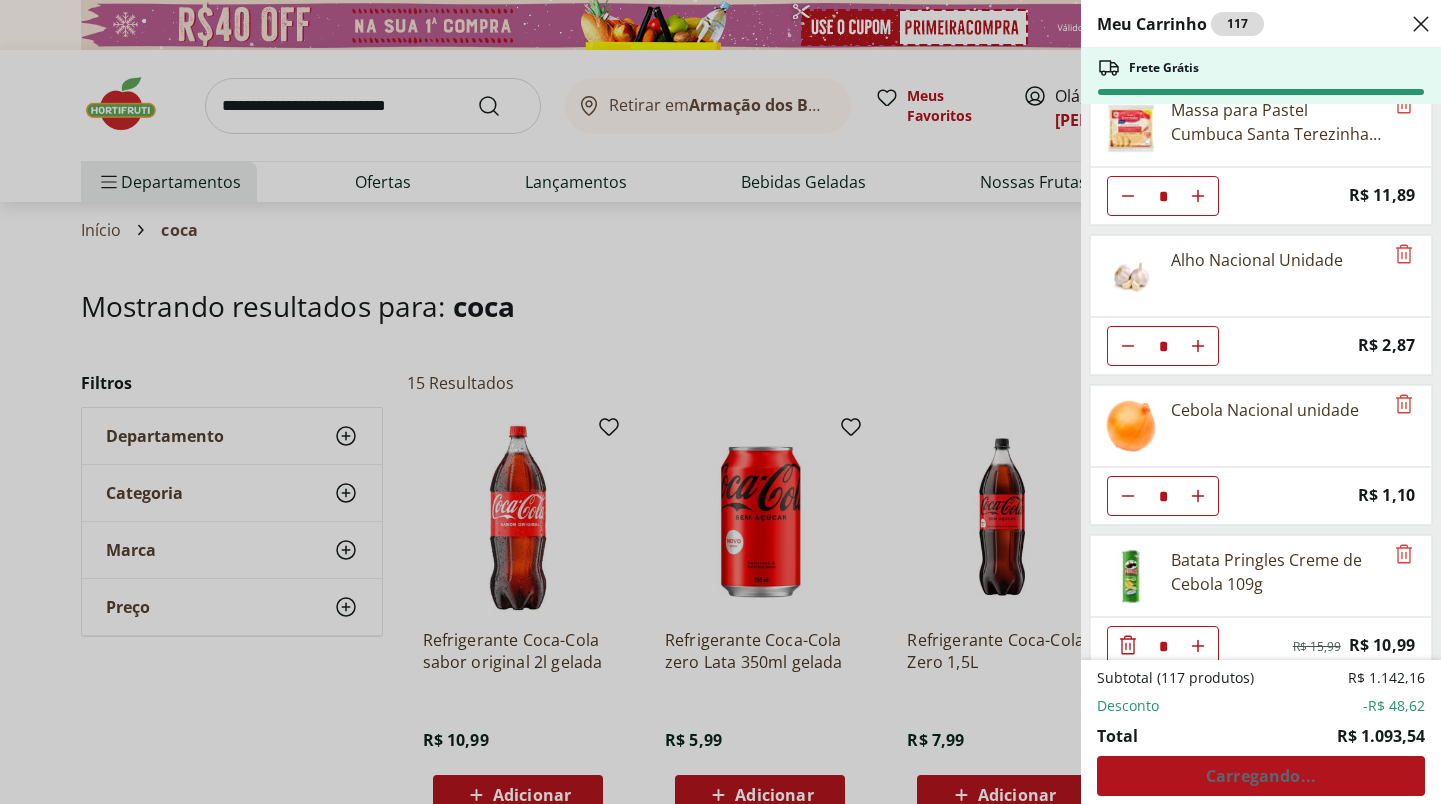 click 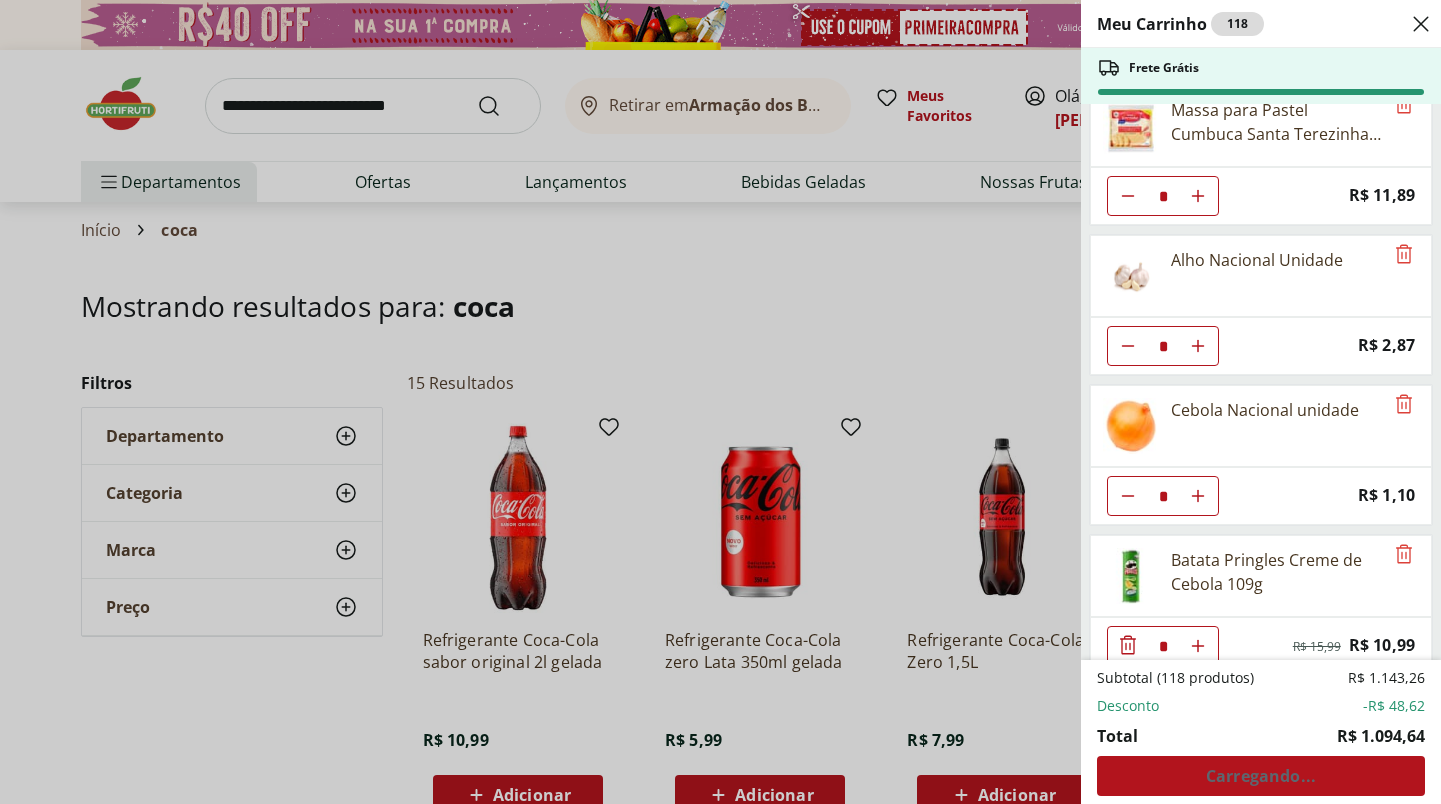 click 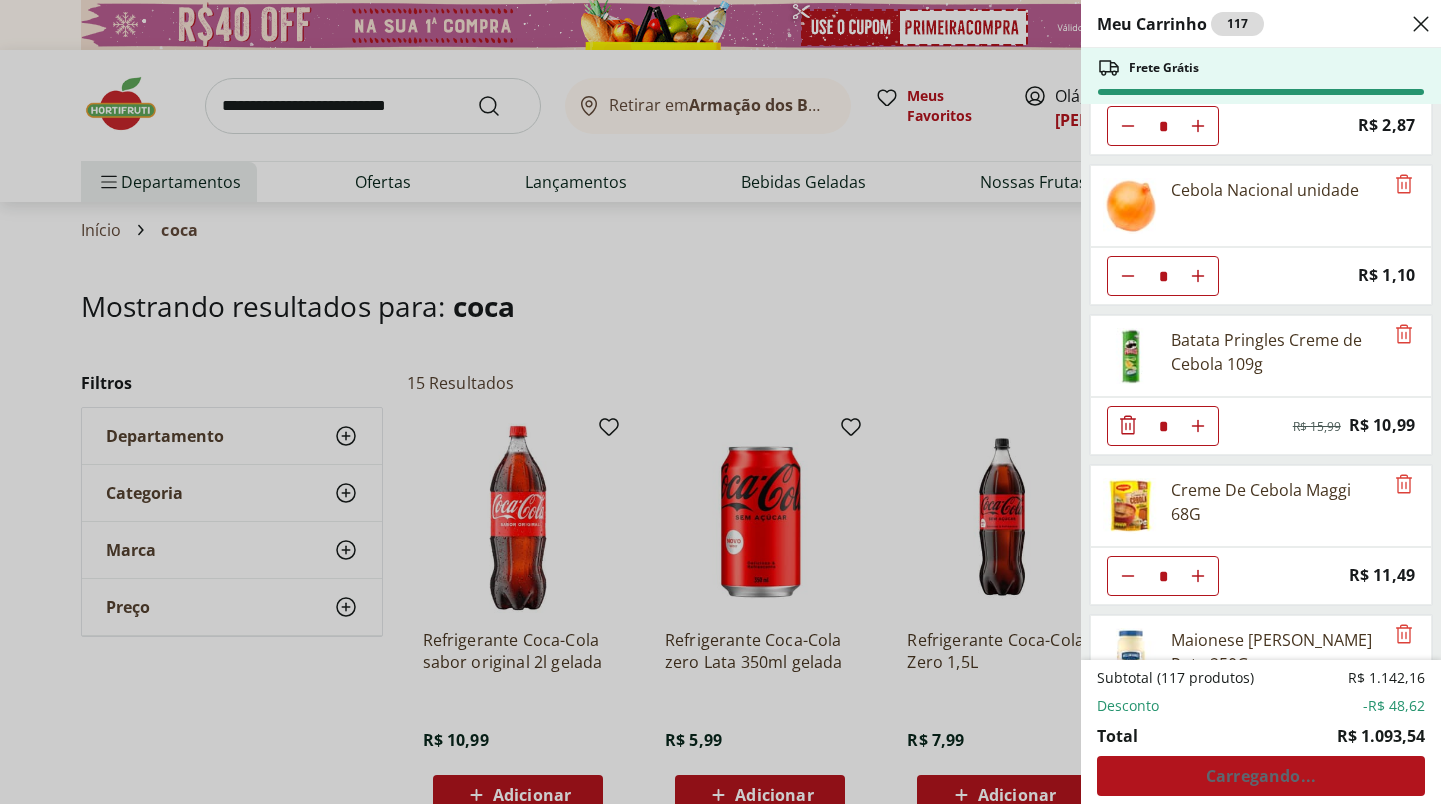 scroll, scrollTop: 4304, scrollLeft: 0, axis: vertical 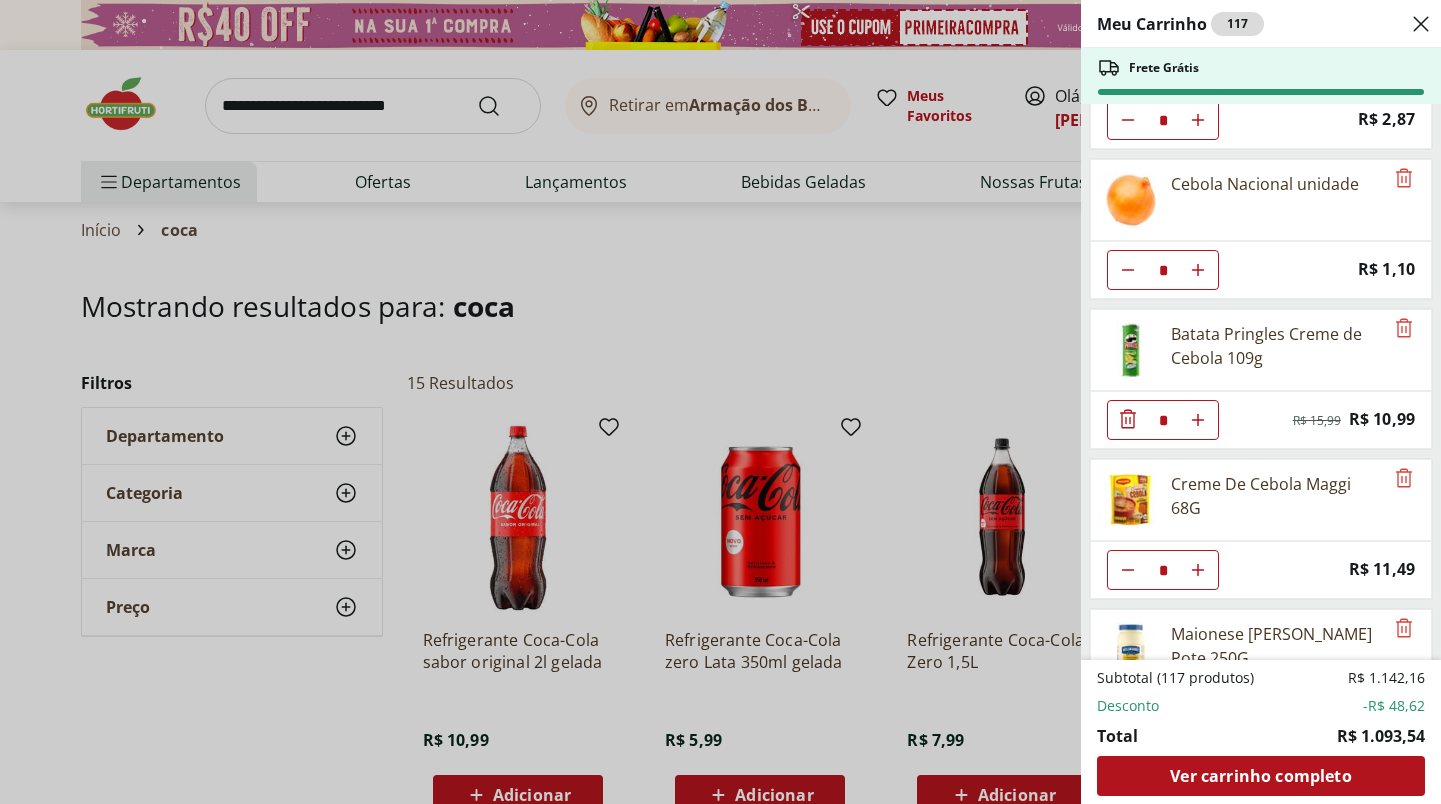 click 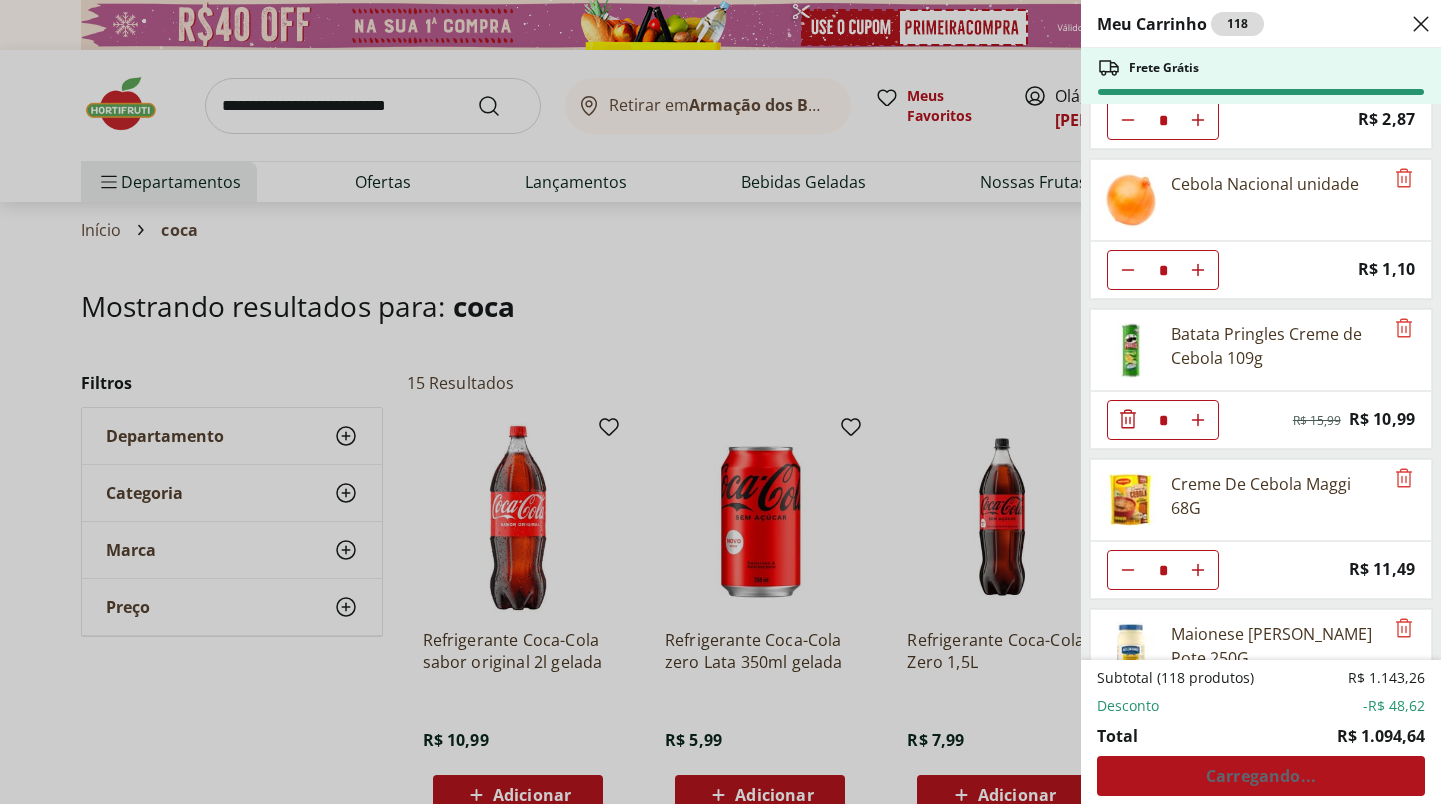 click 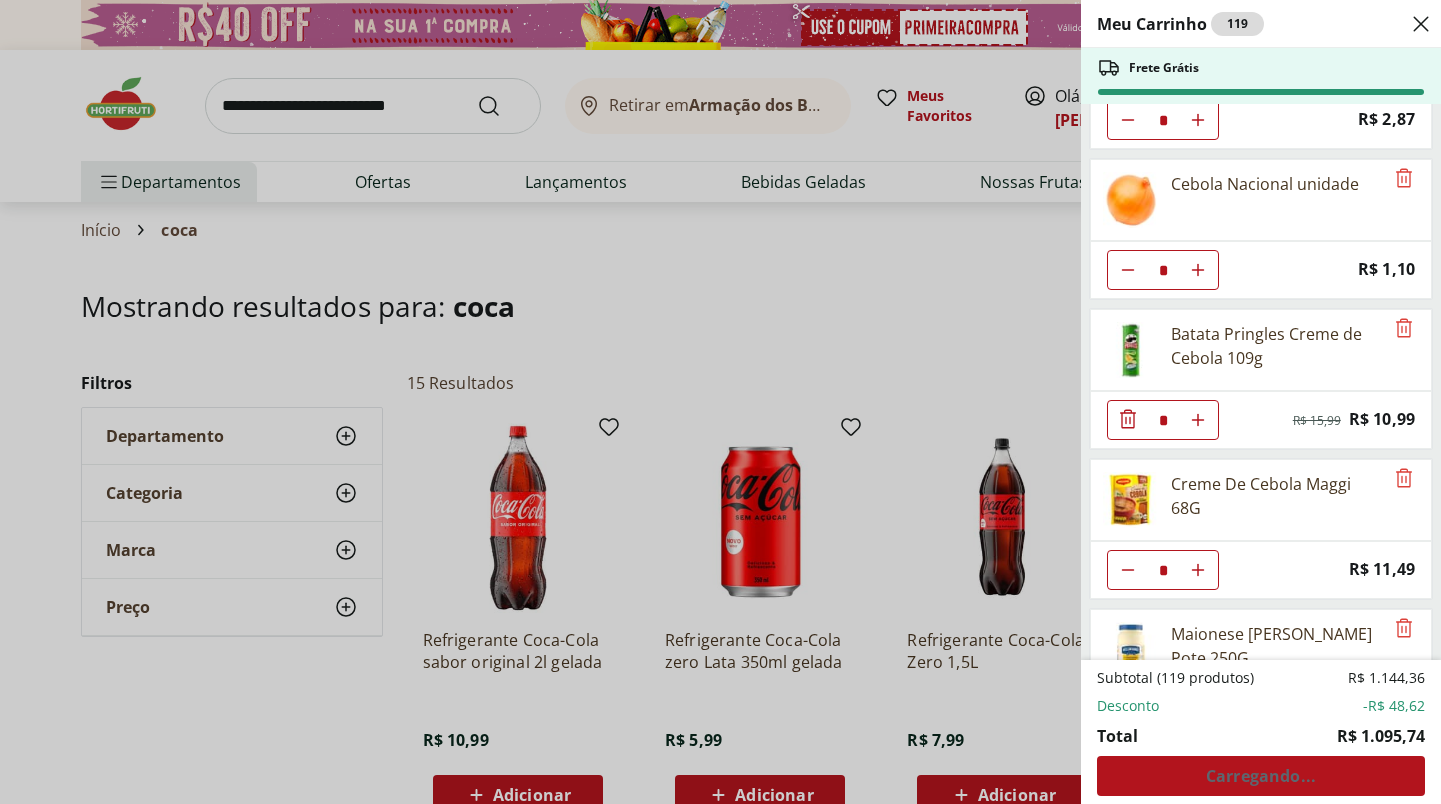 click 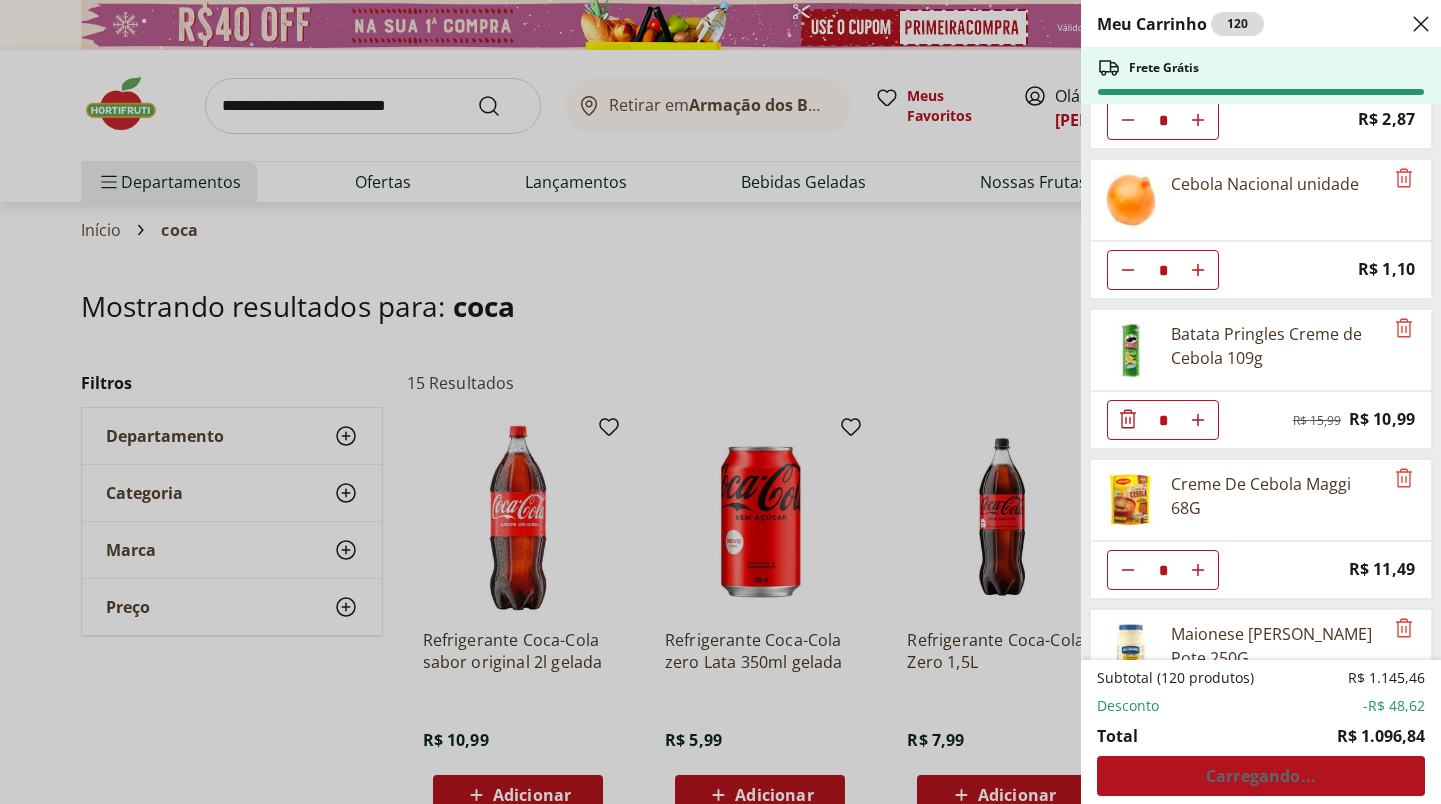 click 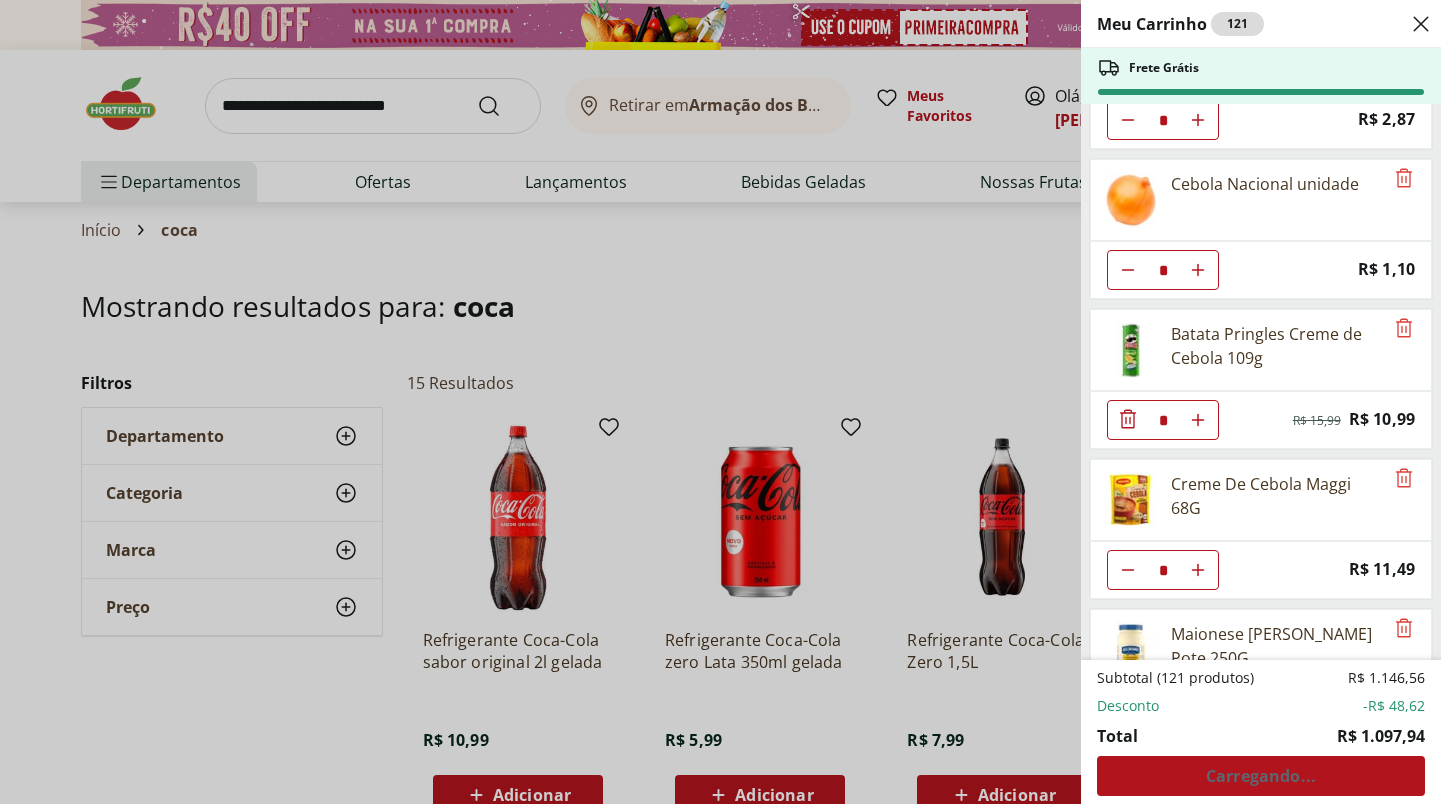 click 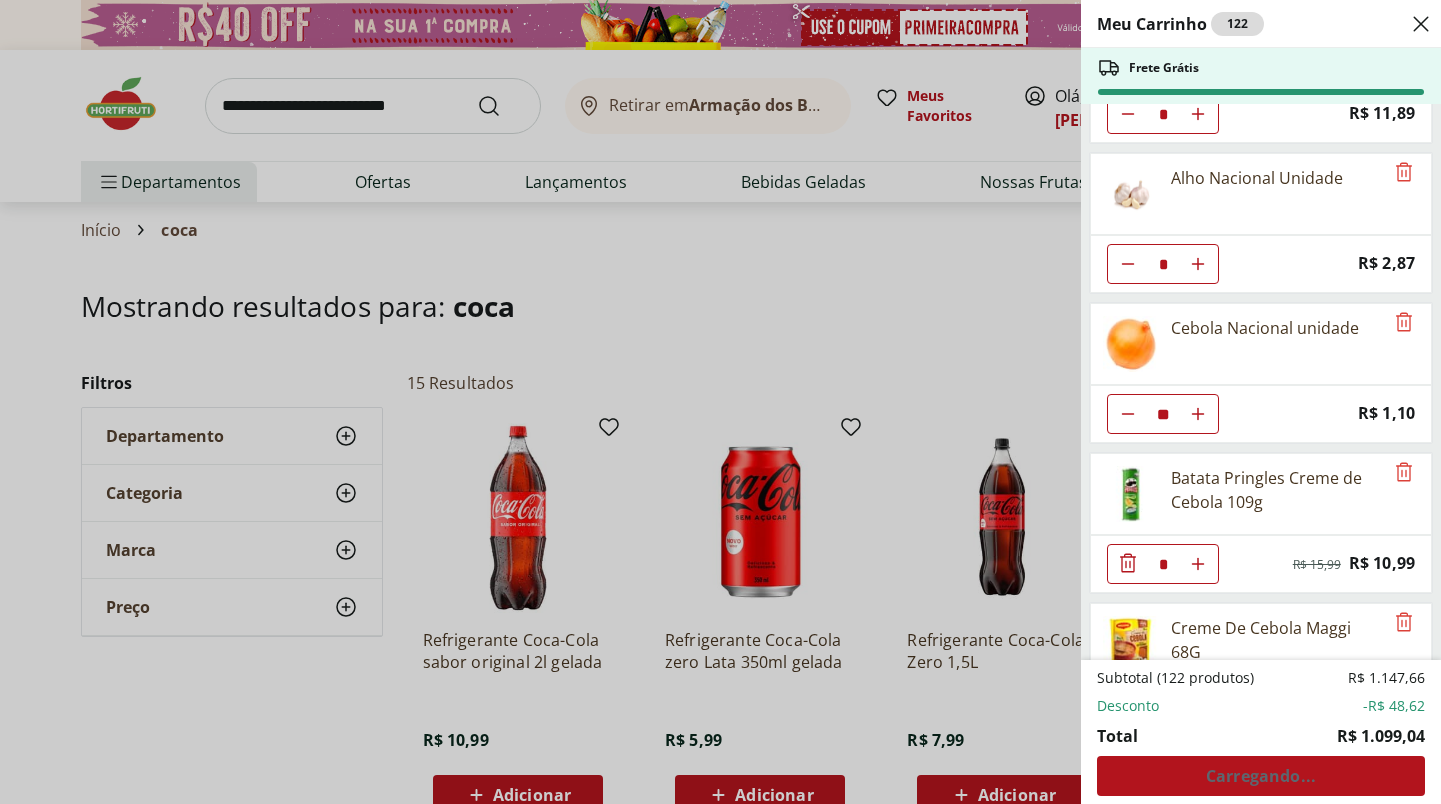 scroll, scrollTop: 4156, scrollLeft: 0, axis: vertical 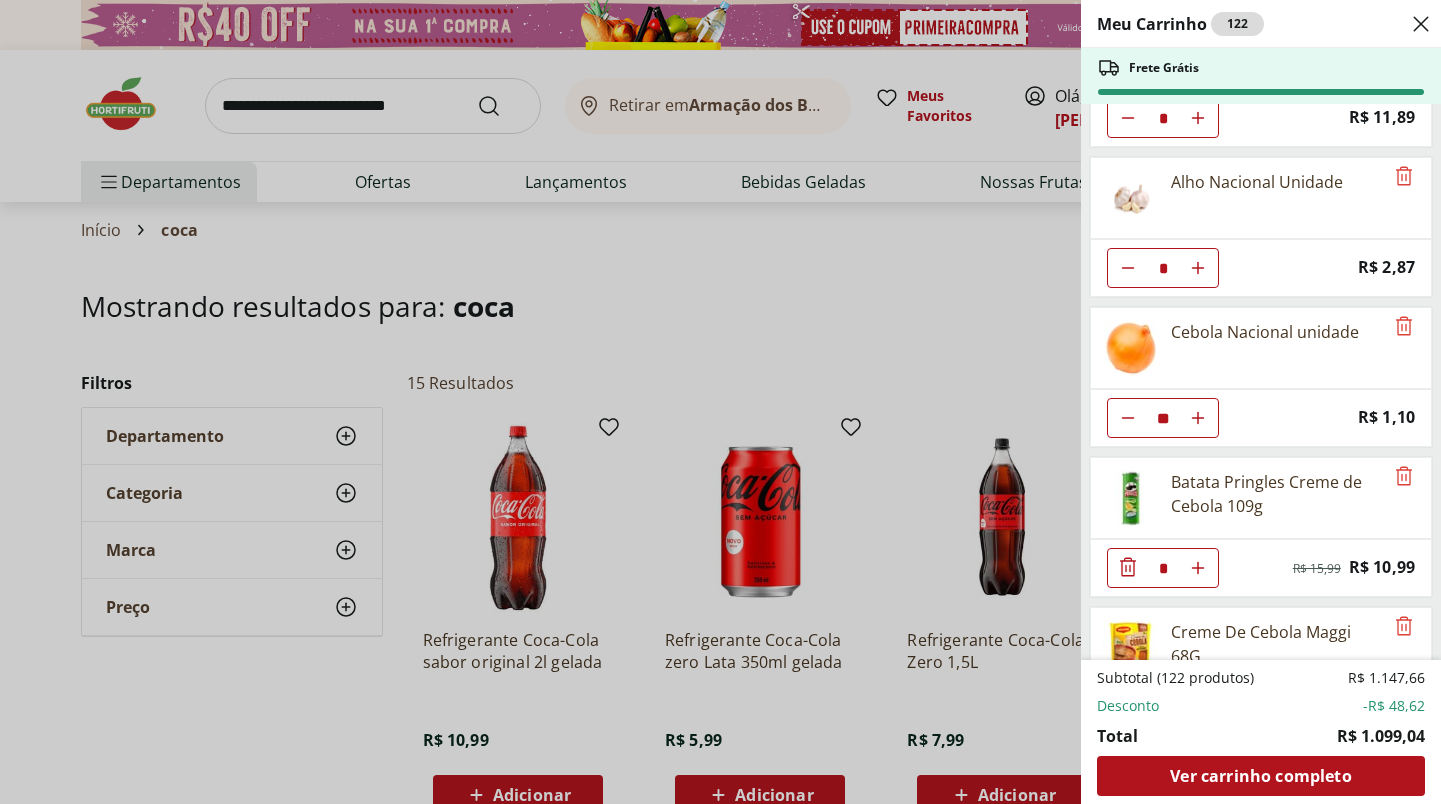 click 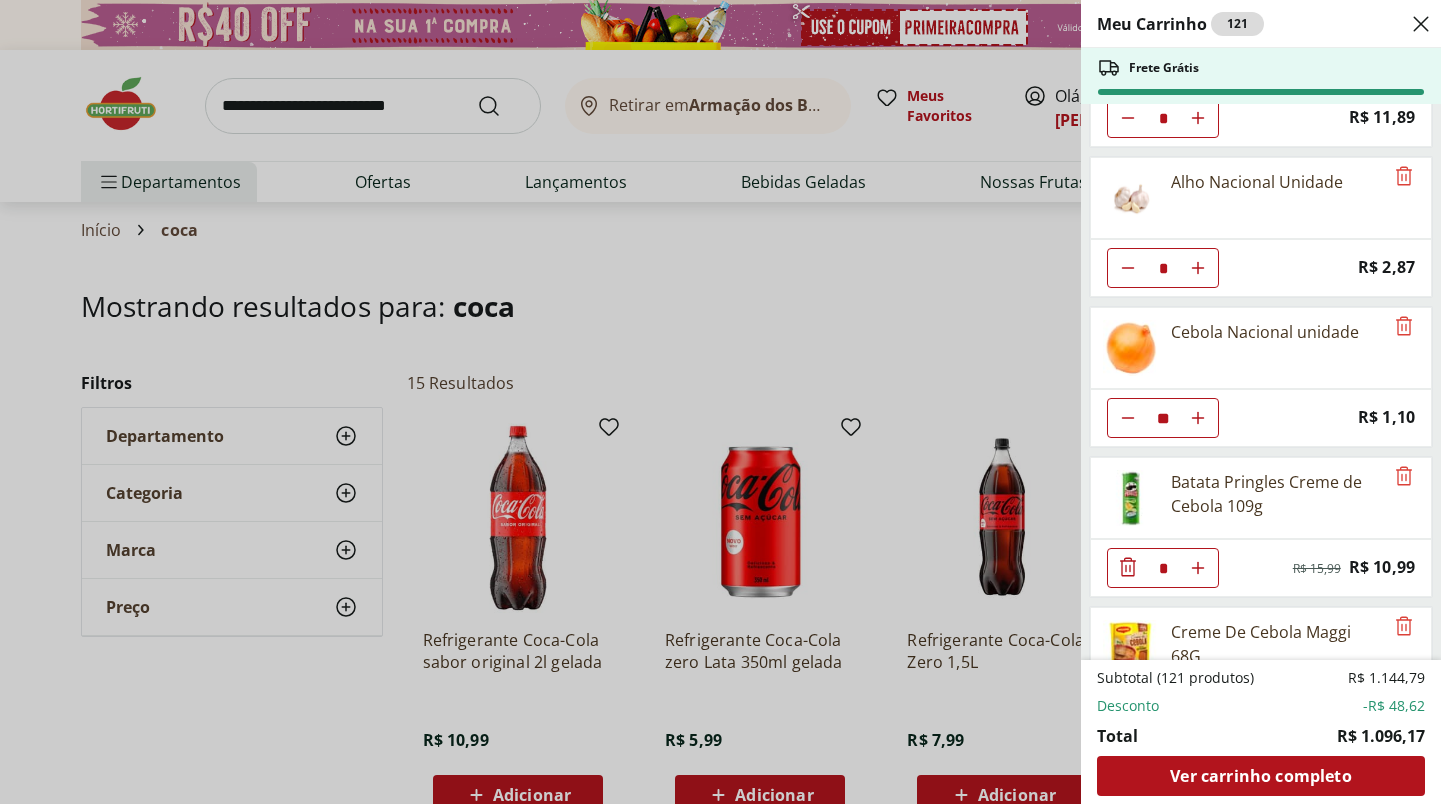 click 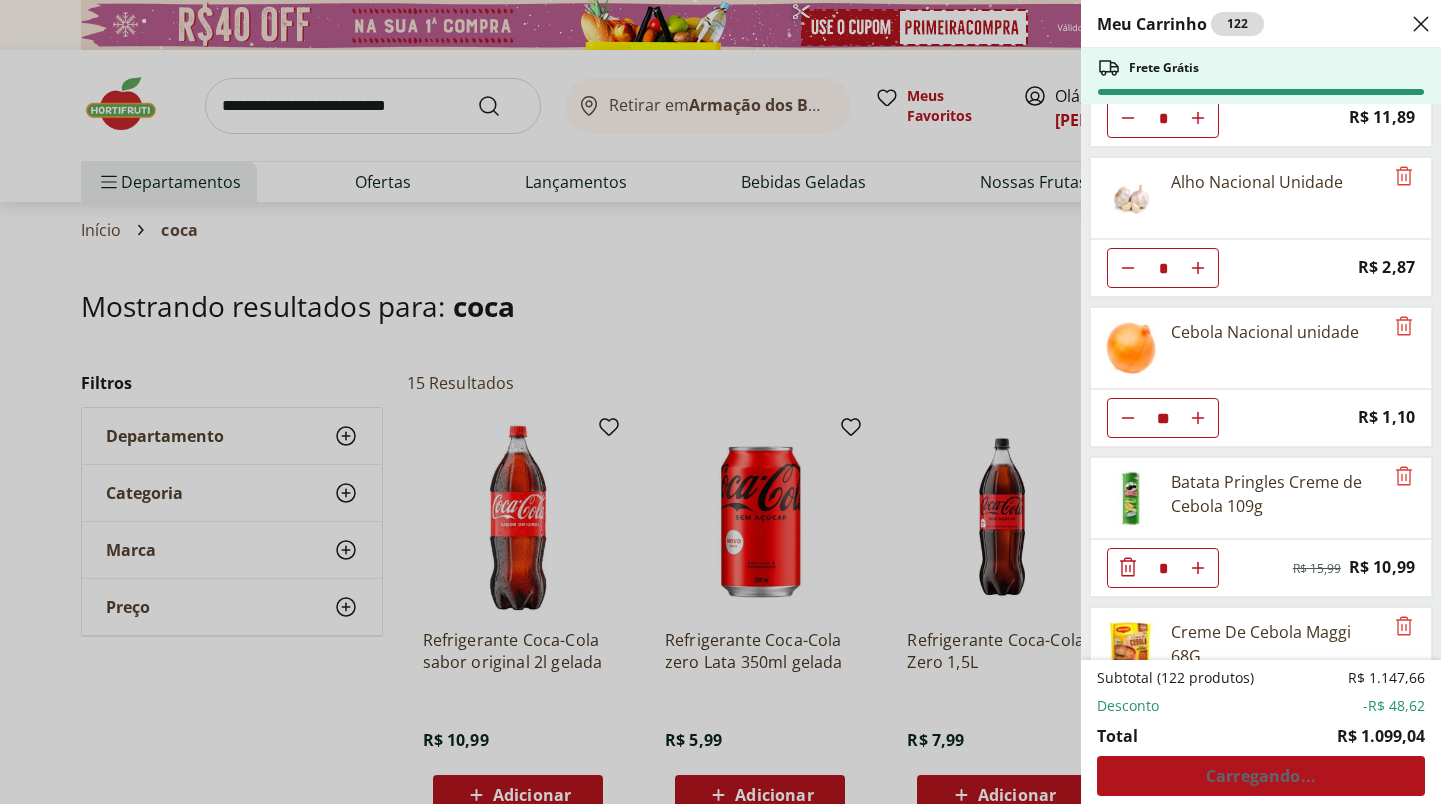 click 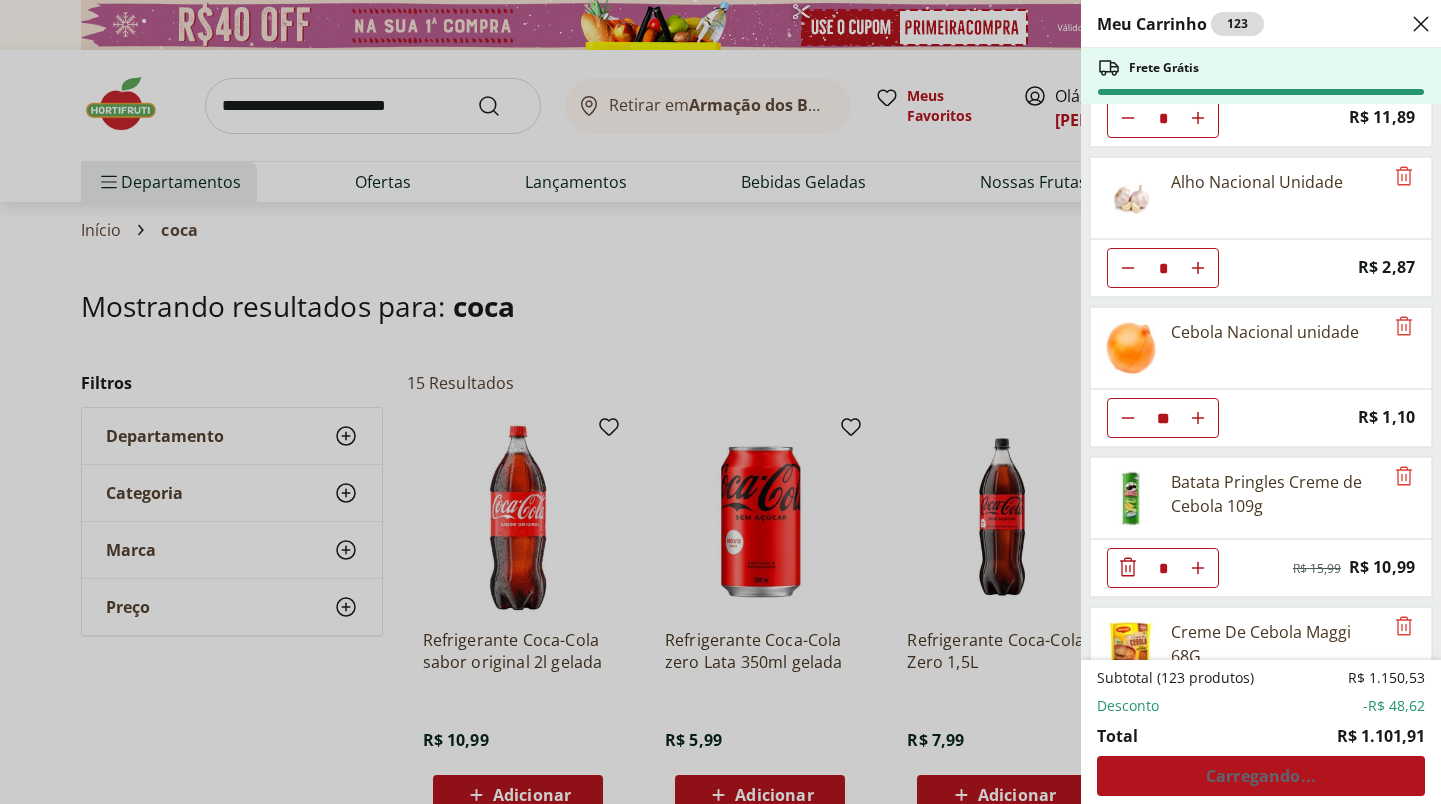 click 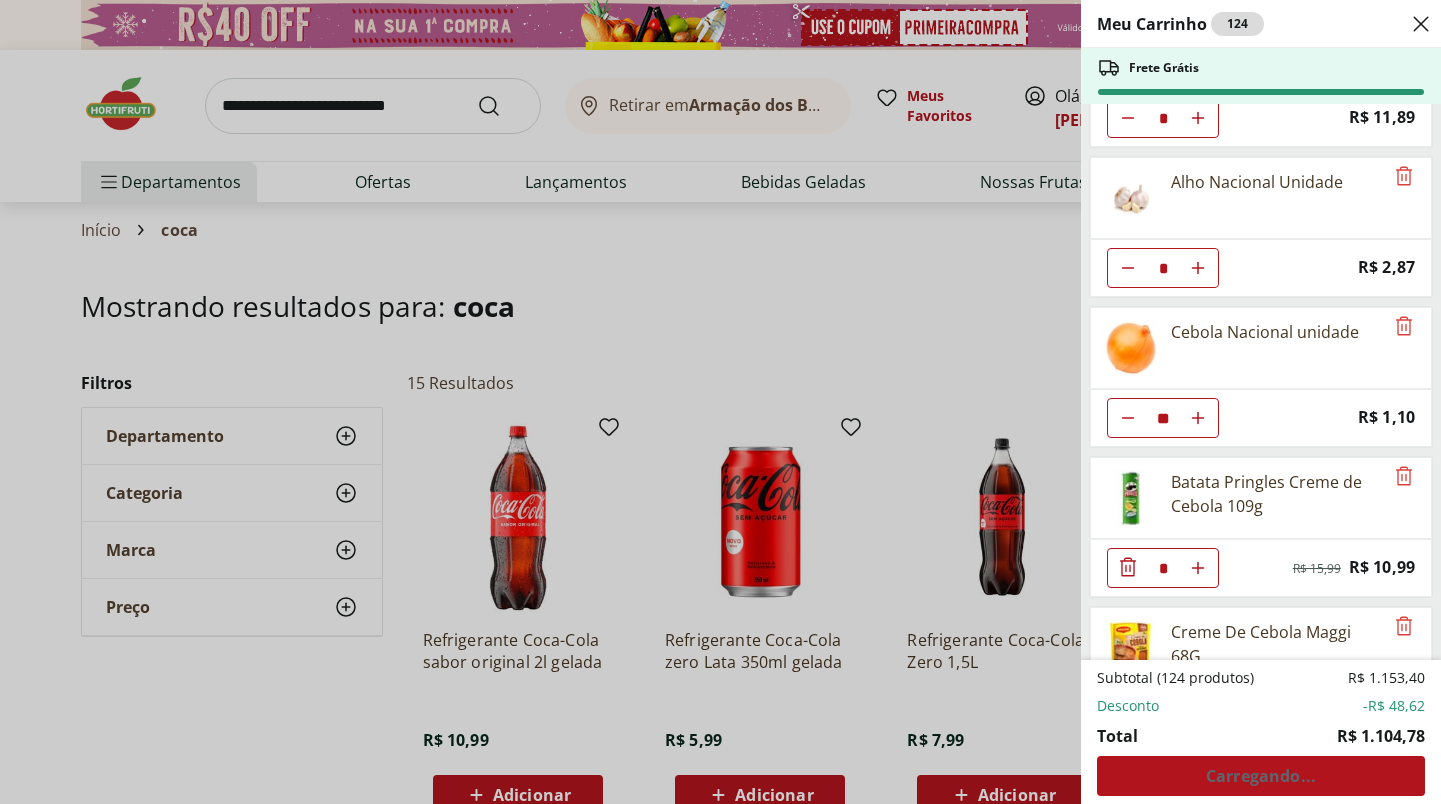 click 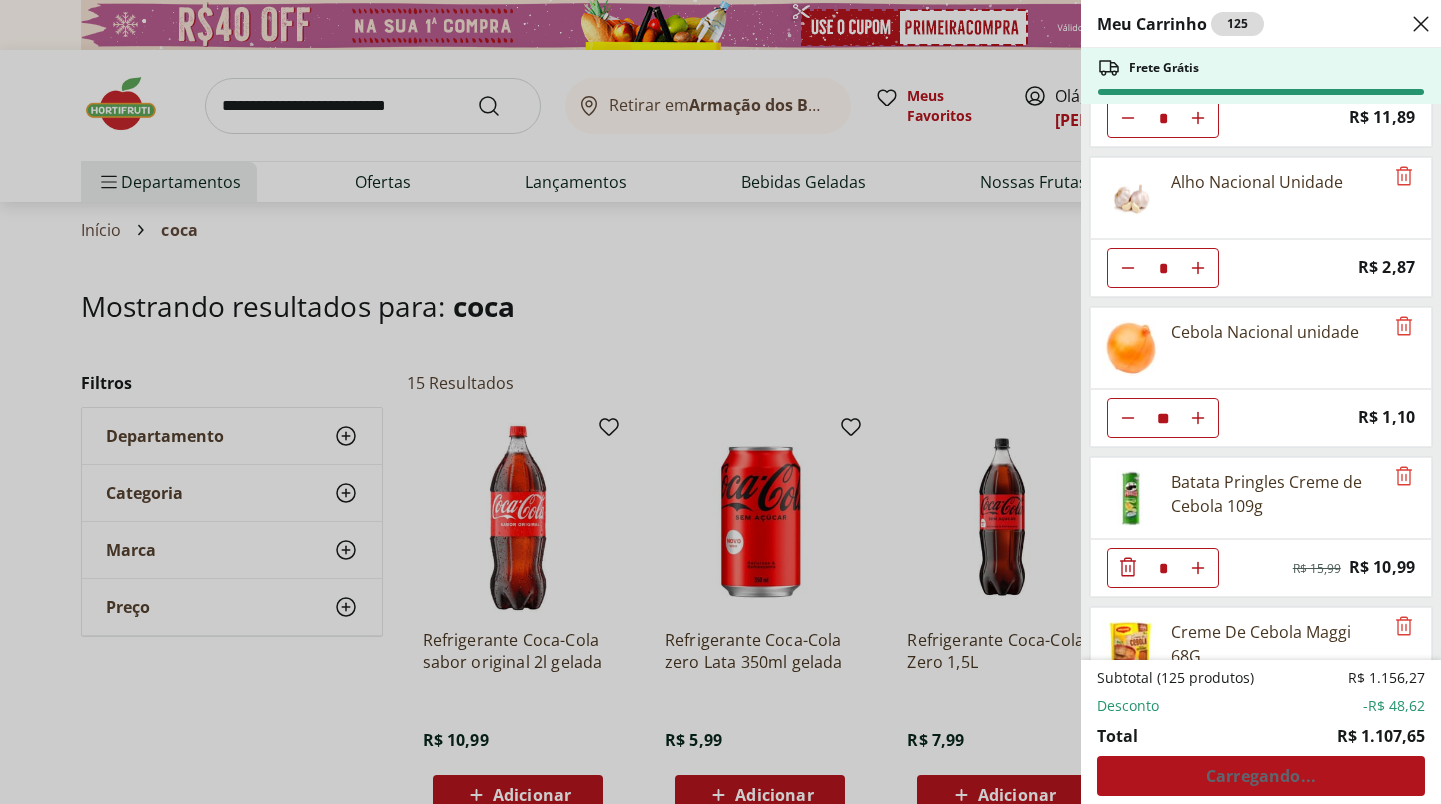 click 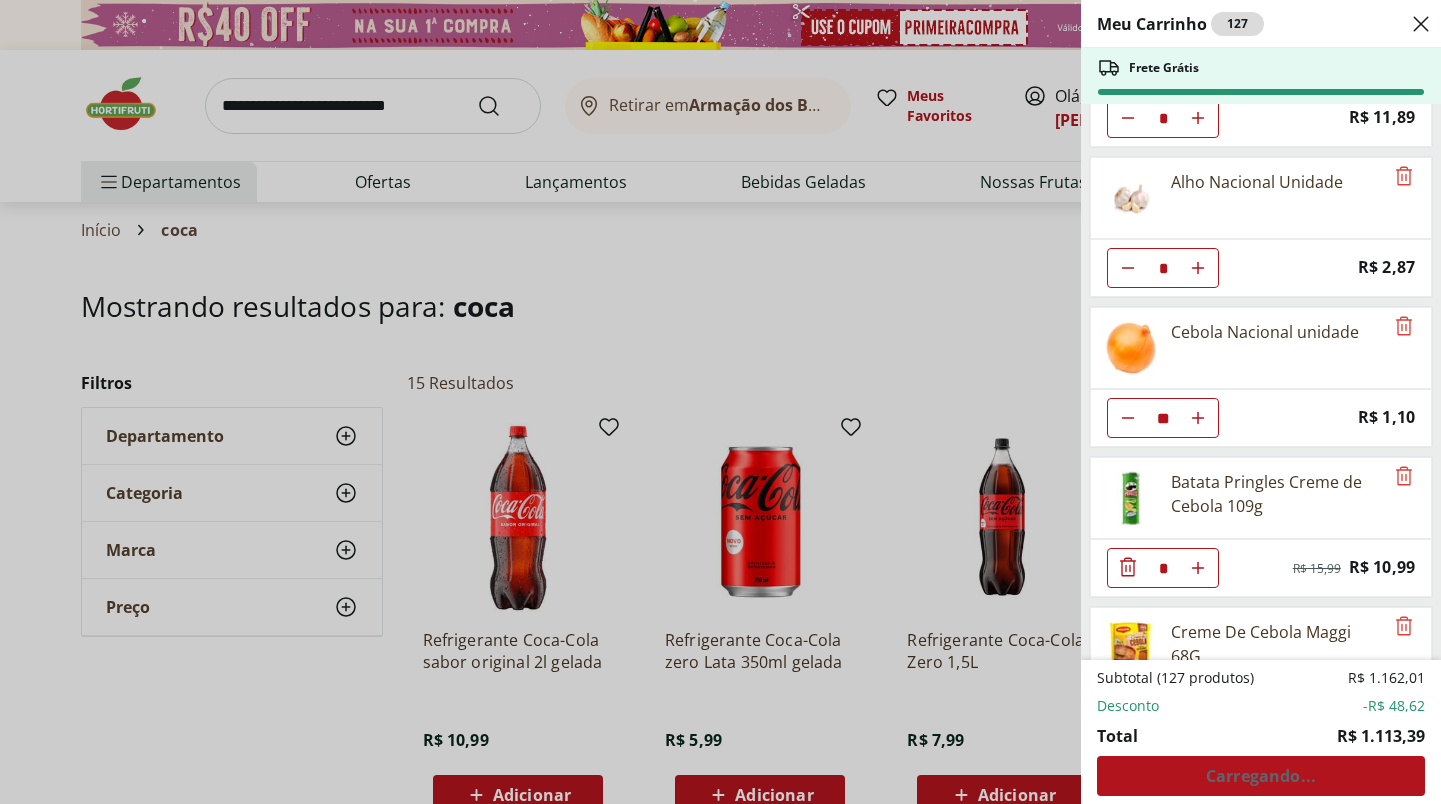 click 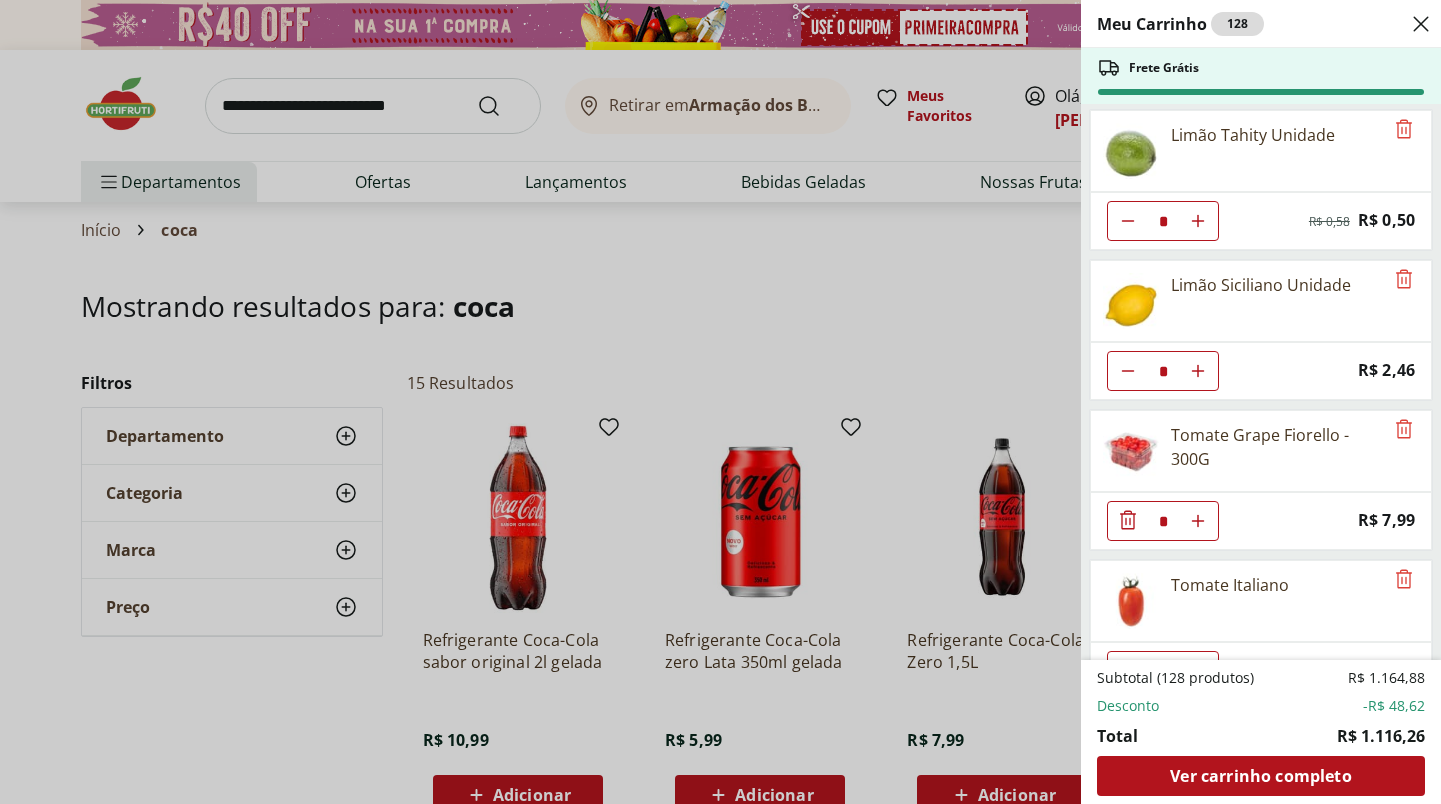 scroll, scrollTop: 4954, scrollLeft: 0, axis: vertical 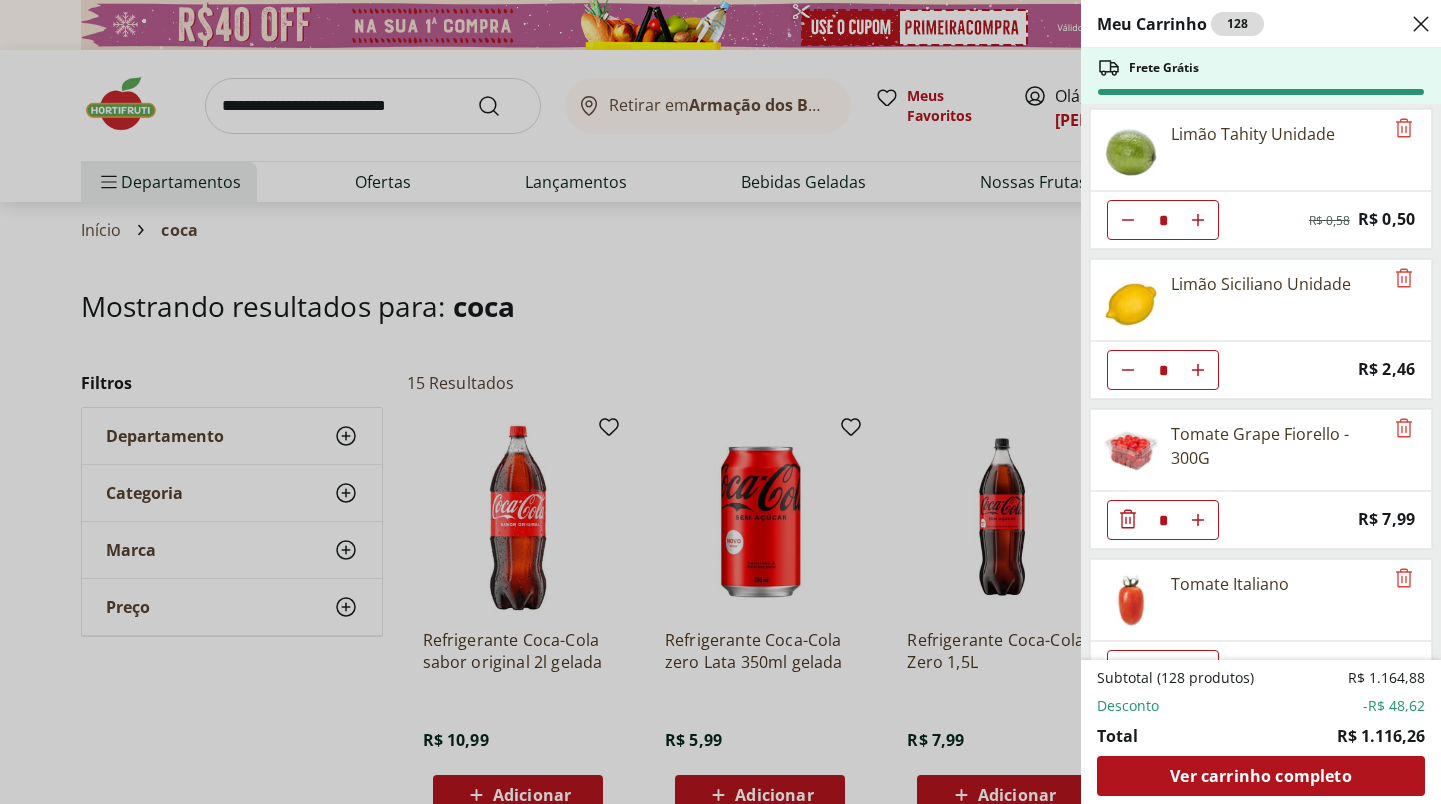 click at bounding box center [1198, -4730] 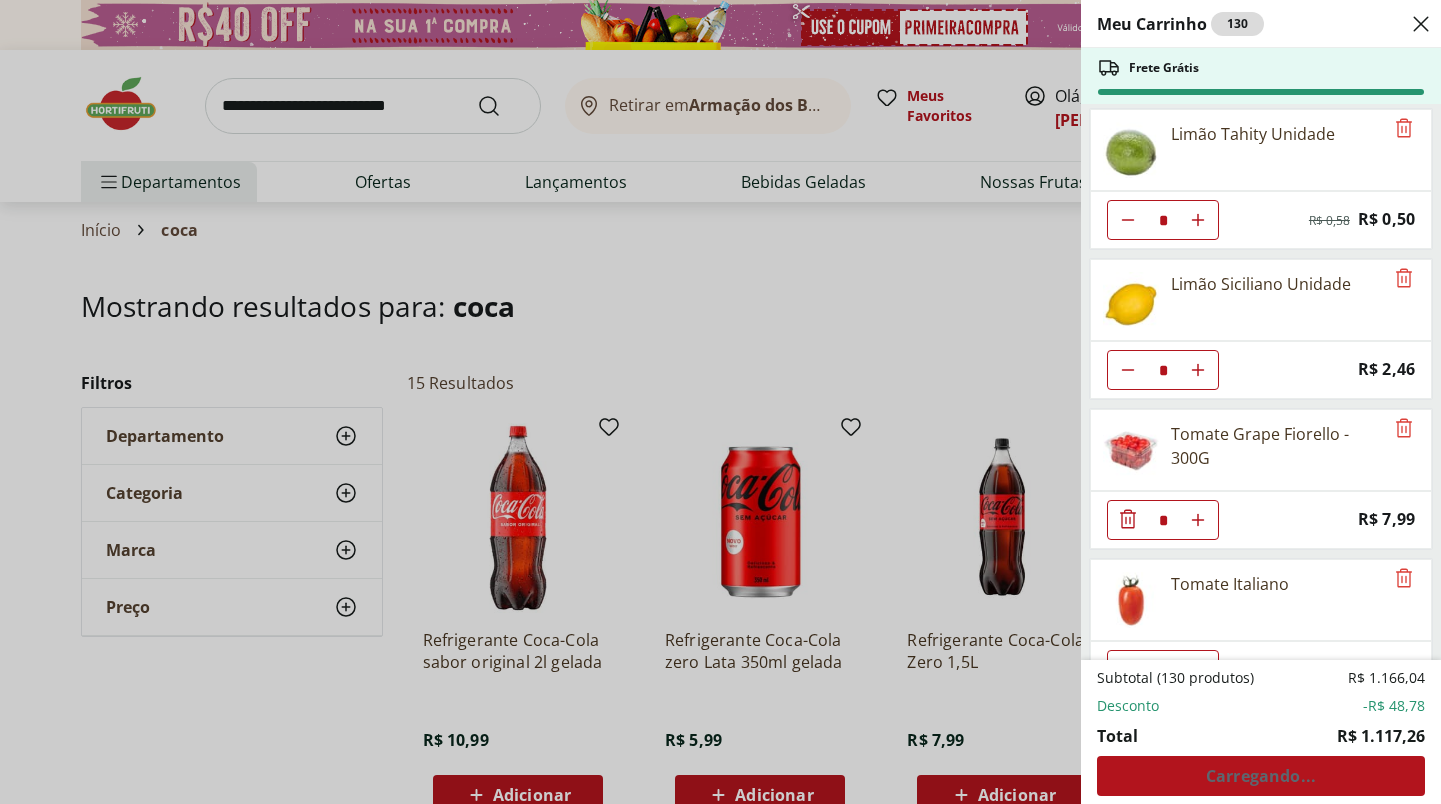 click at bounding box center [1198, -4730] 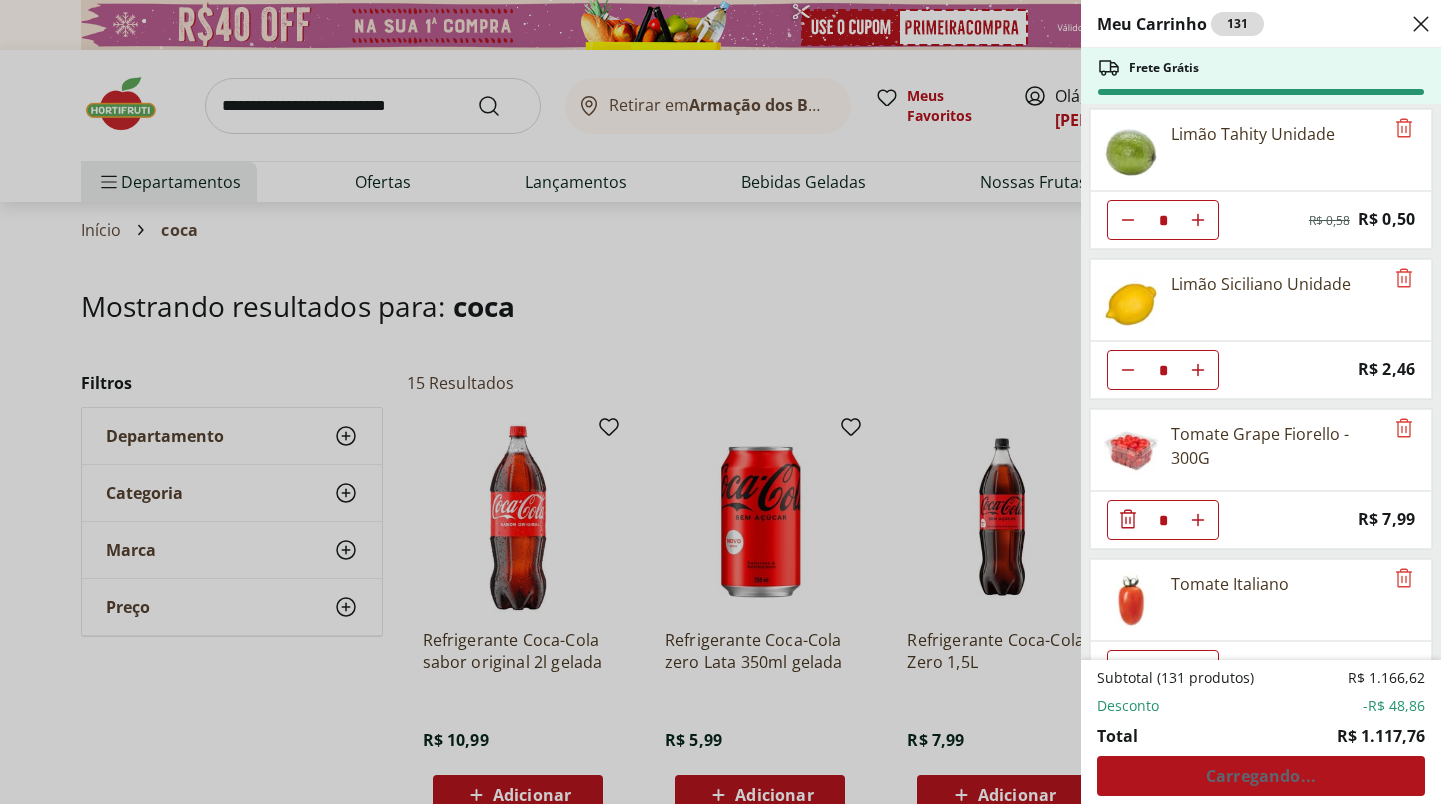 click at bounding box center (1198, -4730) 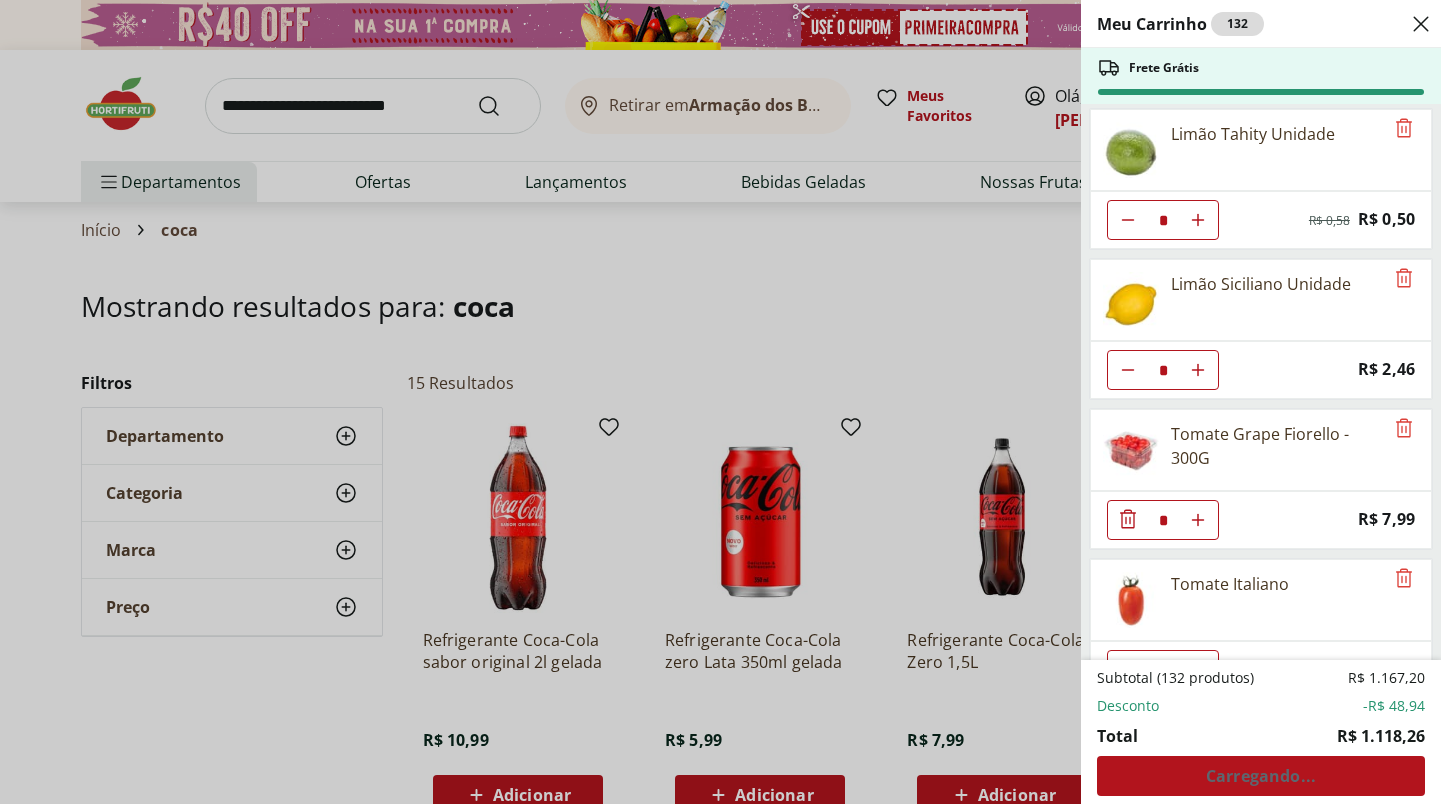 click at bounding box center (1198, -4730) 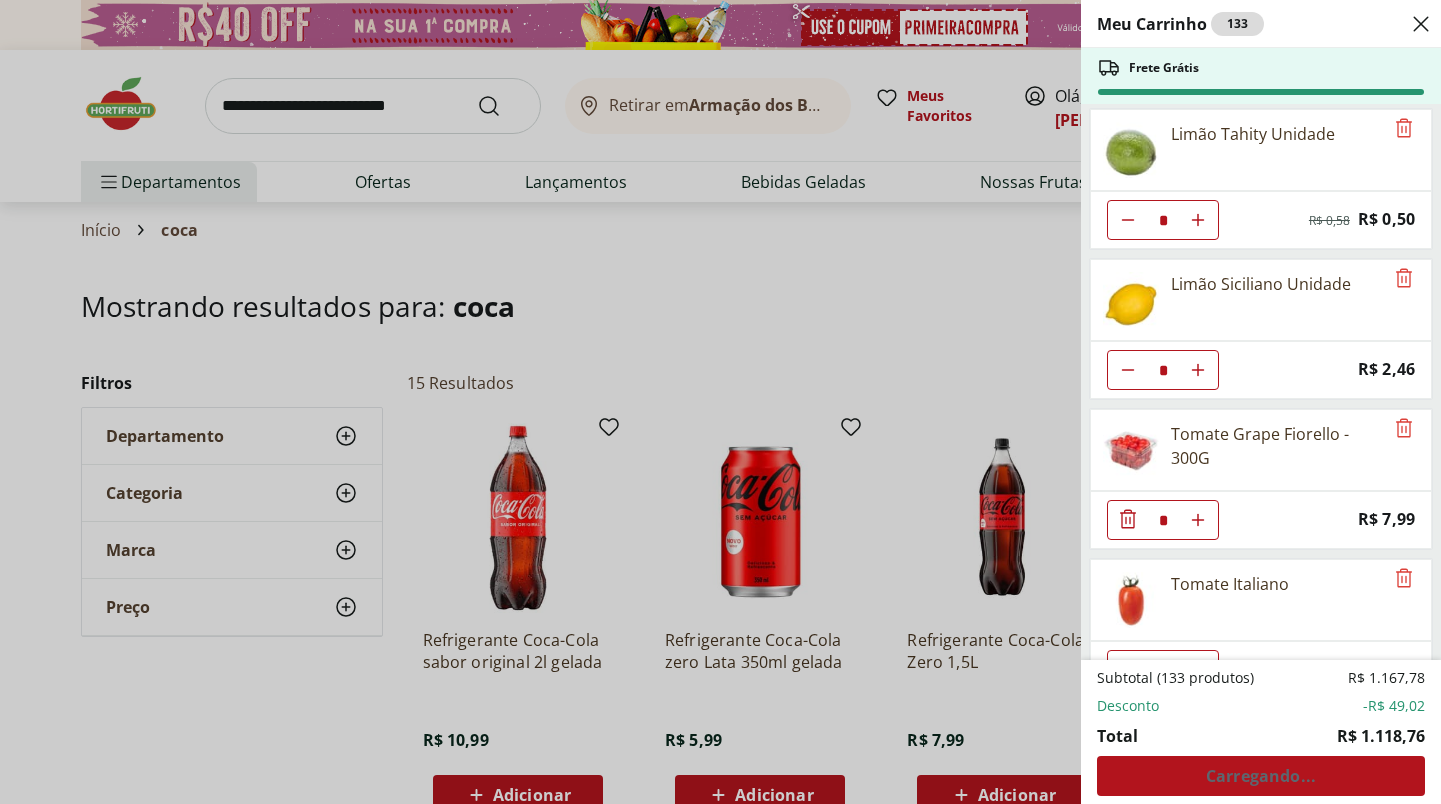 click at bounding box center (1198, -4730) 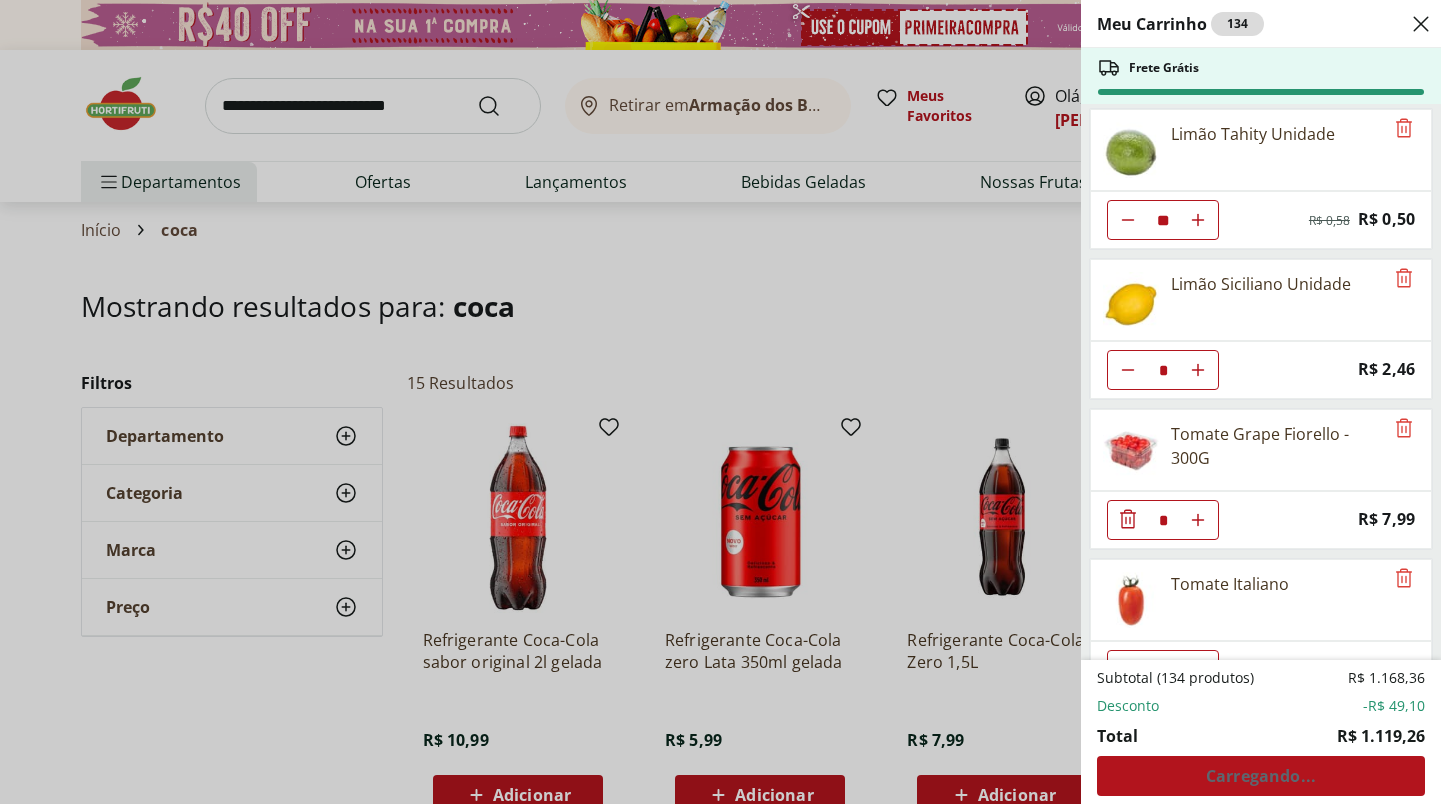 click 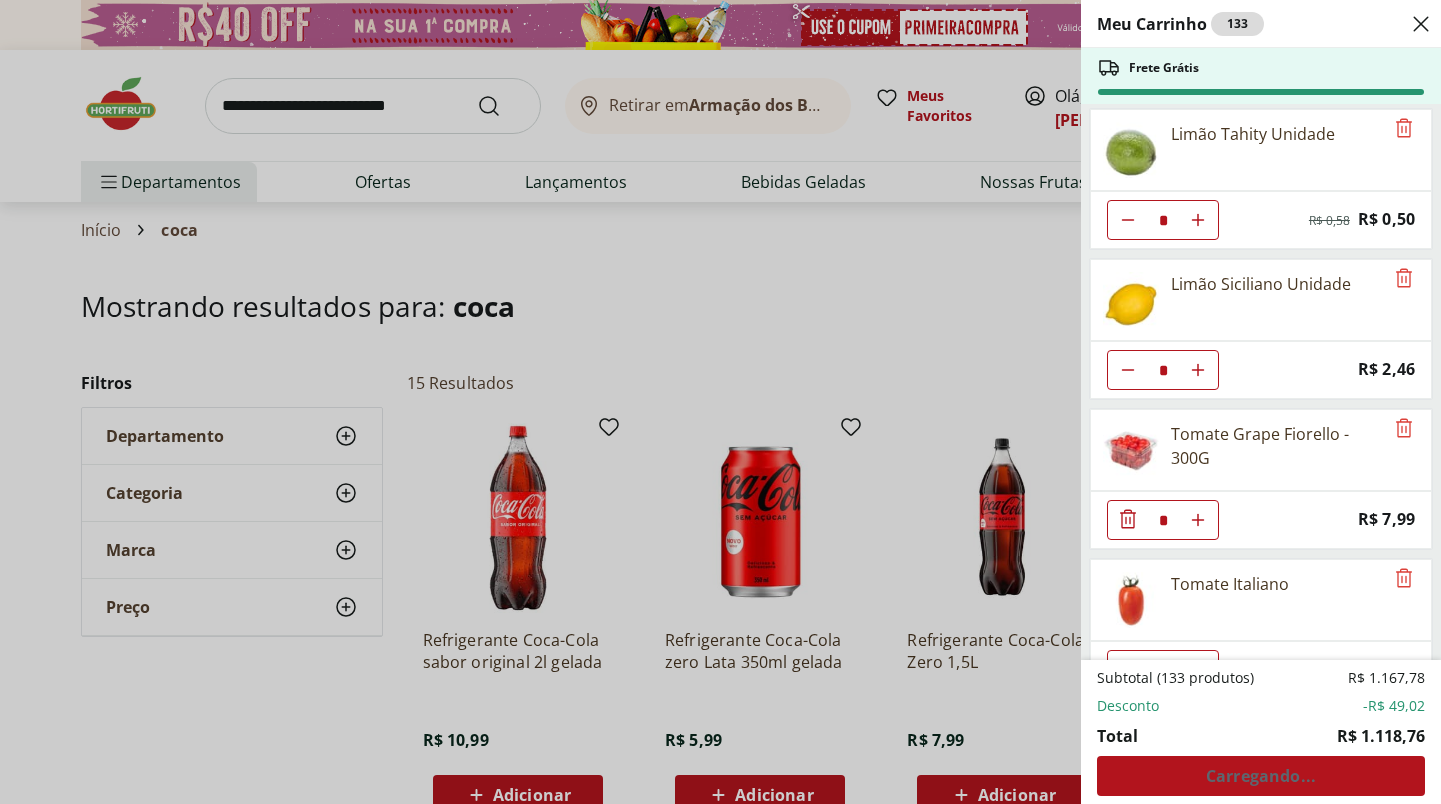 click at bounding box center [1198, -4730] 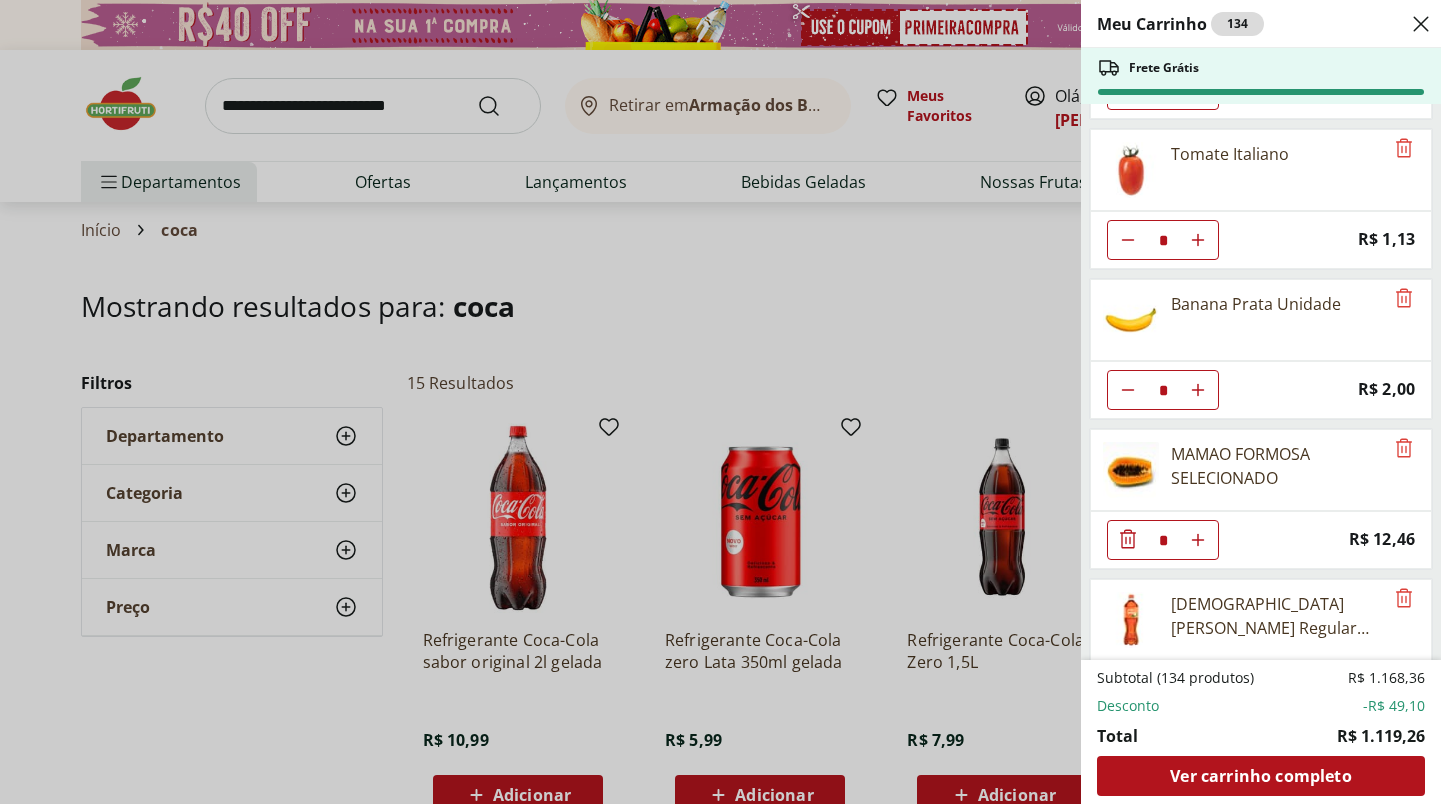 scroll, scrollTop: 5386, scrollLeft: 0, axis: vertical 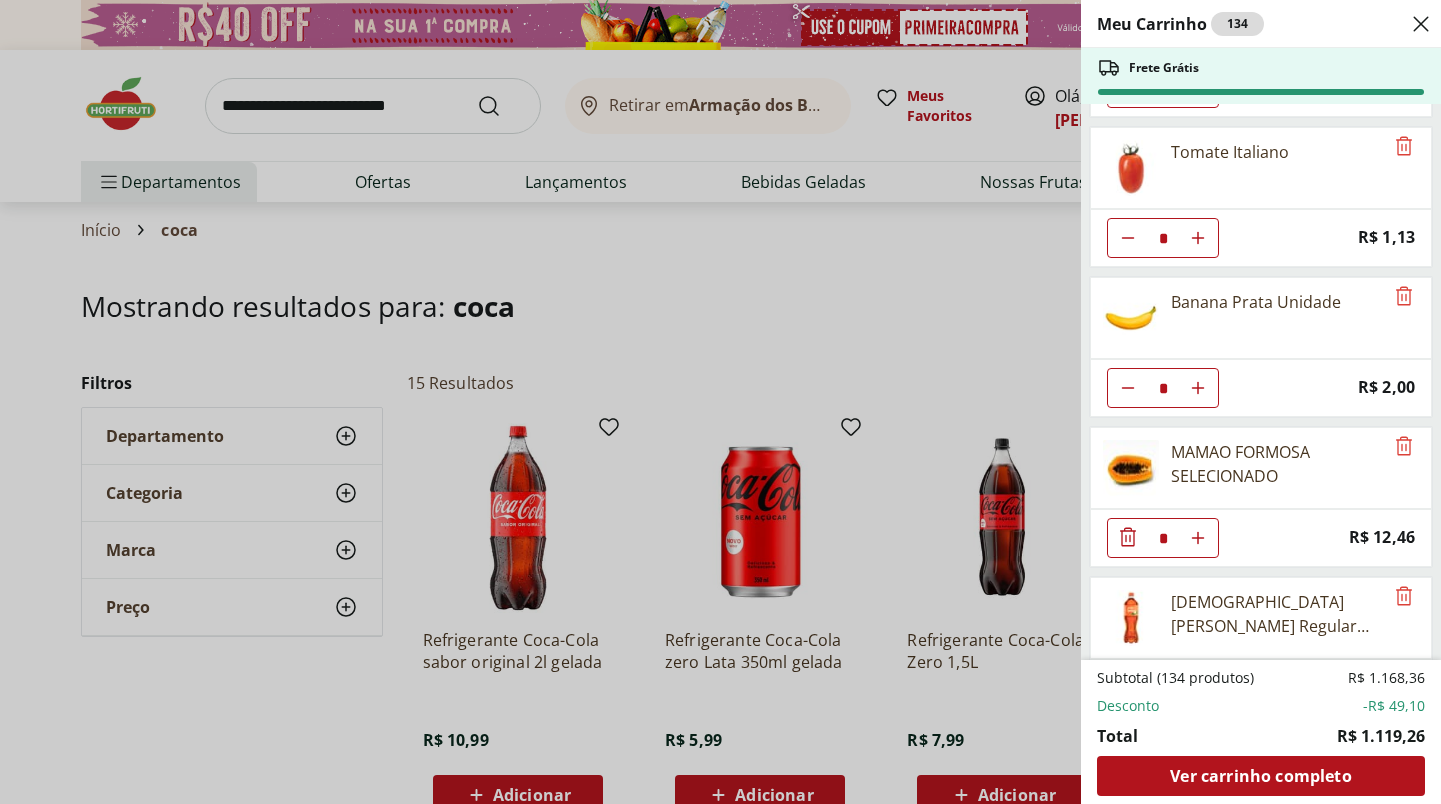 click at bounding box center (1198, -5162) 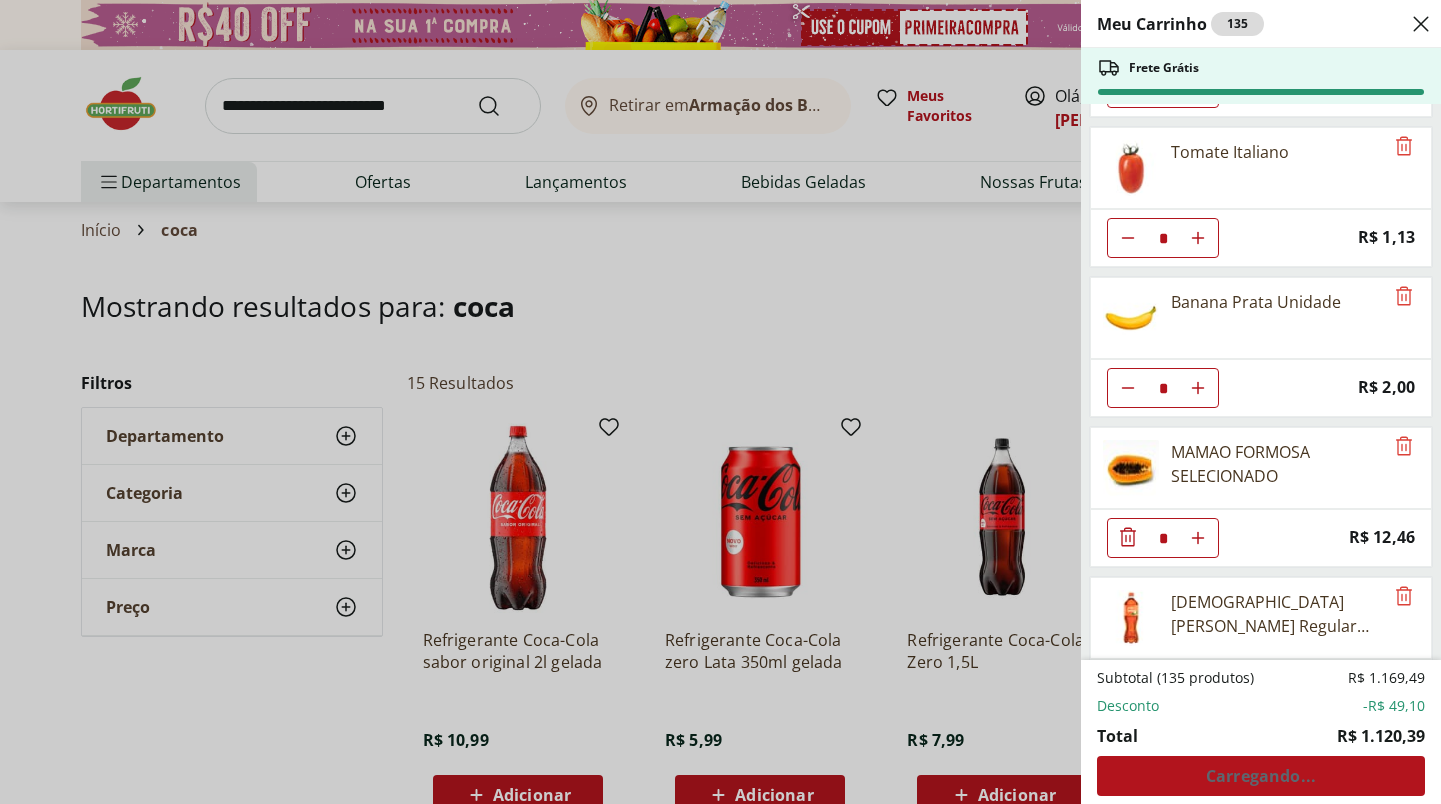 type on "*" 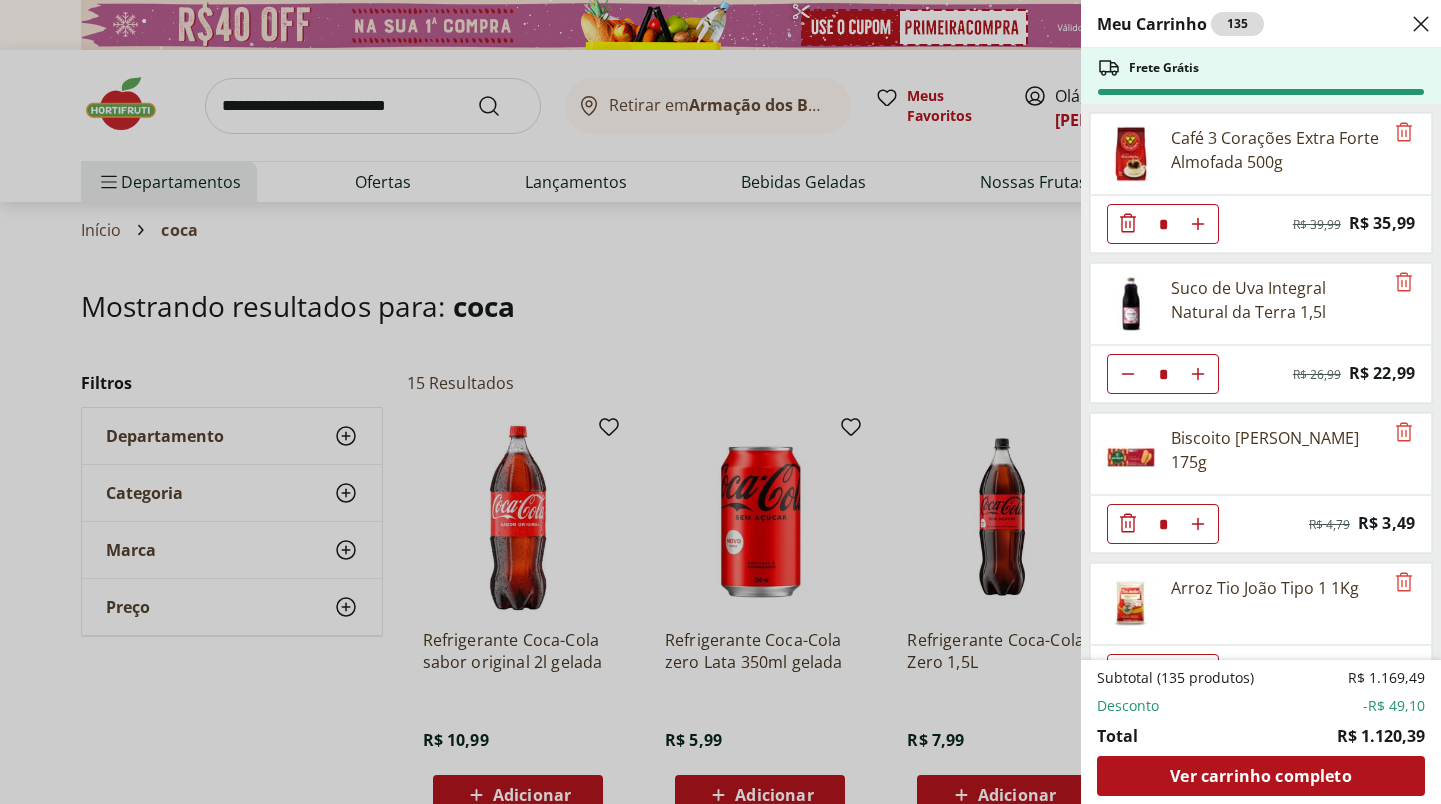 scroll, scrollTop: 0, scrollLeft: 0, axis: both 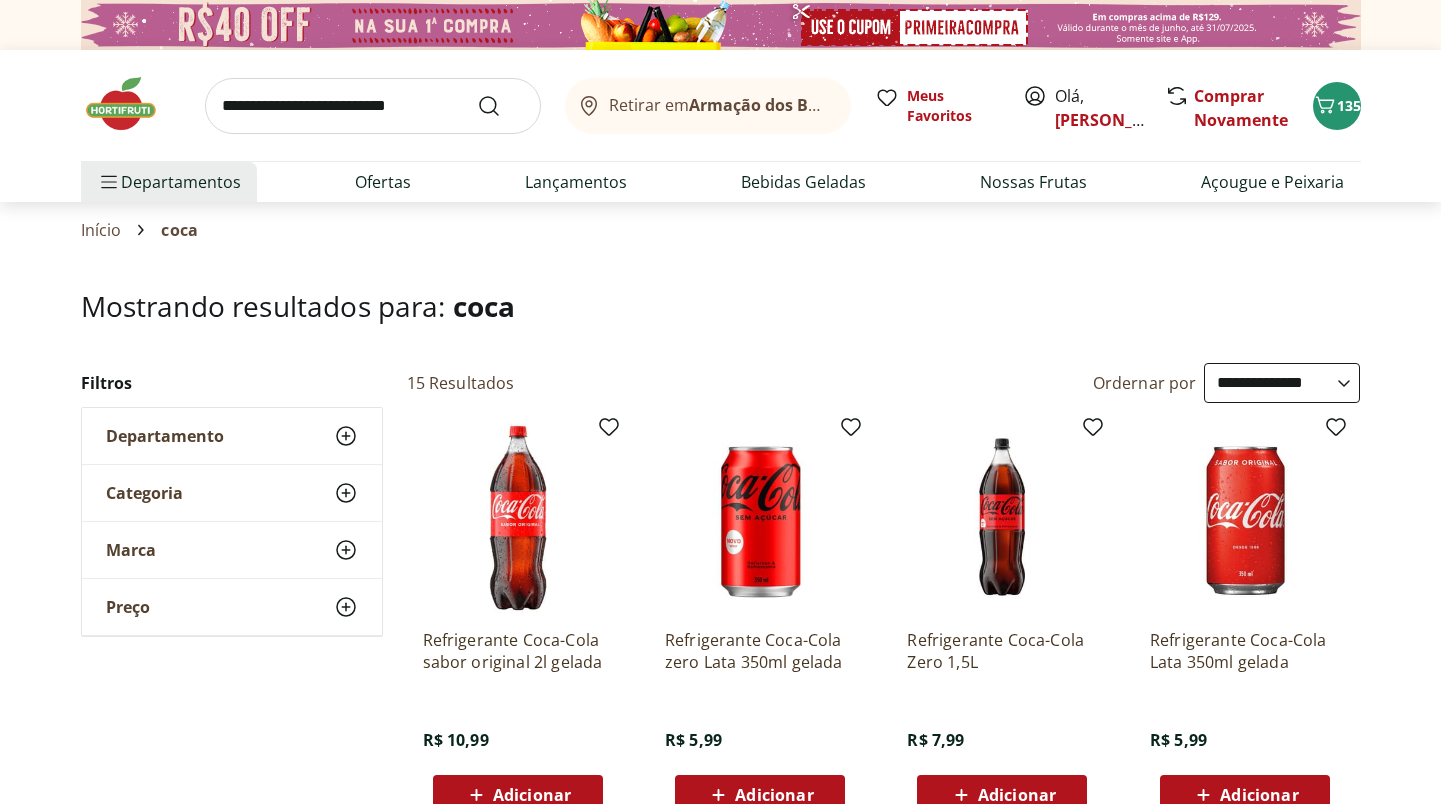 click at bounding box center (373, 106) 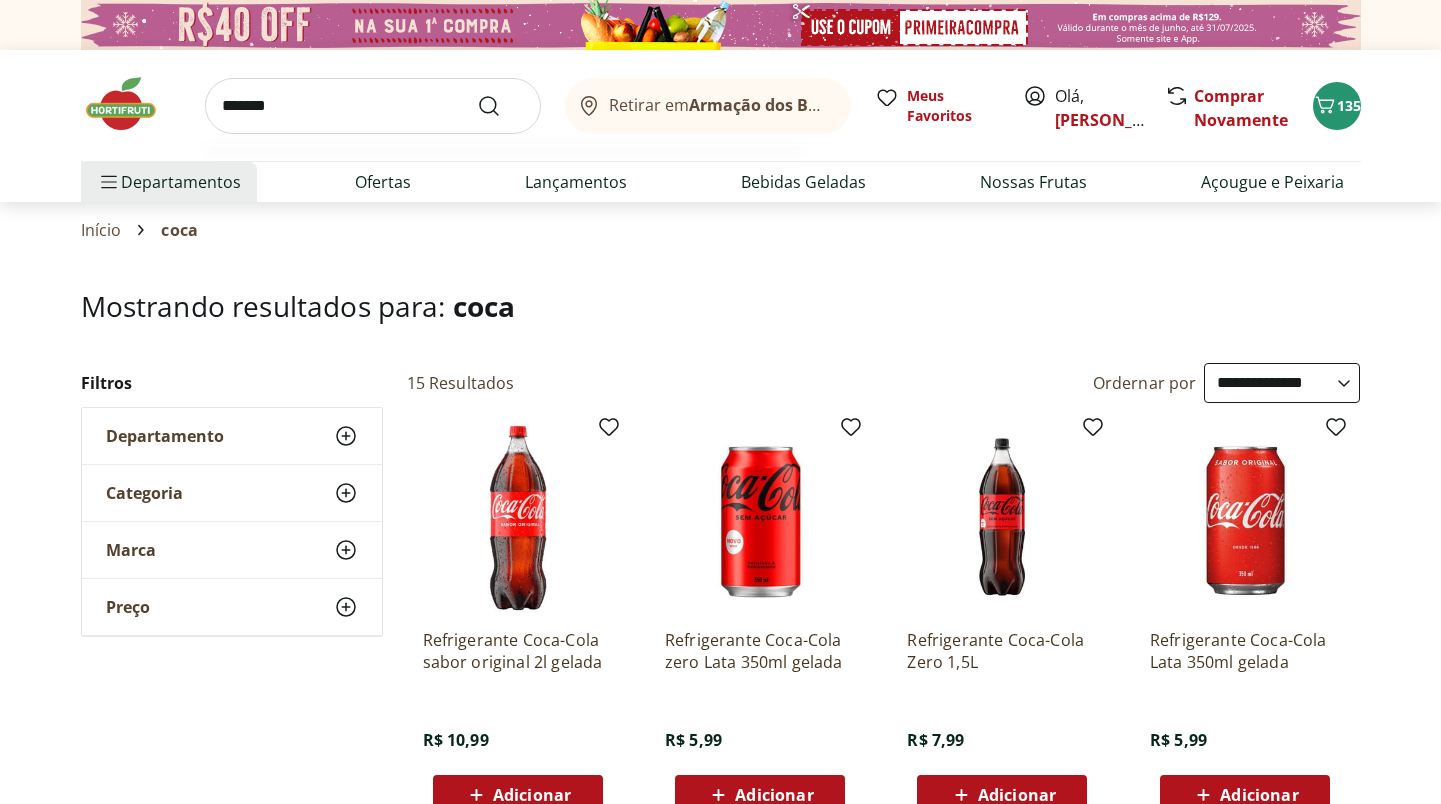 type on "********" 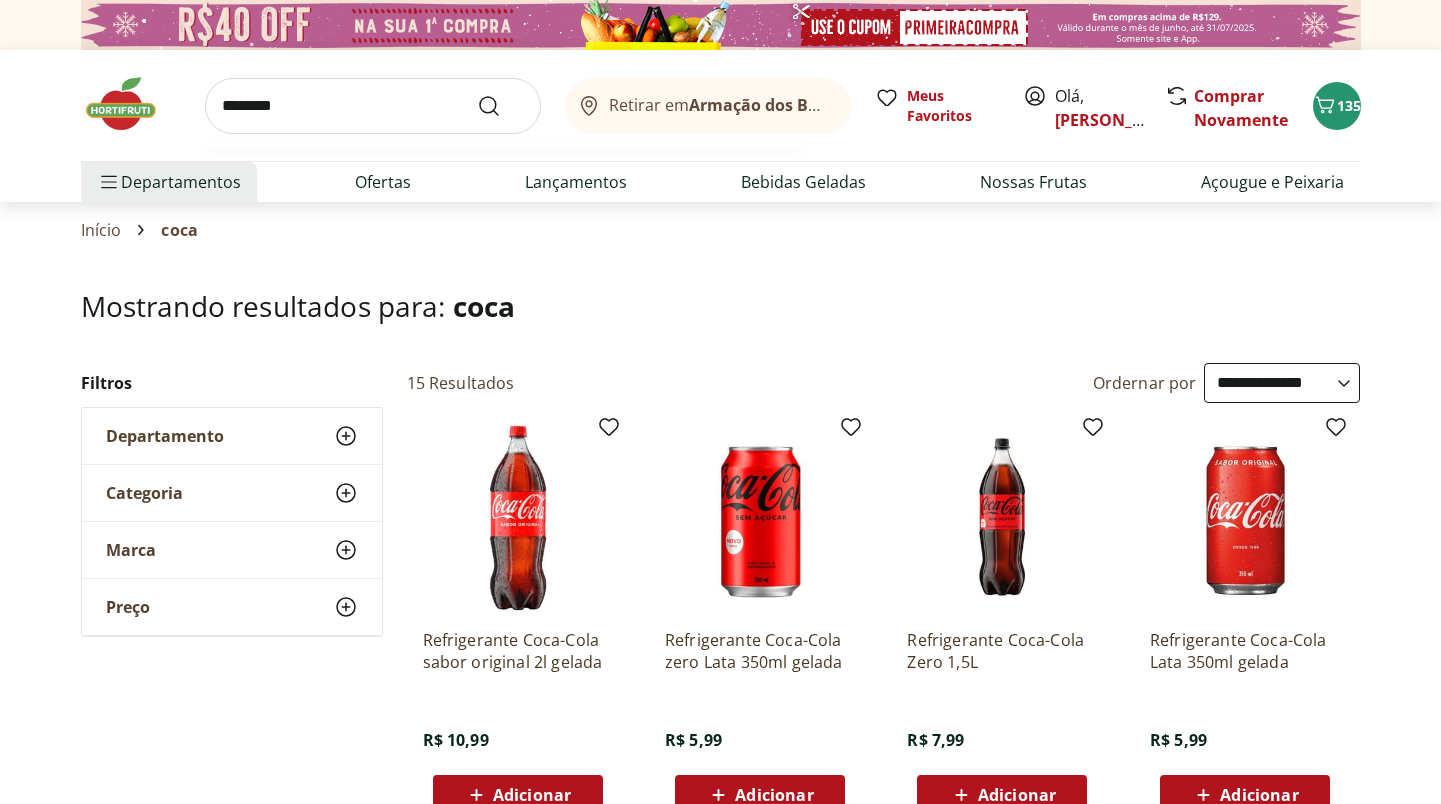click at bounding box center (501, 106) 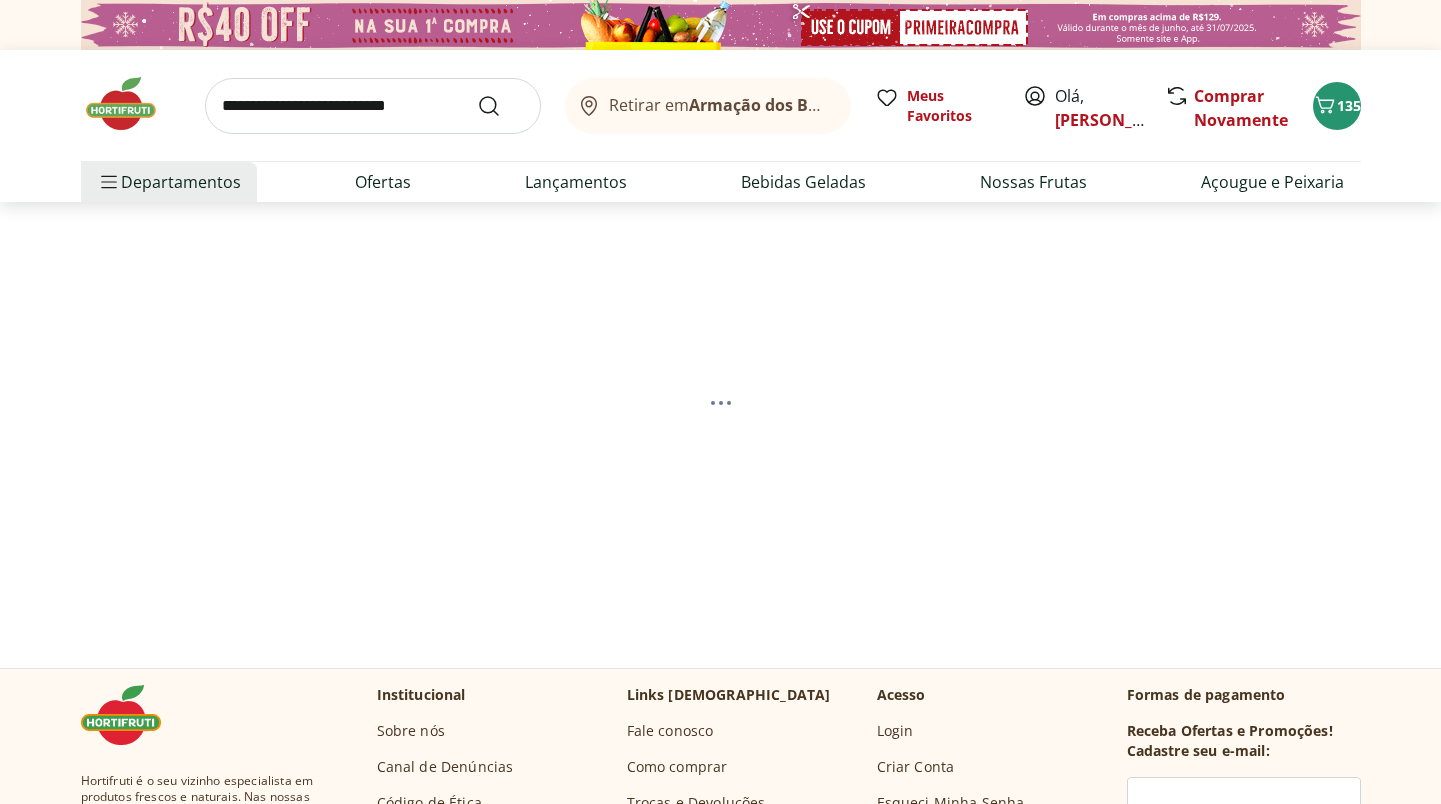 select on "**********" 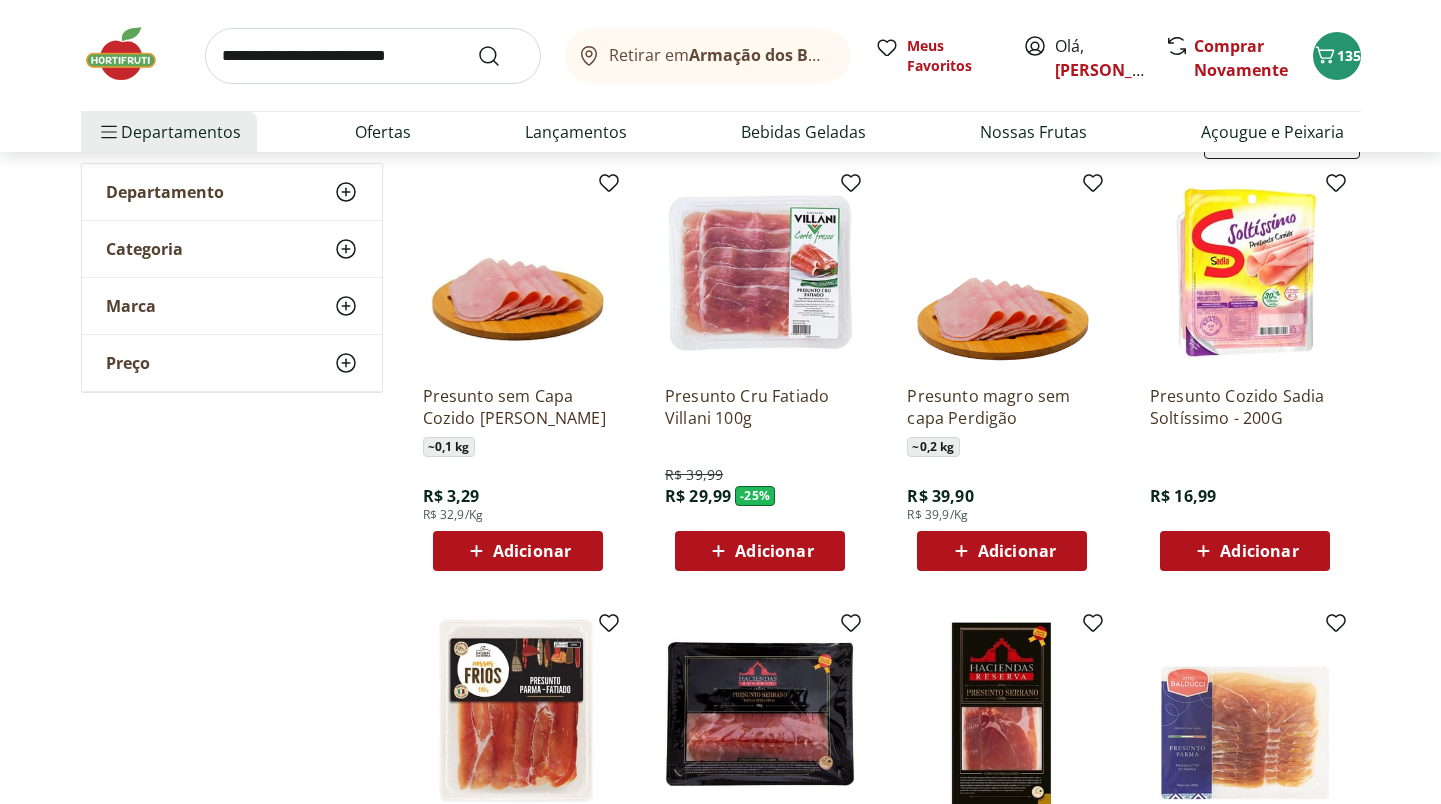 scroll, scrollTop: 242, scrollLeft: 0, axis: vertical 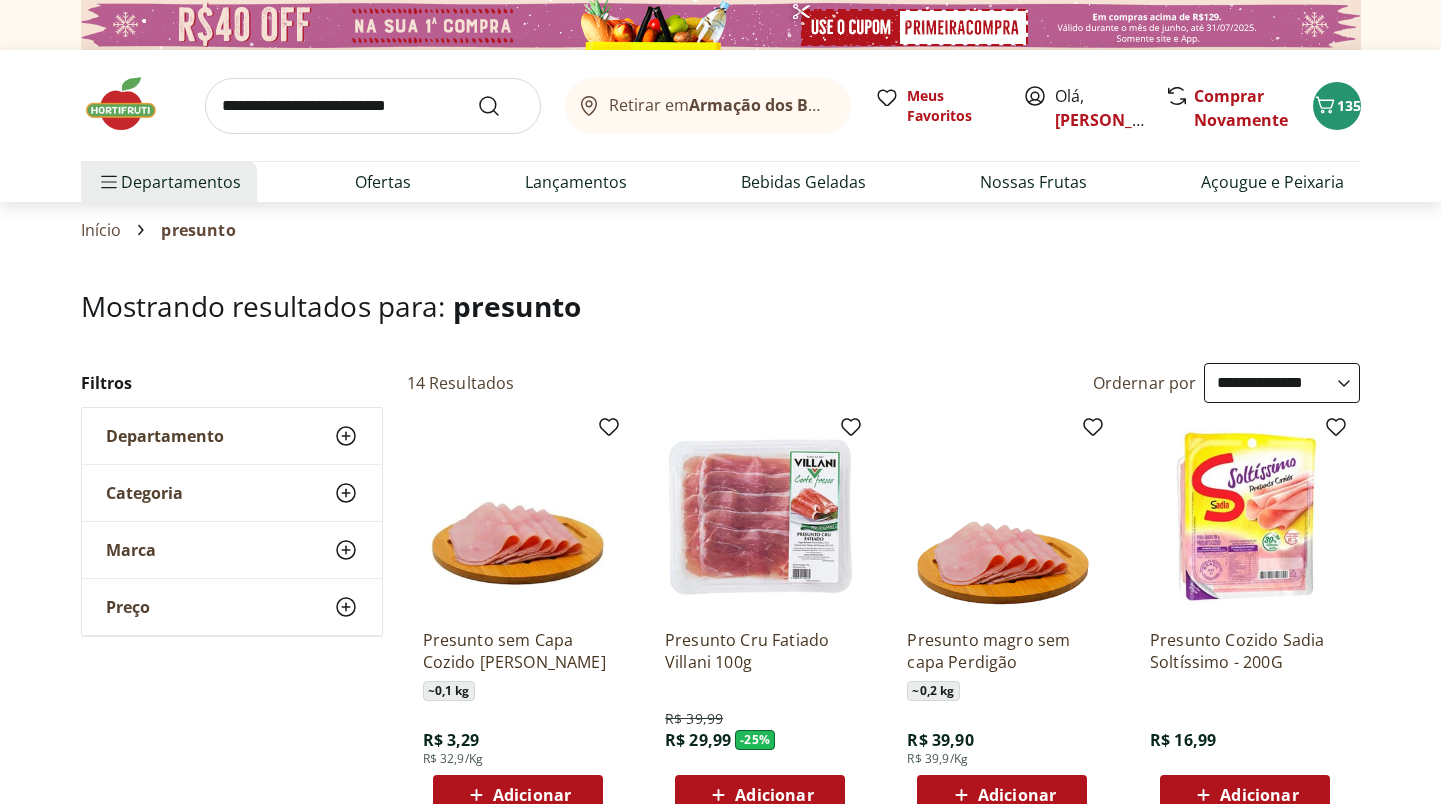 select on "**********" 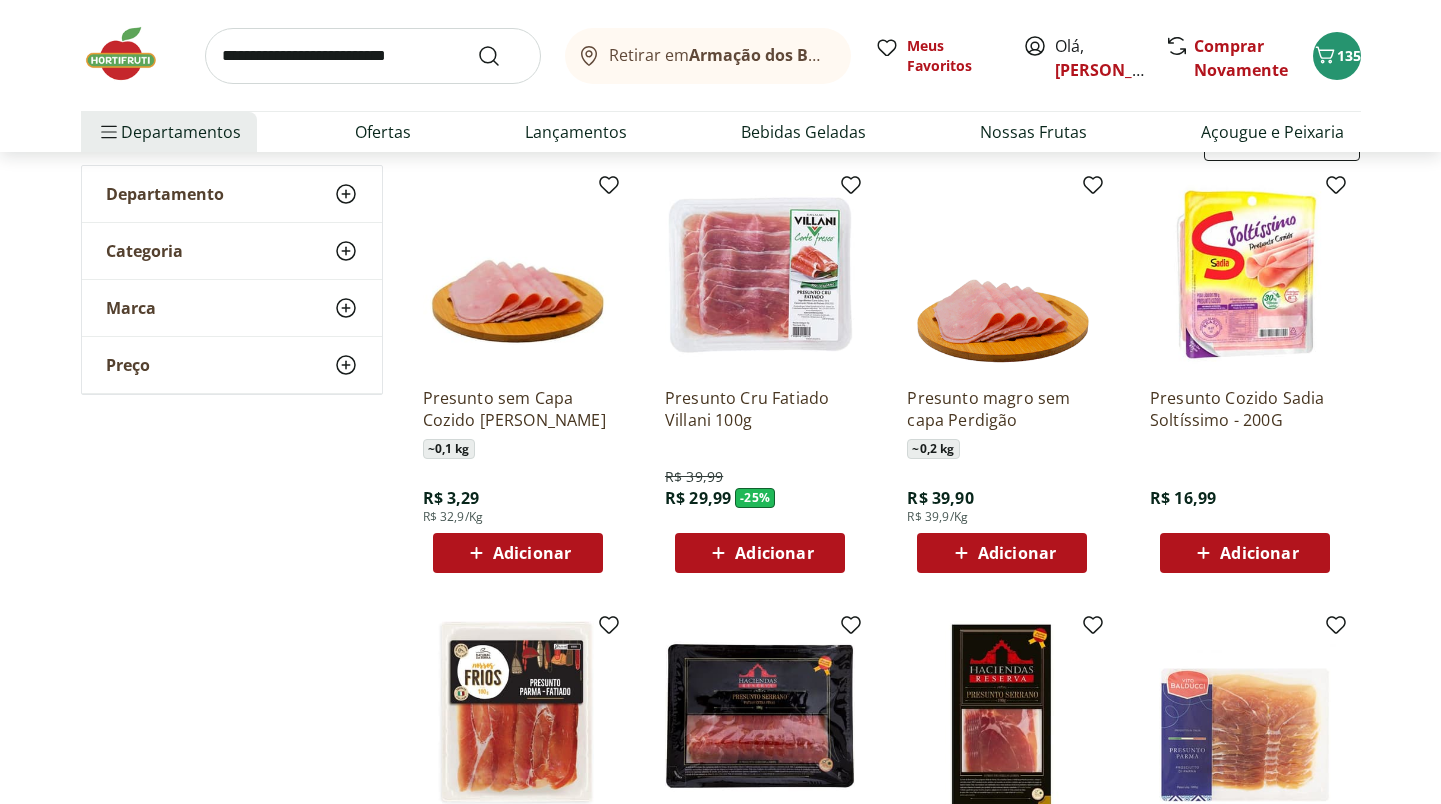 scroll, scrollTop: 0, scrollLeft: 0, axis: both 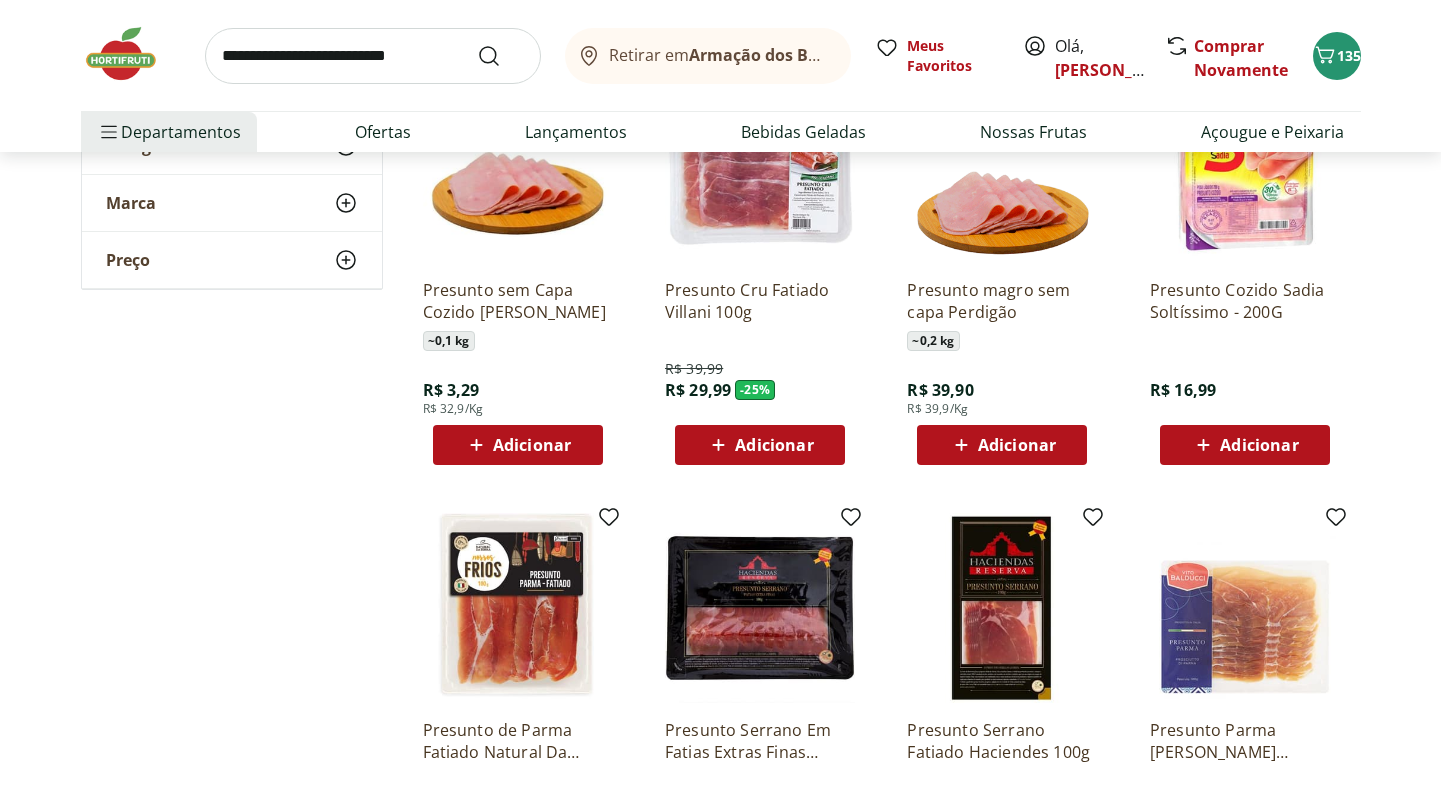 click on "~ 0,2 kg" at bounding box center (933, 341) 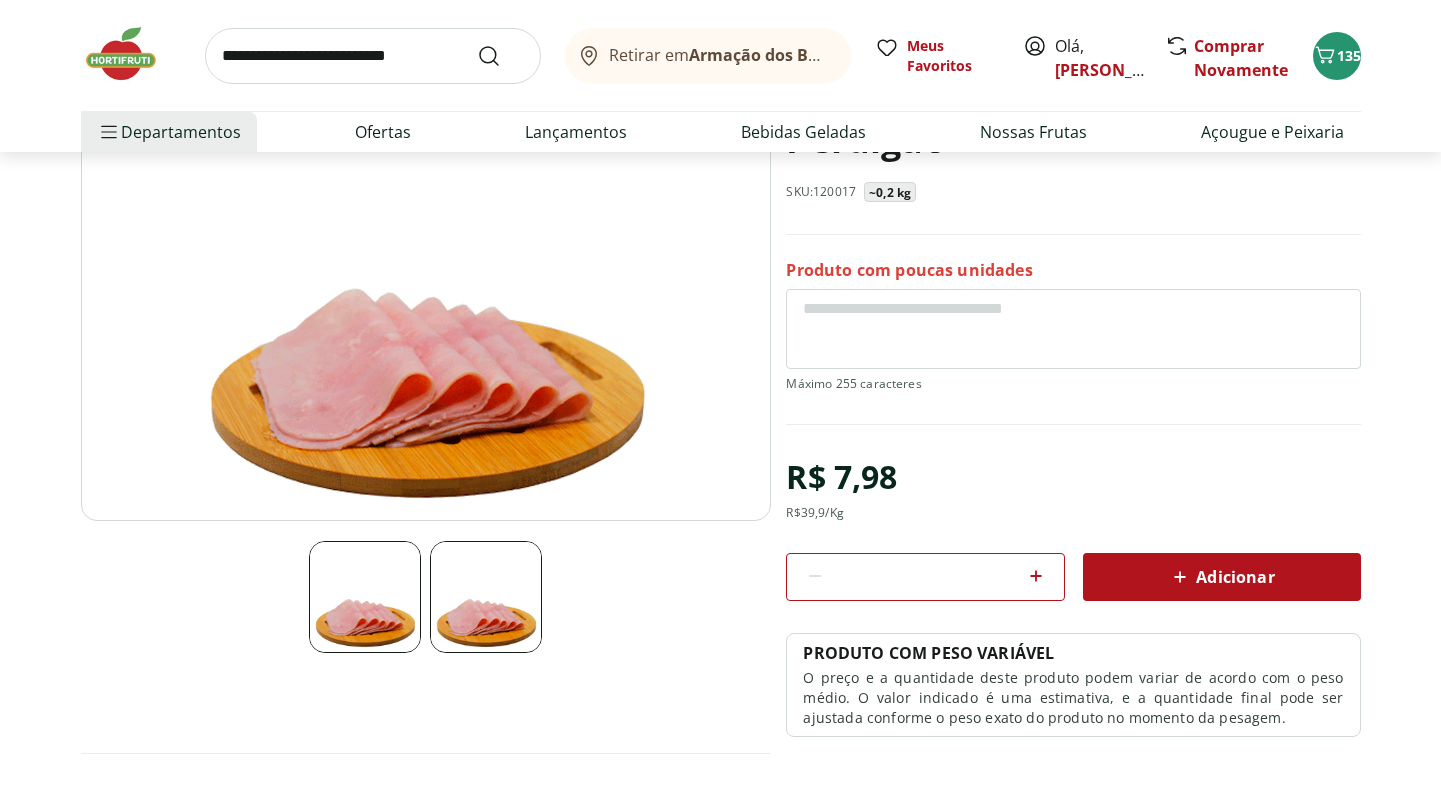 scroll, scrollTop: 222, scrollLeft: 0, axis: vertical 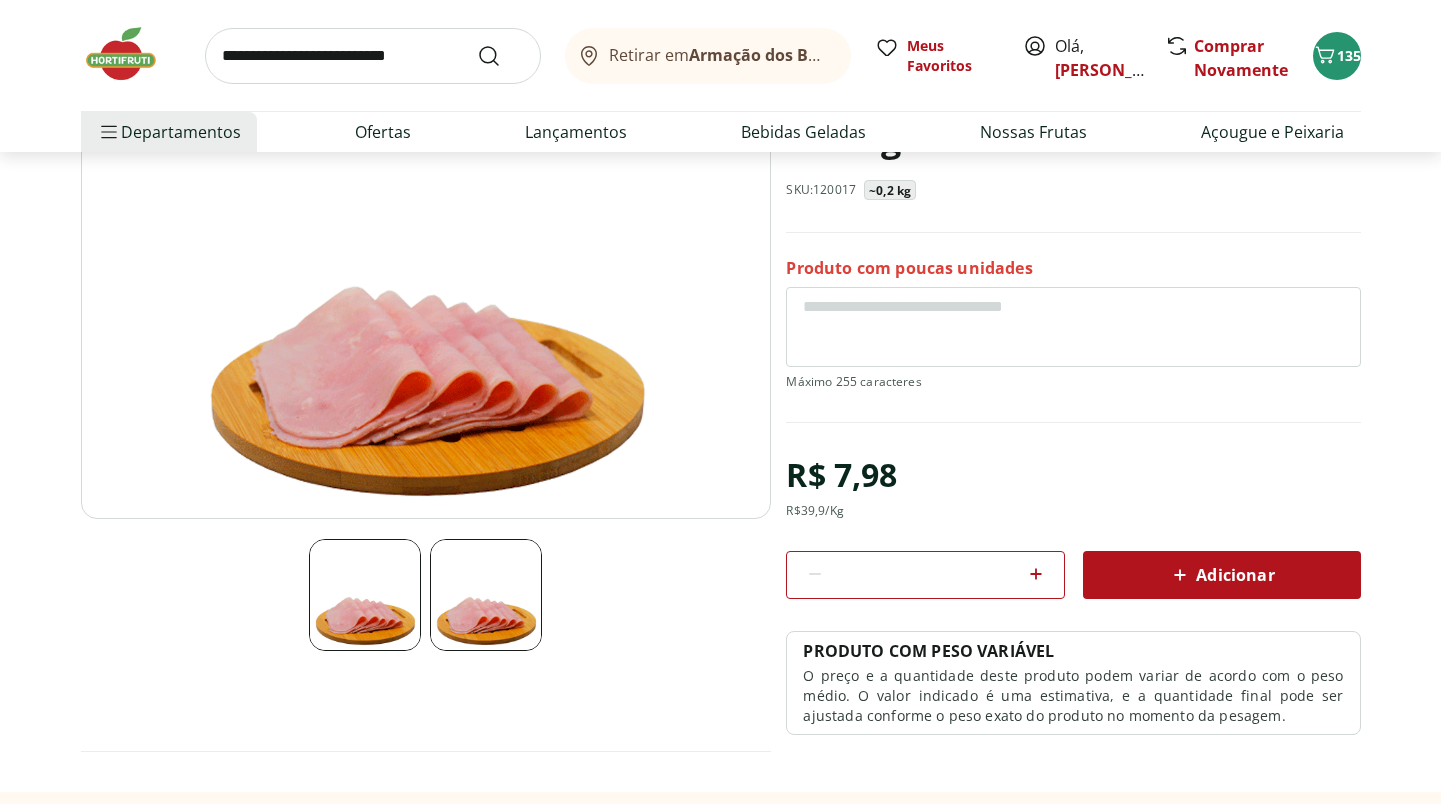 click 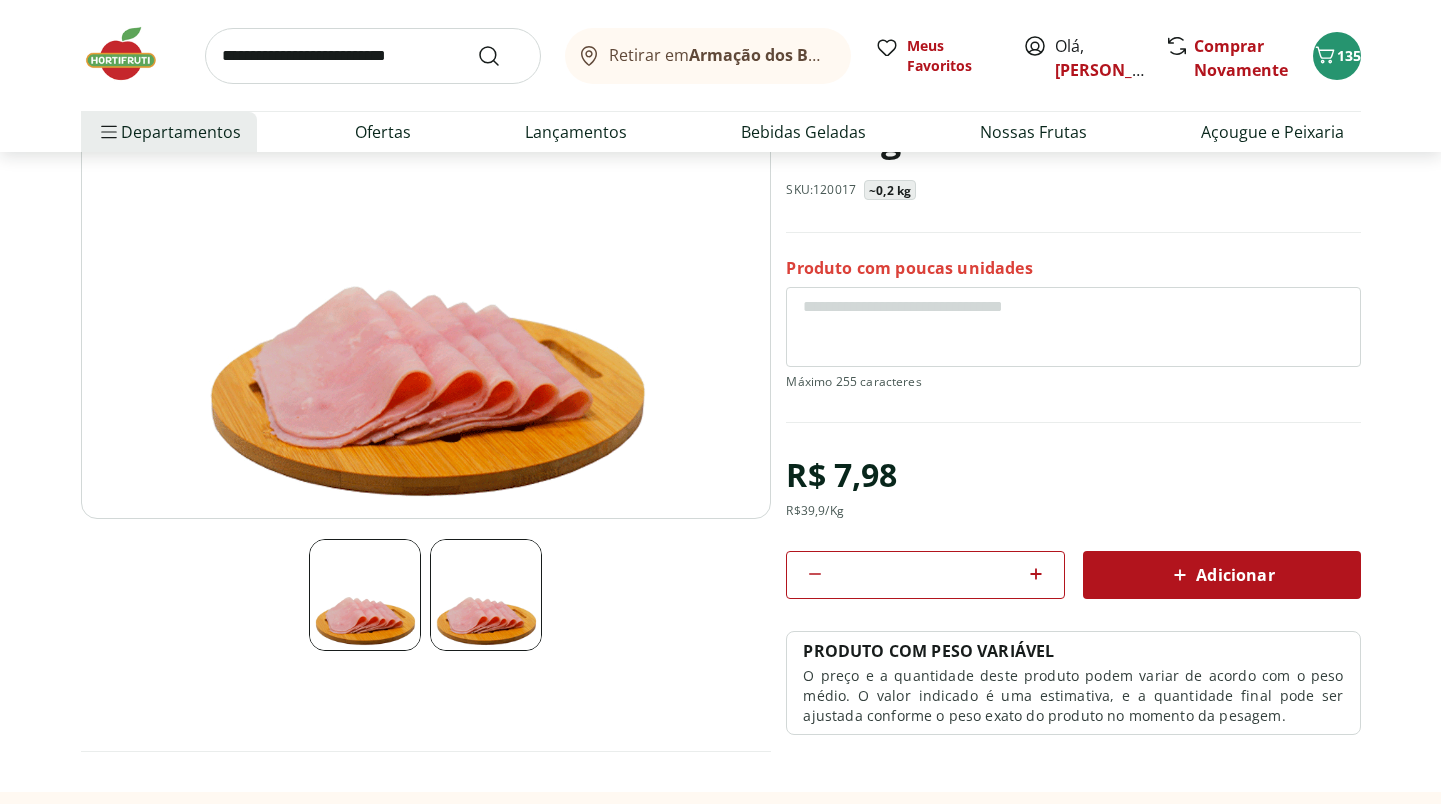 click on "Adicionar" at bounding box center [1221, 575] 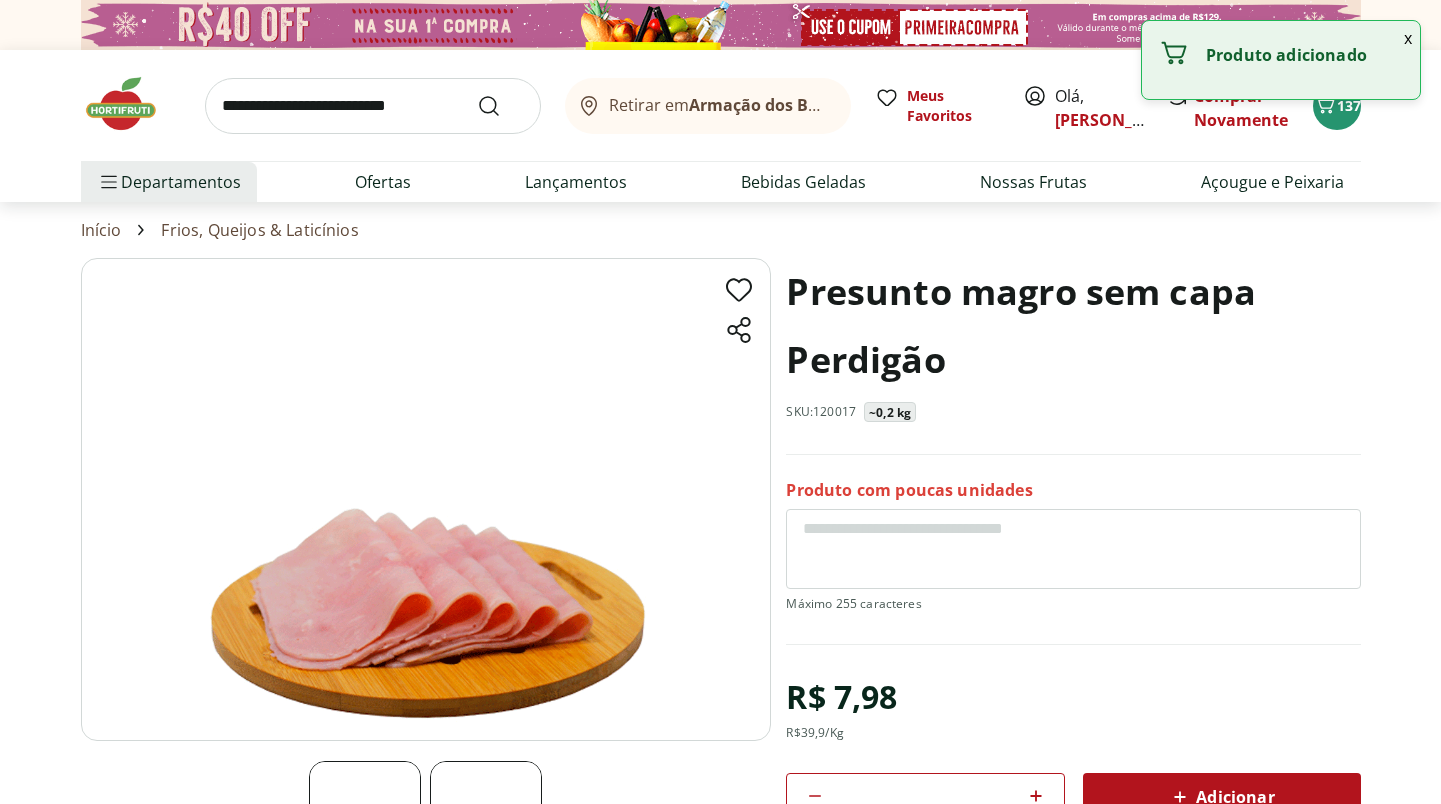 scroll, scrollTop: 0, scrollLeft: 0, axis: both 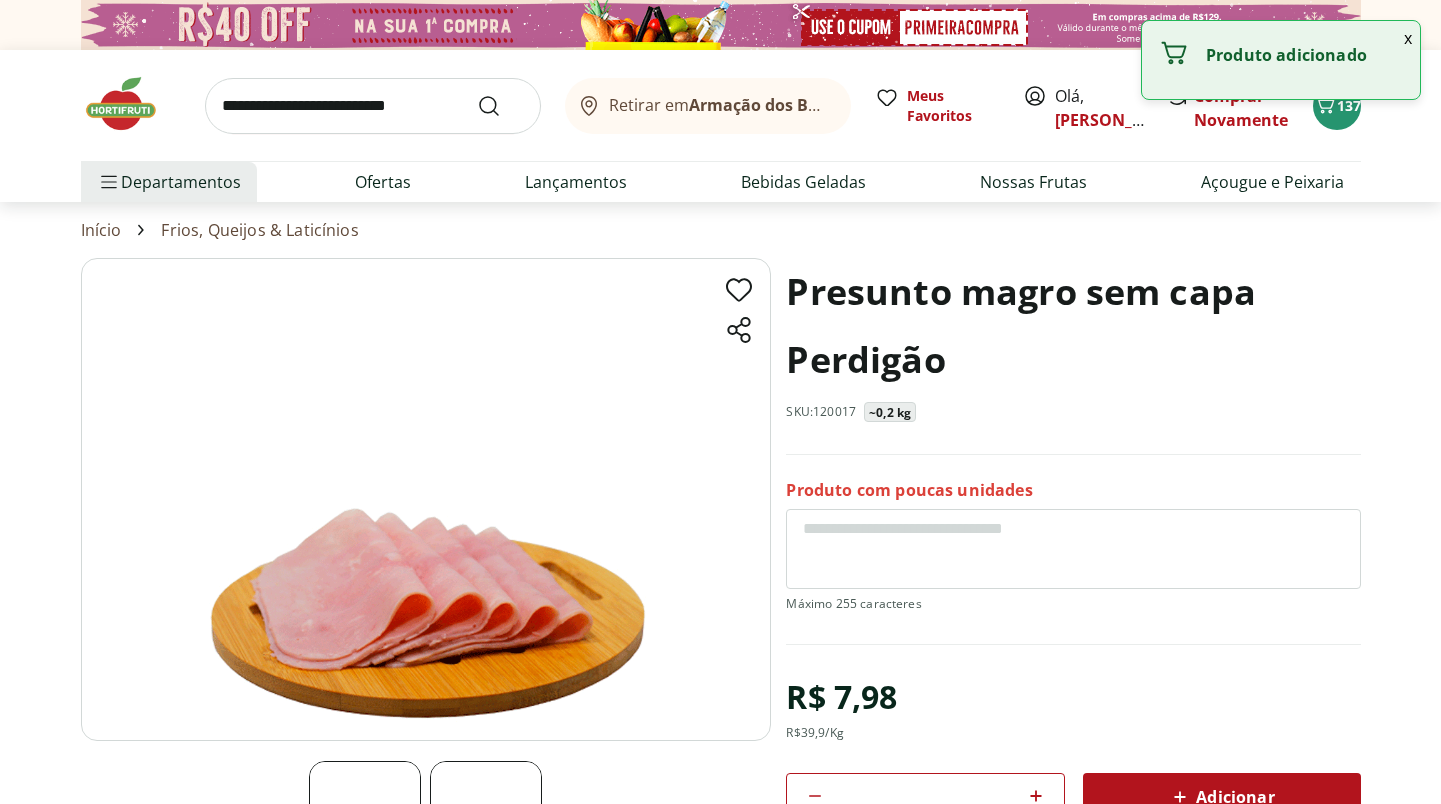 click at bounding box center (373, 106) 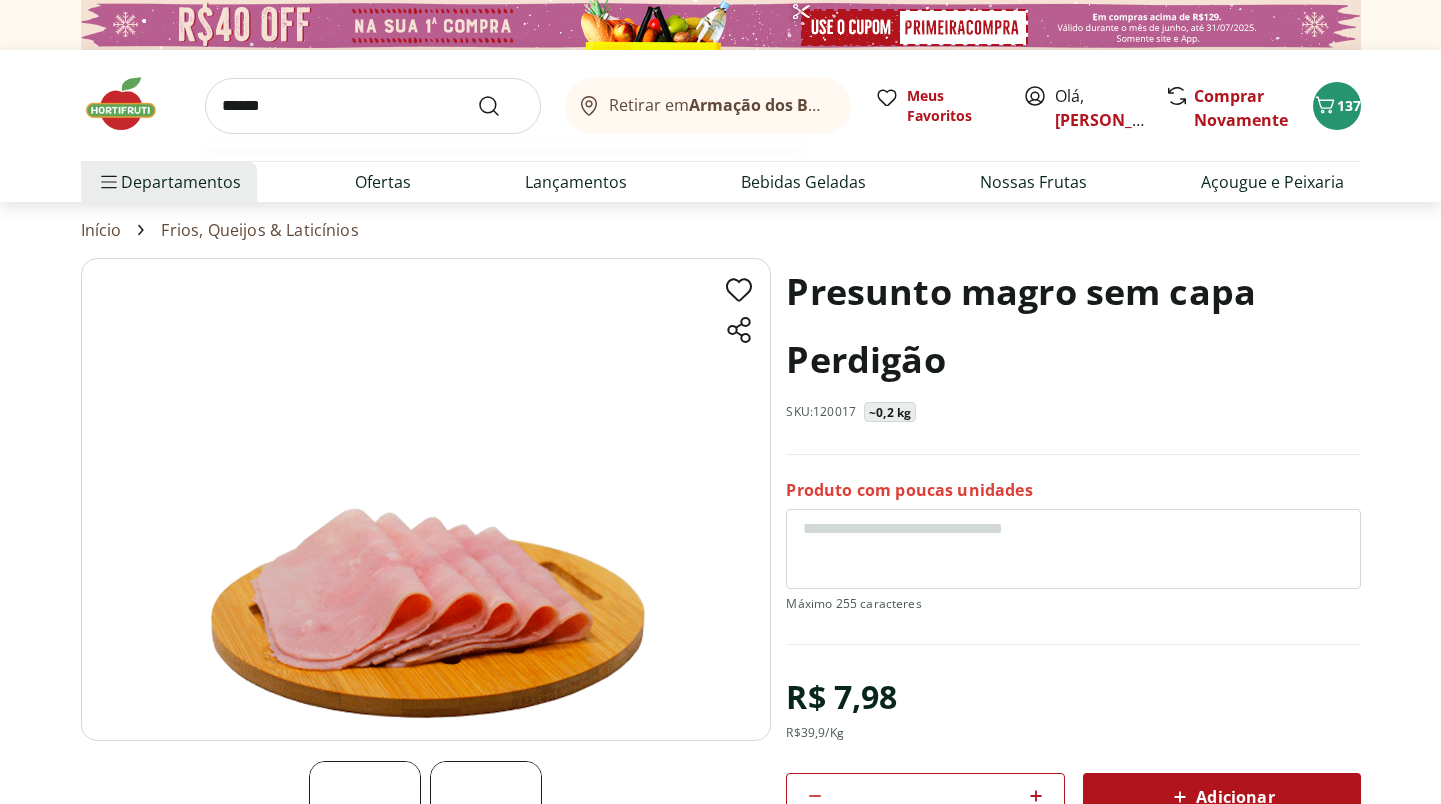 type on "******" 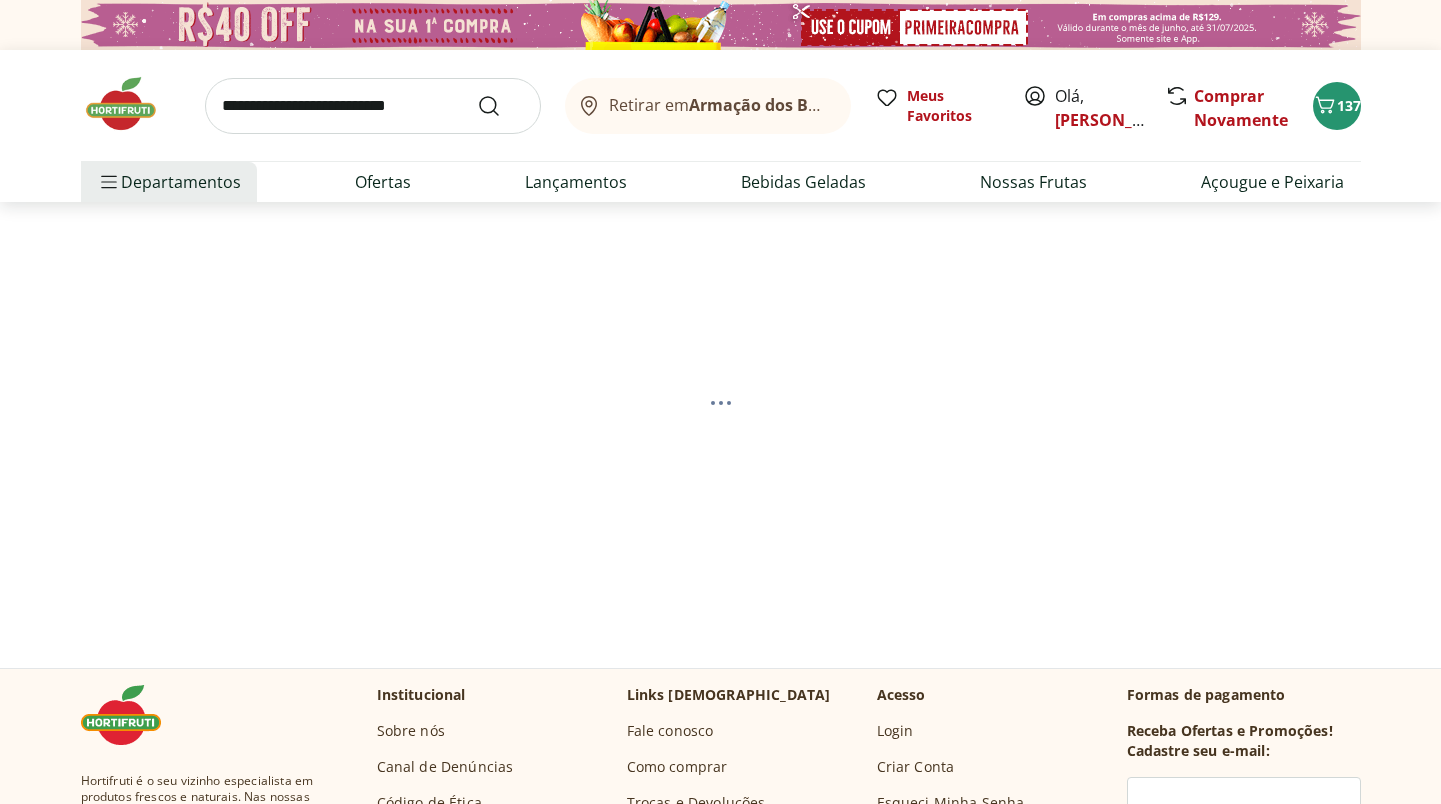 select on "**********" 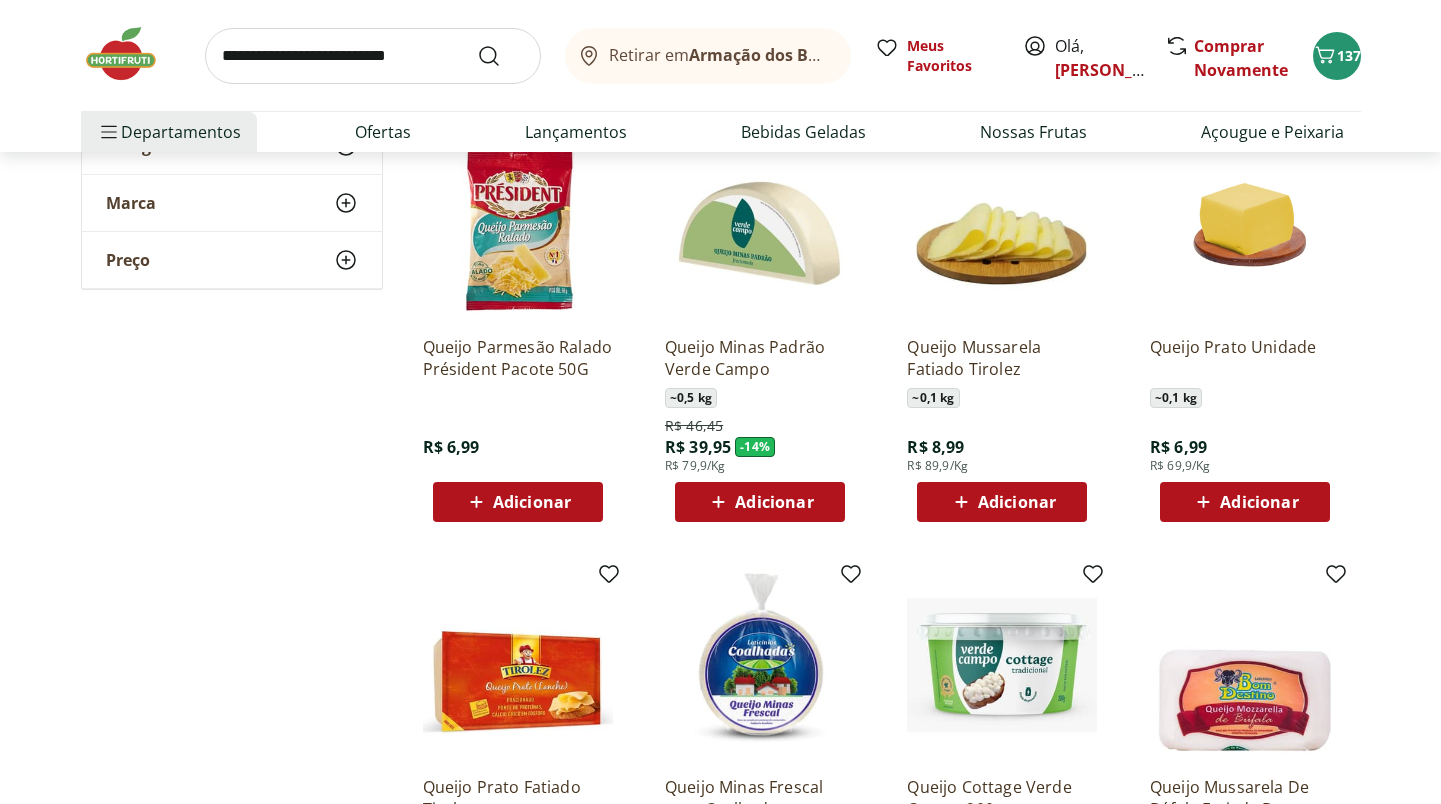 scroll, scrollTop: 733, scrollLeft: 0, axis: vertical 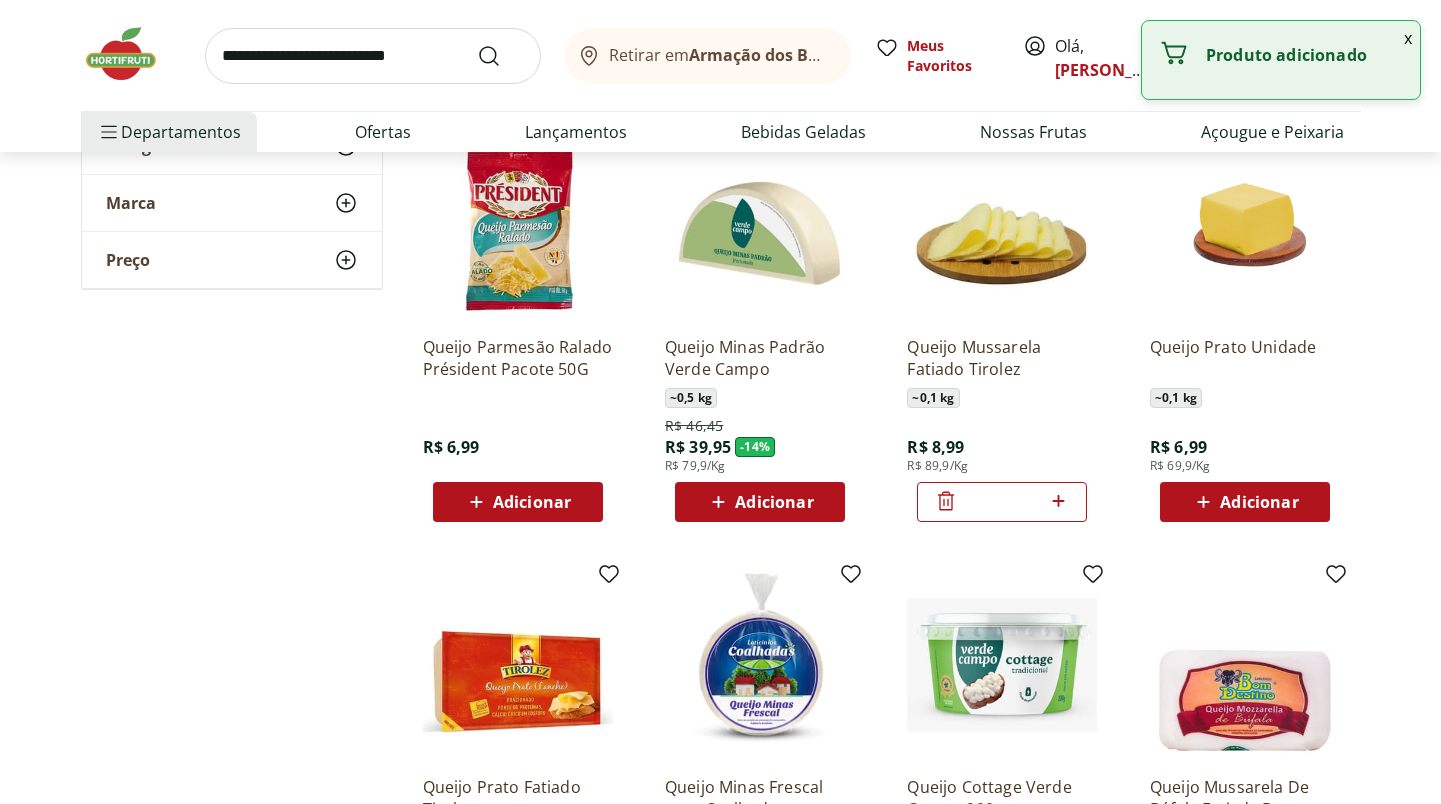click 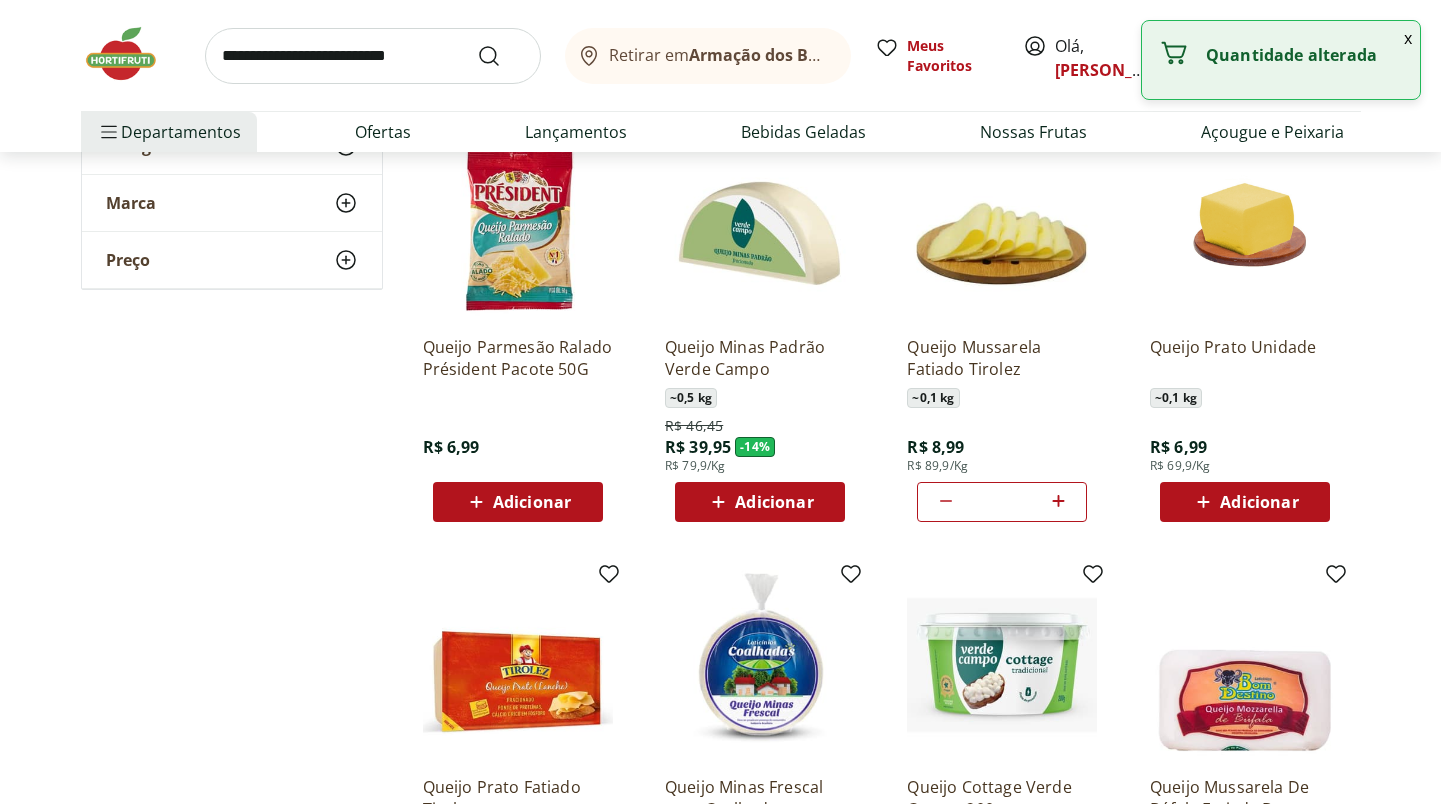click 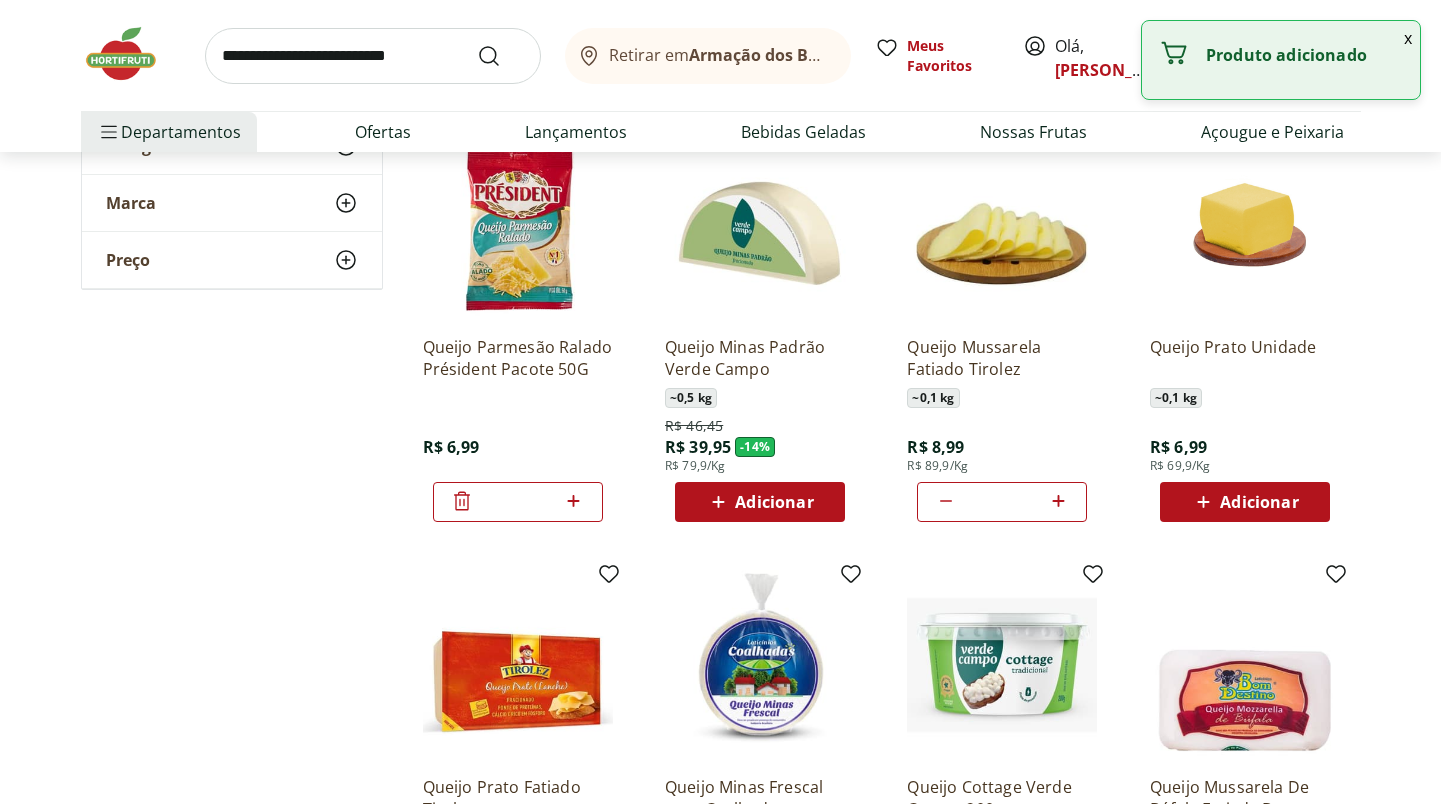 click 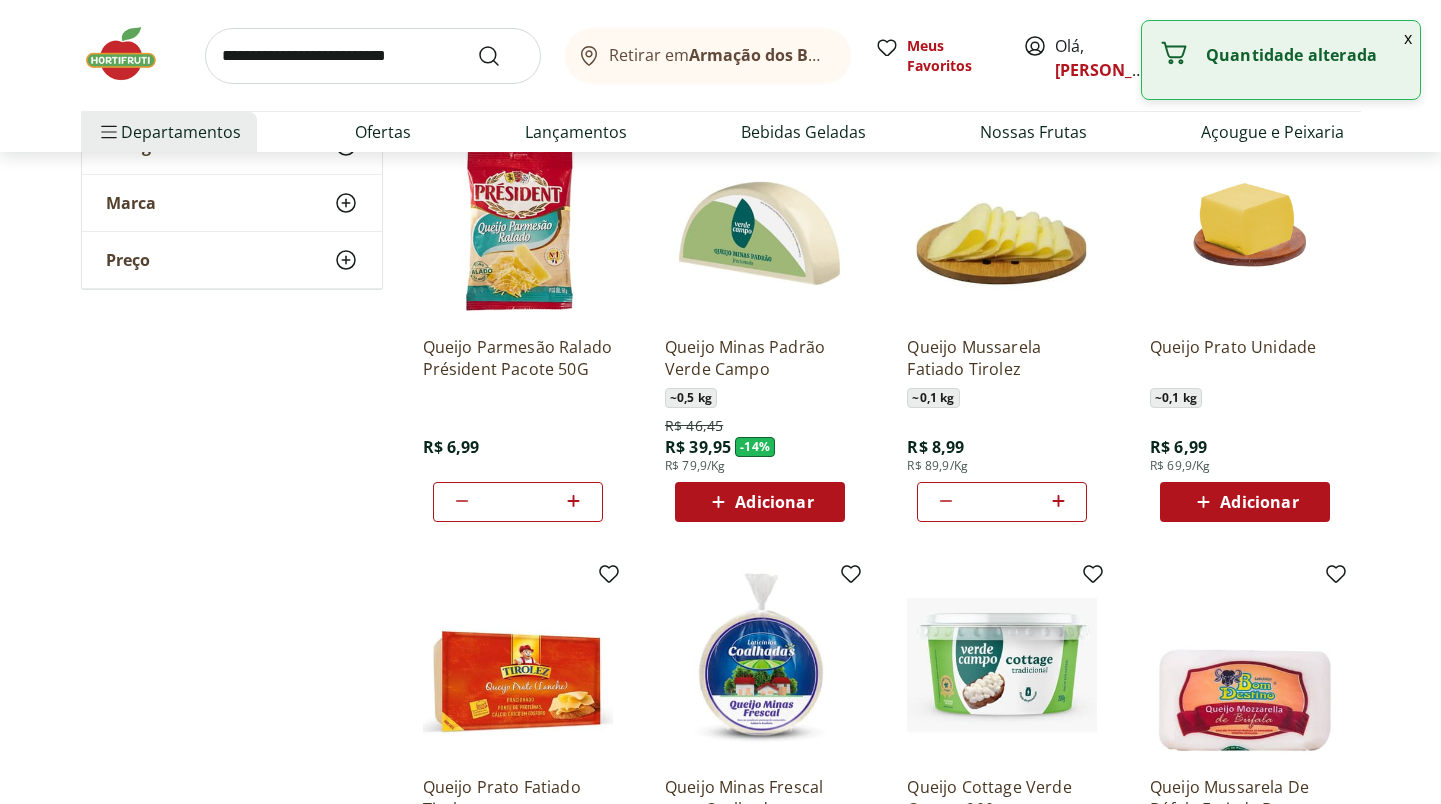 click 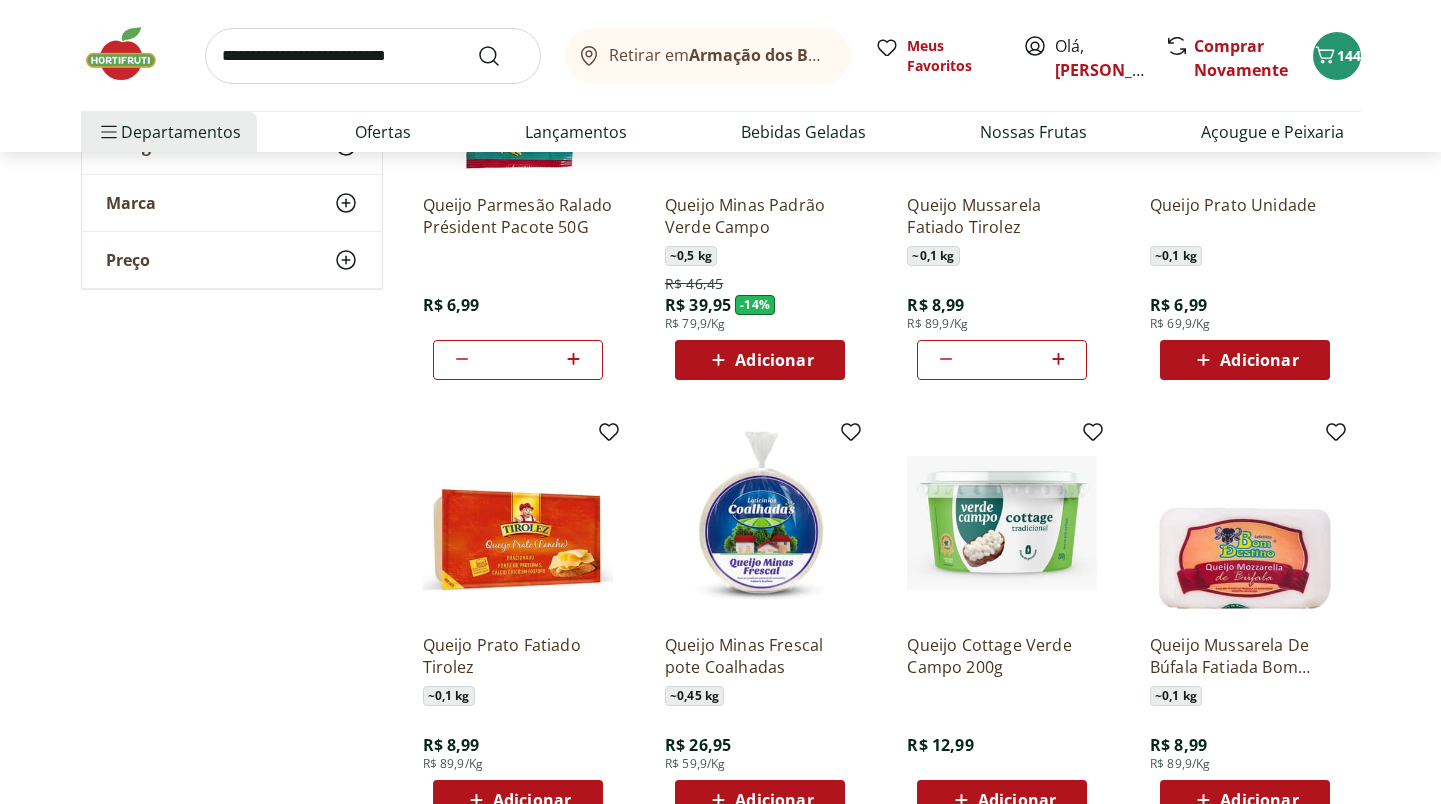scroll, scrollTop: 878, scrollLeft: 0, axis: vertical 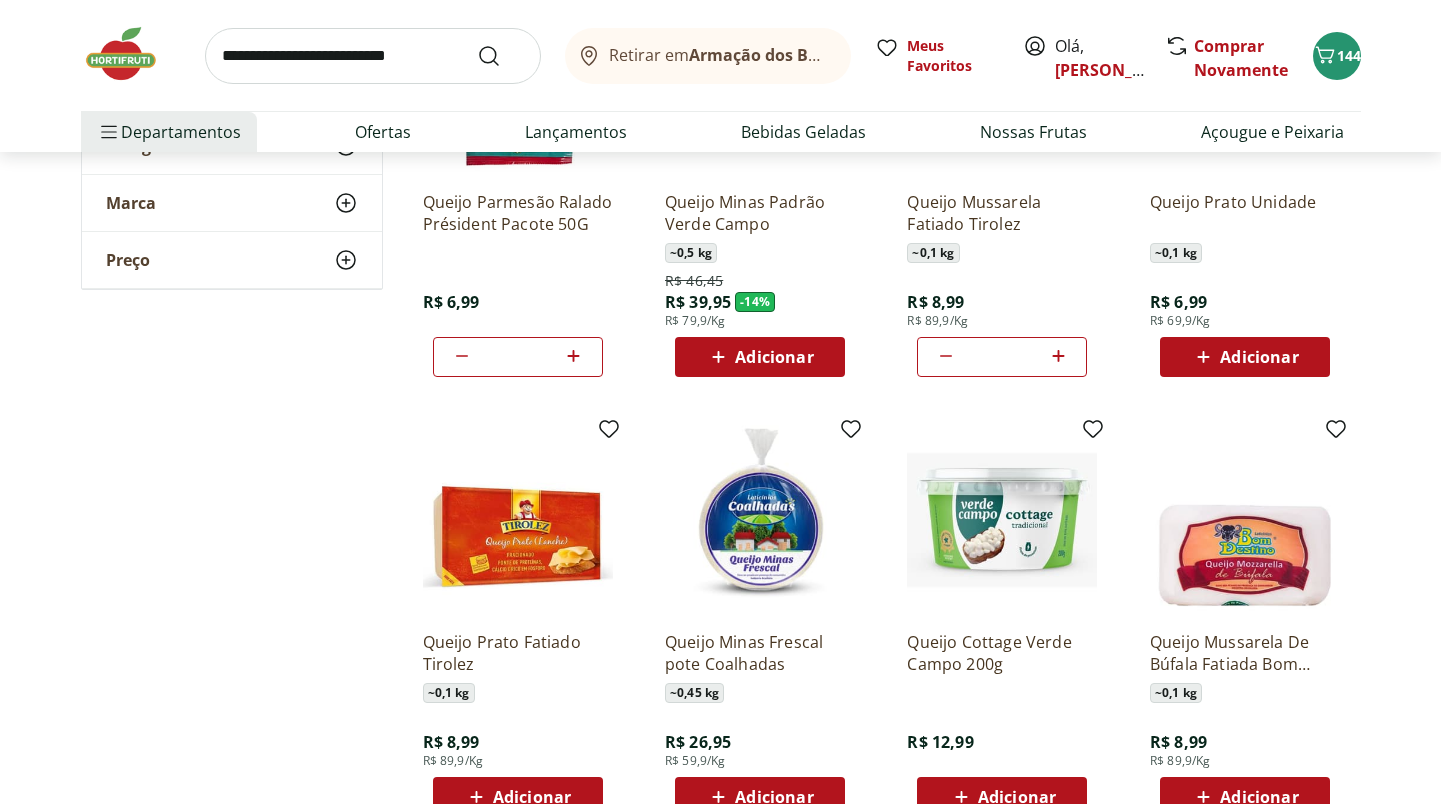 click 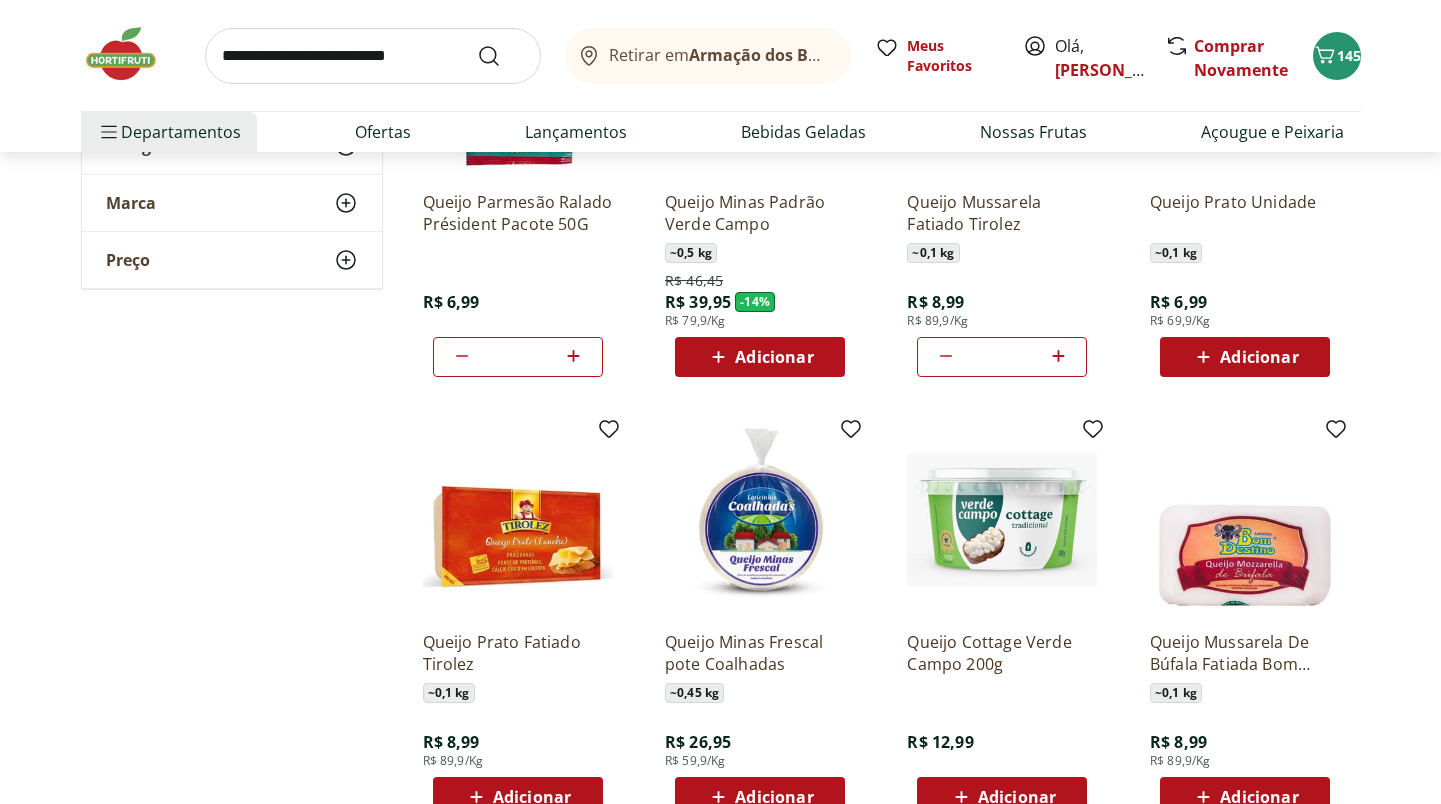 type on "*" 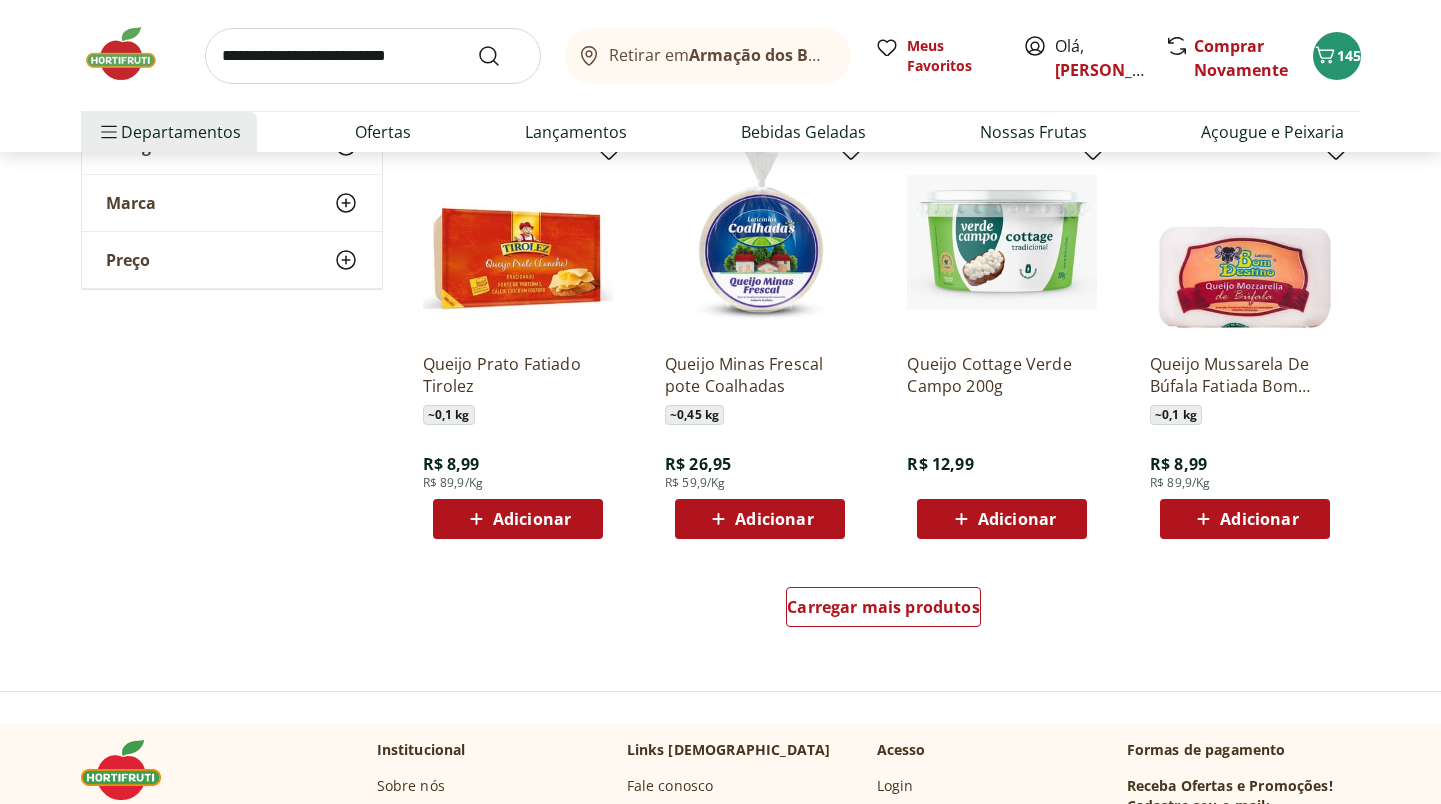 scroll, scrollTop: 1193, scrollLeft: 0, axis: vertical 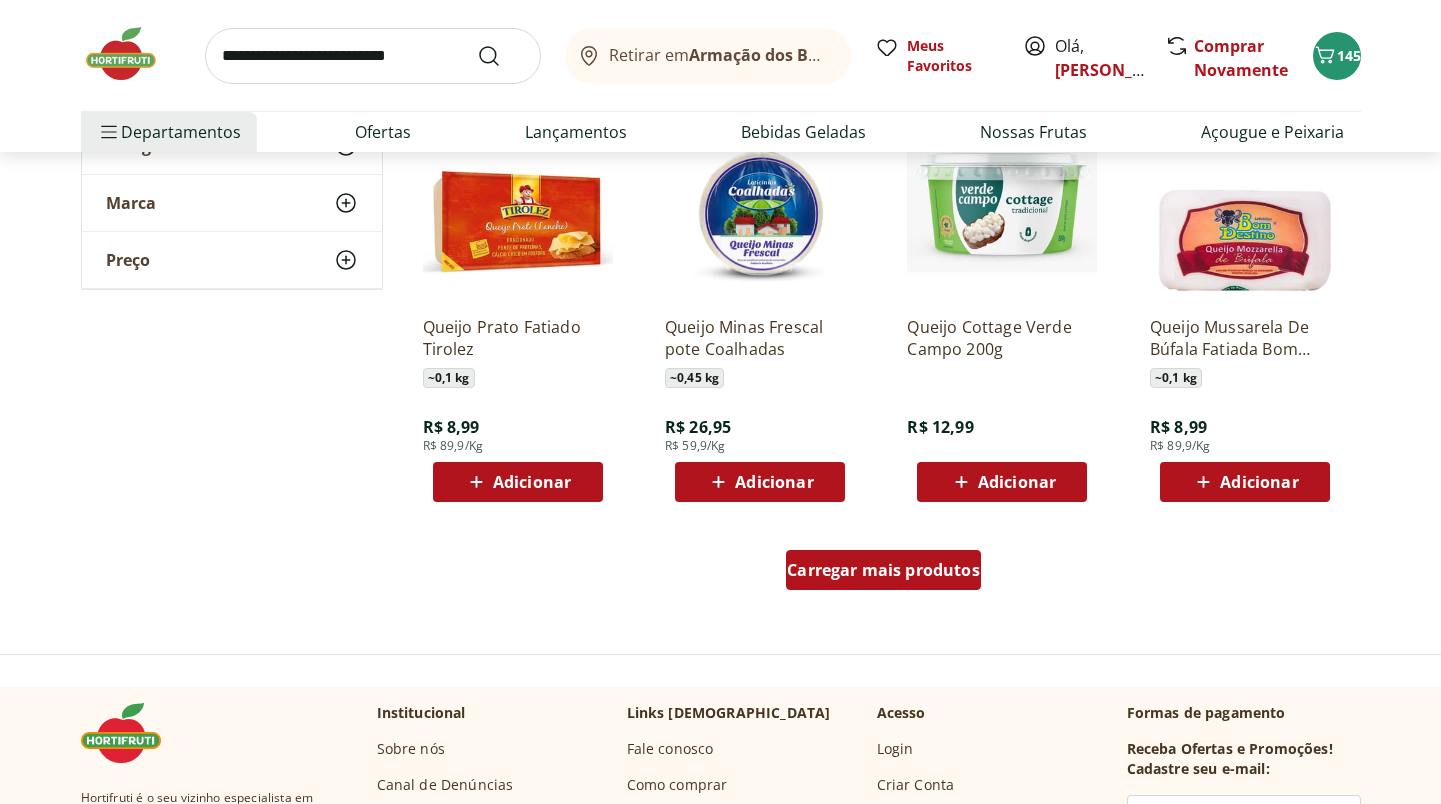 click on "Carregar mais produtos" at bounding box center (883, 570) 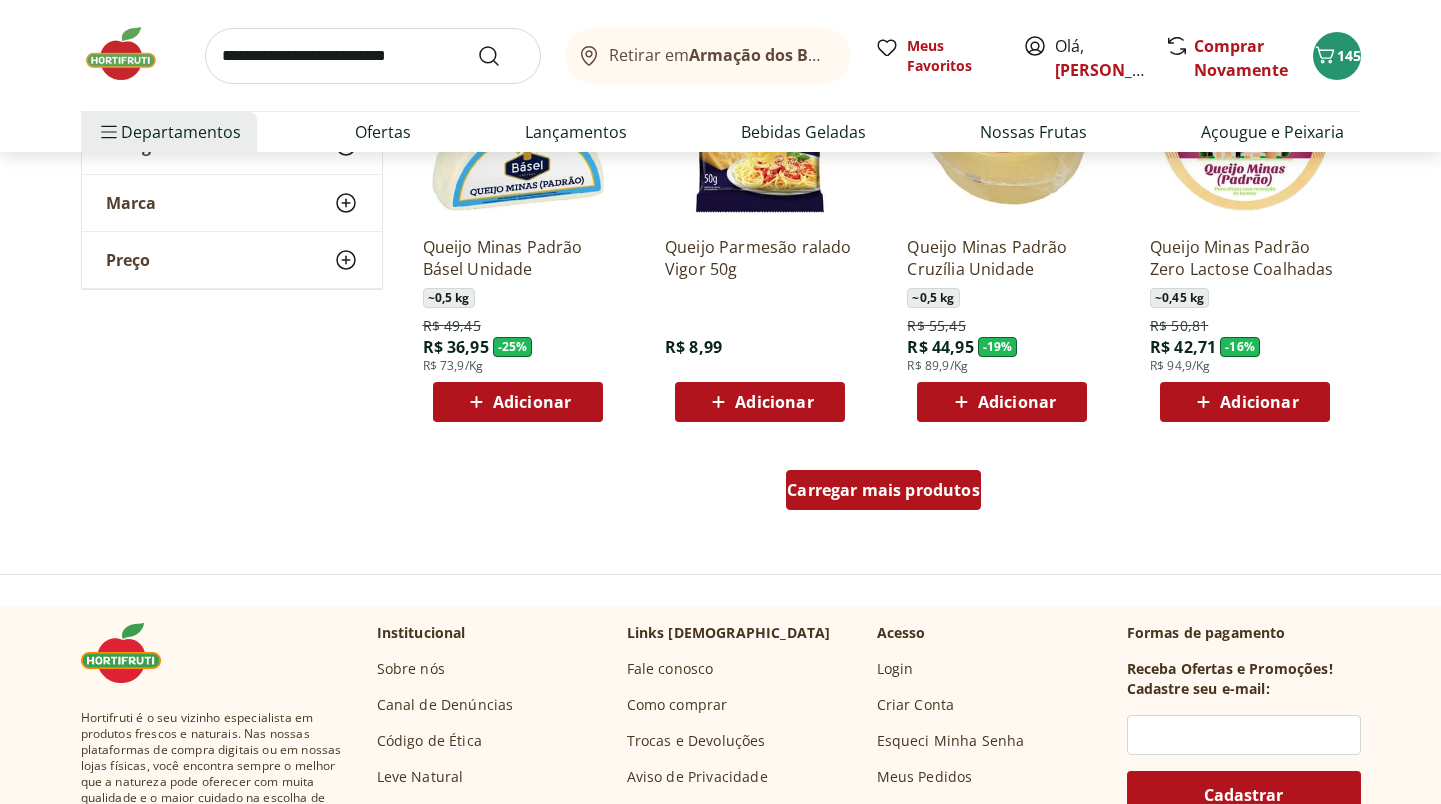 scroll, scrollTop: 2592, scrollLeft: 0, axis: vertical 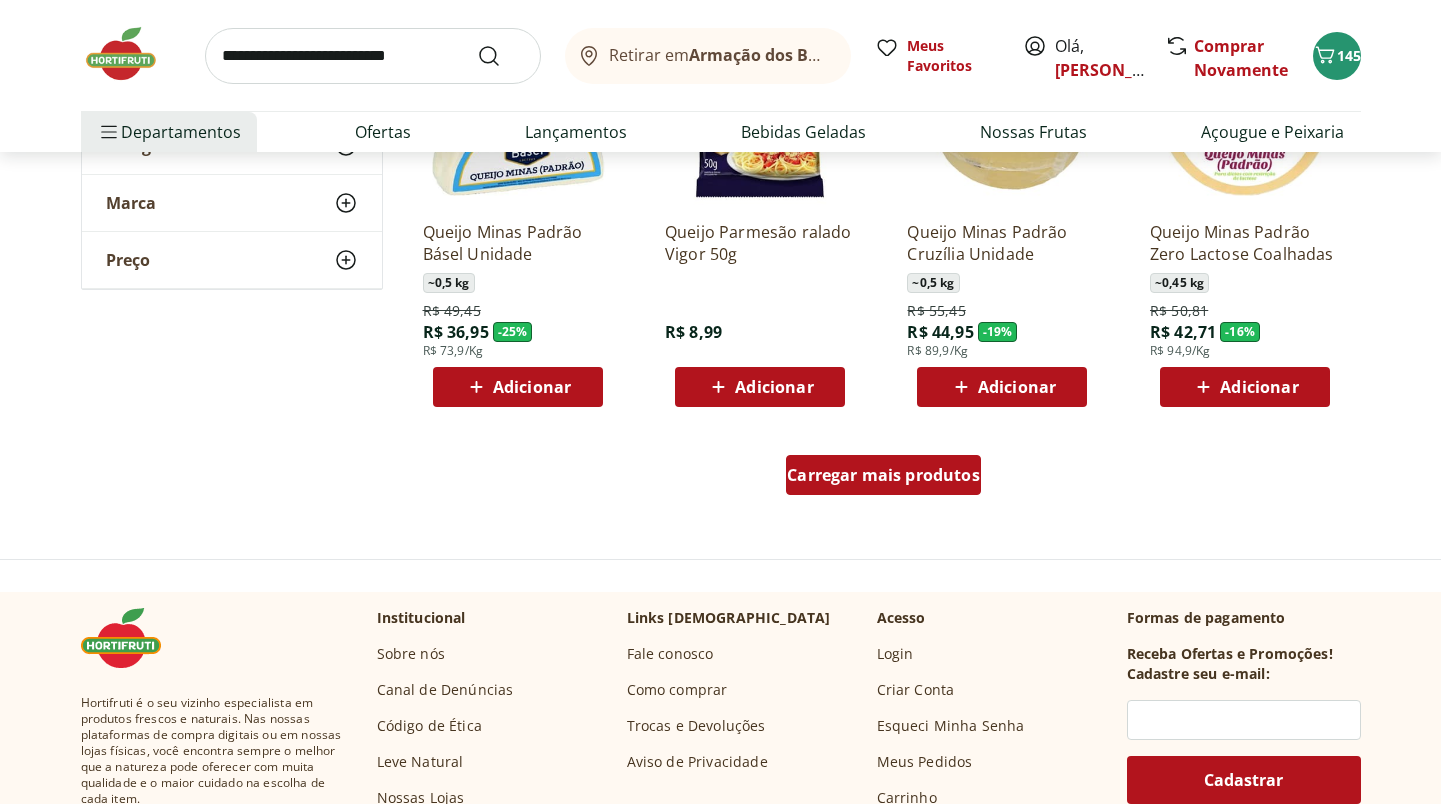 click on "Carregar mais produtos" at bounding box center (883, 475) 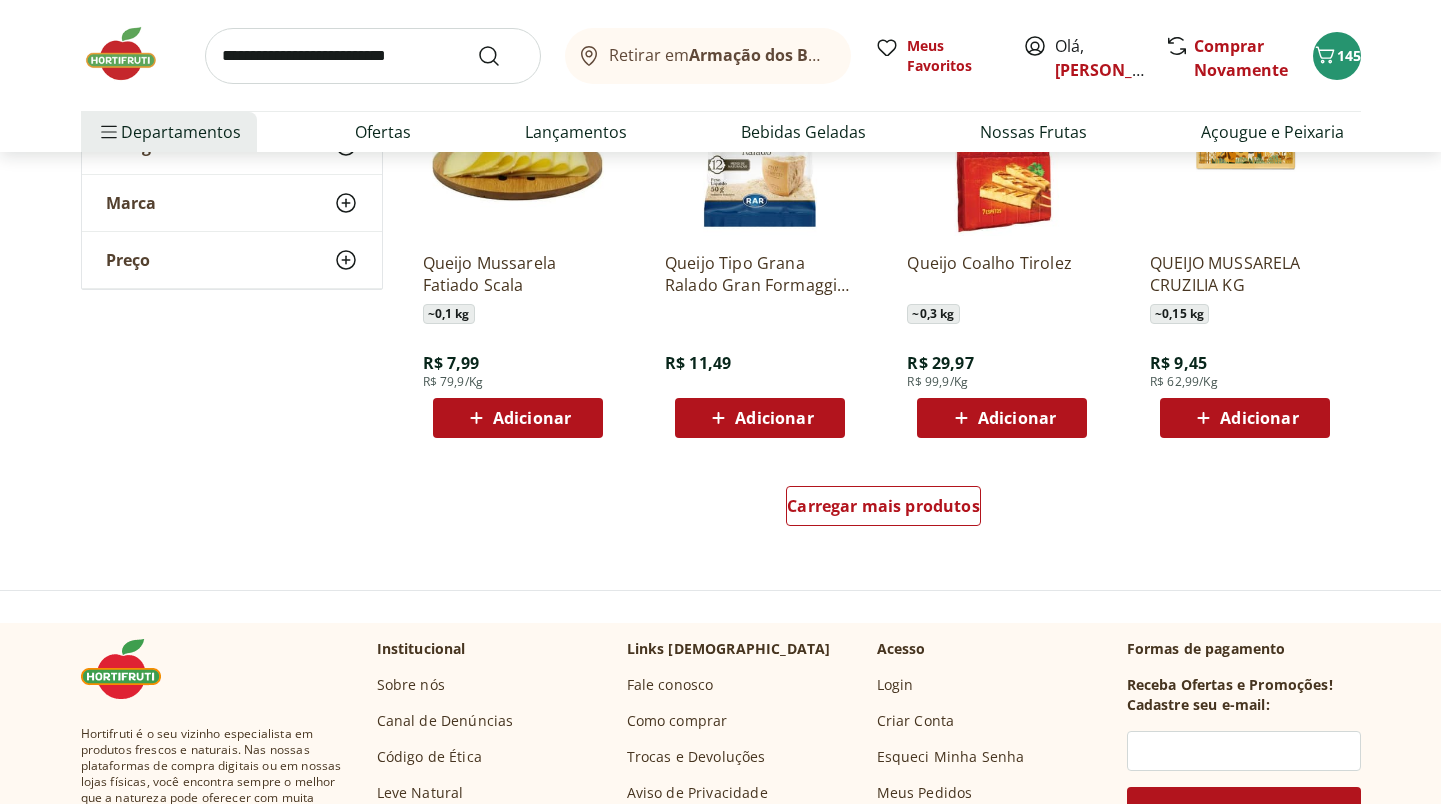 scroll, scrollTop: 3861, scrollLeft: 0, axis: vertical 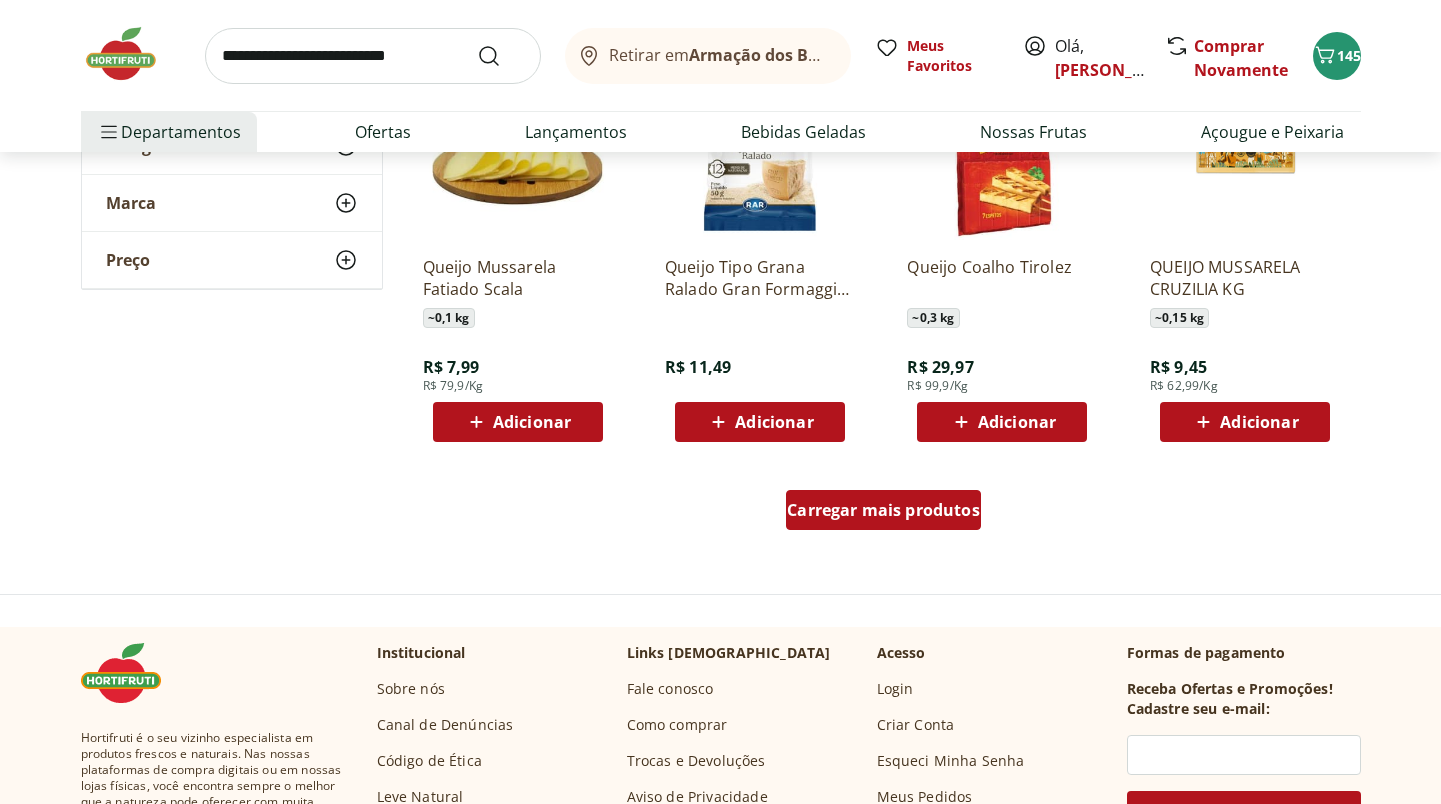 click on "Carregar mais produtos" at bounding box center (883, 510) 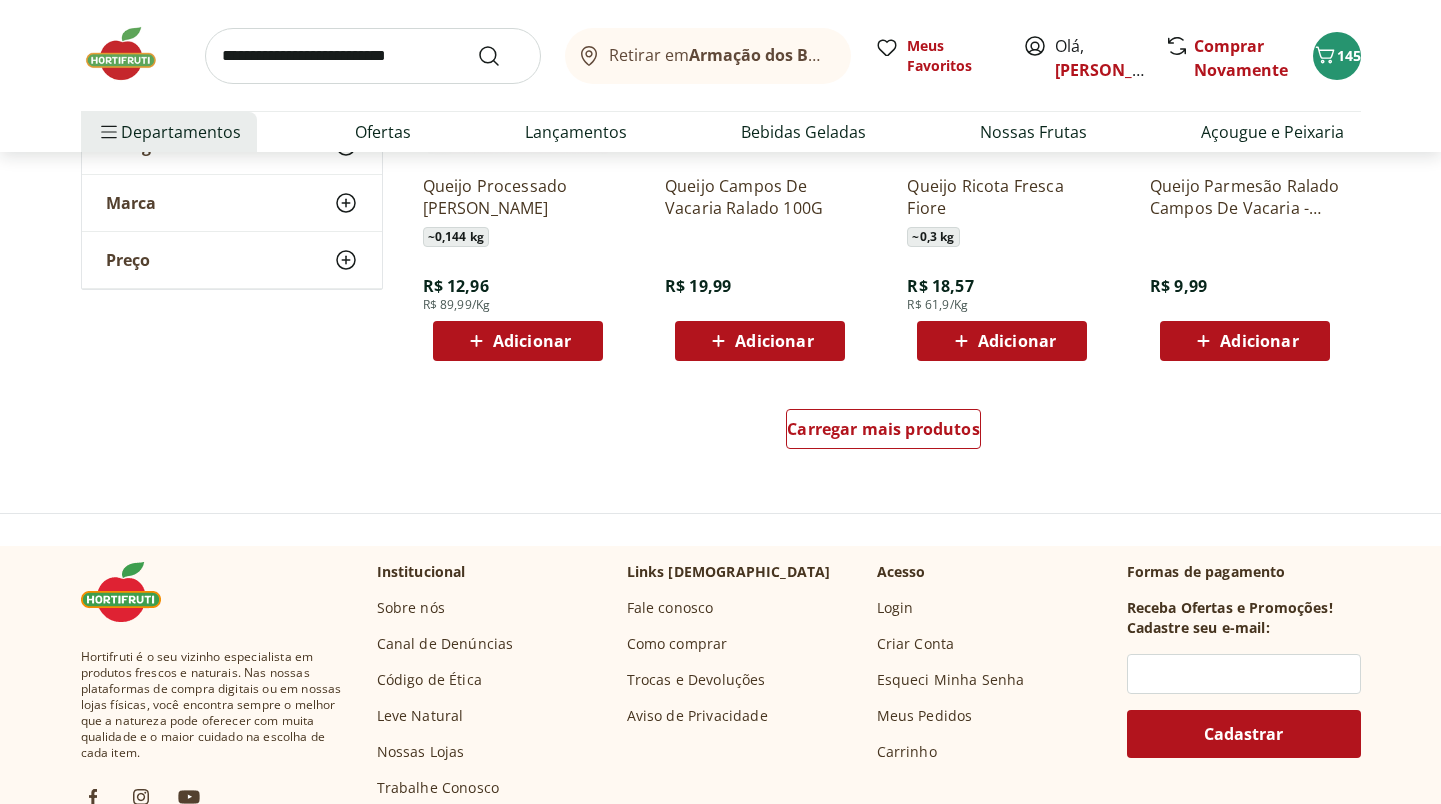 scroll, scrollTop: 5249, scrollLeft: 0, axis: vertical 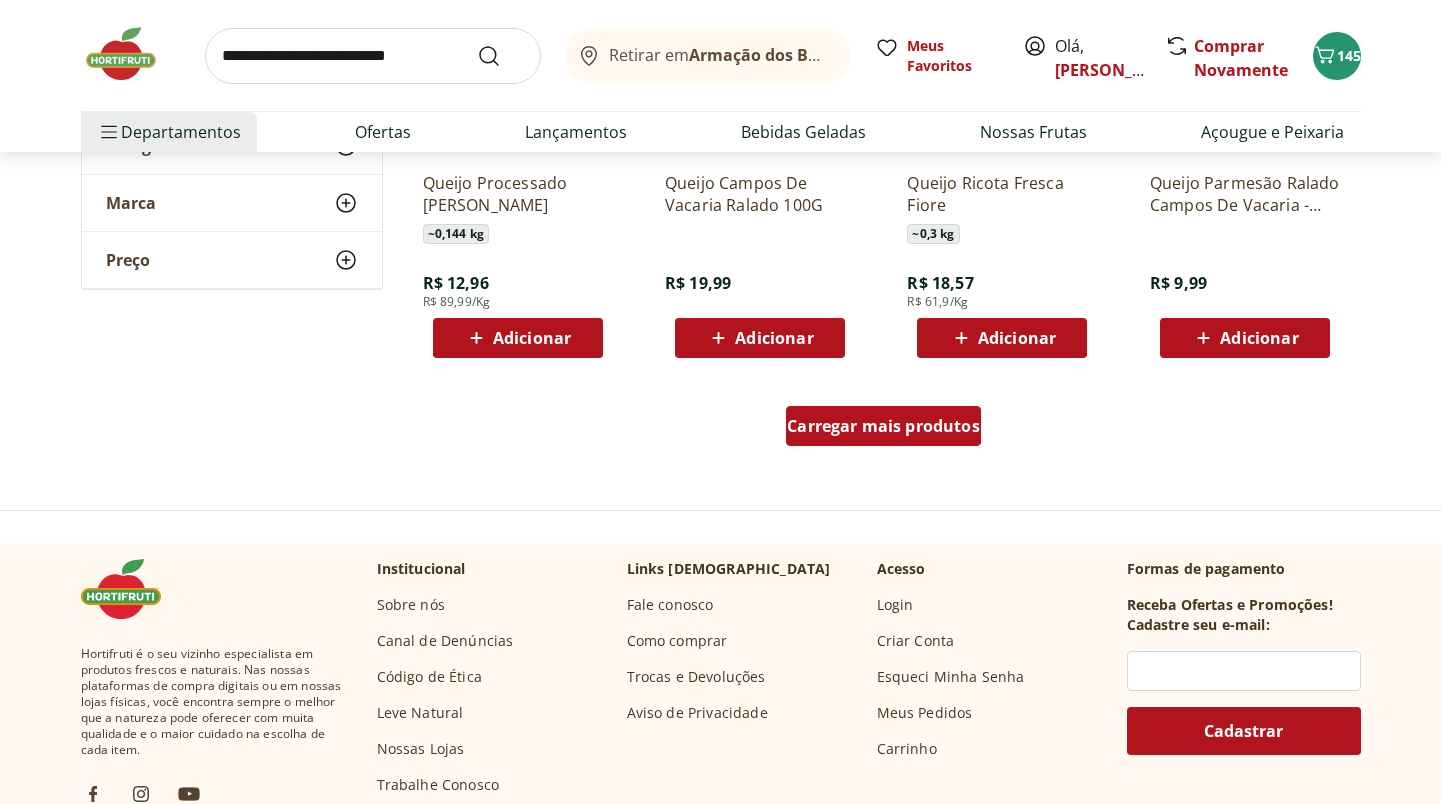 click on "Carregar mais produtos" at bounding box center (883, 426) 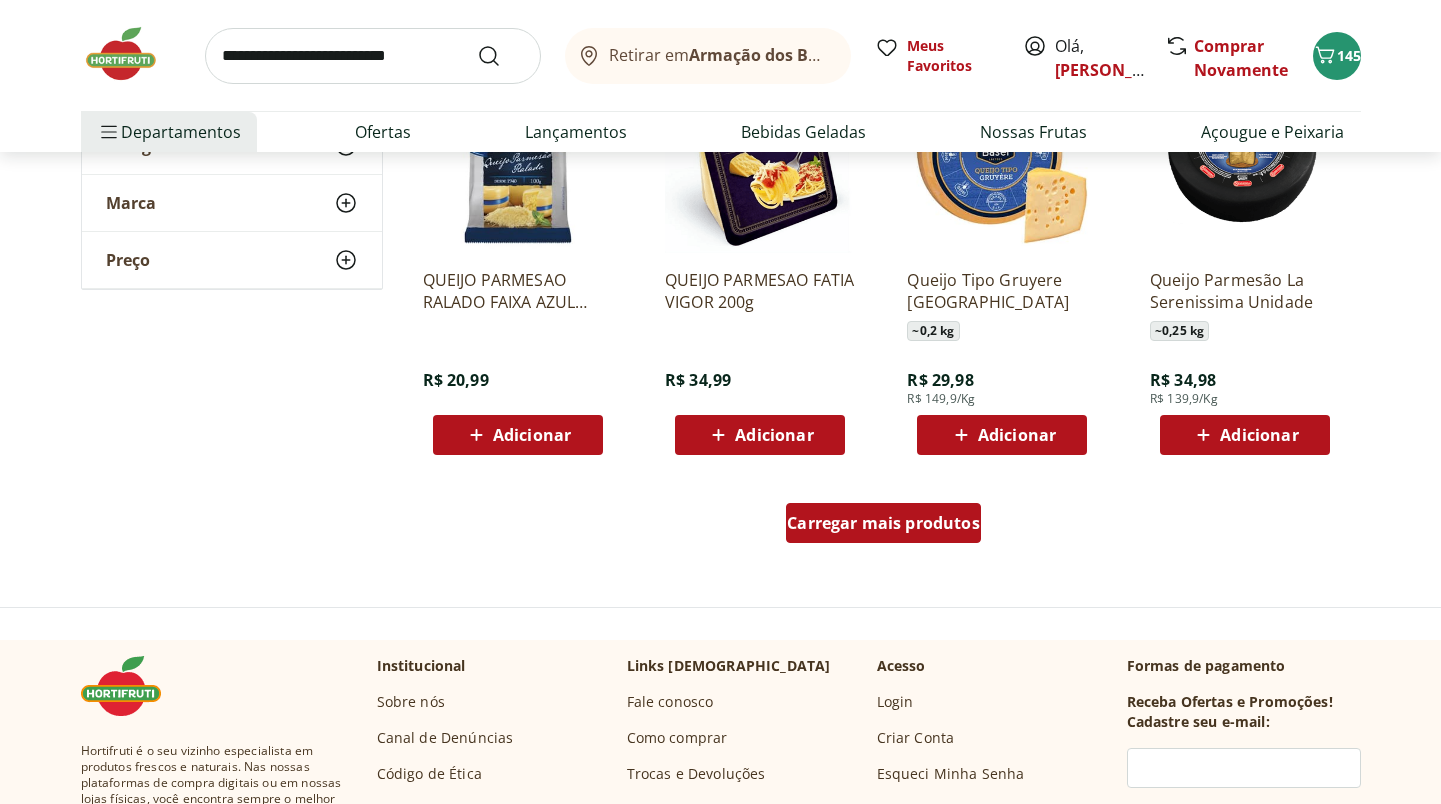scroll, scrollTop: 6454, scrollLeft: 0, axis: vertical 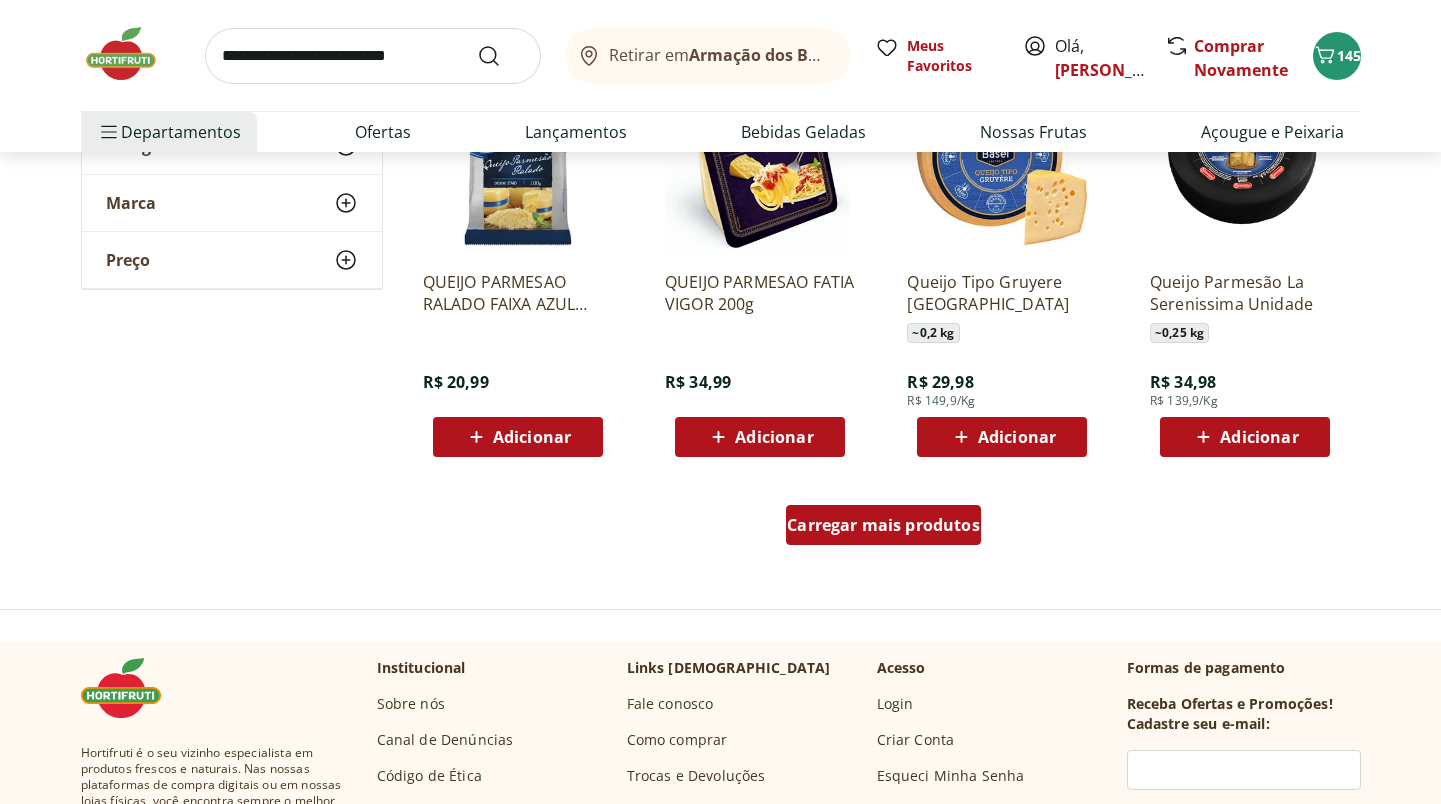 click on "Carregar mais produtos" at bounding box center [883, 525] 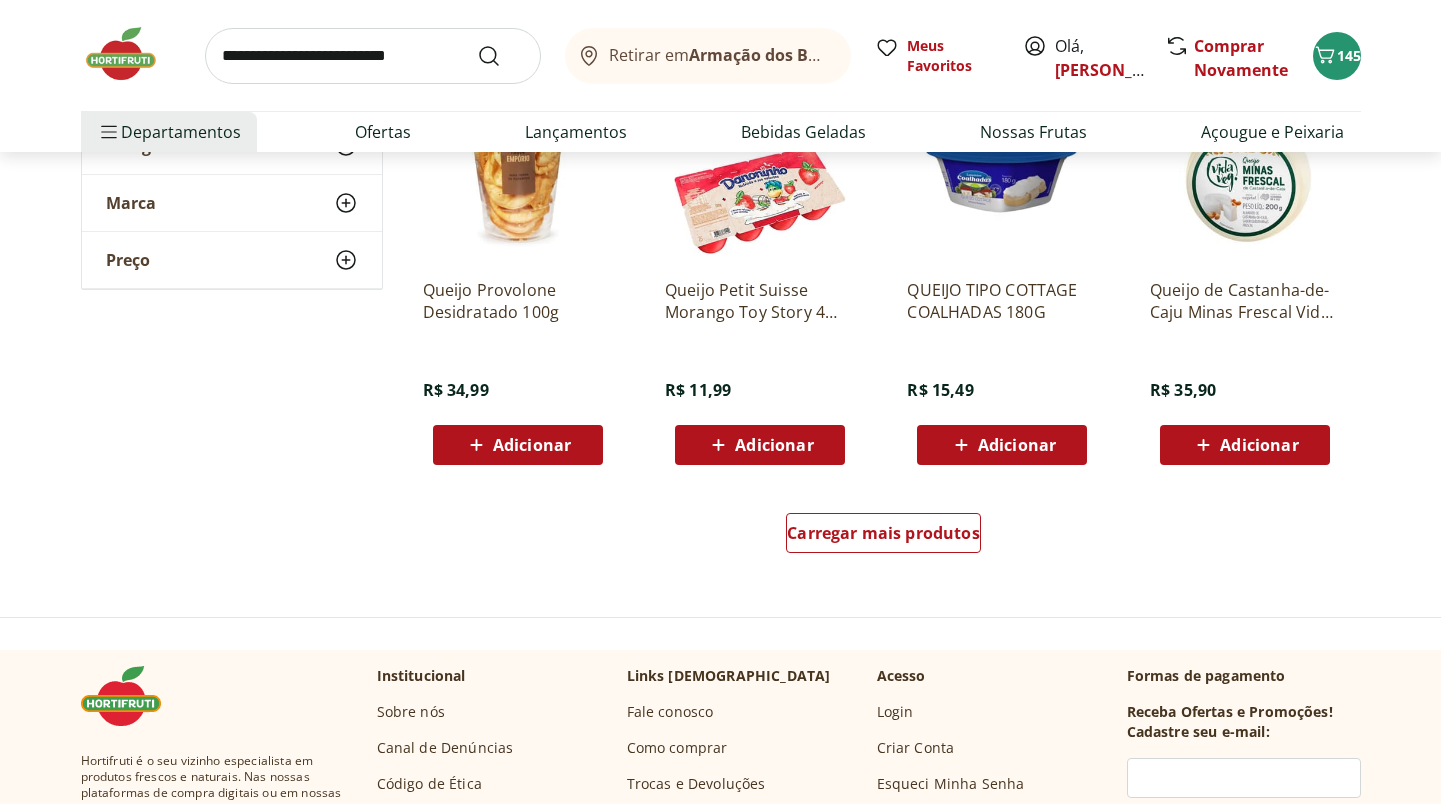 scroll, scrollTop: 7740, scrollLeft: 0, axis: vertical 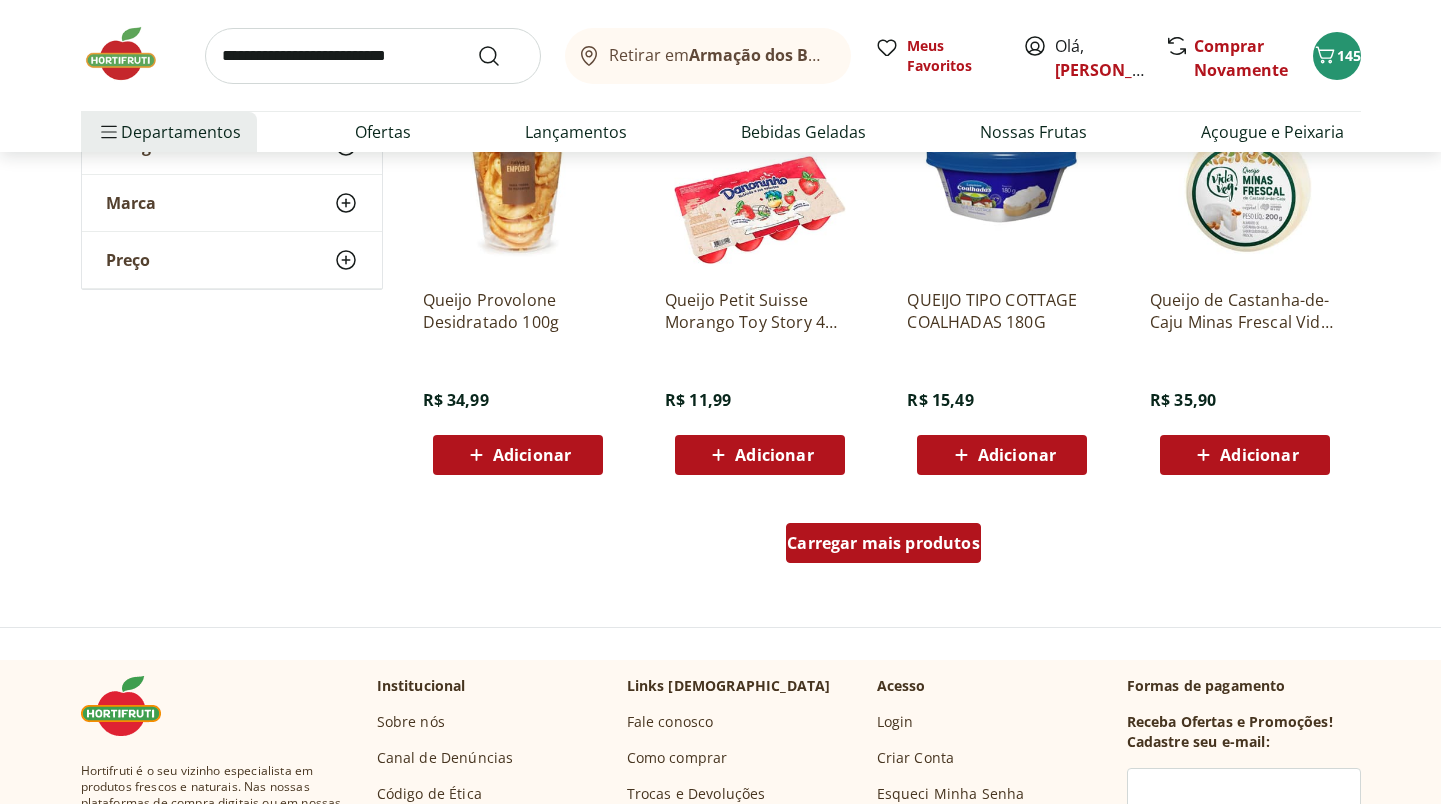 click on "Carregar mais produtos" at bounding box center (883, 543) 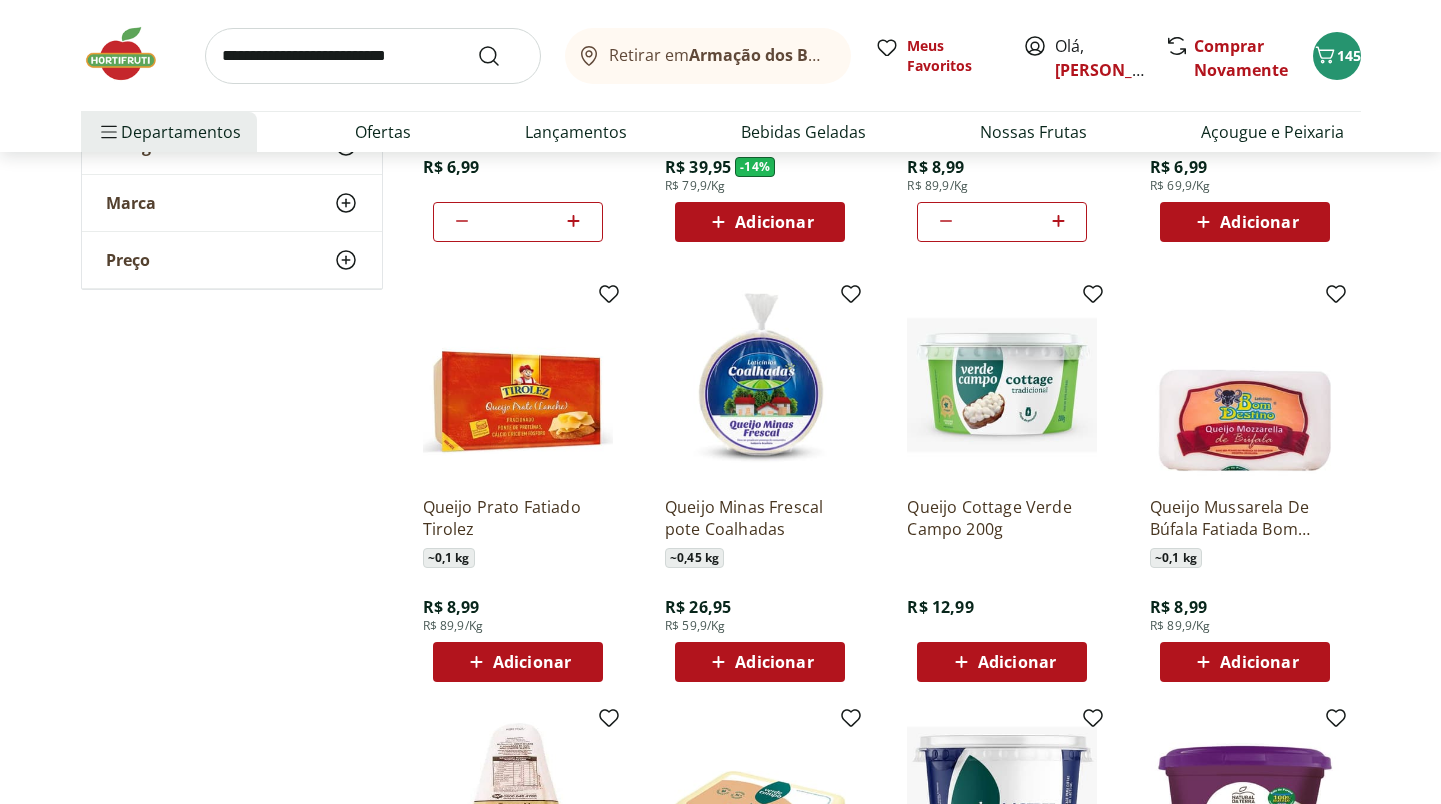 scroll, scrollTop: 1011, scrollLeft: 0, axis: vertical 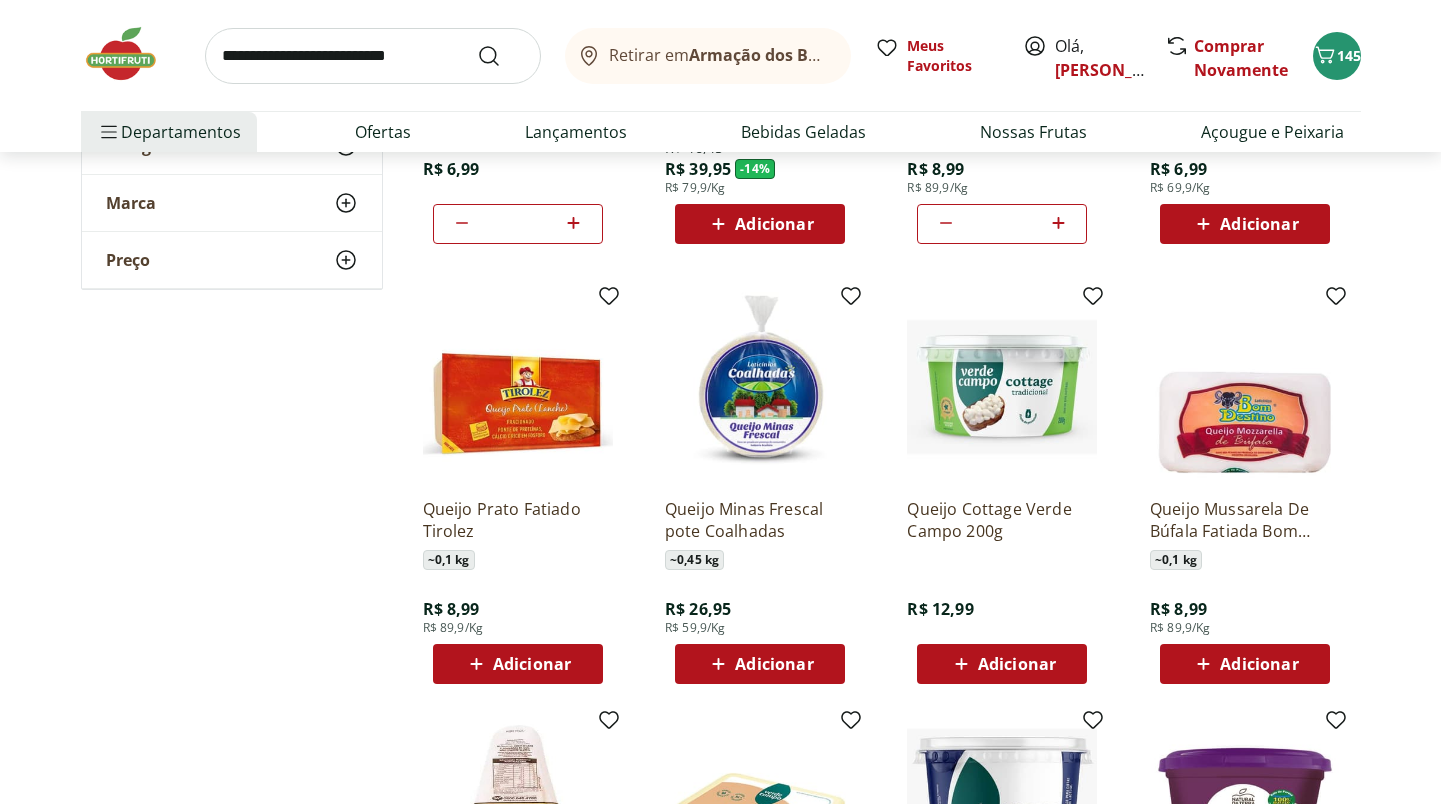 click on "Adicionar" at bounding box center [774, 664] 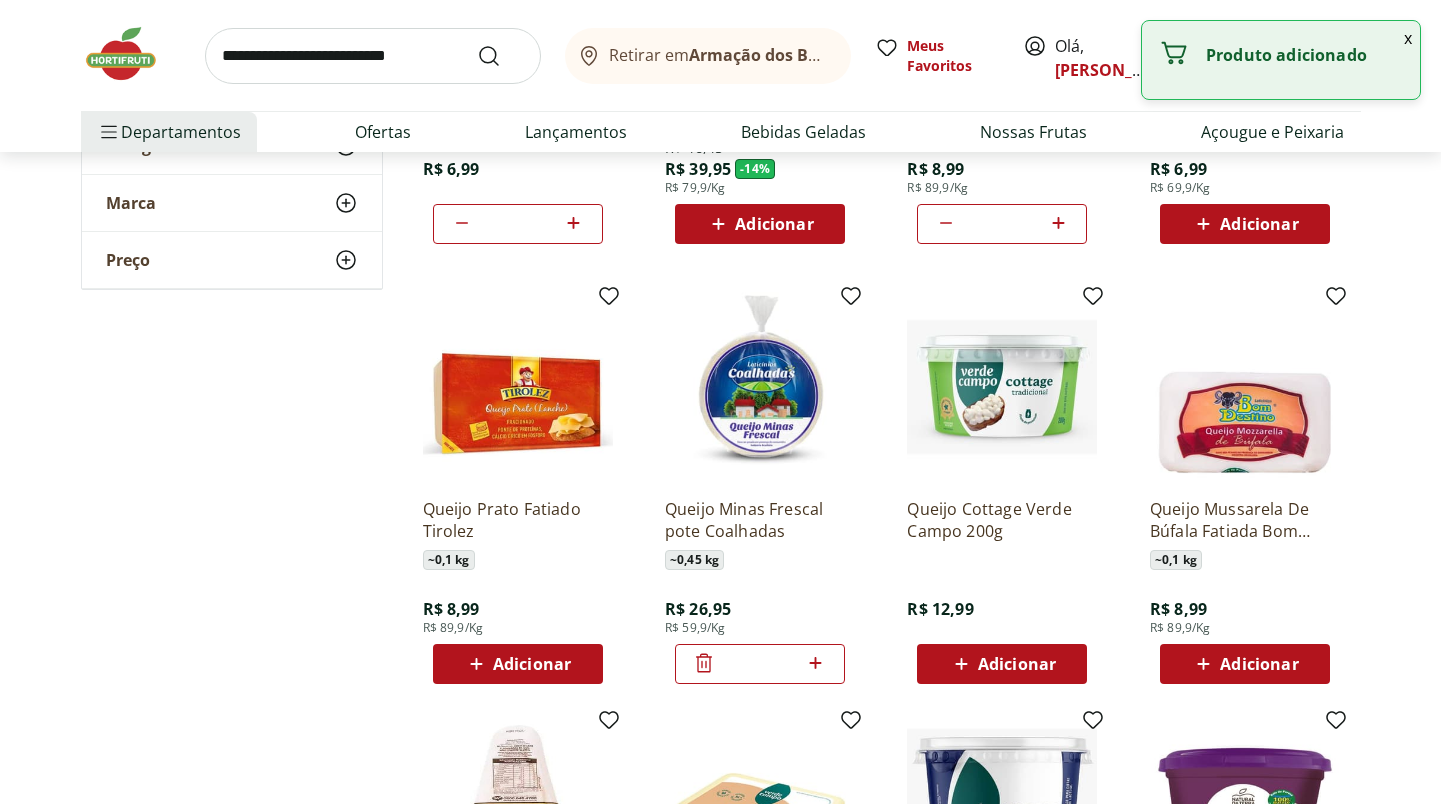 click on "Retirar em  Armação dos Búzios/RJ Olá,  Pedro 146 Retirar em  Armação dos Búzios/RJ Meus Favoritos Olá,  [PERSON_NAME] Novamente 146  Departamentos Nossa Marca Nossa Marca Ver tudo do departamento Açougue & Peixaria Congelados e Refrigerados Frutas, Legumes e Verduras Orgânicos Mercearia Sorvetes Hortifruti Hortifruti Ver tudo do departamento Cogumelos Frutas Legumes Ovos Temperos Frescos Verduras Orgânicos Orgânicos Ver tudo do departamento Bebidas Orgânicas Frutas Orgânicas Legumes Orgânicos Ovos Orgânicos Perecíveis Orgânicos Verduras Orgânicas Temperos Frescos Açougue e Peixaria Açougue e Peixaria Ver tudo do departamento Aves Bovinos Exóticos Frutos do Mar Linguiça e Salsicha Peixes Salgados e Defumados Suínos Prontinhos Prontinhos Ver tudo do departamento Frutas Cortadinhas Pré Preparados Prontos para Consumo Saladas Sucos e Água de Coco Padaria Padaria Ver tudo do departamento [GEOGRAPHIC_DATA] e Mini Bolos Doces Pão Padaria Própria Salgados Torradas Bebidas Bebidas Água Água de Coco" at bounding box center [720, 76] 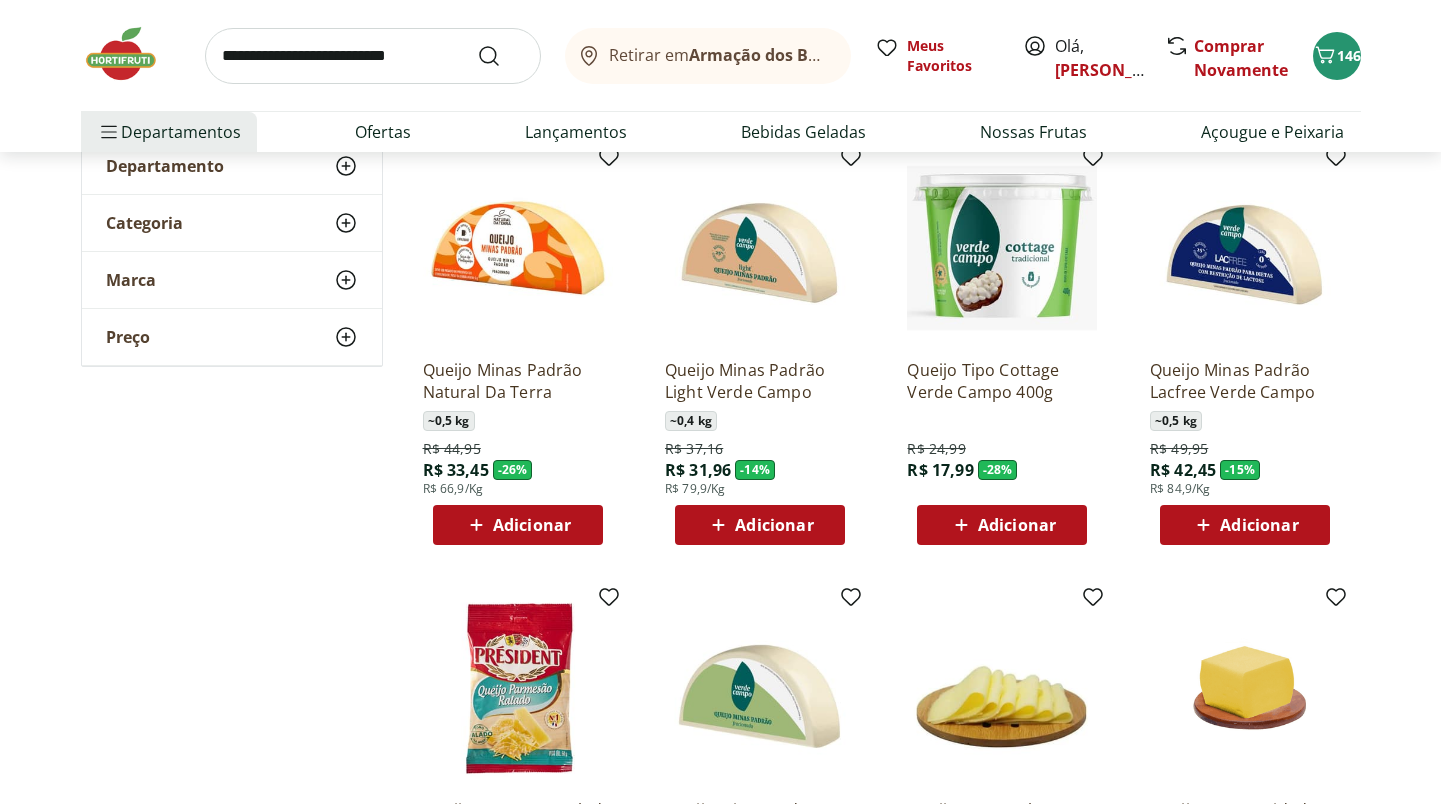 scroll, scrollTop: 239, scrollLeft: 0, axis: vertical 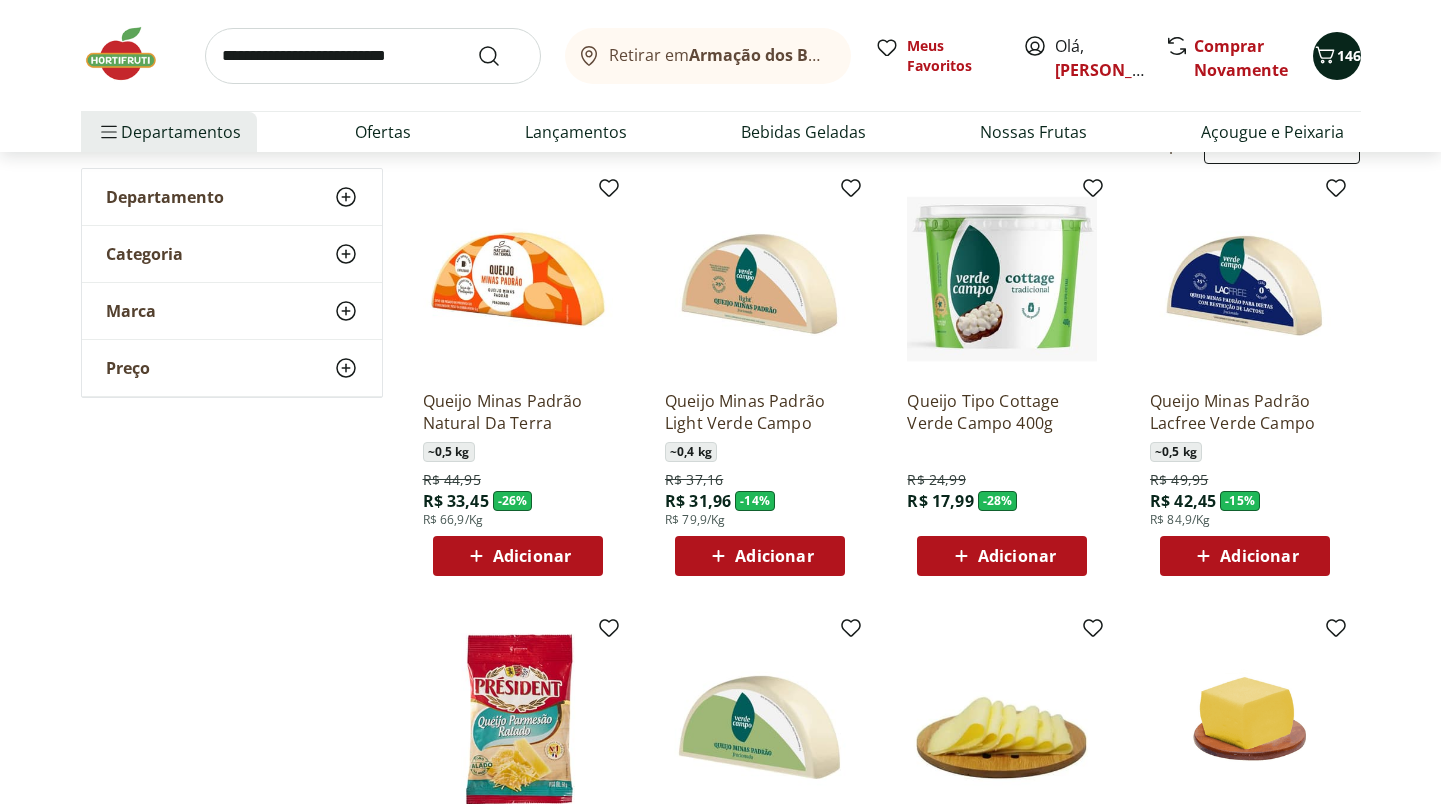 click on "146" at bounding box center (1349, 55) 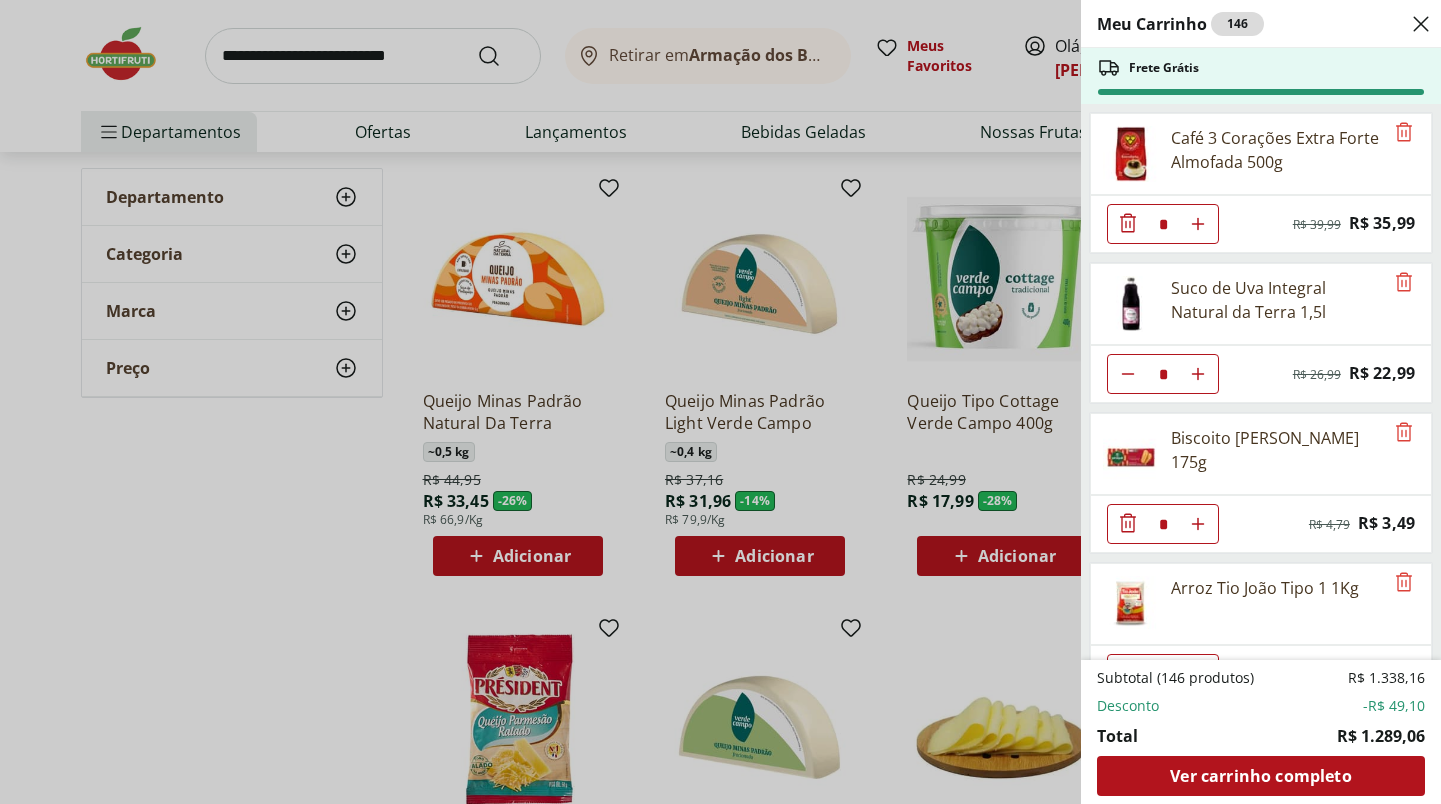 scroll, scrollTop: 0, scrollLeft: 0, axis: both 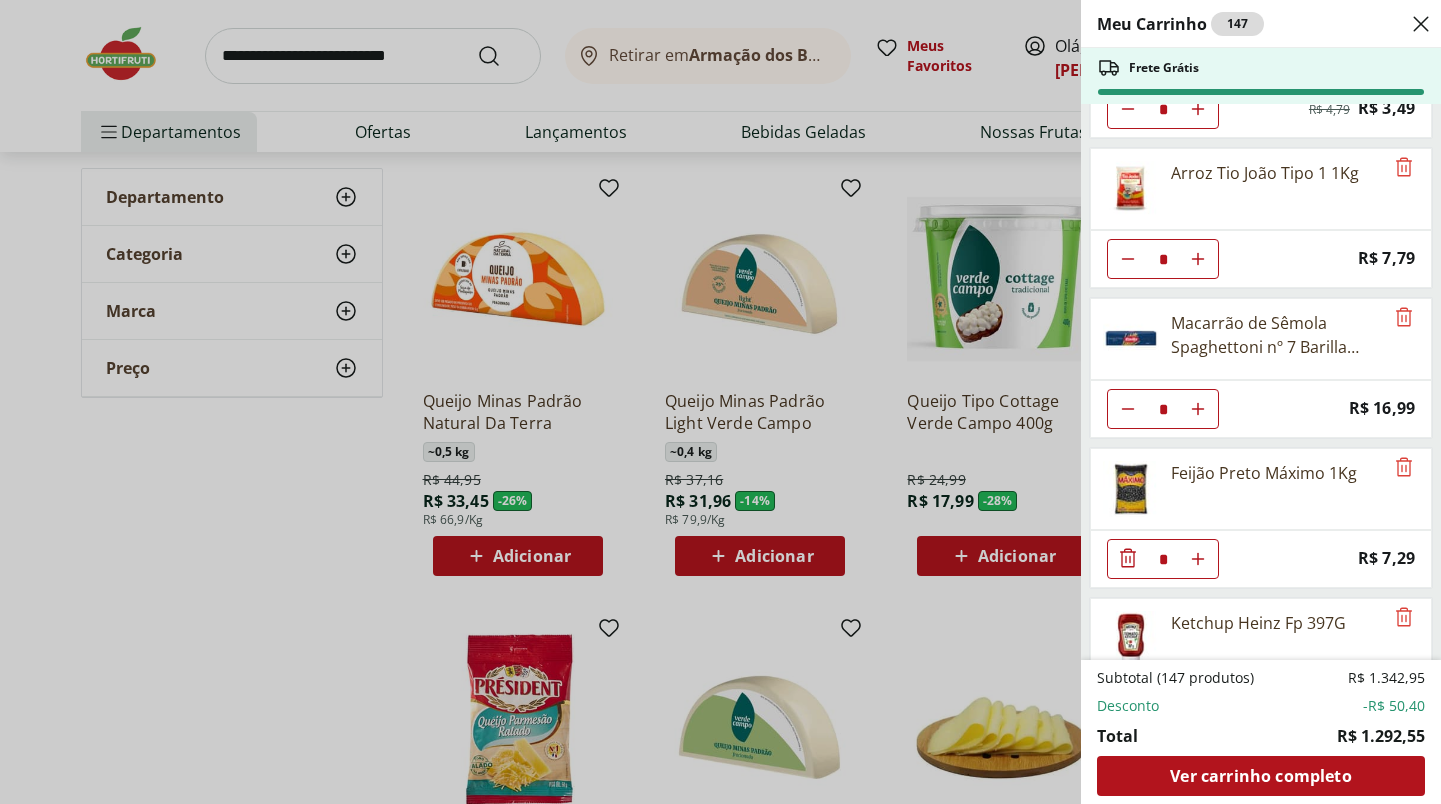 click at bounding box center [1198, -191] 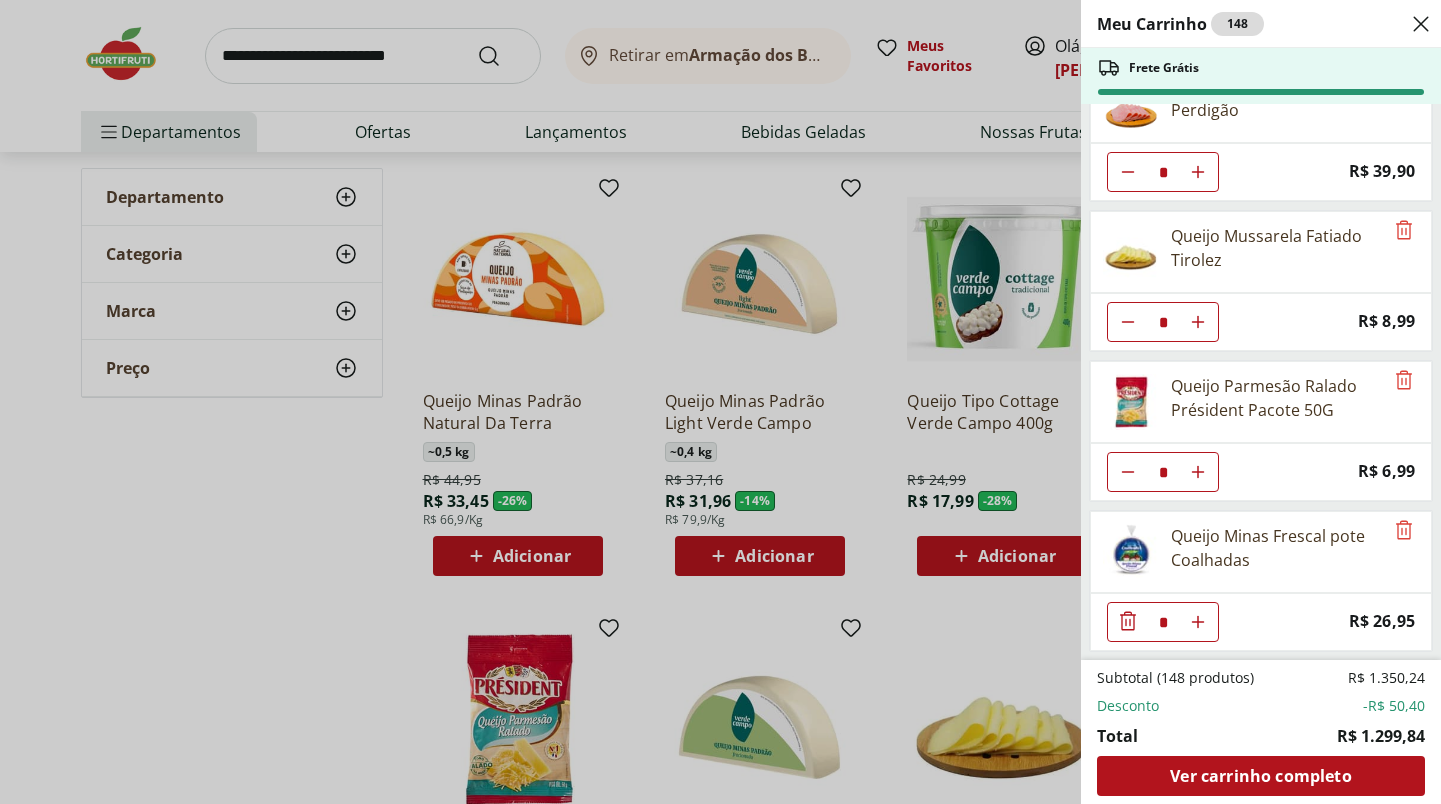 scroll, scrollTop: 6352, scrollLeft: 0, axis: vertical 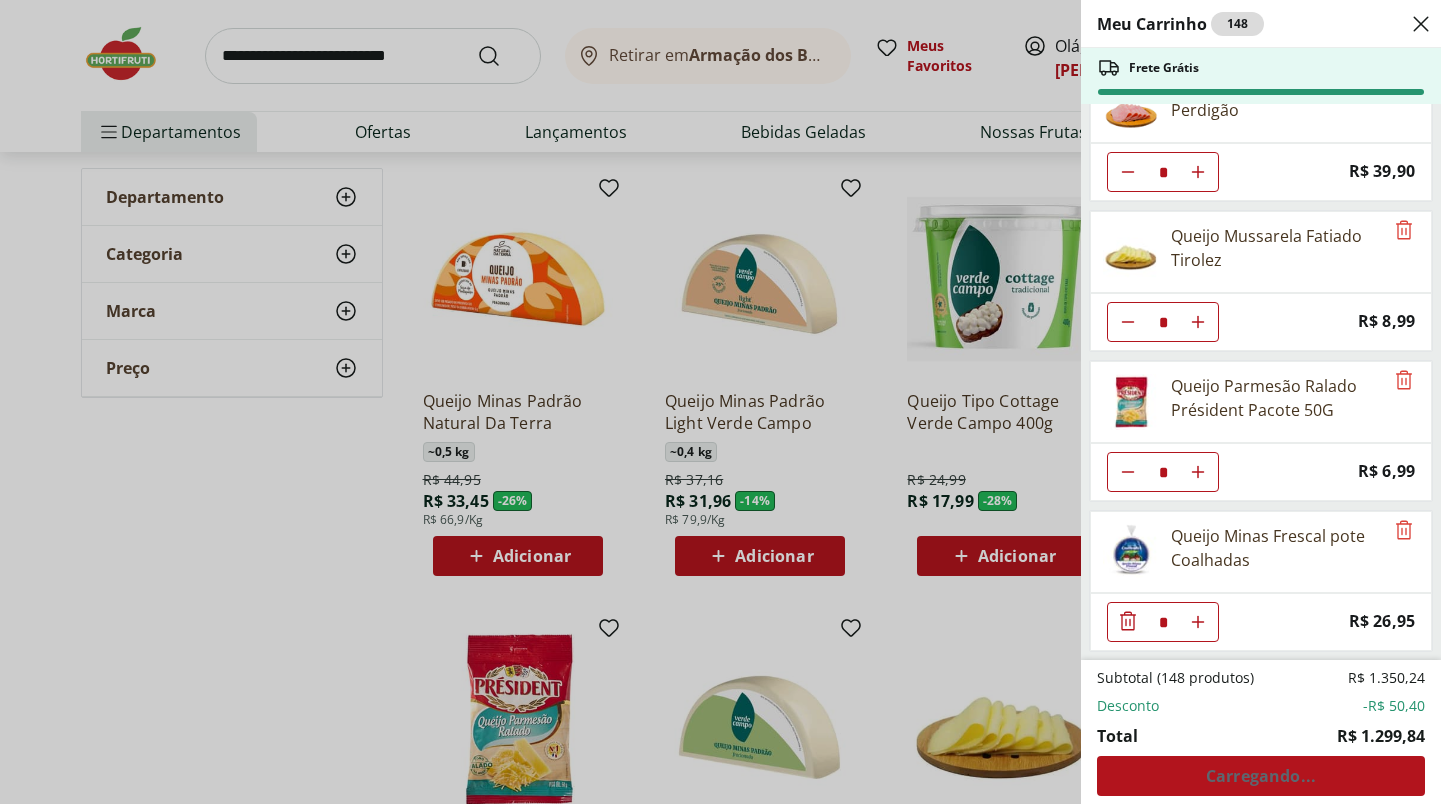 click on "Meu Carrinho 148" at bounding box center [1261, 24] 